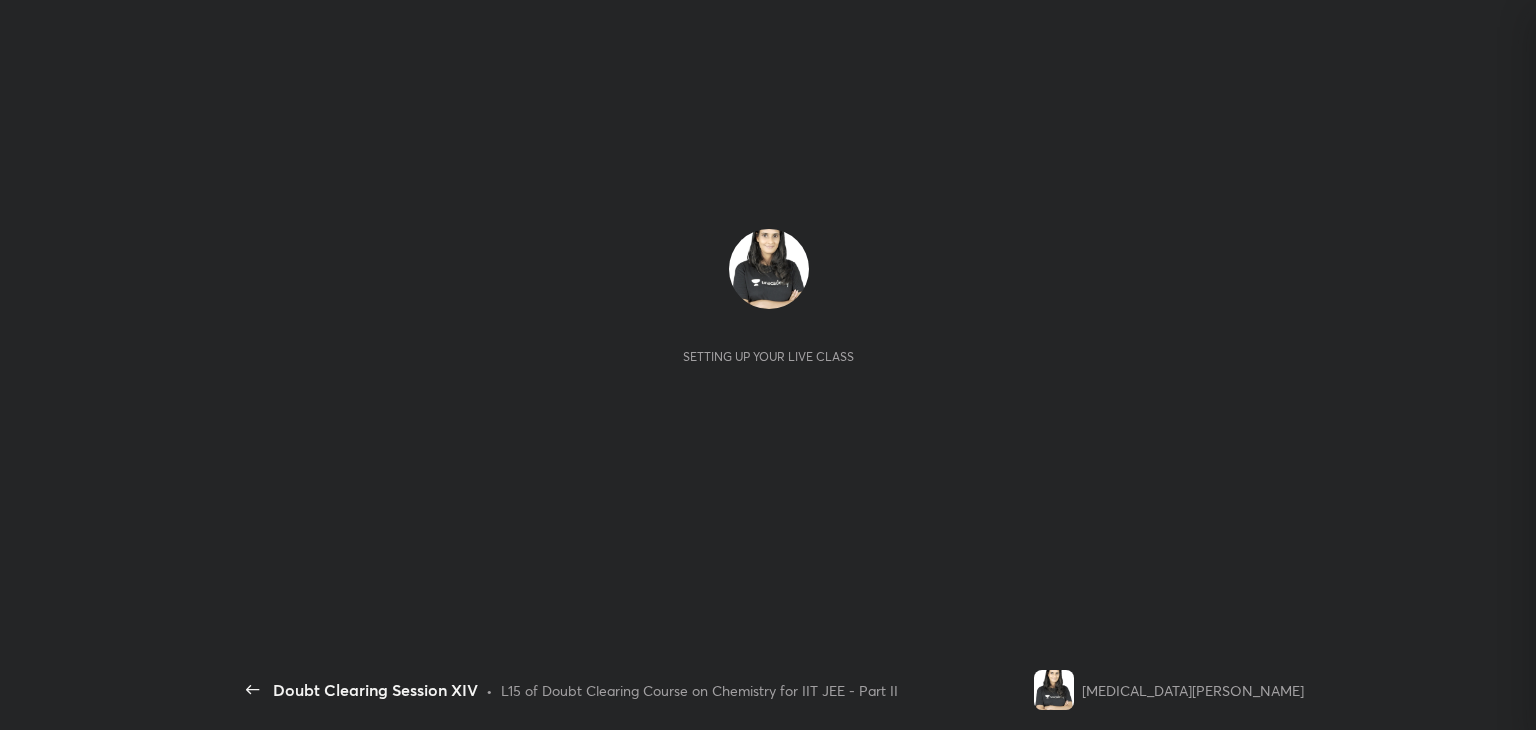 scroll, scrollTop: 0, scrollLeft: 0, axis: both 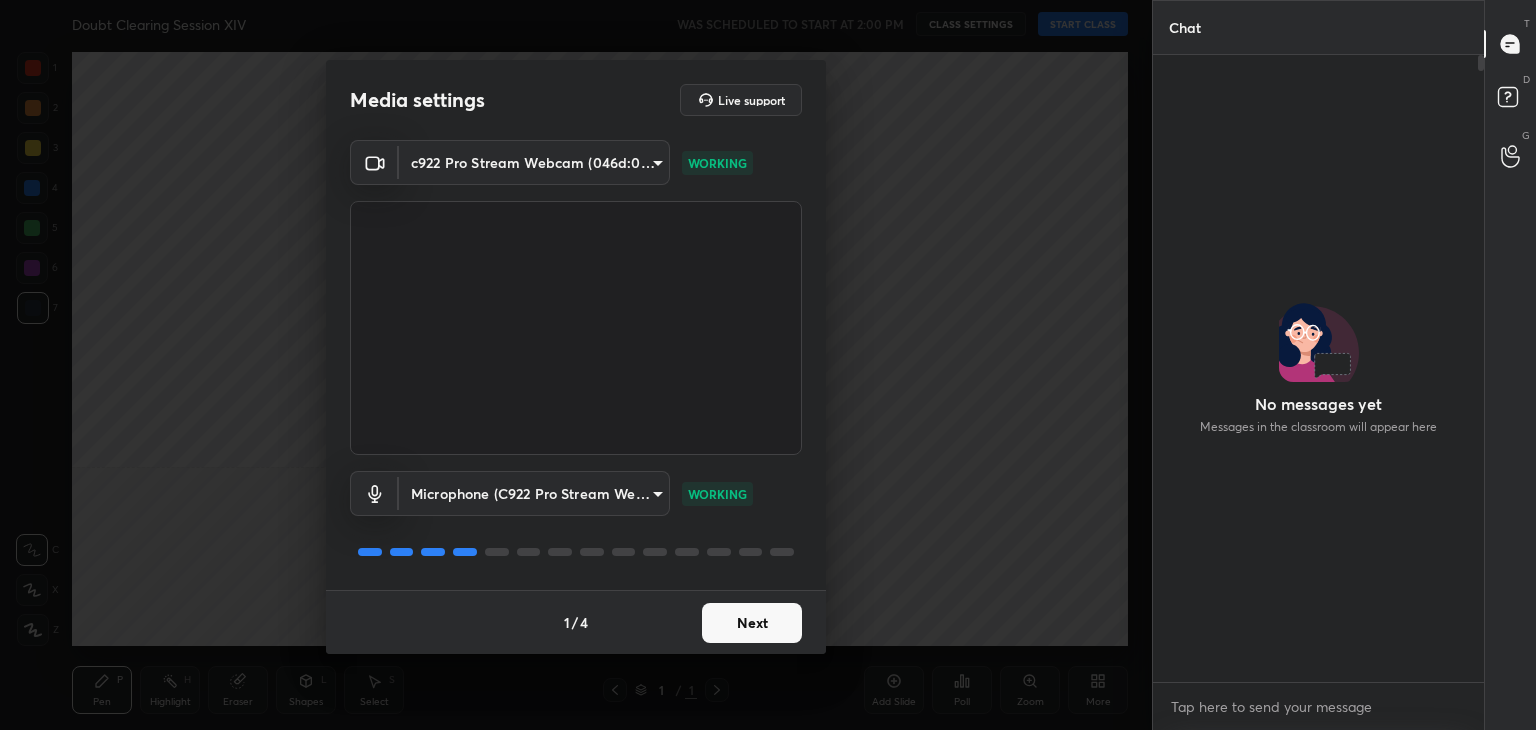 click on "Next" at bounding box center (752, 623) 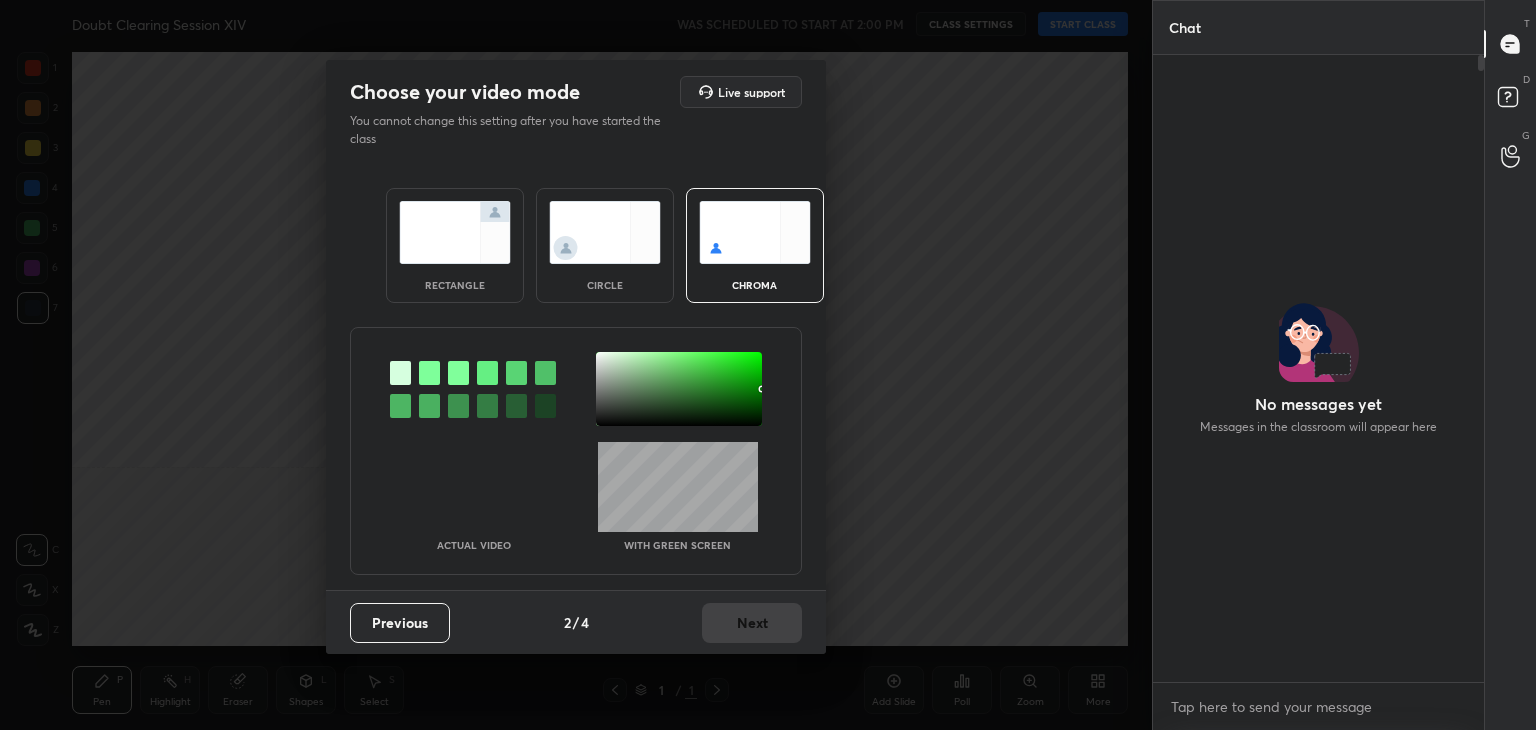 click at bounding box center (429, 373) 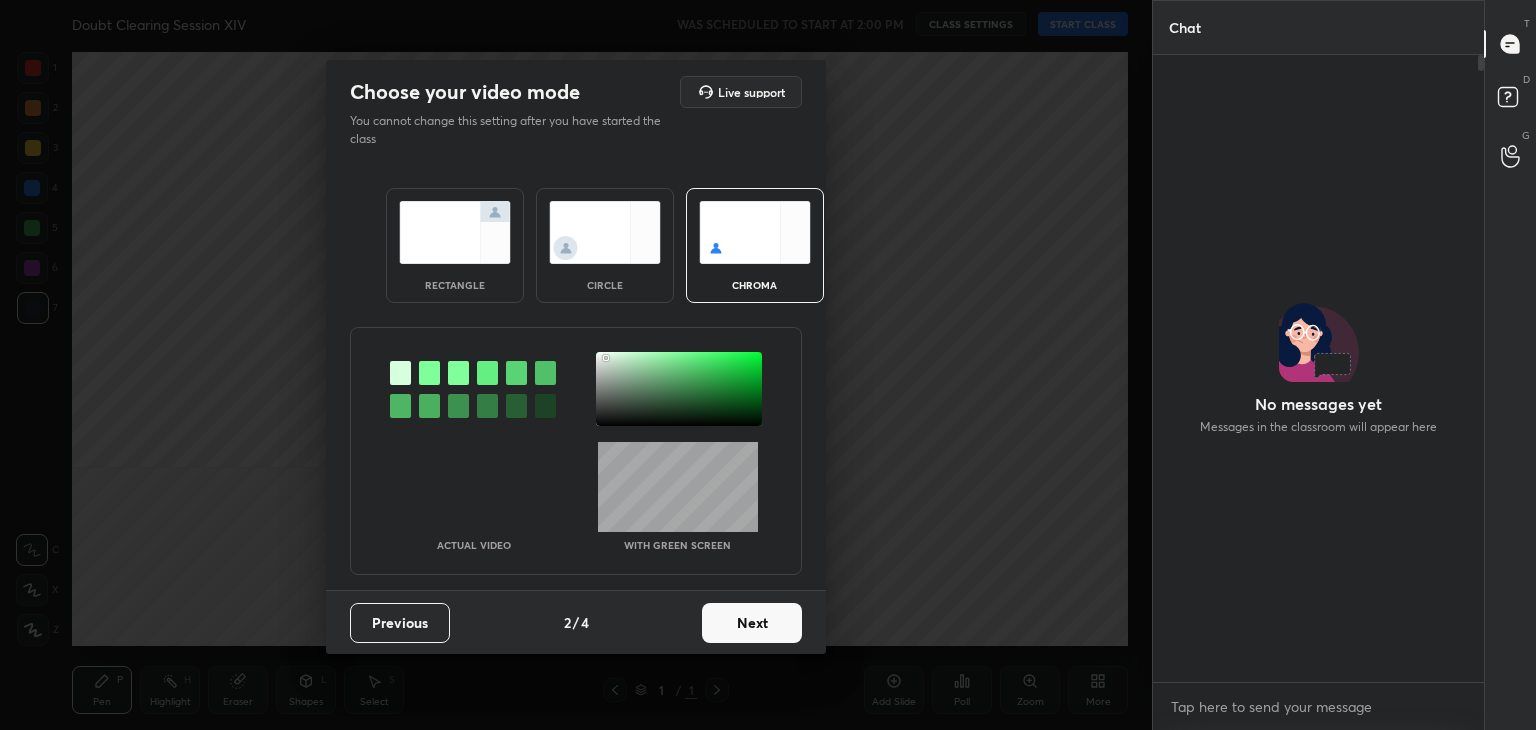 click at bounding box center [679, 389] 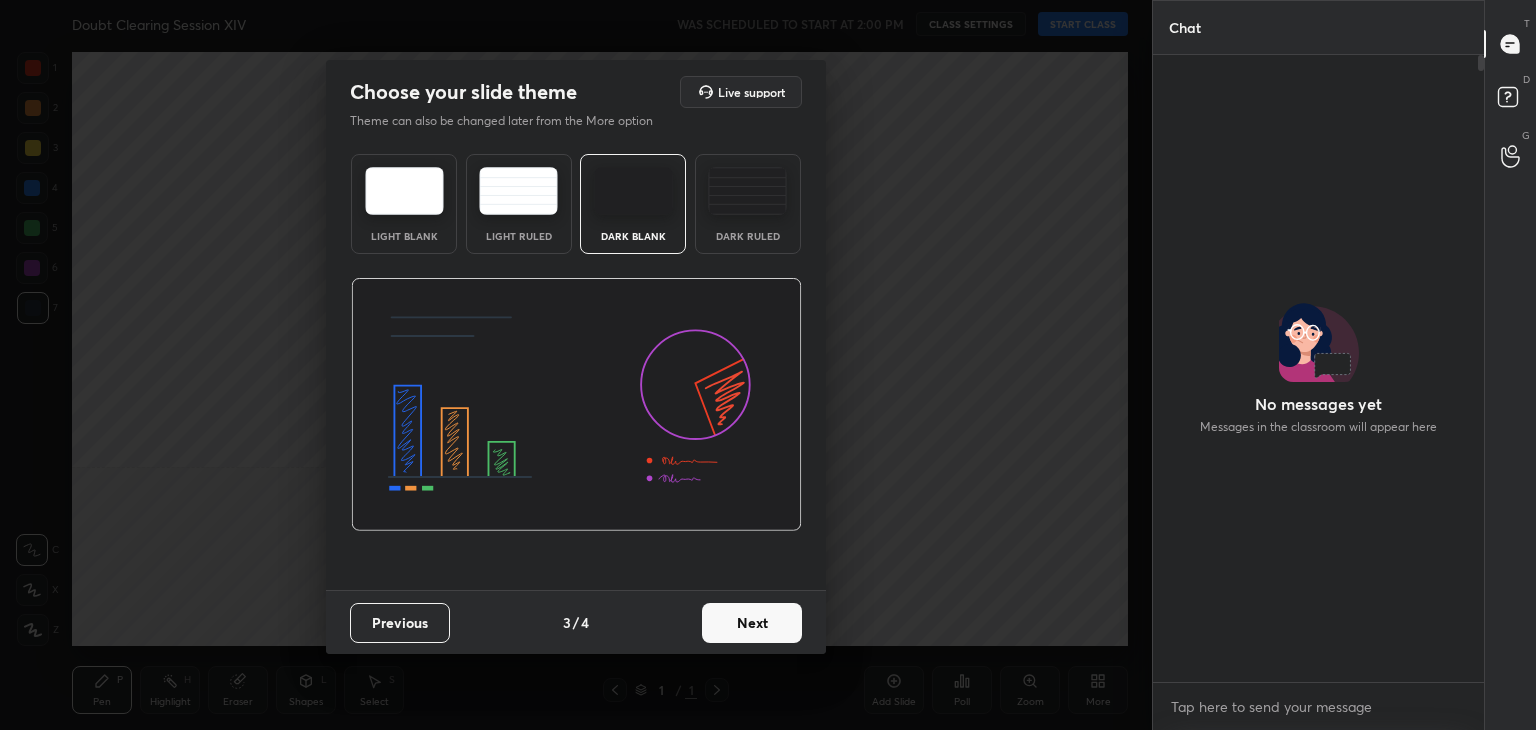 click on "Next" at bounding box center (752, 623) 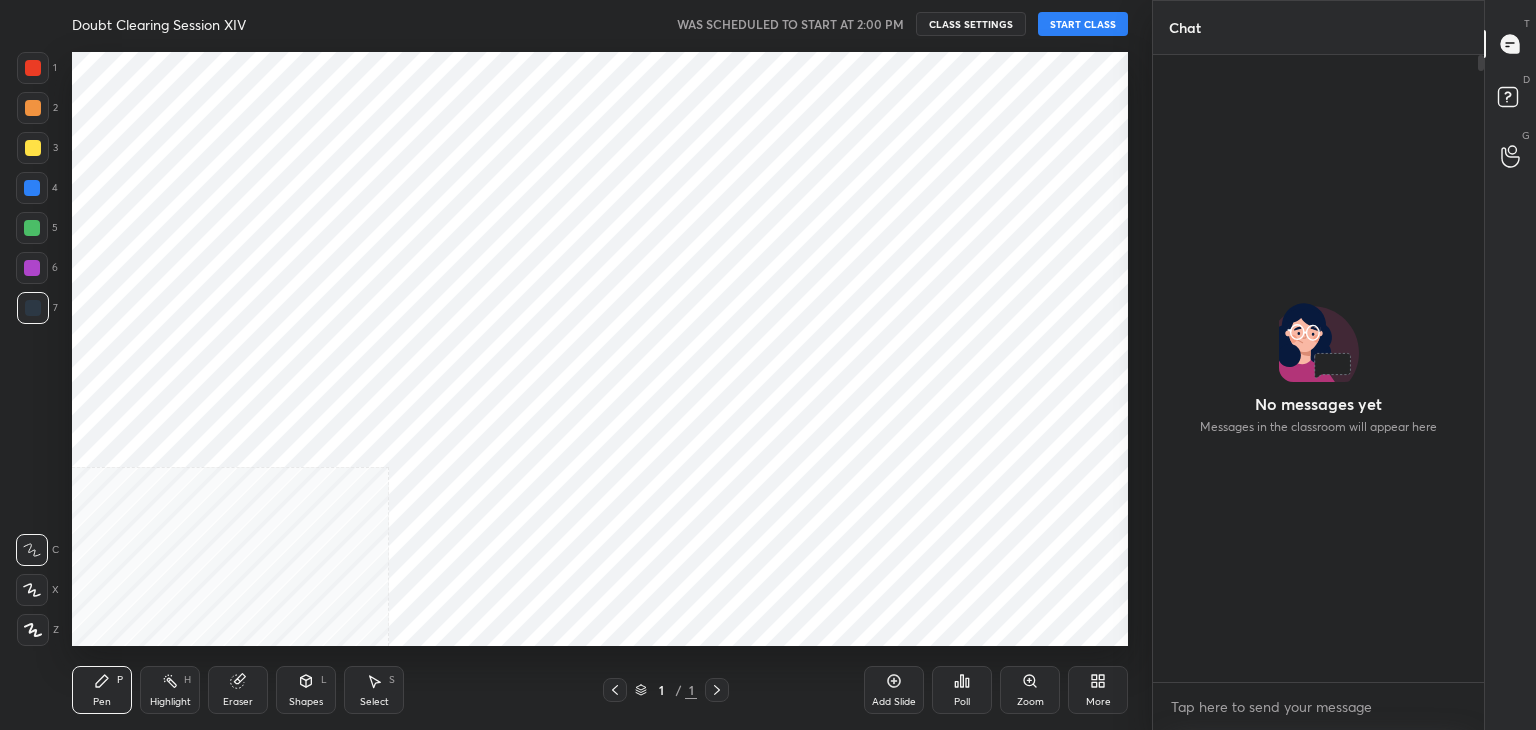 click on "Cloud Live support Drag & drop your files here OR Browse Previous 4 / 4 Done" at bounding box center [576, 1087] 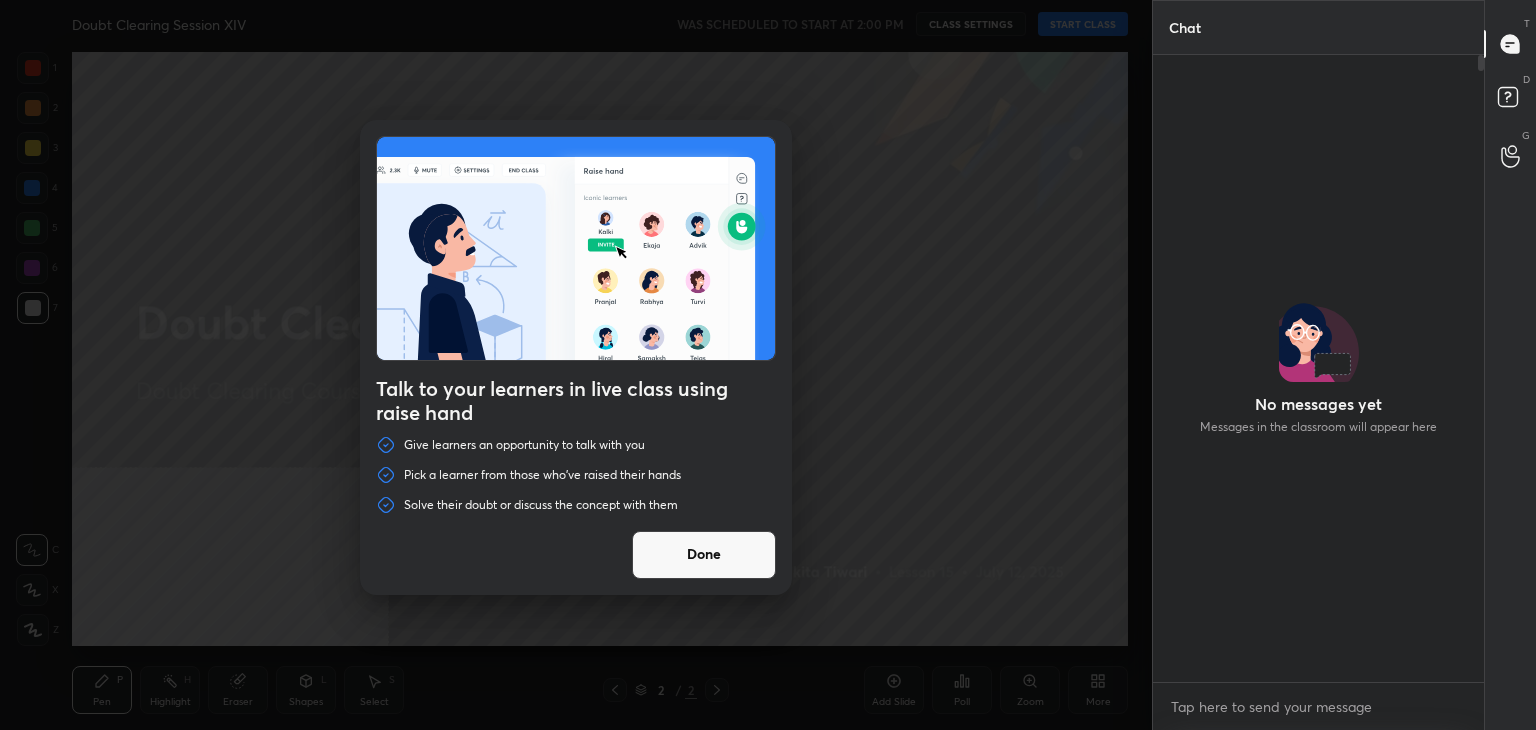 click on "Done" at bounding box center (704, 555) 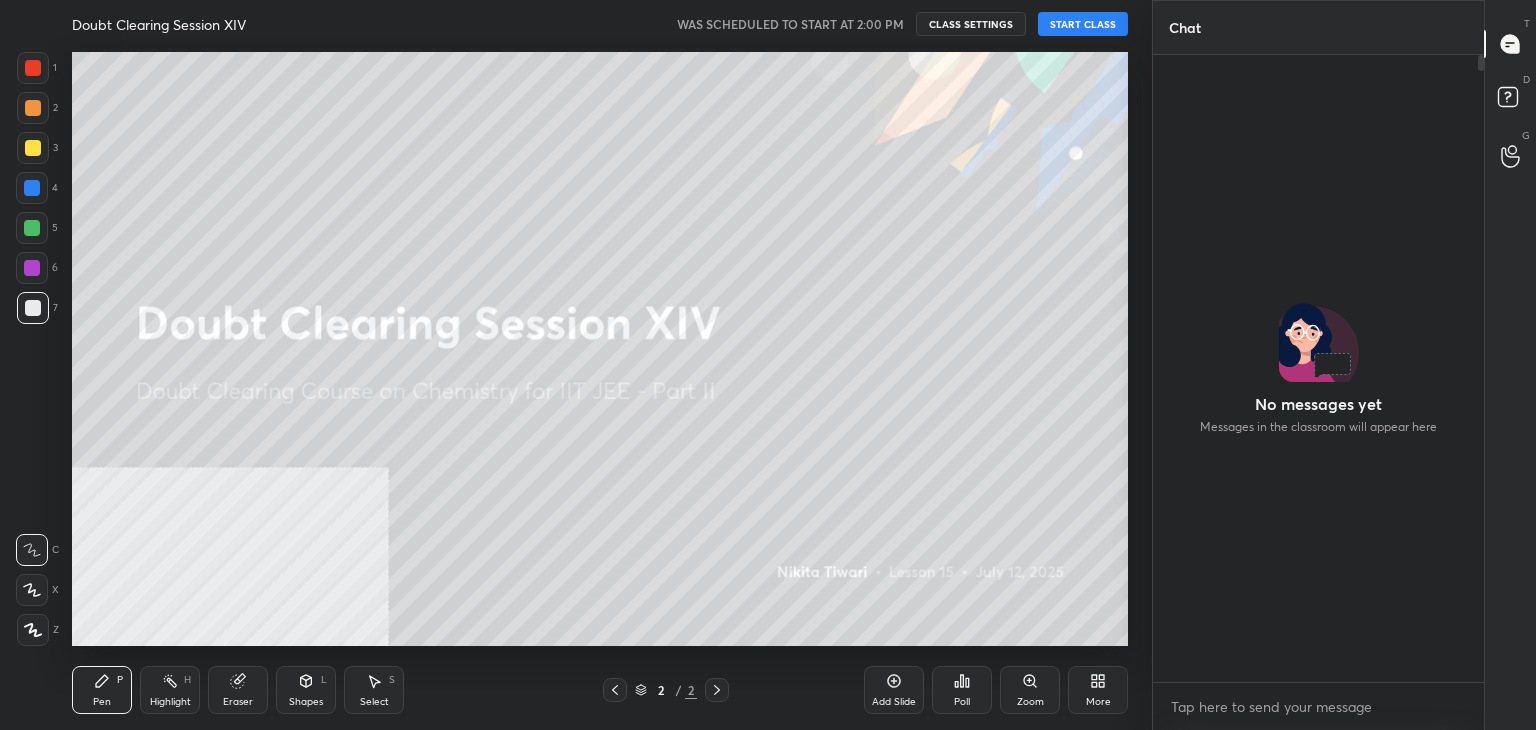 click on "Doubt Clearing Session XIV WAS SCHEDULED TO START AT  2:00 PM CLASS SETTINGS START CLASS" at bounding box center [600, 24] 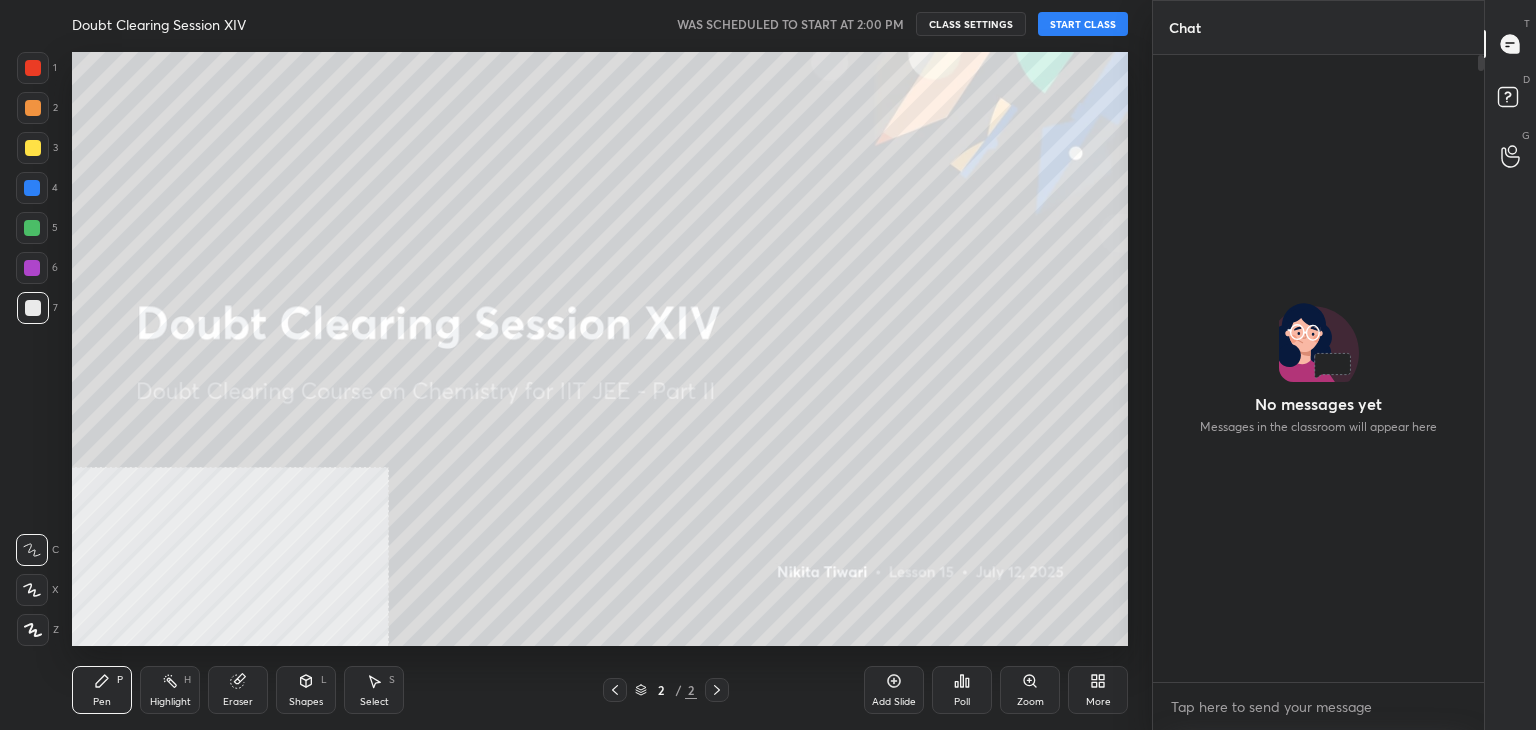 click on "START CLASS" at bounding box center [1083, 24] 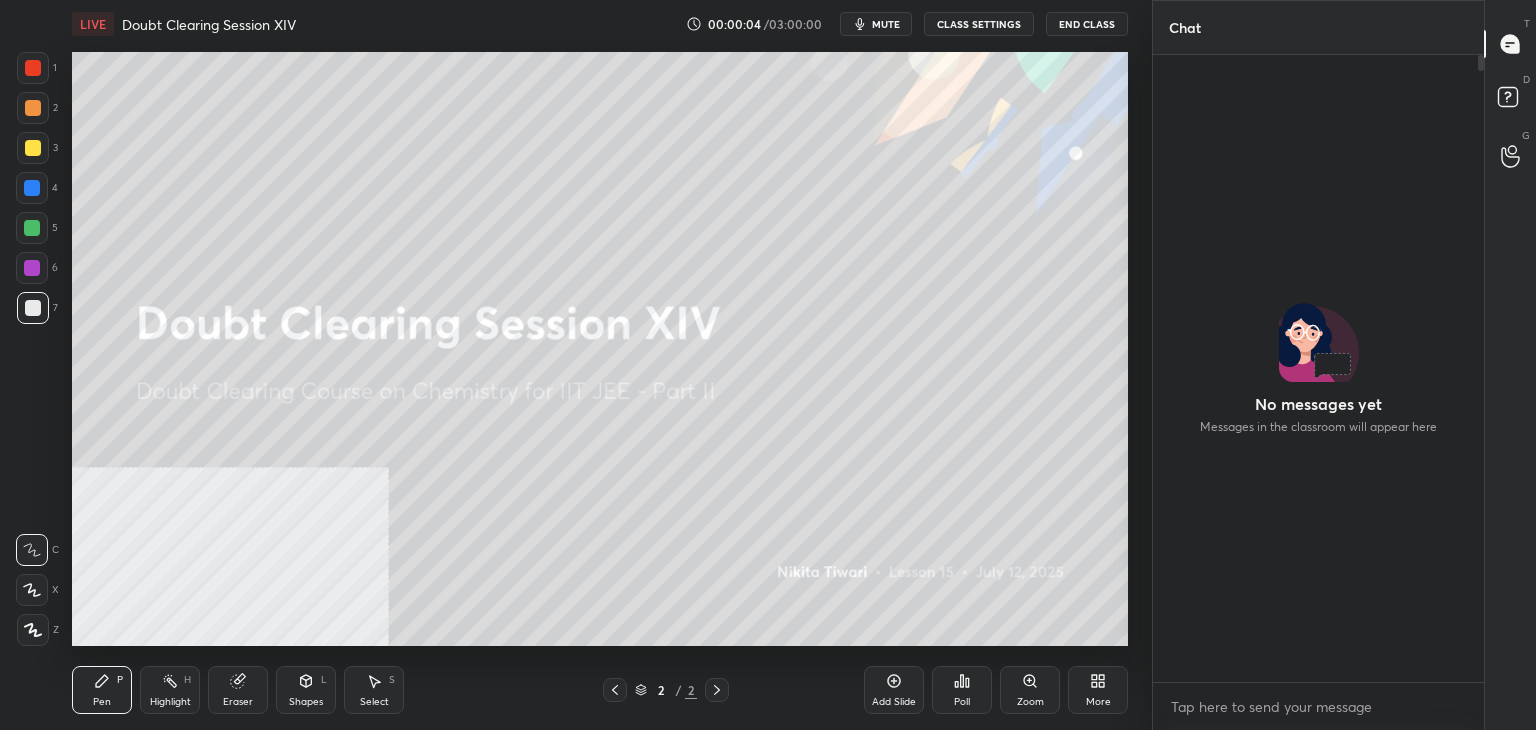 click on "mute" at bounding box center (886, 24) 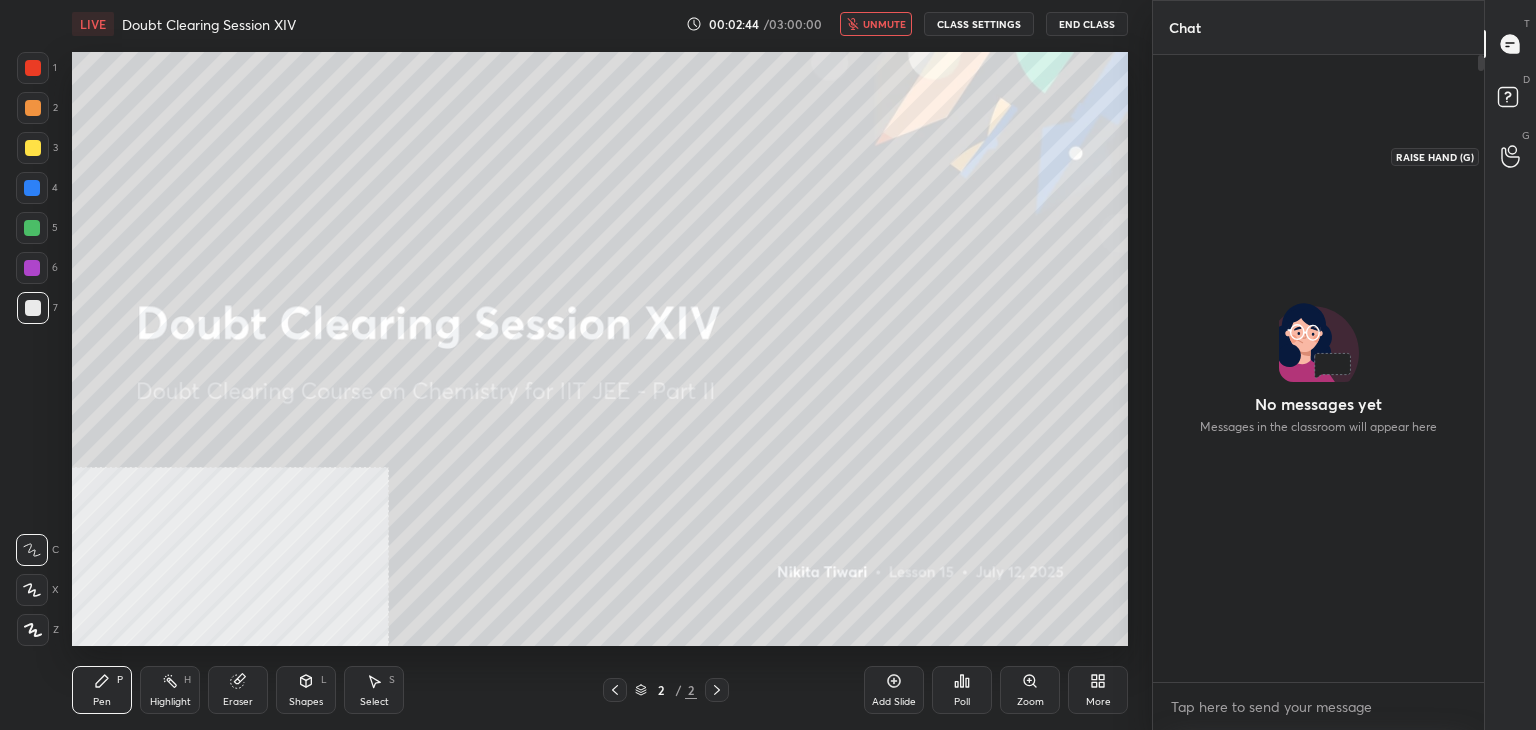 click at bounding box center (1511, 156) 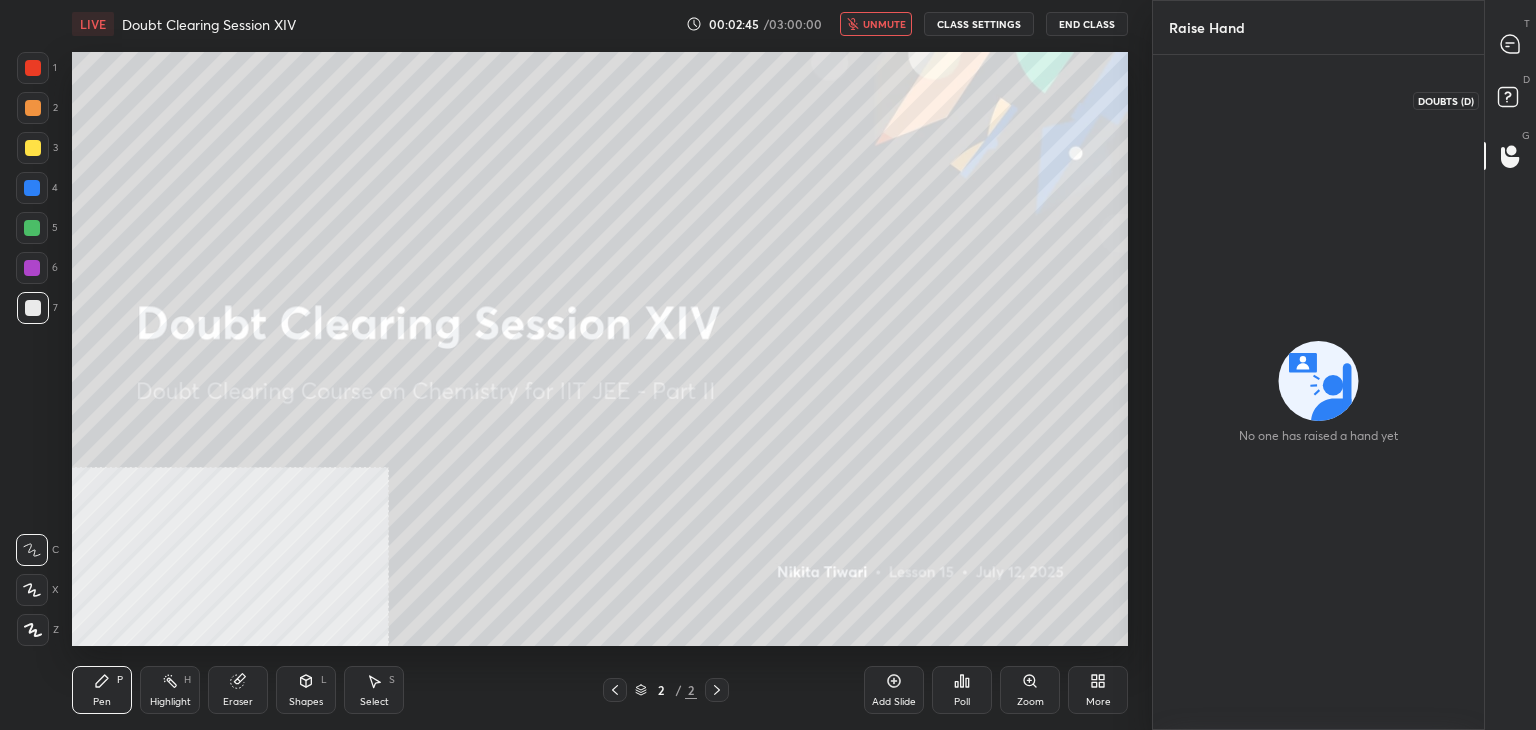 click 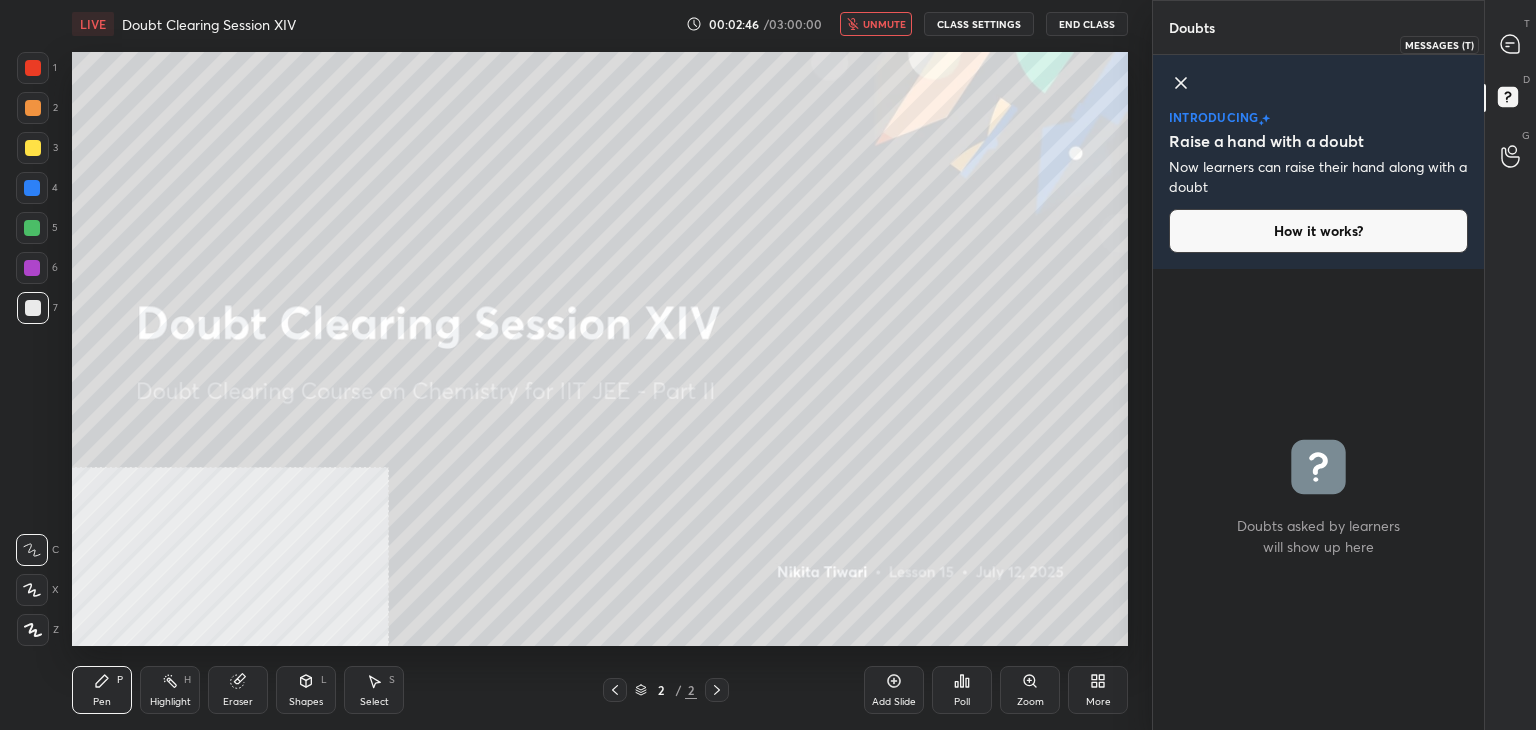 click 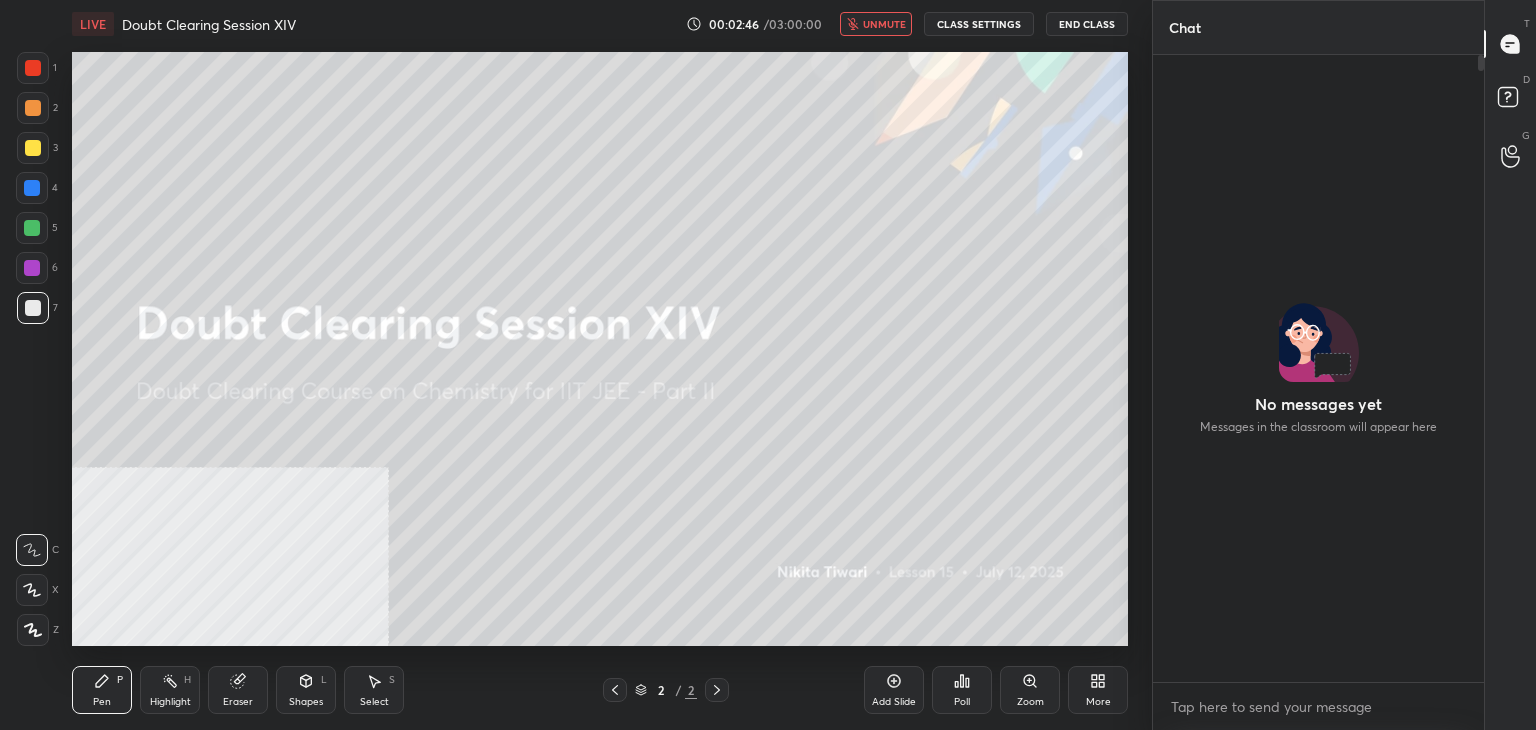 scroll, scrollTop: 6, scrollLeft: 6, axis: both 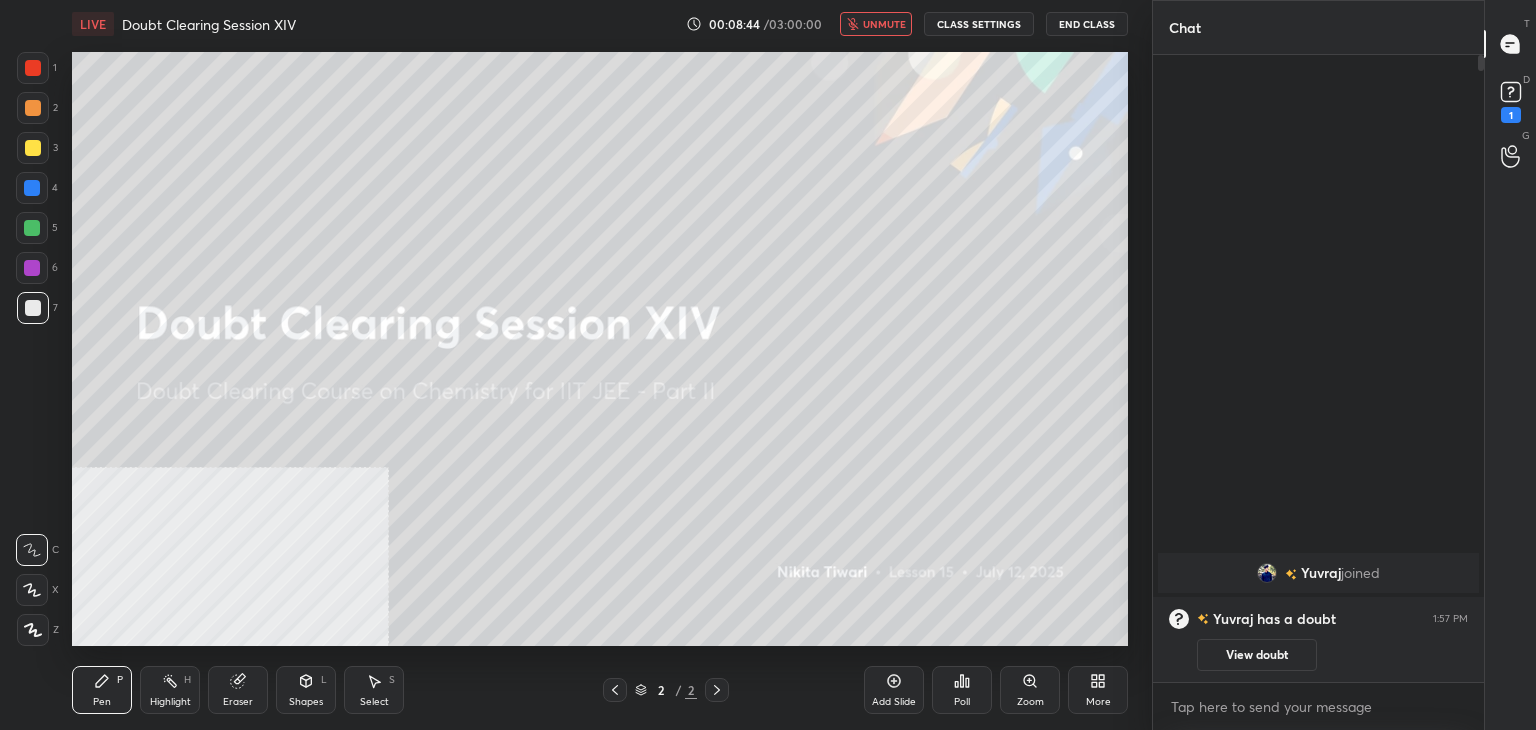 click on "unmute" at bounding box center [884, 24] 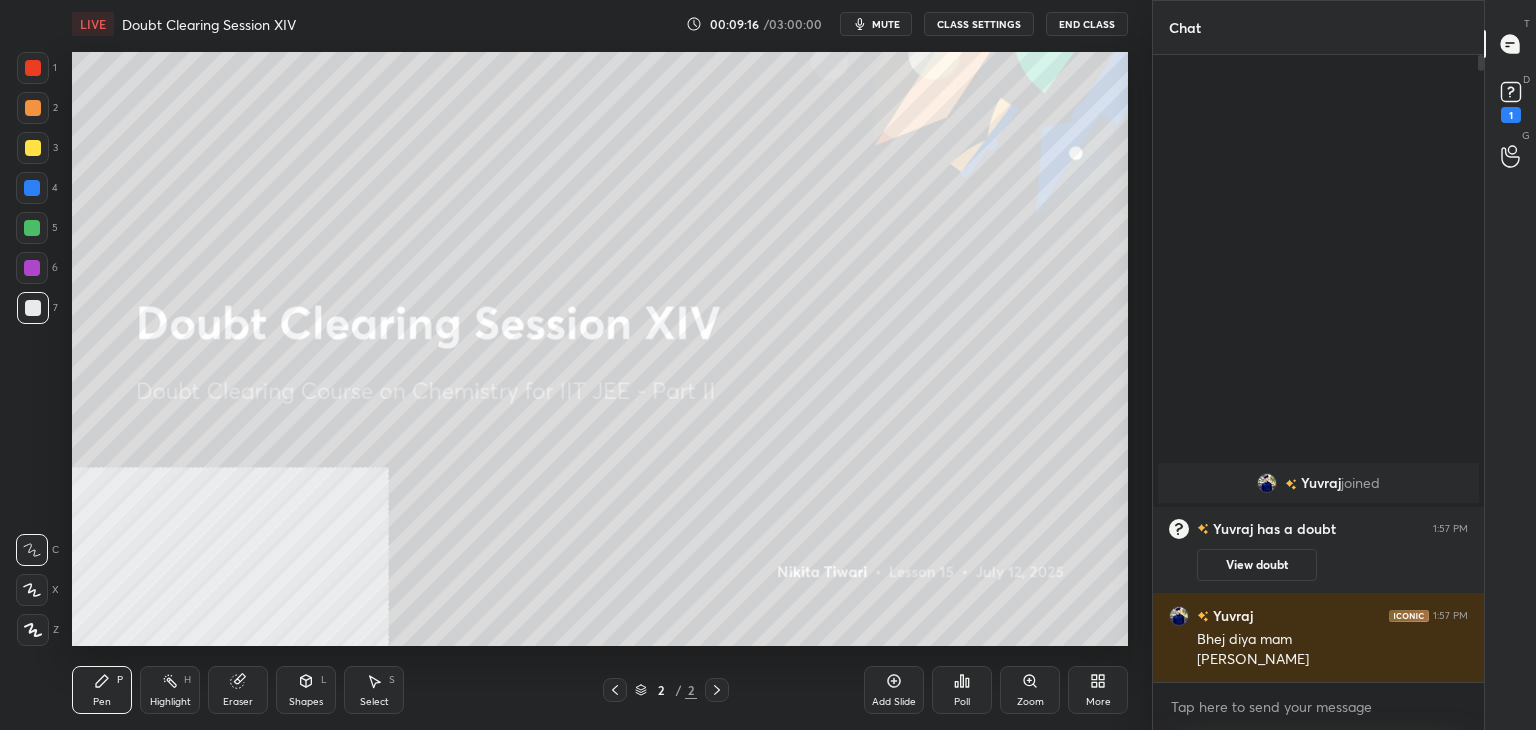 click on "View doubt" at bounding box center [1257, 565] 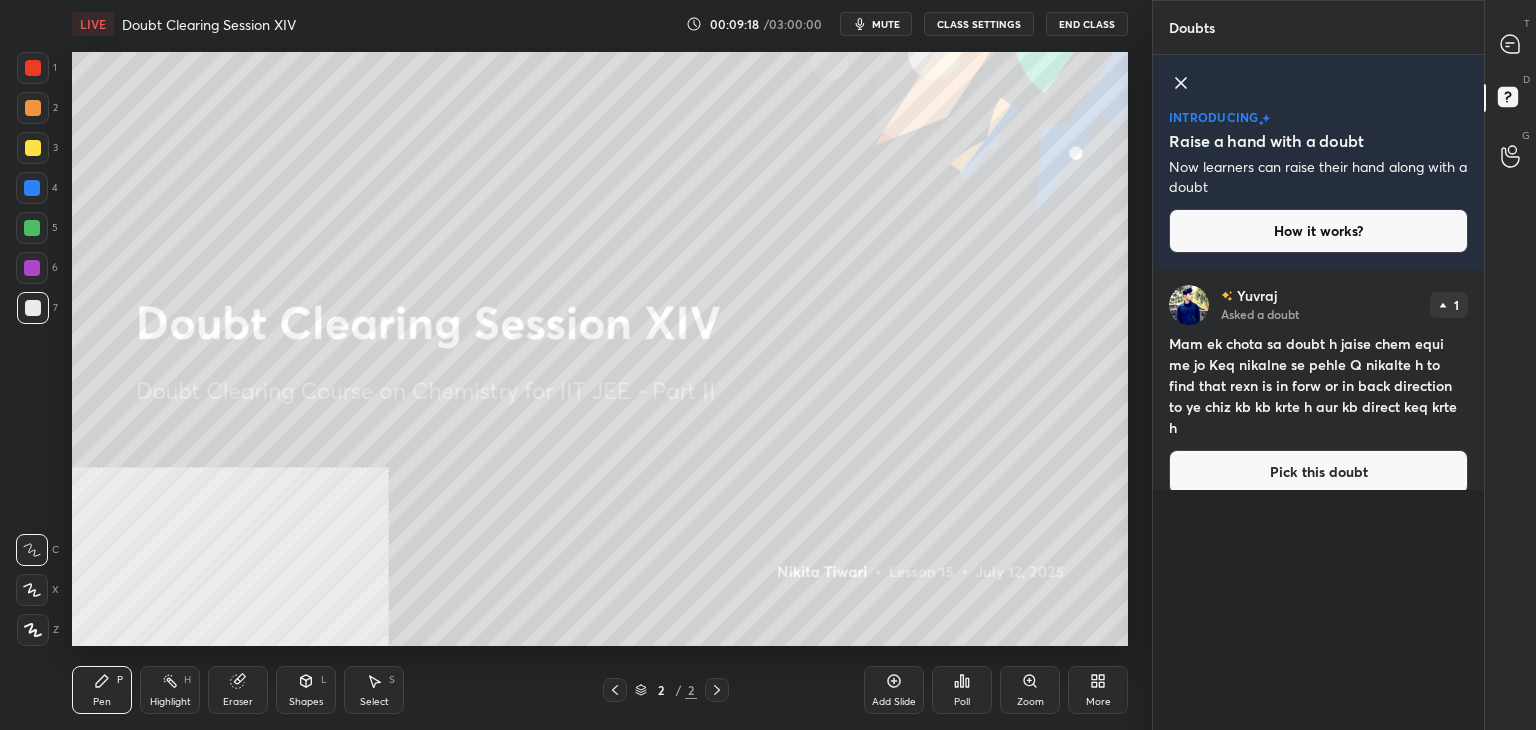 click on "Pick this doubt" at bounding box center [1318, 472] 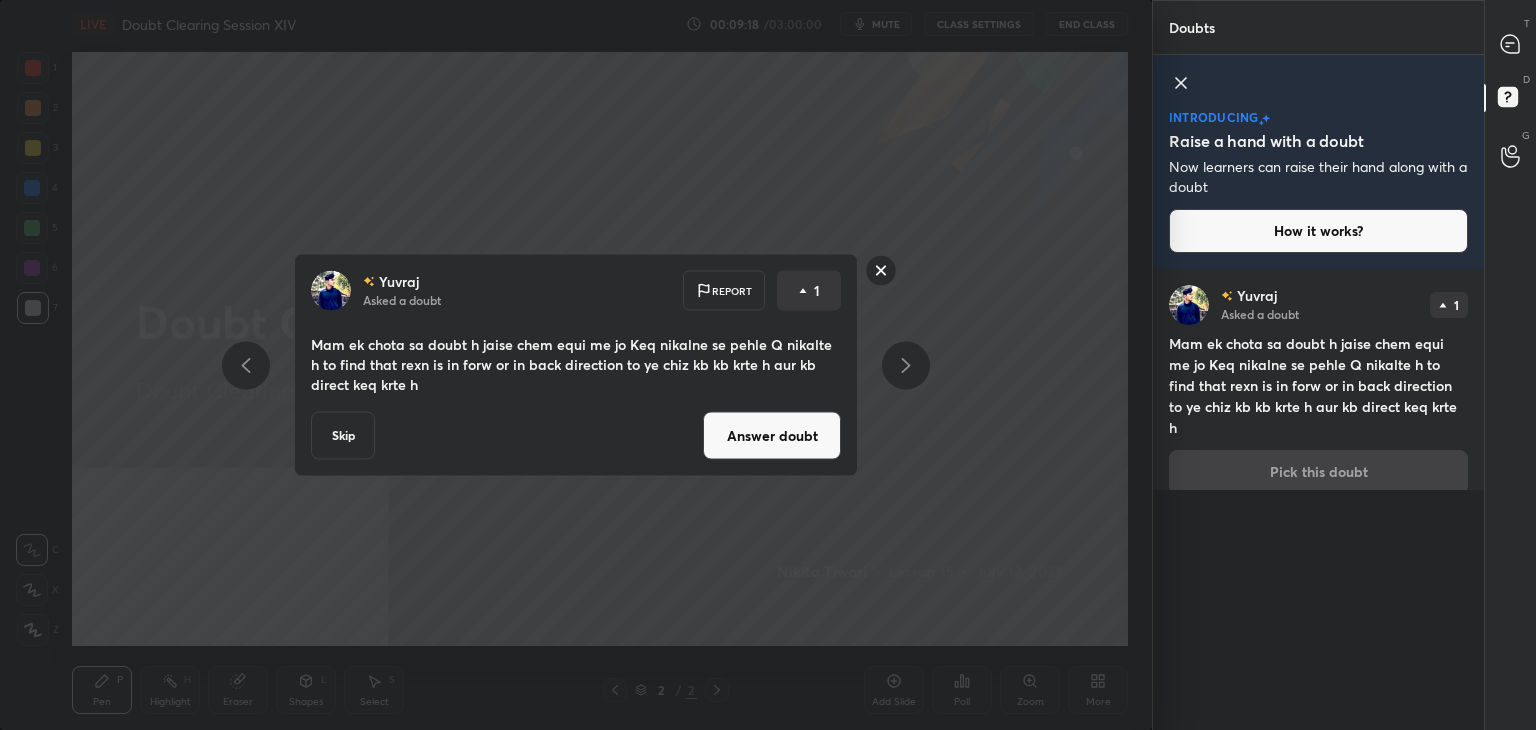 click on "Answer doubt" at bounding box center [772, 436] 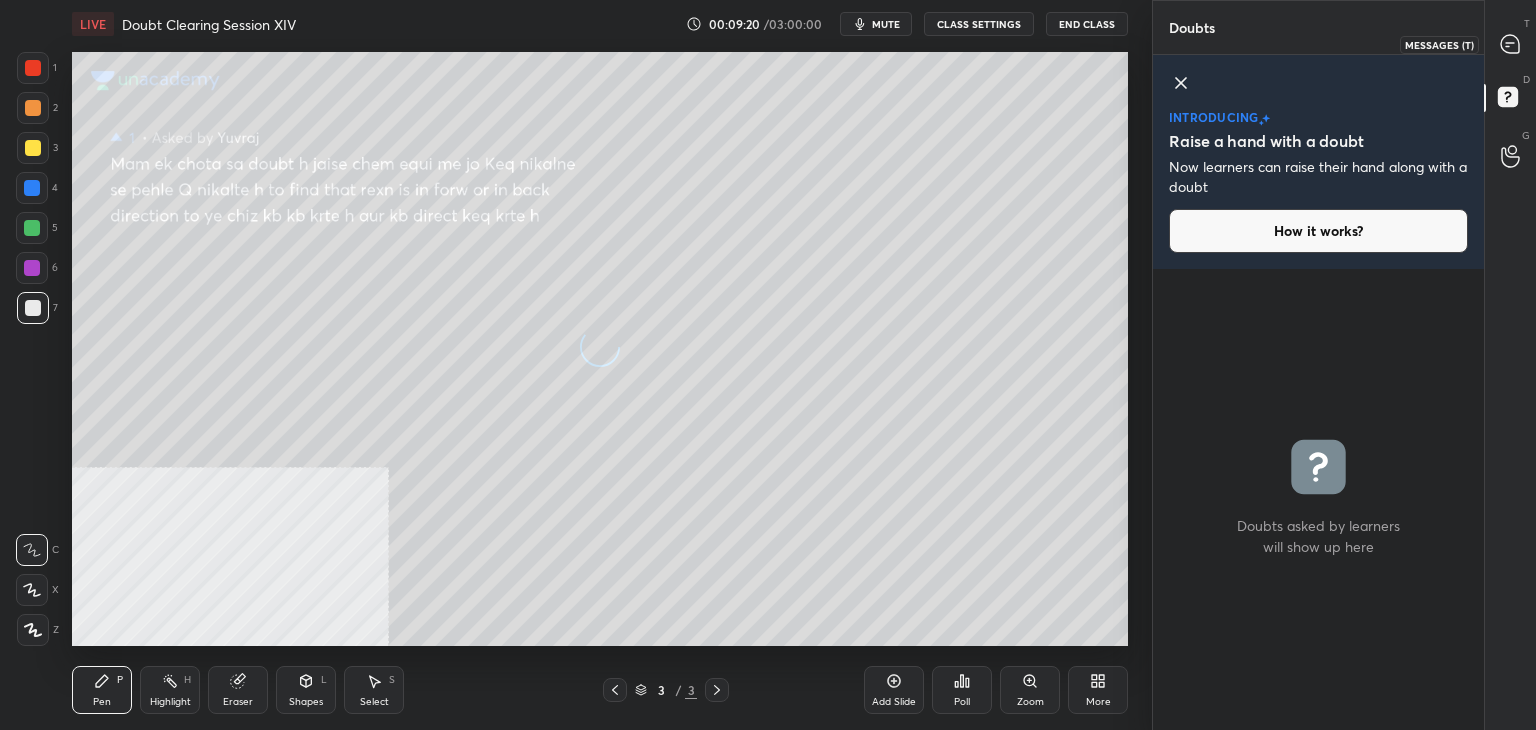 click 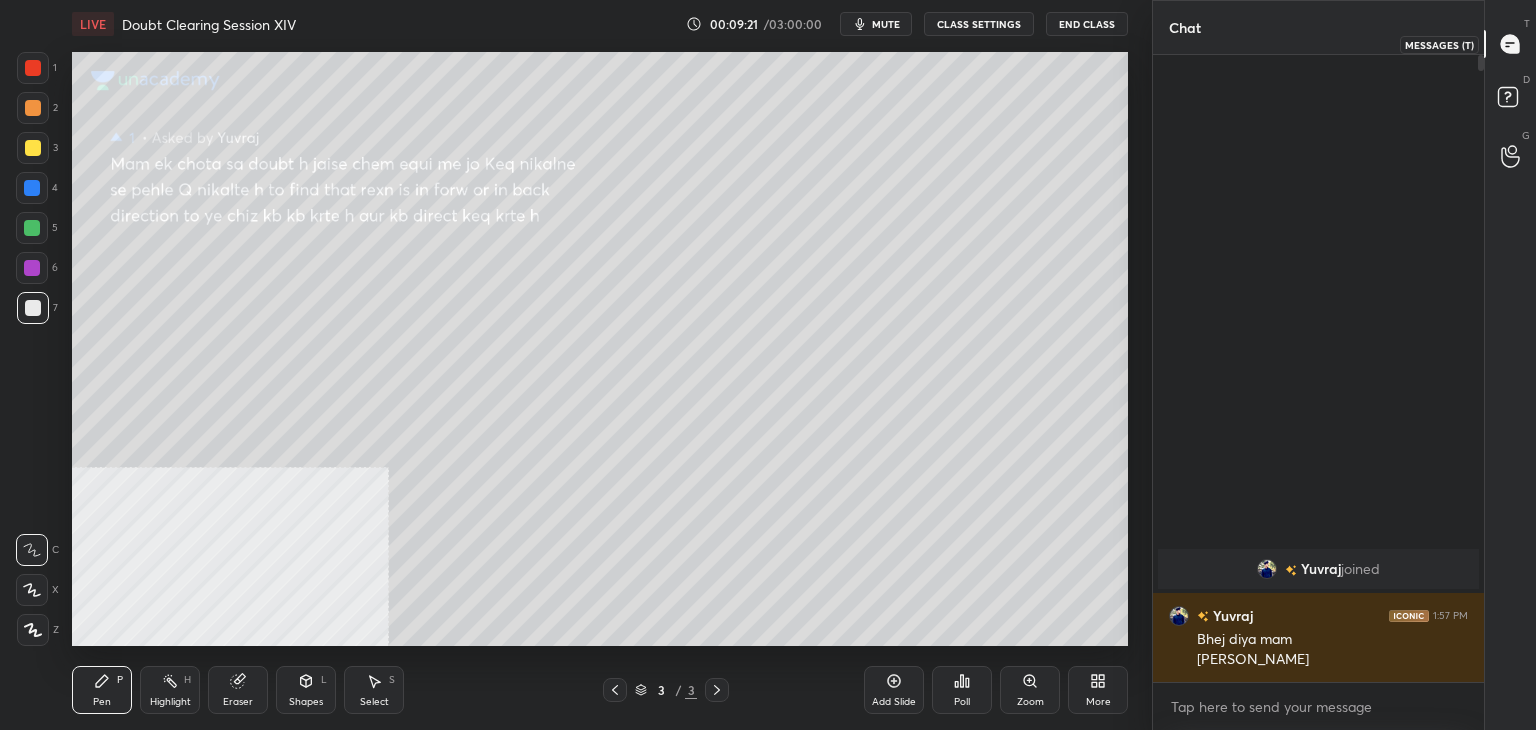scroll, scrollTop: 6, scrollLeft: 6, axis: both 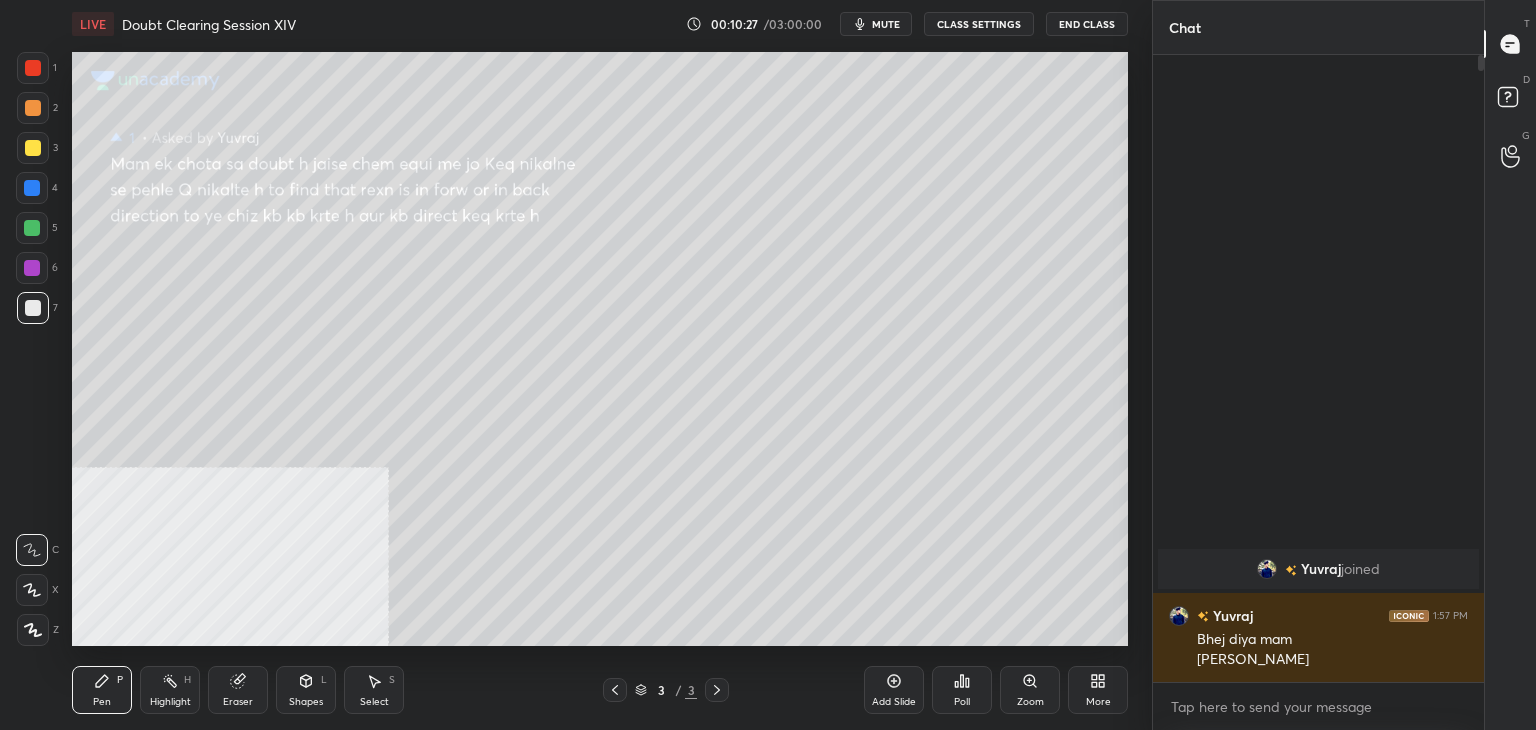 click at bounding box center (33, 148) 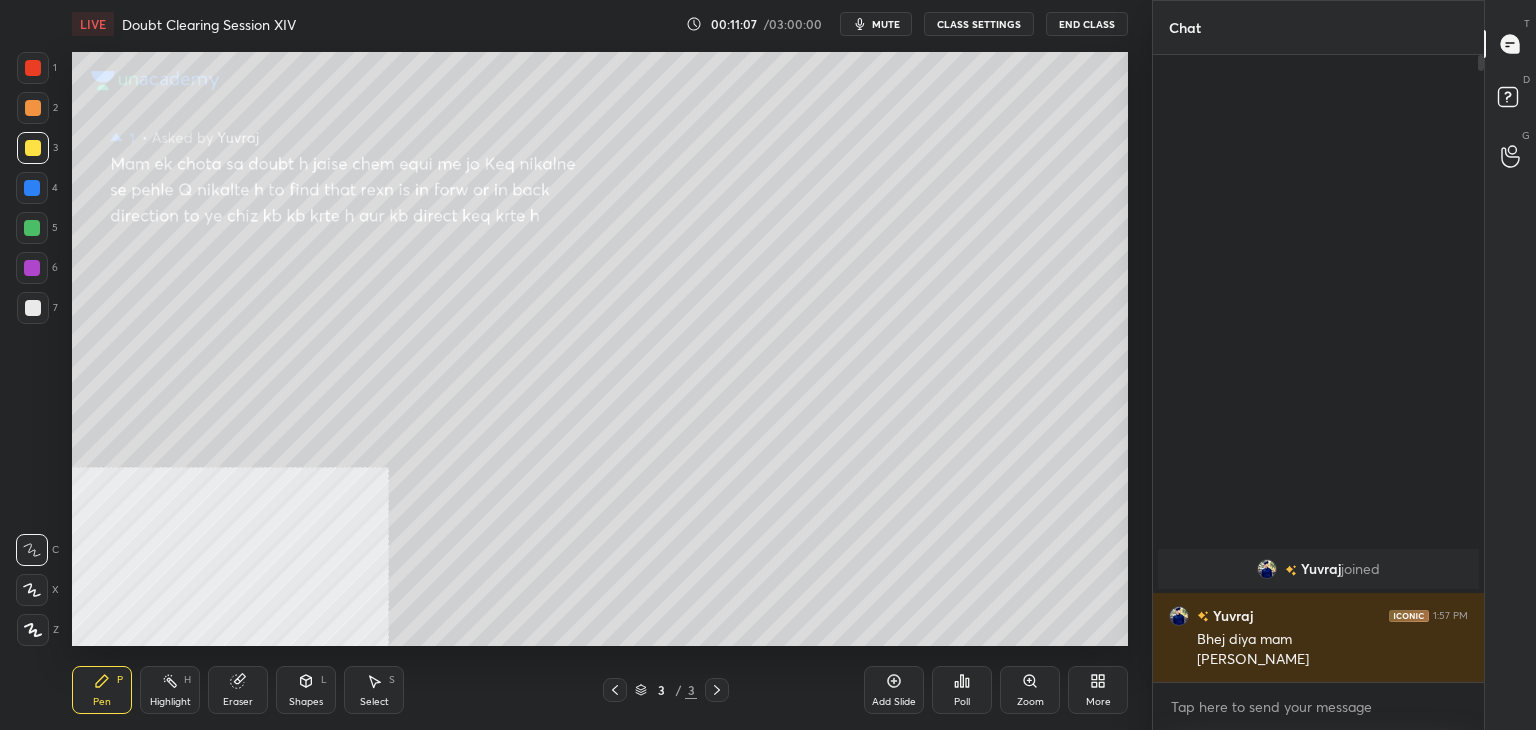 click at bounding box center [33, 68] 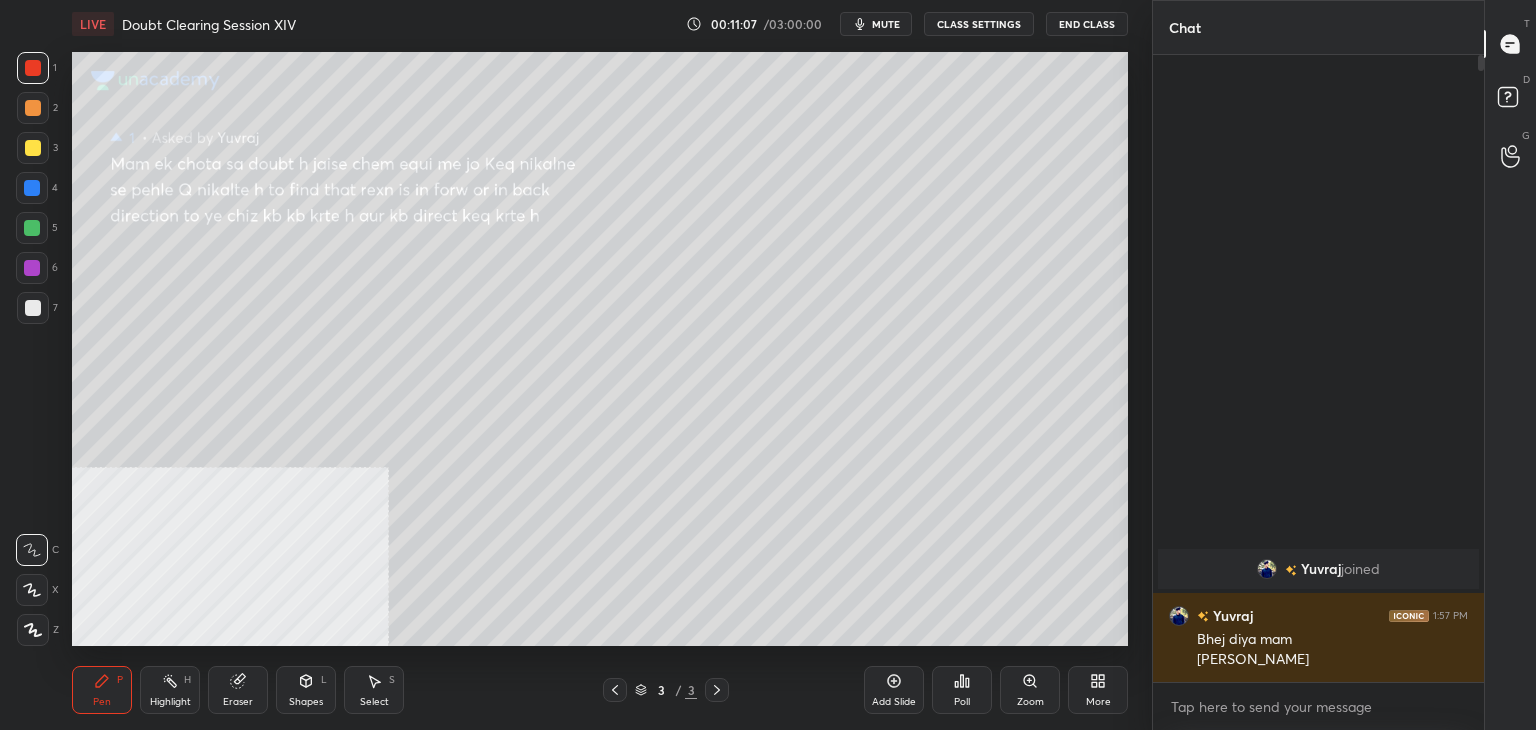 click at bounding box center (32, 188) 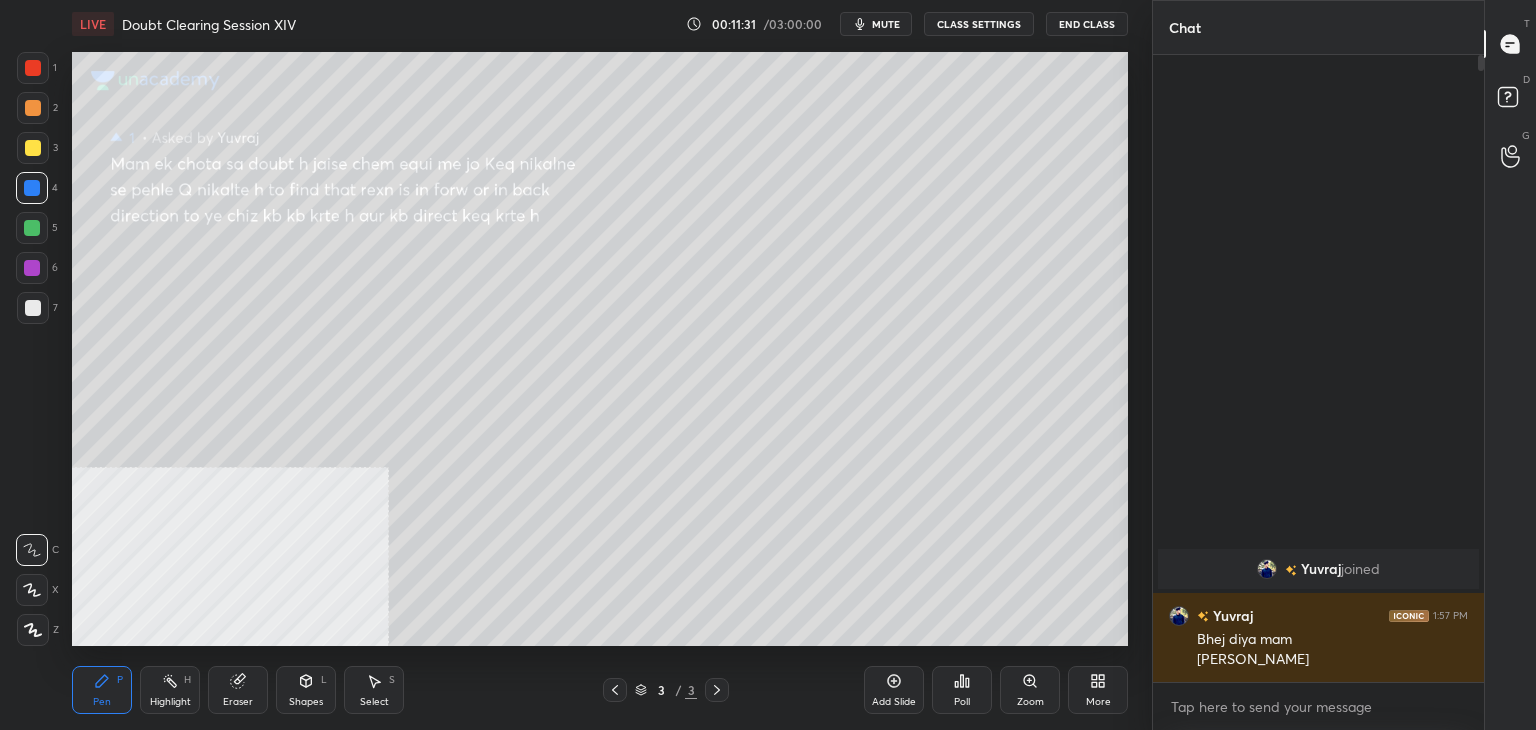 click at bounding box center (33, 148) 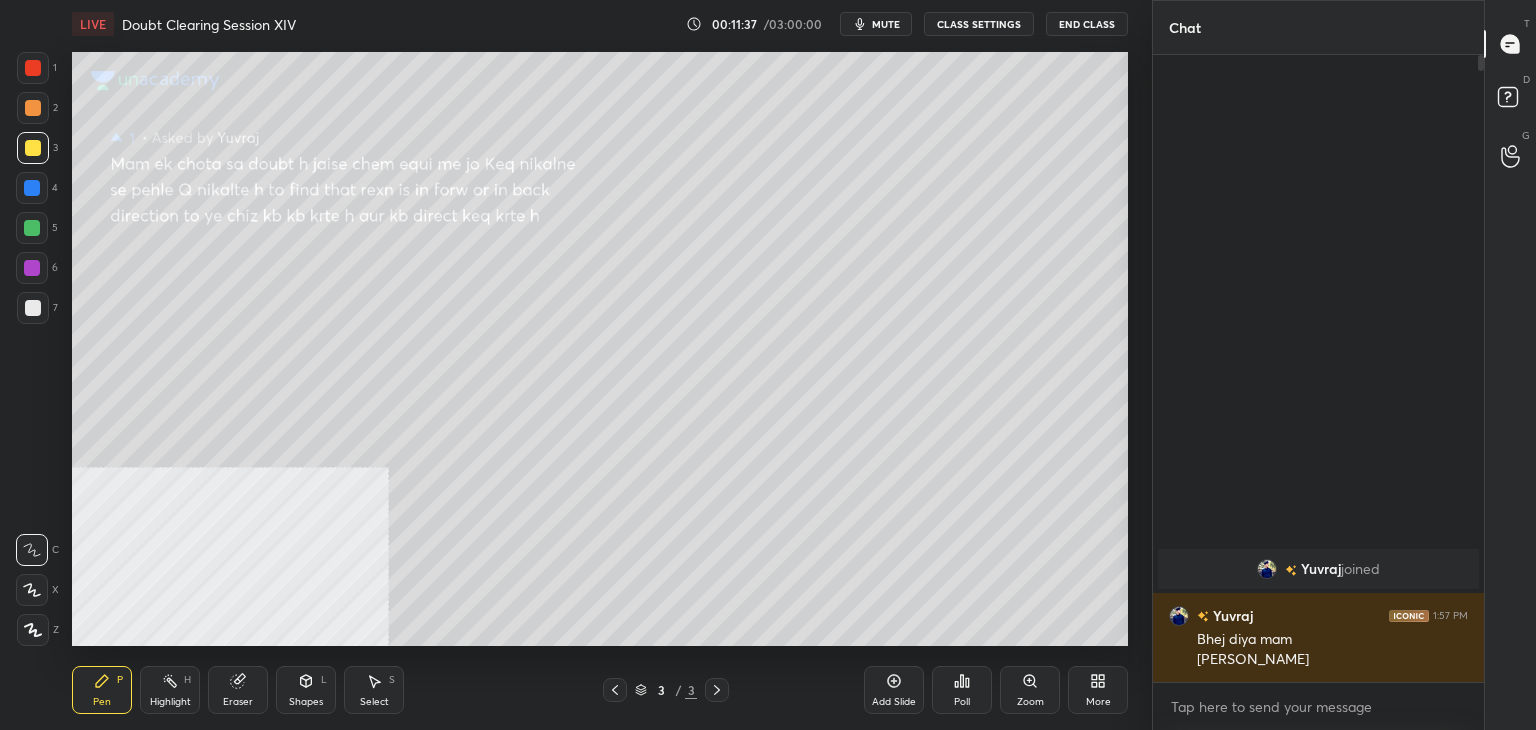 click on "1 2 3 4 5 6 7 C X Z C X Z E E Erase all   H H" at bounding box center (32, 349) 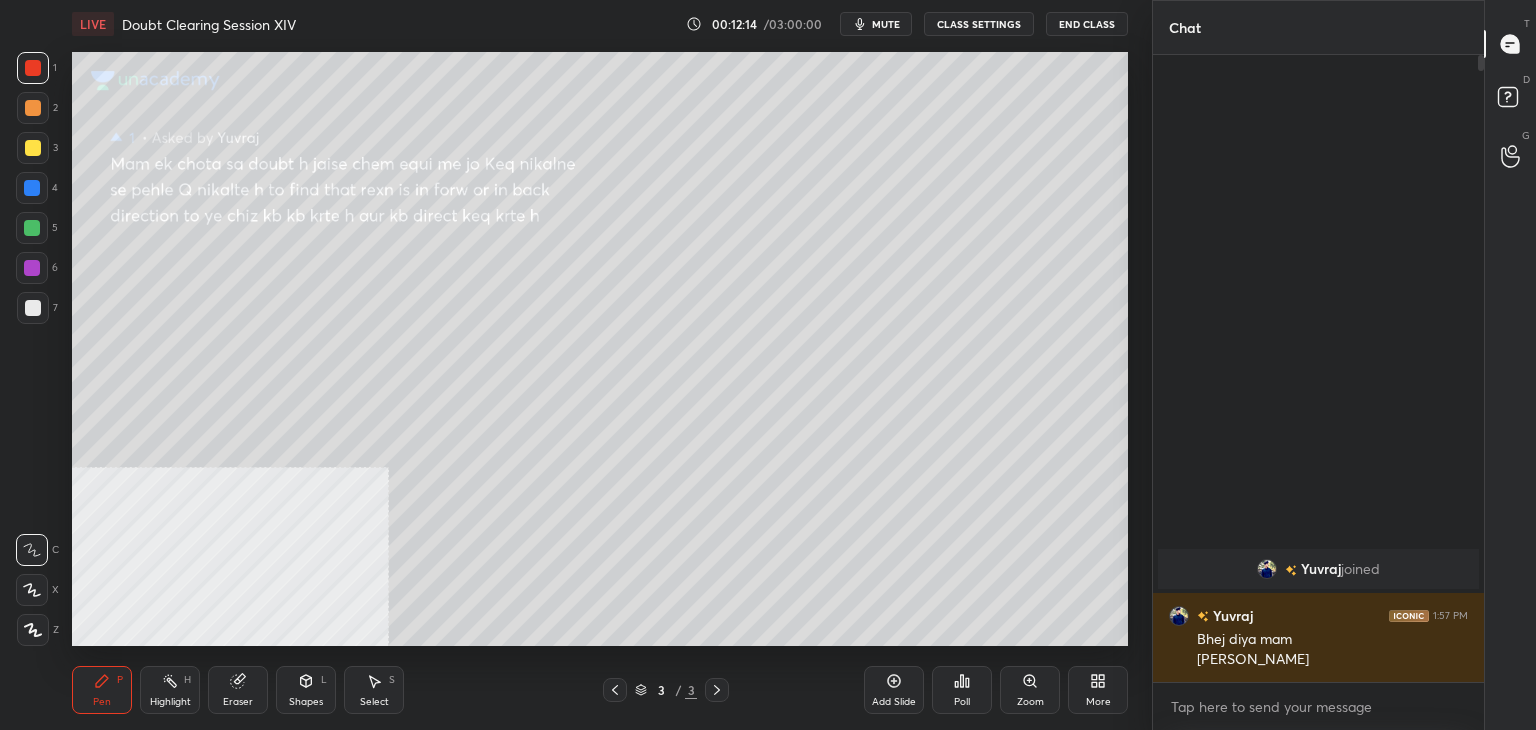 click on "mute" at bounding box center (886, 24) 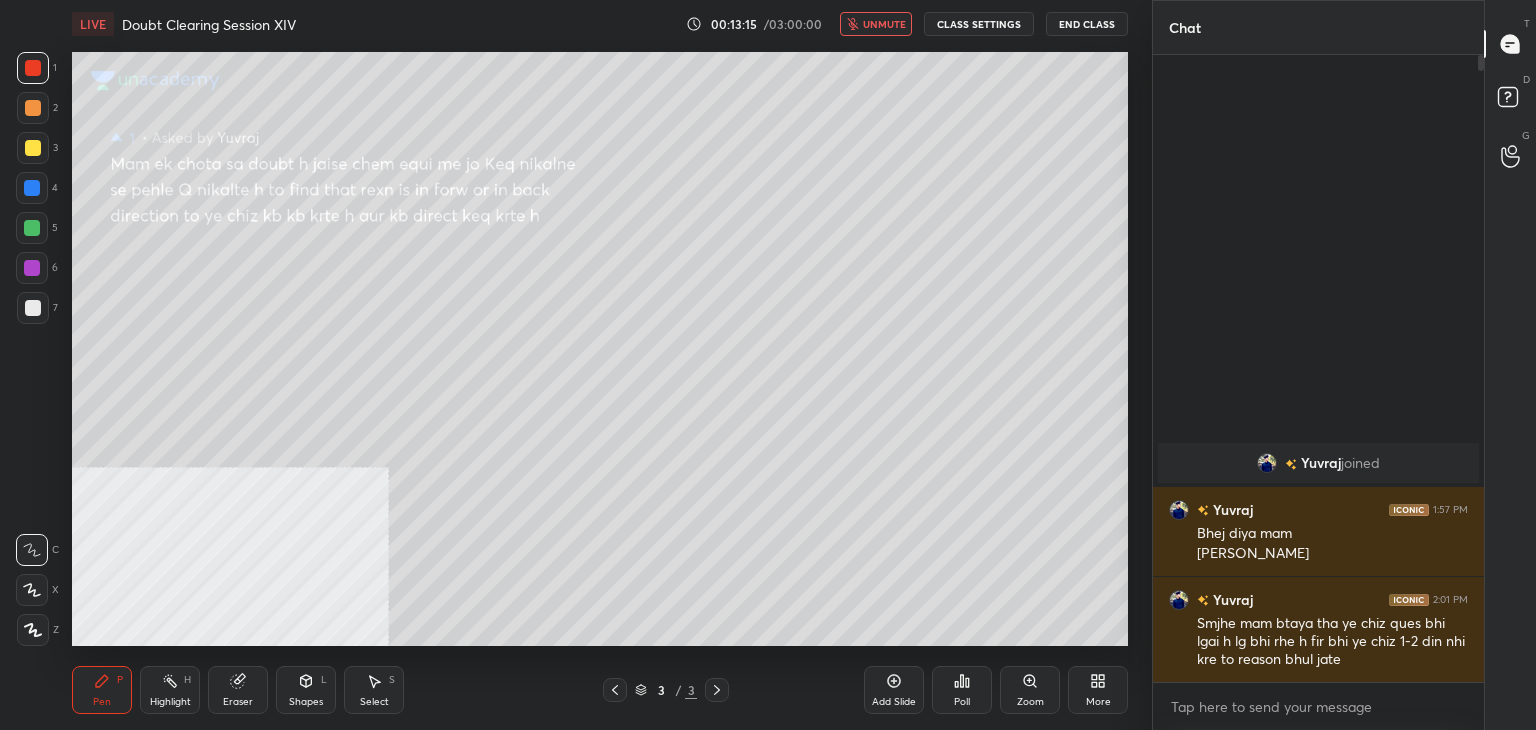 click on "unmute" at bounding box center (876, 24) 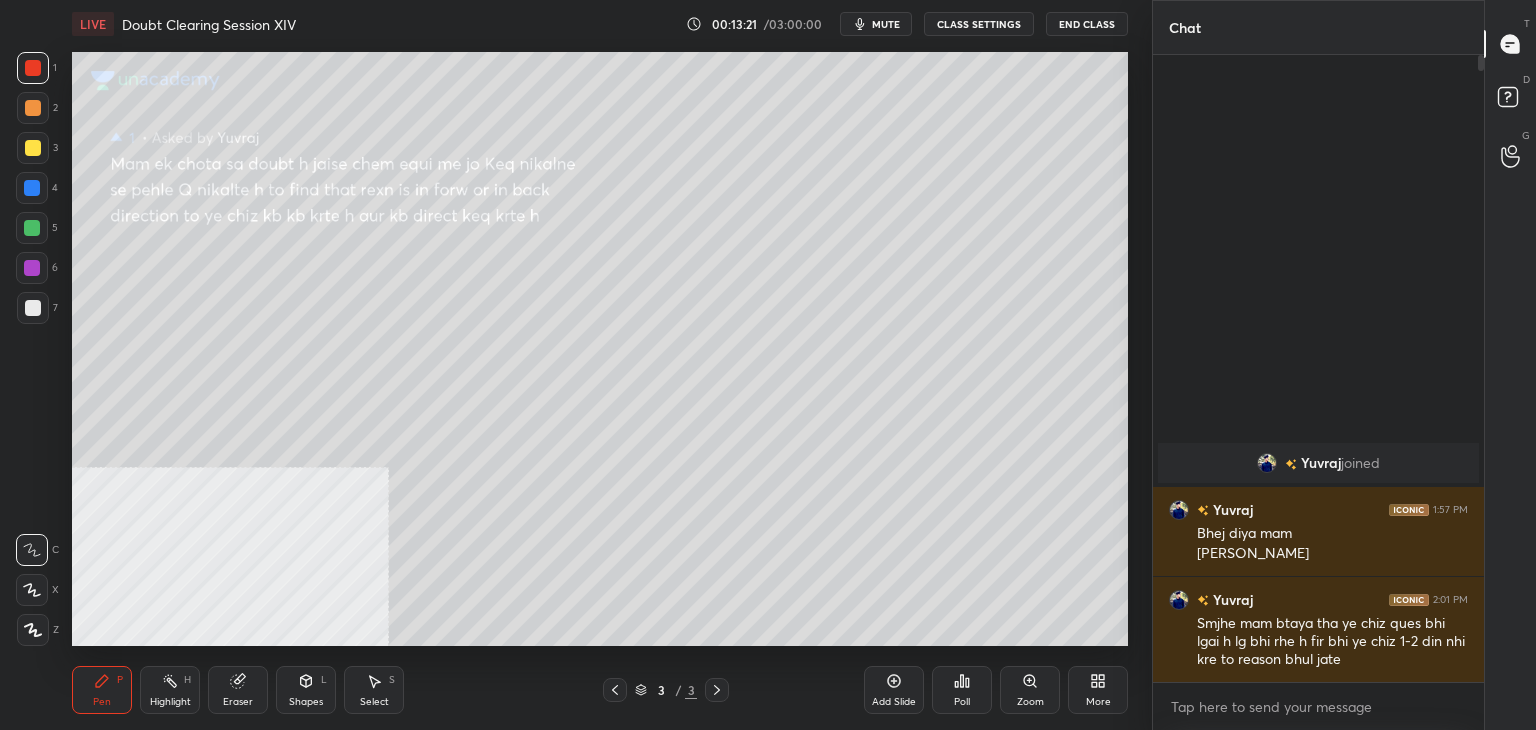 type 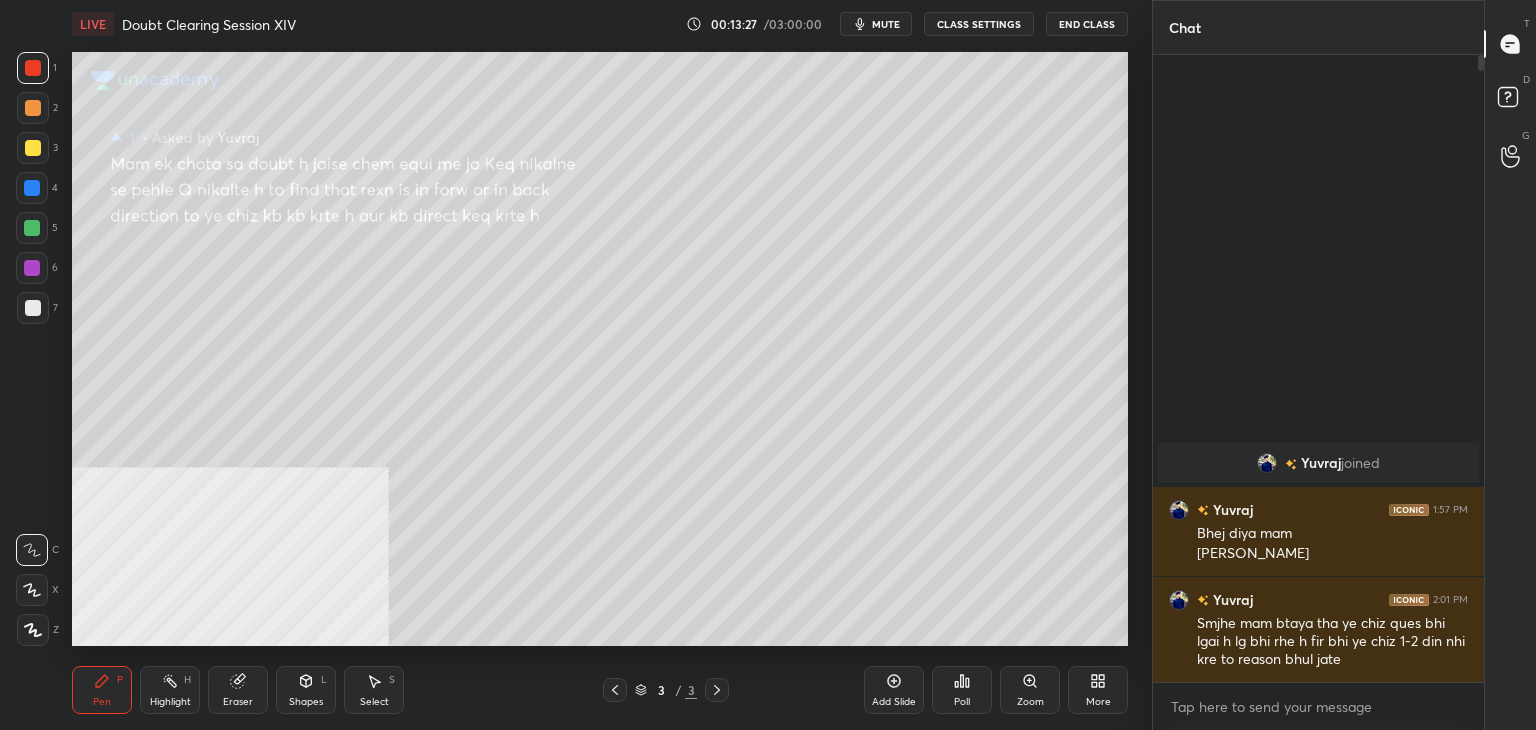 click on "mute" at bounding box center (876, 24) 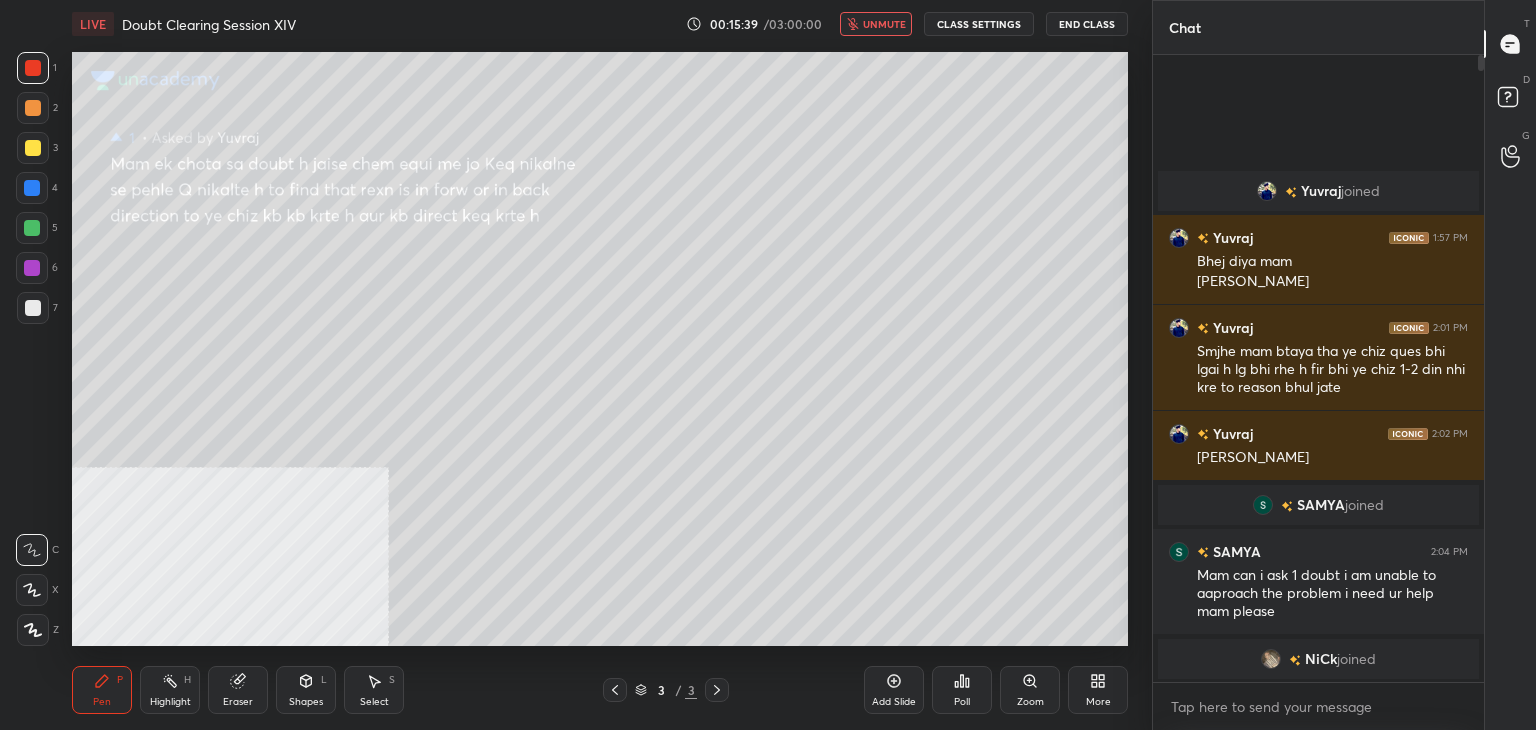click on "unmute" at bounding box center [876, 24] 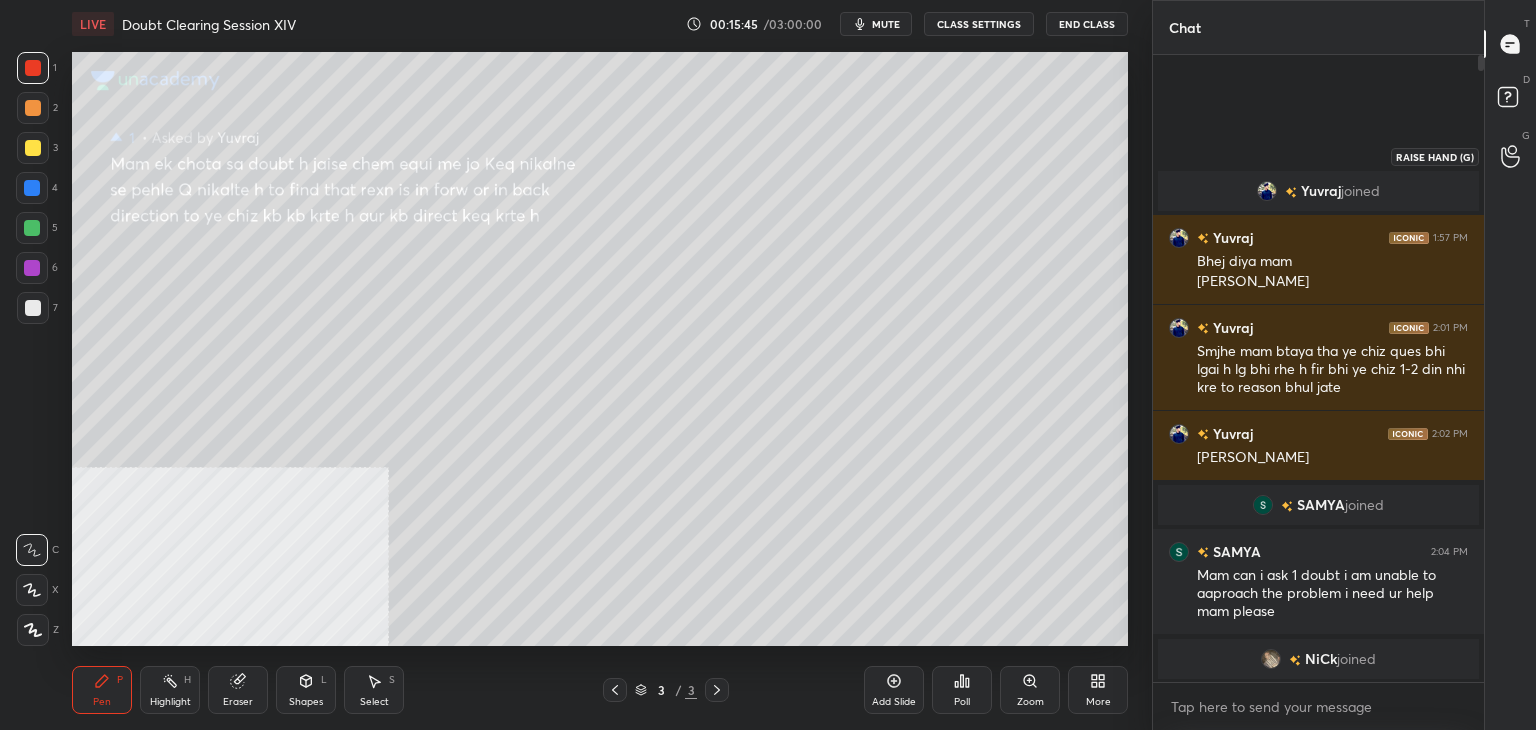 click 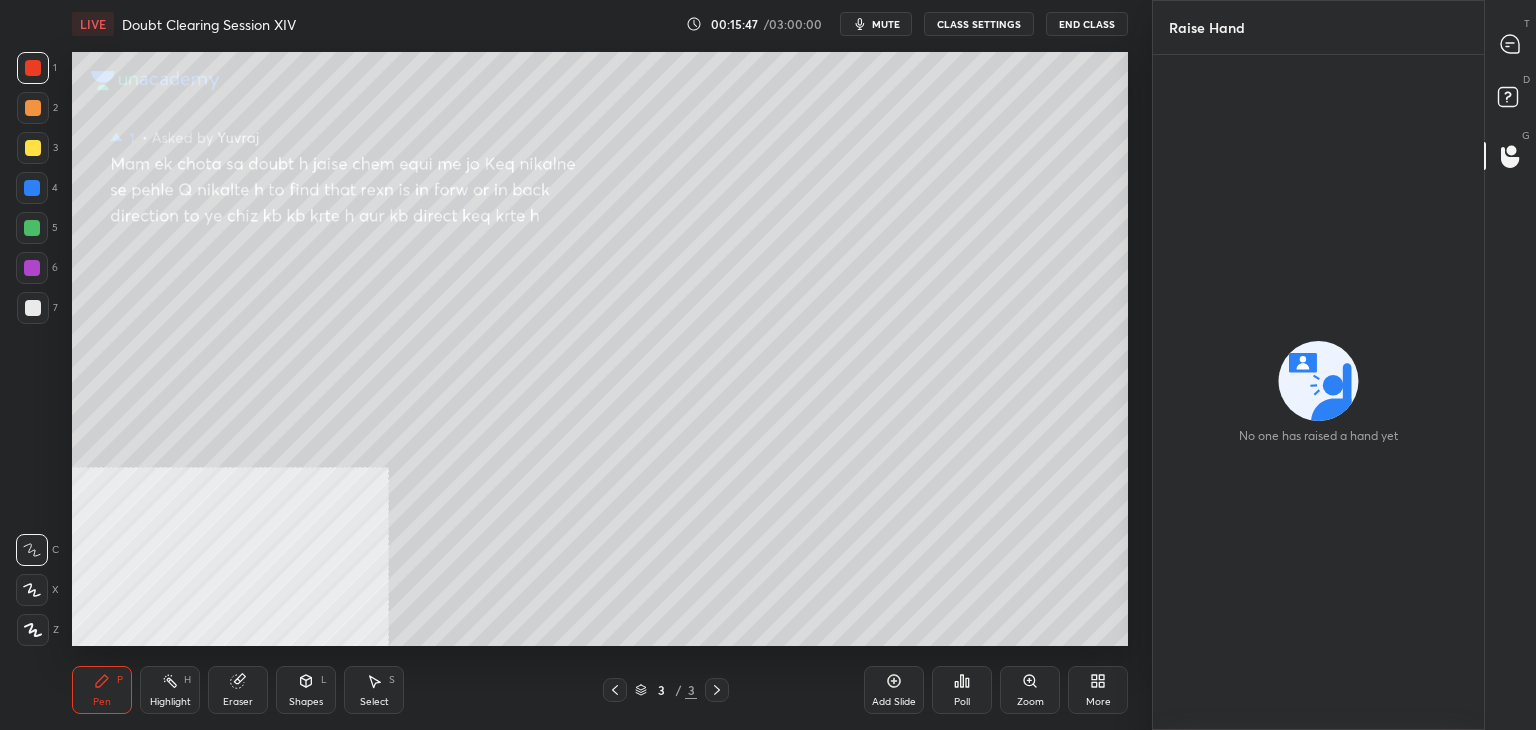 click on "D Doubts (D)" at bounding box center (1510, 100) 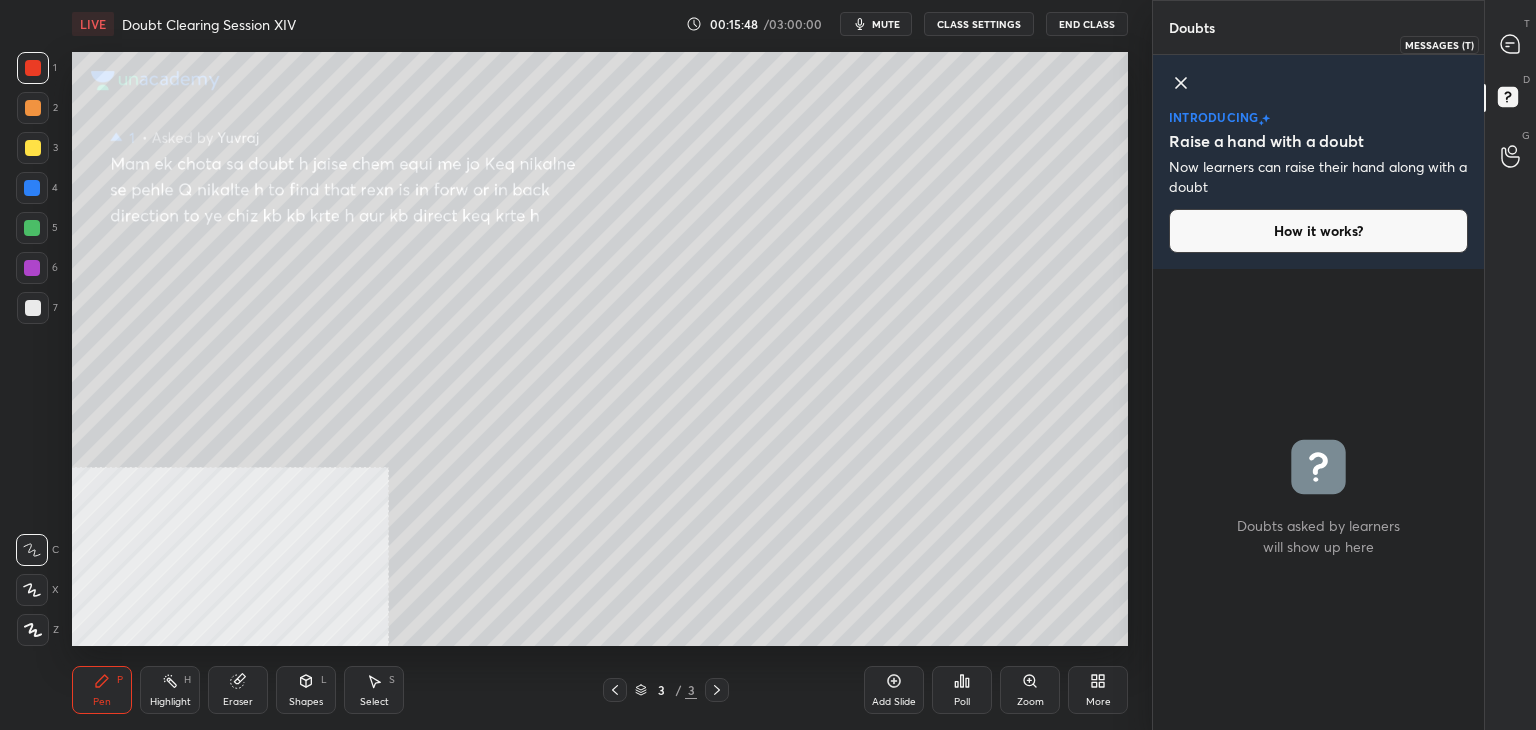 click 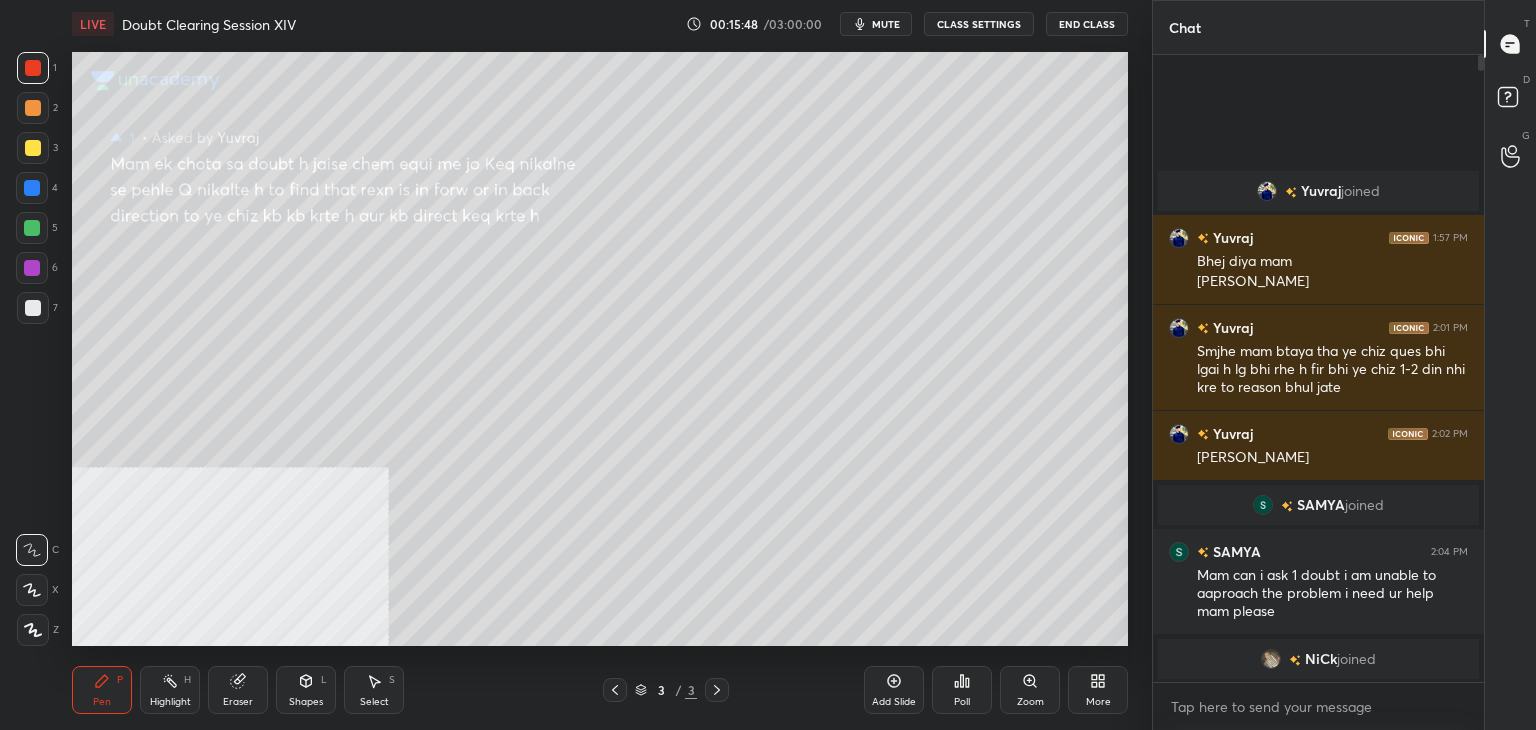 scroll, scrollTop: 6, scrollLeft: 6, axis: both 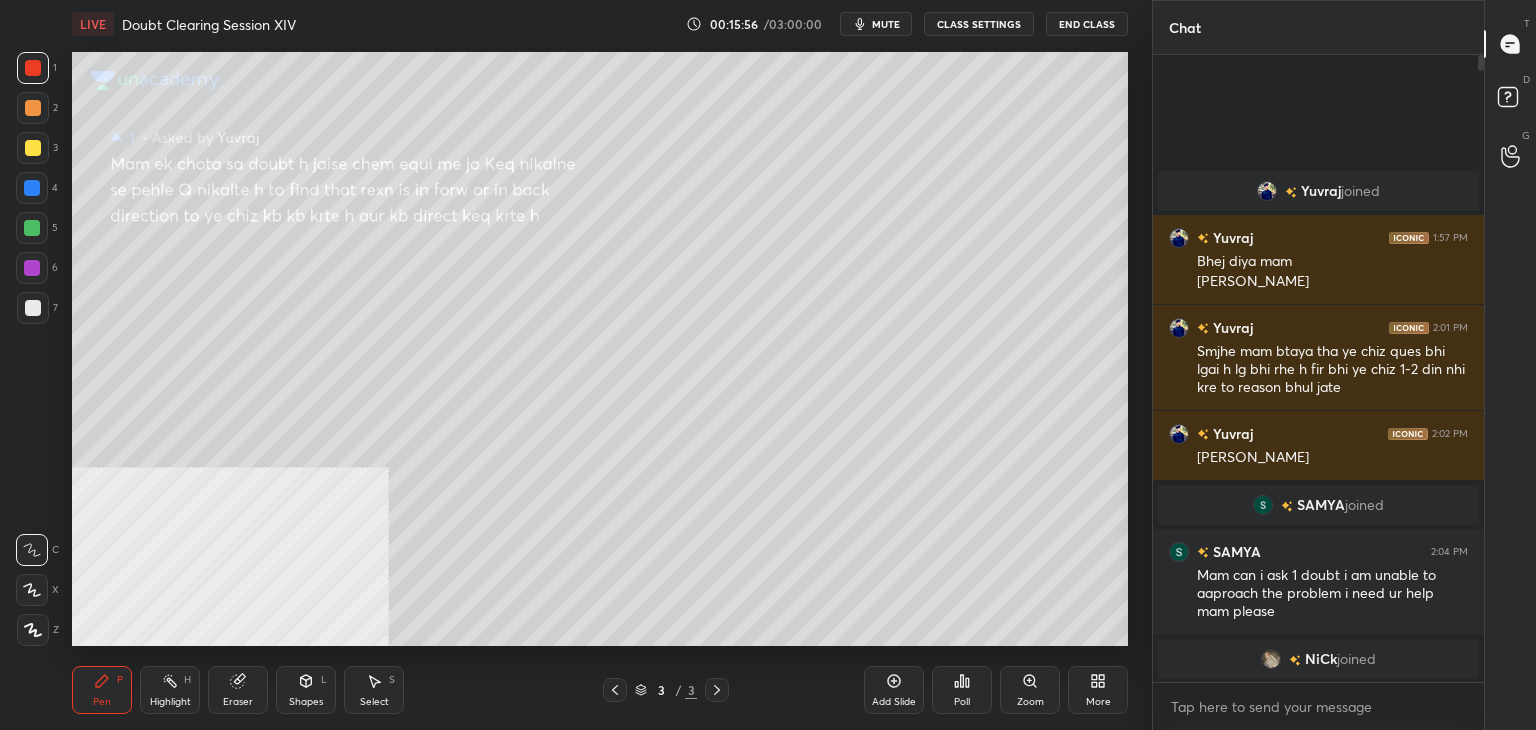 click on "mute" at bounding box center [886, 24] 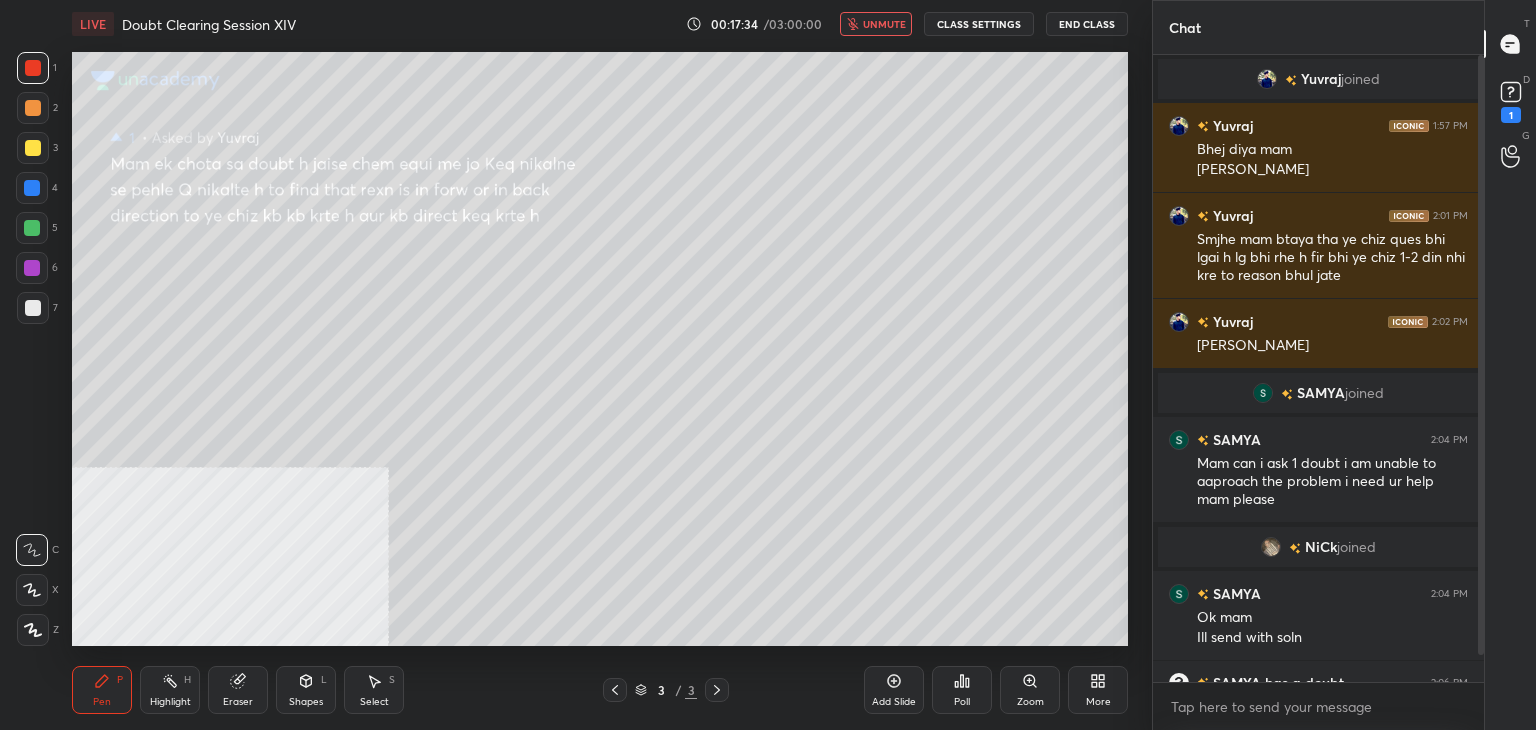 scroll, scrollTop: 64, scrollLeft: 0, axis: vertical 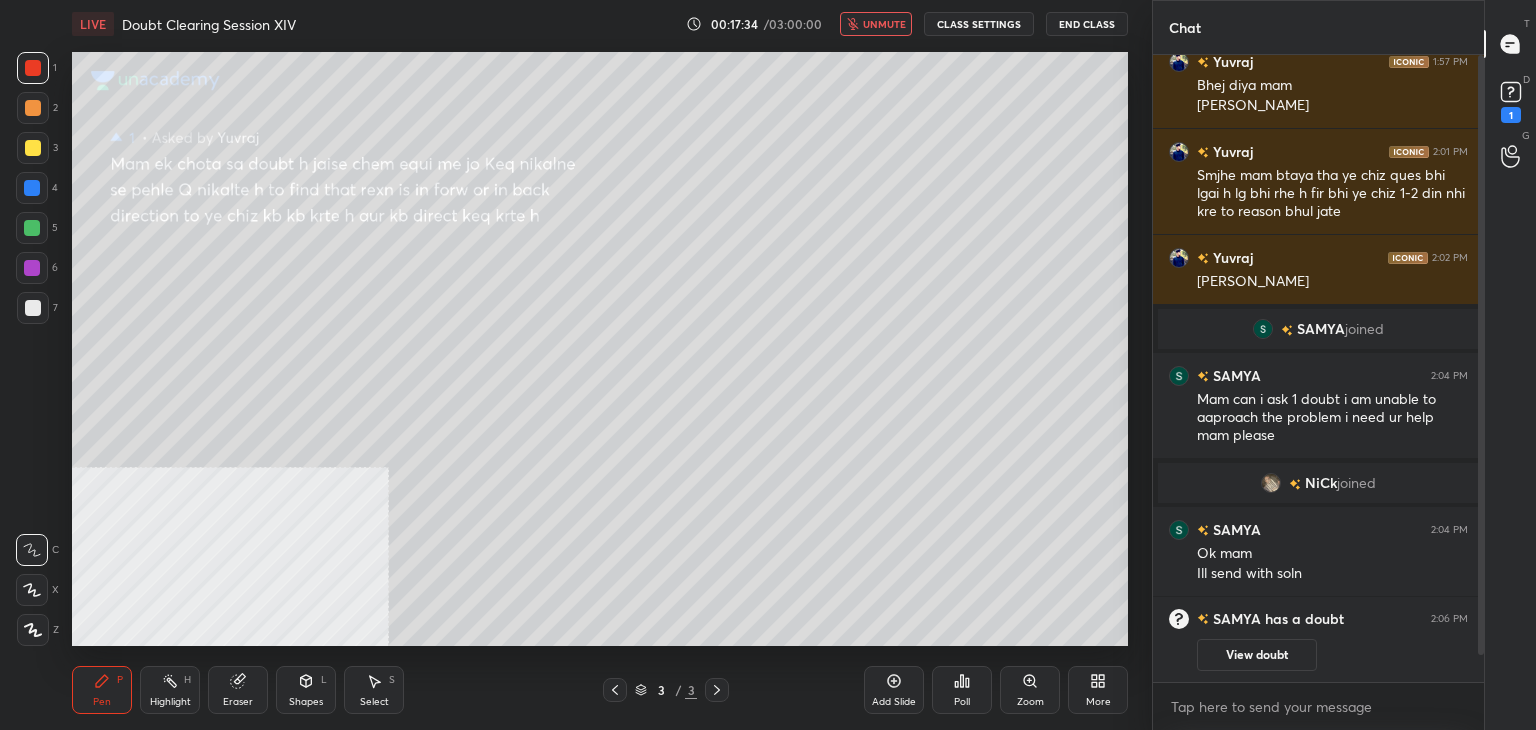 drag, startPoint x: 1480, startPoint y: 524, endPoint x: 1476, endPoint y: 625, distance: 101.07918 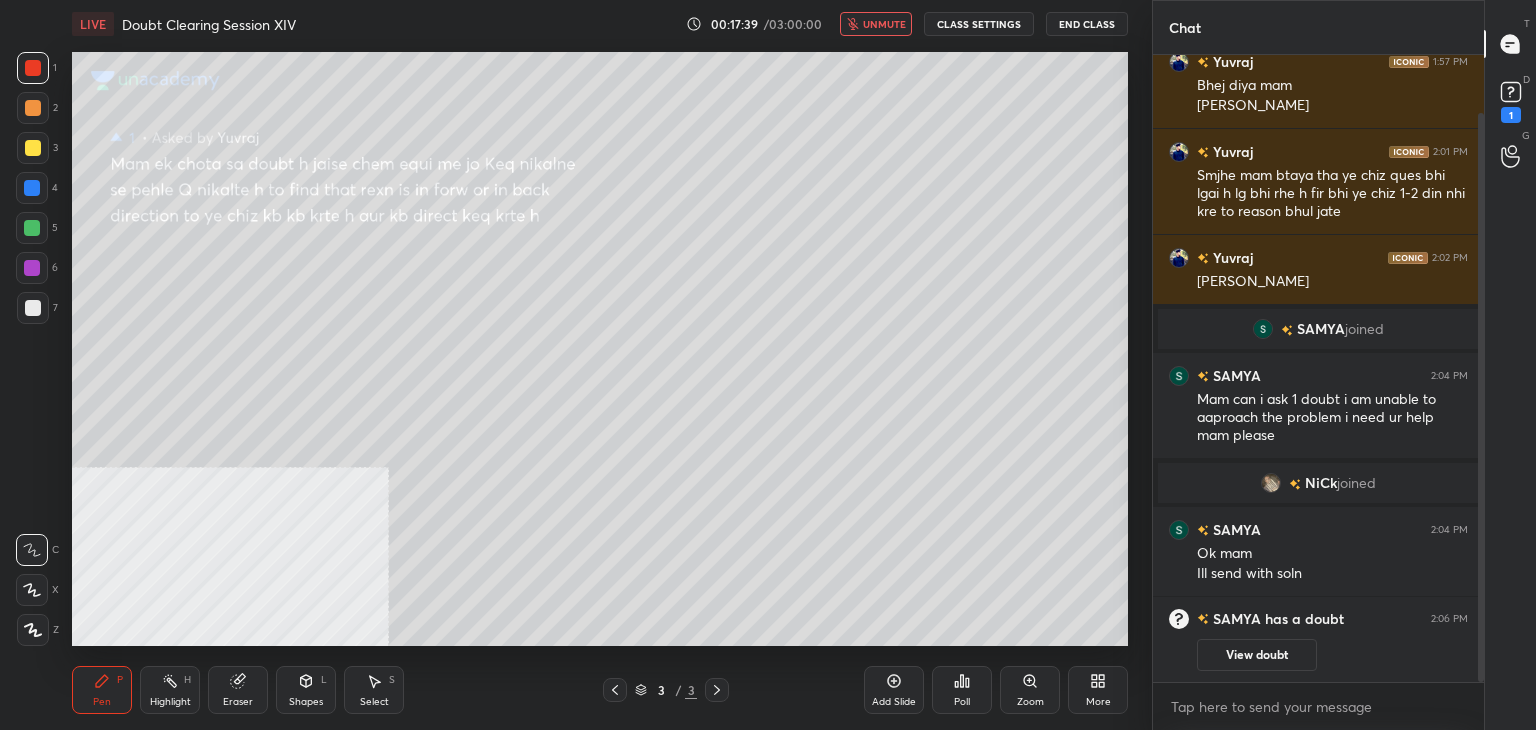 click on "unmute" at bounding box center [884, 24] 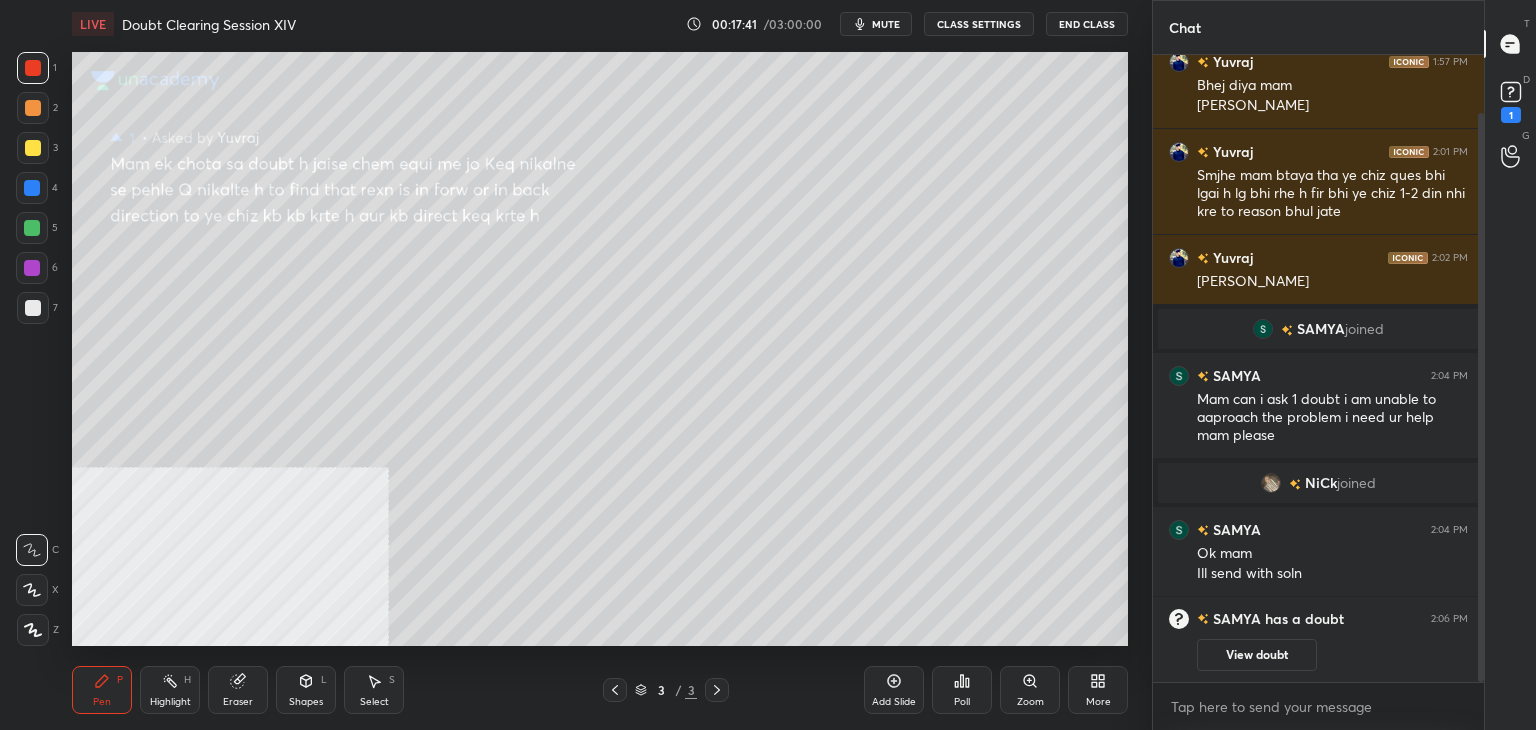 scroll, scrollTop: 150, scrollLeft: 0, axis: vertical 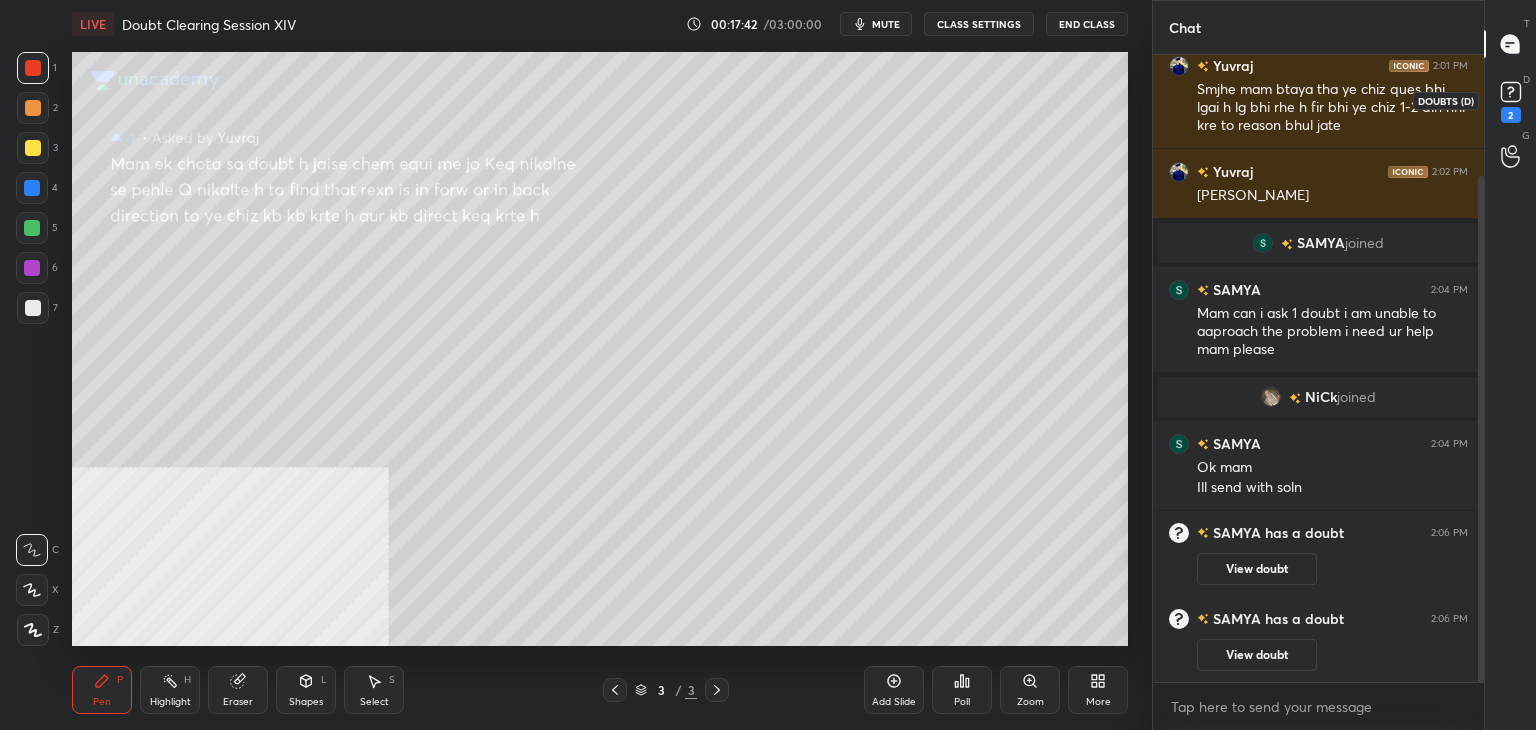 click 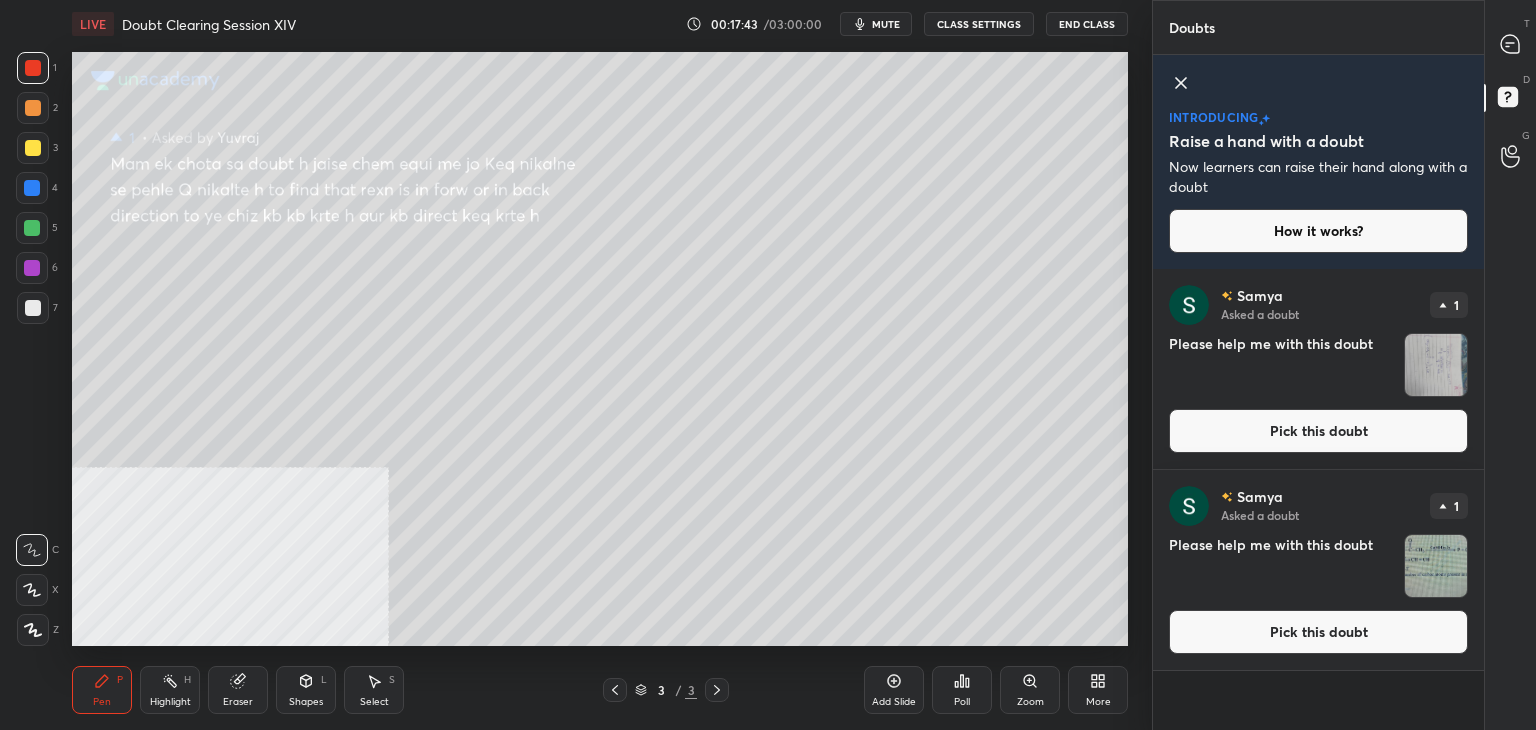 click on "[PERSON_NAME] Asked a doubt 1 Please help me with this doubt Pick this doubt" at bounding box center [1318, 570] 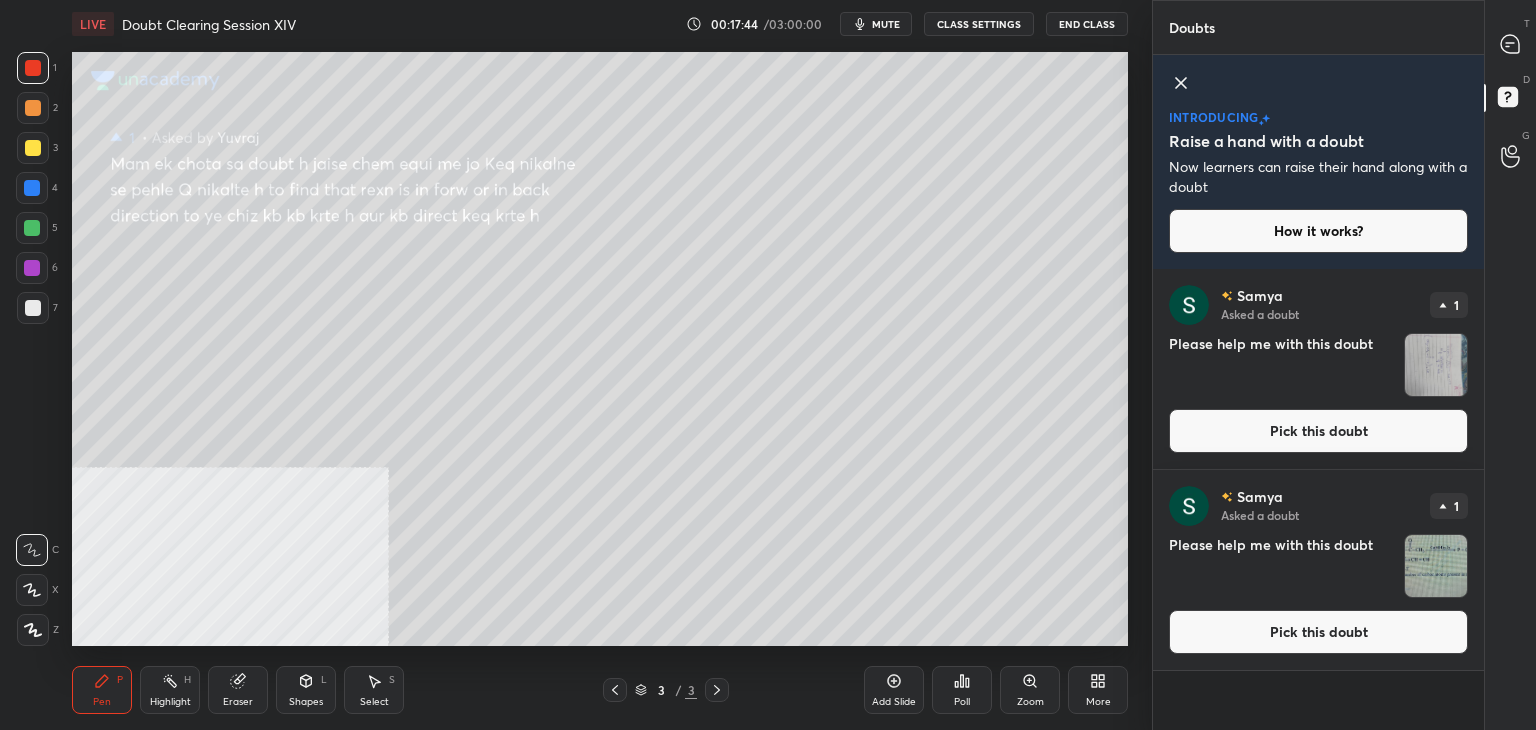 click on "Pick this doubt" at bounding box center (1318, 632) 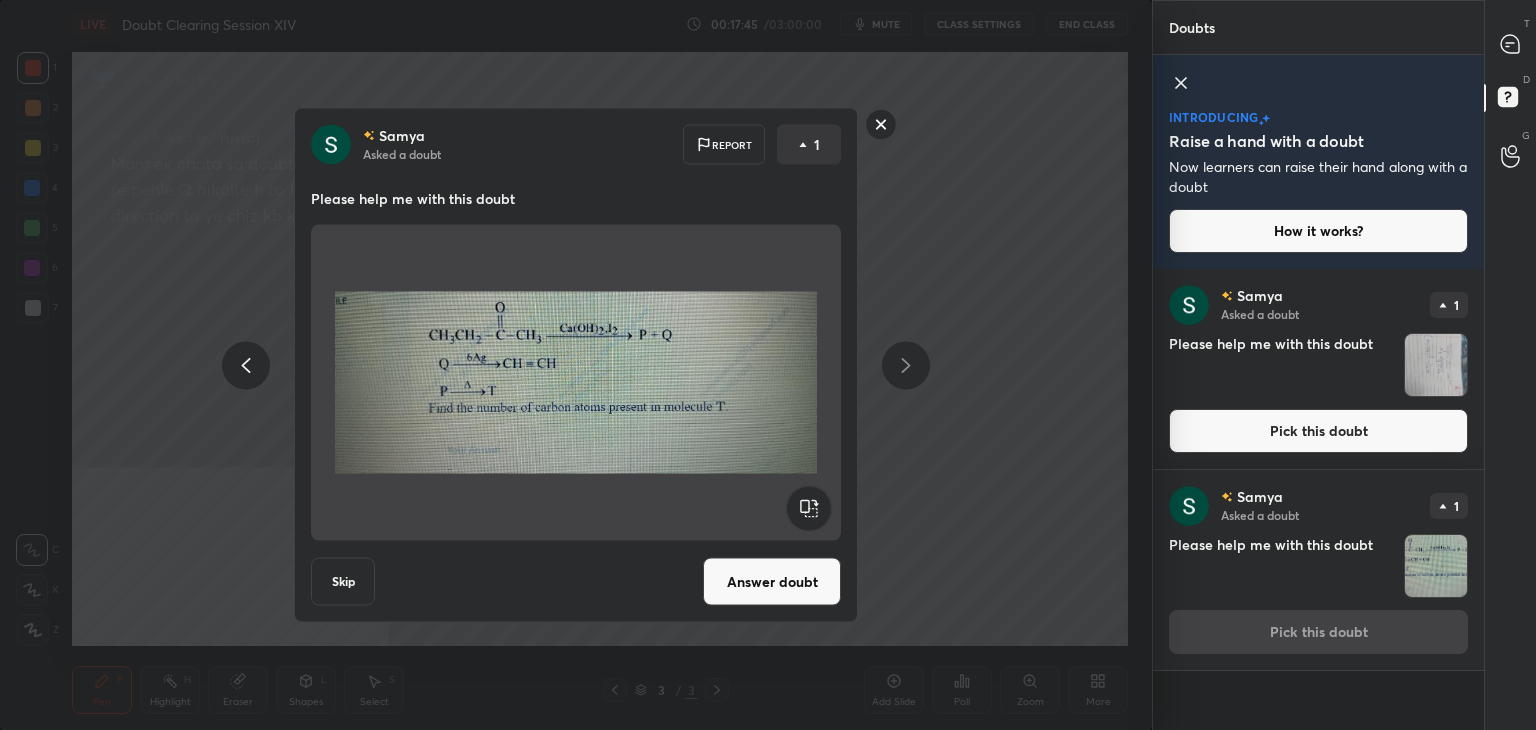 click on "Answer doubt" at bounding box center (772, 582) 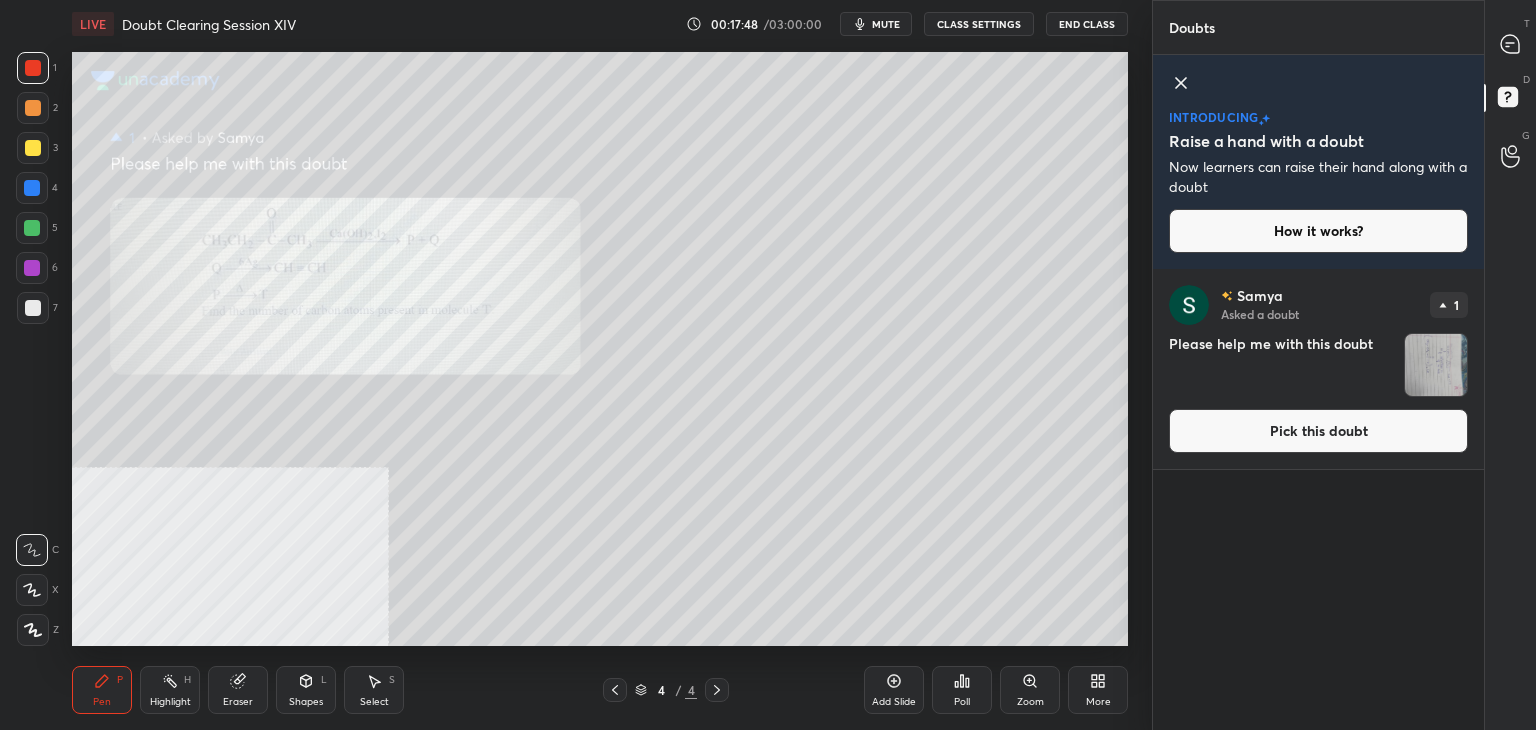 click on "Pick this doubt" at bounding box center [1318, 431] 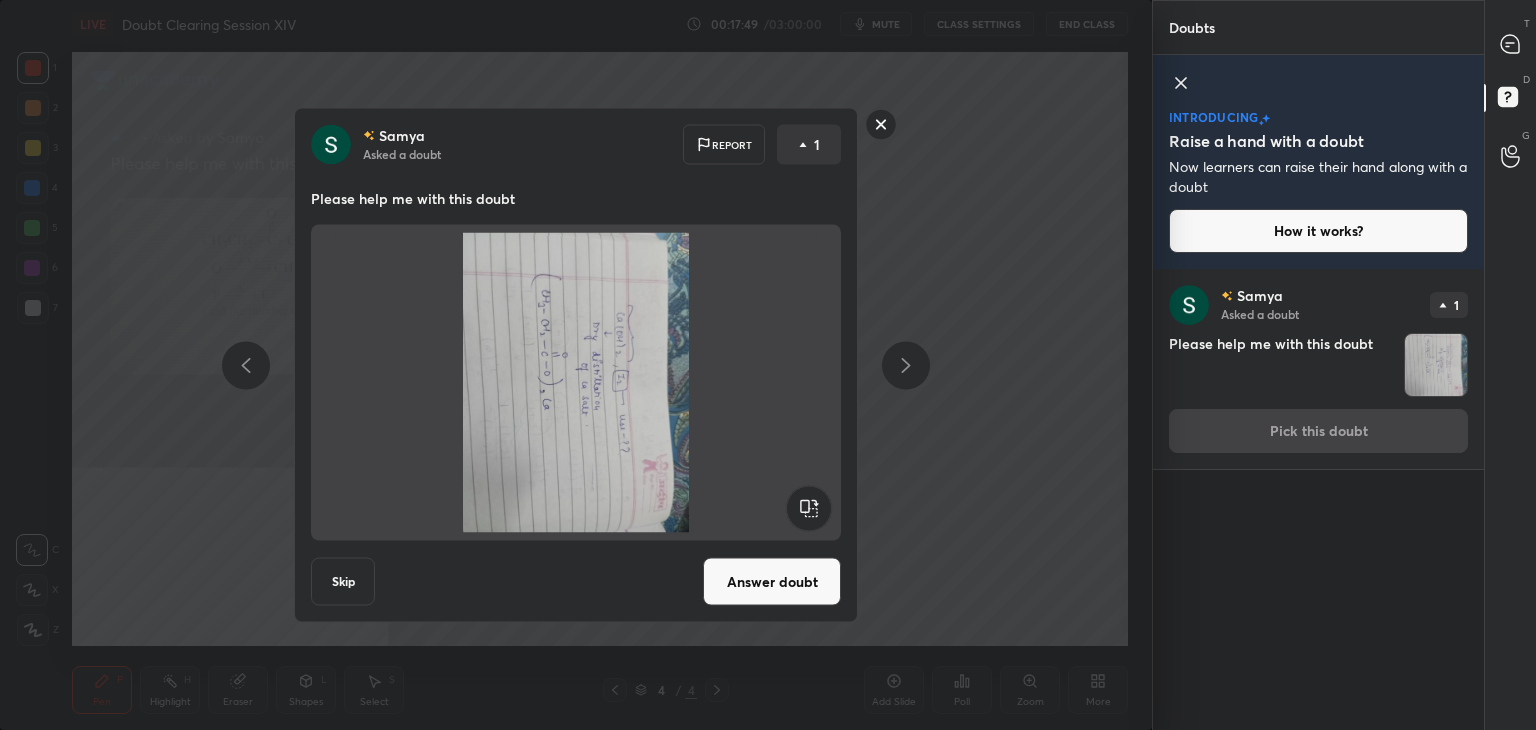 click 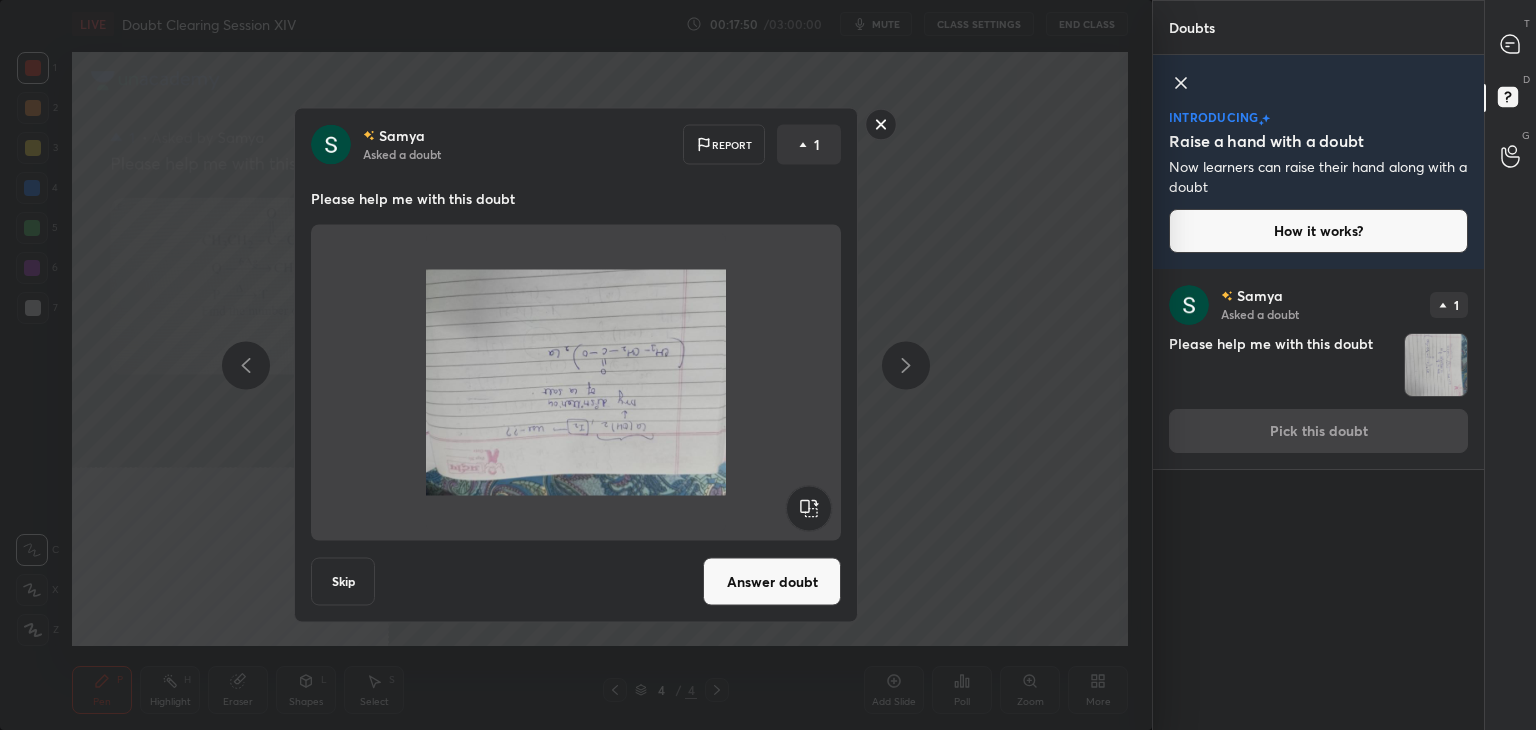 click 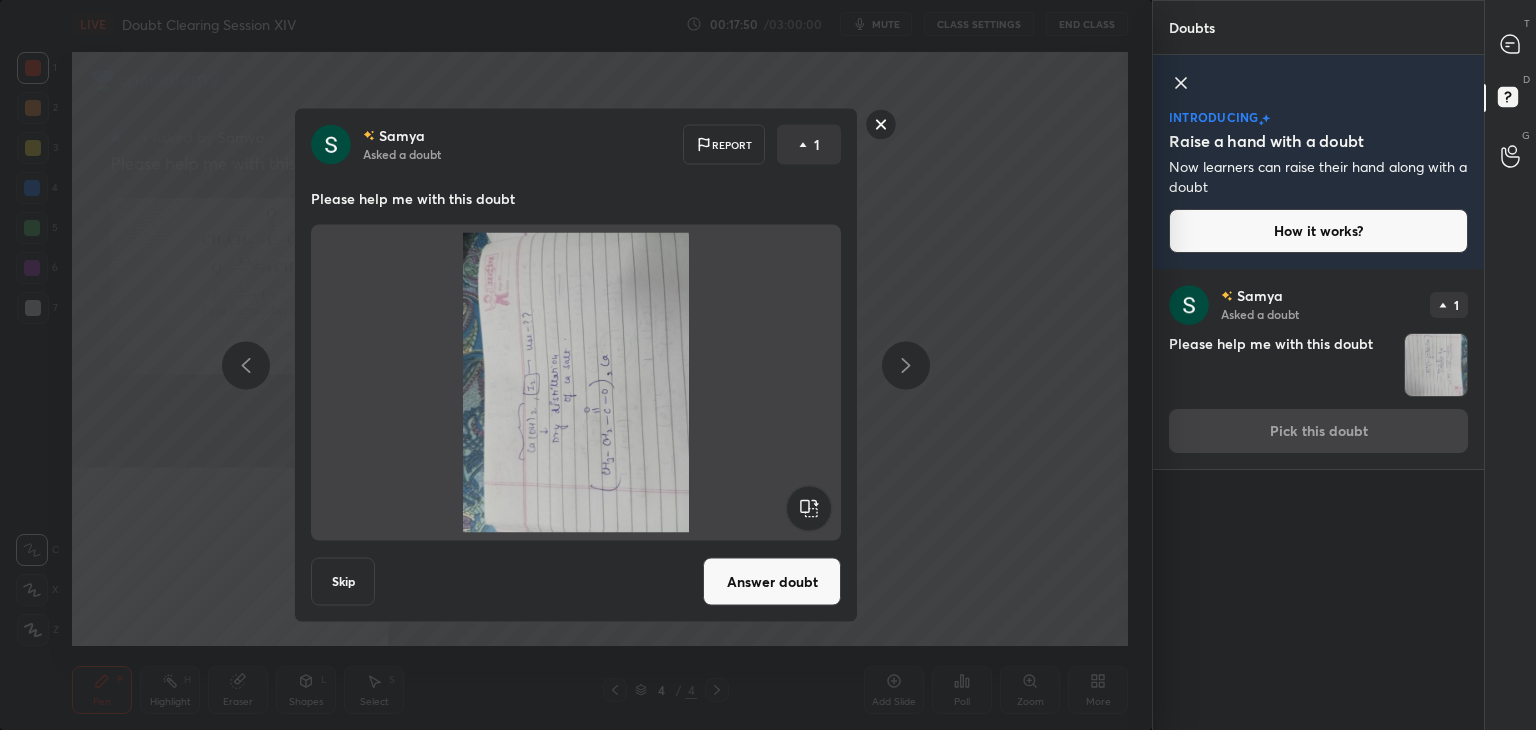 click 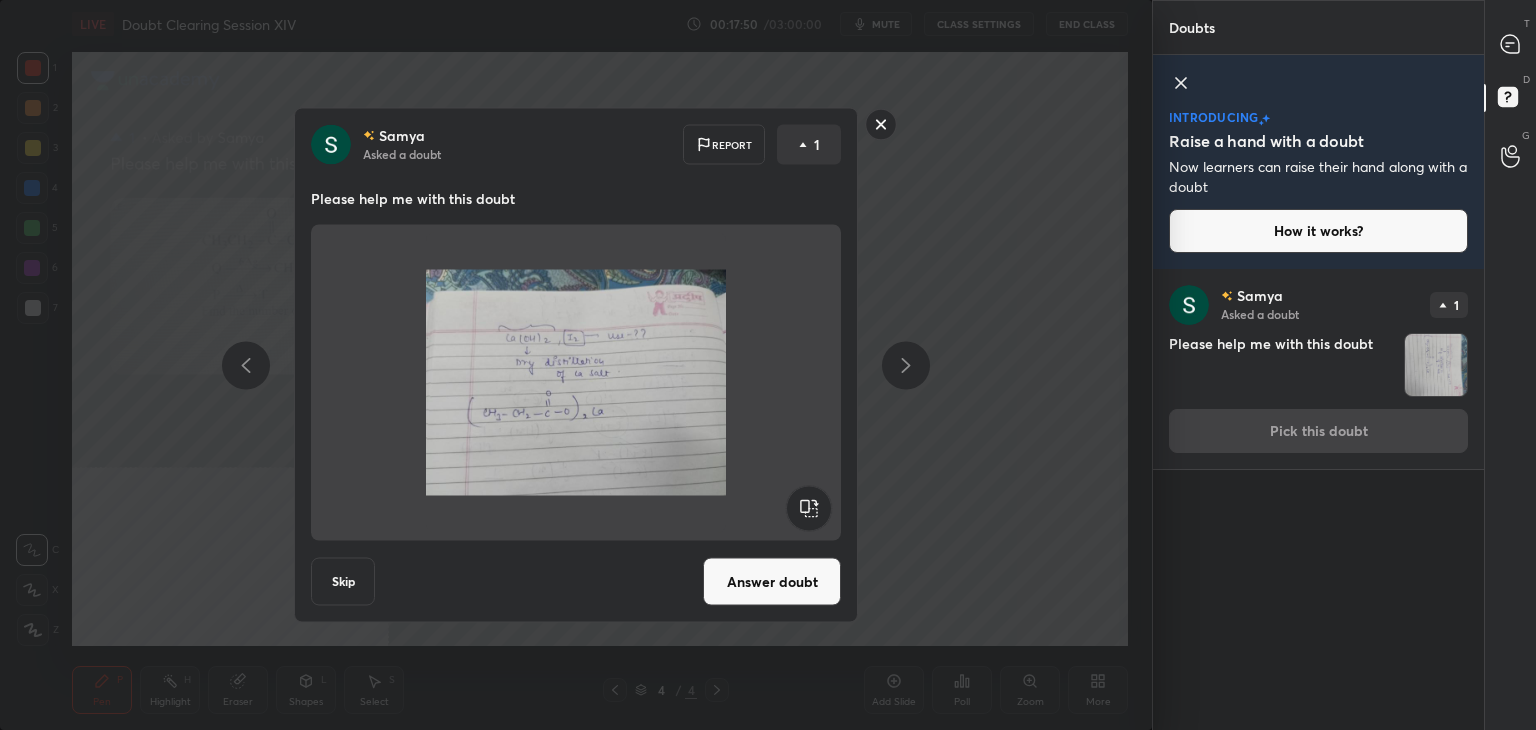 click on "Answer doubt" at bounding box center (772, 582) 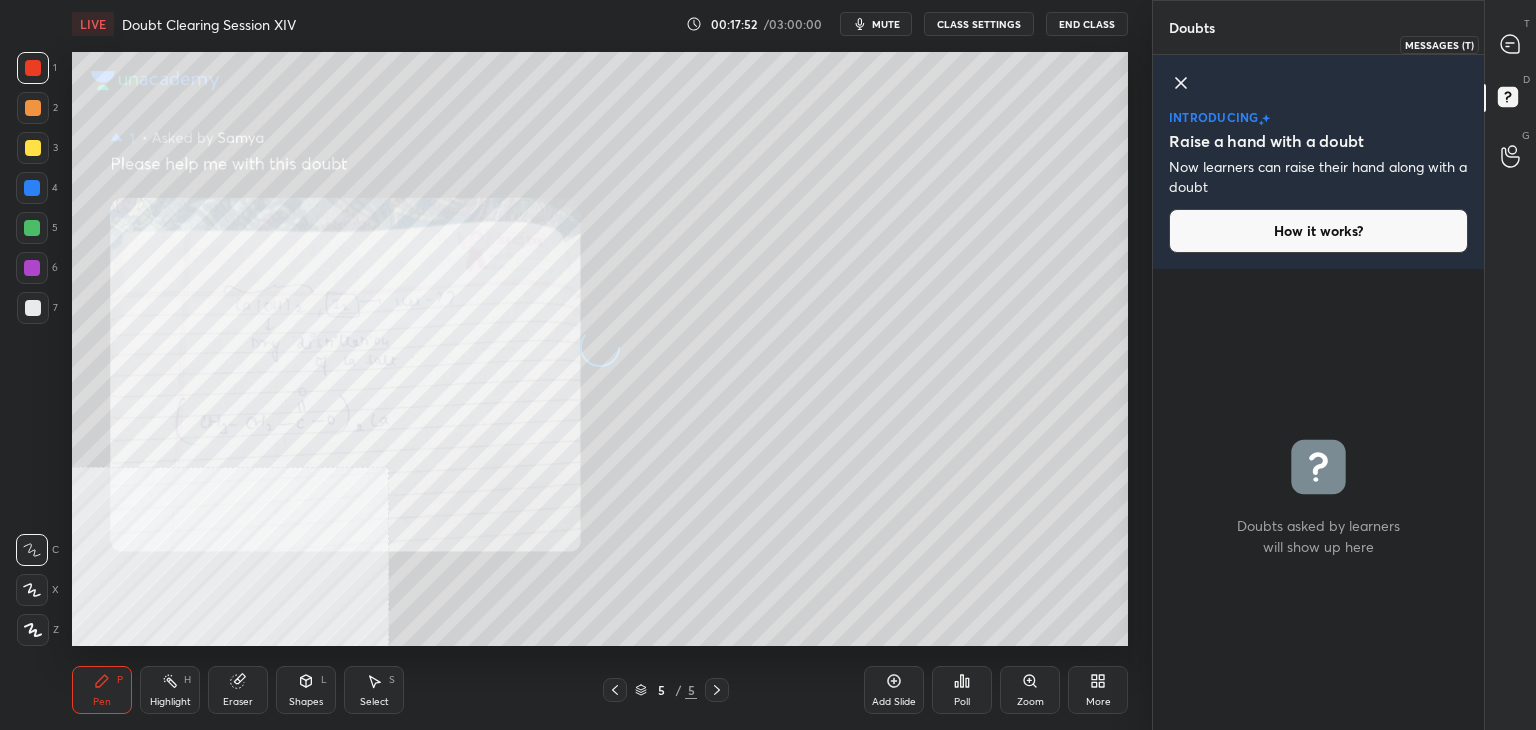 click at bounding box center (1511, 44) 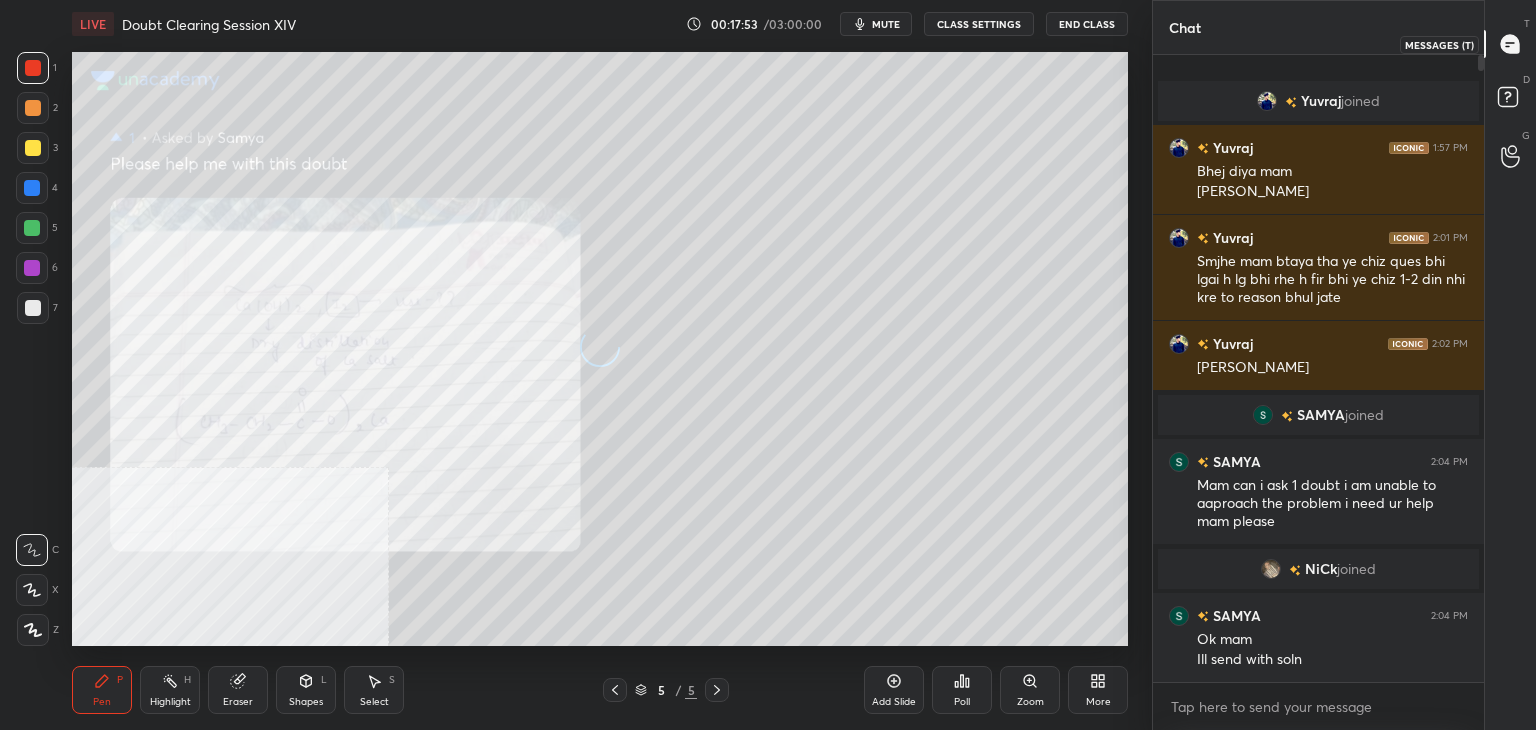 scroll, scrollTop: 6, scrollLeft: 6, axis: both 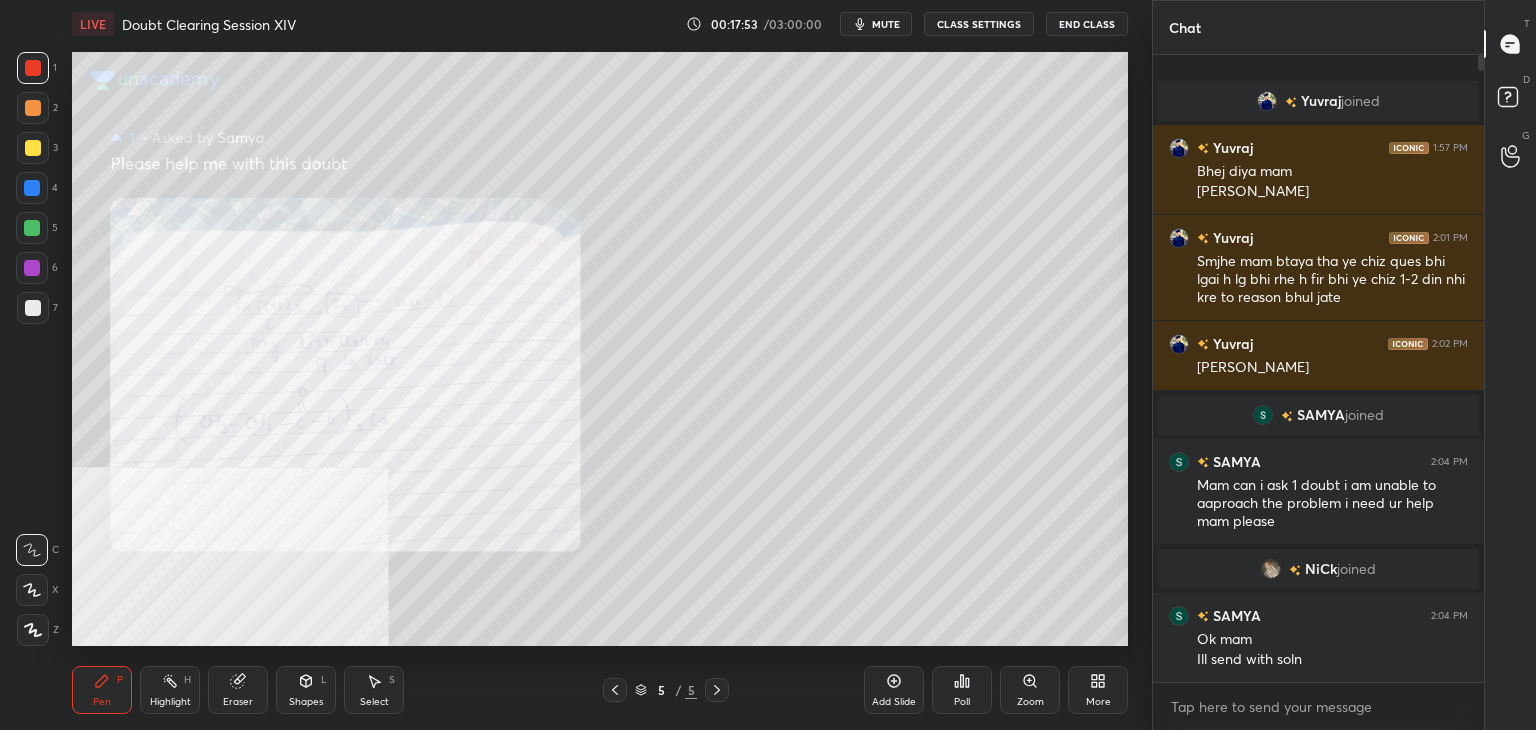 click 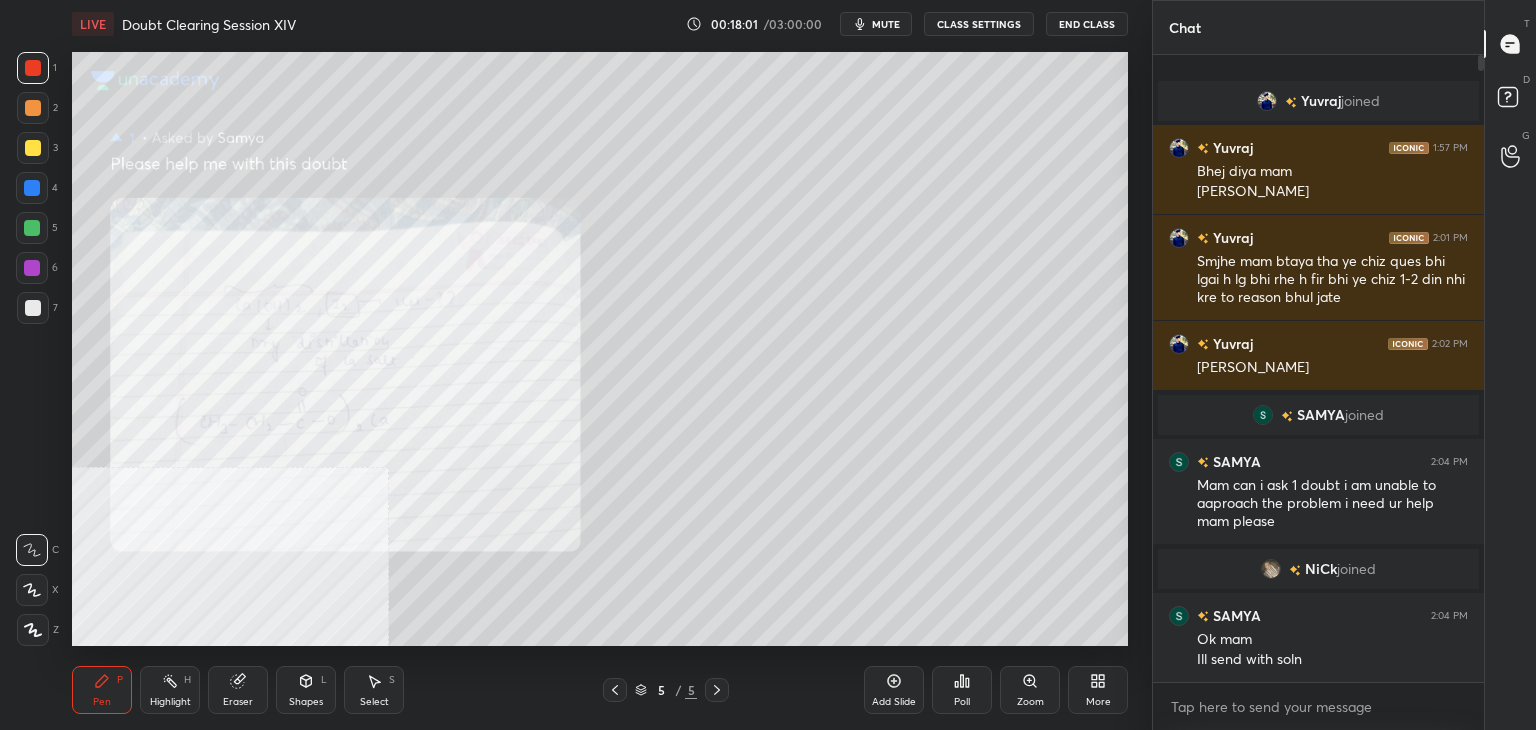 click 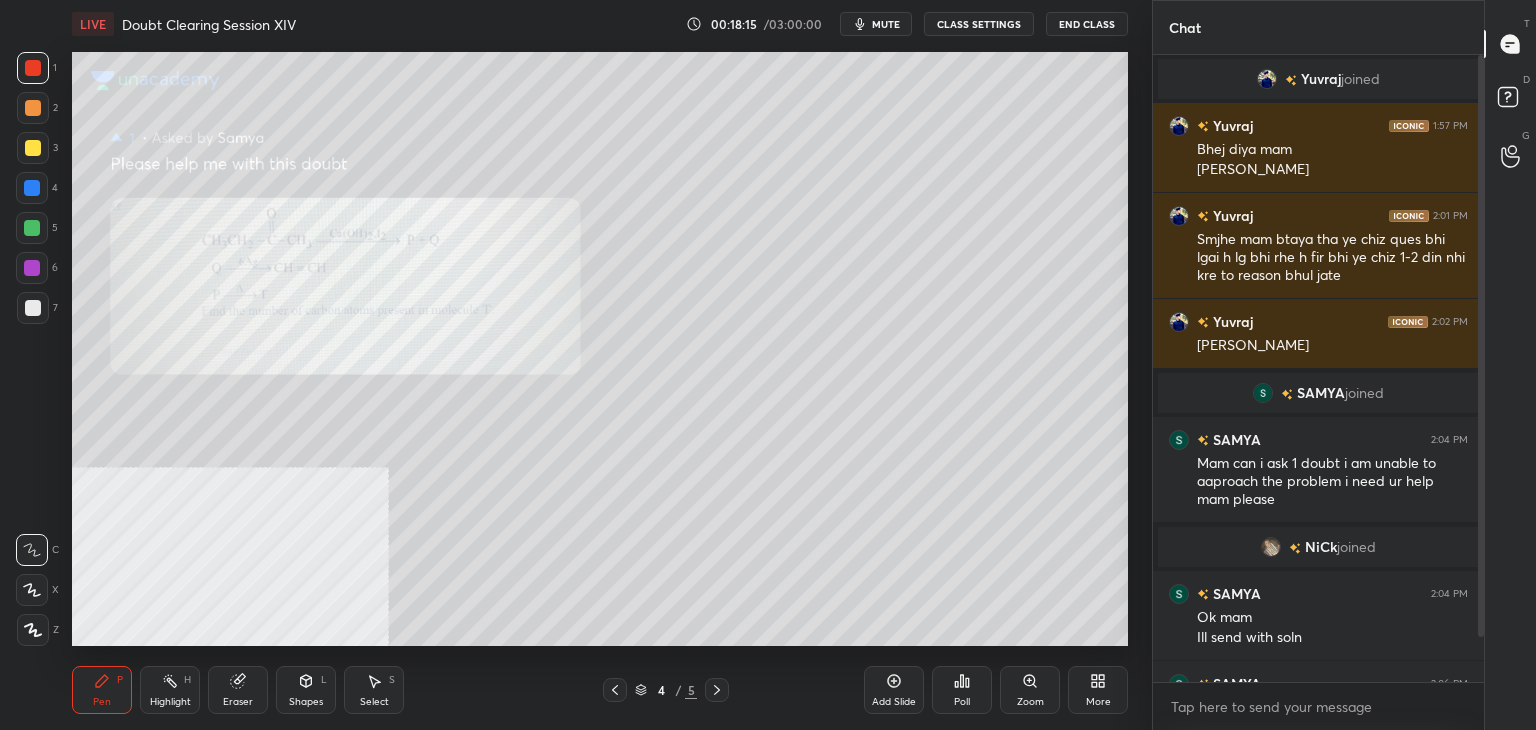 click at bounding box center (1481, 346) 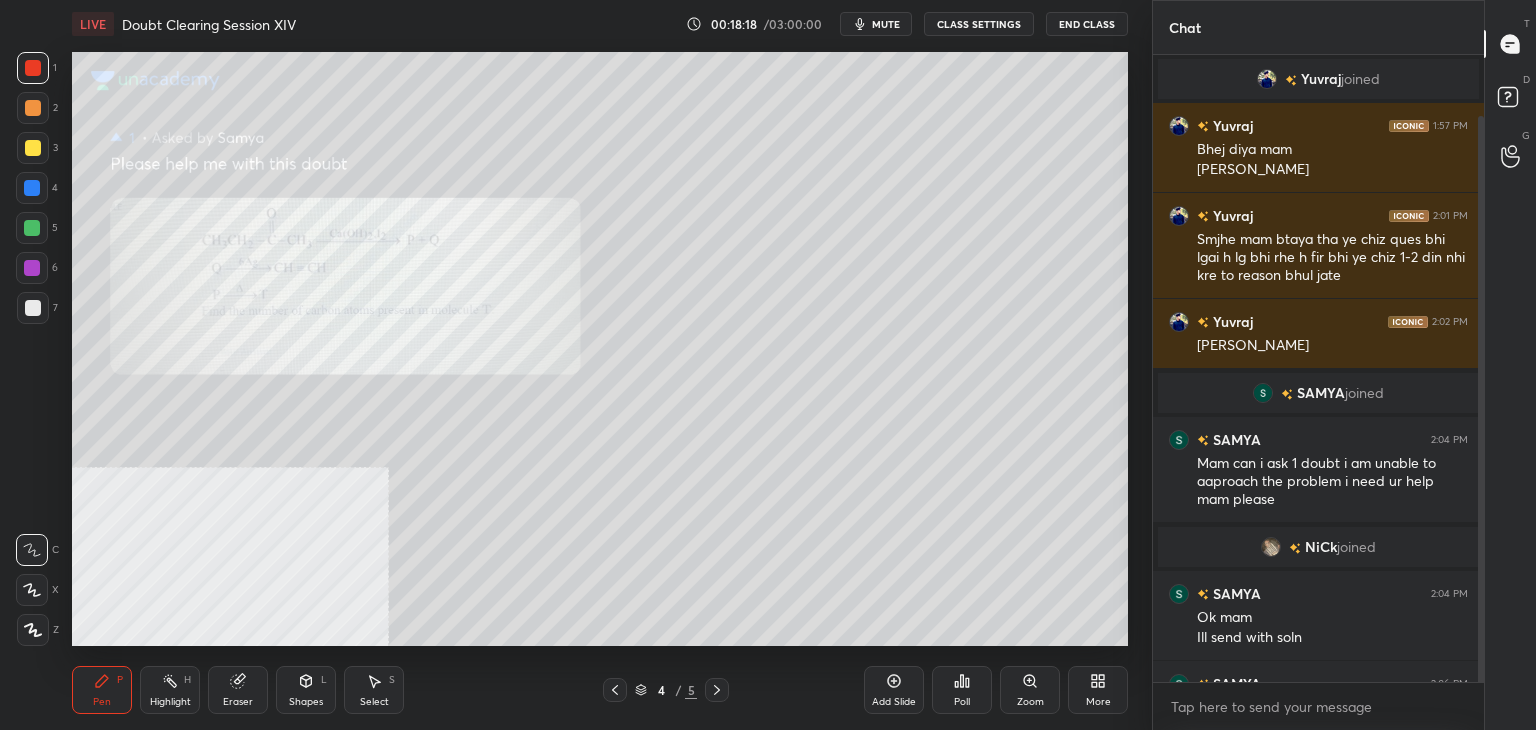 scroll, scrollTop: 68, scrollLeft: 0, axis: vertical 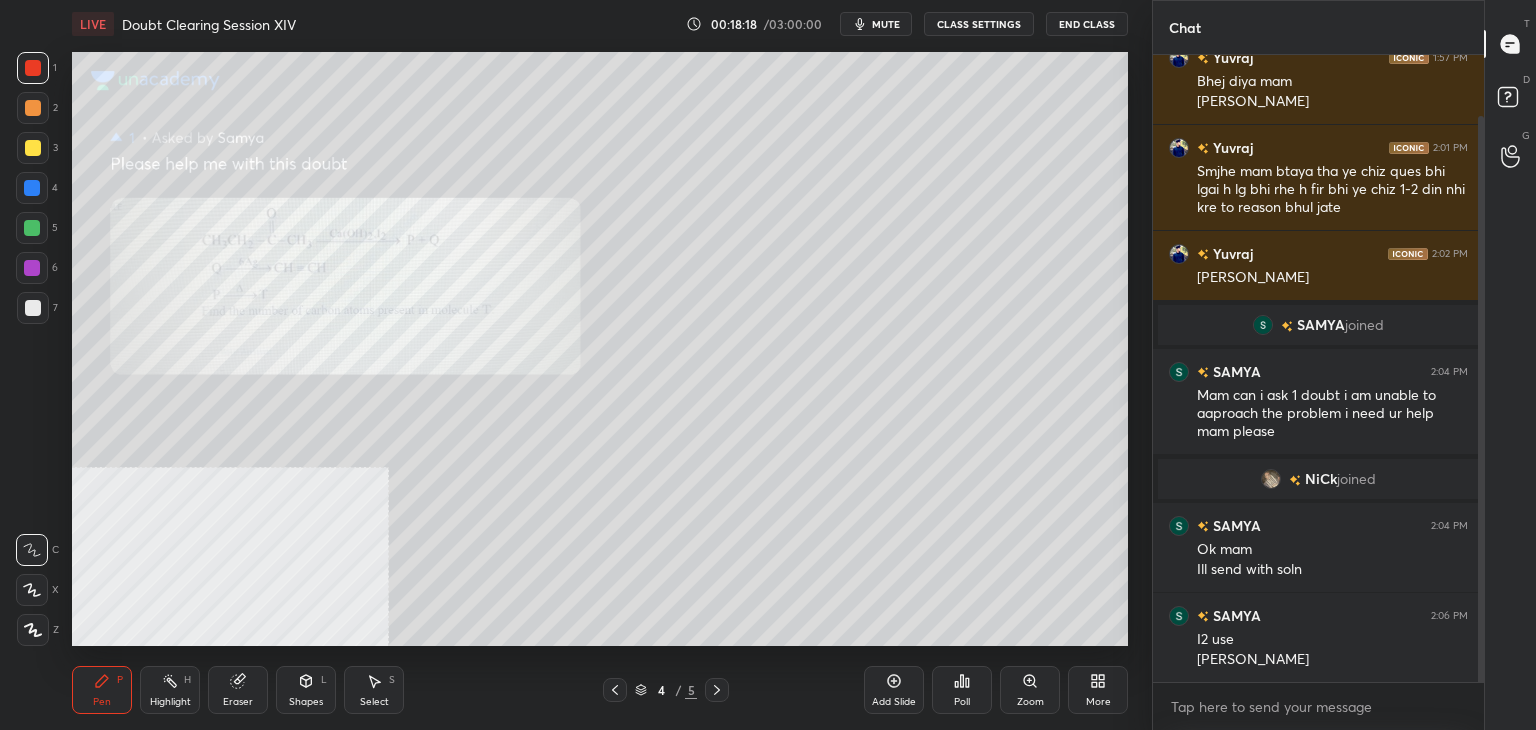 drag, startPoint x: 1480, startPoint y: 616, endPoint x: 1496, endPoint y: 773, distance: 157.81319 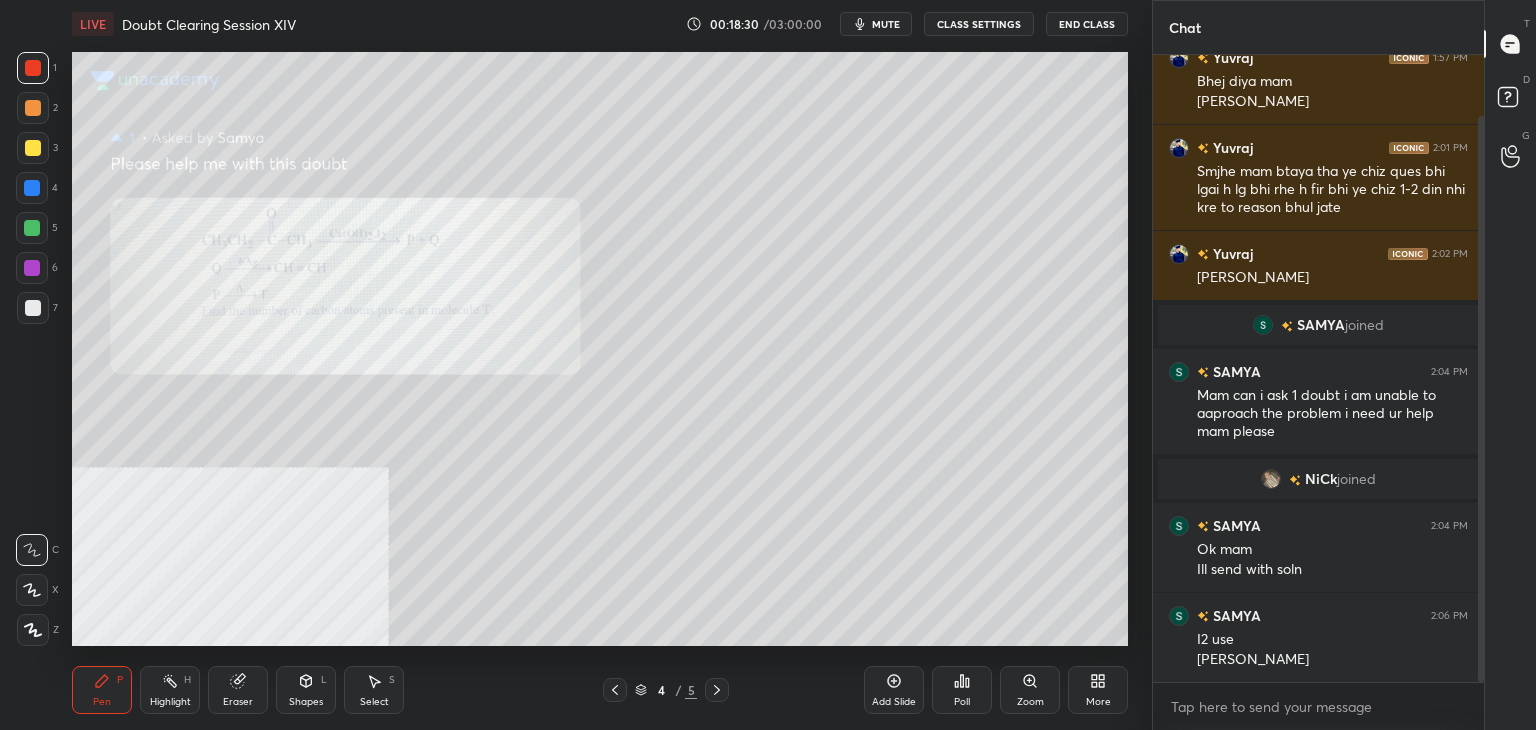 click at bounding box center (32, 188) 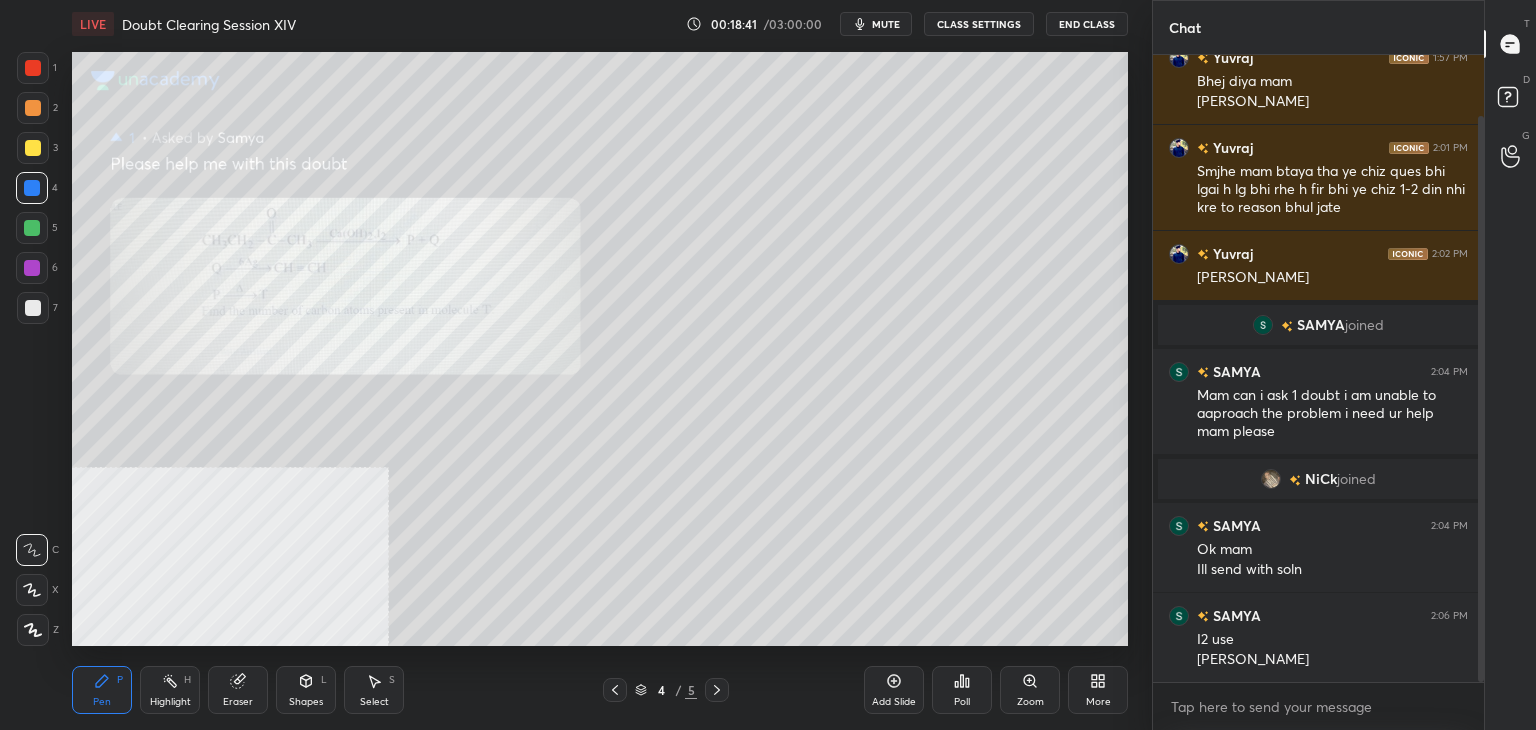 click on "mute" at bounding box center (876, 24) 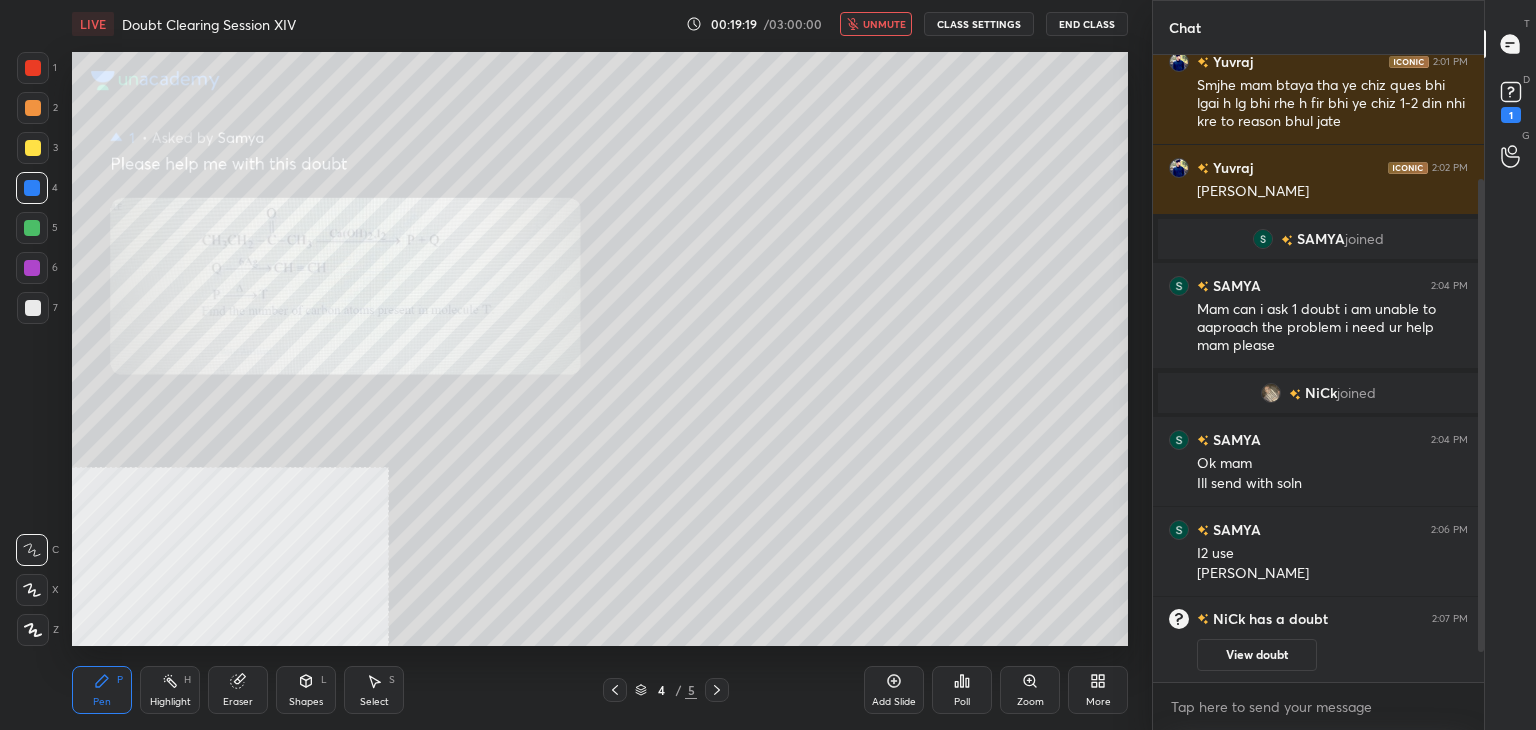 scroll, scrollTop: 202, scrollLeft: 0, axis: vertical 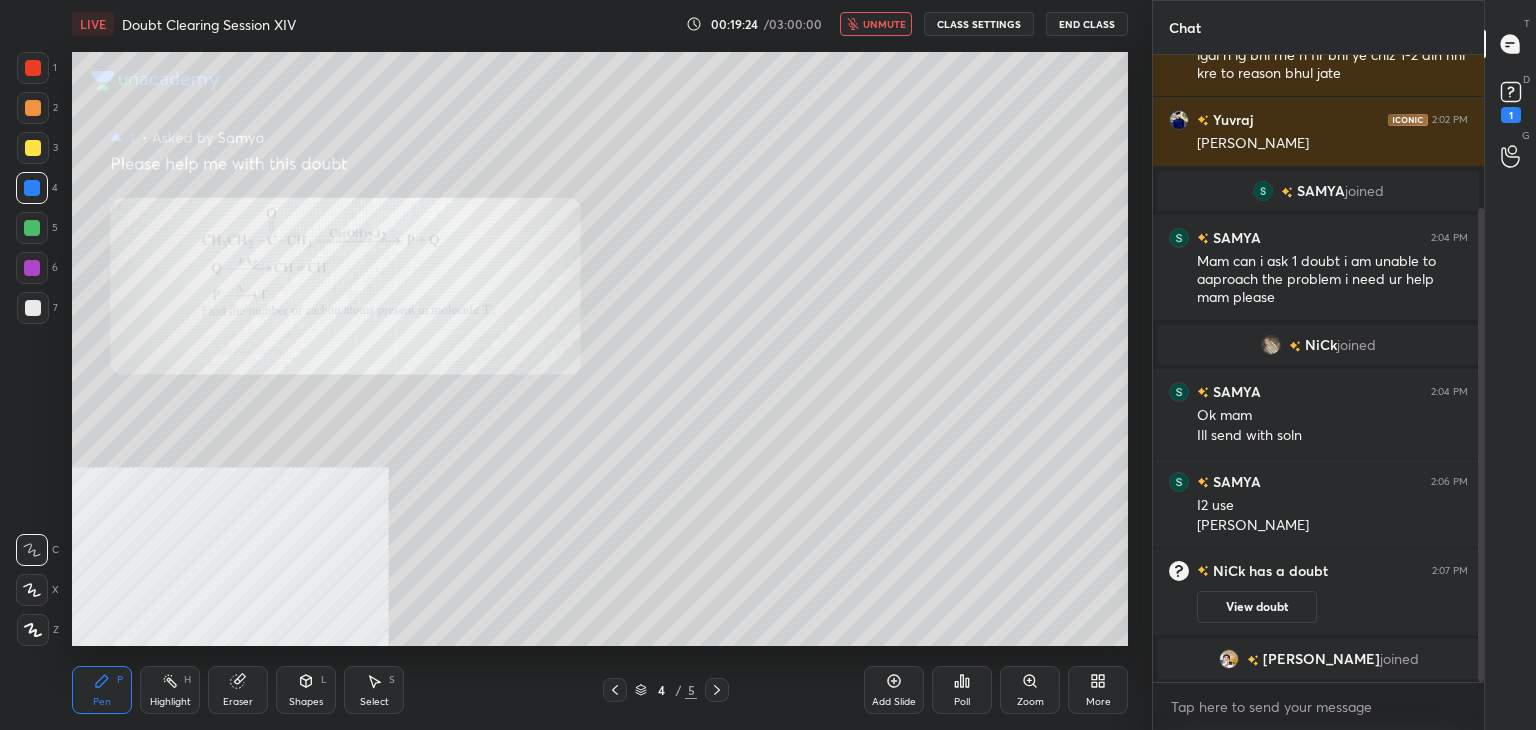click on "unmute" at bounding box center (884, 24) 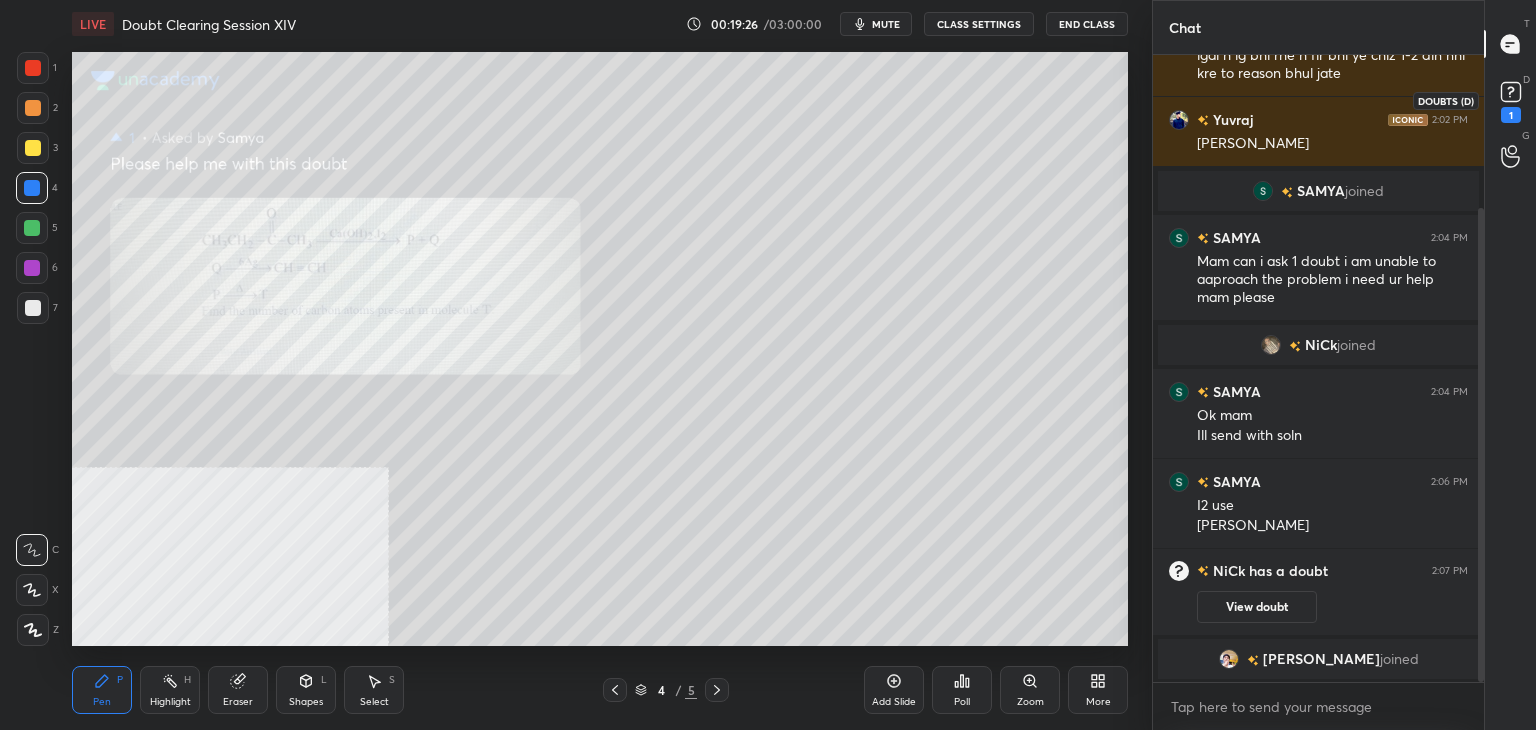click 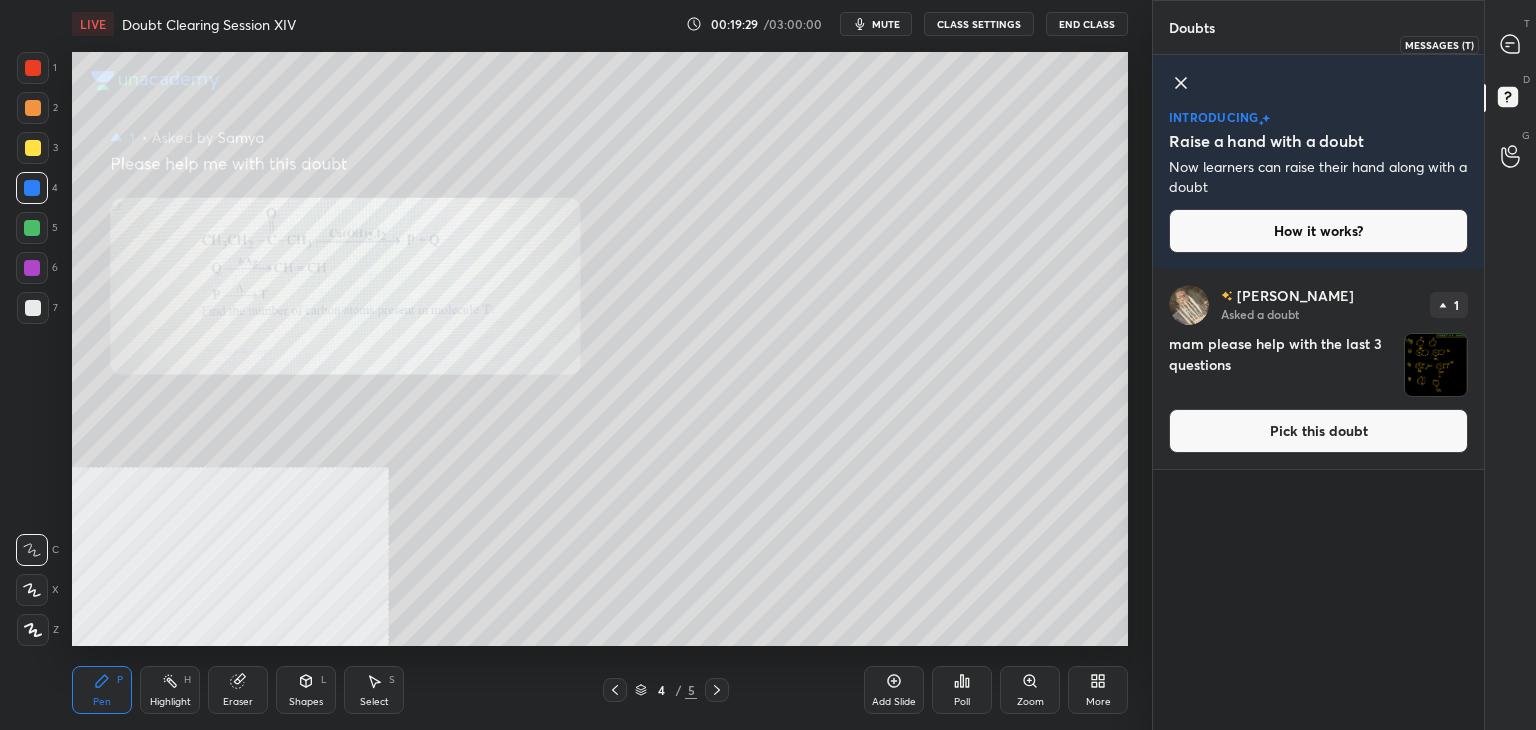 click at bounding box center (1511, 44) 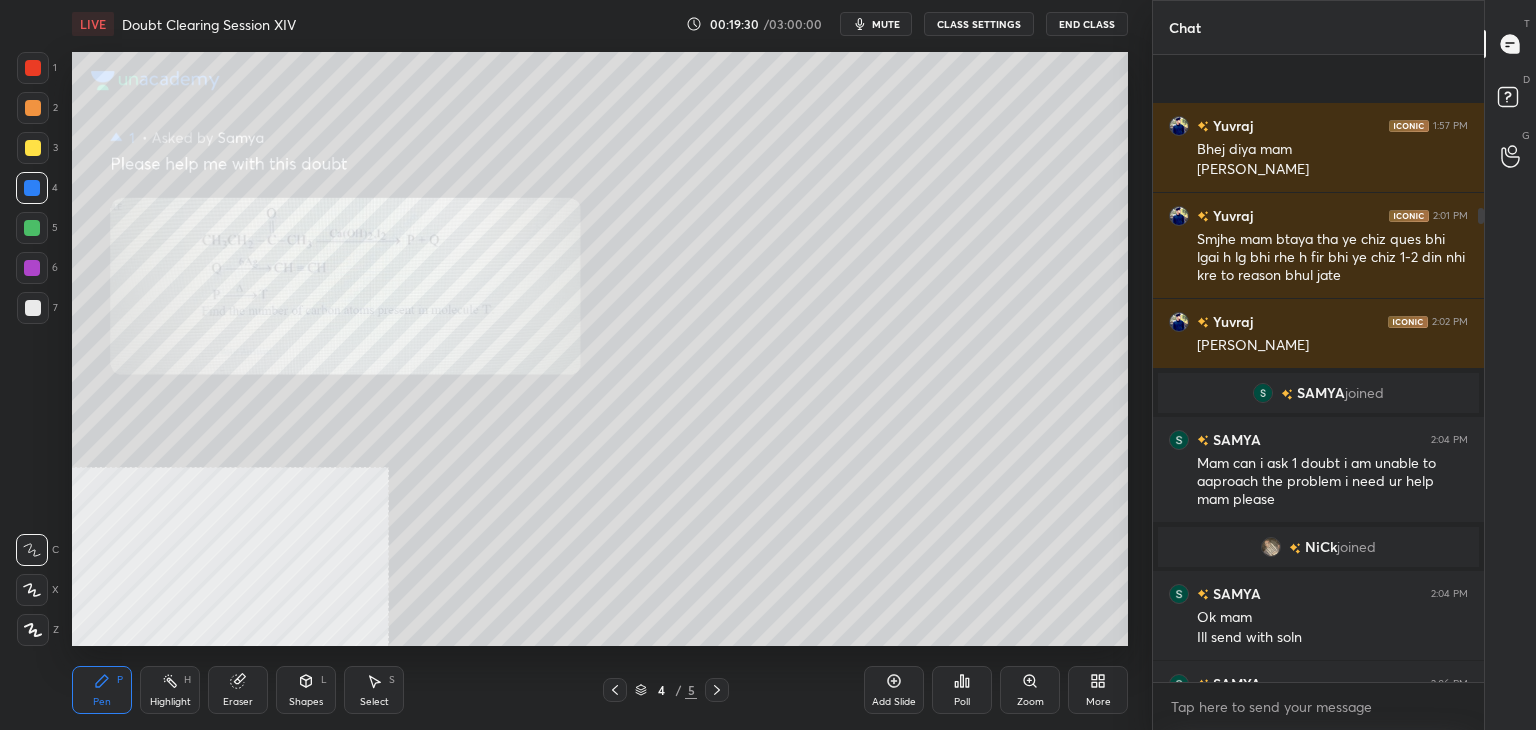 scroll, scrollTop: 202, scrollLeft: 0, axis: vertical 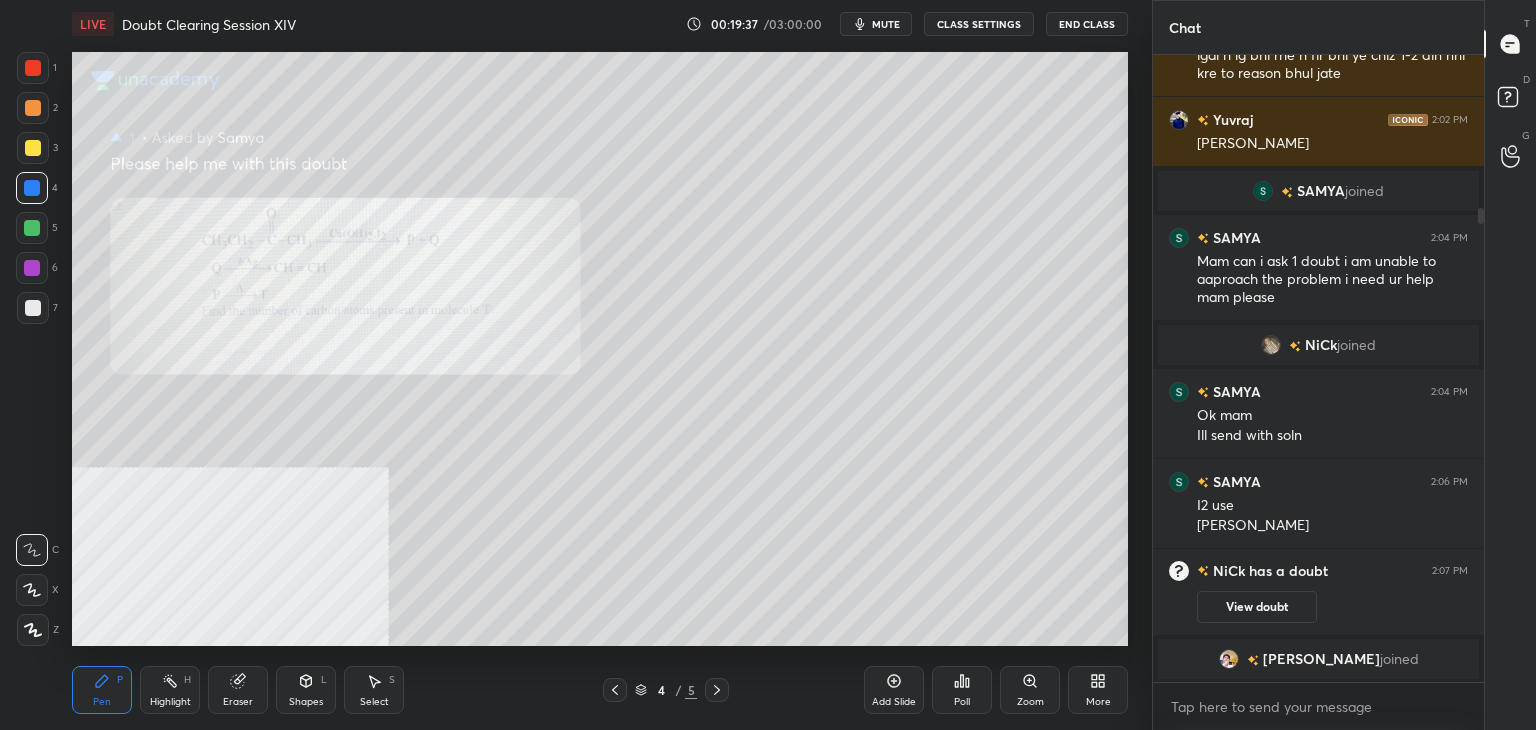 click on "mute" at bounding box center [886, 24] 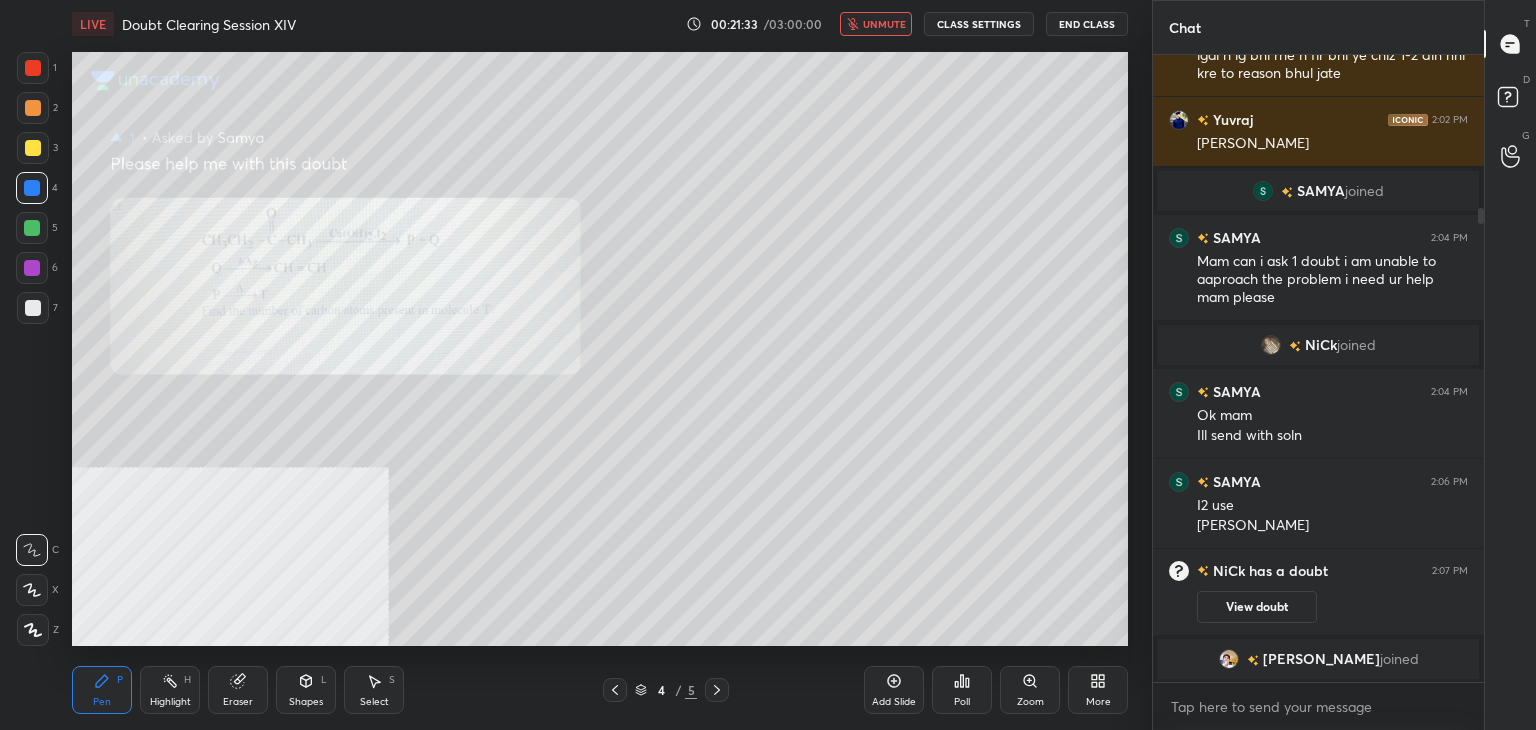 click on "LIVE Doubt Clearing Session XIV 00:21:33 /  03:00:00 unmute CLASS SETTINGS End Class" at bounding box center (600, 24) 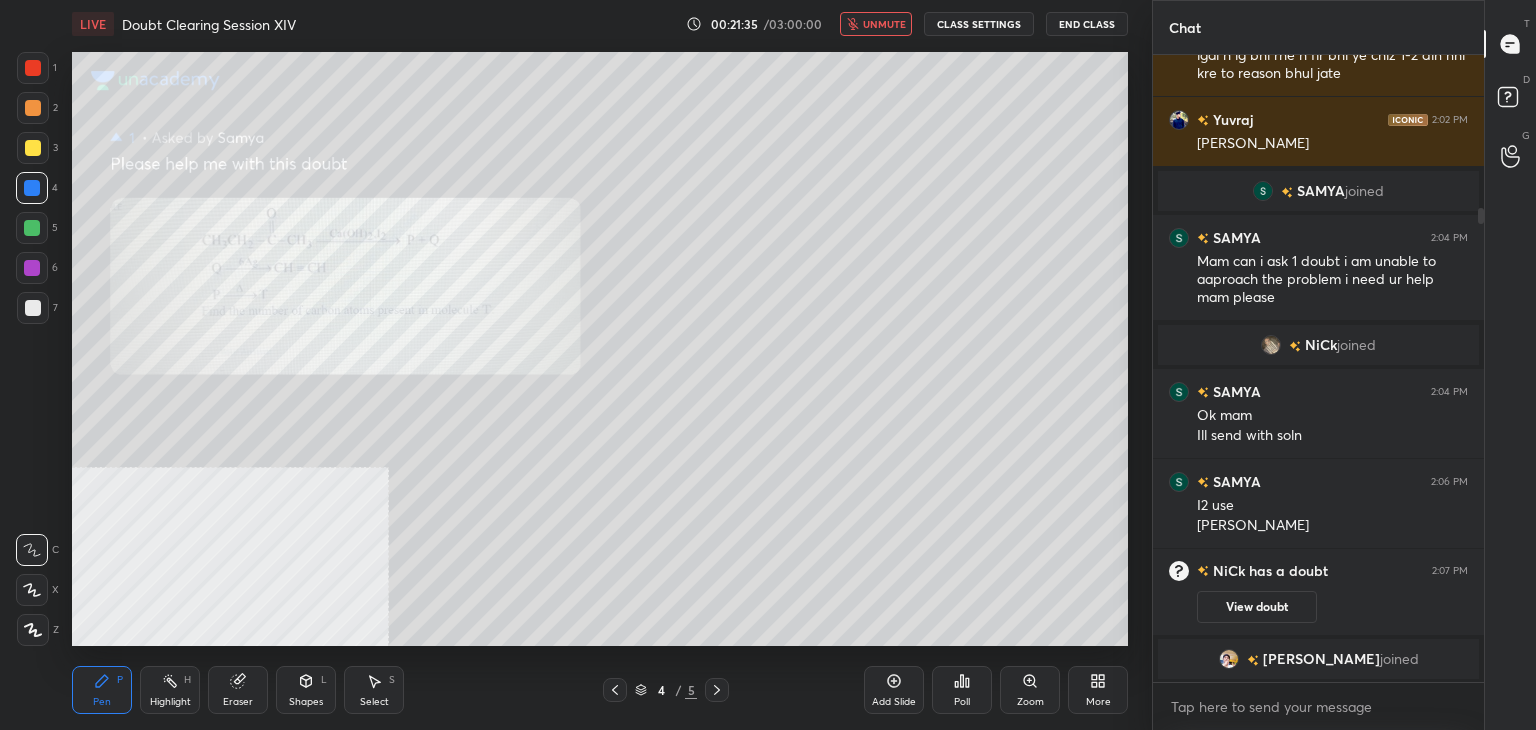 click on "unmute" at bounding box center (884, 24) 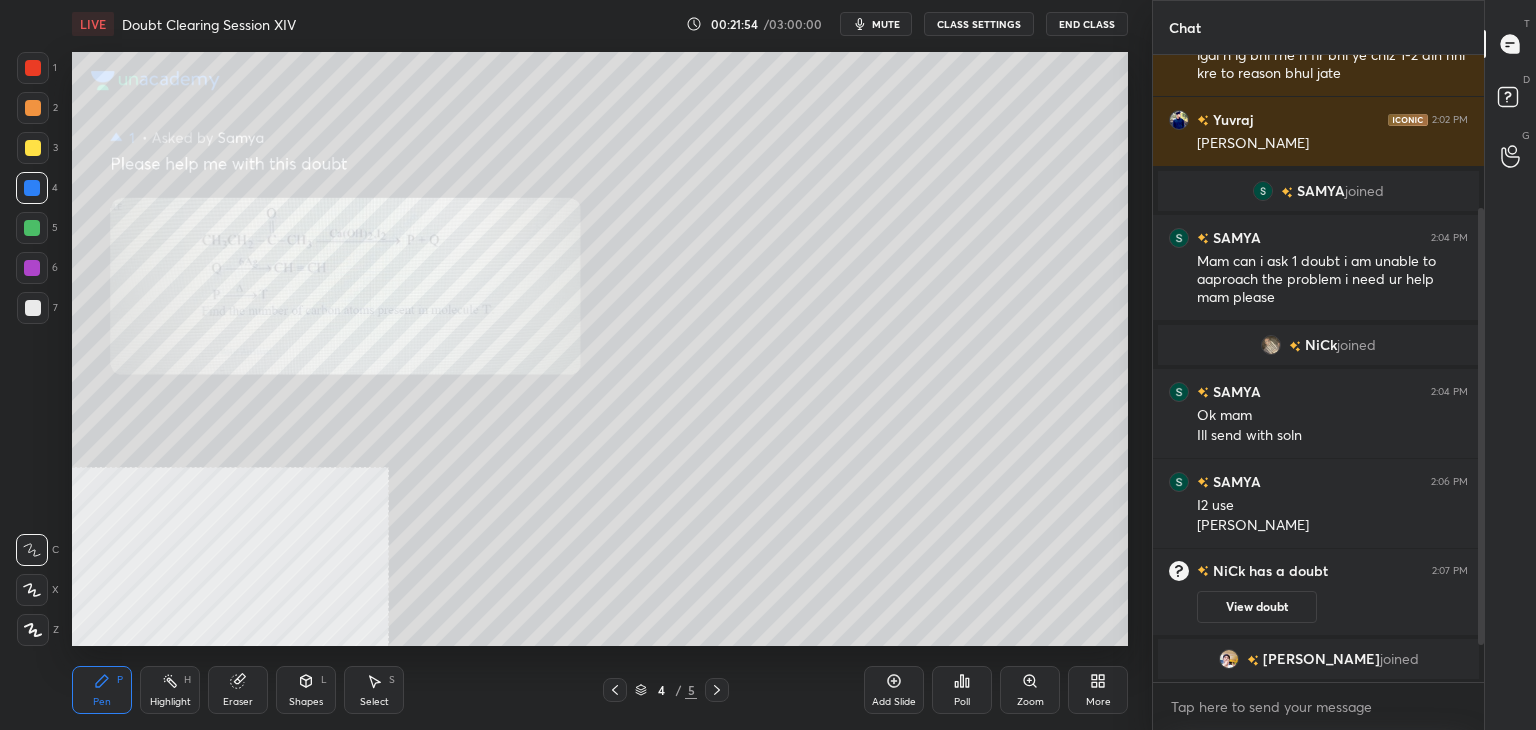 scroll, scrollTop: 272, scrollLeft: 0, axis: vertical 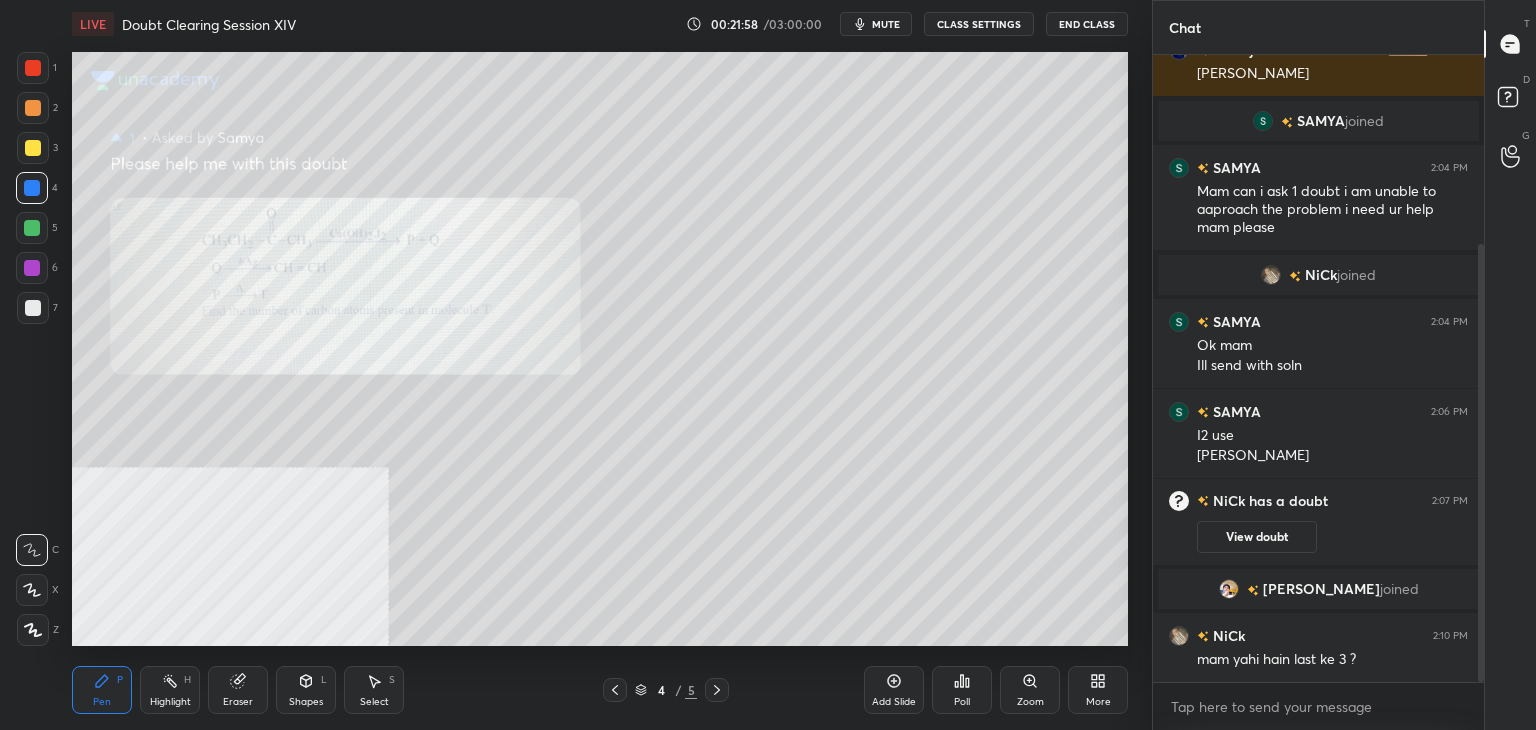 click on "View doubt" at bounding box center (1257, 537) 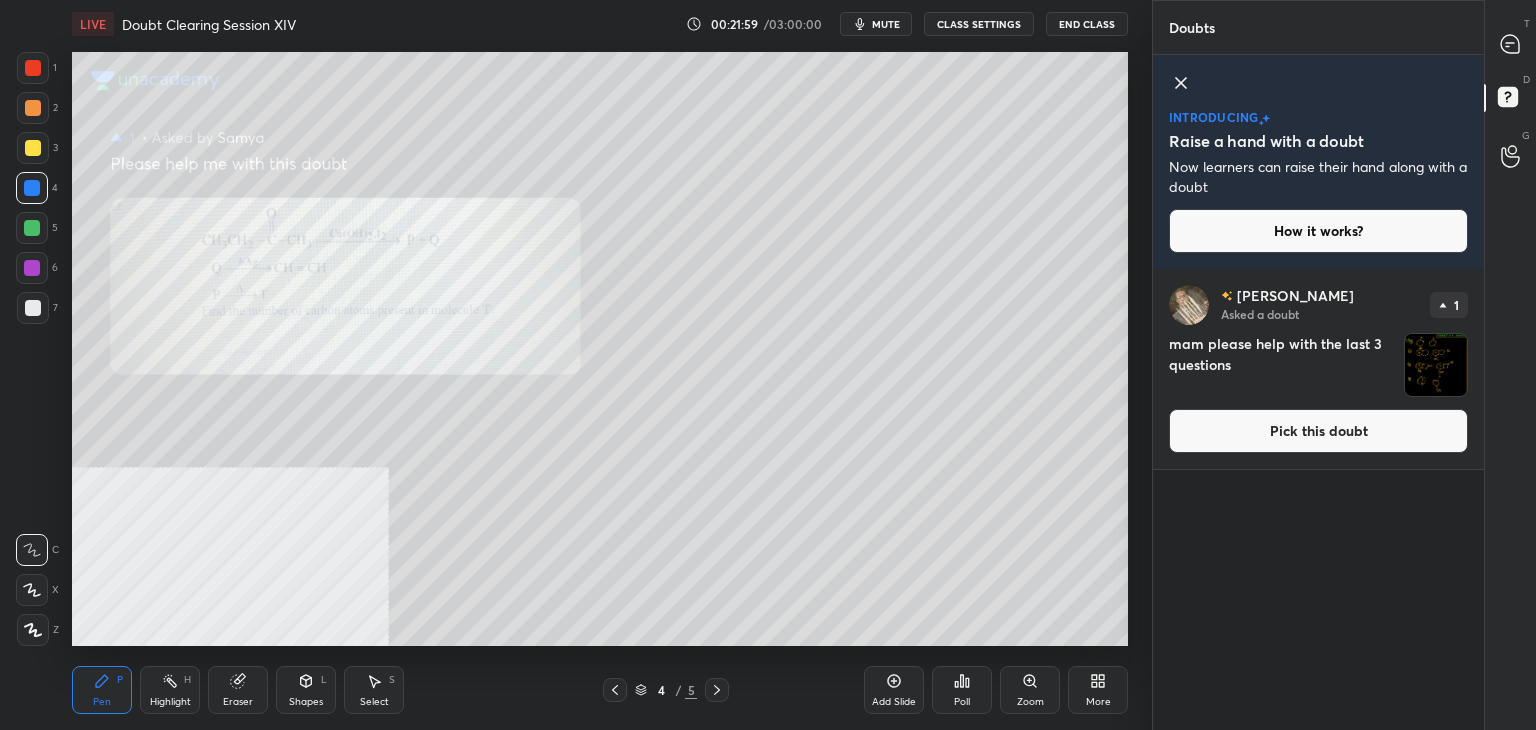 click on "Pick this doubt" at bounding box center (1318, 431) 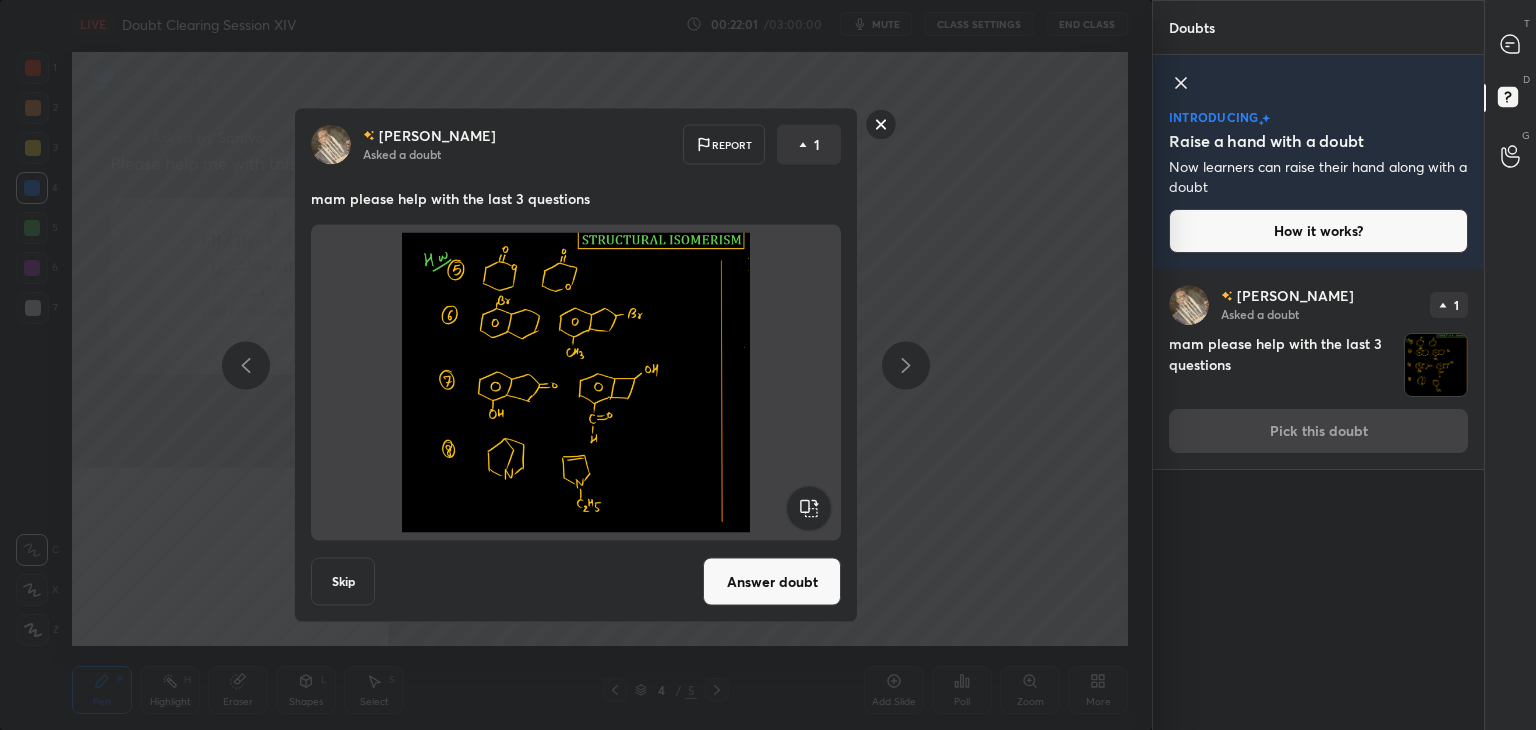 click on "Answer doubt" at bounding box center [772, 582] 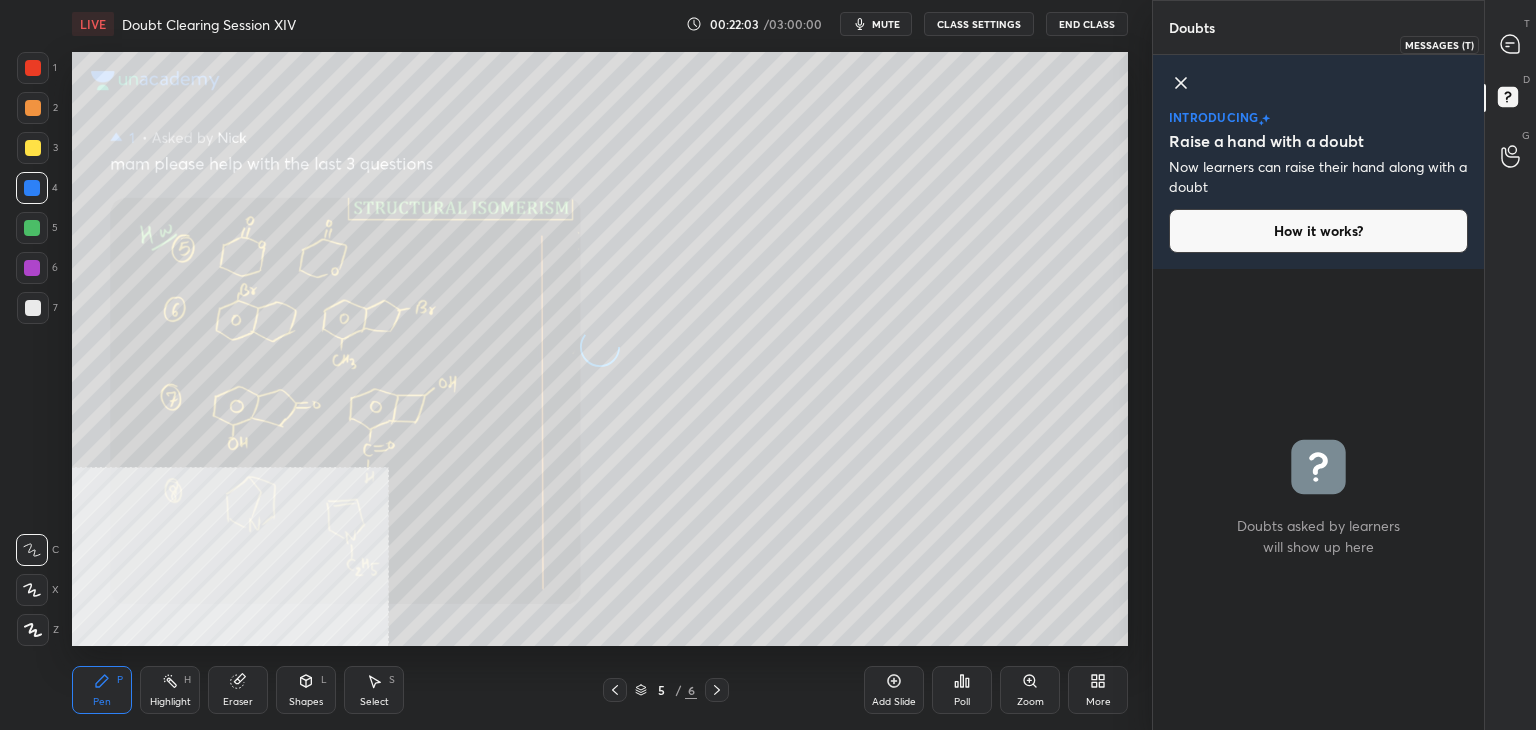 click at bounding box center [1511, 44] 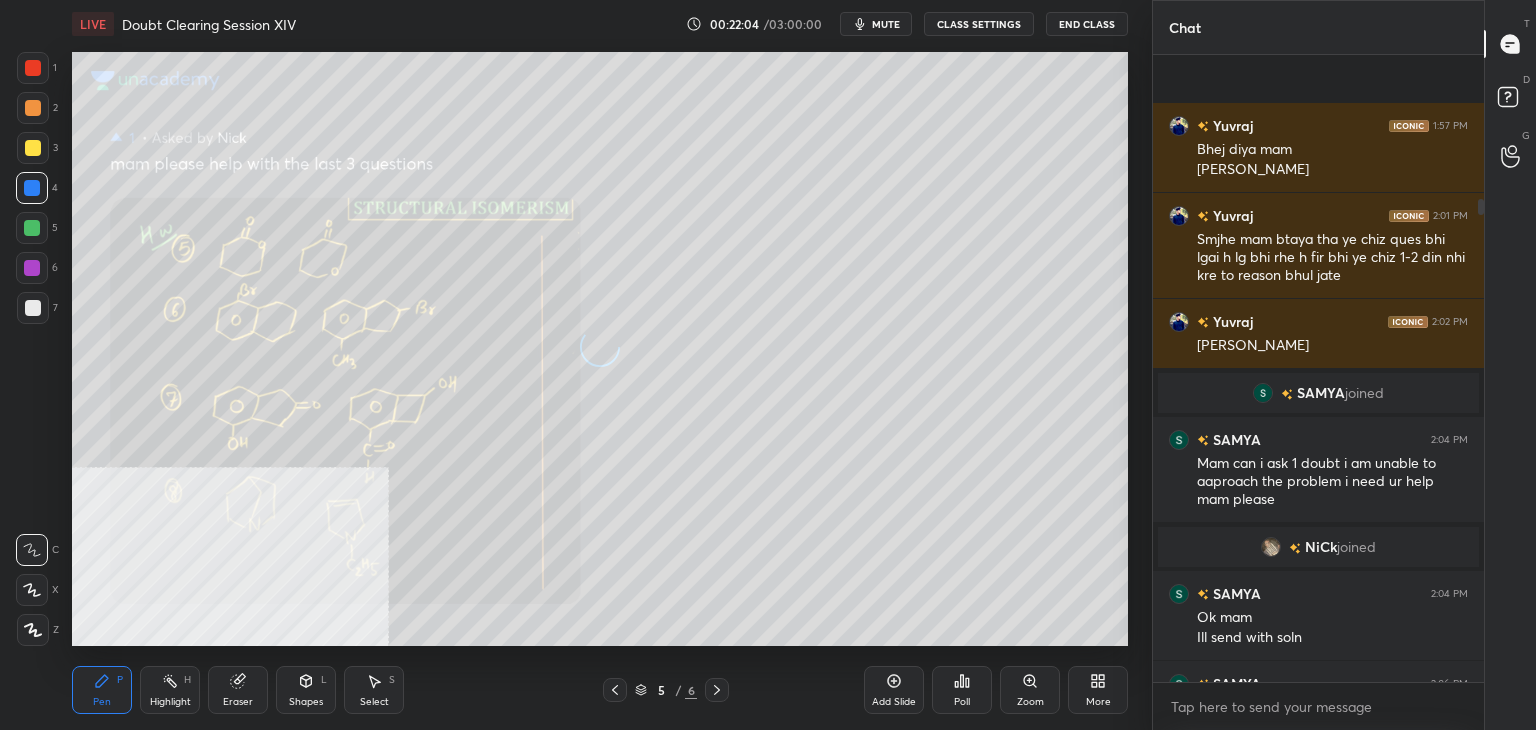 scroll, scrollTop: 186, scrollLeft: 0, axis: vertical 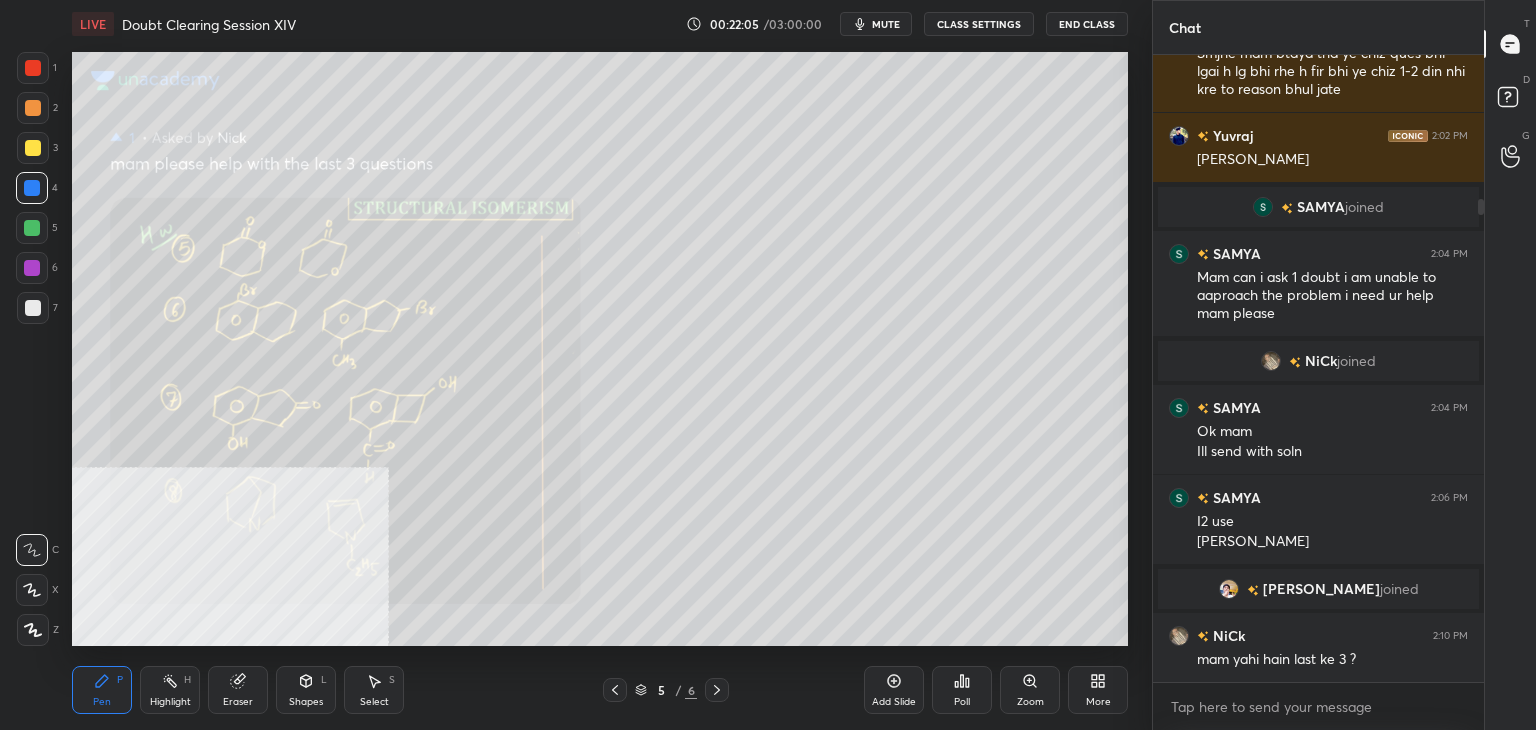 click on "More" at bounding box center [1098, 702] 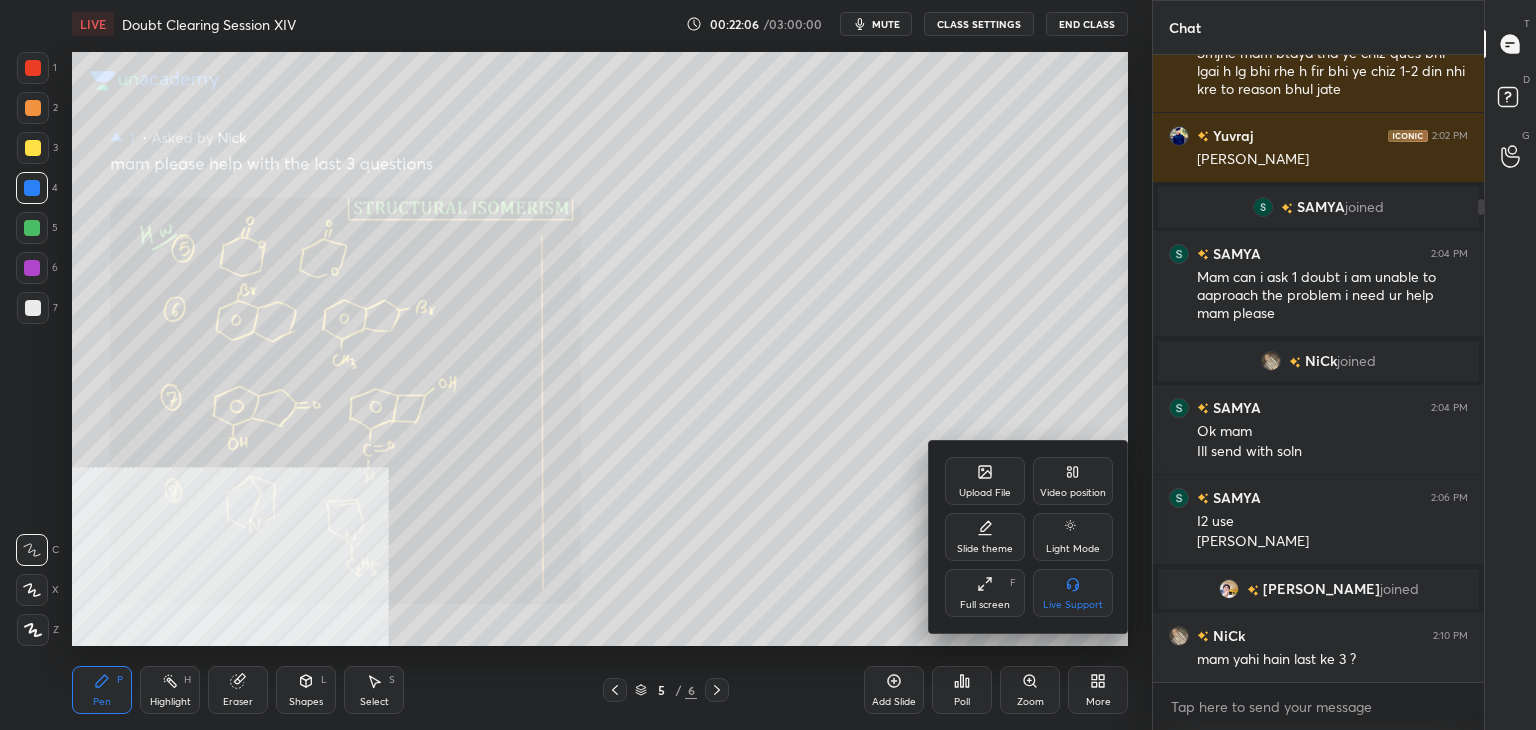 click on "Upload File Video position Slide theme Light Mode Full screen F Live Support" at bounding box center (1029, 537) 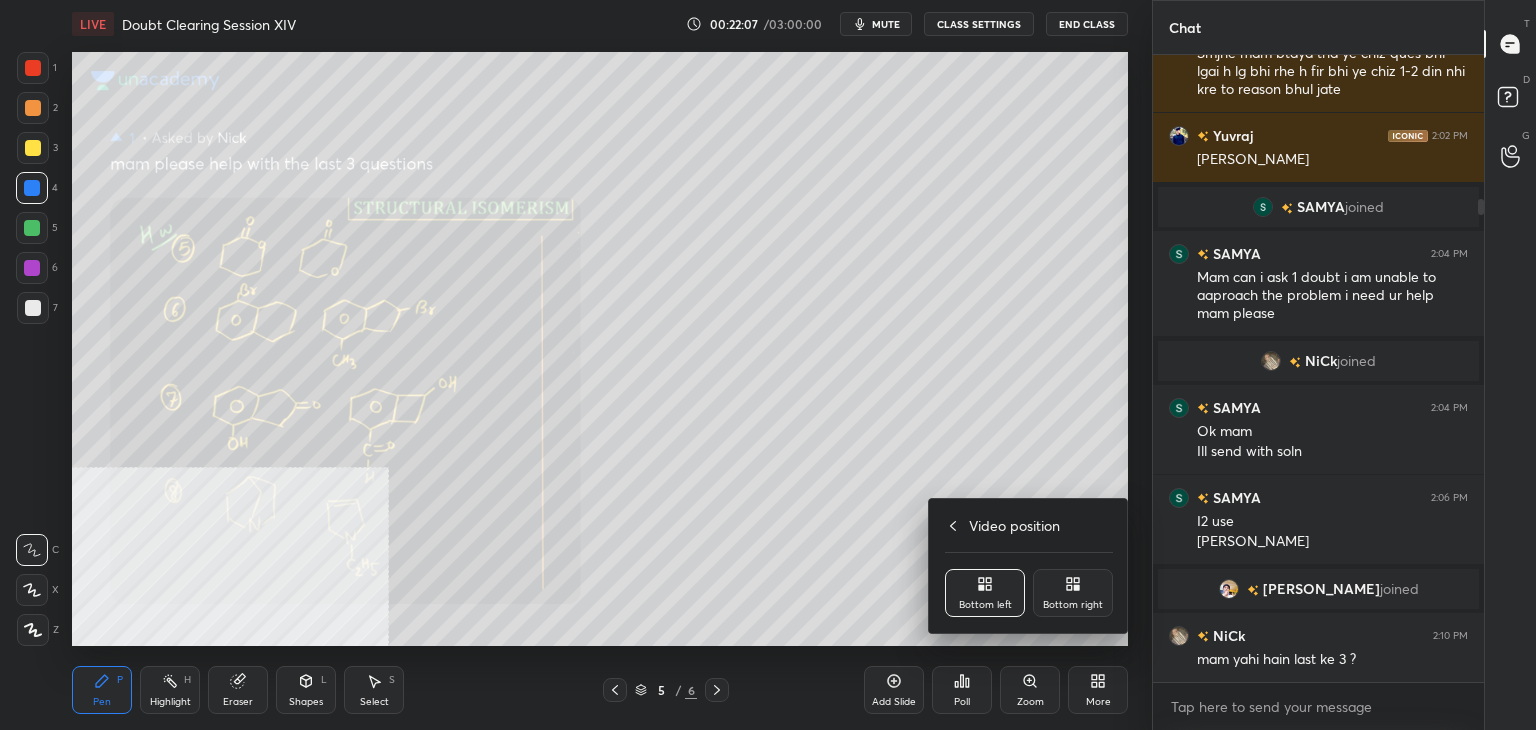 click on "Bottom right" at bounding box center (1073, 593) 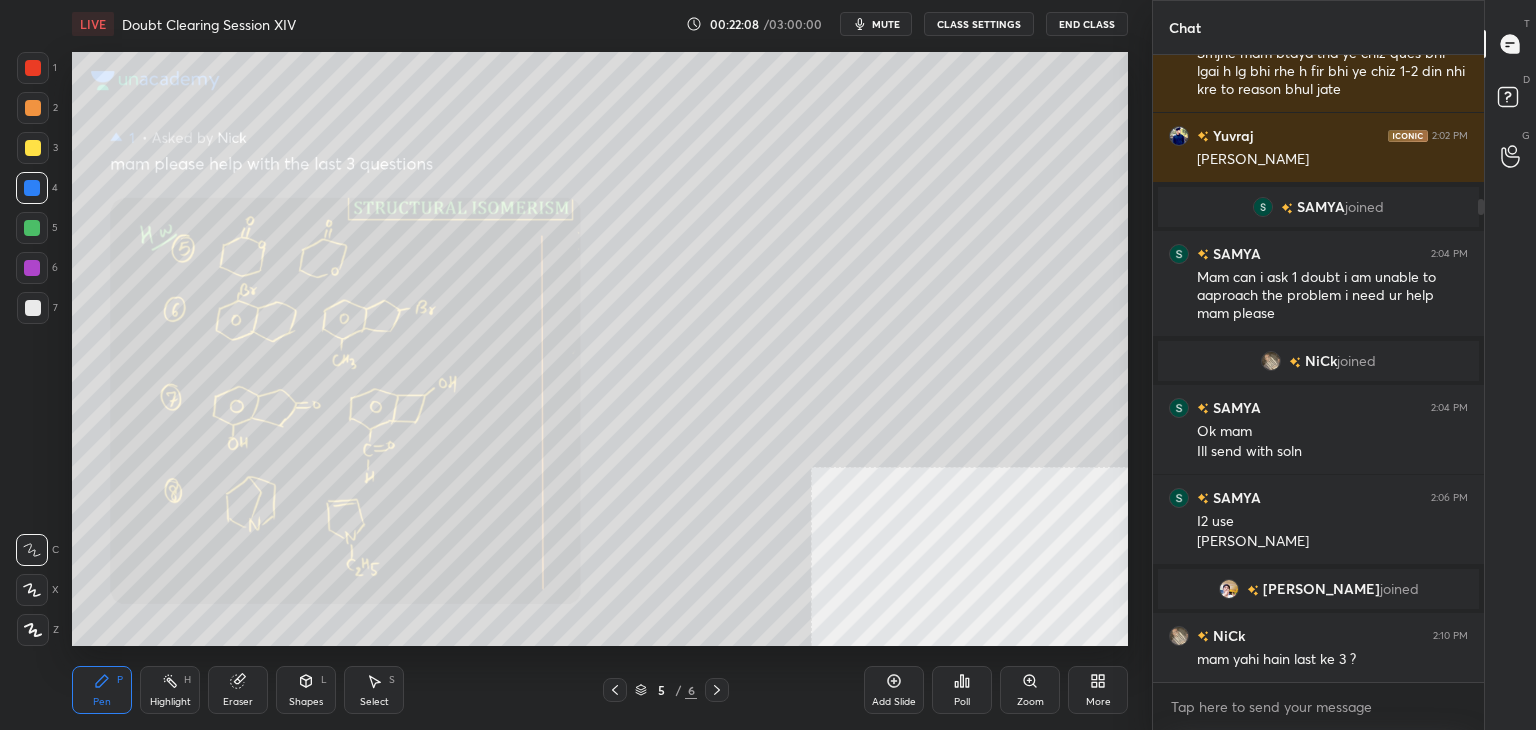 click on "Zoom" at bounding box center [1030, 690] 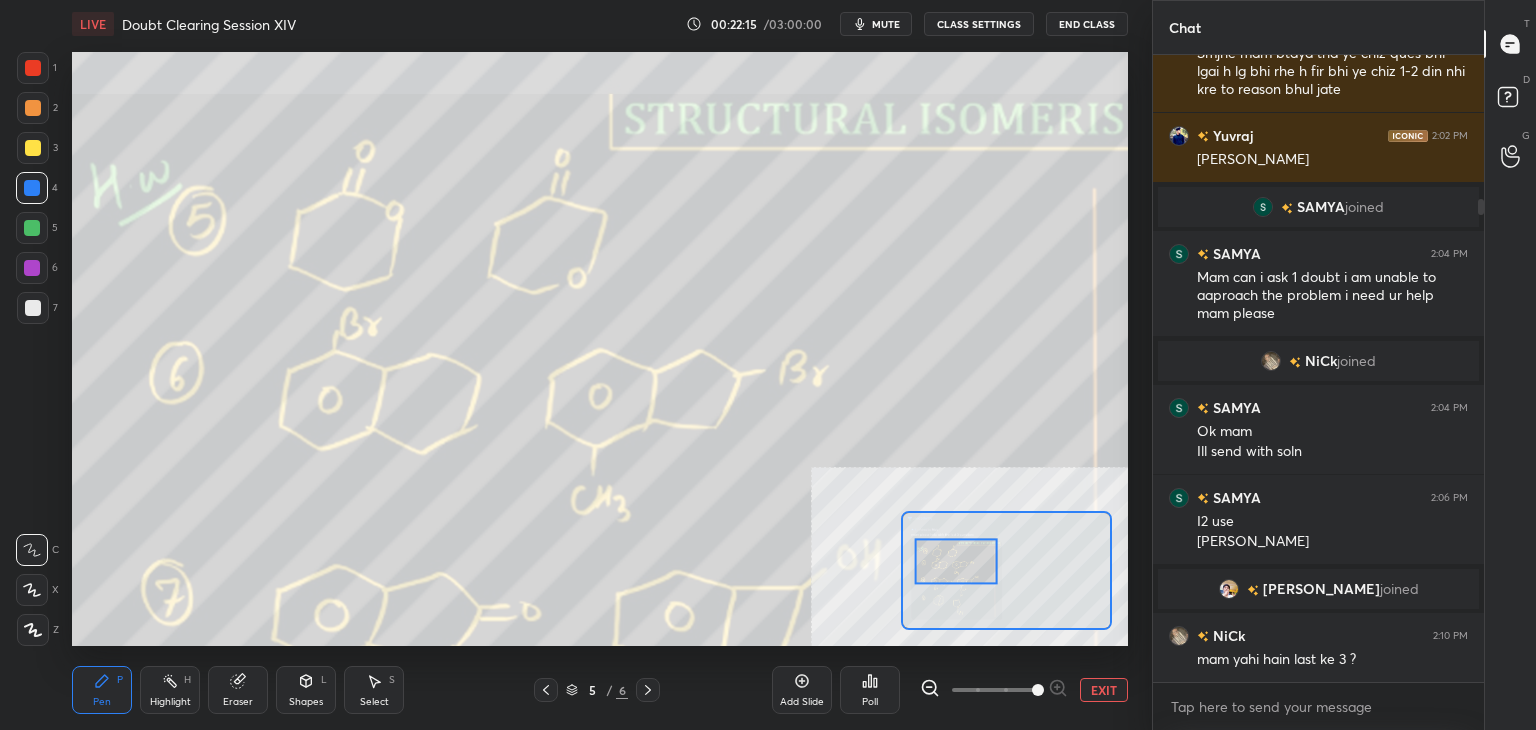 click at bounding box center (33, 68) 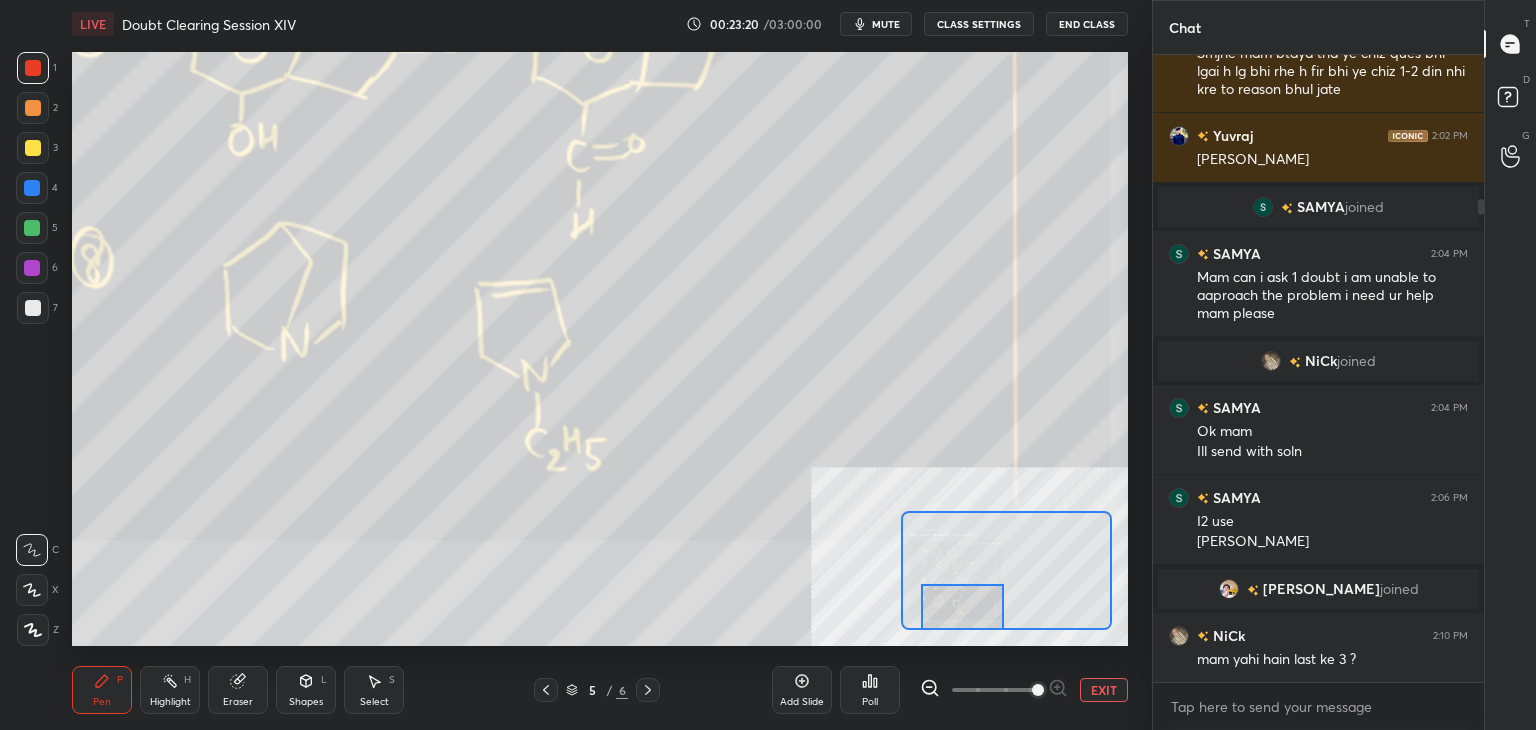 click at bounding box center (32, 188) 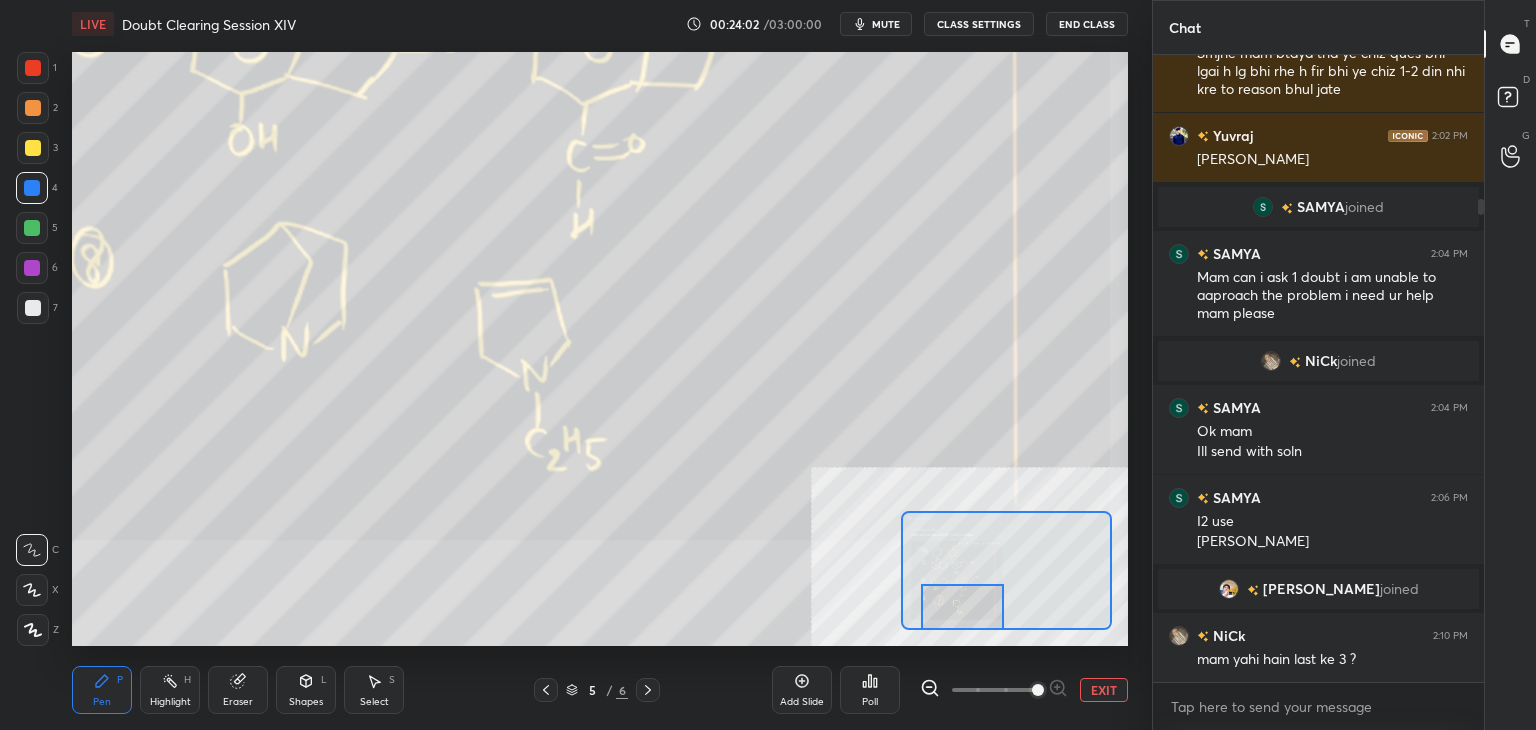 click on "EXIT" at bounding box center (1104, 690) 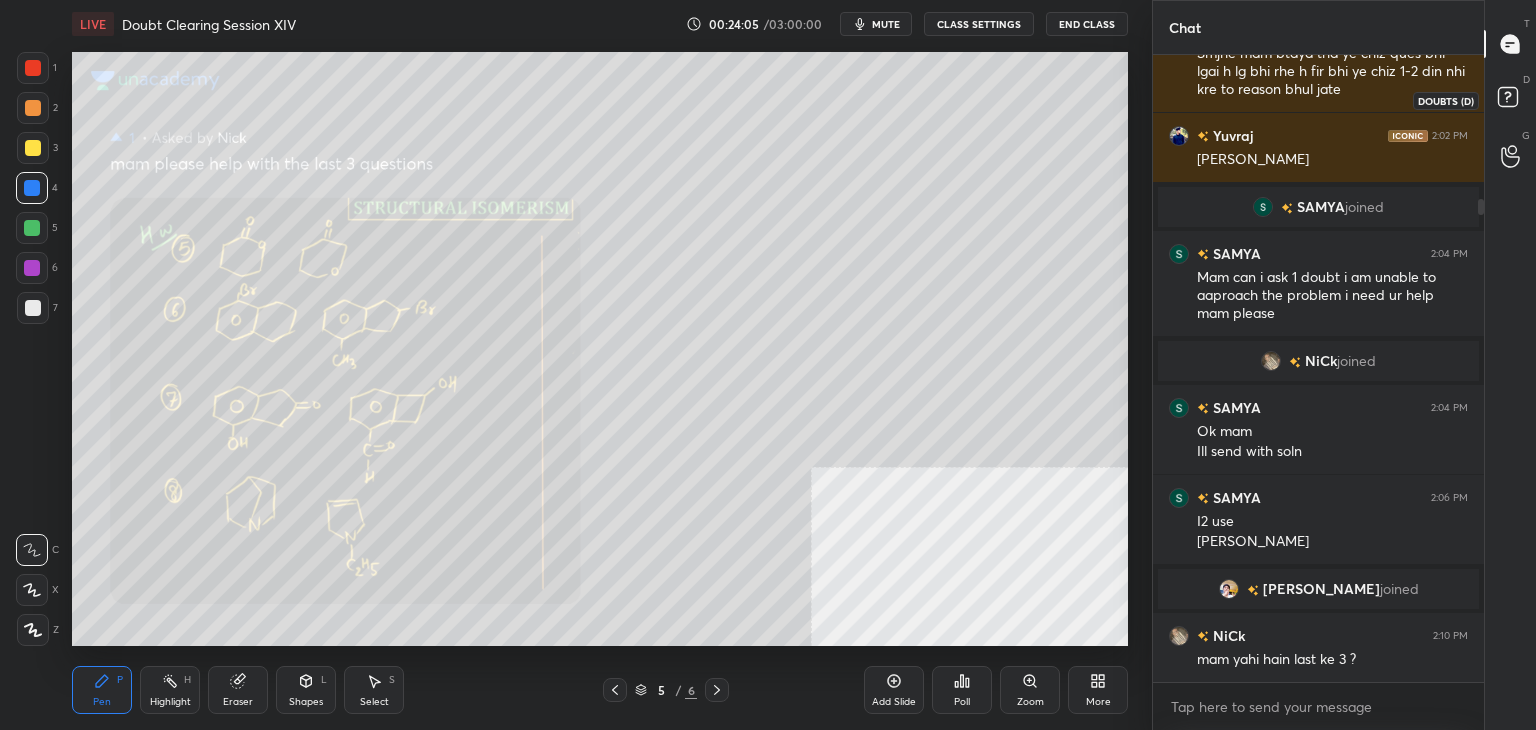 click 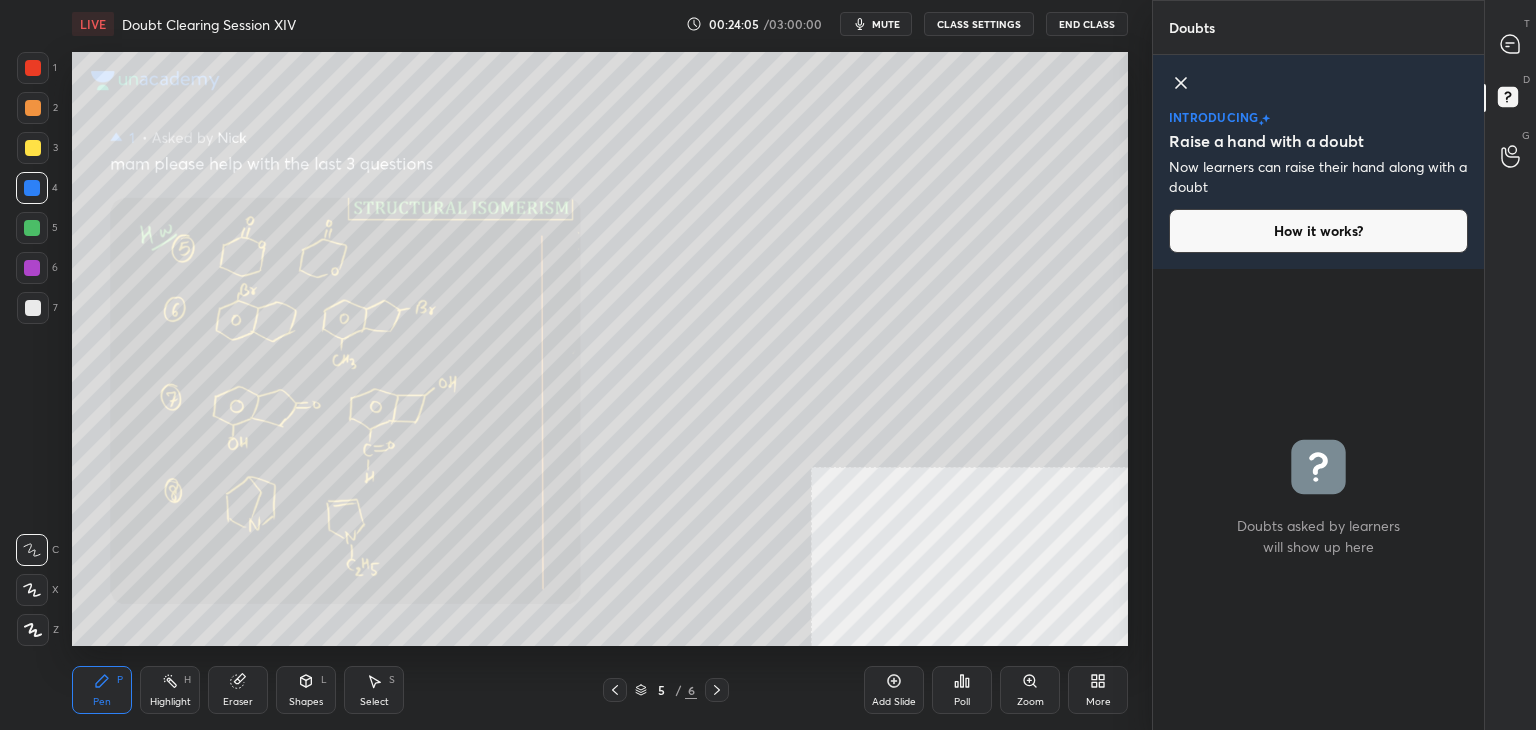 click 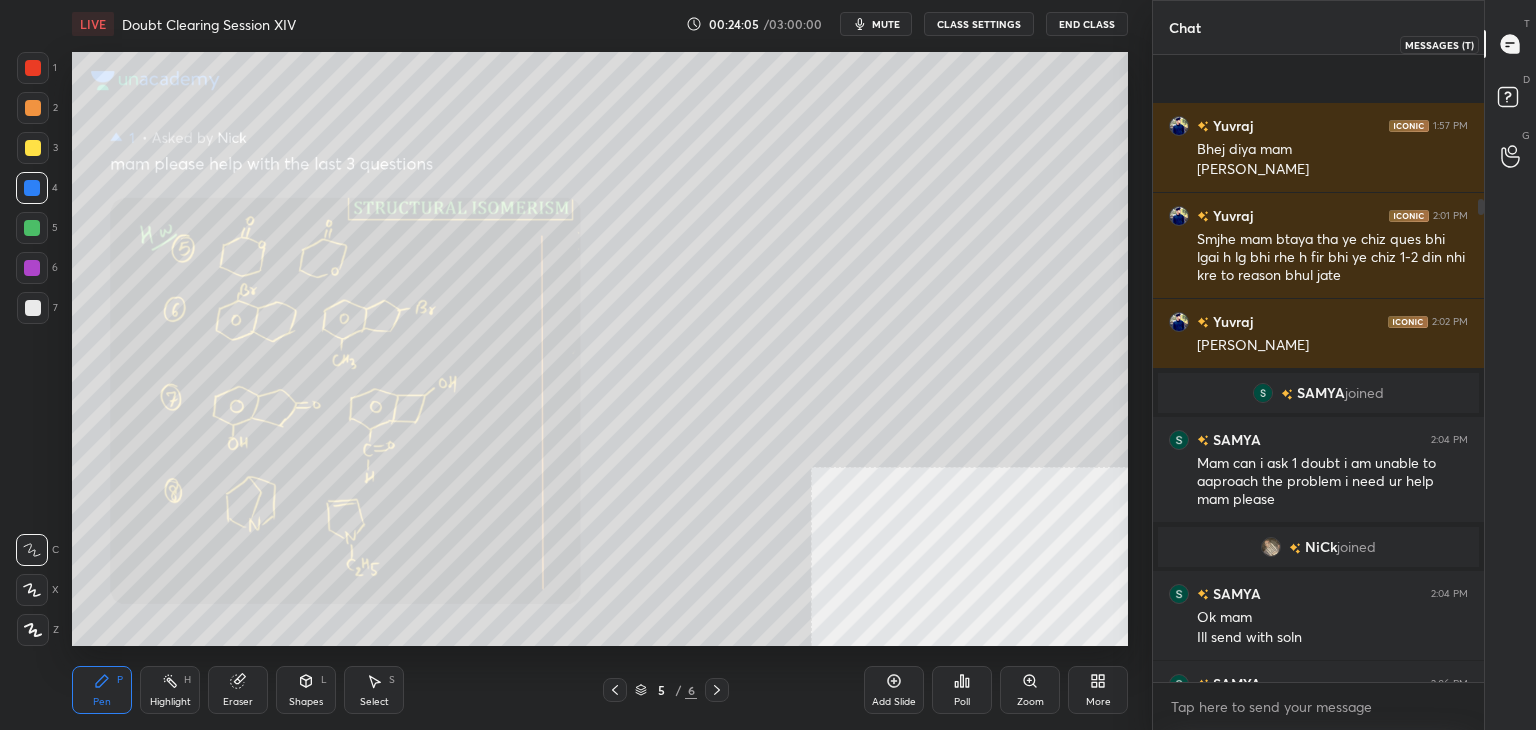scroll, scrollTop: 186, scrollLeft: 0, axis: vertical 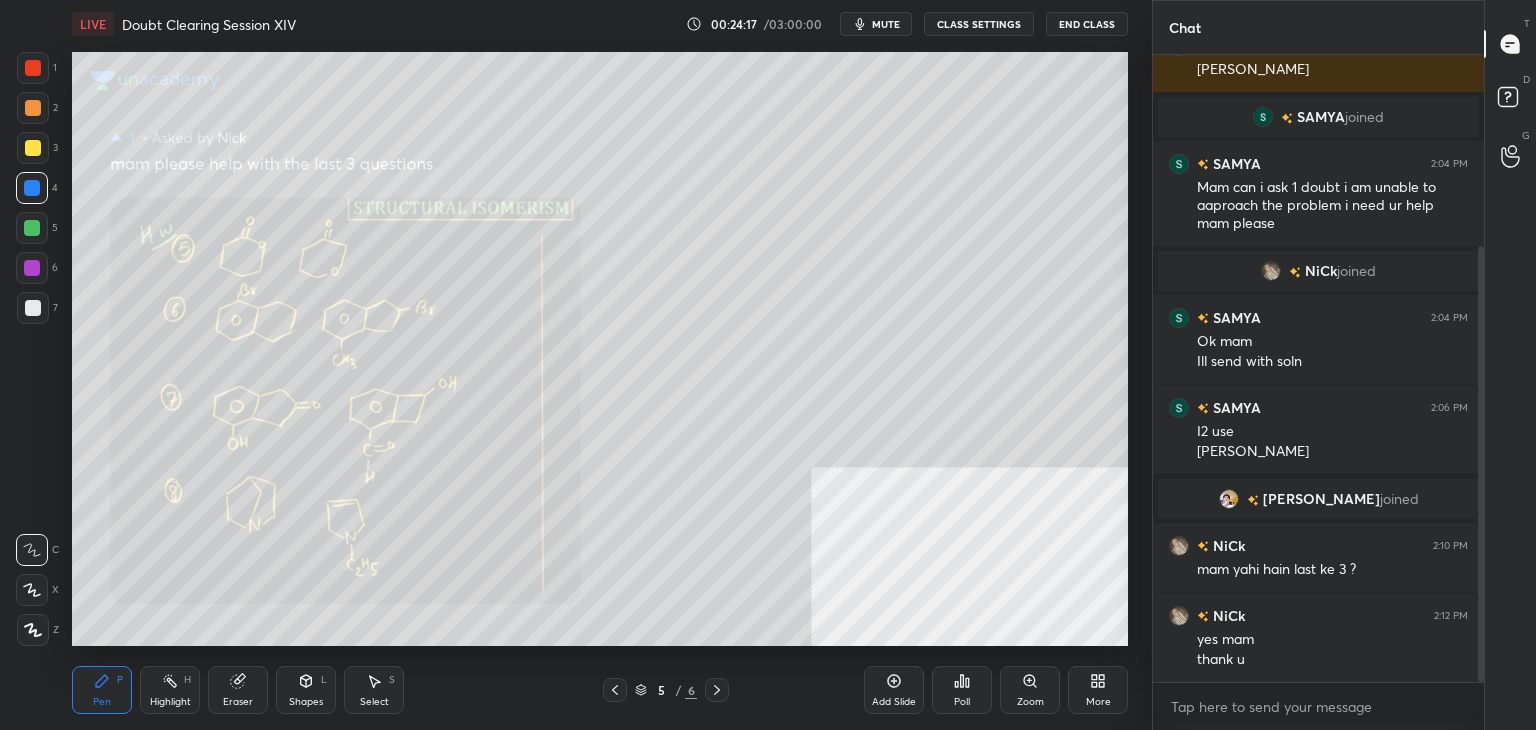 click on "mute" at bounding box center (876, 24) 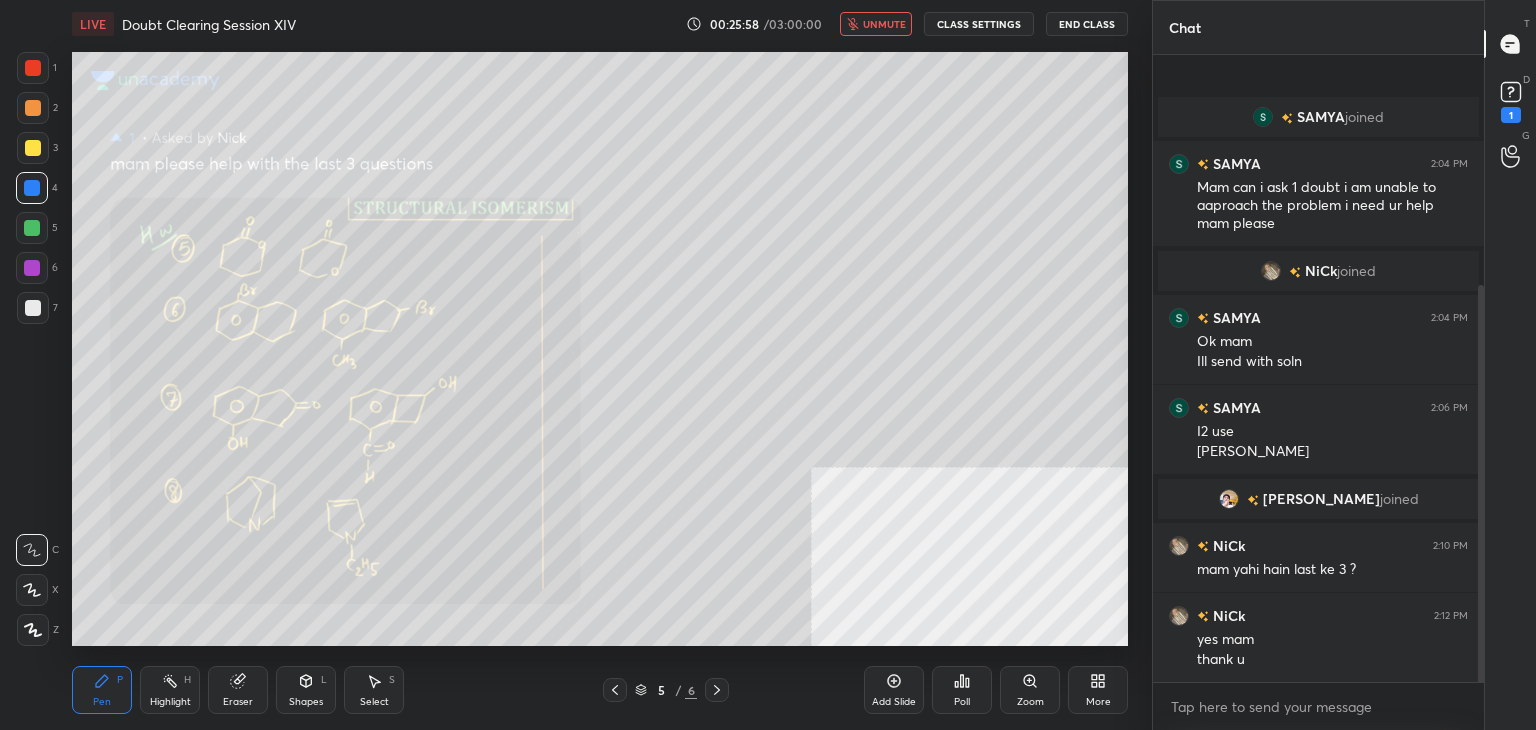 scroll, scrollTop: 362, scrollLeft: 0, axis: vertical 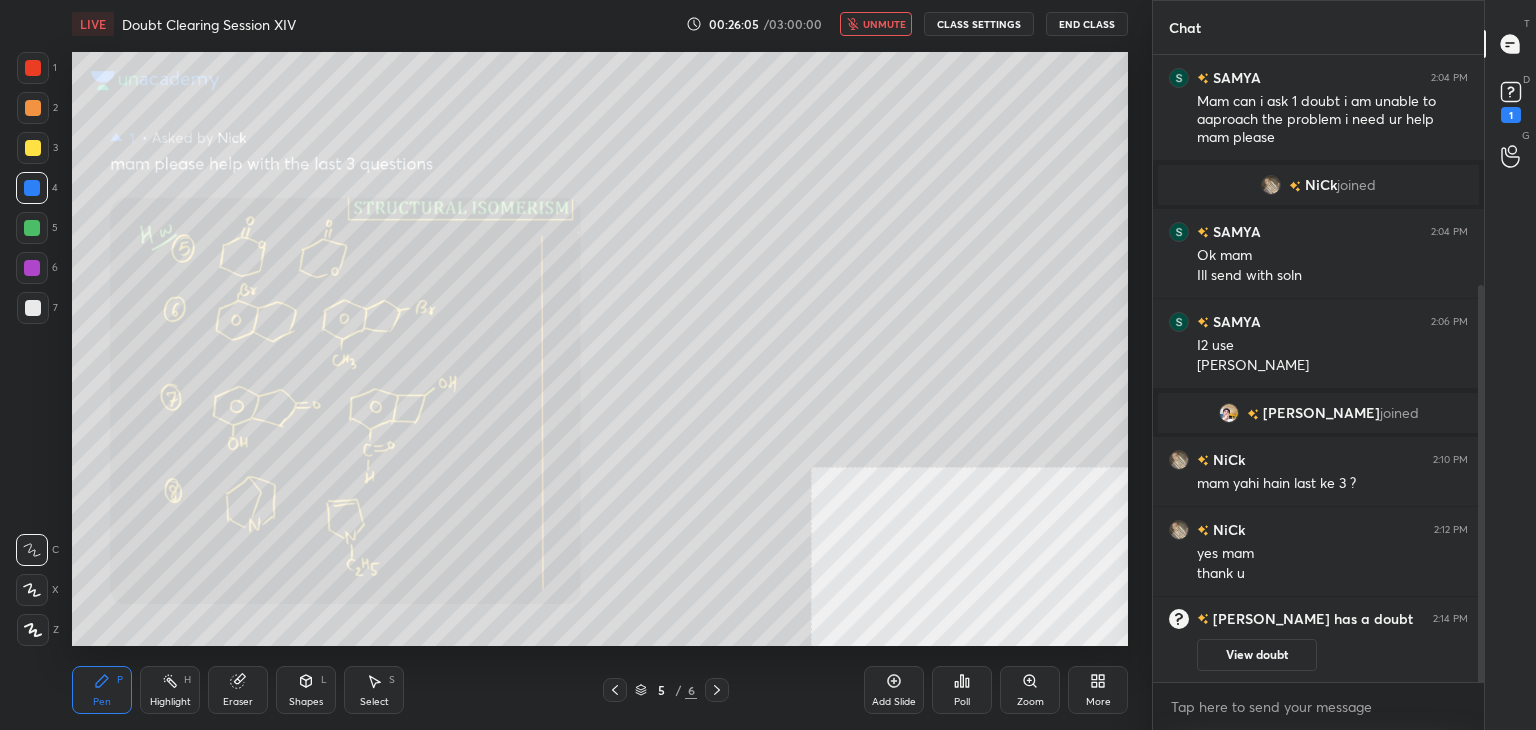 click on "unmute" at bounding box center (876, 24) 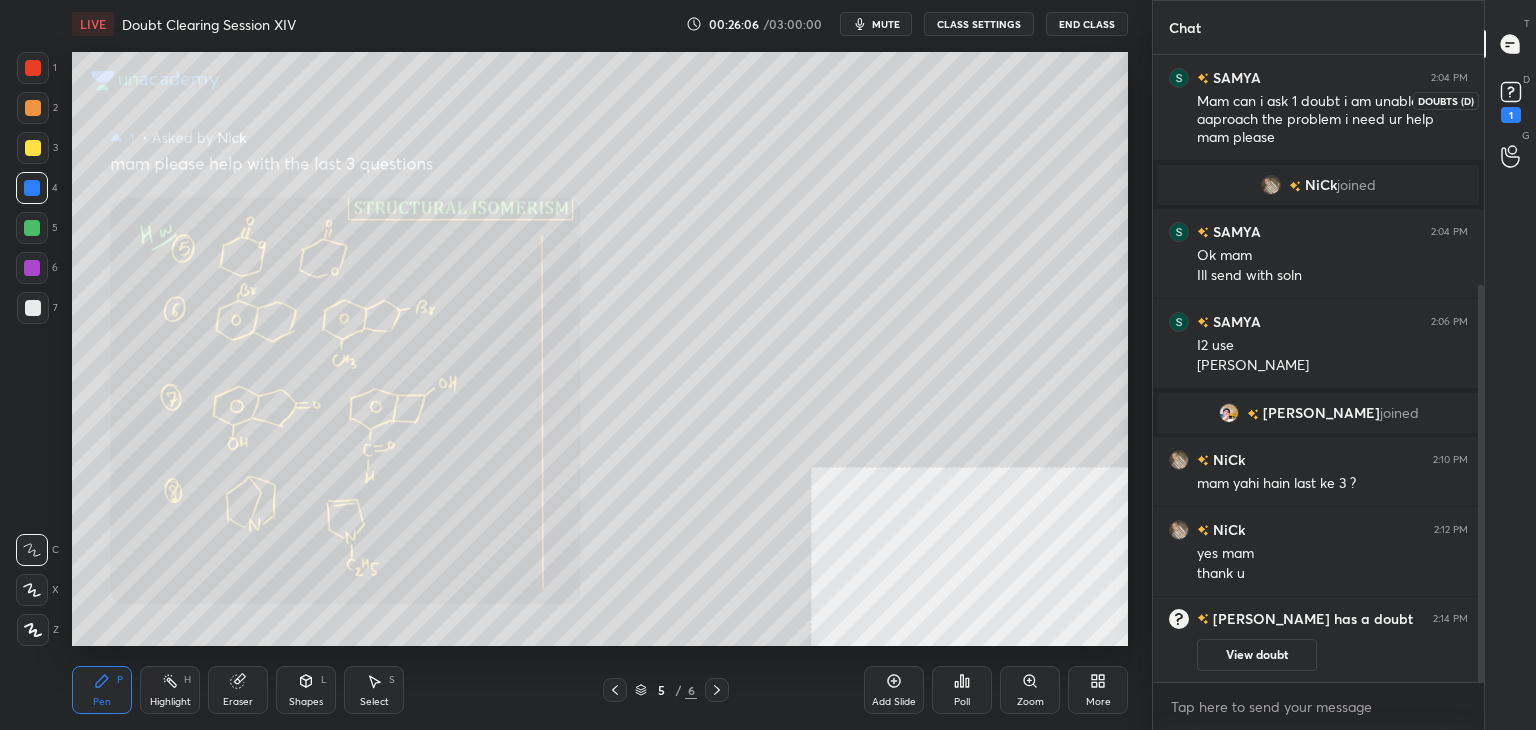 scroll, scrollTop: 372, scrollLeft: 0, axis: vertical 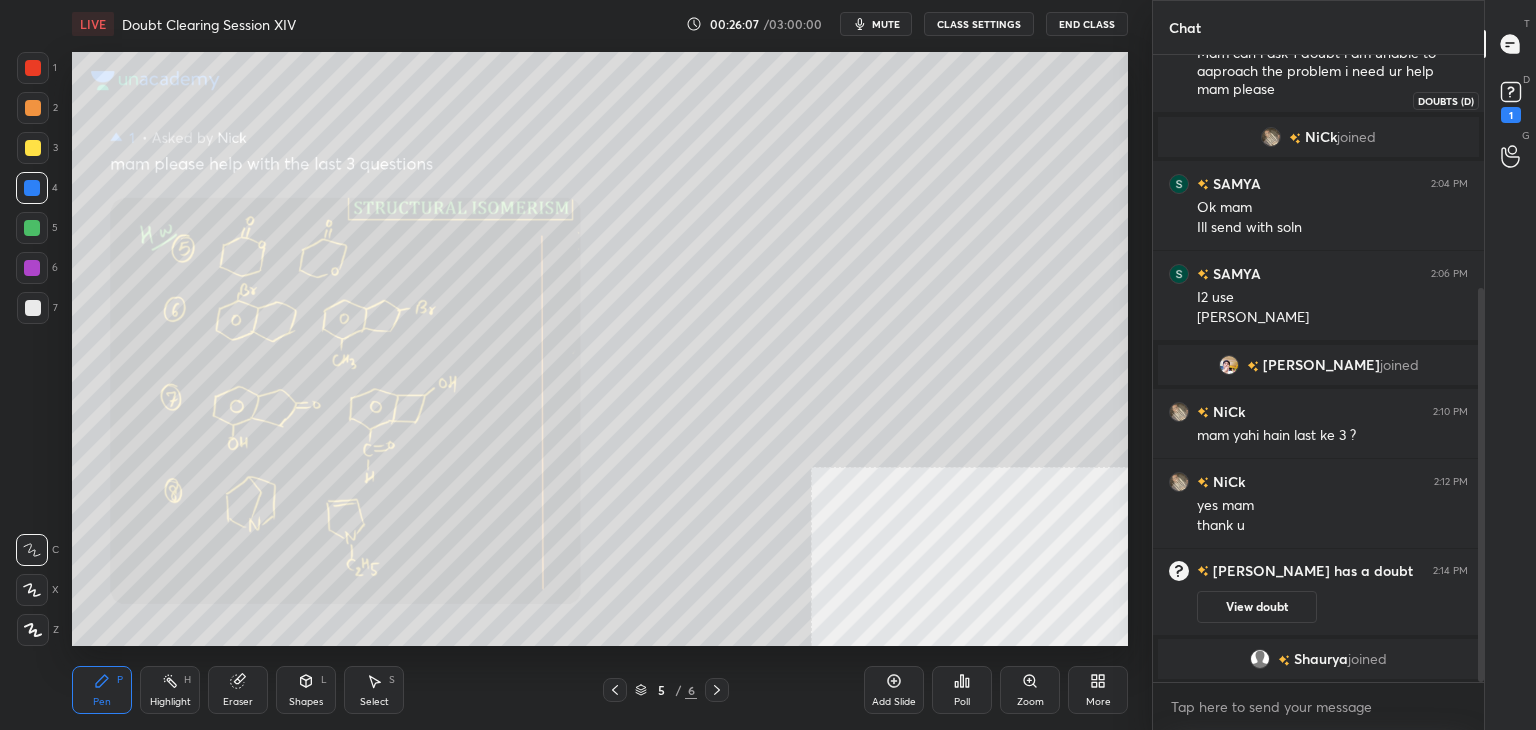 click on "1" at bounding box center [1511, 115] 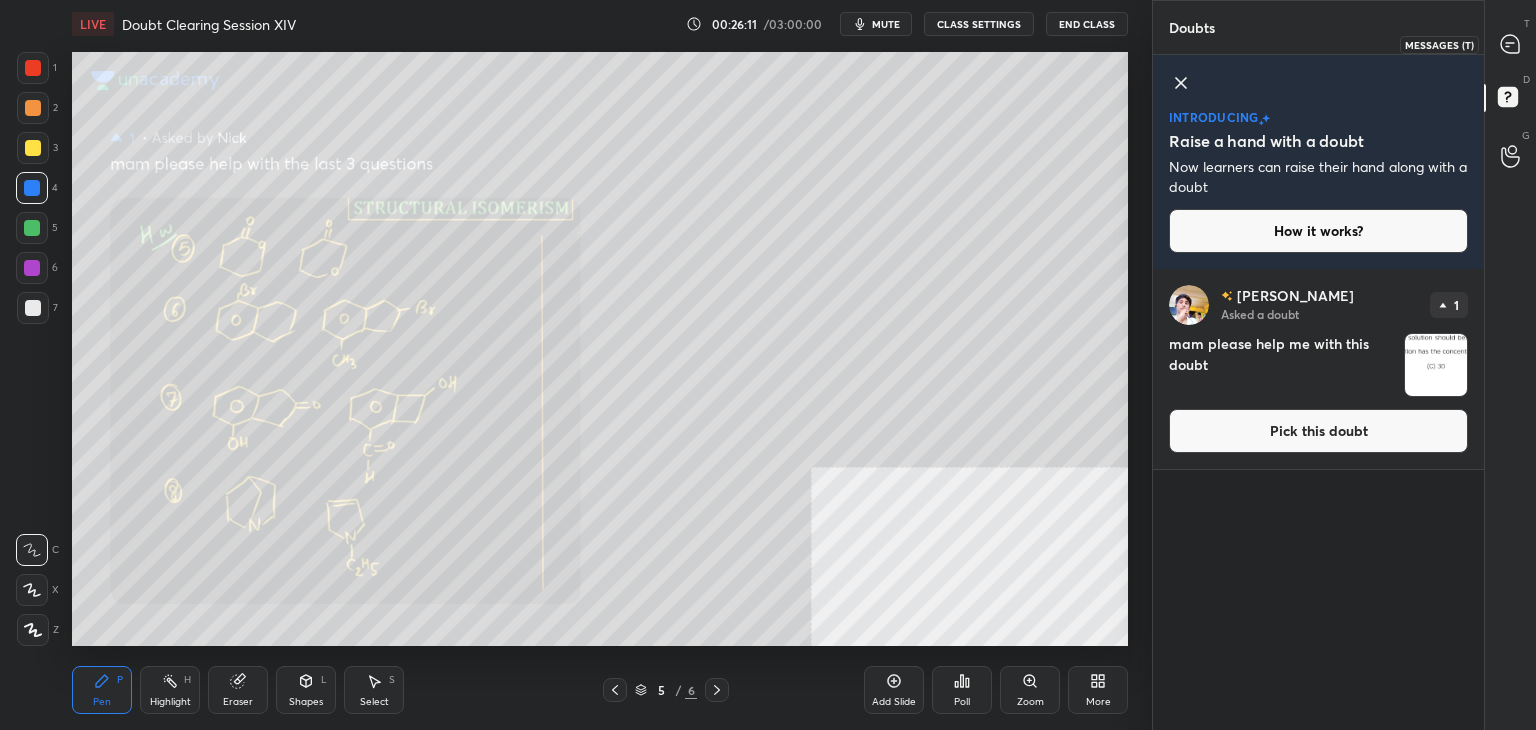 click 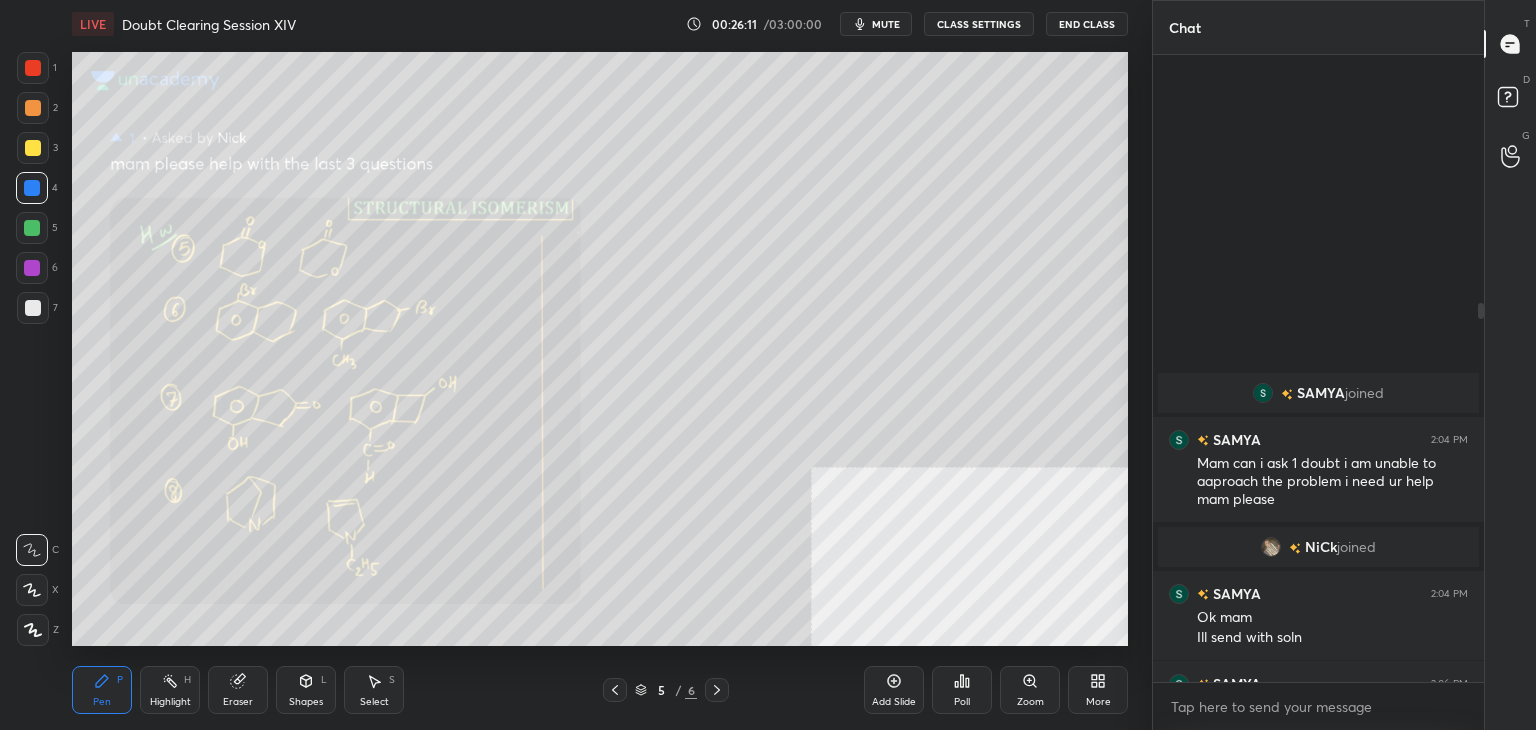scroll, scrollTop: 410, scrollLeft: 0, axis: vertical 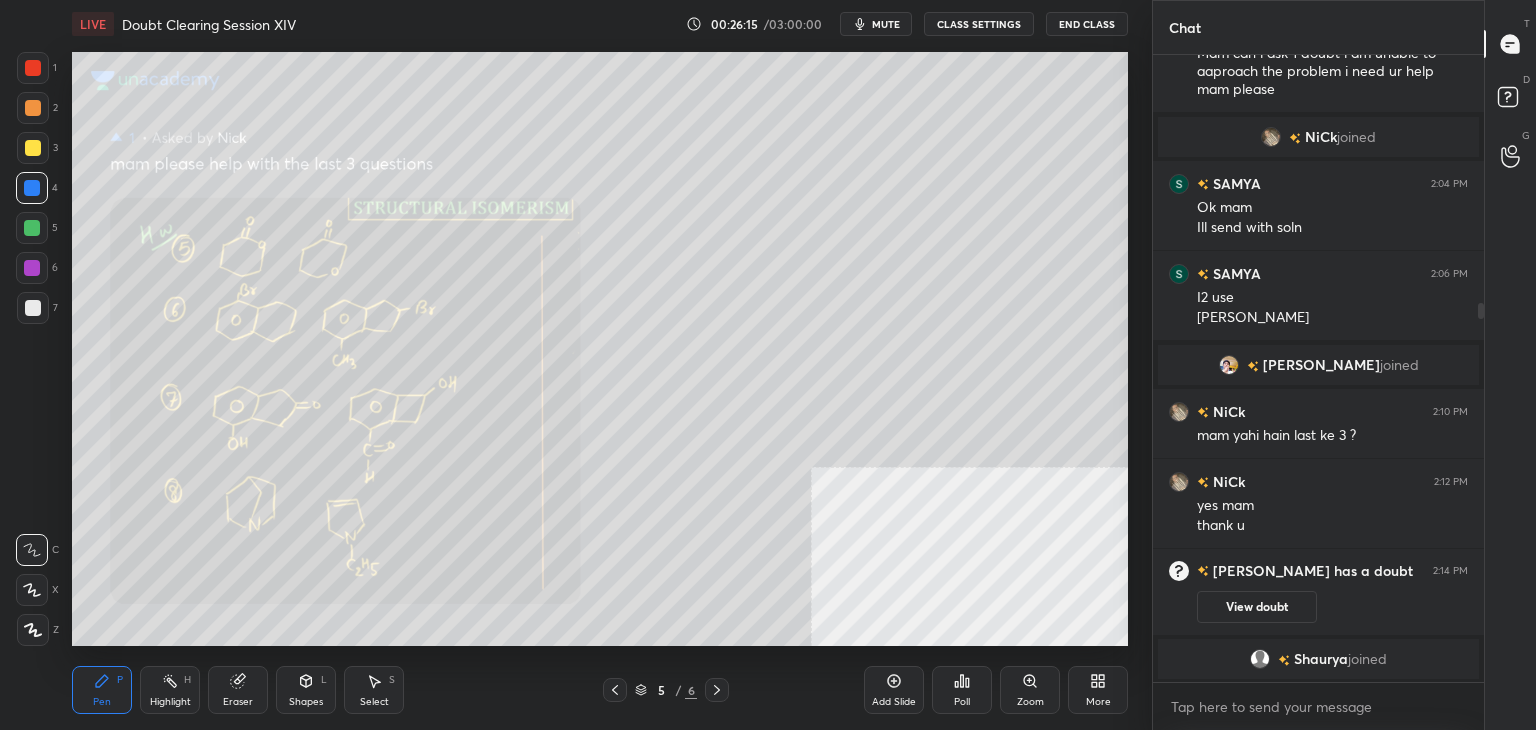 click on "mute" at bounding box center [886, 24] 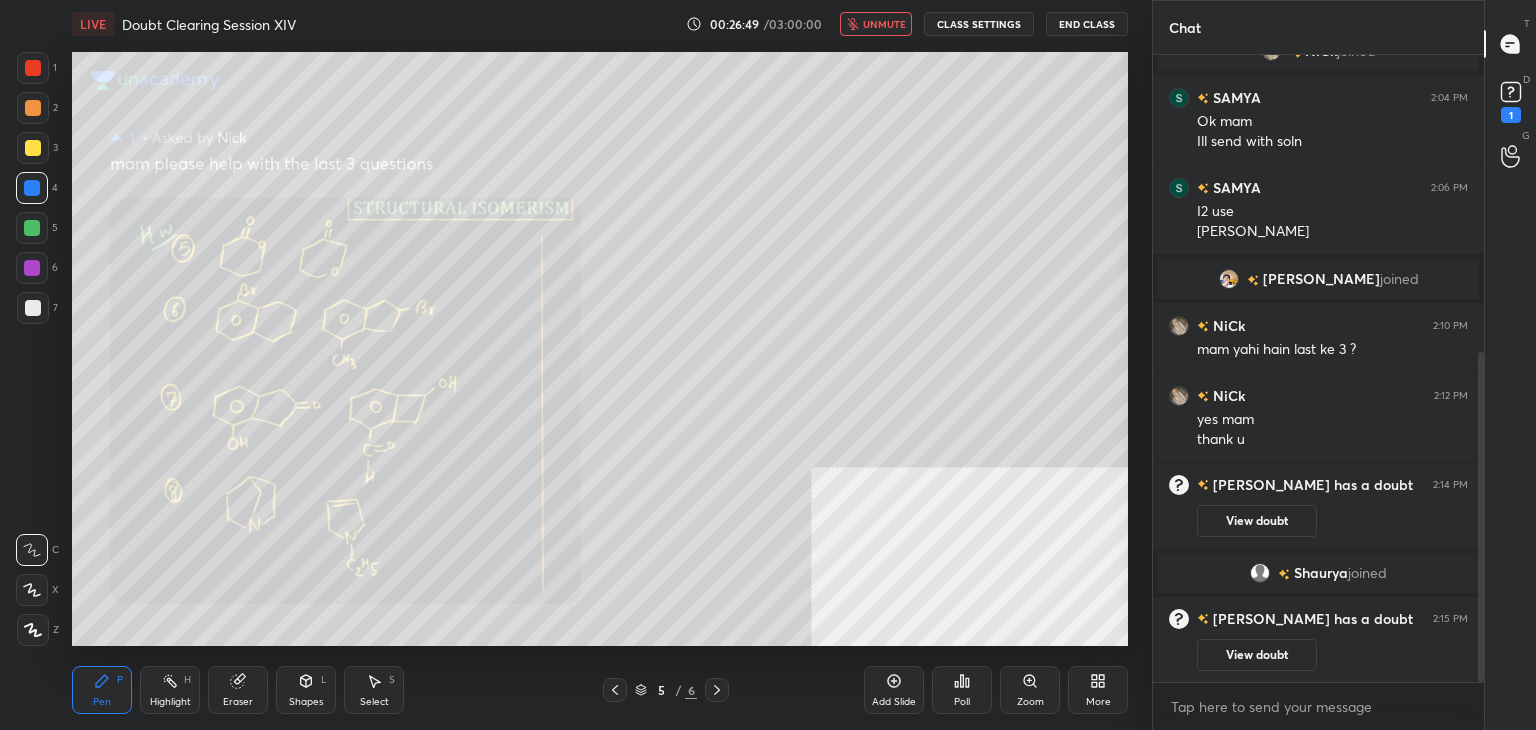 scroll, scrollTop: 566, scrollLeft: 0, axis: vertical 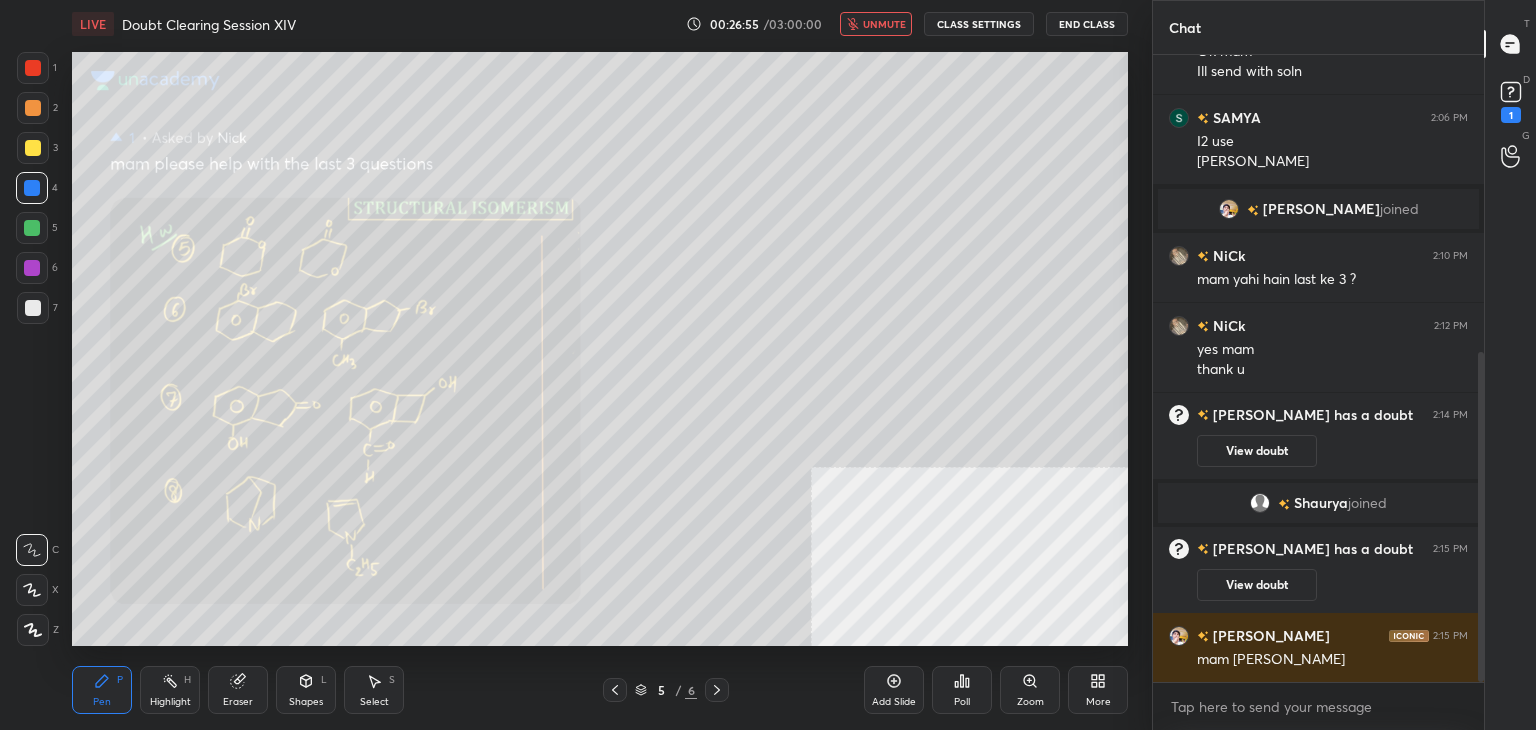 click on "unmute" at bounding box center (884, 24) 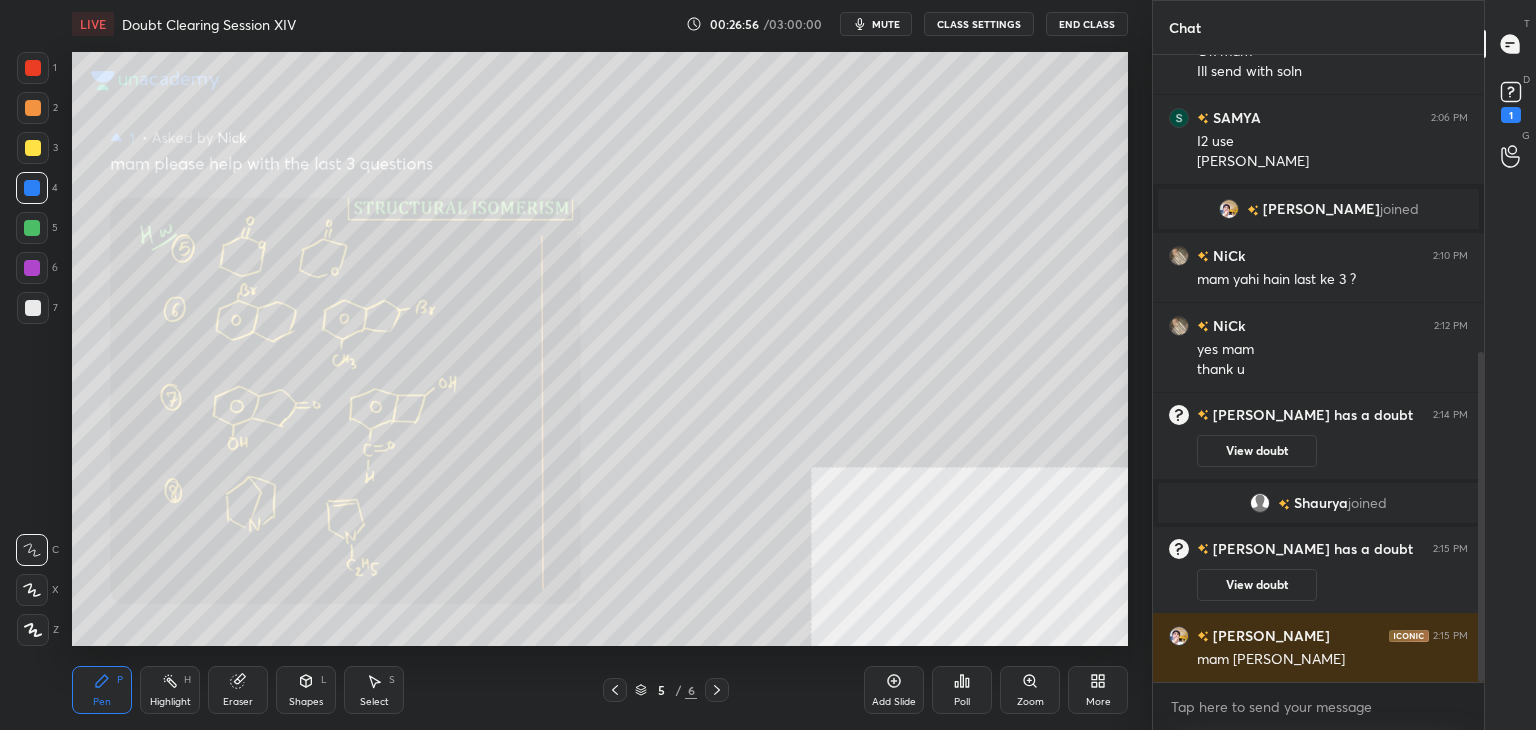 type 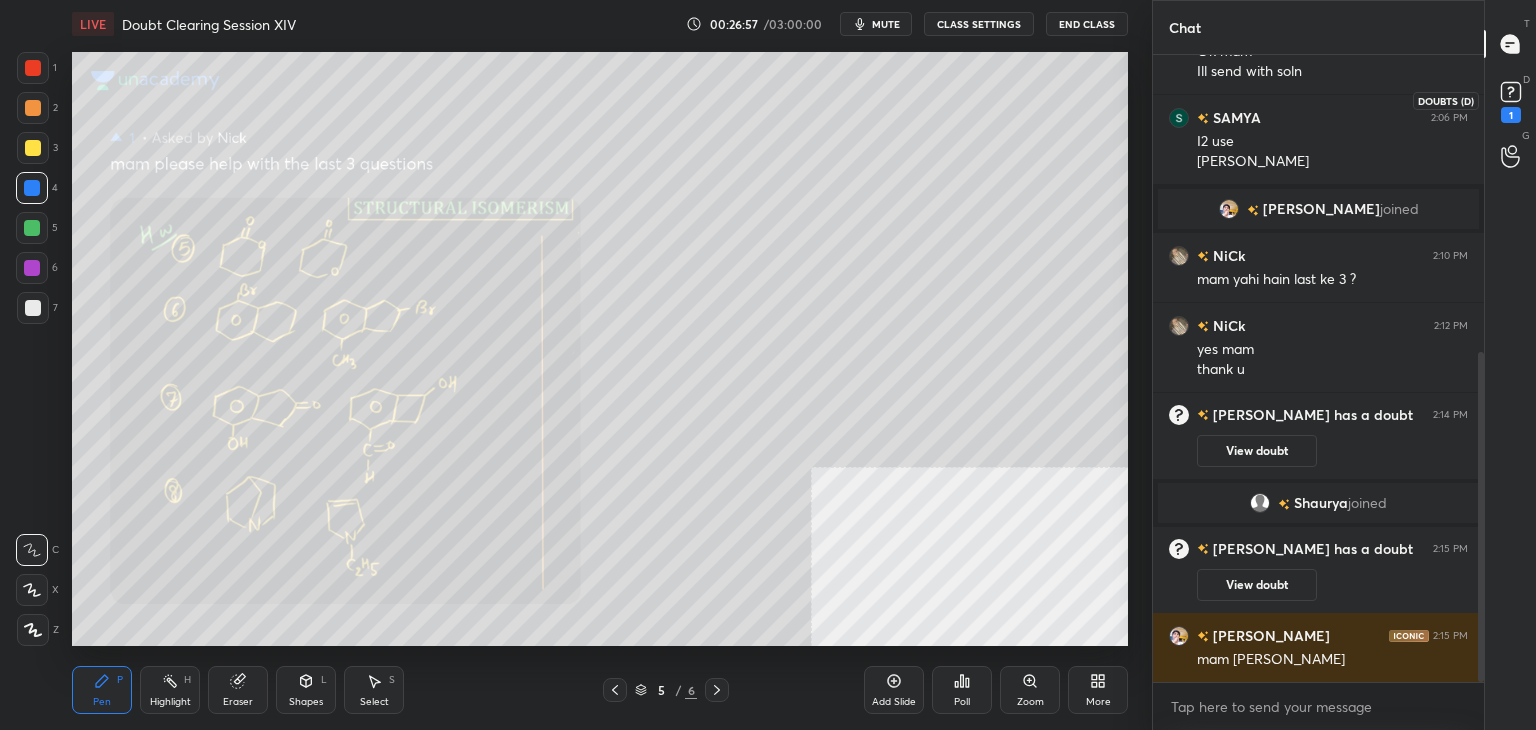 click on "1" at bounding box center (1511, 115) 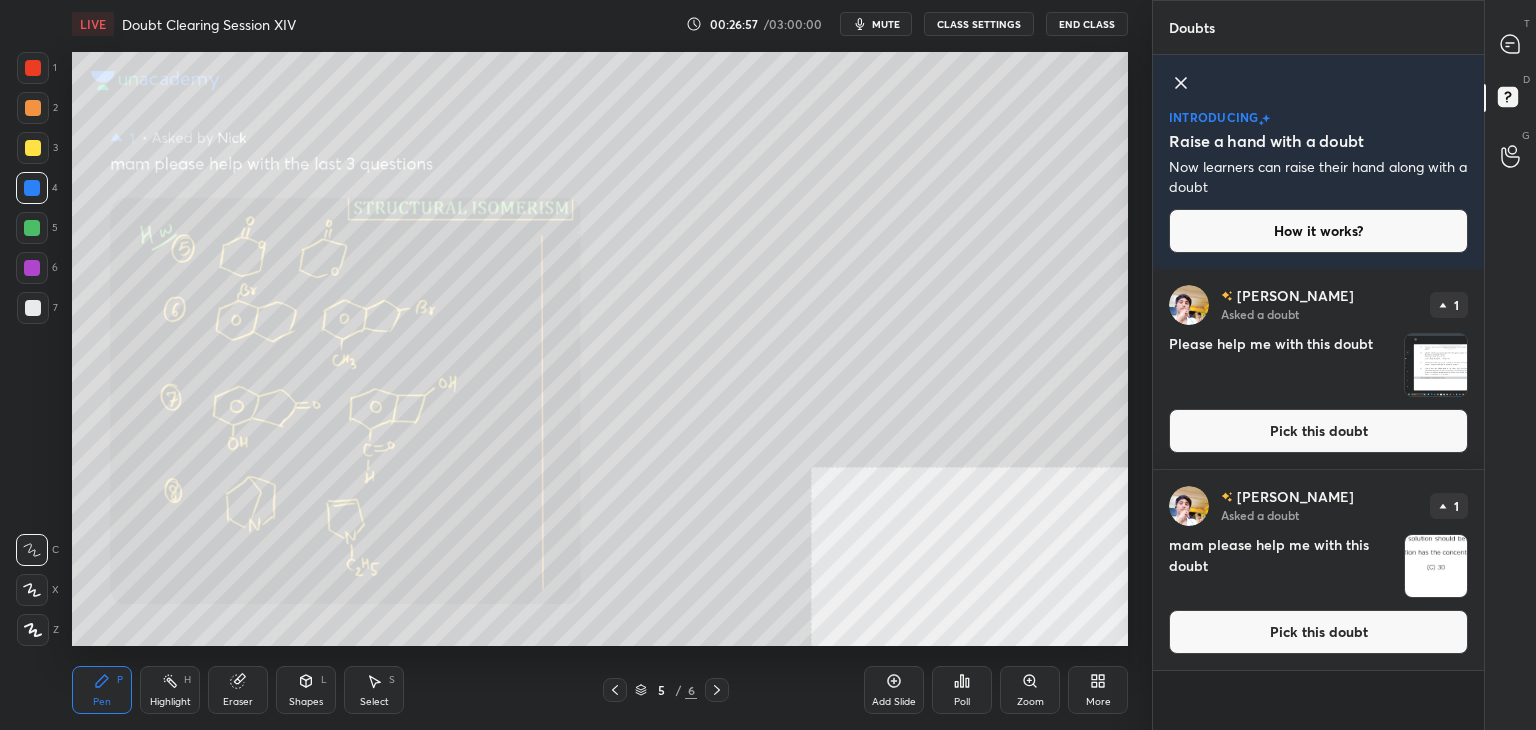 click on "Pick this doubt" at bounding box center (1318, 431) 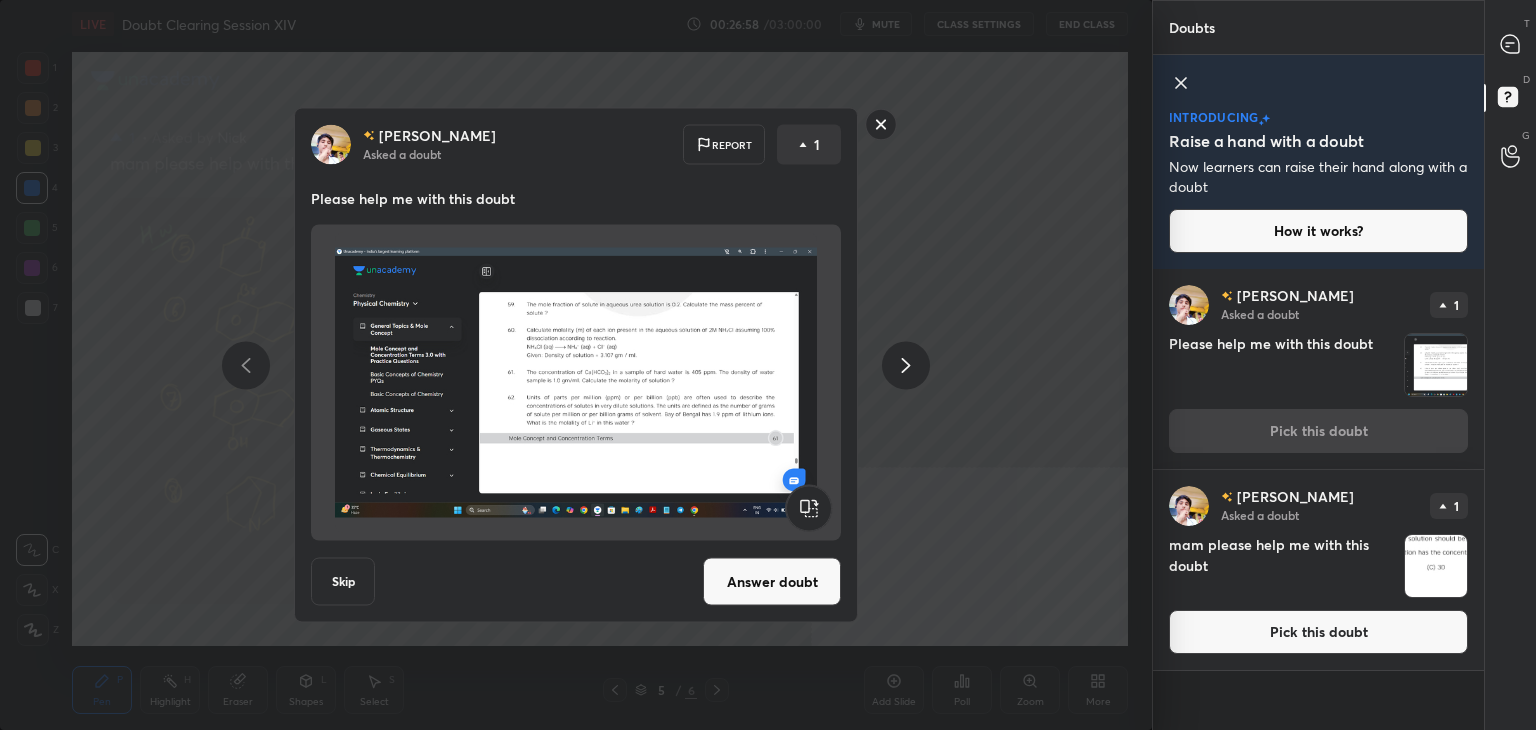 click on "Answer doubt" at bounding box center (772, 582) 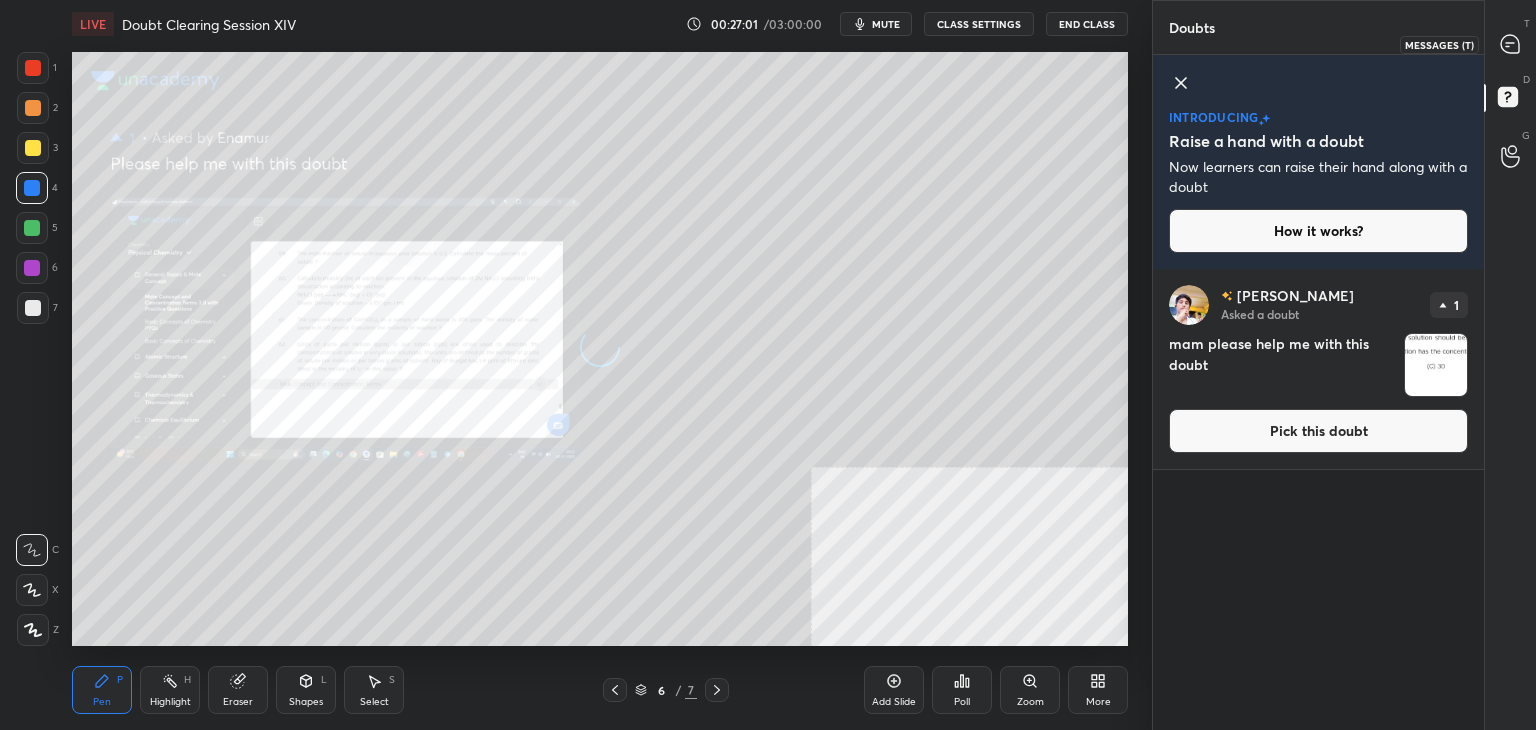 click 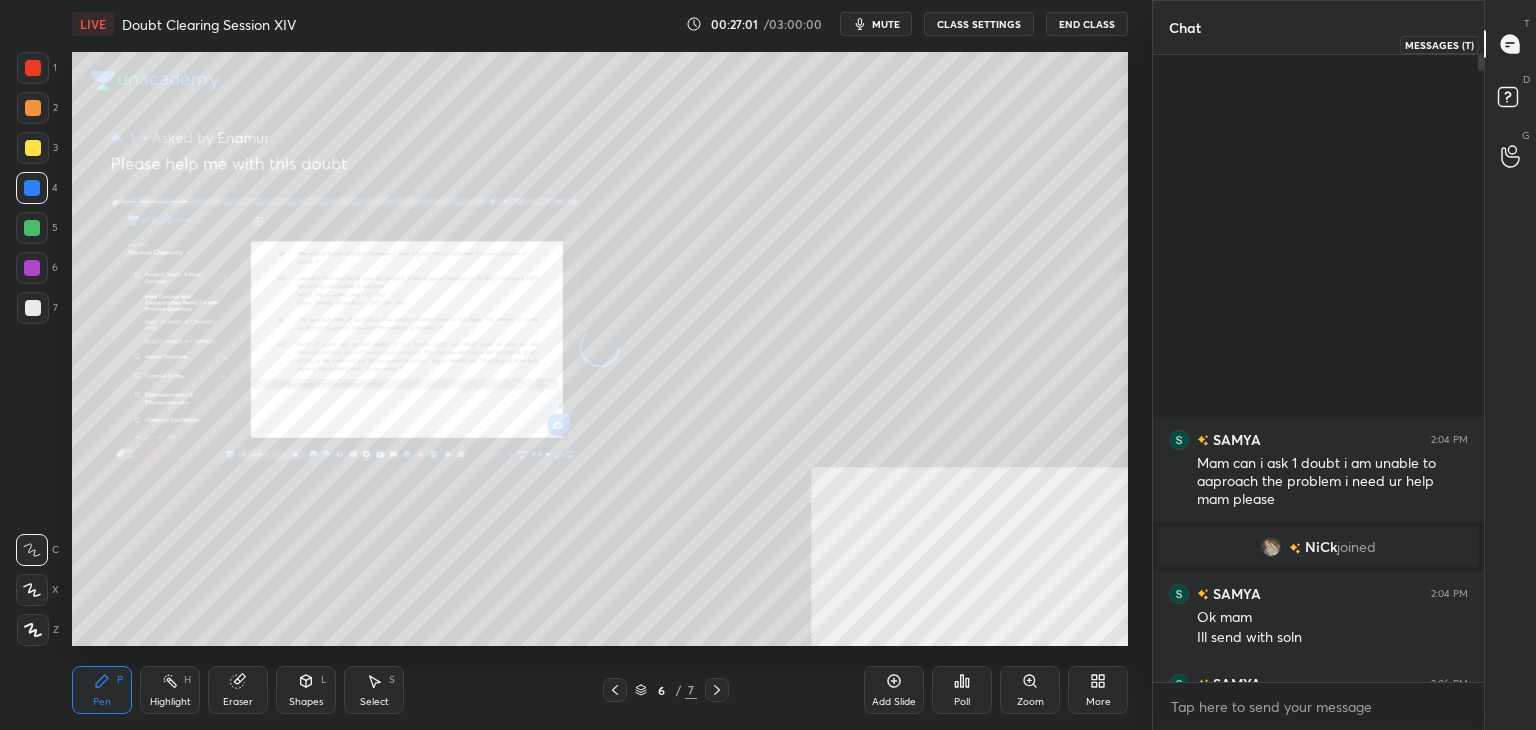 scroll, scrollTop: 480, scrollLeft: 0, axis: vertical 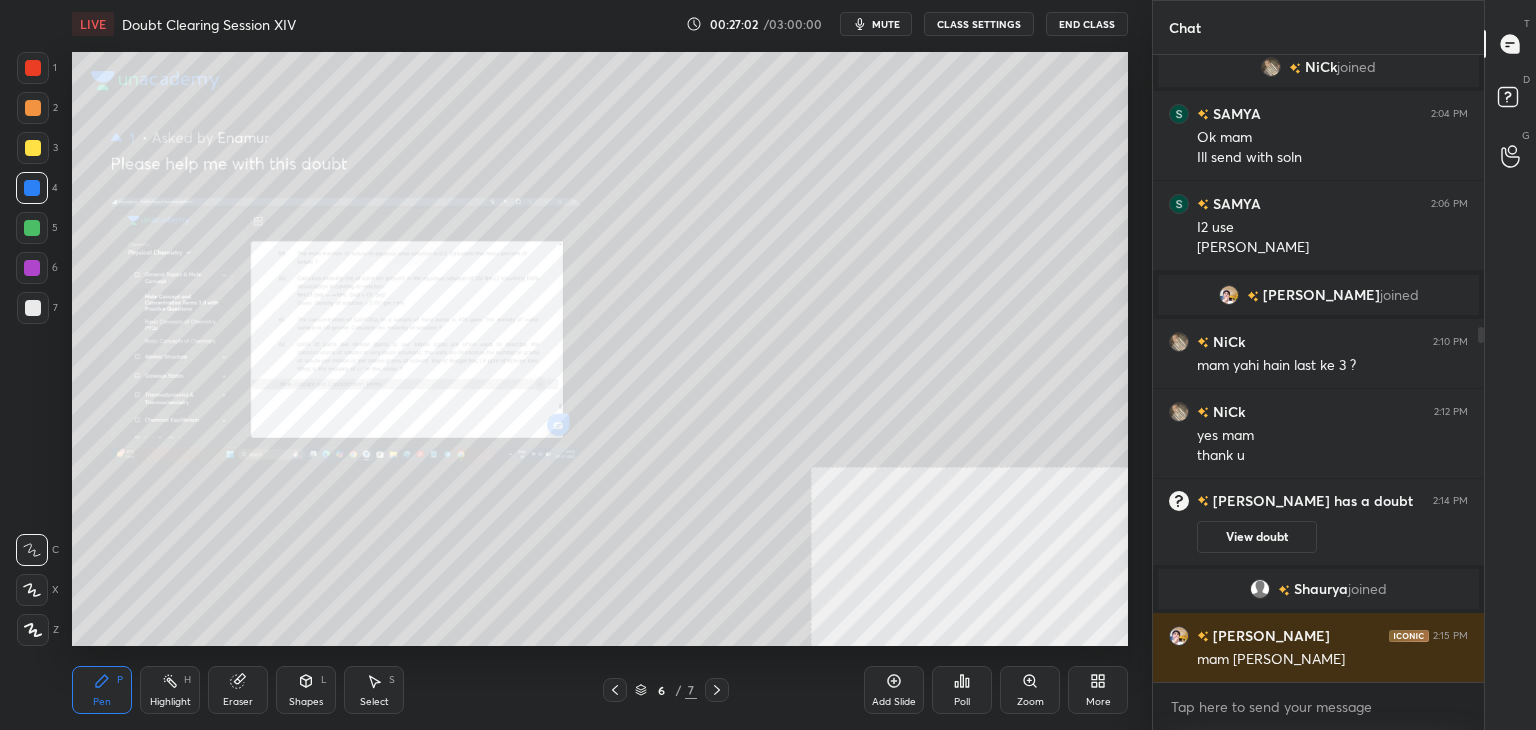 click on "Zoom" at bounding box center [1030, 690] 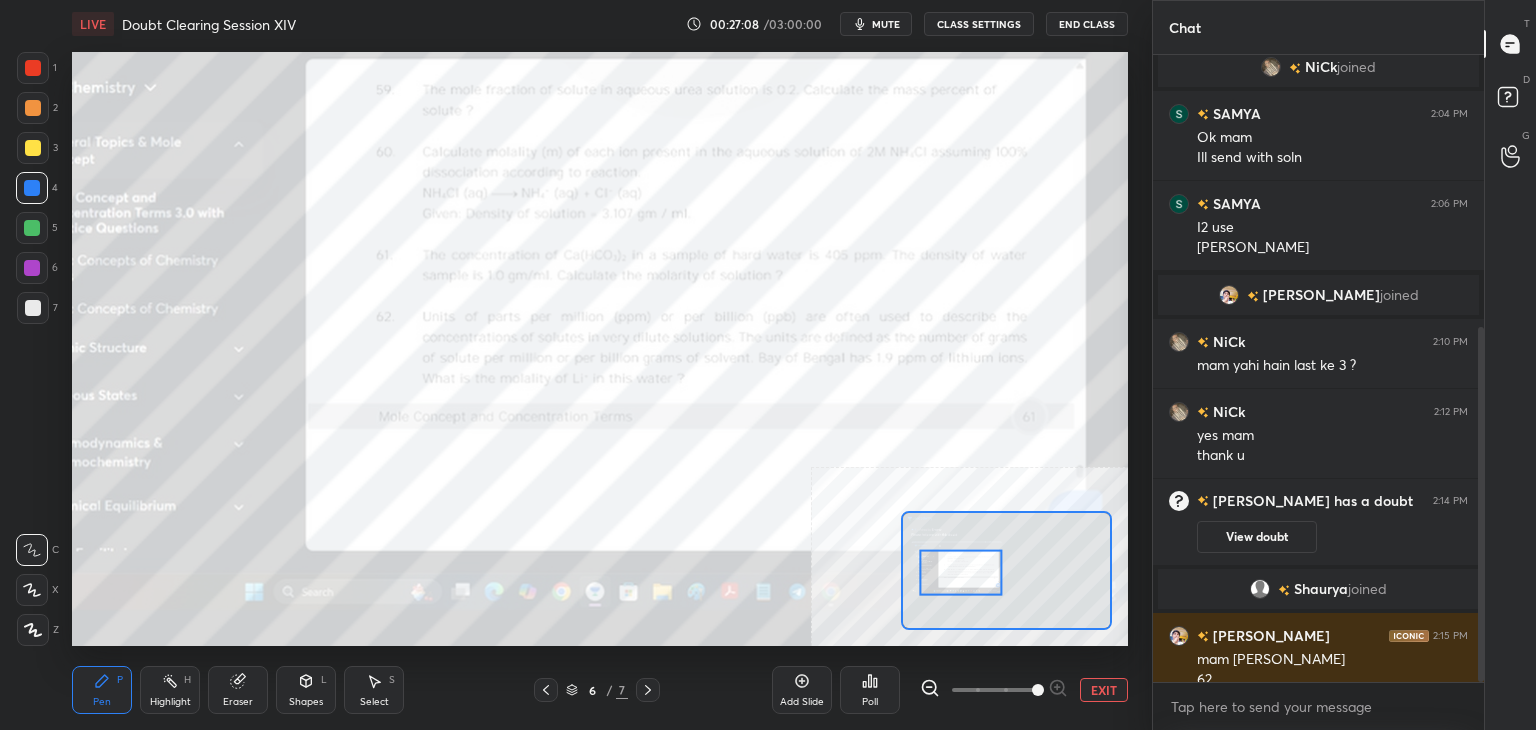 scroll, scrollTop: 500, scrollLeft: 0, axis: vertical 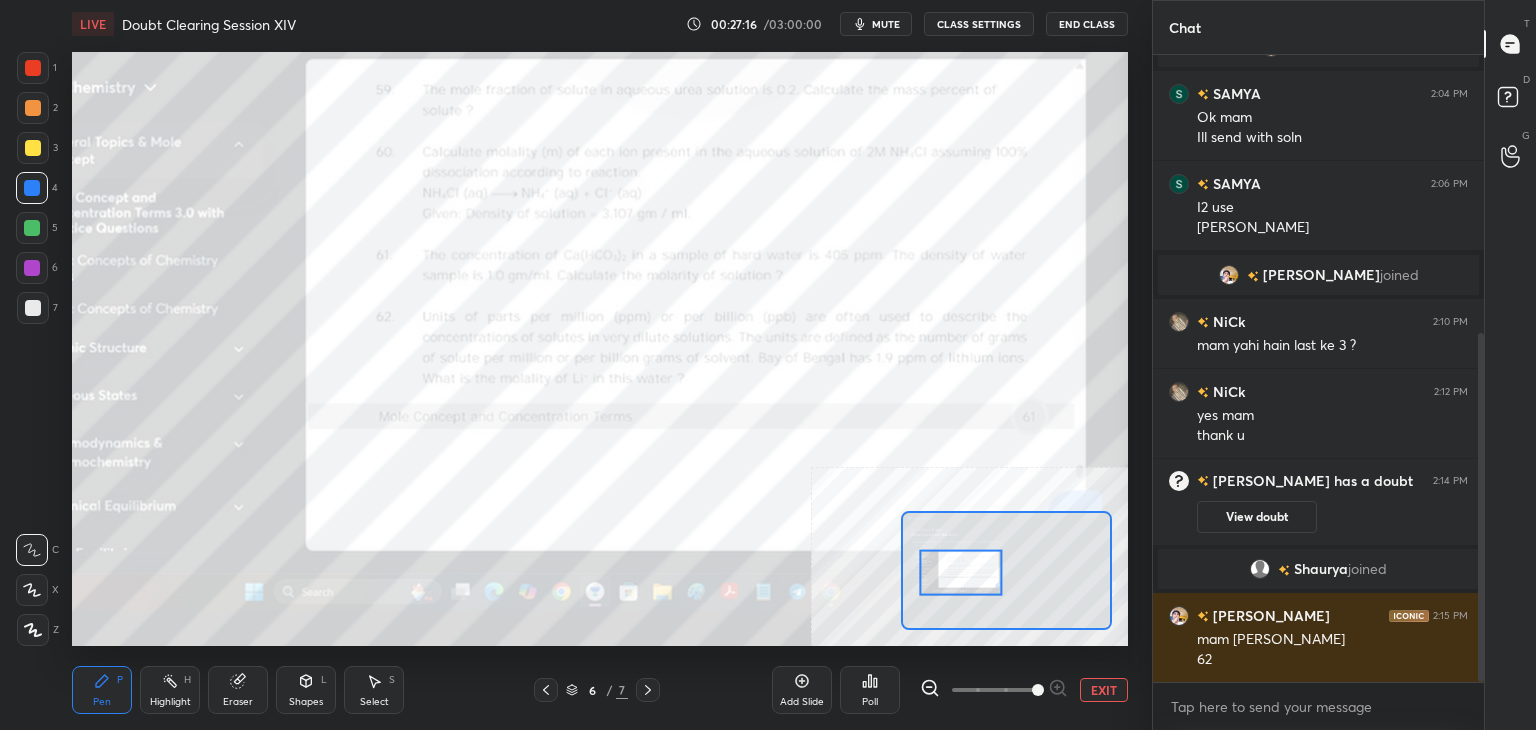 click on "Eraser" at bounding box center [238, 690] 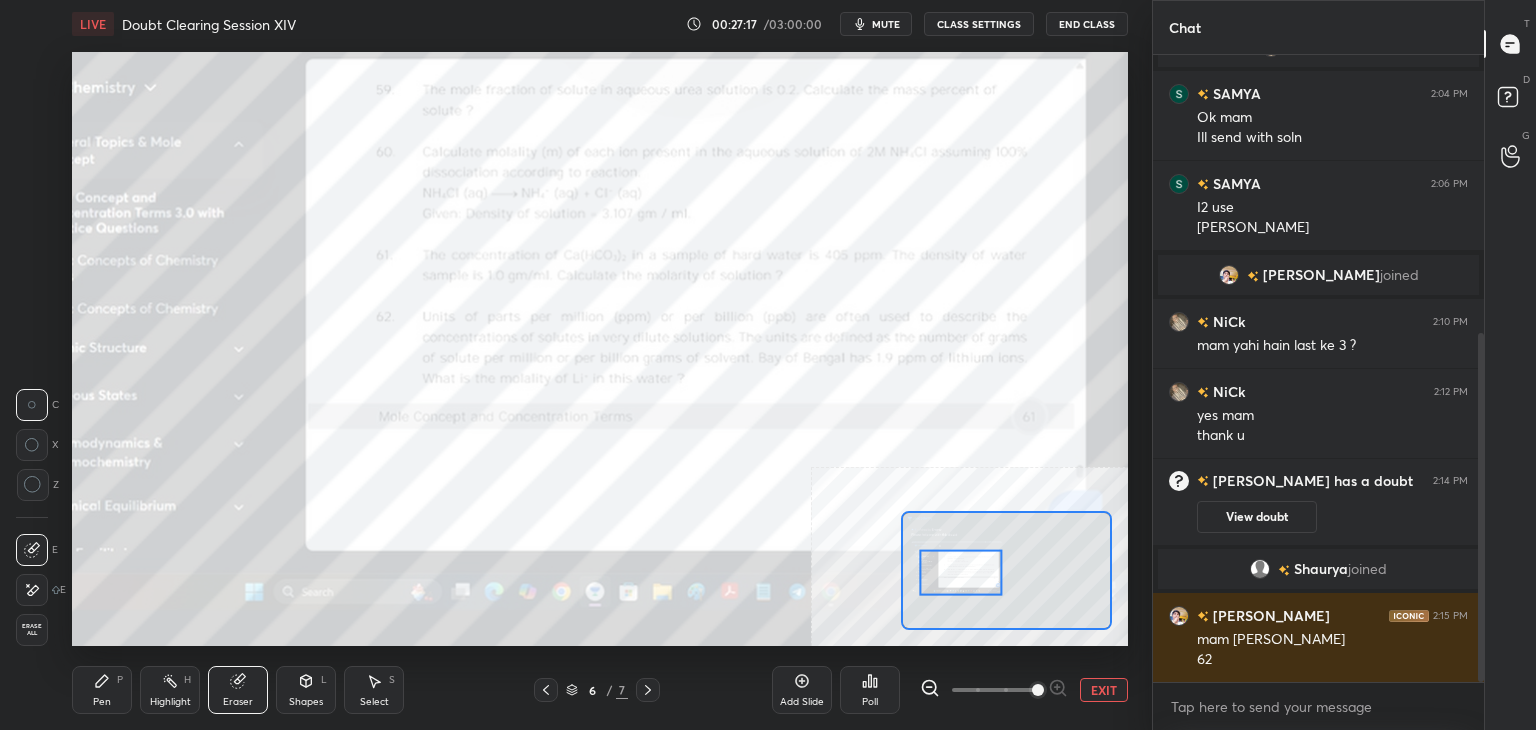click on "Pen P" at bounding box center [102, 690] 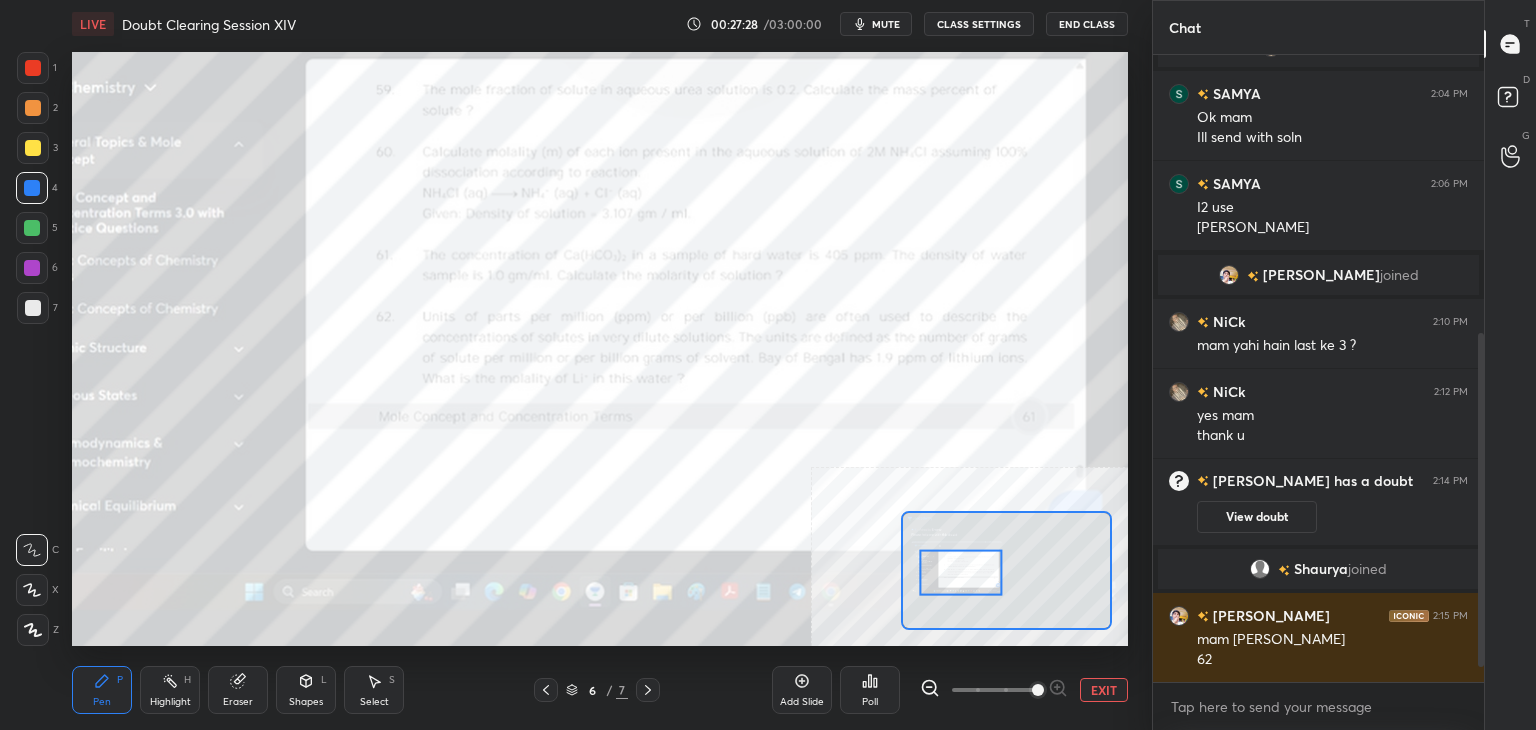 scroll, scrollTop: 548, scrollLeft: 0, axis: vertical 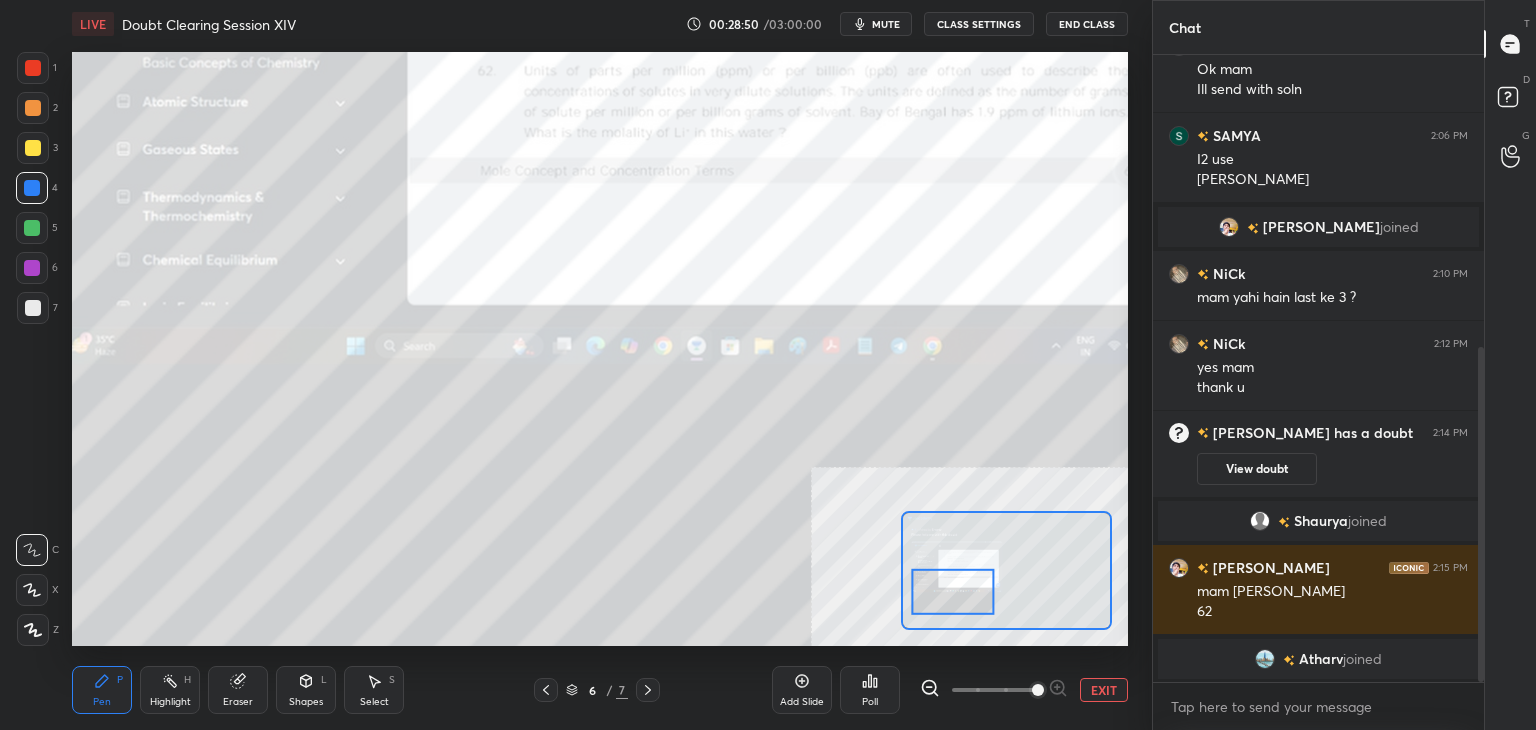 click on "EXIT" at bounding box center (1104, 690) 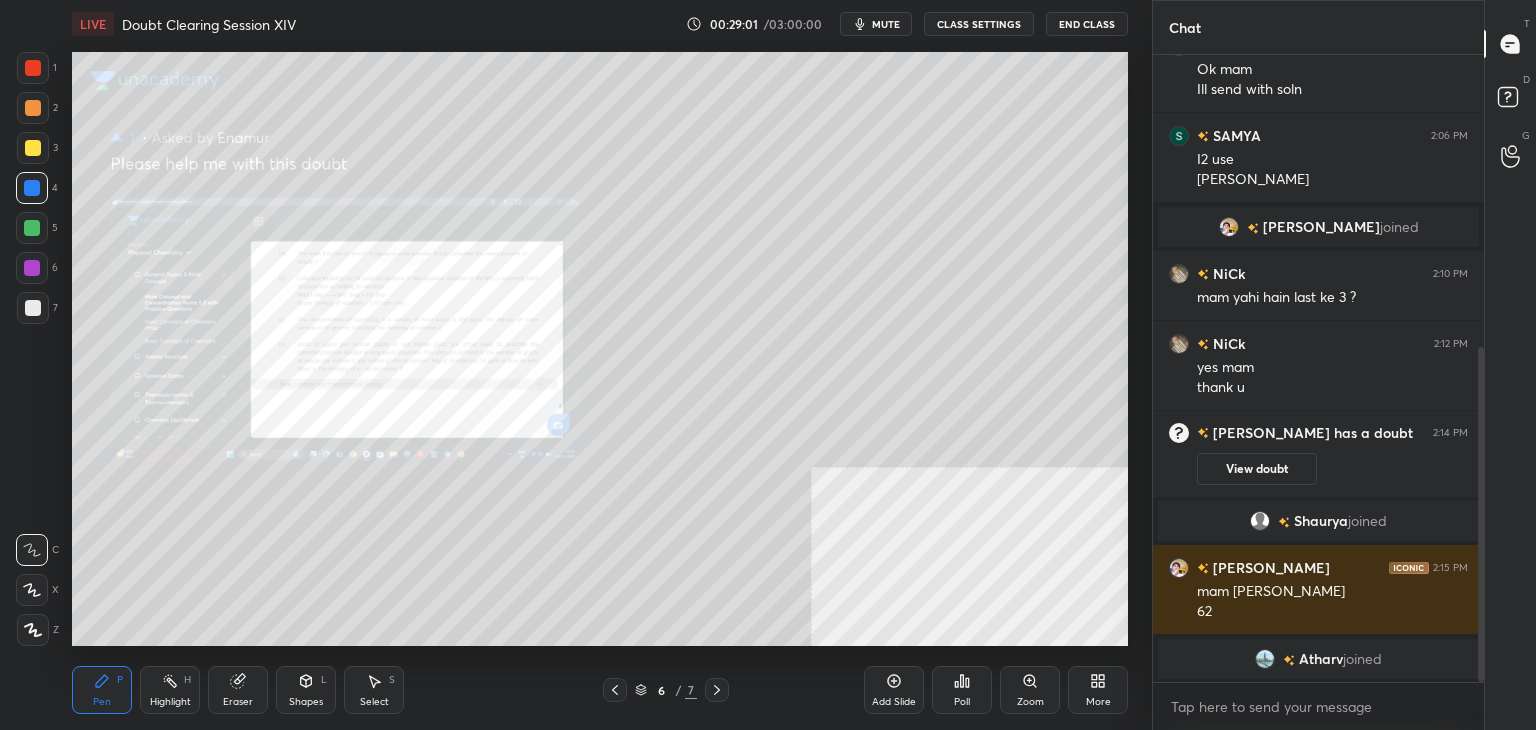 click on "7" at bounding box center [37, 308] 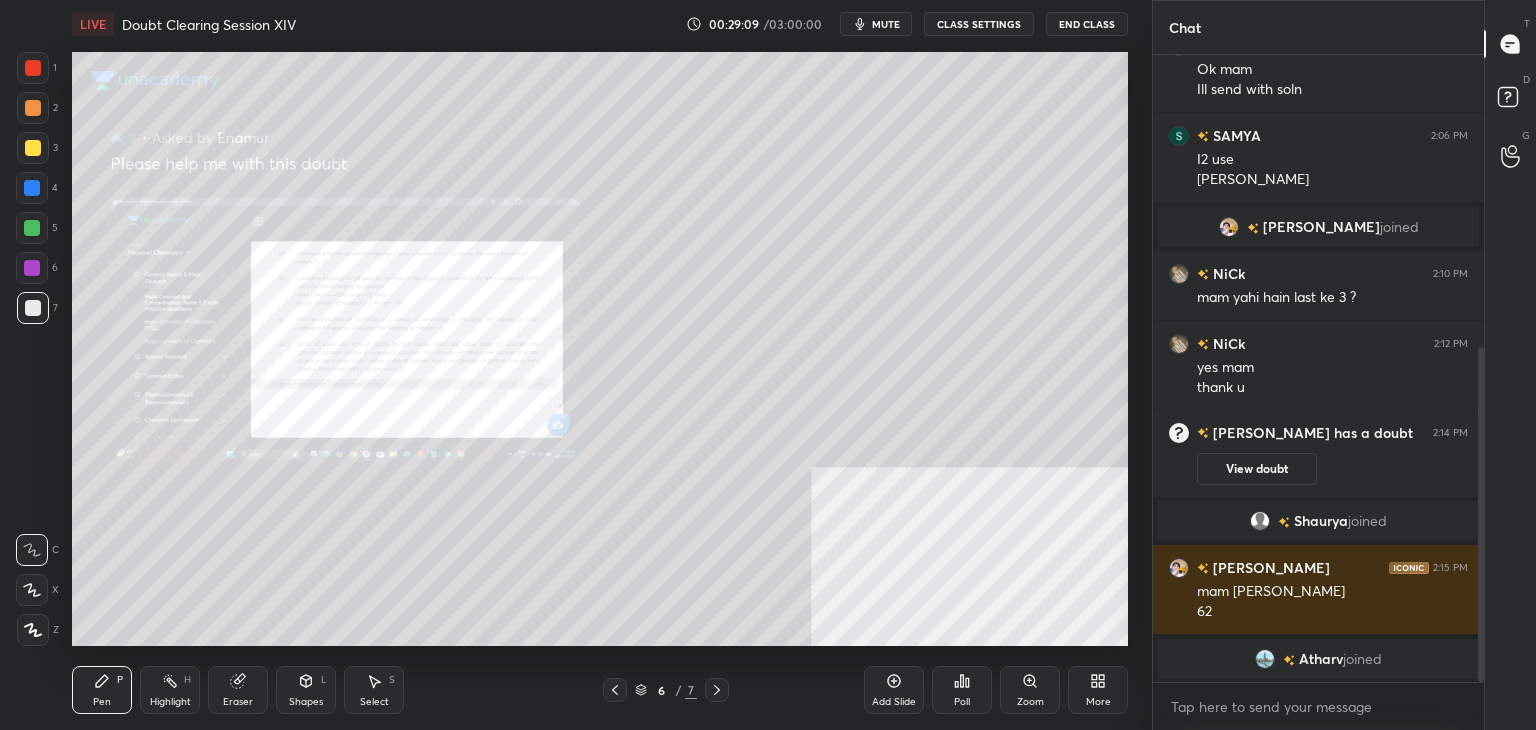 scroll, scrollTop: 618, scrollLeft: 0, axis: vertical 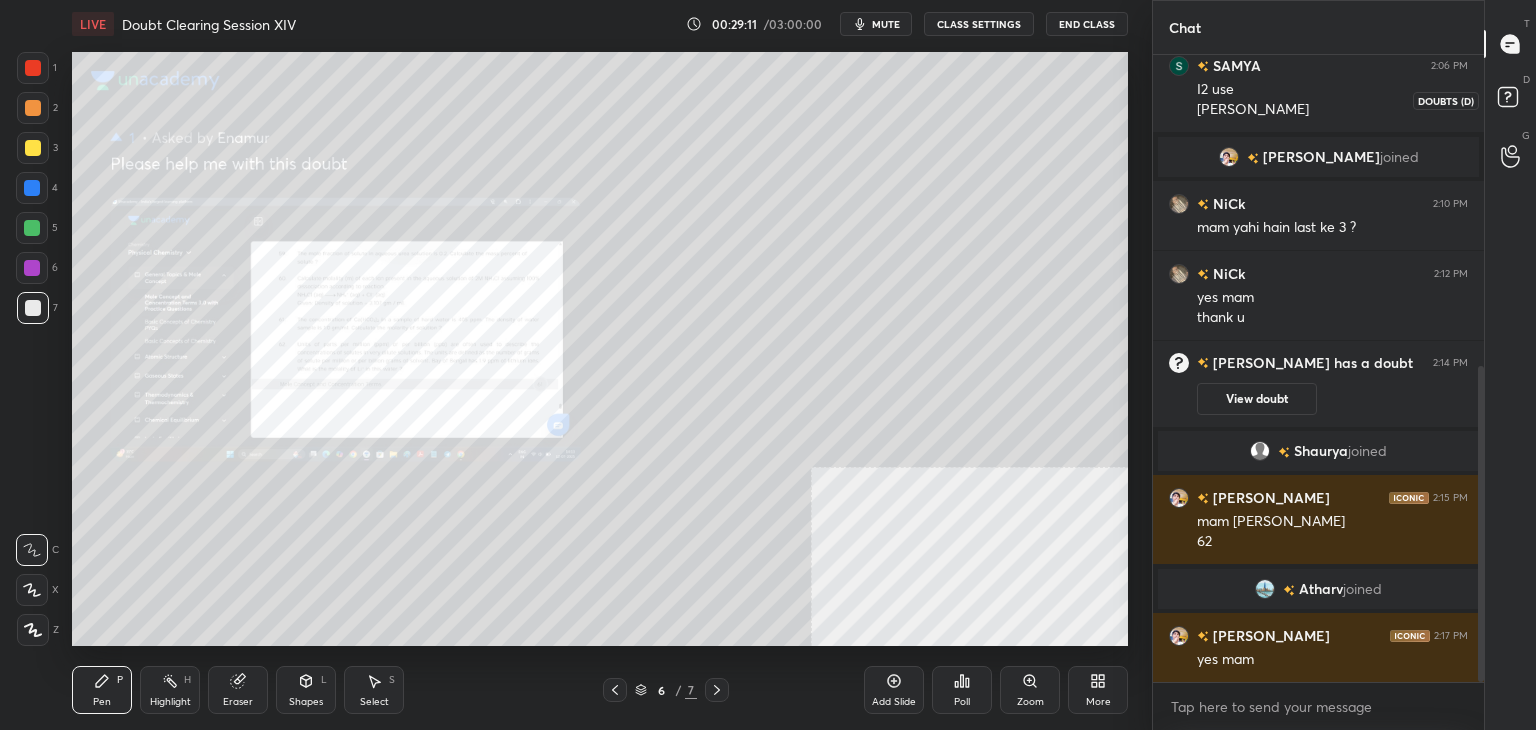 click 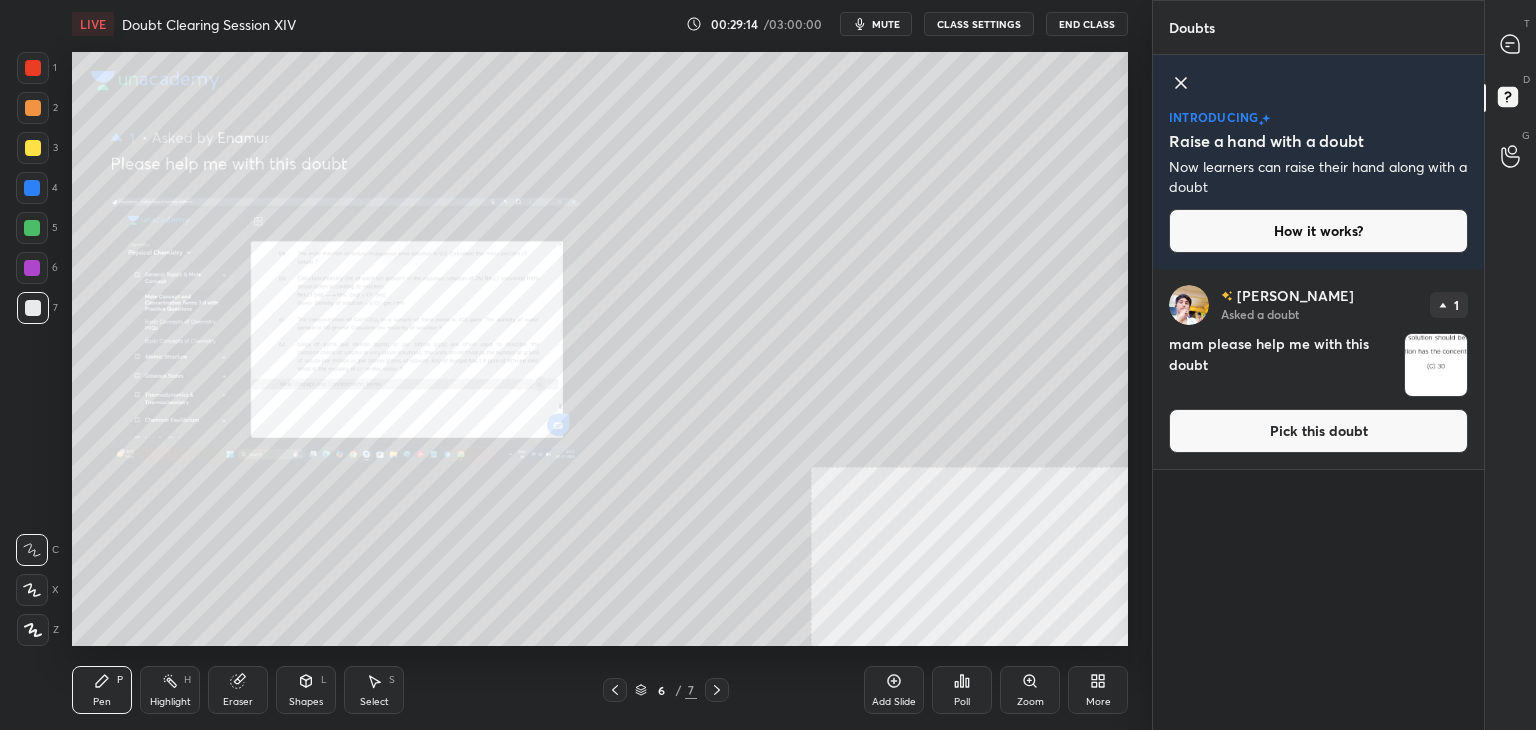 click on "Pick this doubt" at bounding box center (1318, 431) 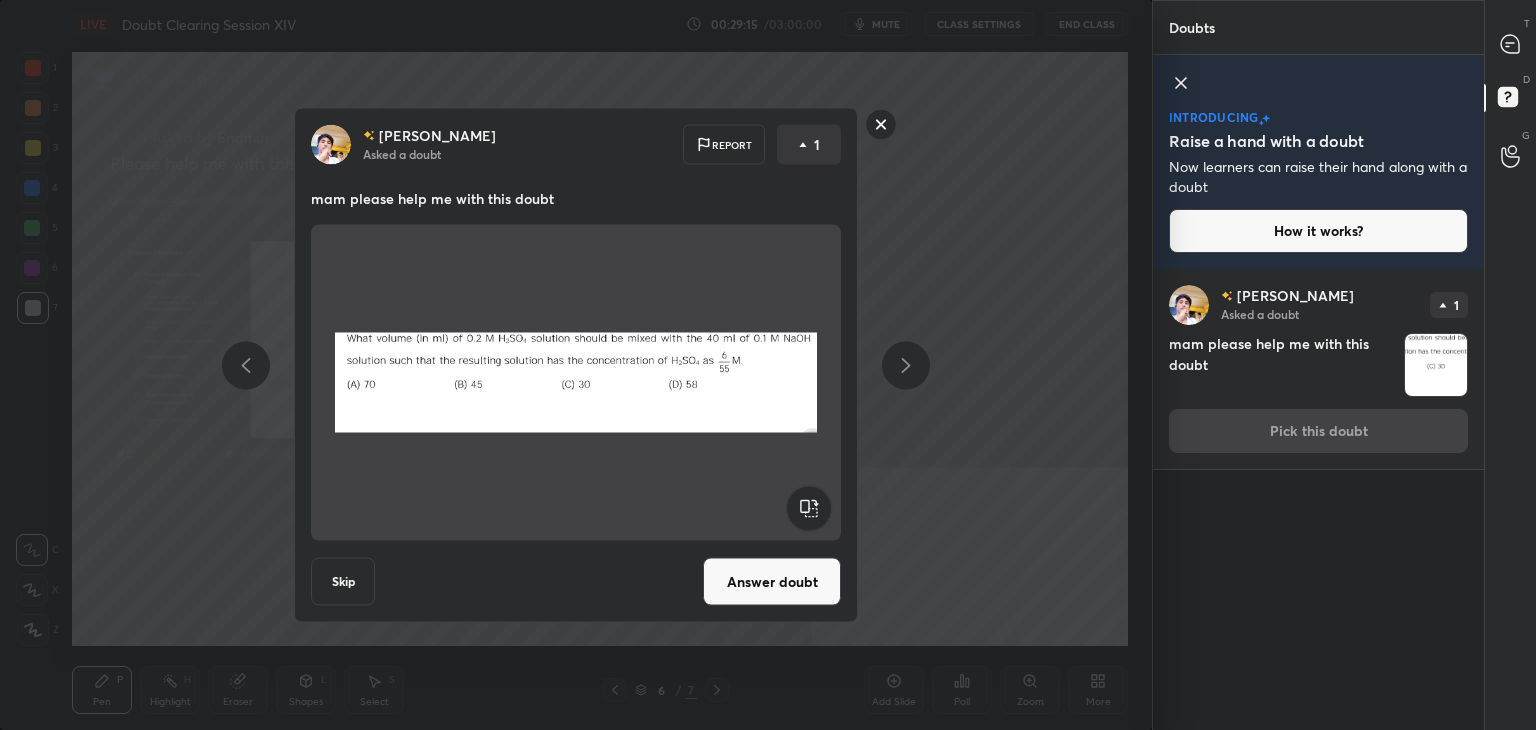 click on "Answer doubt" at bounding box center (772, 582) 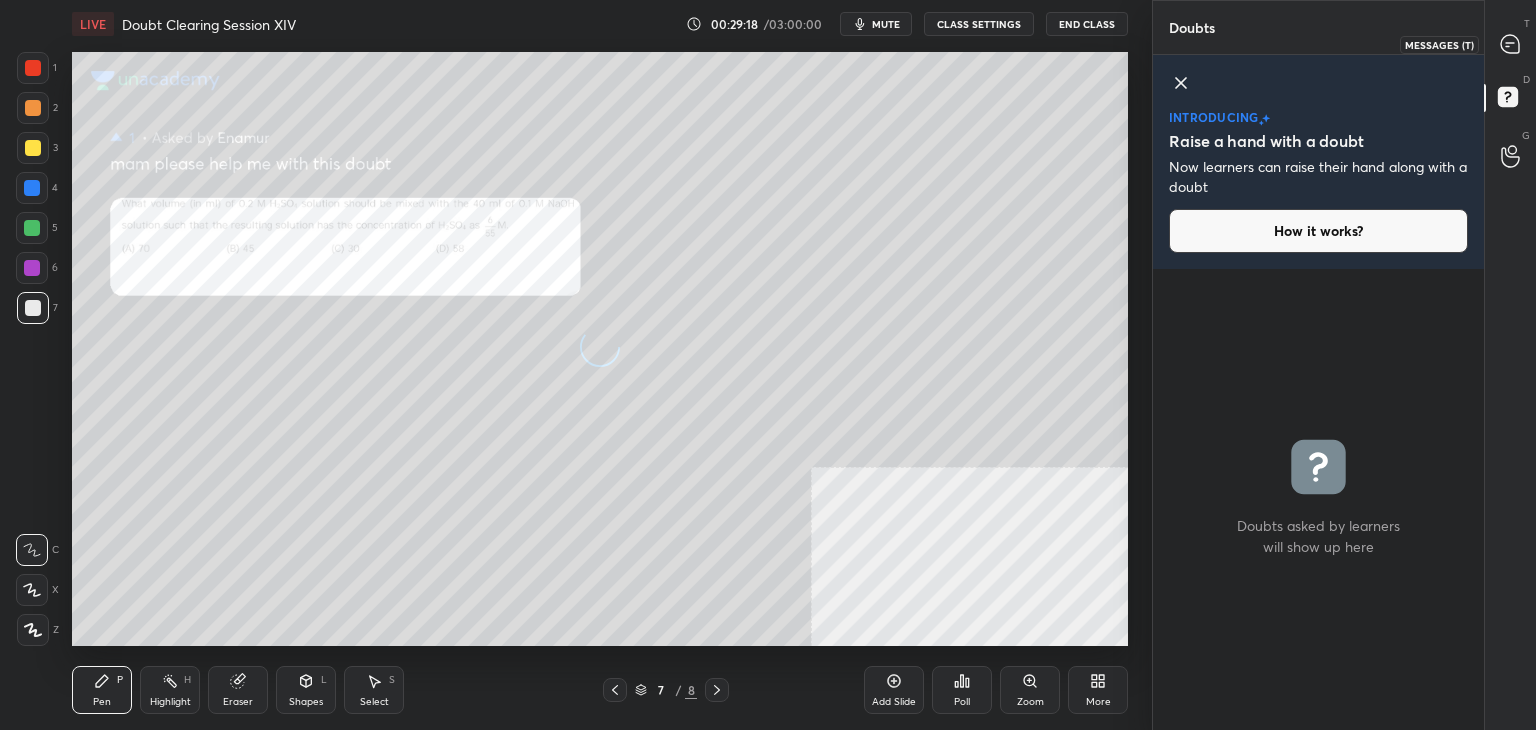 click 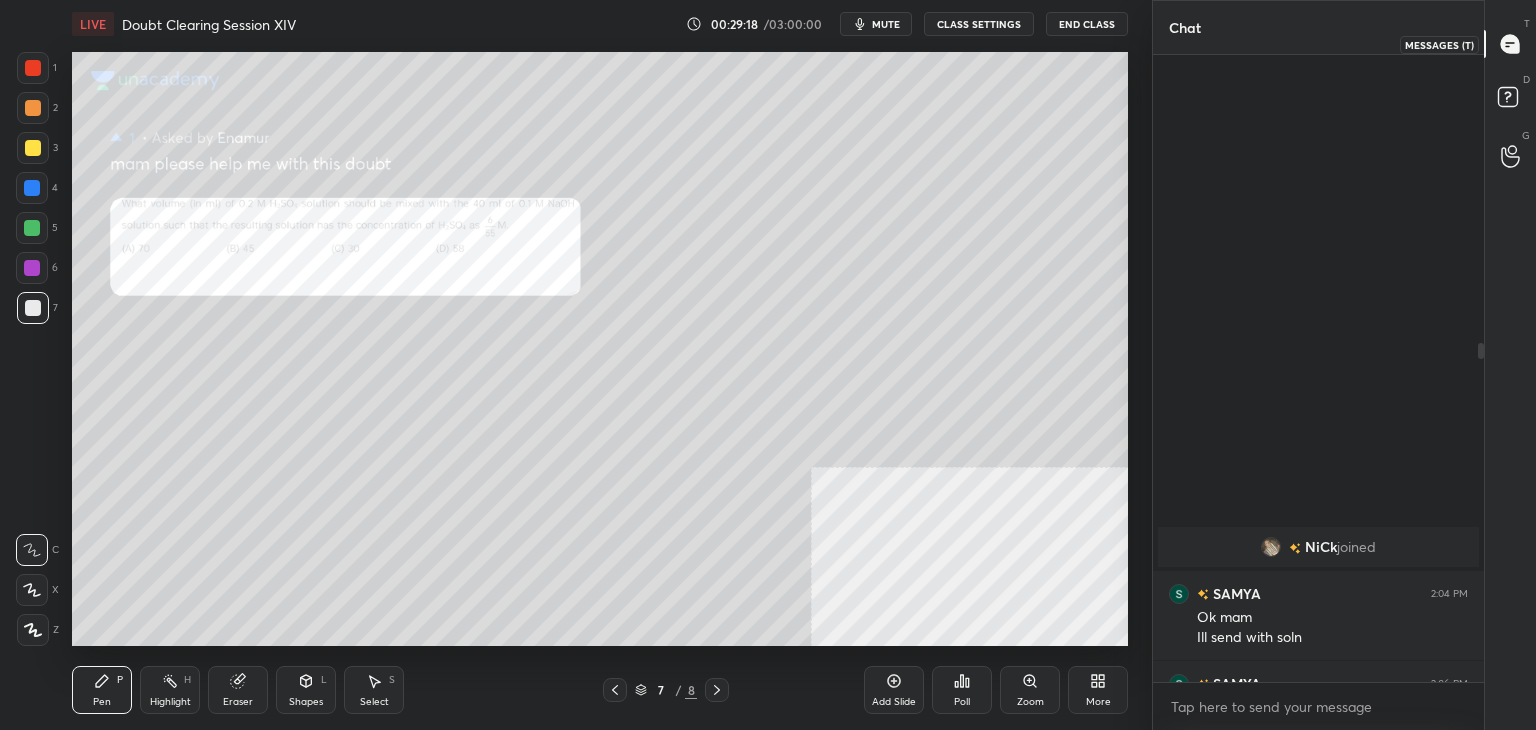 scroll, scrollTop: 532, scrollLeft: 0, axis: vertical 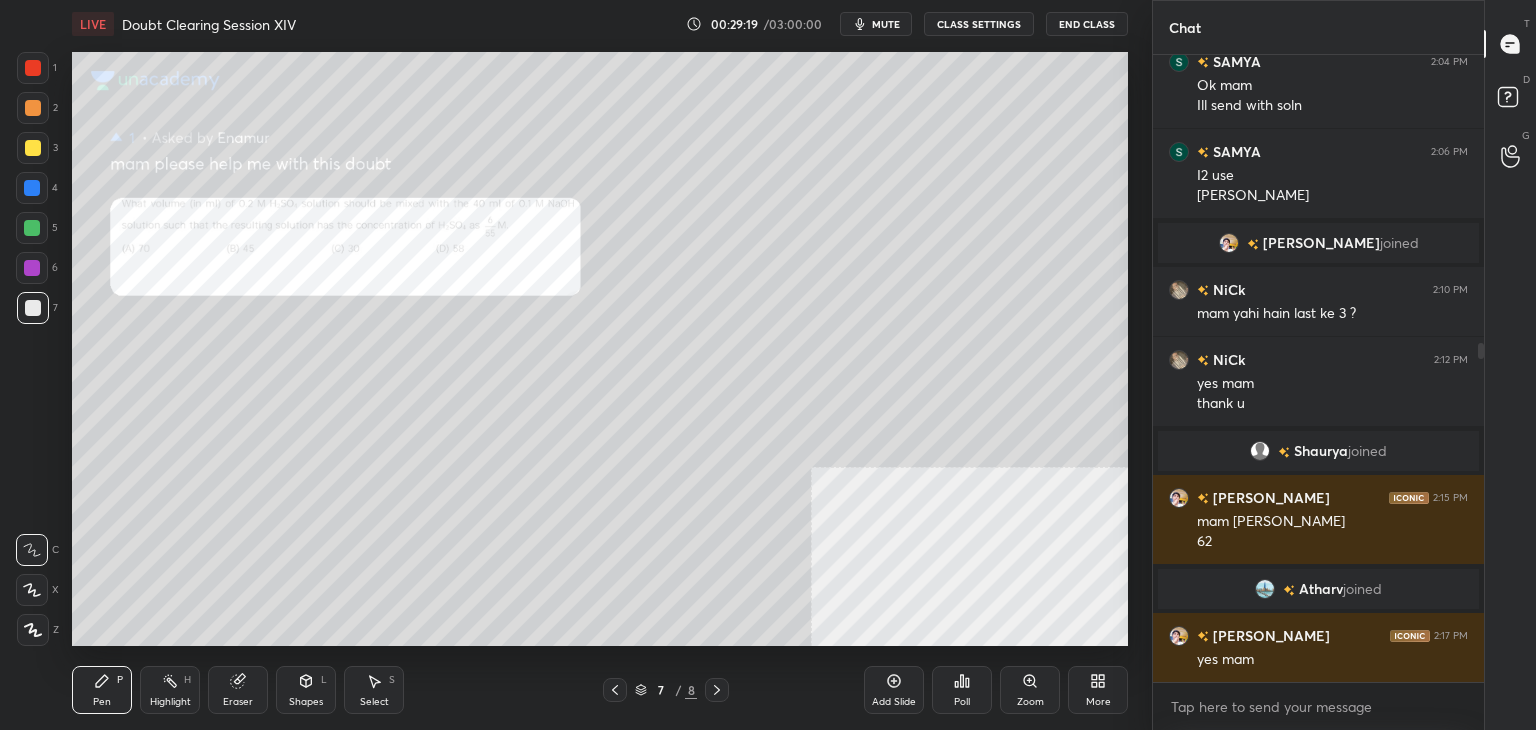 click on "Zoom" at bounding box center [1030, 690] 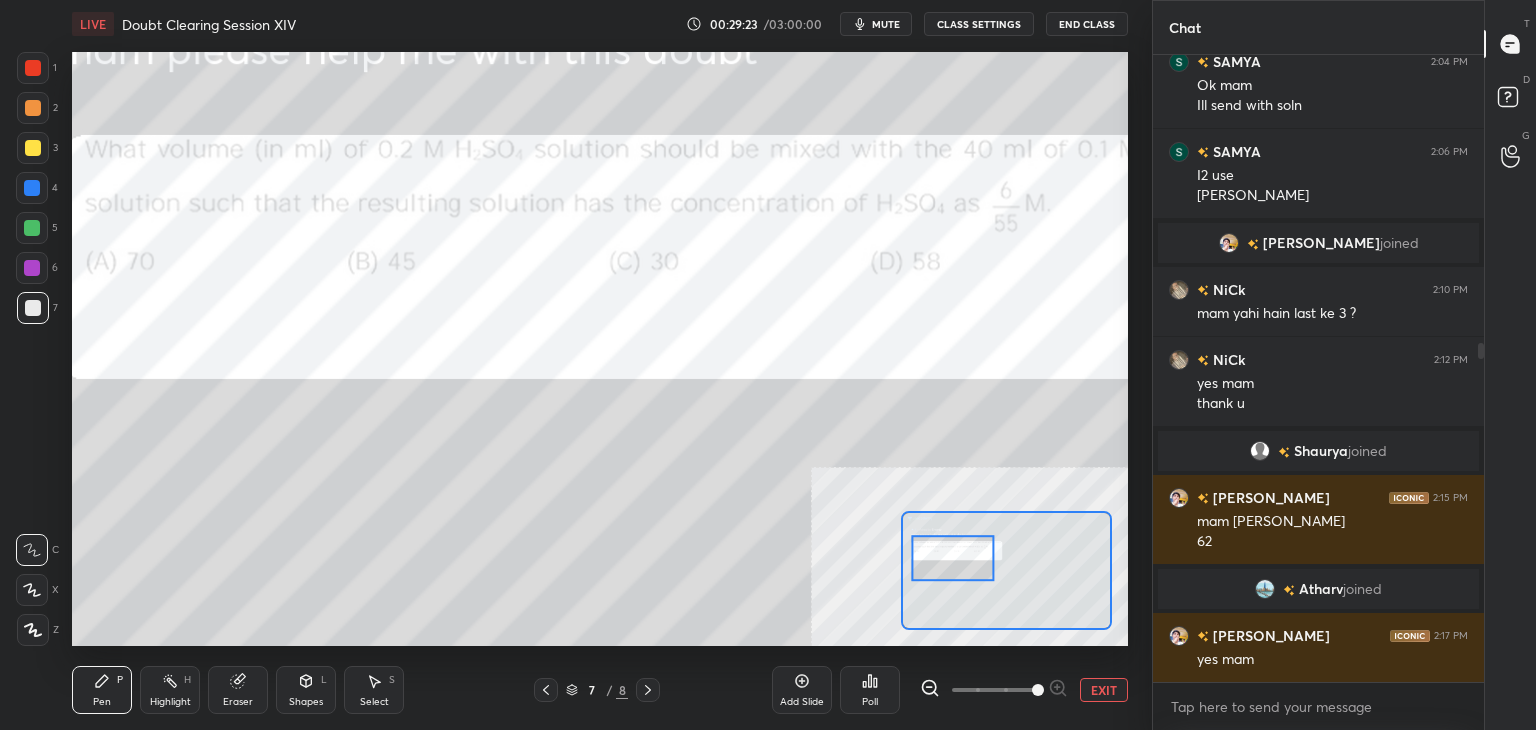 click at bounding box center (32, 188) 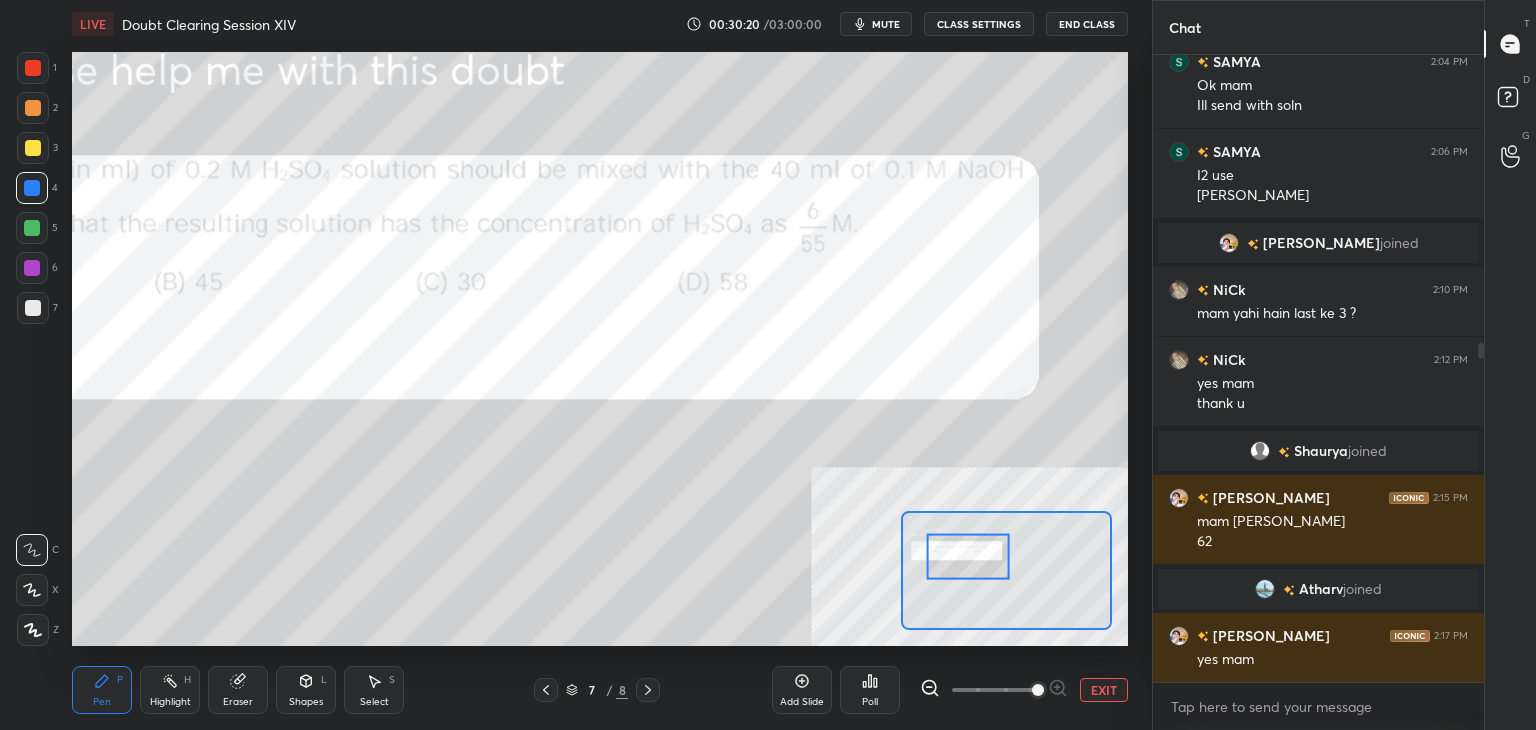 click on "EXIT" at bounding box center [1104, 690] 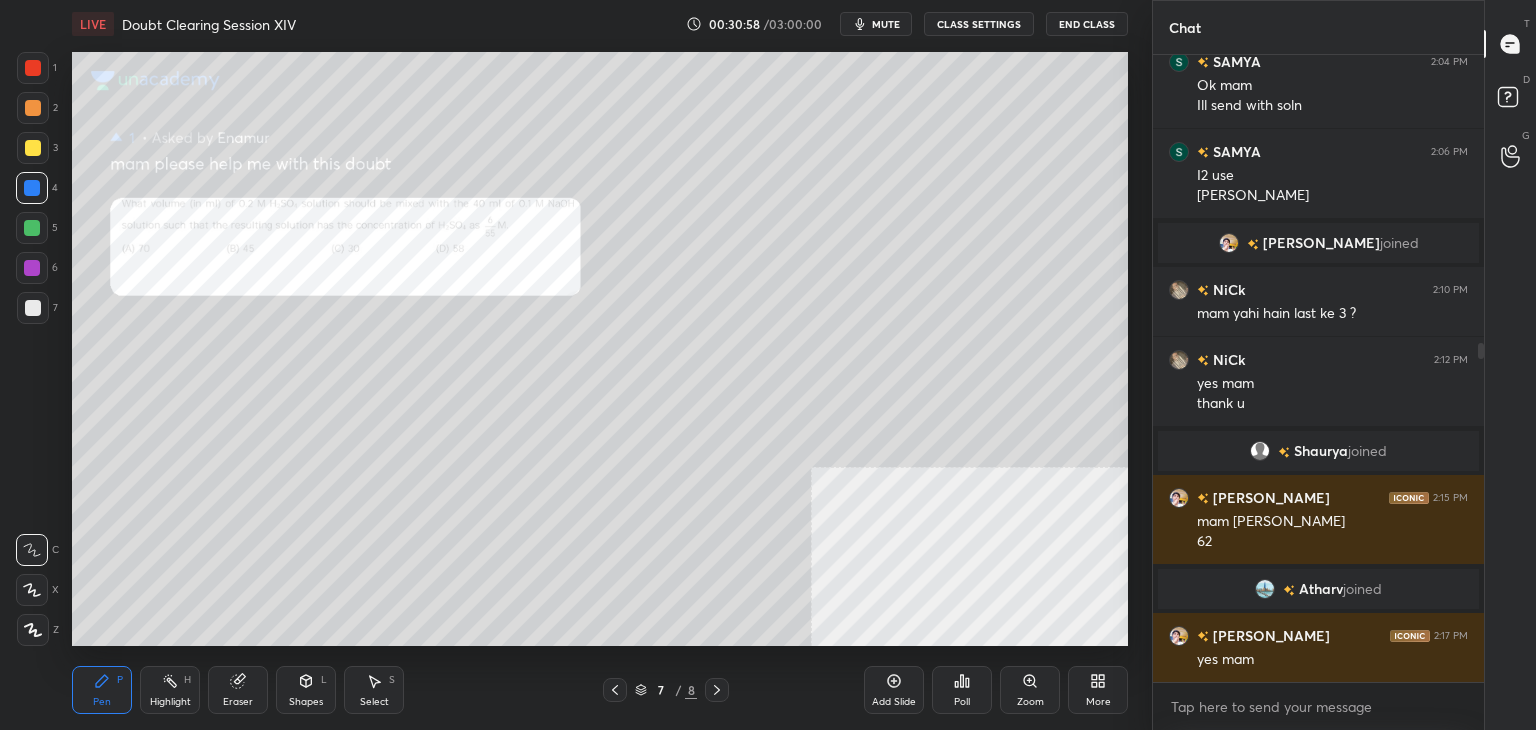 click at bounding box center [33, 68] 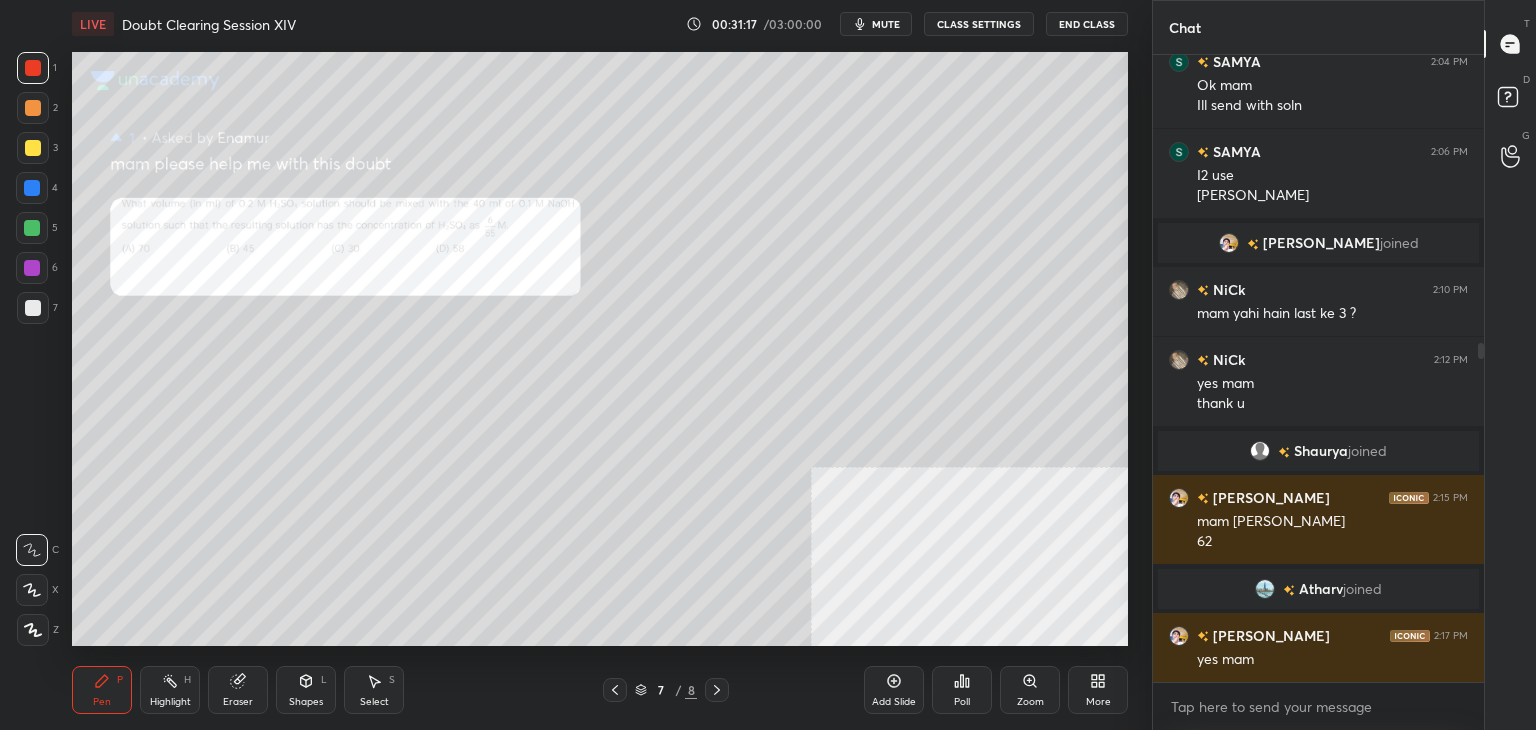 scroll, scrollTop: 602, scrollLeft: 0, axis: vertical 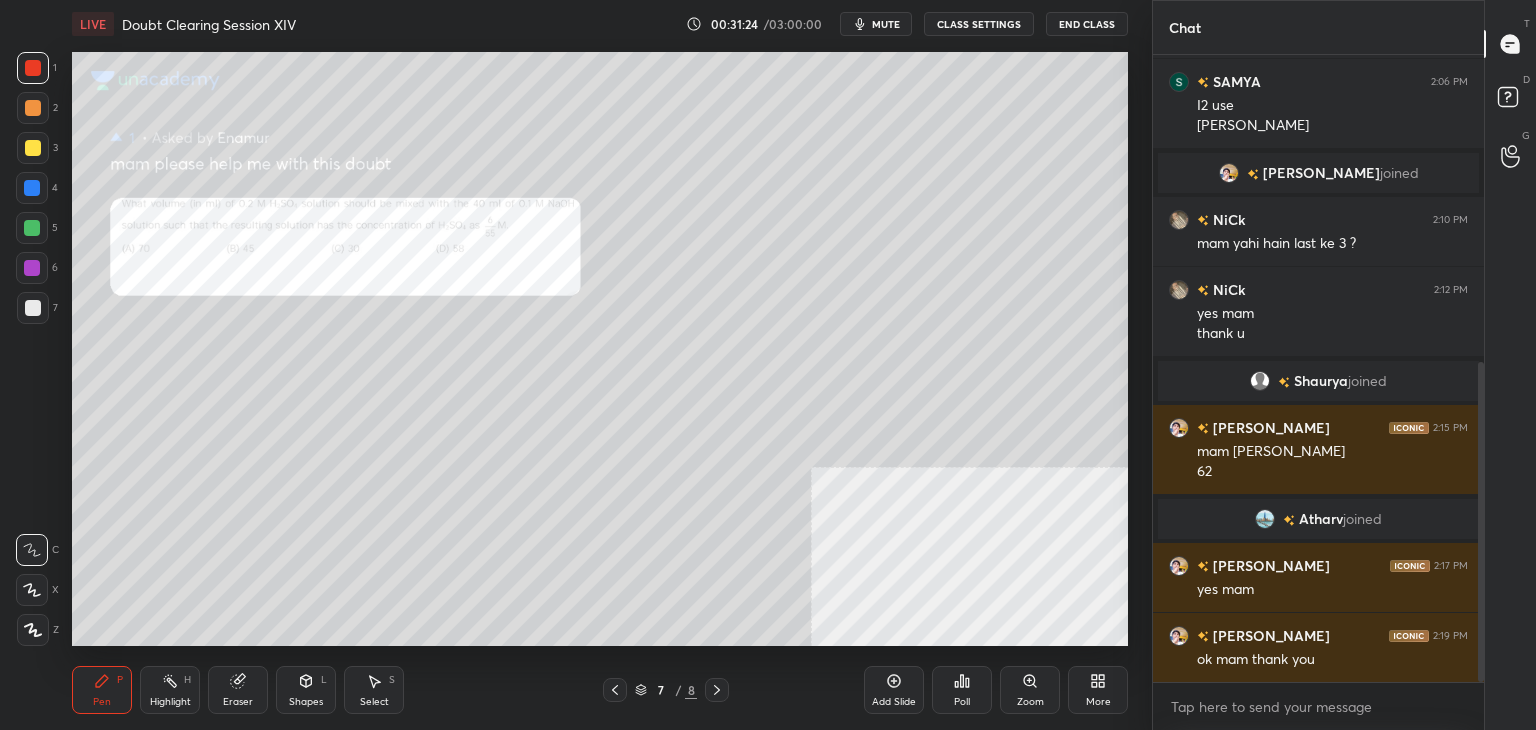 click on "mute" at bounding box center [886, 24] 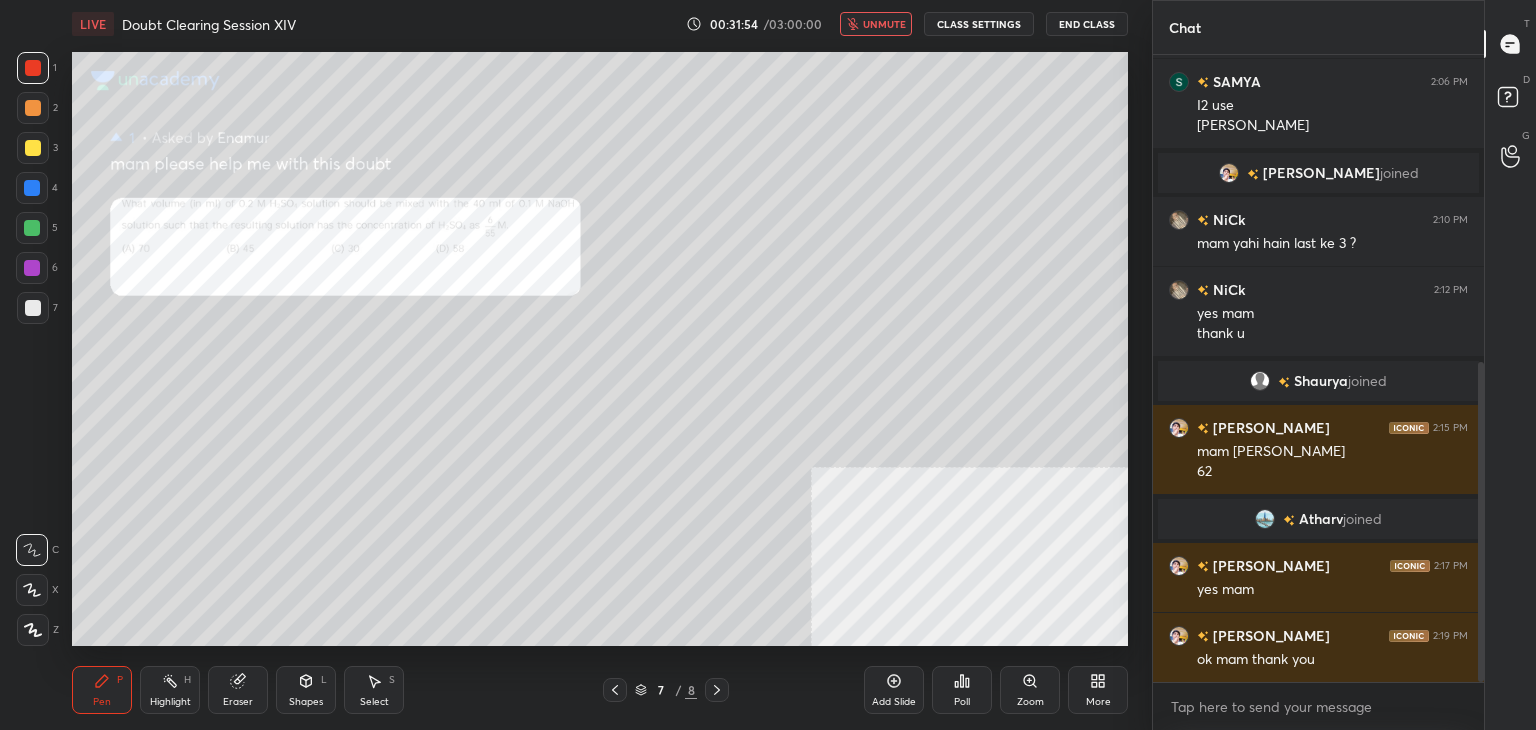 scroll, scrollTop: 688, scrollLeft: 0, axis: vertical 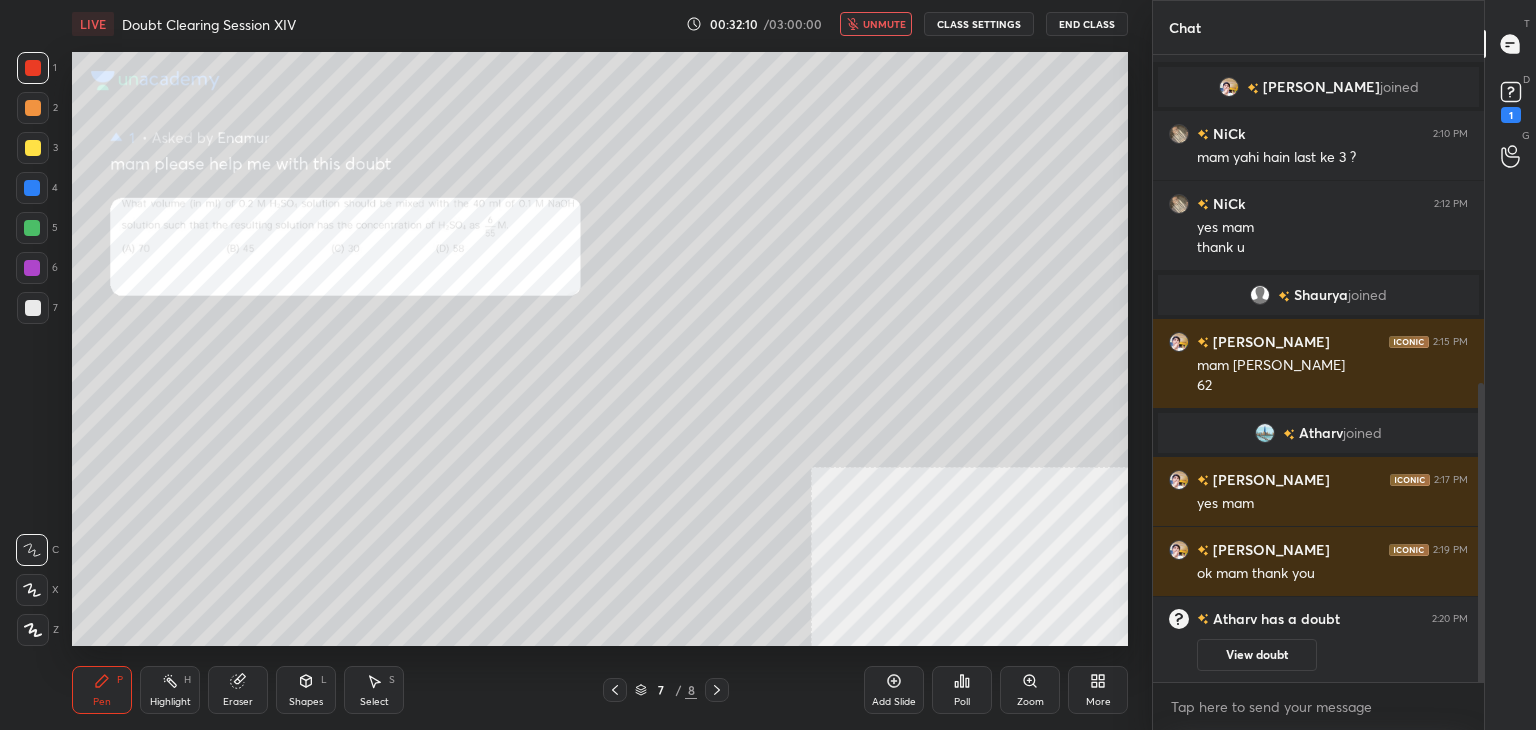 click on "unmute" at bounding box center [876, 24] 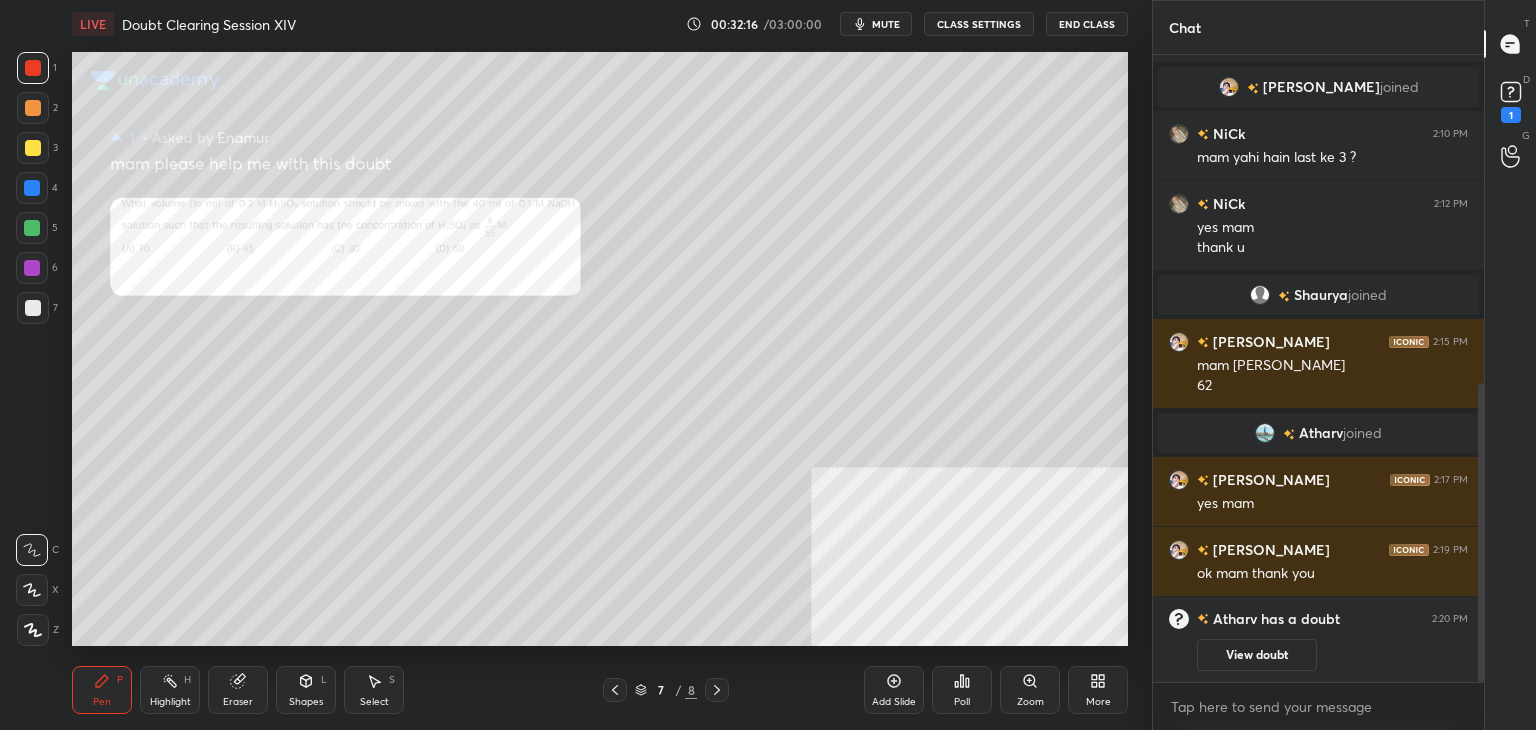 click on "mute" at bounding box center (876, 24) 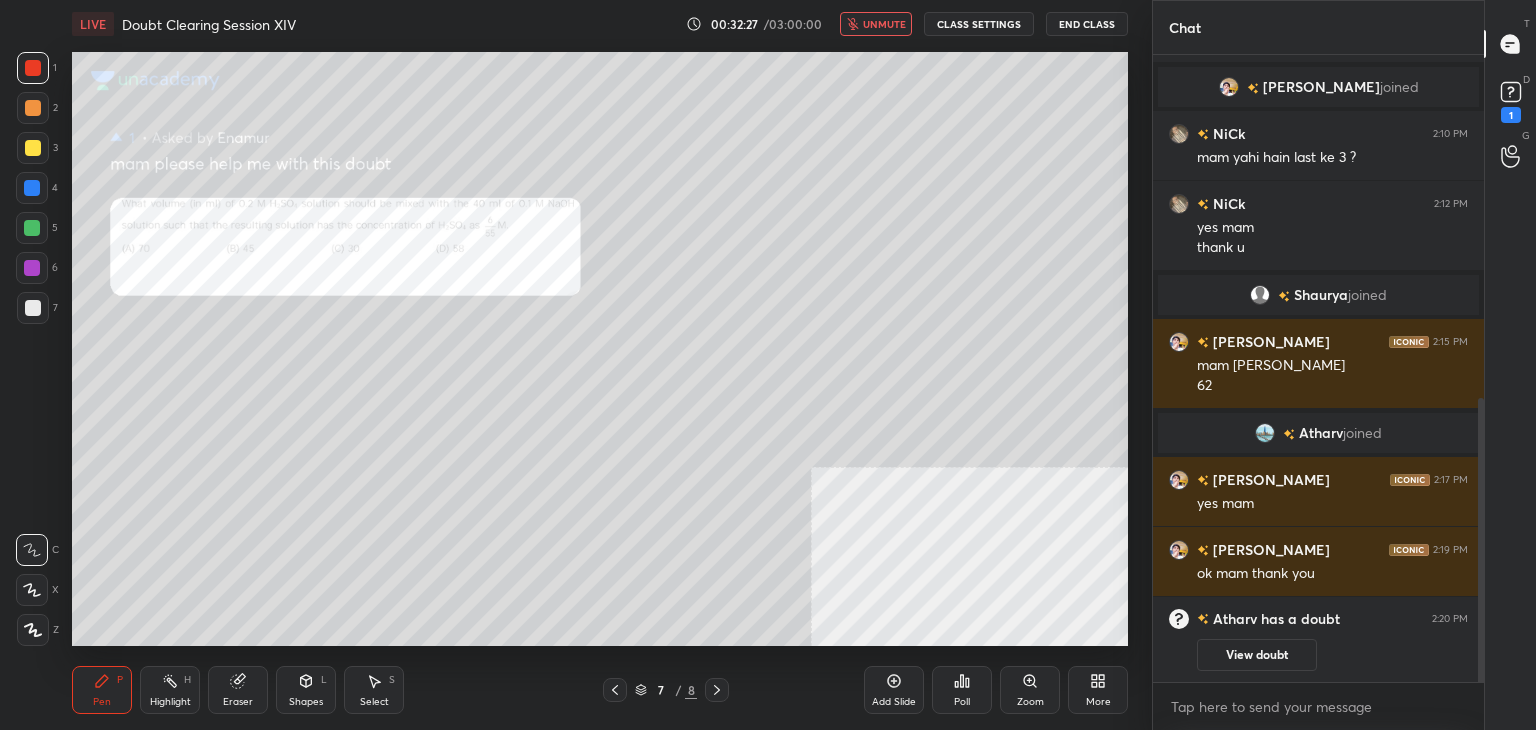 scroll, scrollTop: 758, scrollLeft: 0, axis: vertical 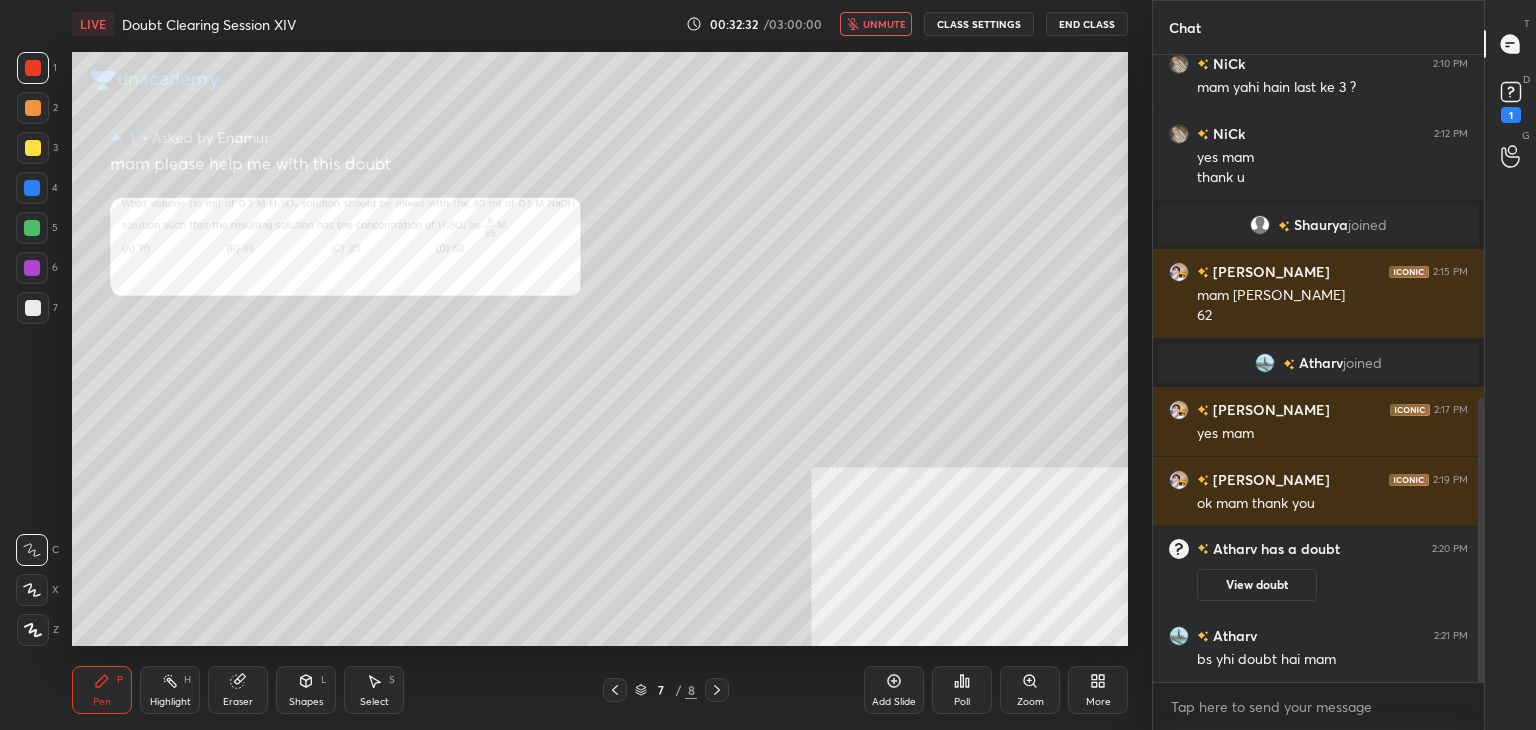 click on "View doubt" at bounding box center (1257, 585) 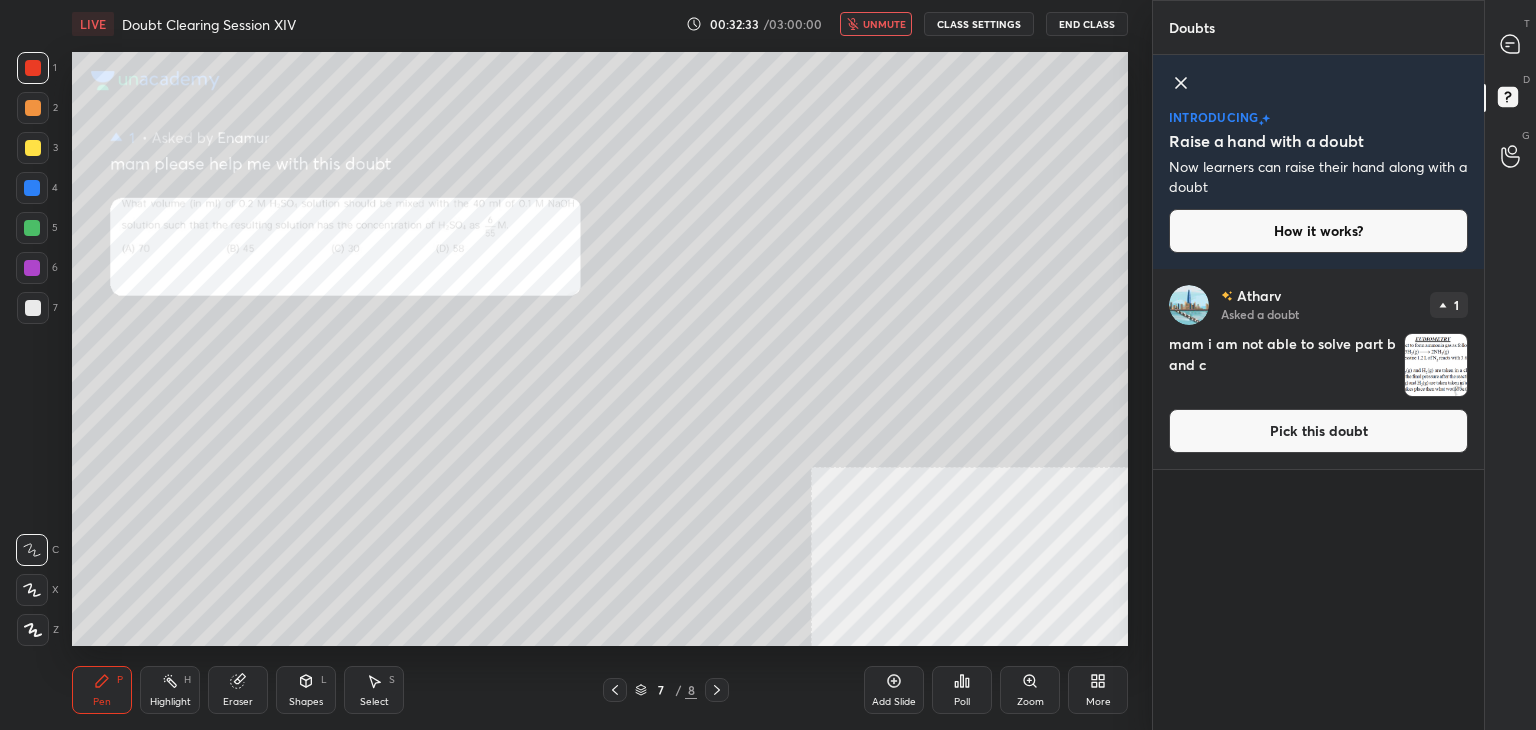 click on "Pick this doubt" at bounding box center [1318, 431] 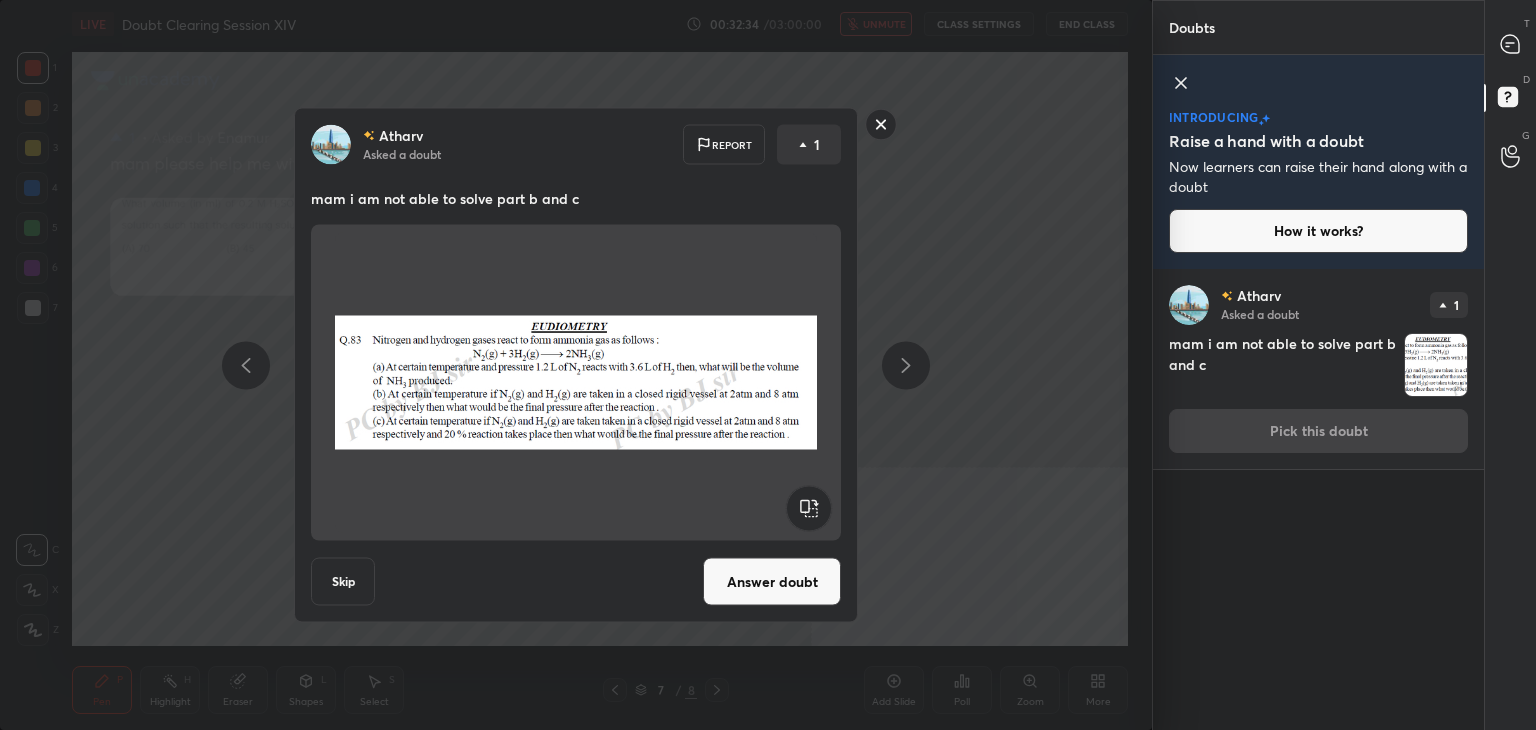 click on "Answer doubt" at bounding box center [772, 582] 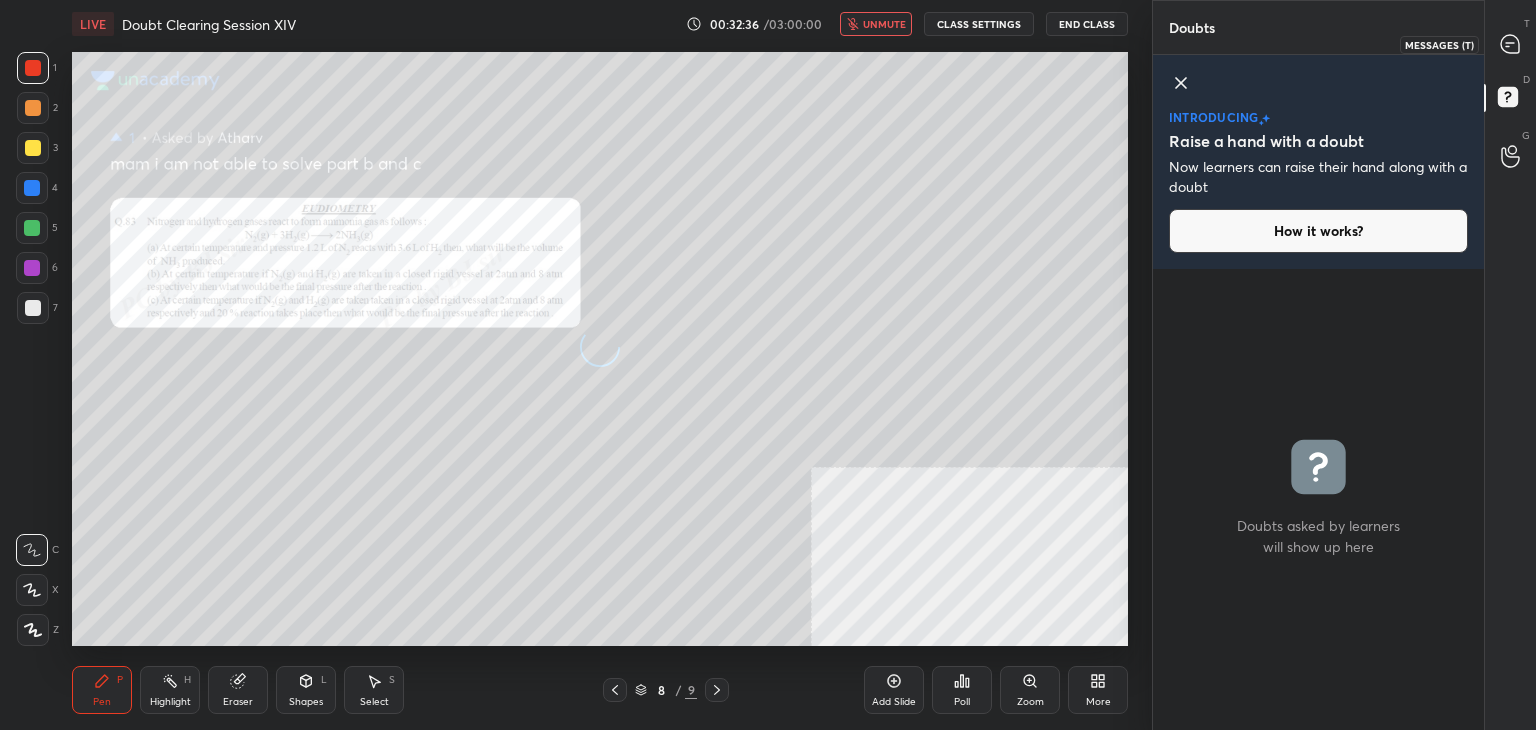 click 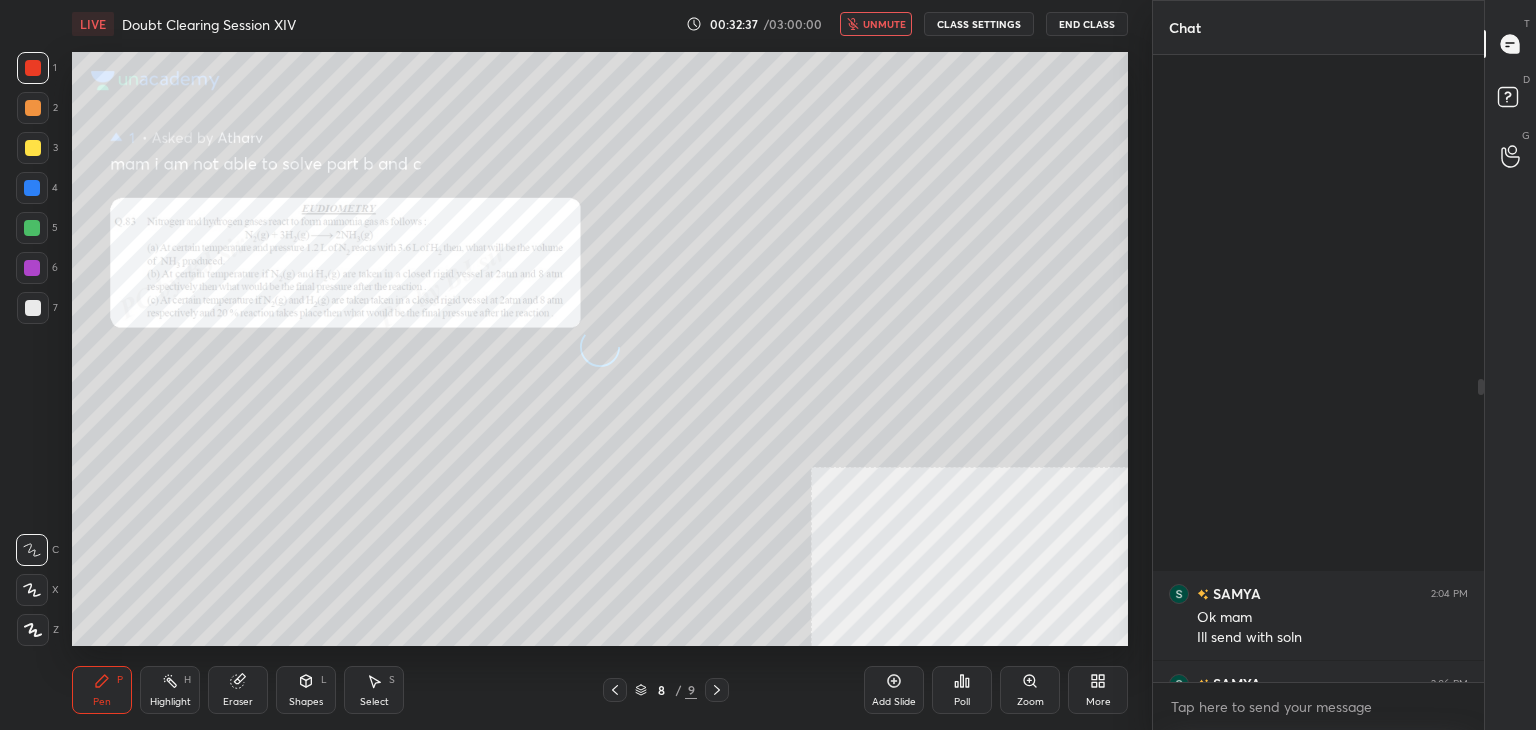 scroll, scrollTop: 672, scrollLeft: 0, axis: vertical 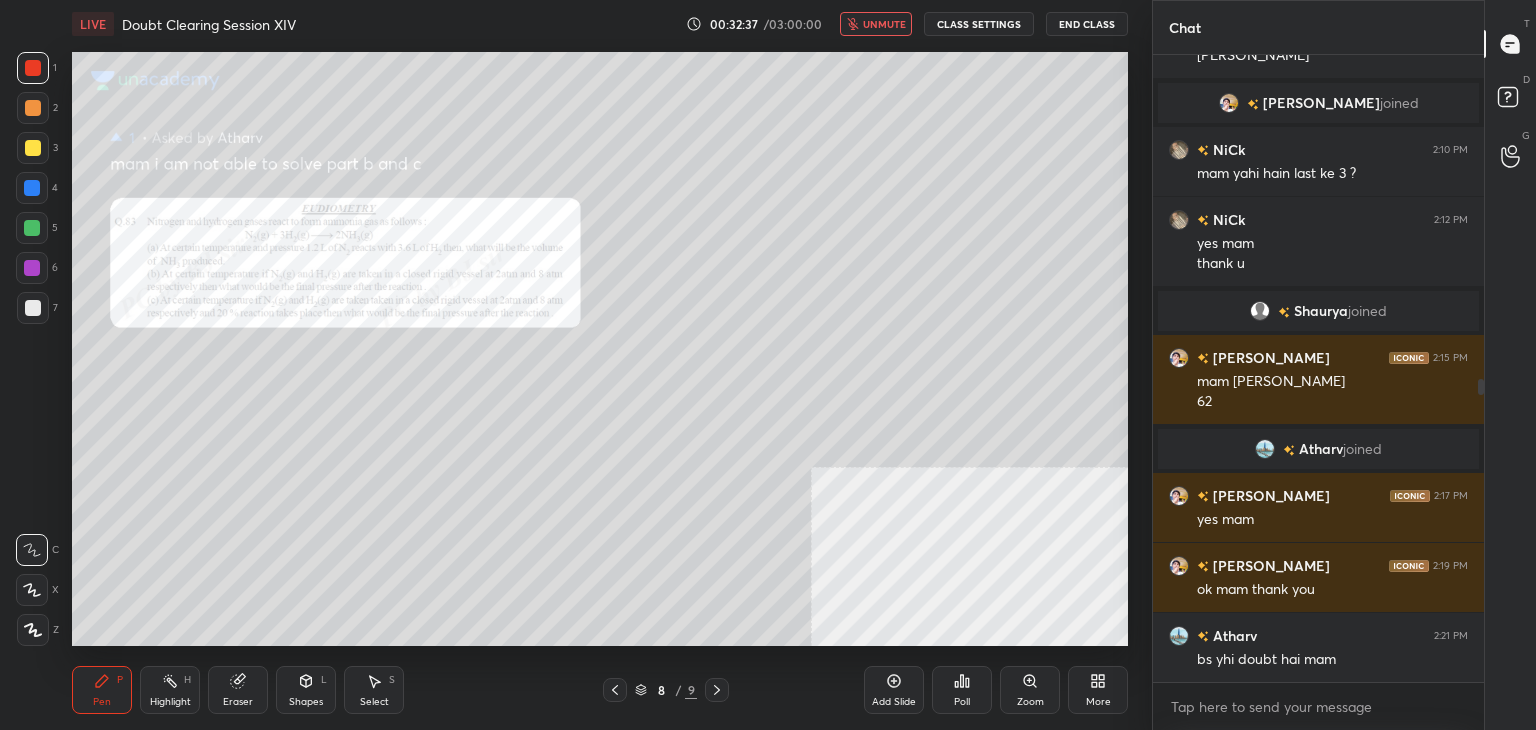 click on "unmute" at bounding box center [876, 24] 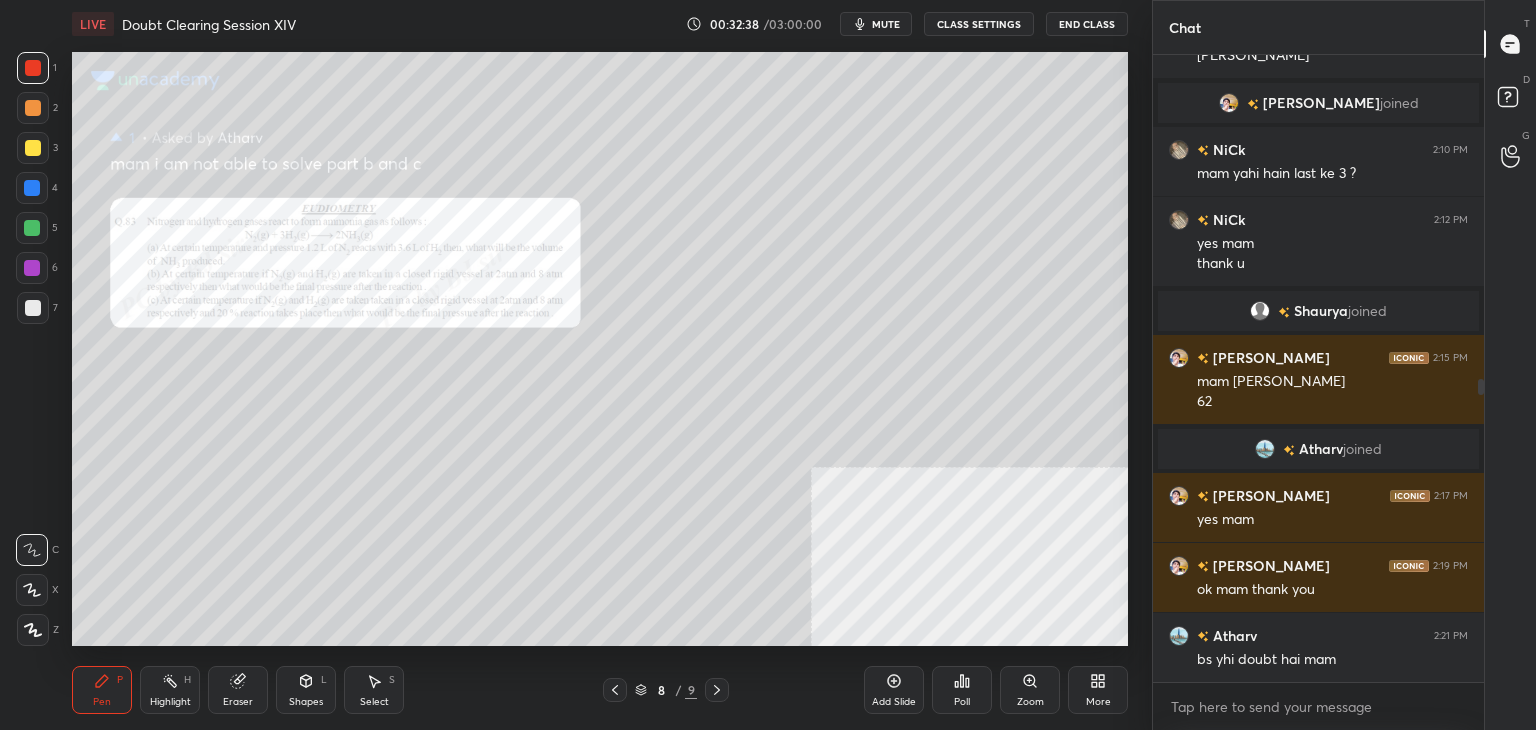 click on "Zoom" at bounding box center (1030, 690) 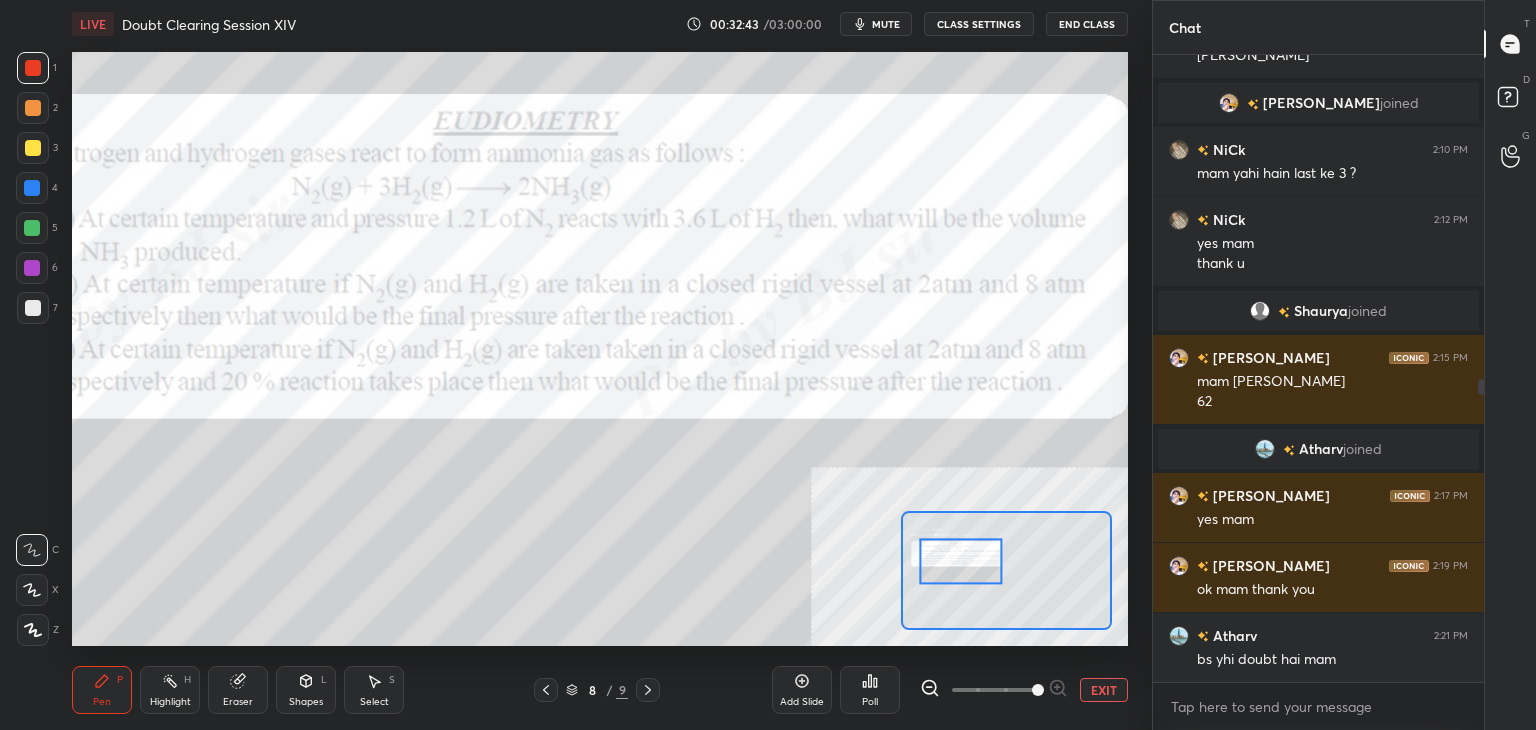 click at bounding box center [32, 188] 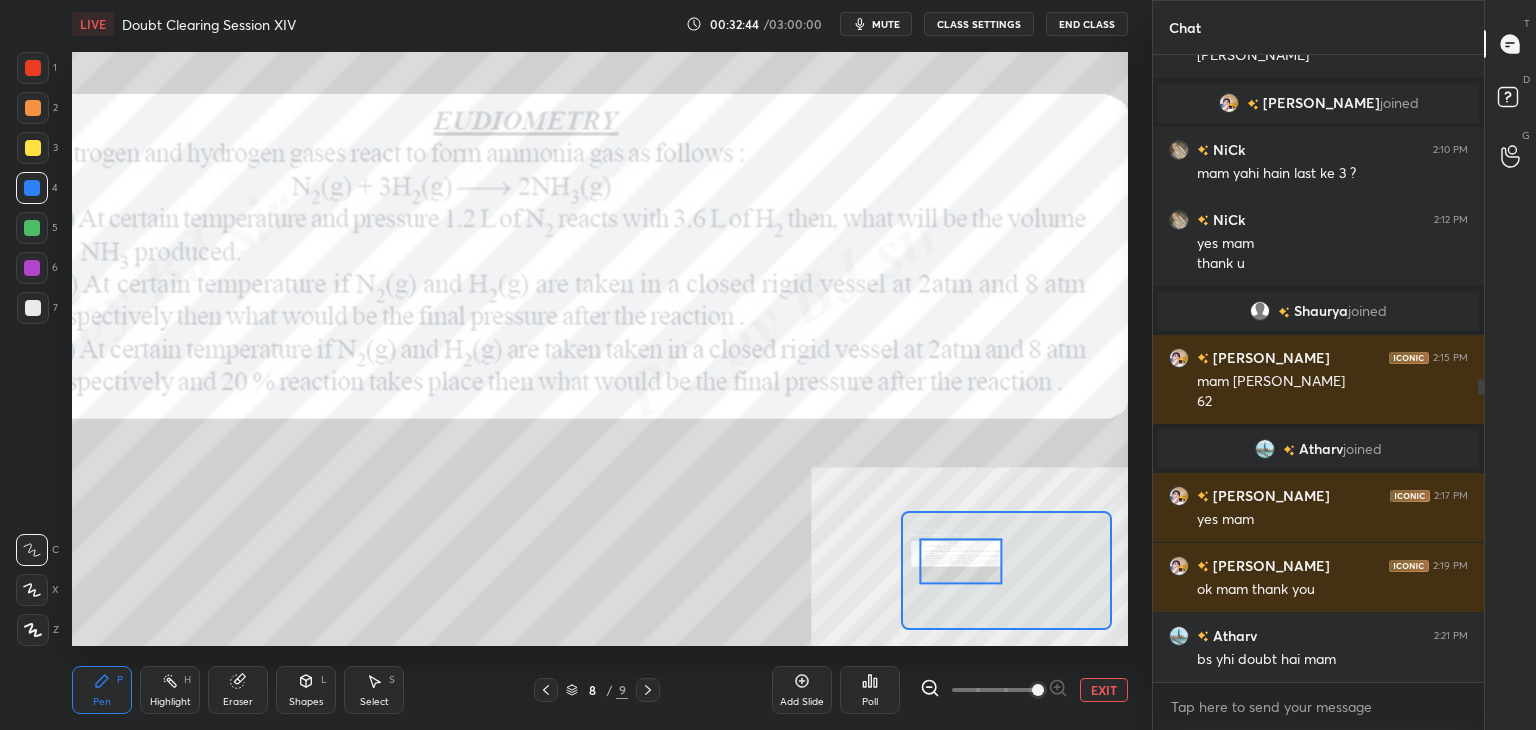 click on "EXIT" at bounding box center [1104, 690] 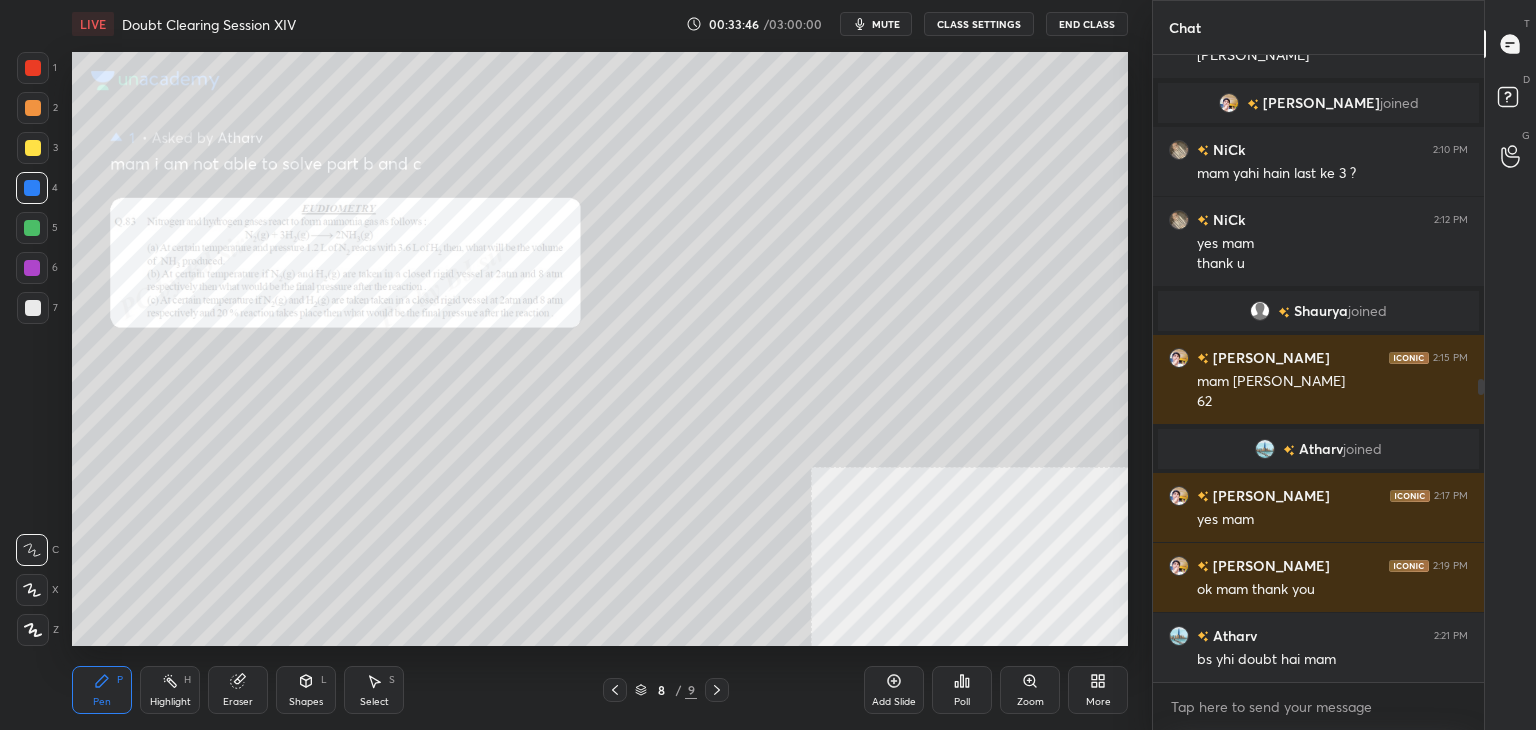 click on "Select S" at bounding box center (374, 690) 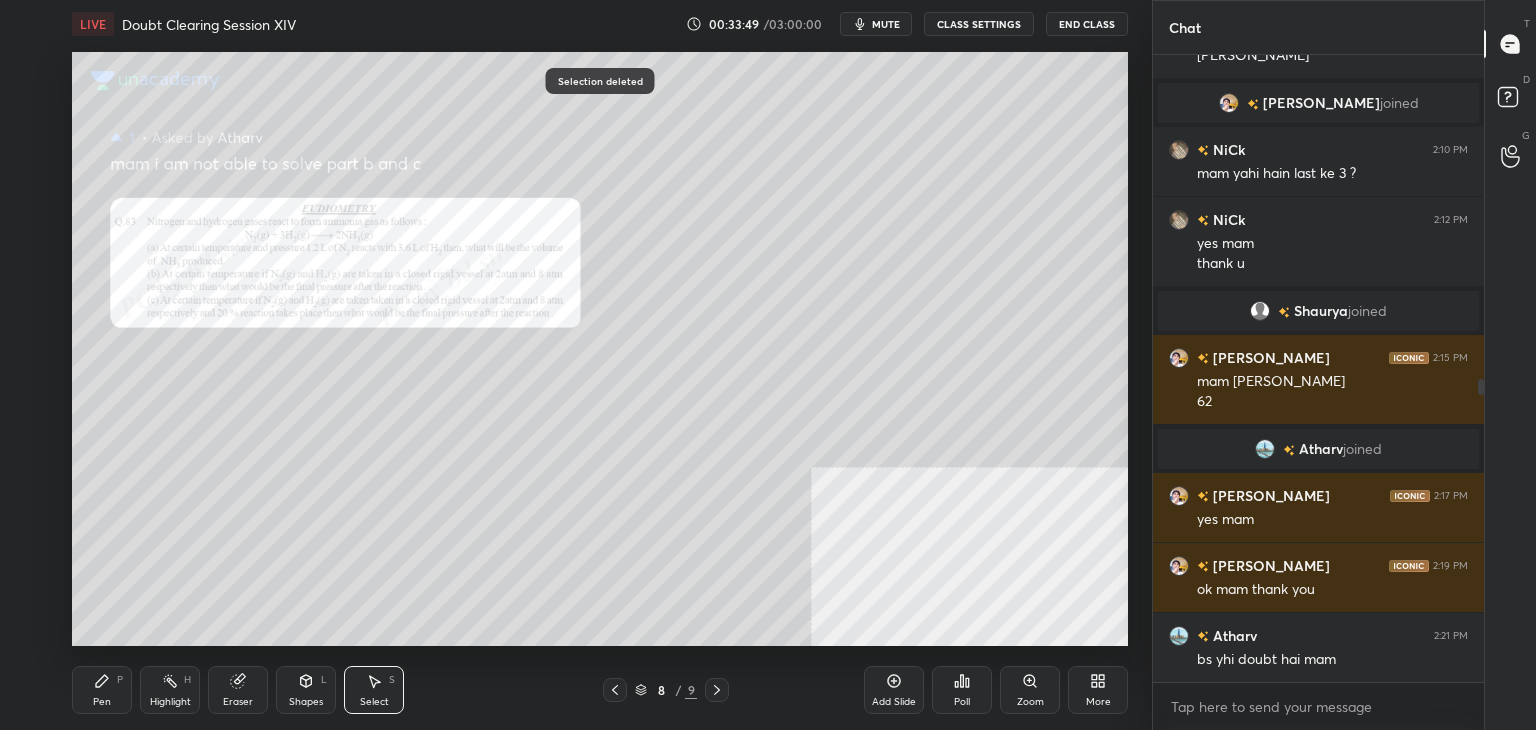 click on "Pen" at bounding box center [102, 702] 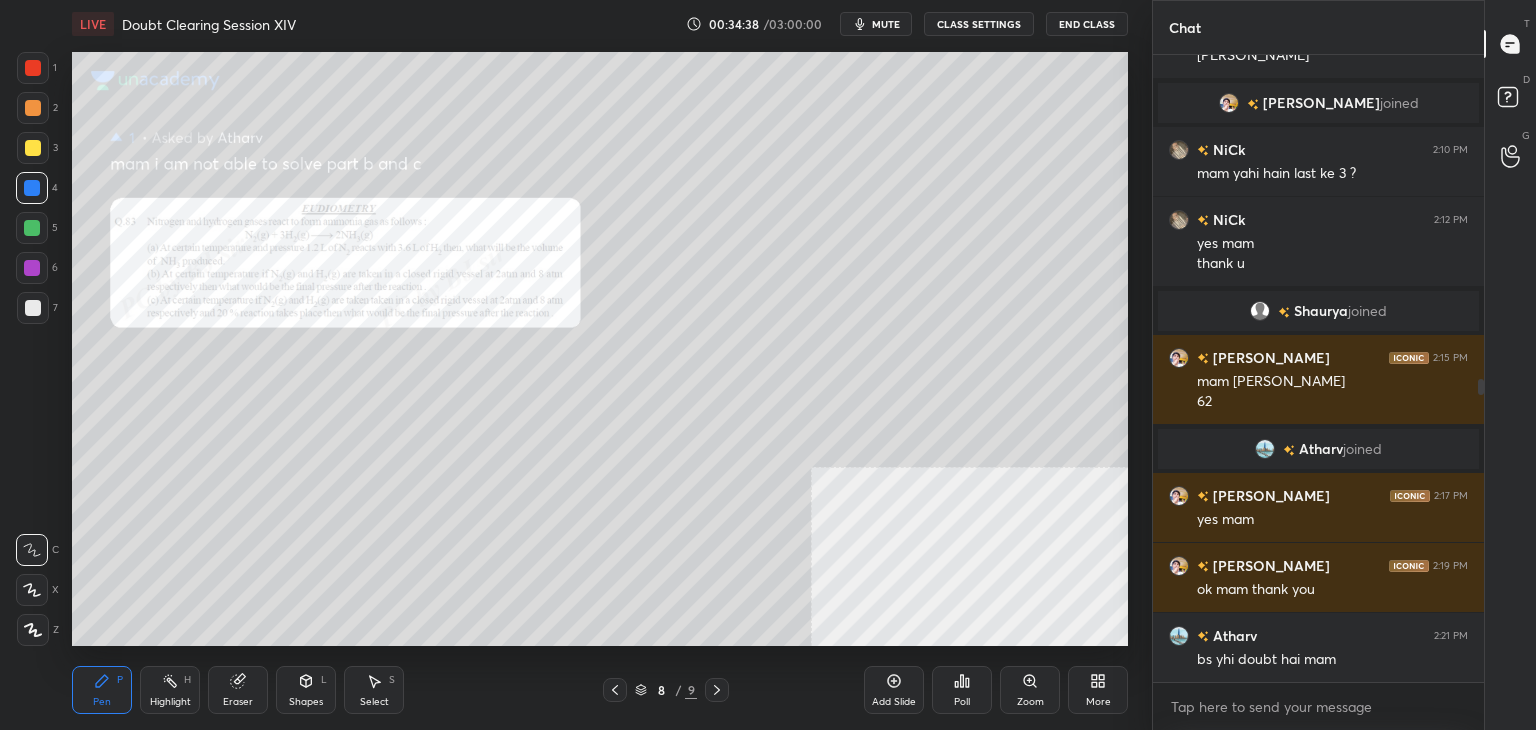 click at bounding box center (33, 148) 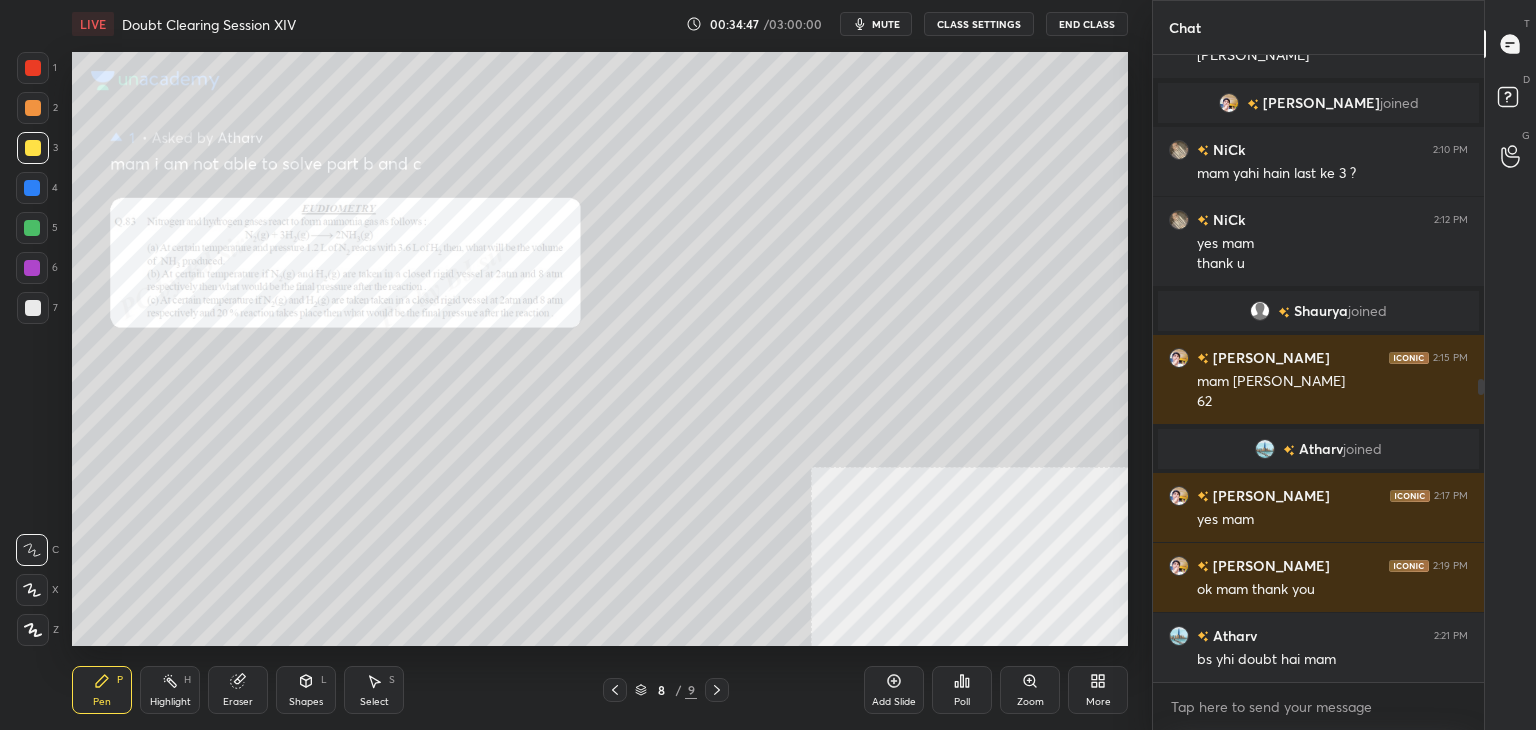 click 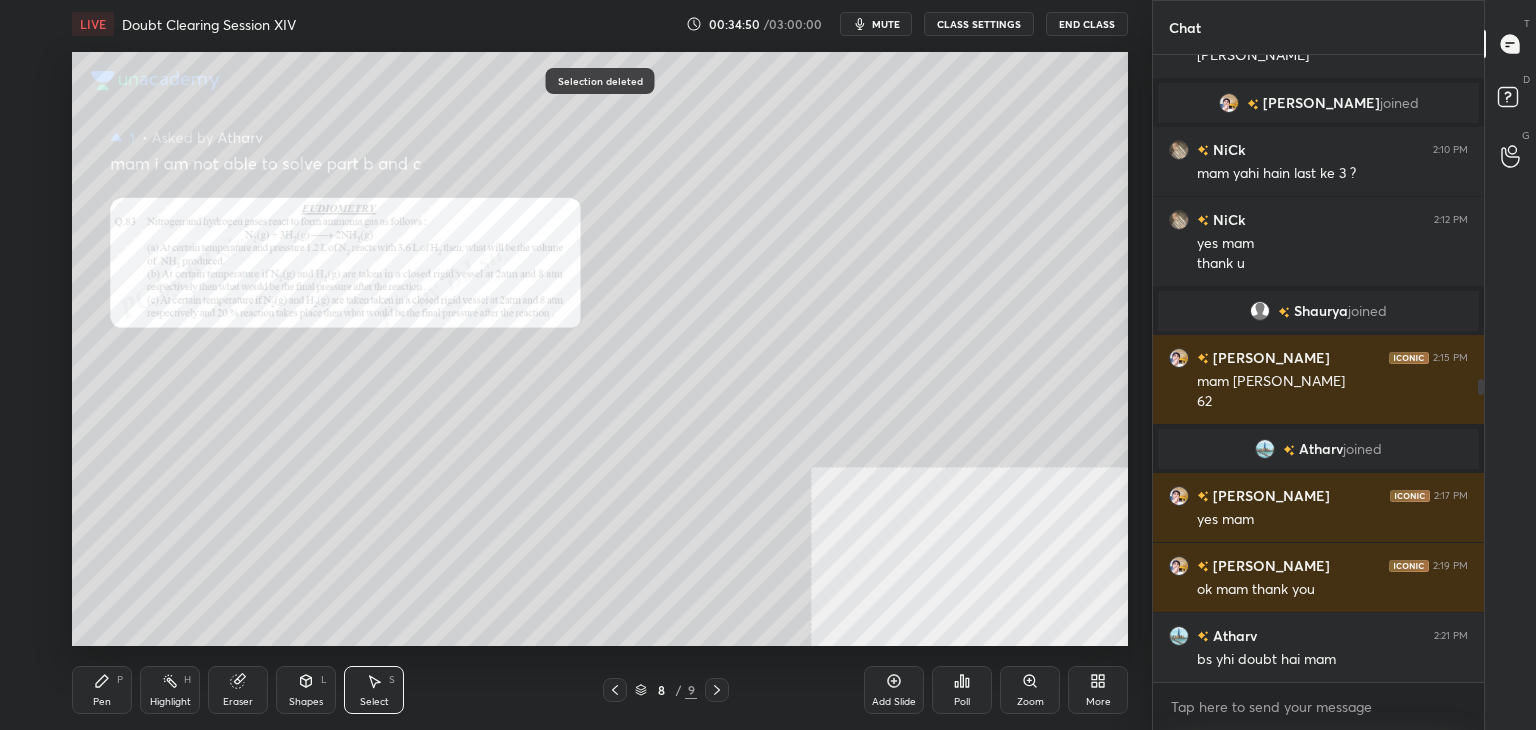 click on "Pen P" at bounding box center (102, 690) 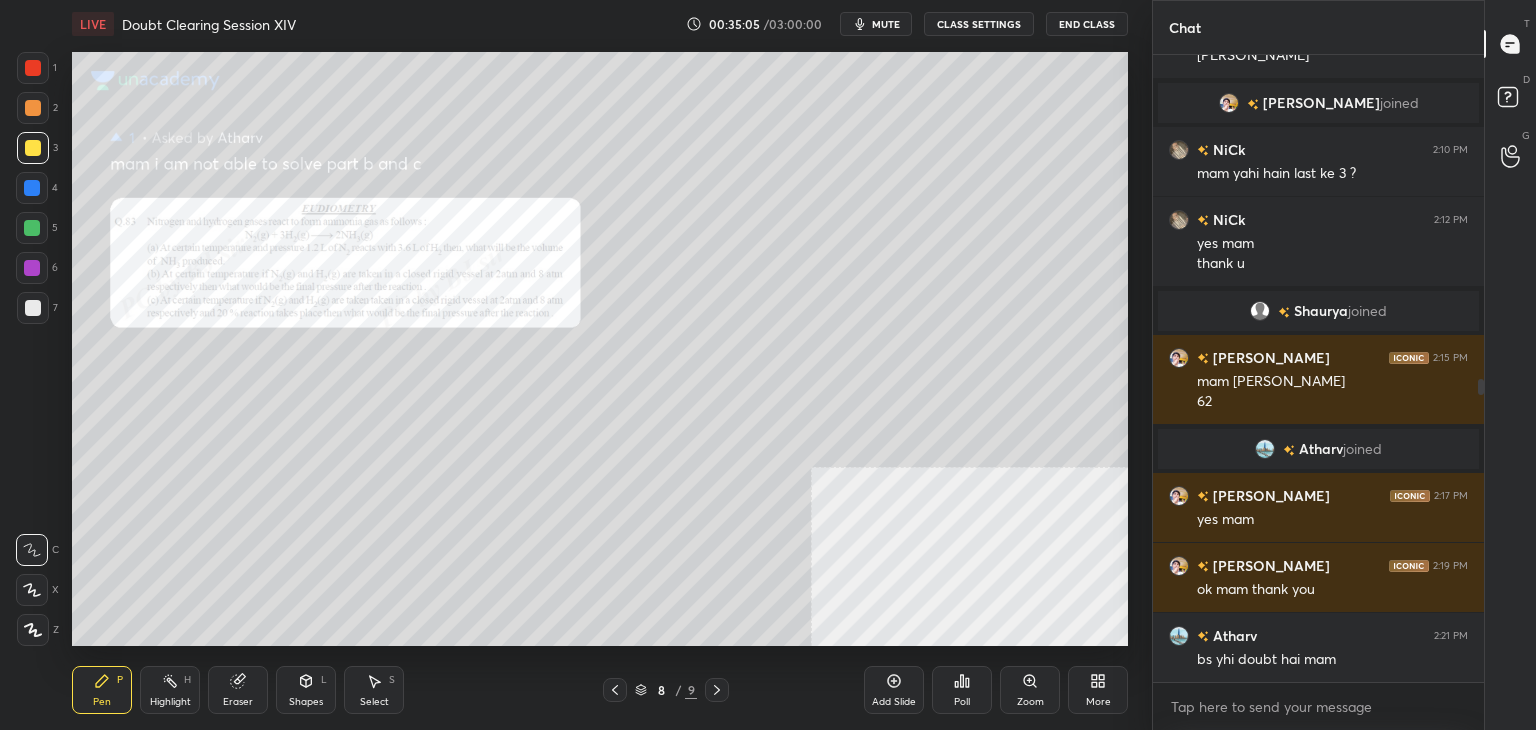 click on "Zoom" at bounding box center [1030, 690] 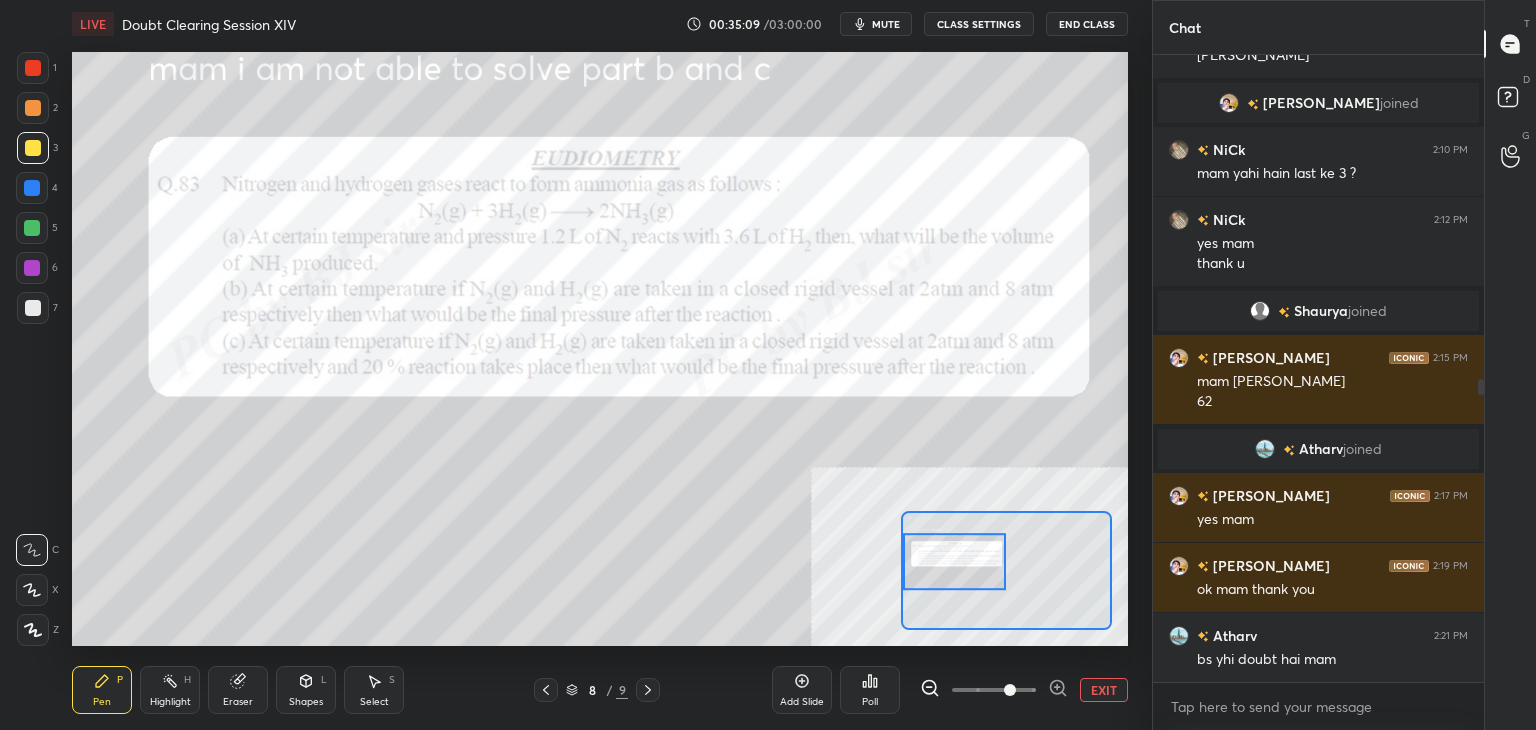 click on "EXIT" at bounding box center [1104, 690] 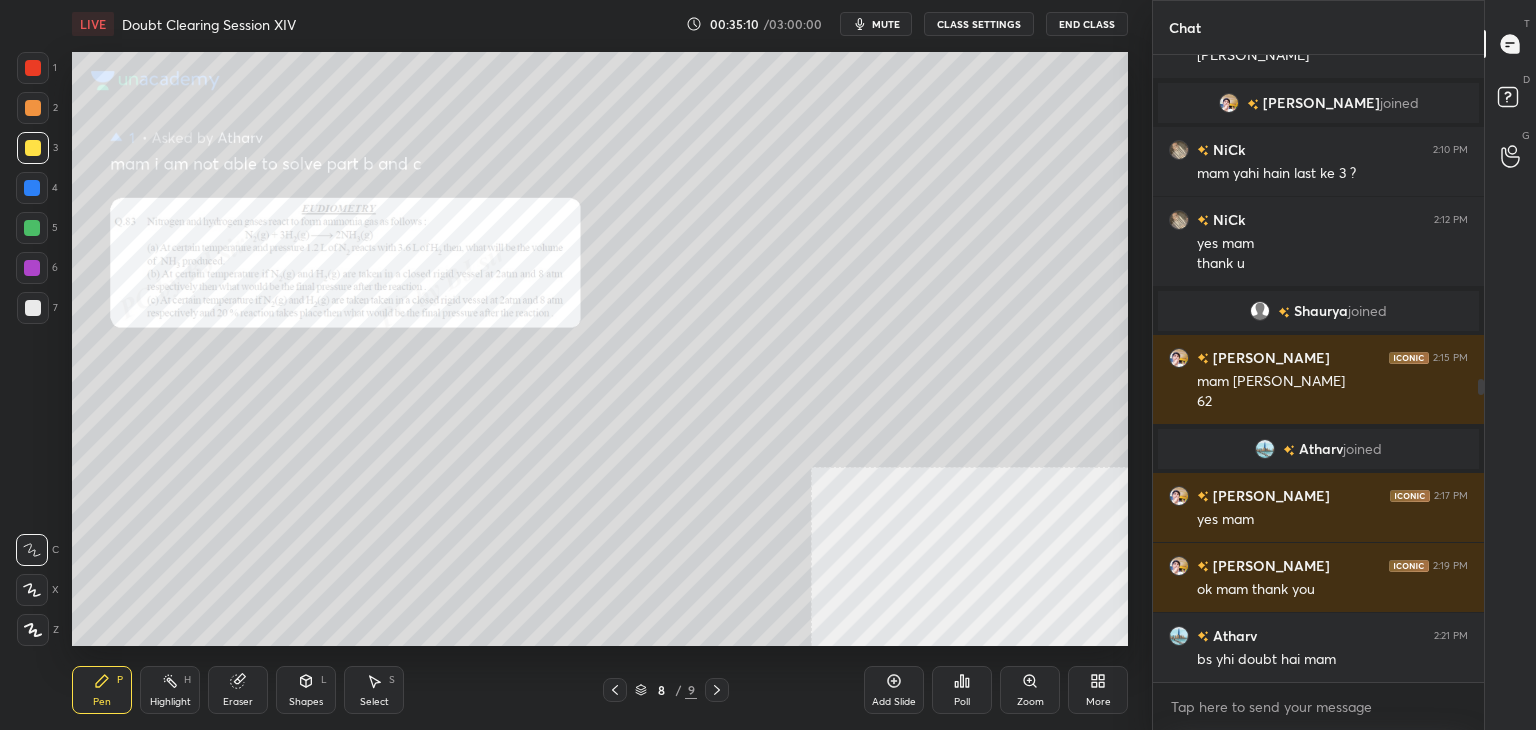 click on "Select" at bounding box center (374, 702) 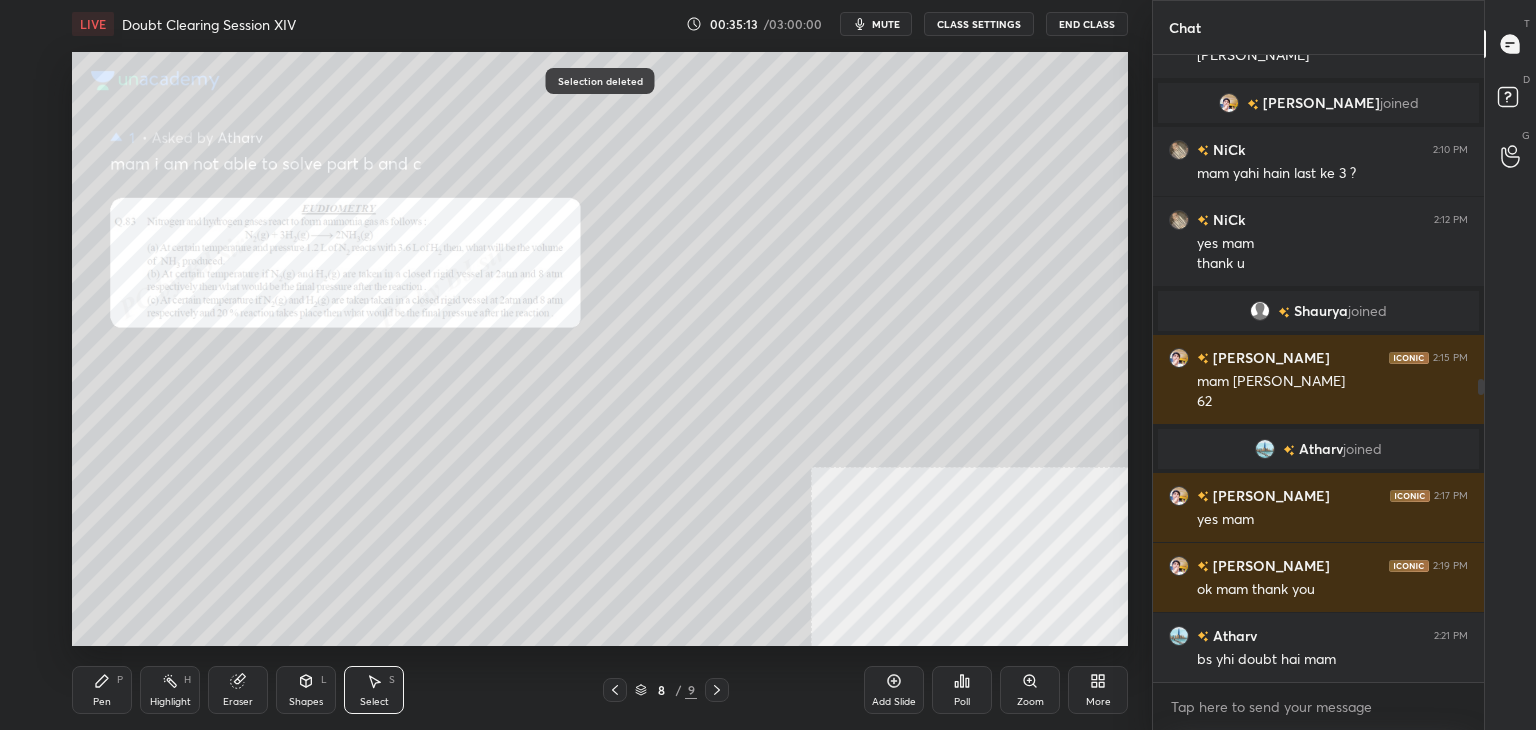 click 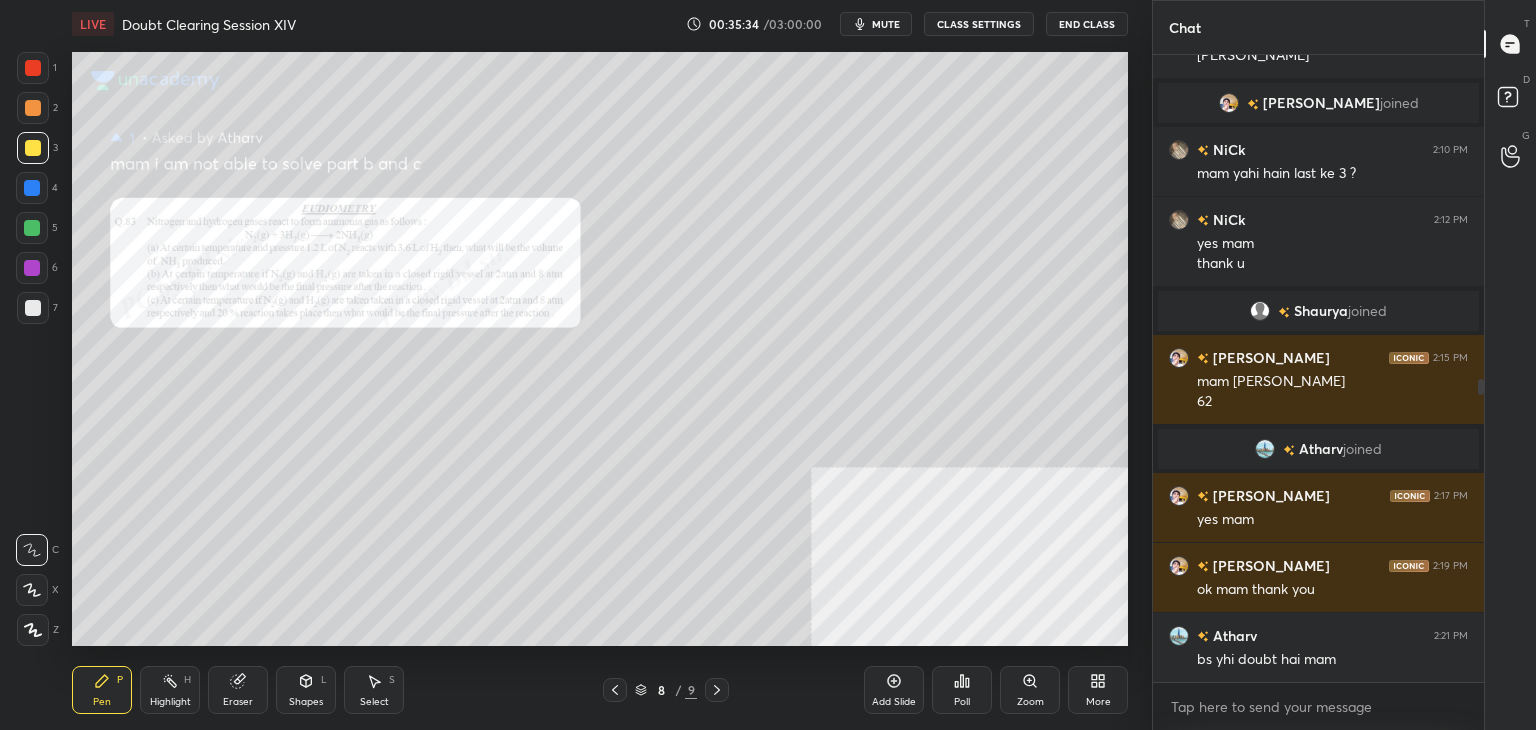 click at bounding box center (32, 188) 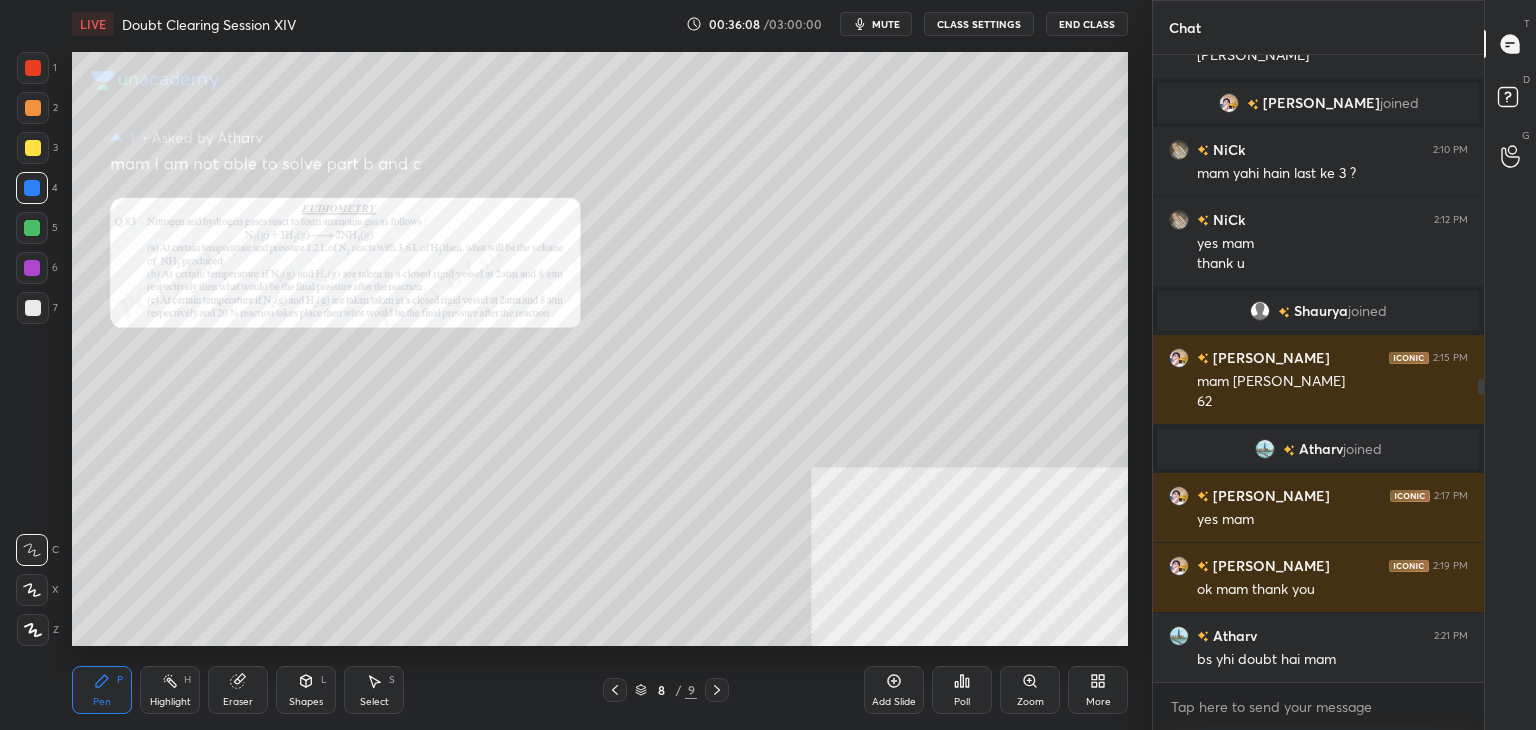 click on "1 2 3 4 5 6 7 C X Z C X Z E E Erase all   H H" at bounding box center (32, 349) 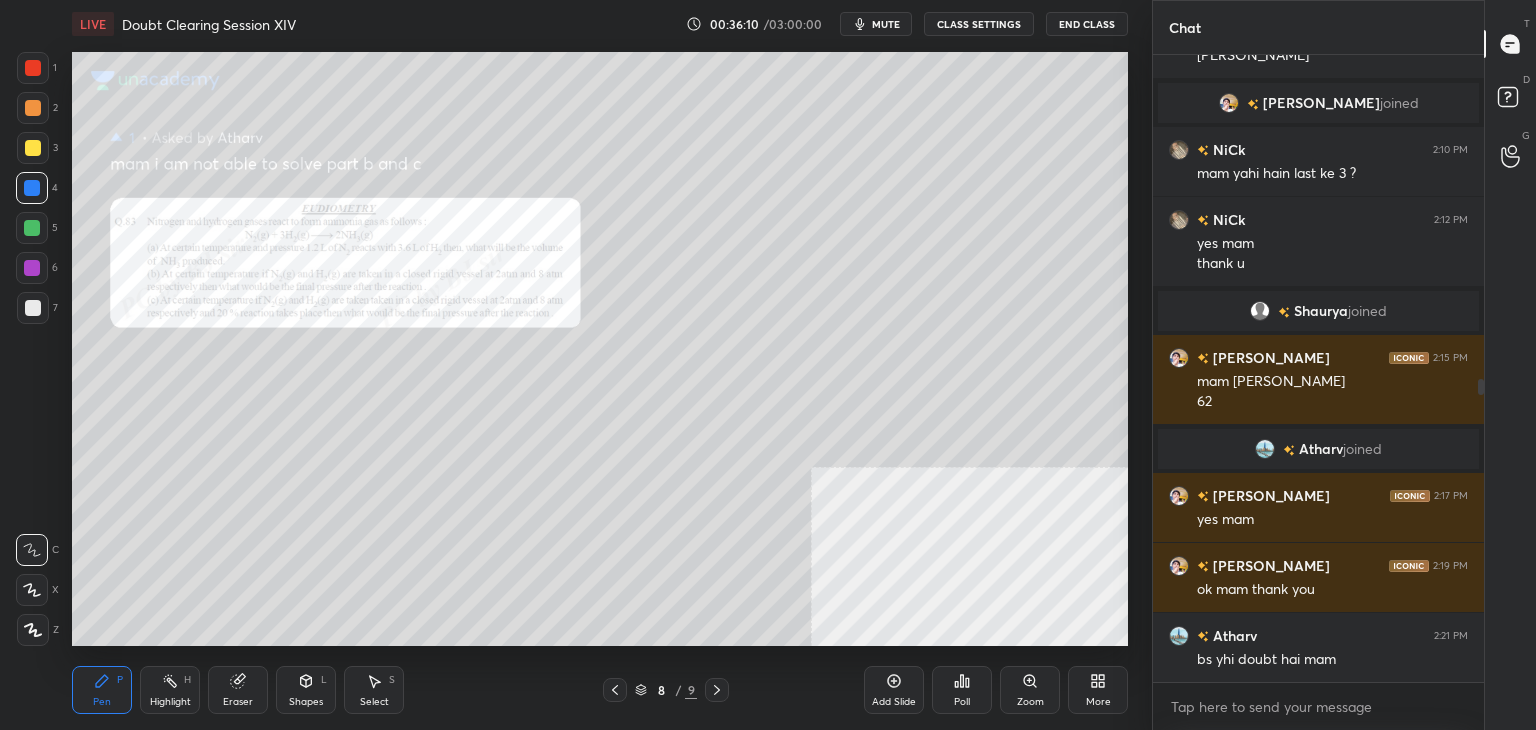 click at bounding box center [33, 68] 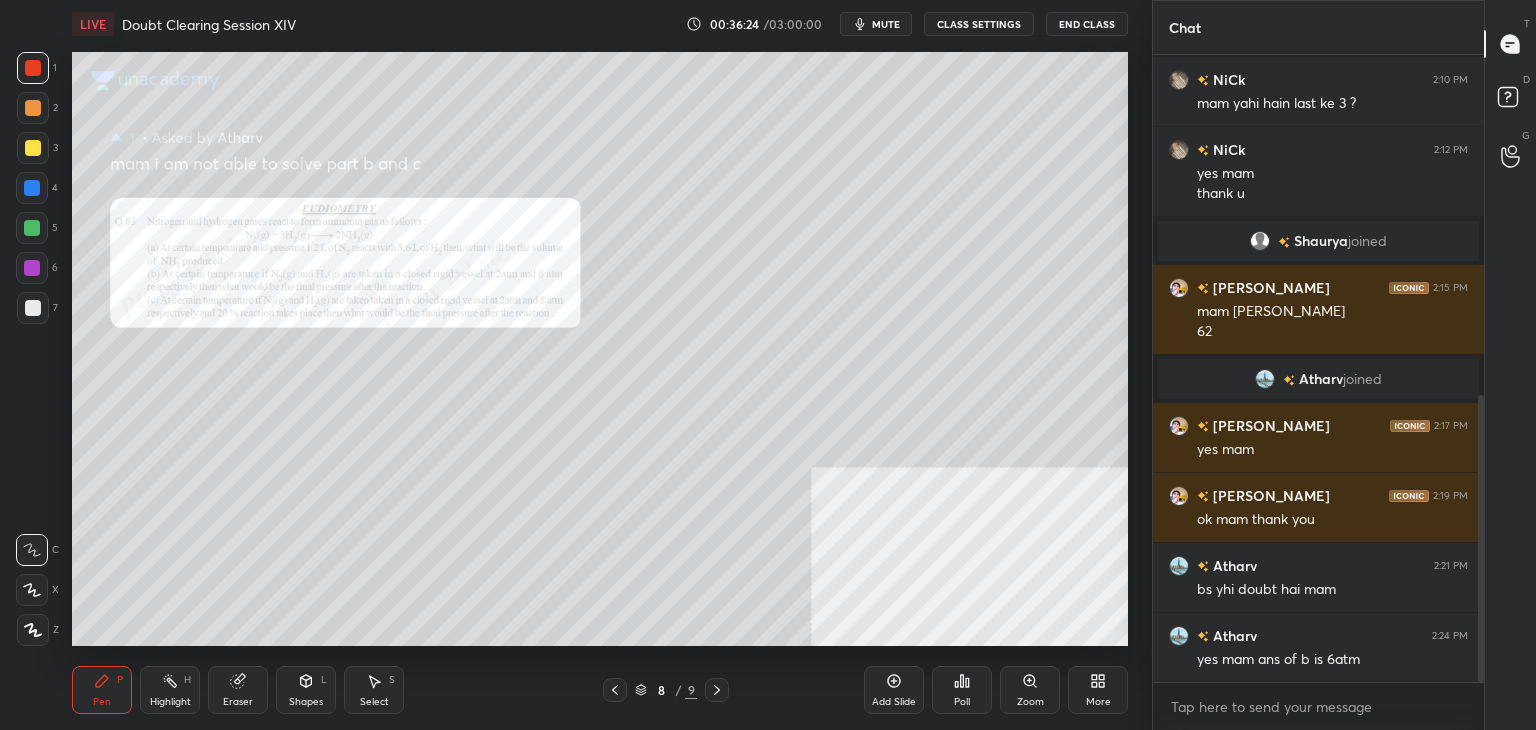 scroll, scrollTop: 812, scrollLeft: 0, axis: vertical 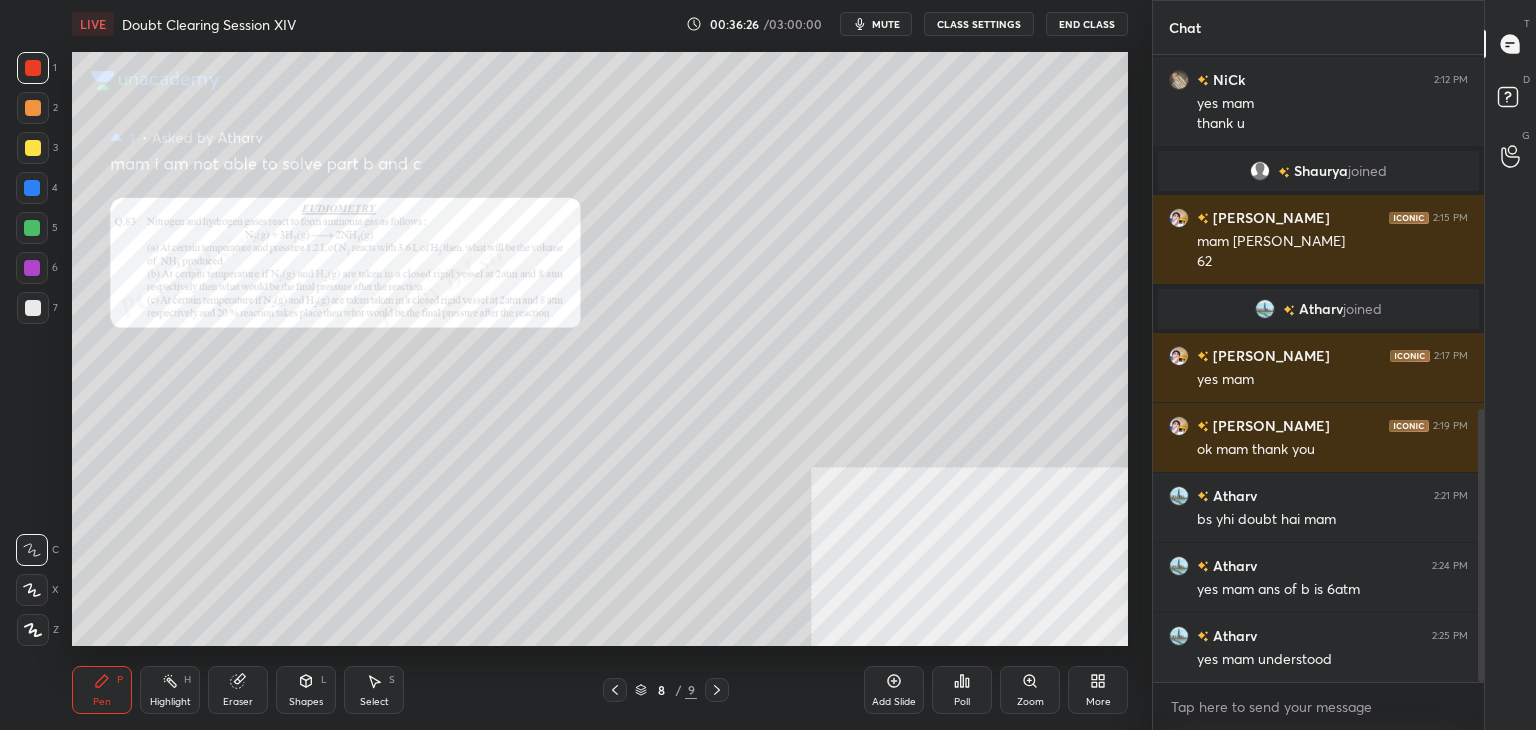 click 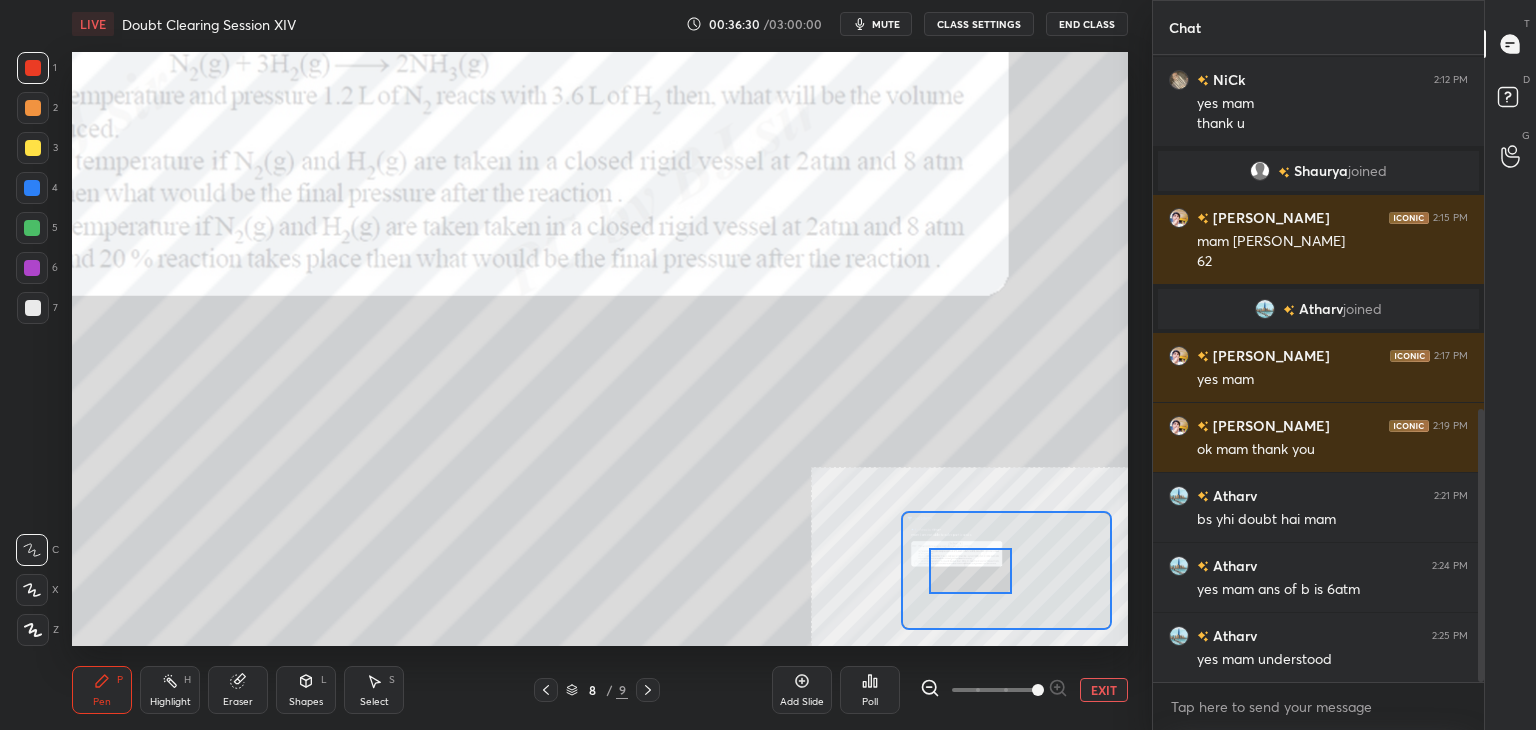 click on "EXIT" at bounding box center [1104, 690] 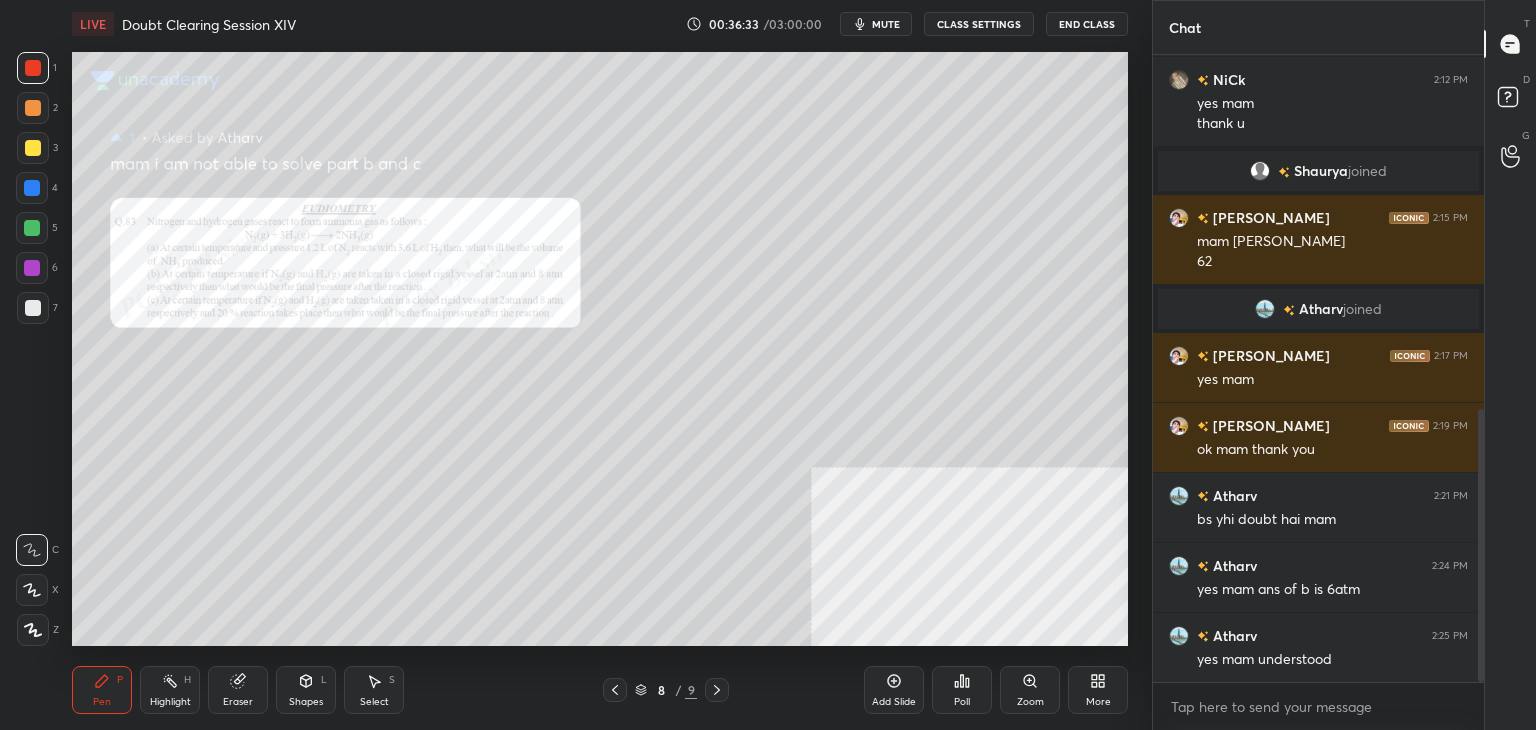click 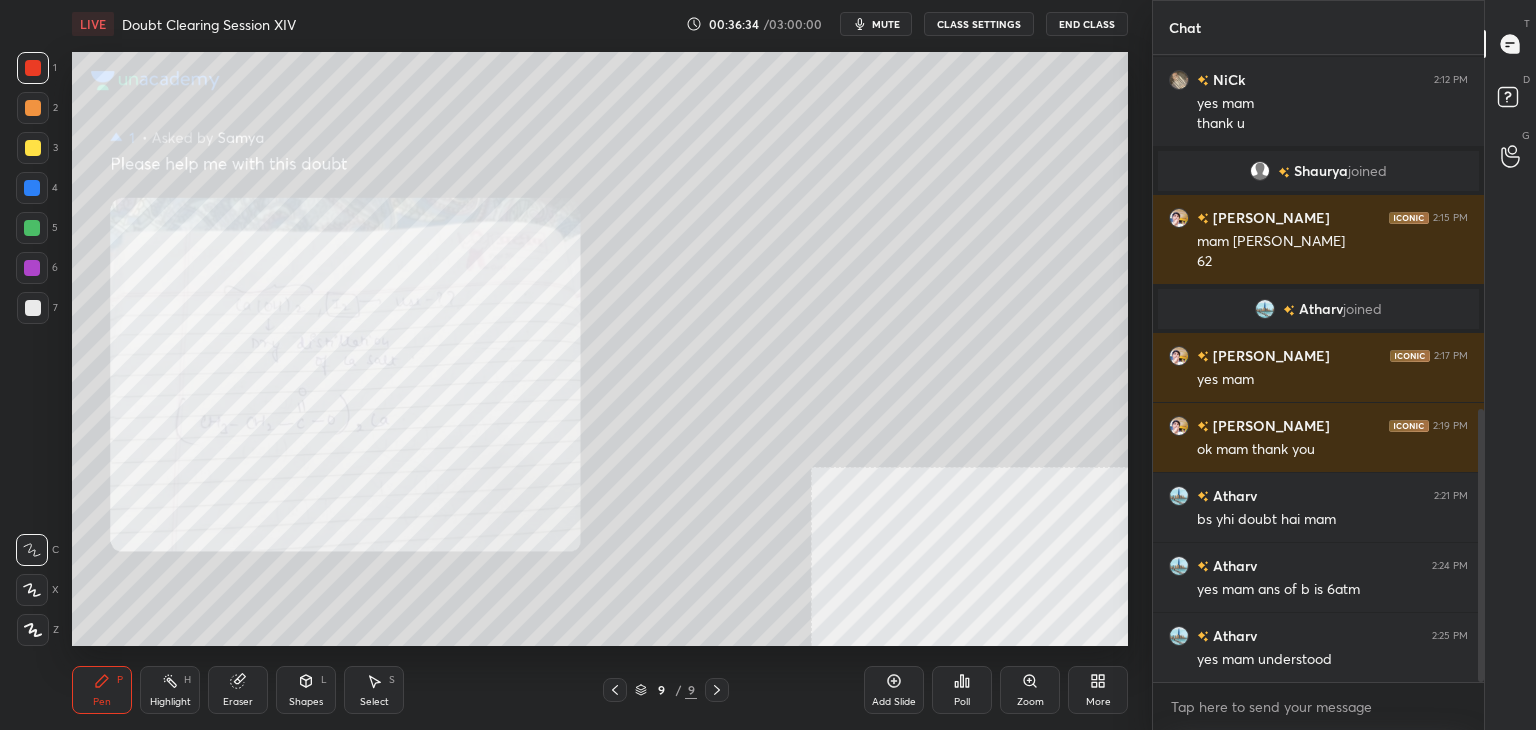 click on "9 / 9" at bounding box center [666, 690] 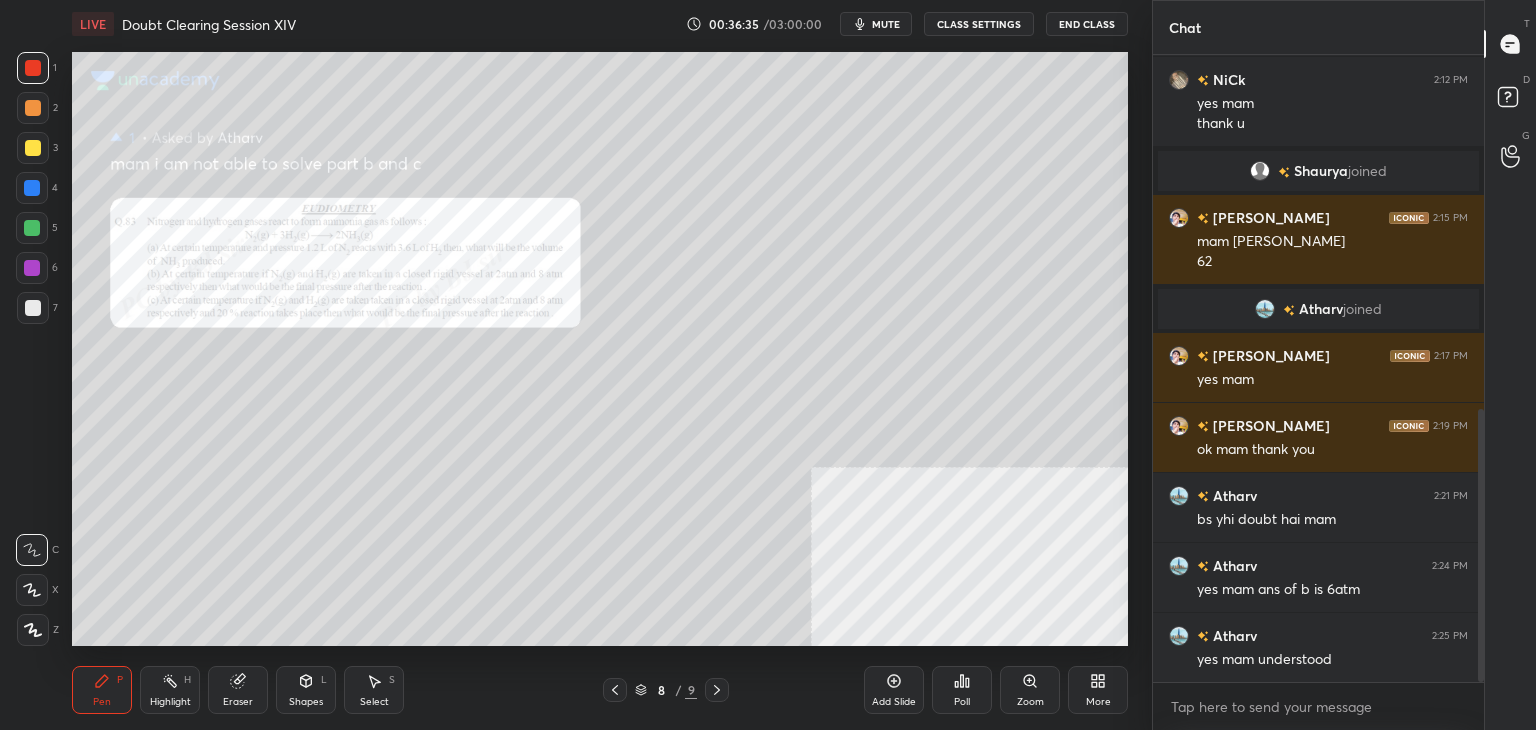 click on "Select S" at bounding box center [374, 690] 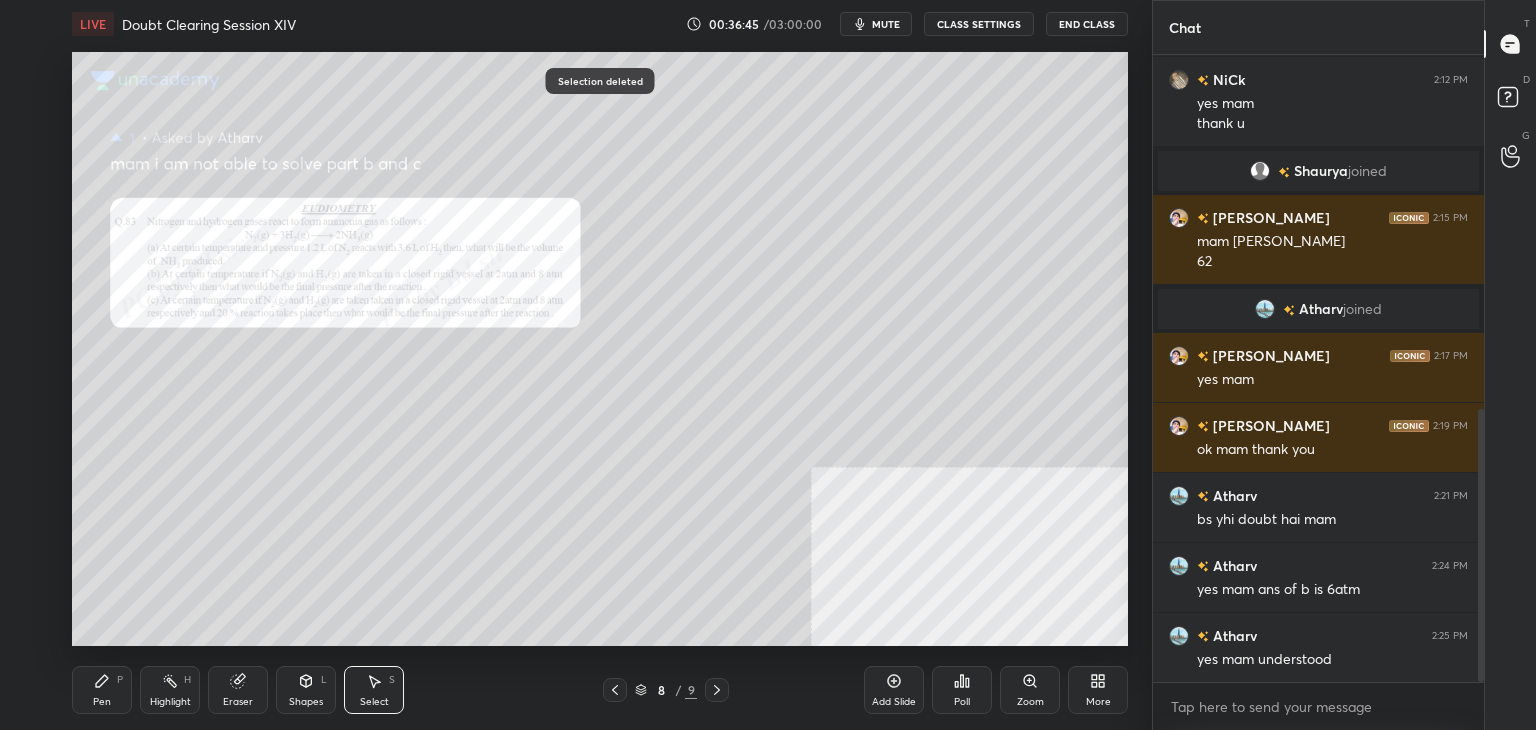 click on "Pen P" at bounding box center [102, 690] 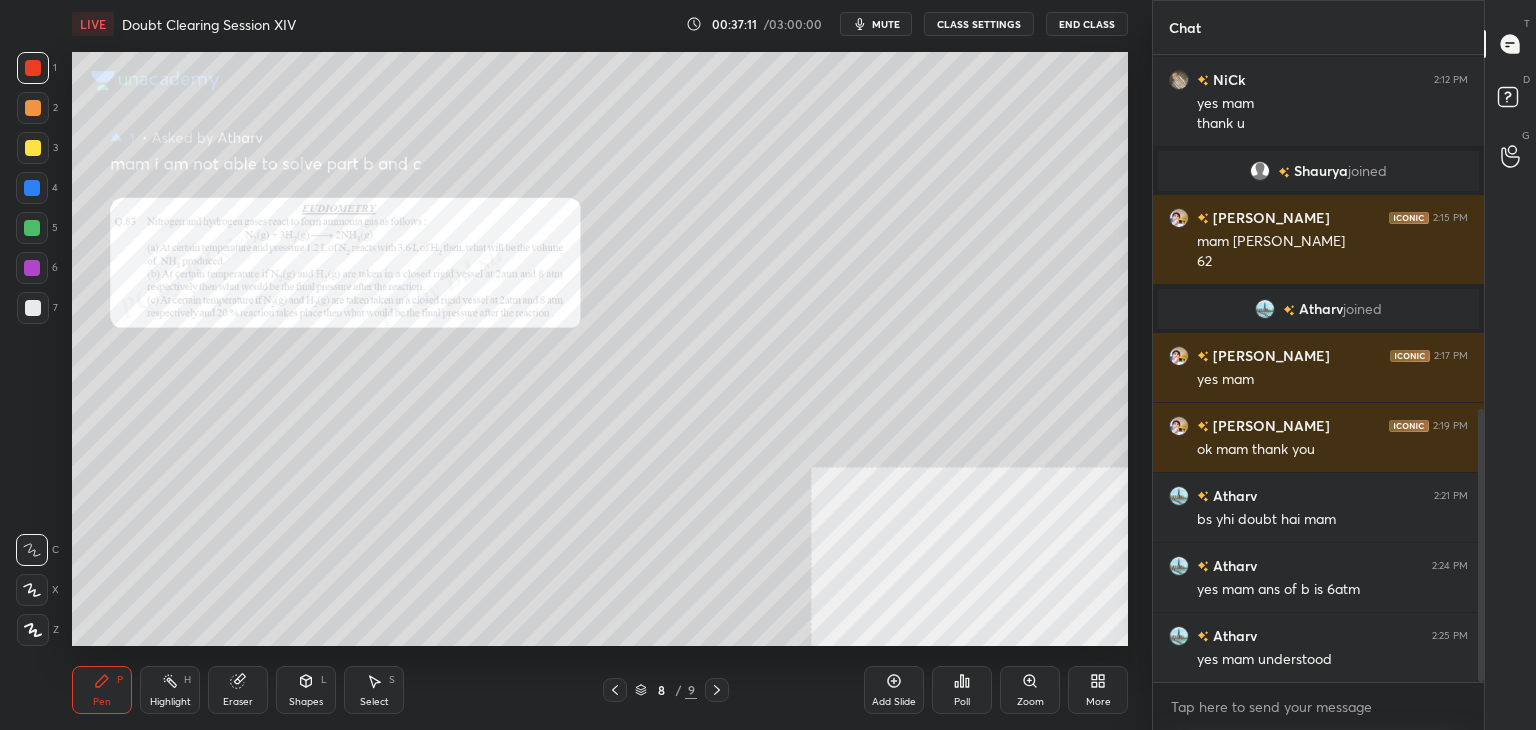 click 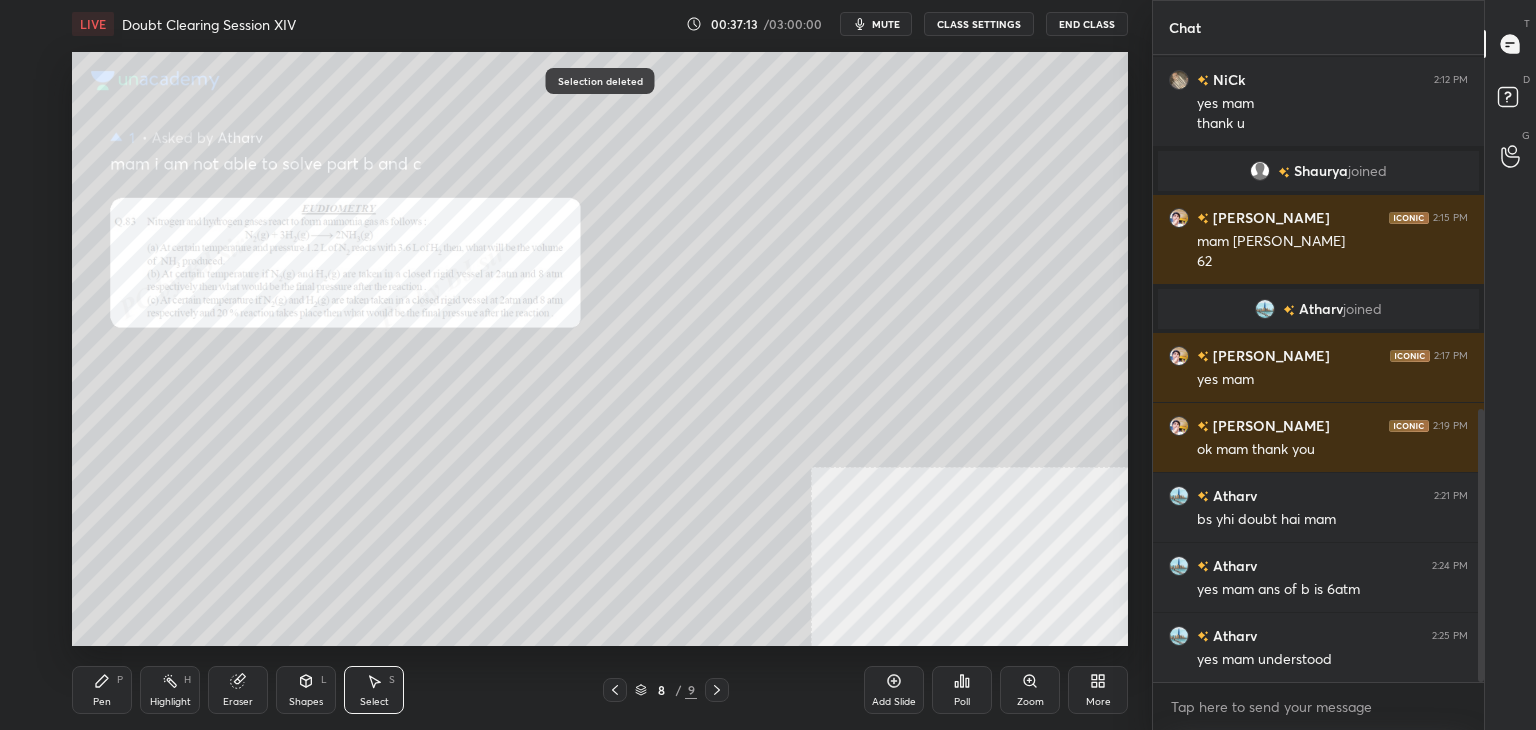 click on "Pen P" at bounding box center (102, 690) 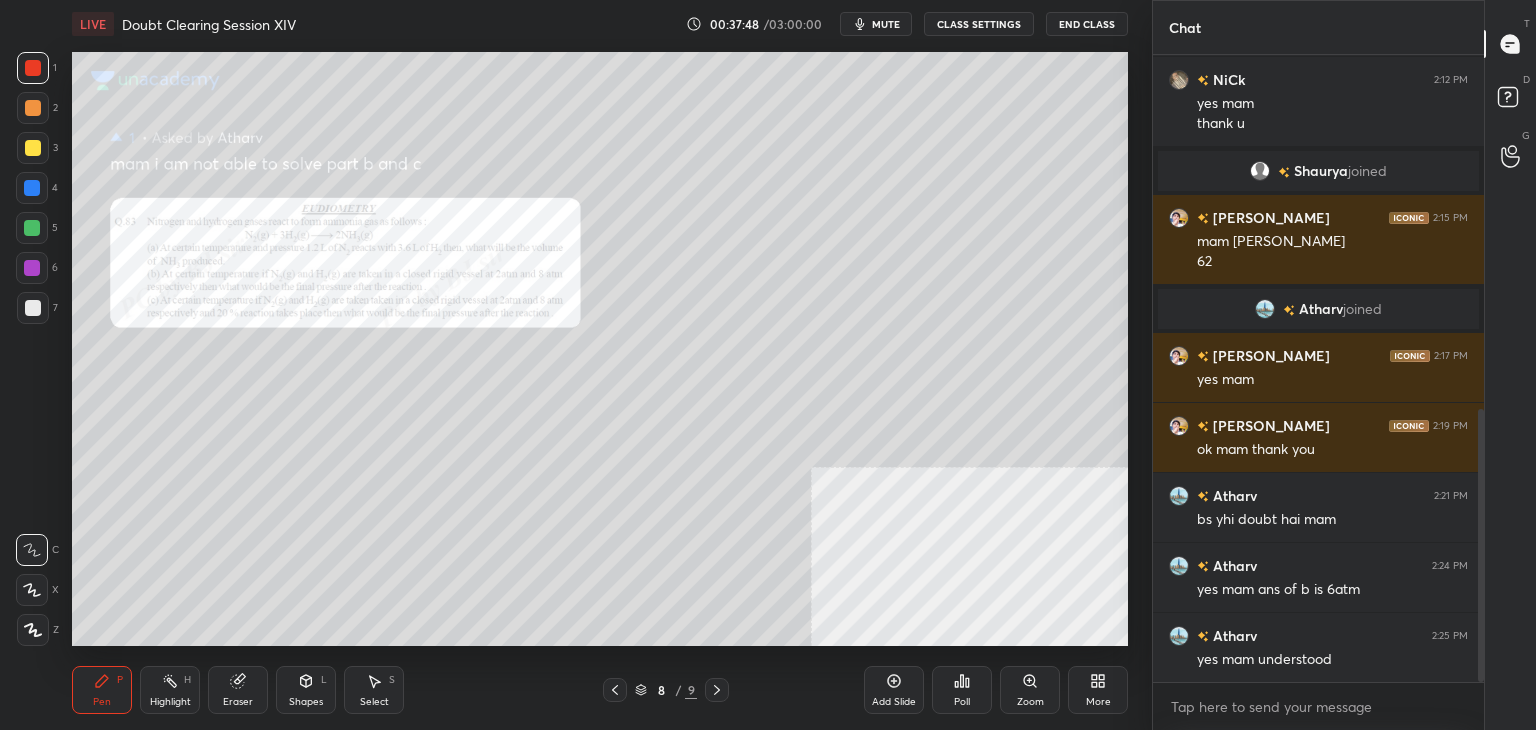 click on "Eraser" at bounding box center [238, 702] 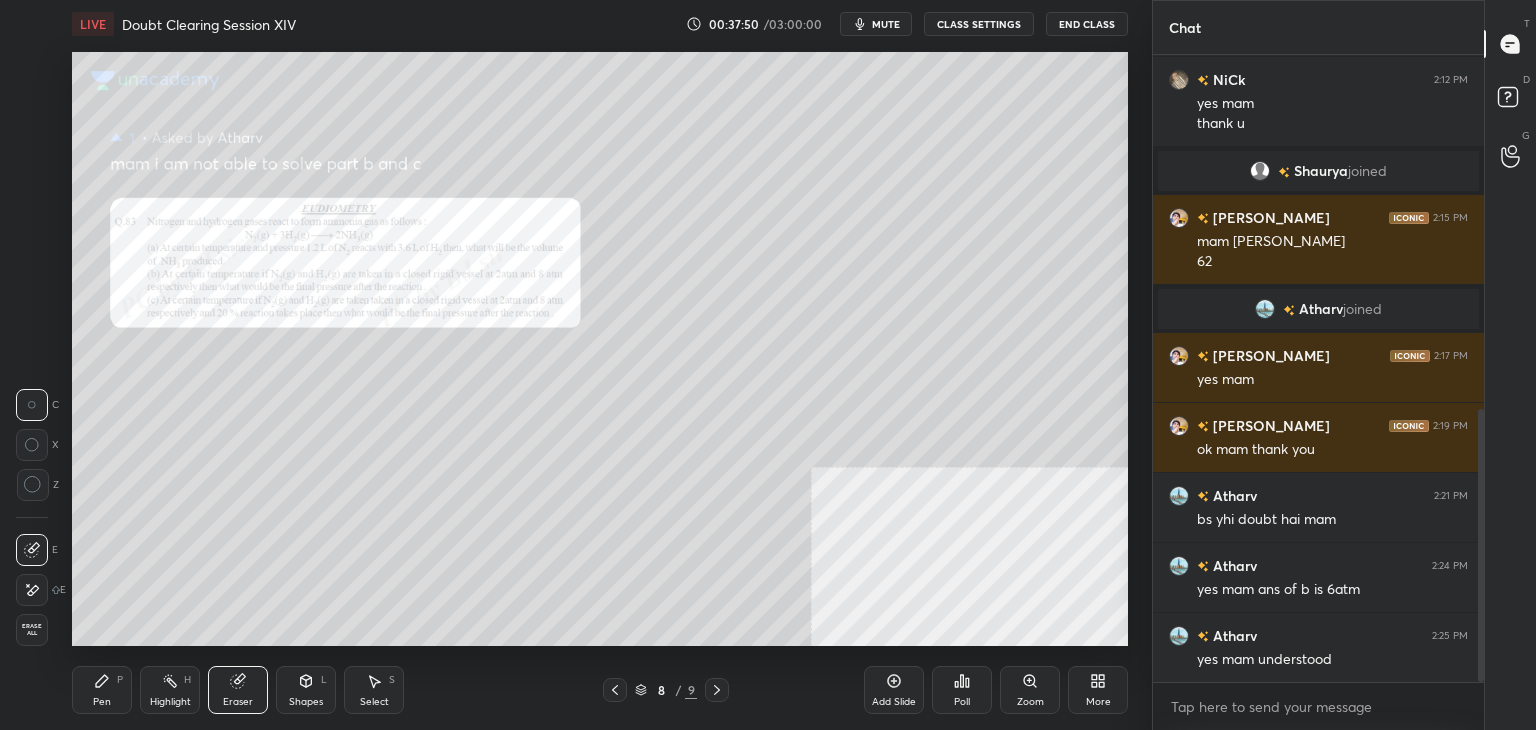 click on "Pen P" at bounding box center [102, 690] 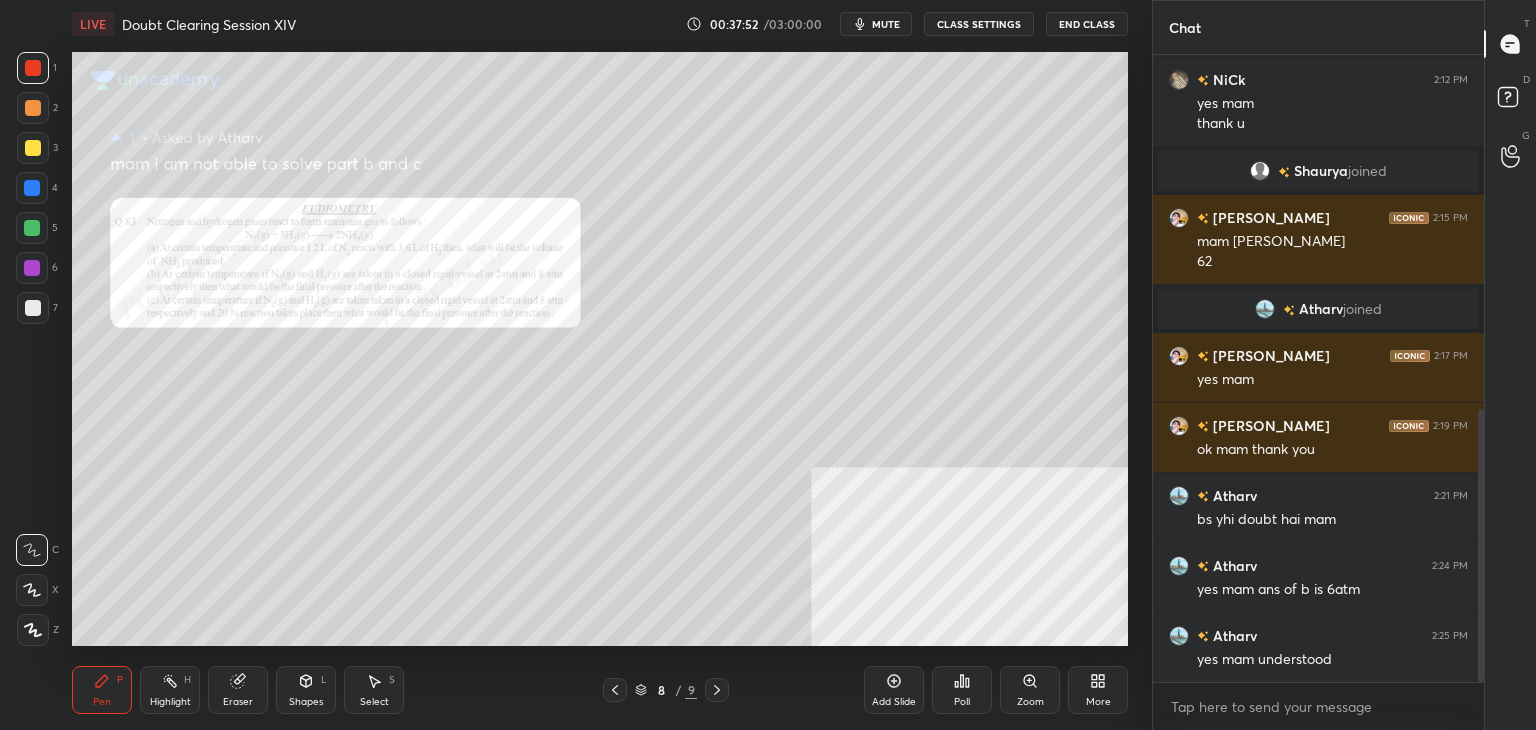click on "Eraser" at bounding box center (238, 690) 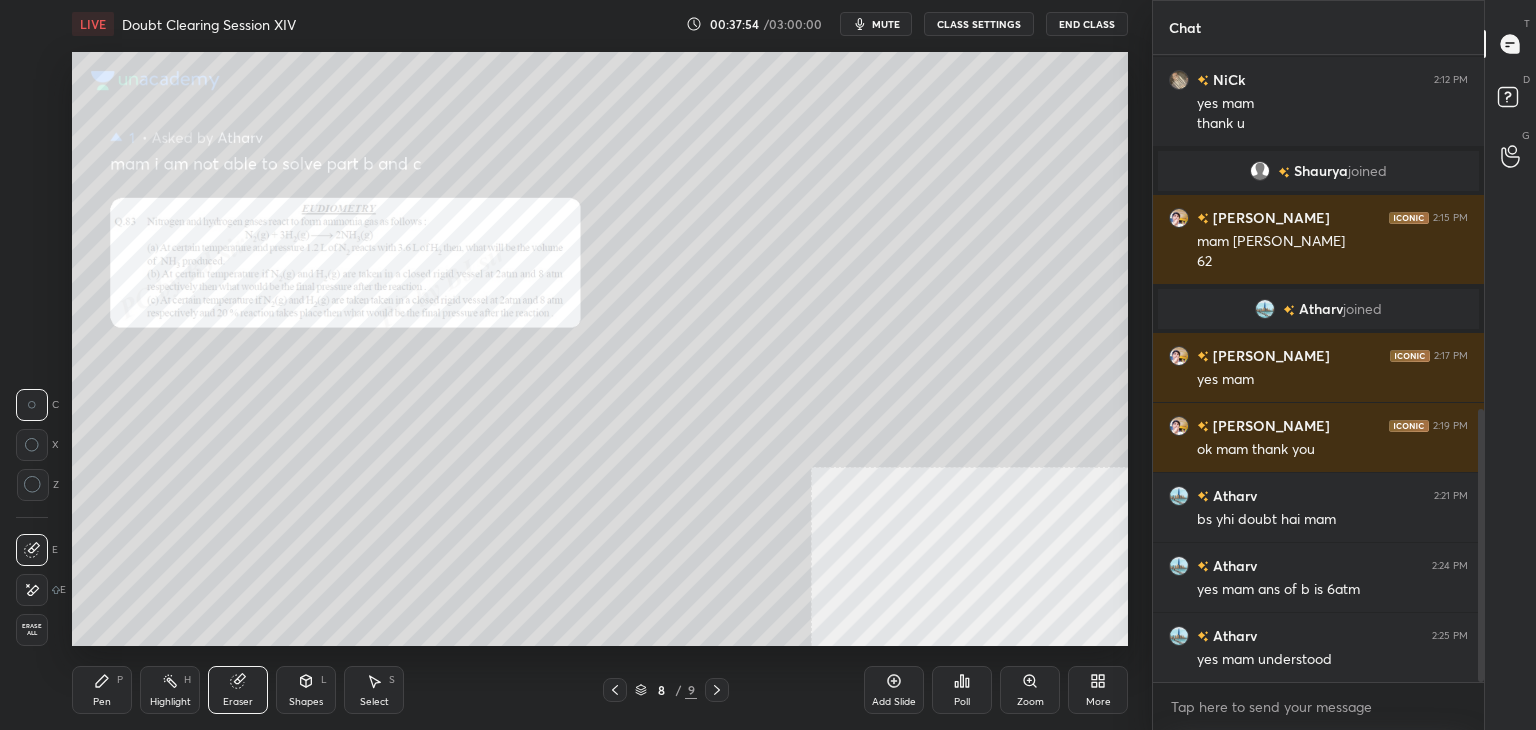 click on "Pen" at bounding box center (102, 702) 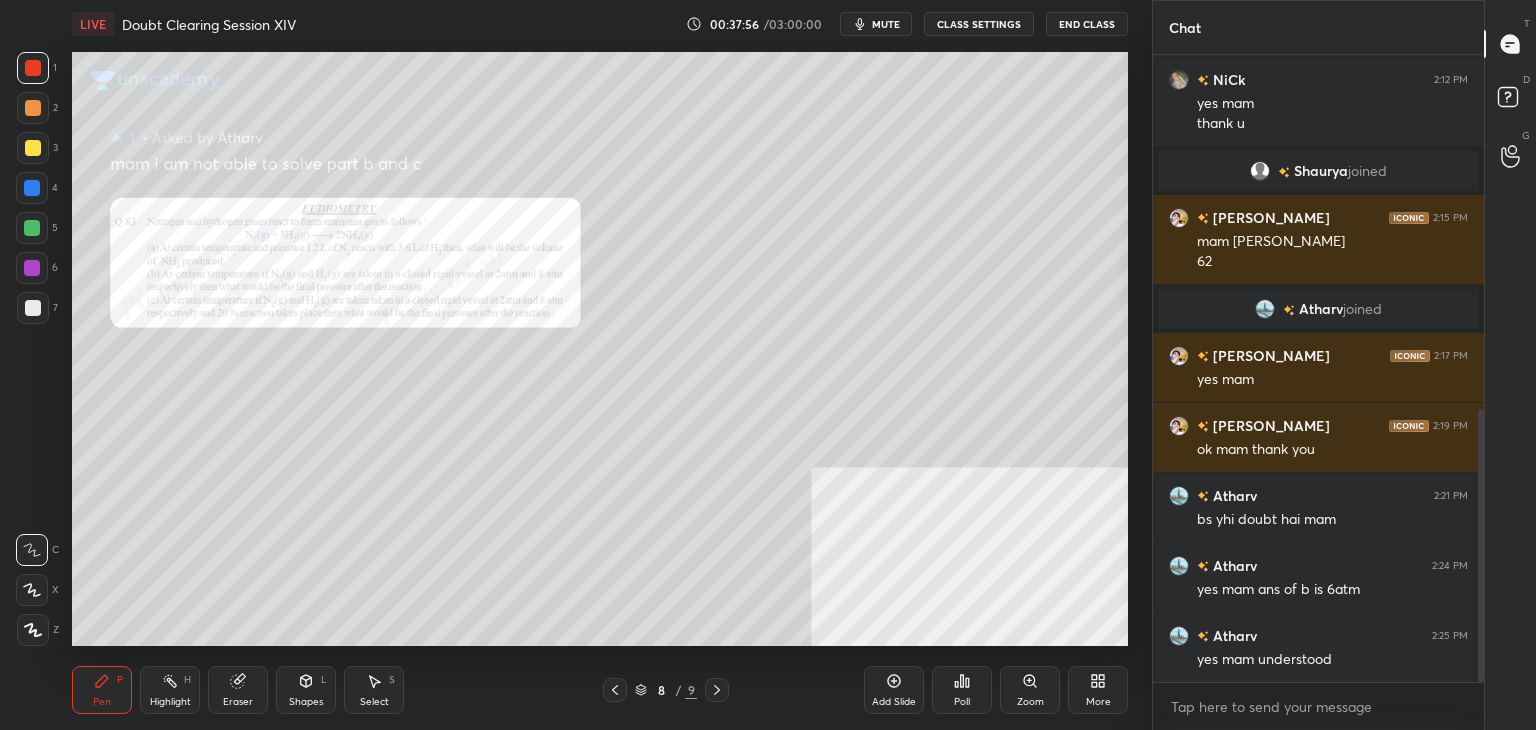 click on "Eraser" at bounding box center [238, 702] 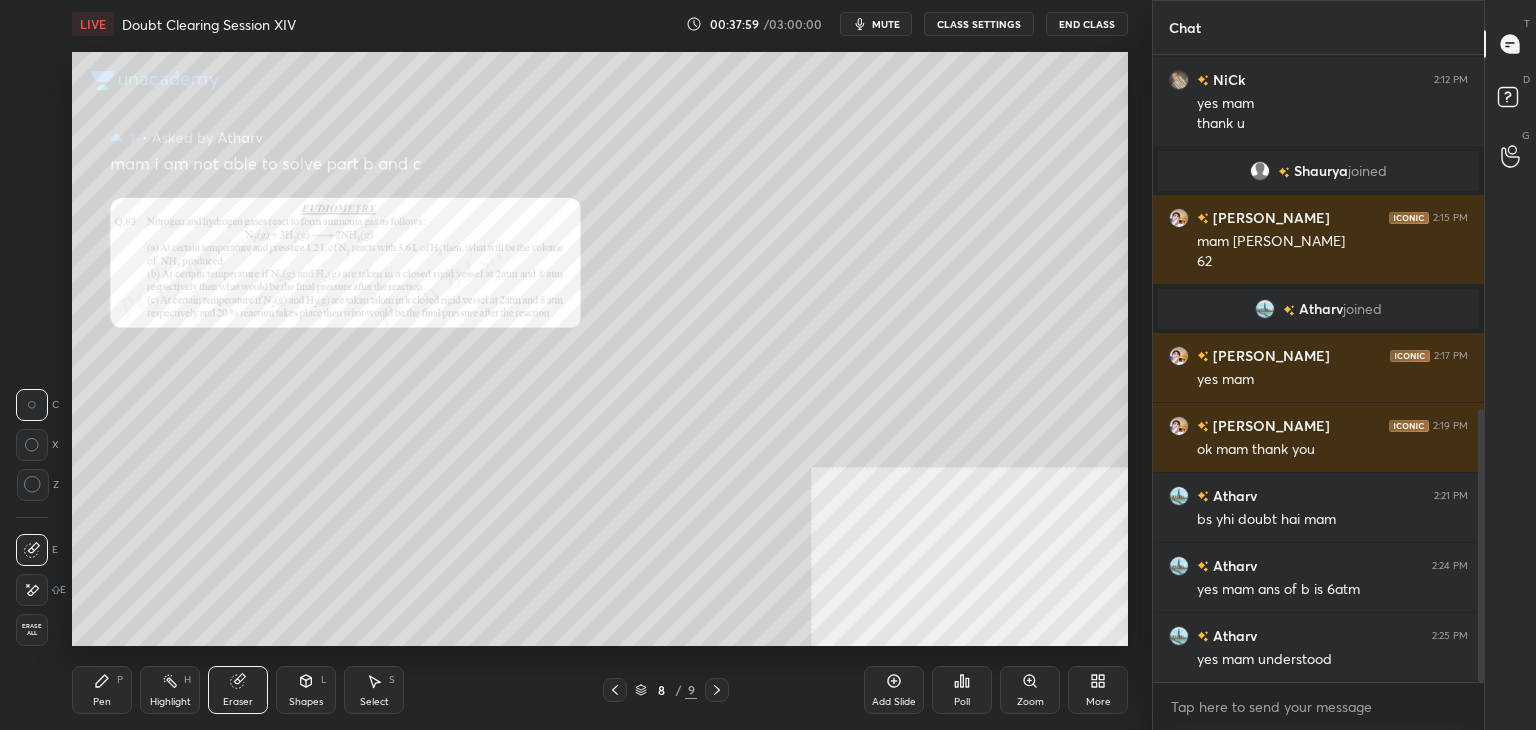click on "Pen" at bounding box center (102, 702) 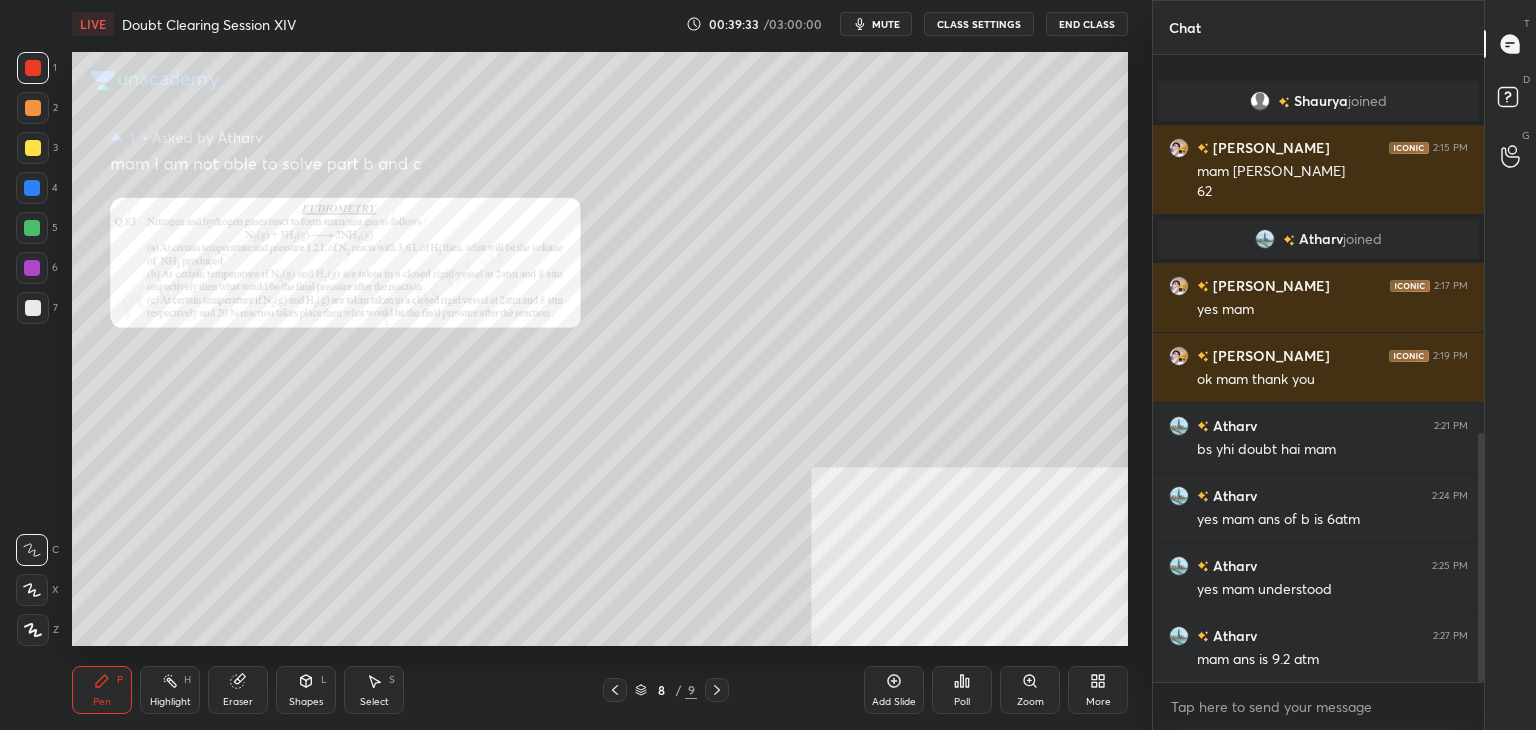 scroll, scrollTop: 952, scrollLeft: 0, axis: vertical 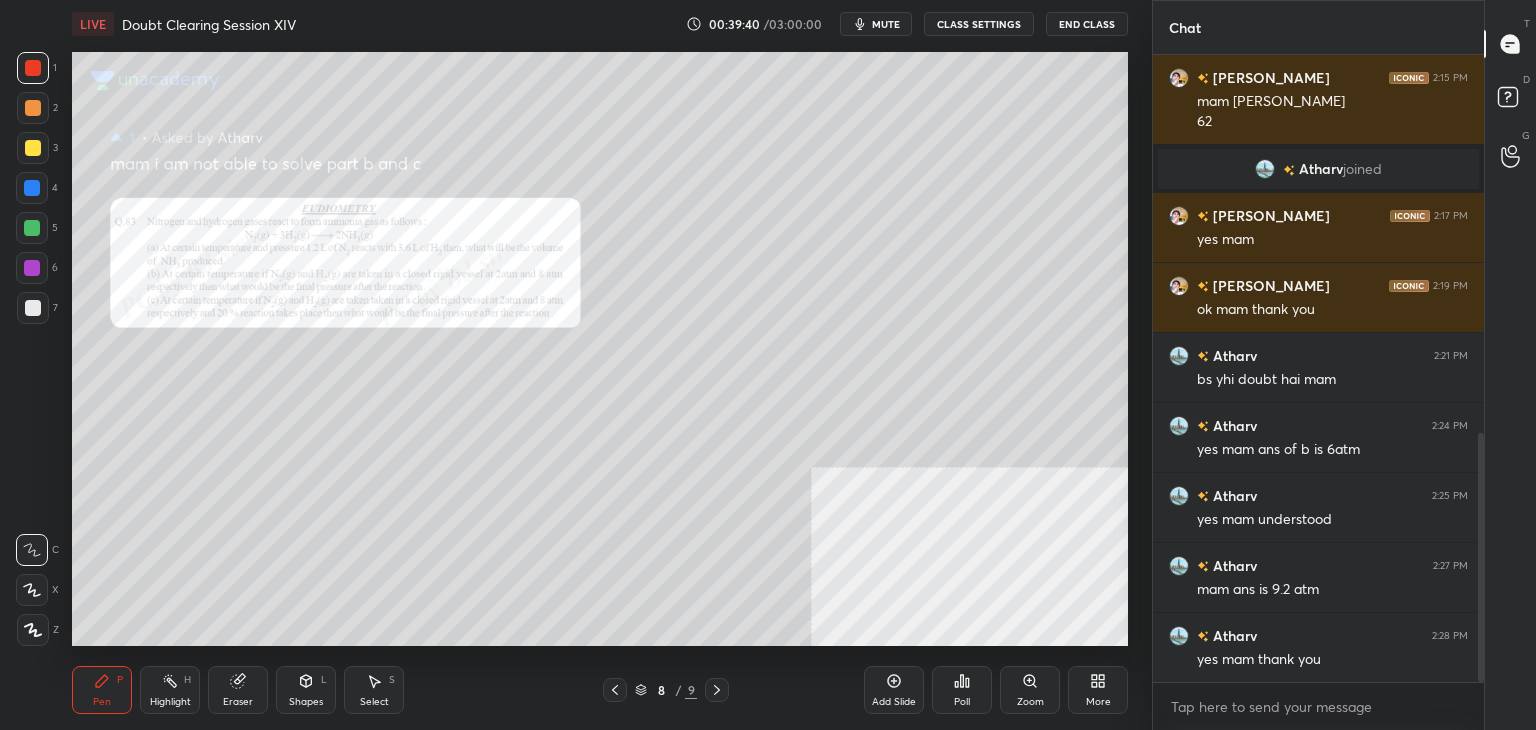 click on "mute" at bounding box center [876, 24] 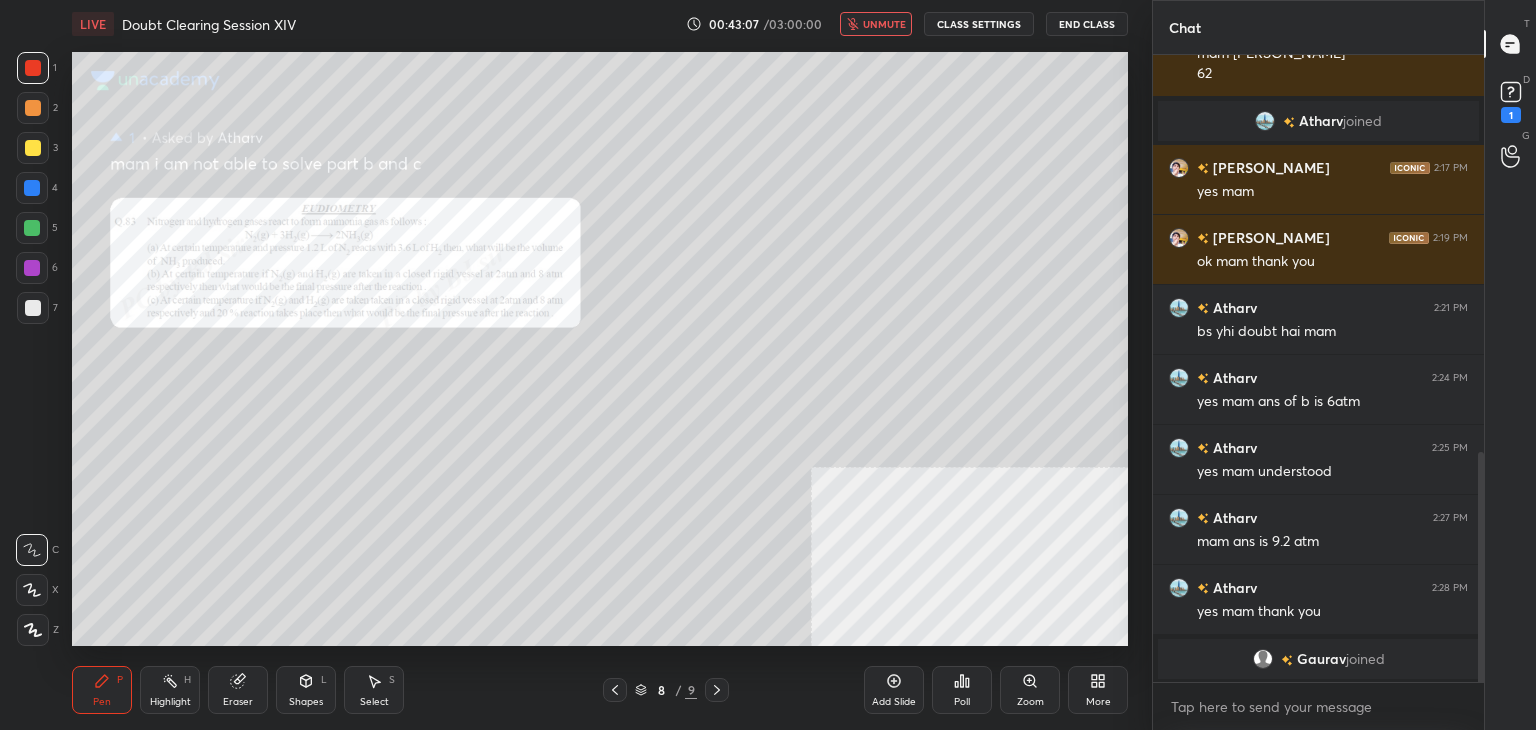 scroll, scrollTop: 1086, scrollLeft: 0, axis: vertical 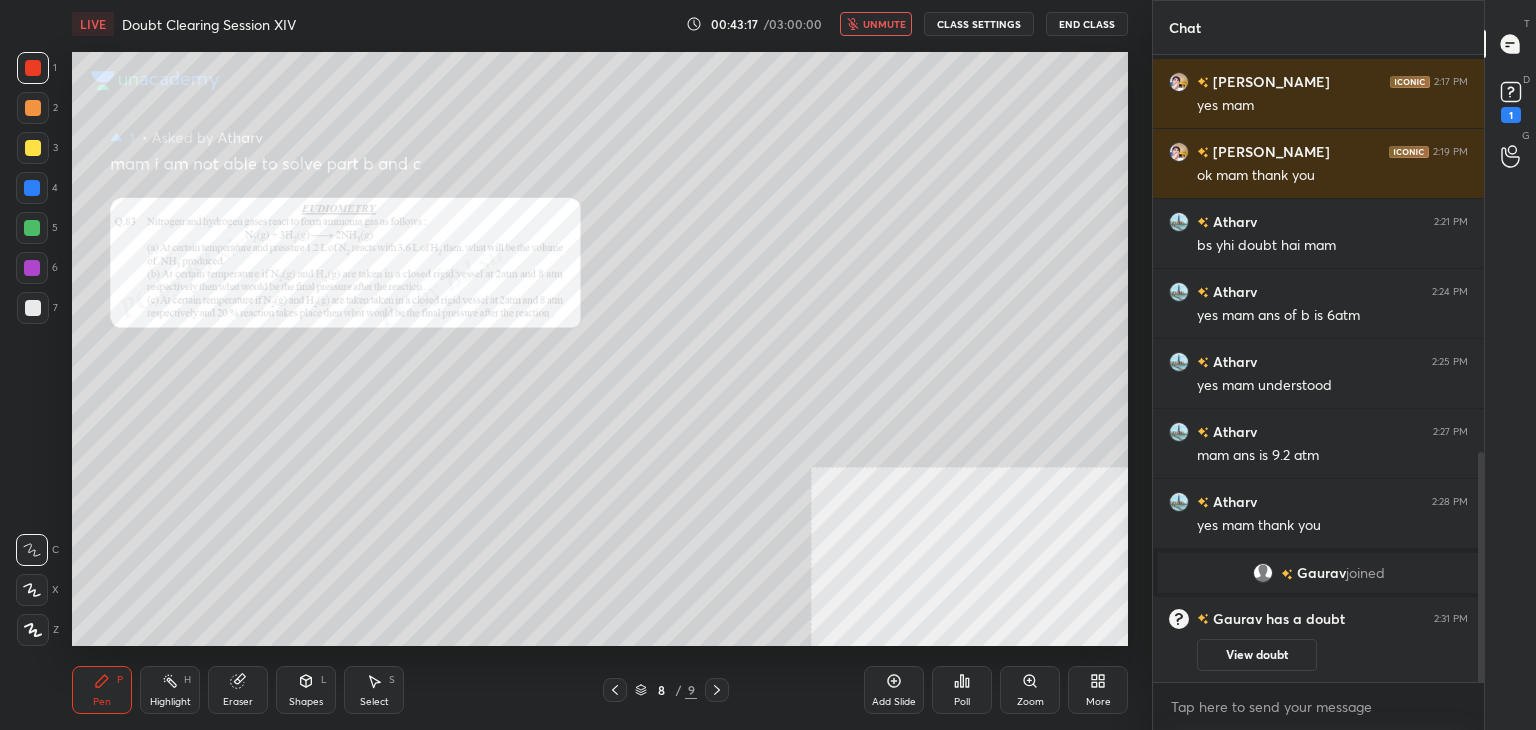 click on "unmute" at bounding box center [884, 24] 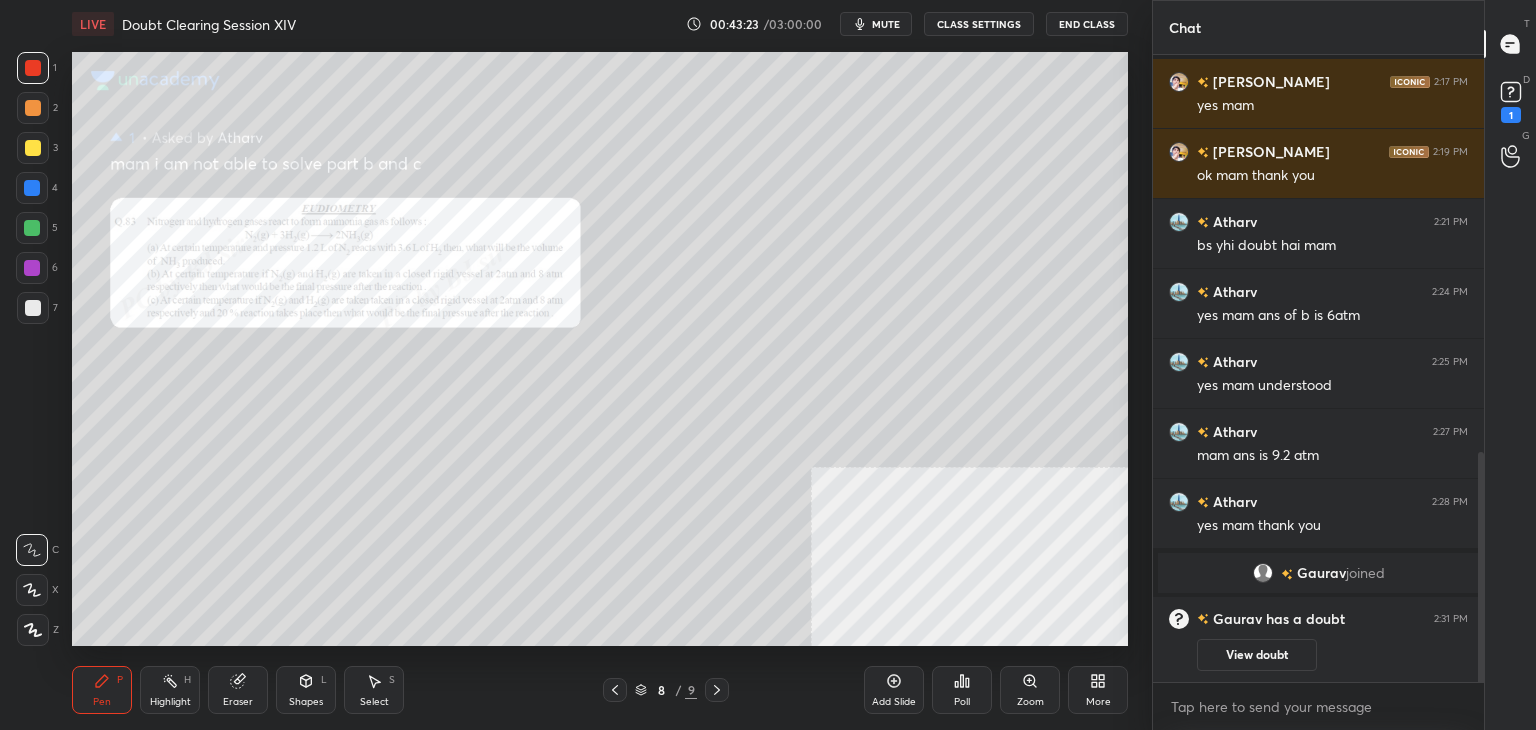 click on "mute" at bounding box center [876, 24] 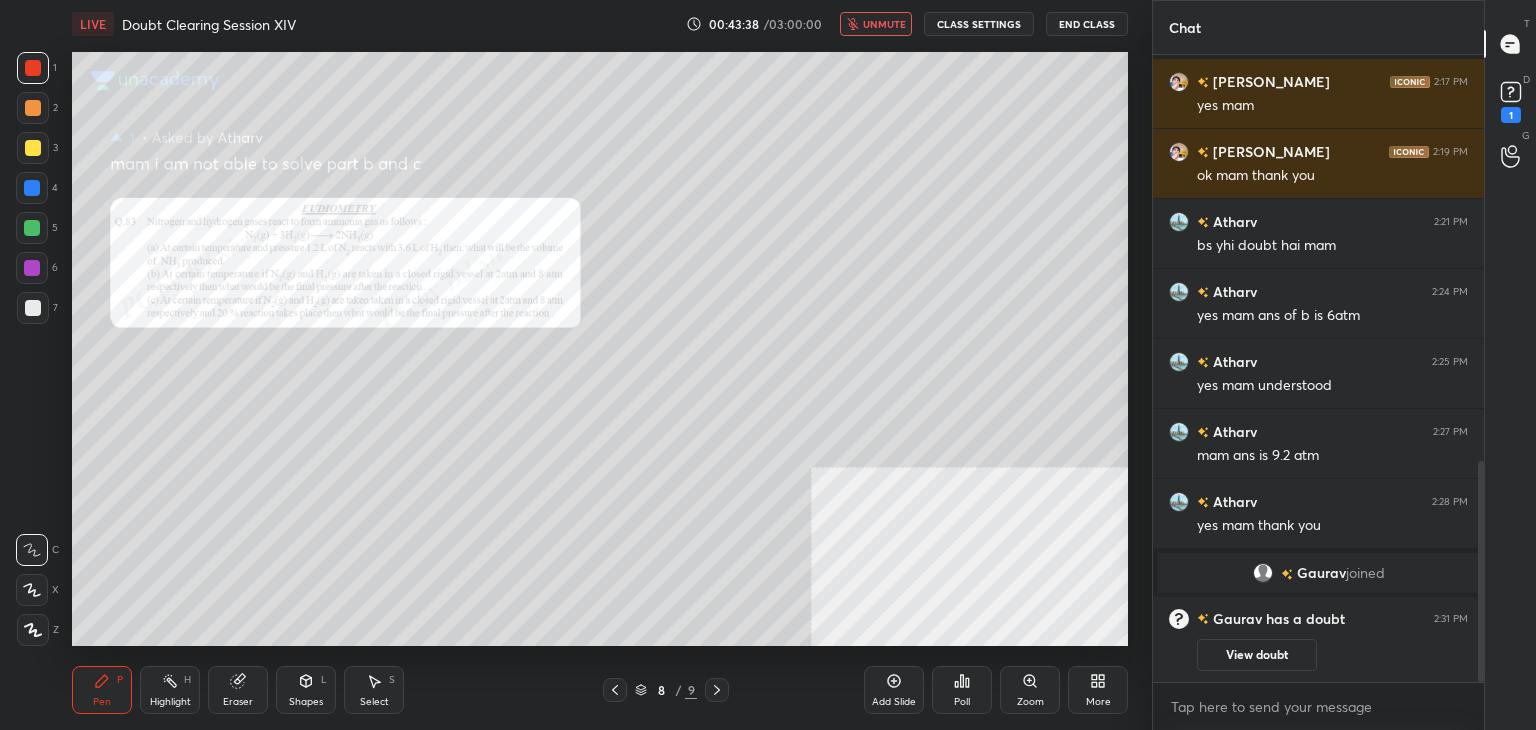 scroll, scrollTop: 1156, scrollLeft: 0, axis: vertical 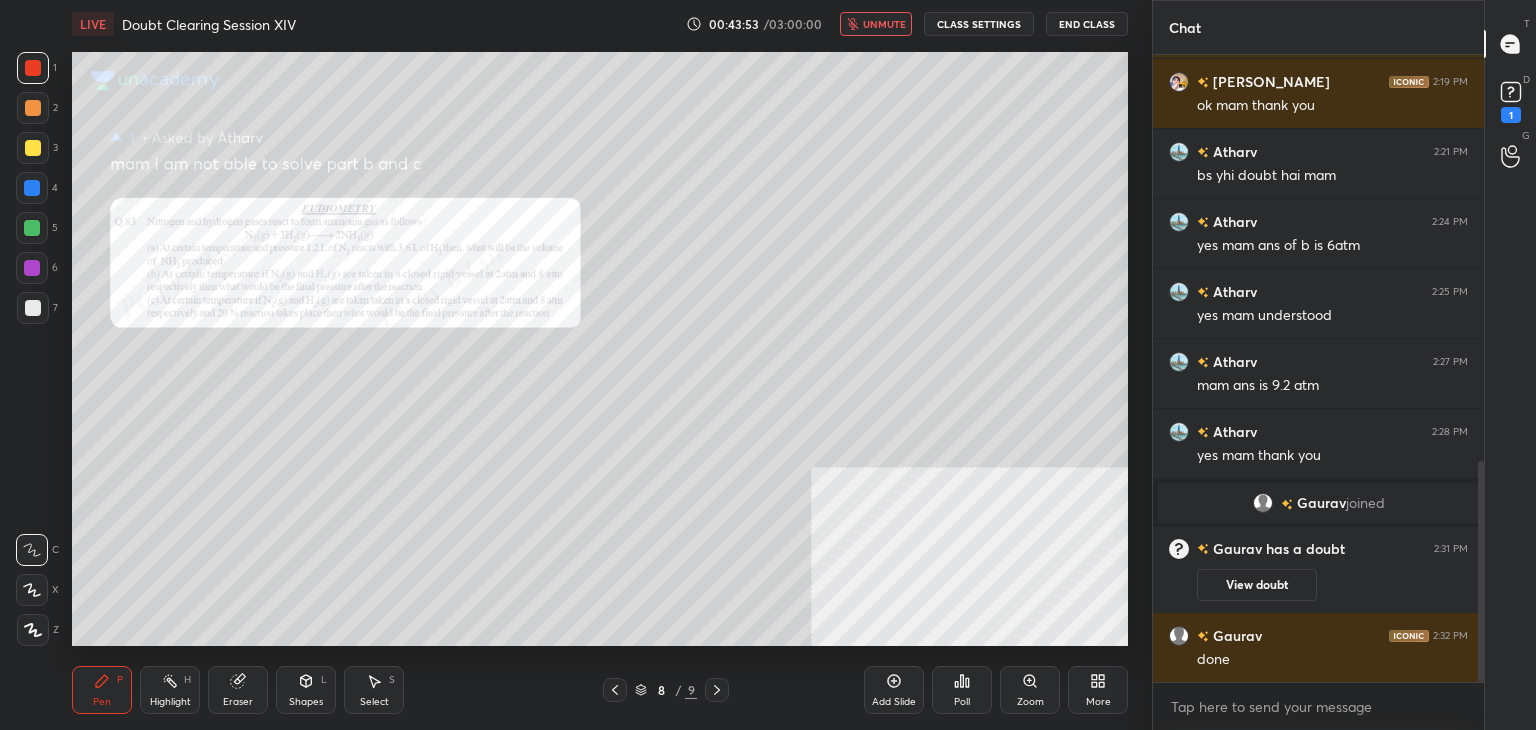 click 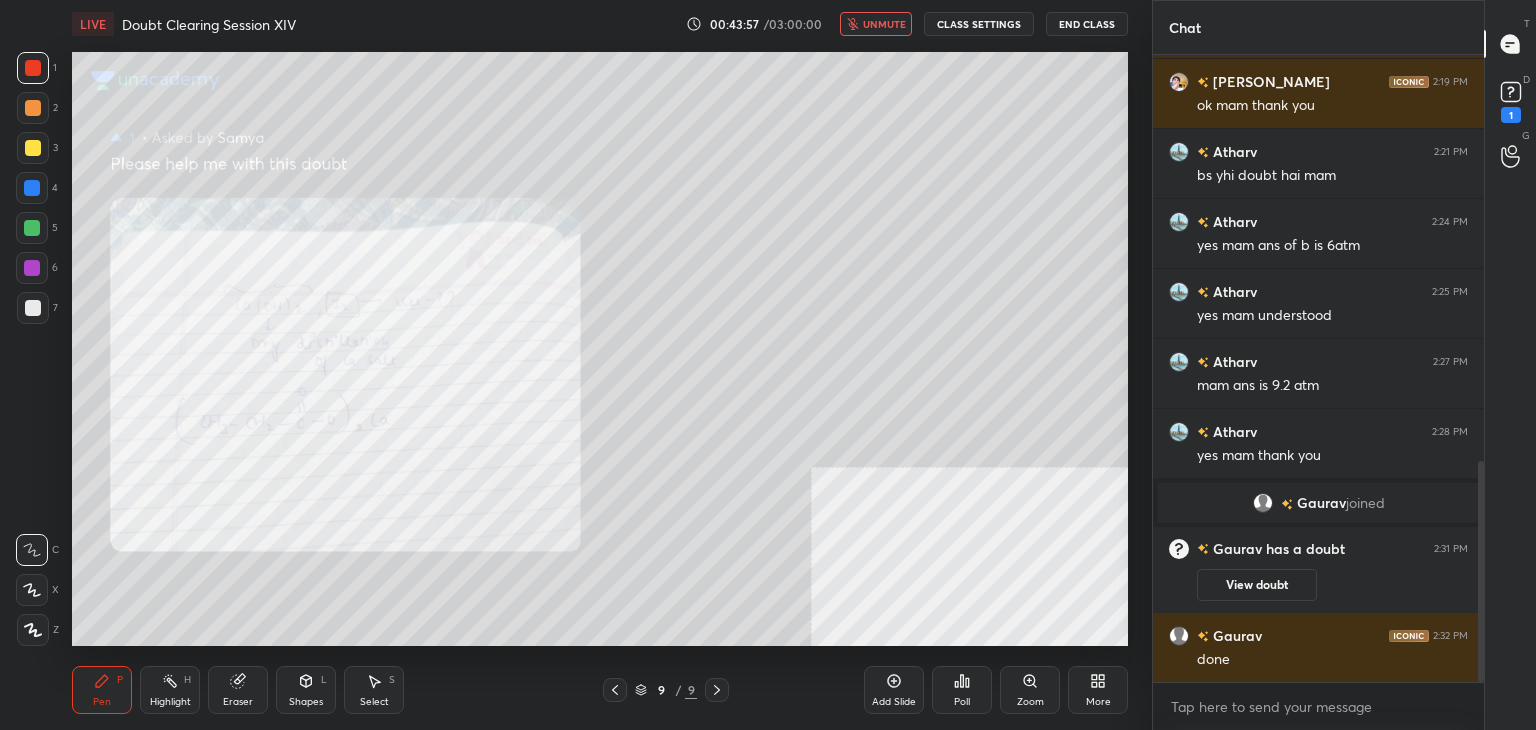 click on "unmute" at bounding box center (876, 24) 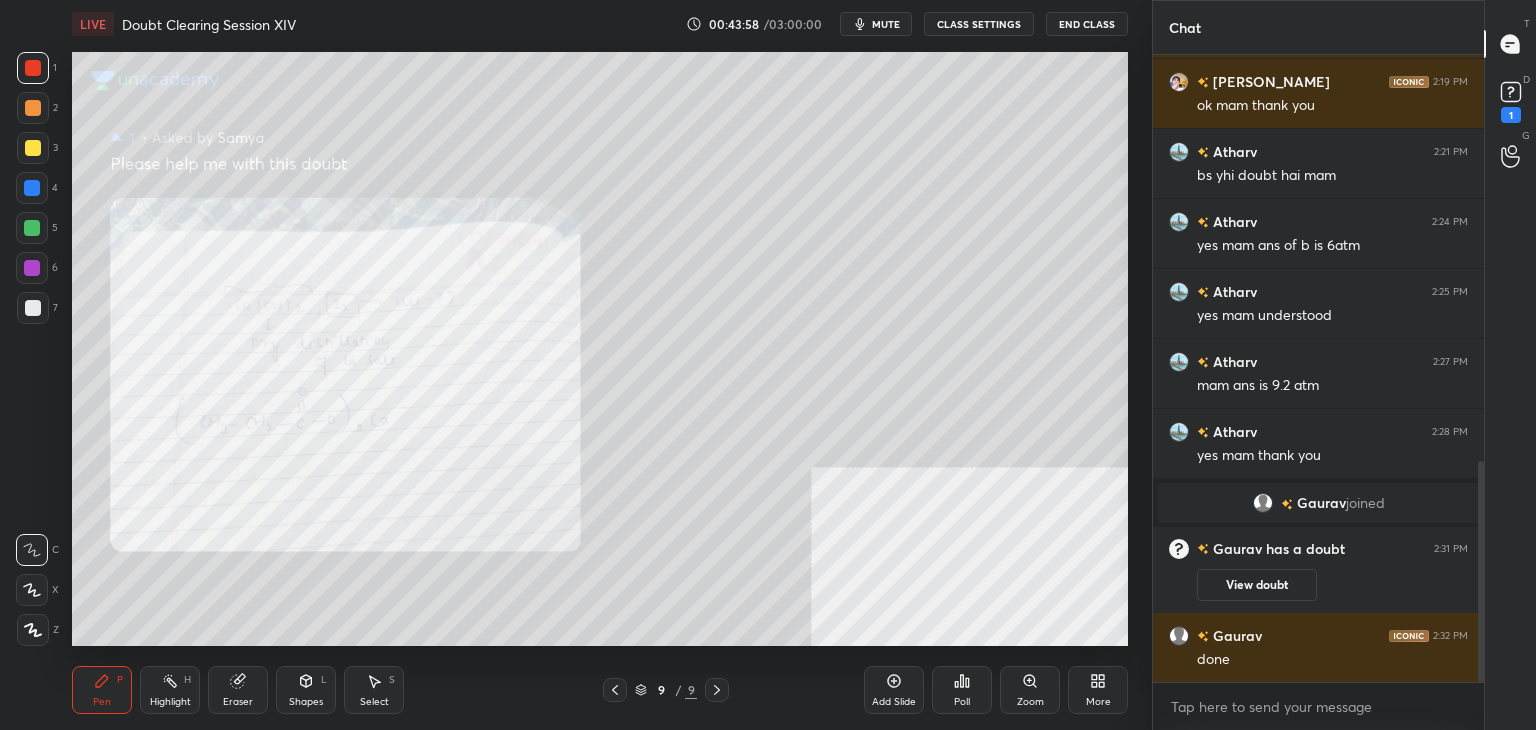 click on "View doubt" at bounding box center (1257, 585) 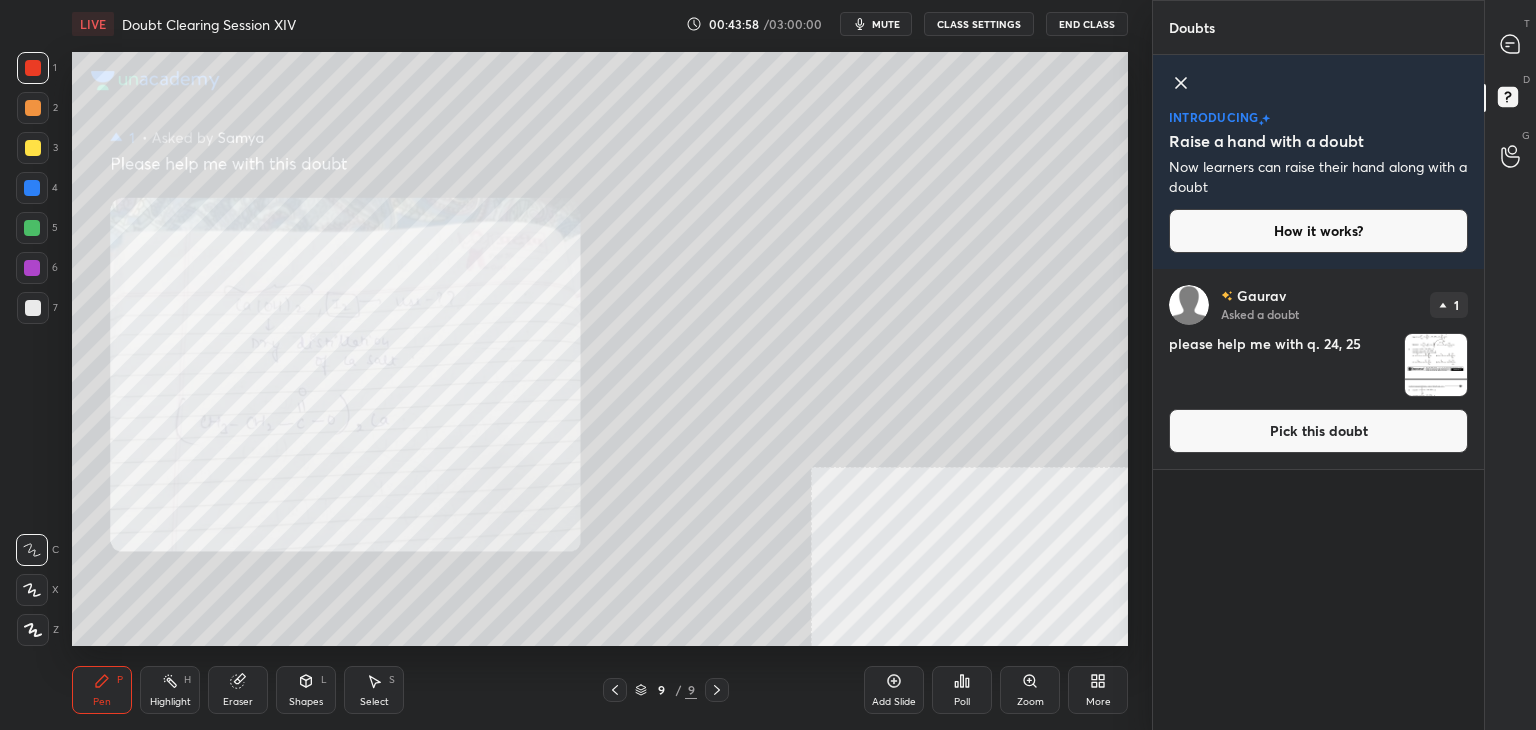 click on "Pick this doubt" at bounding box center [1318, 431] 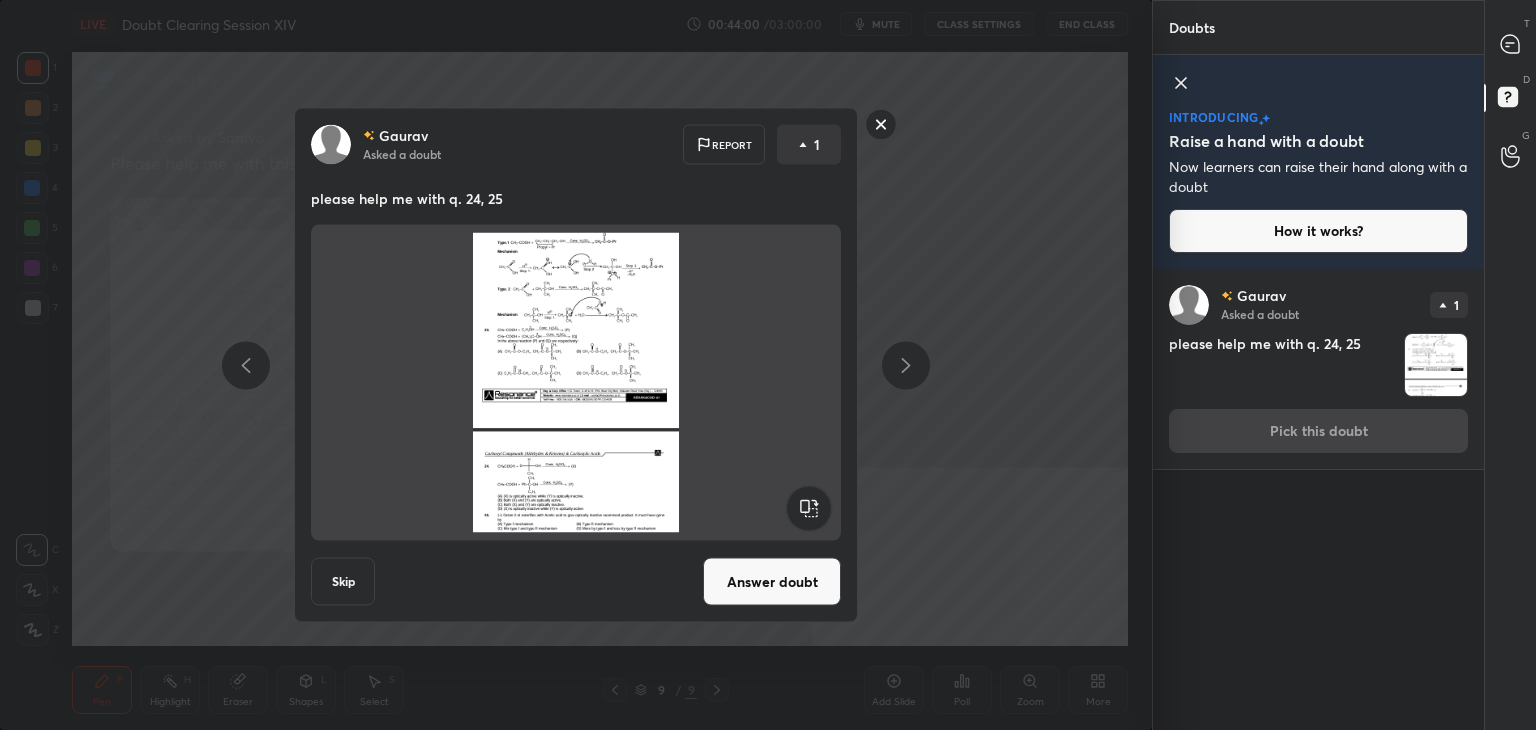 click on "Answer doubt" at bounding box center (772, 582) 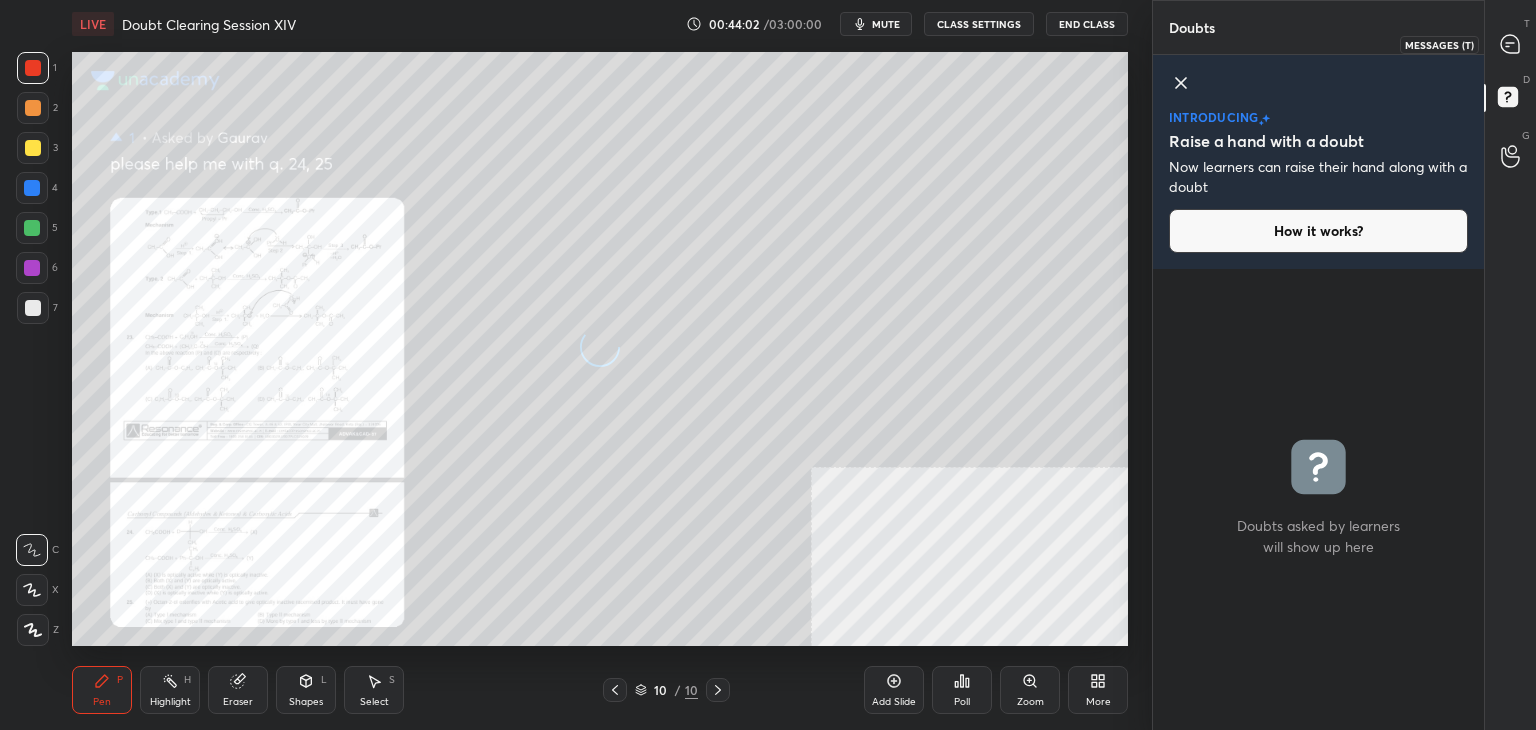 click 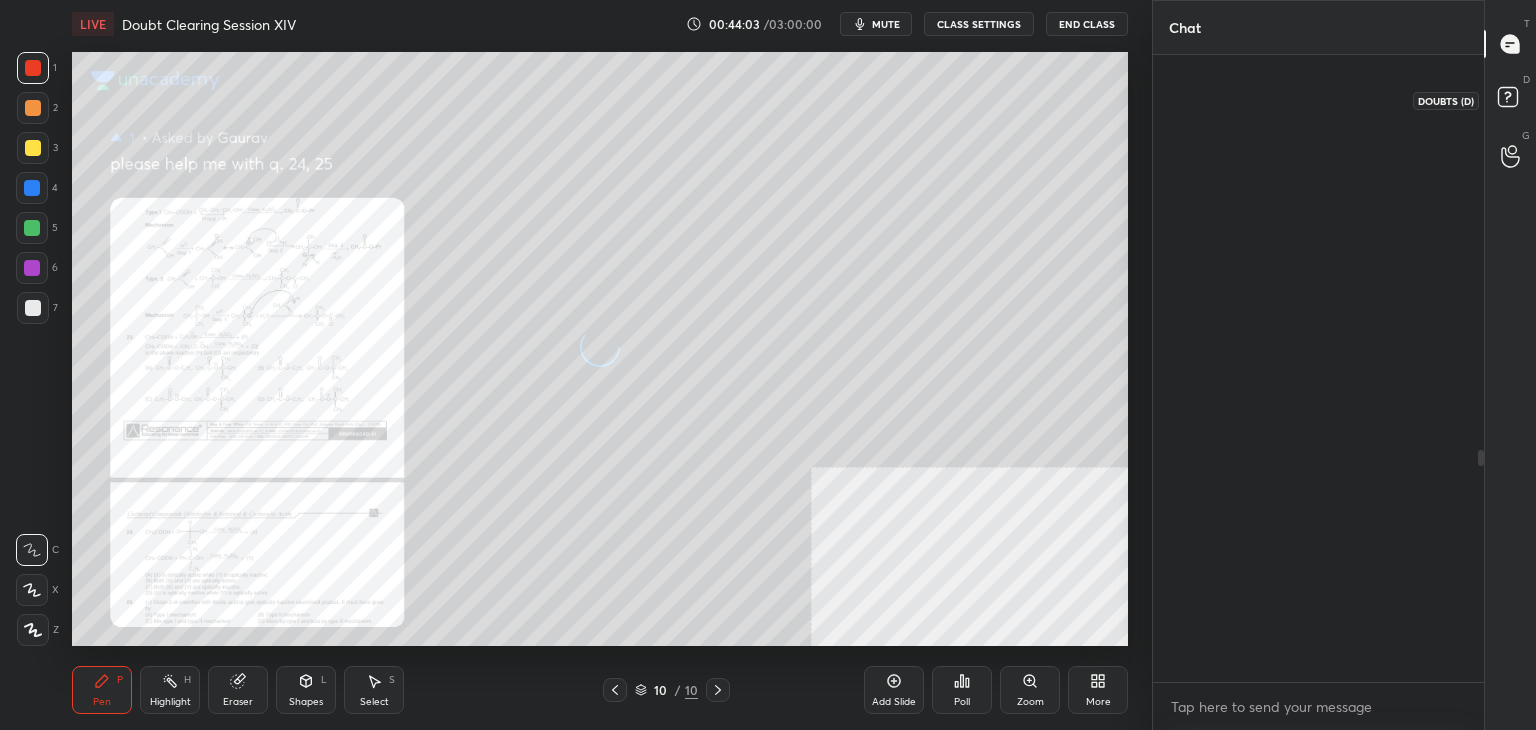 scroll, scrollTop: 1070, scrollLeft: 0, axis: vertical 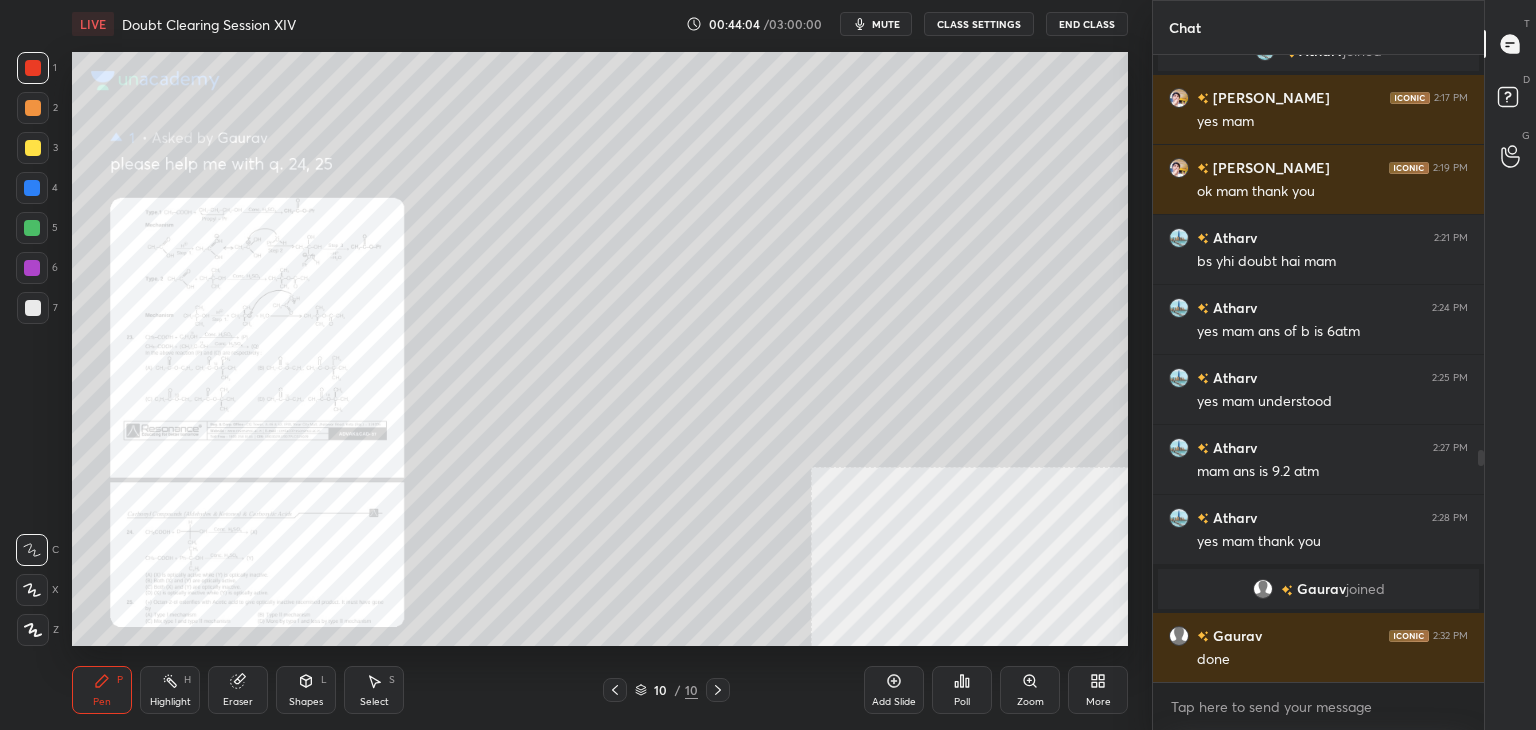 click 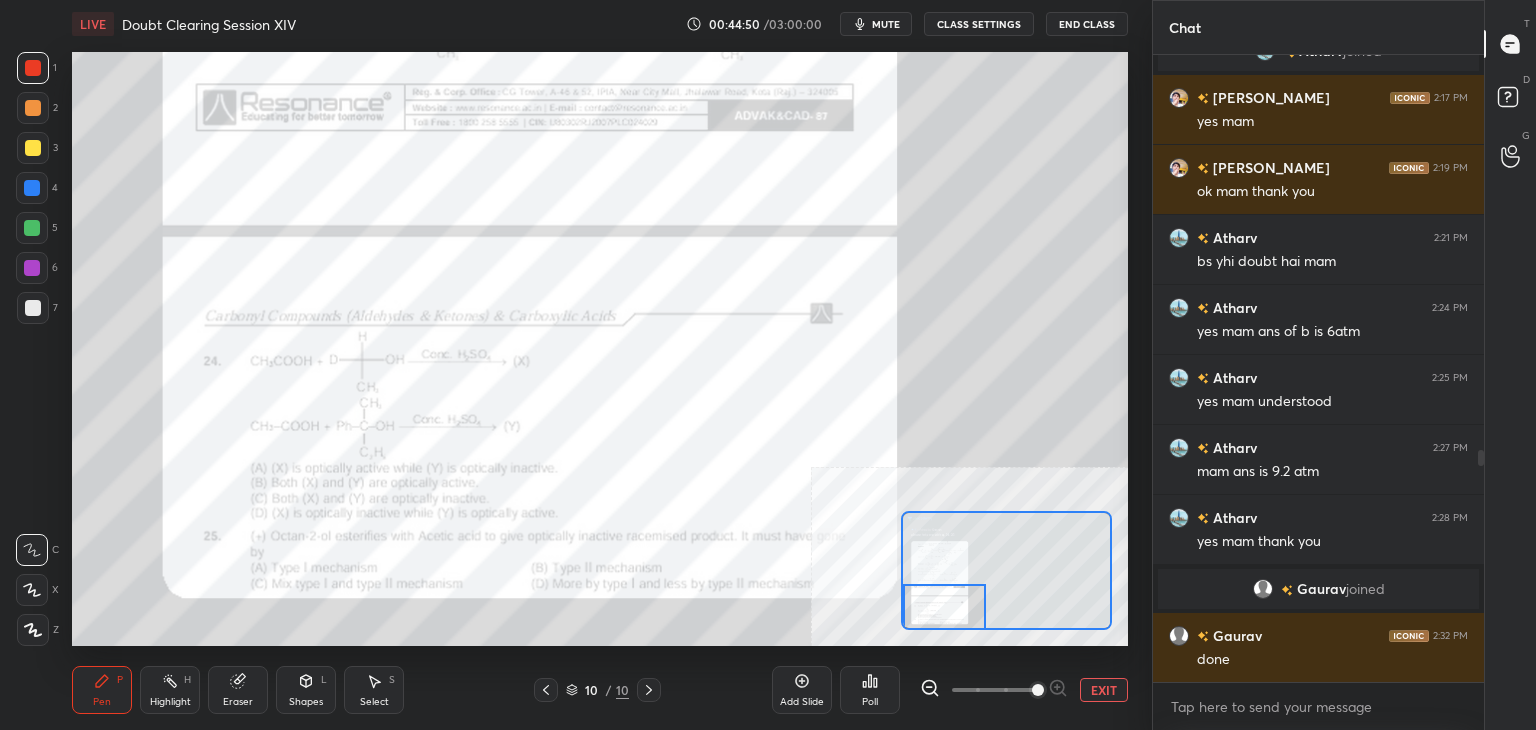 click on "Shapes L" at bounding box center (306, 690) 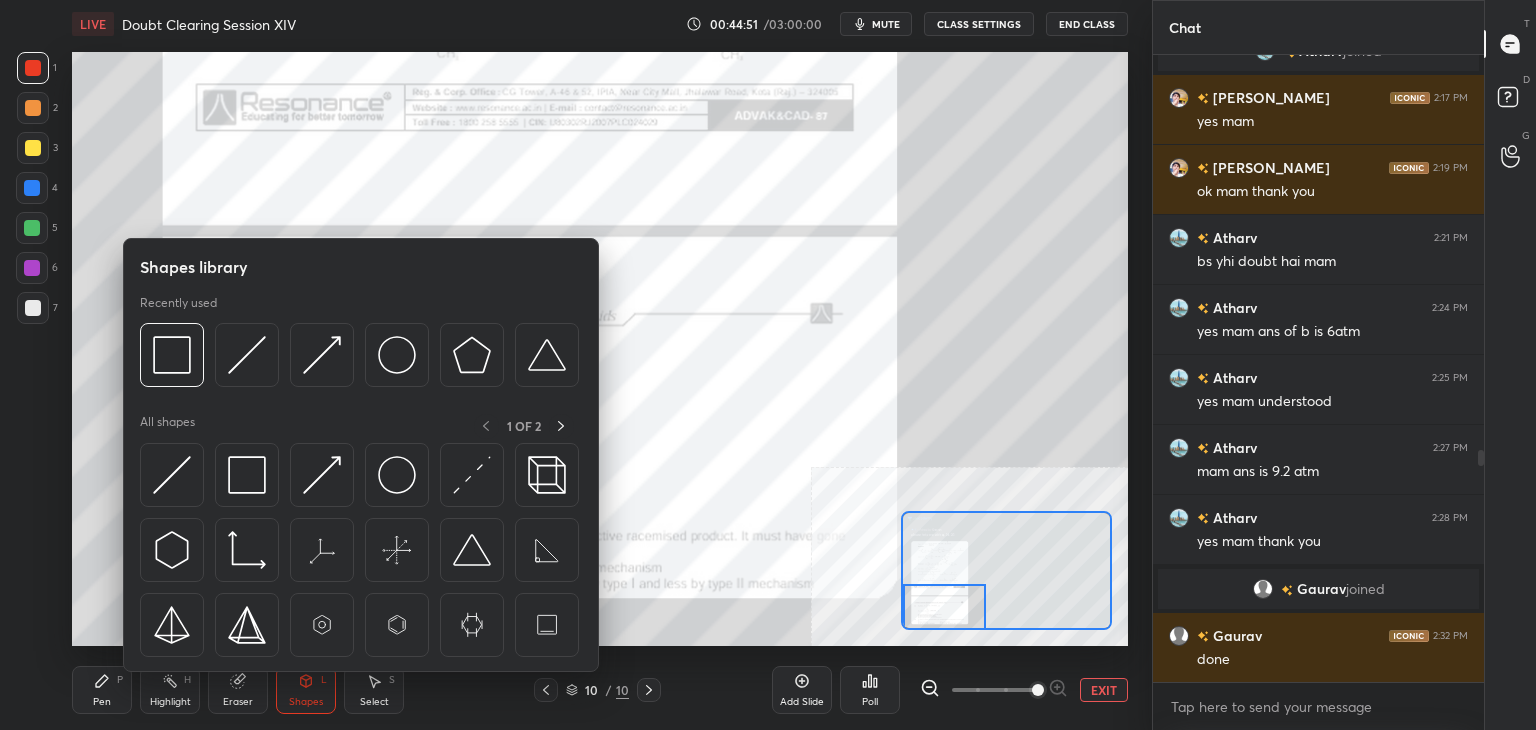 click 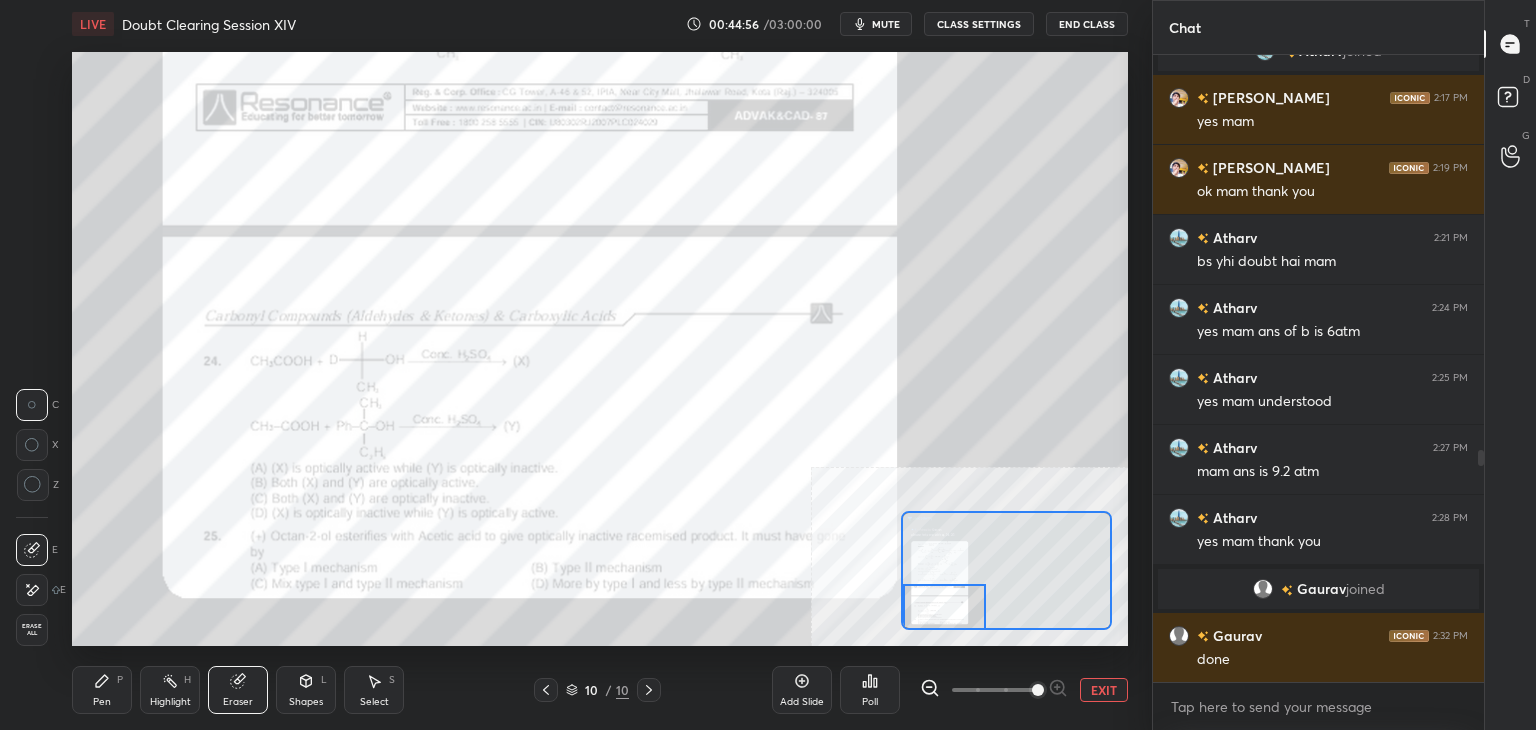 click 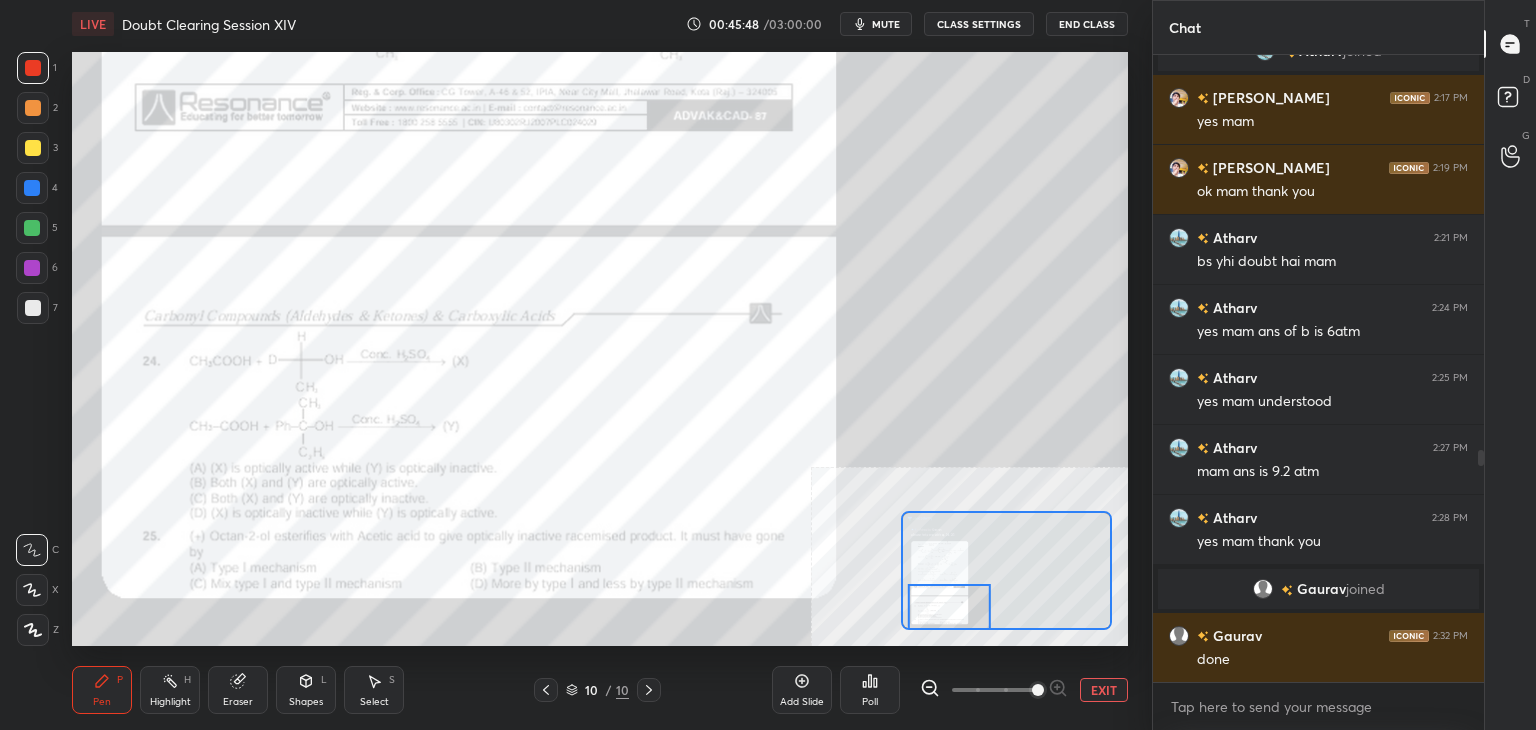 scroll, scrollTop: 1140, scrollLeft: 0, axis: vertical 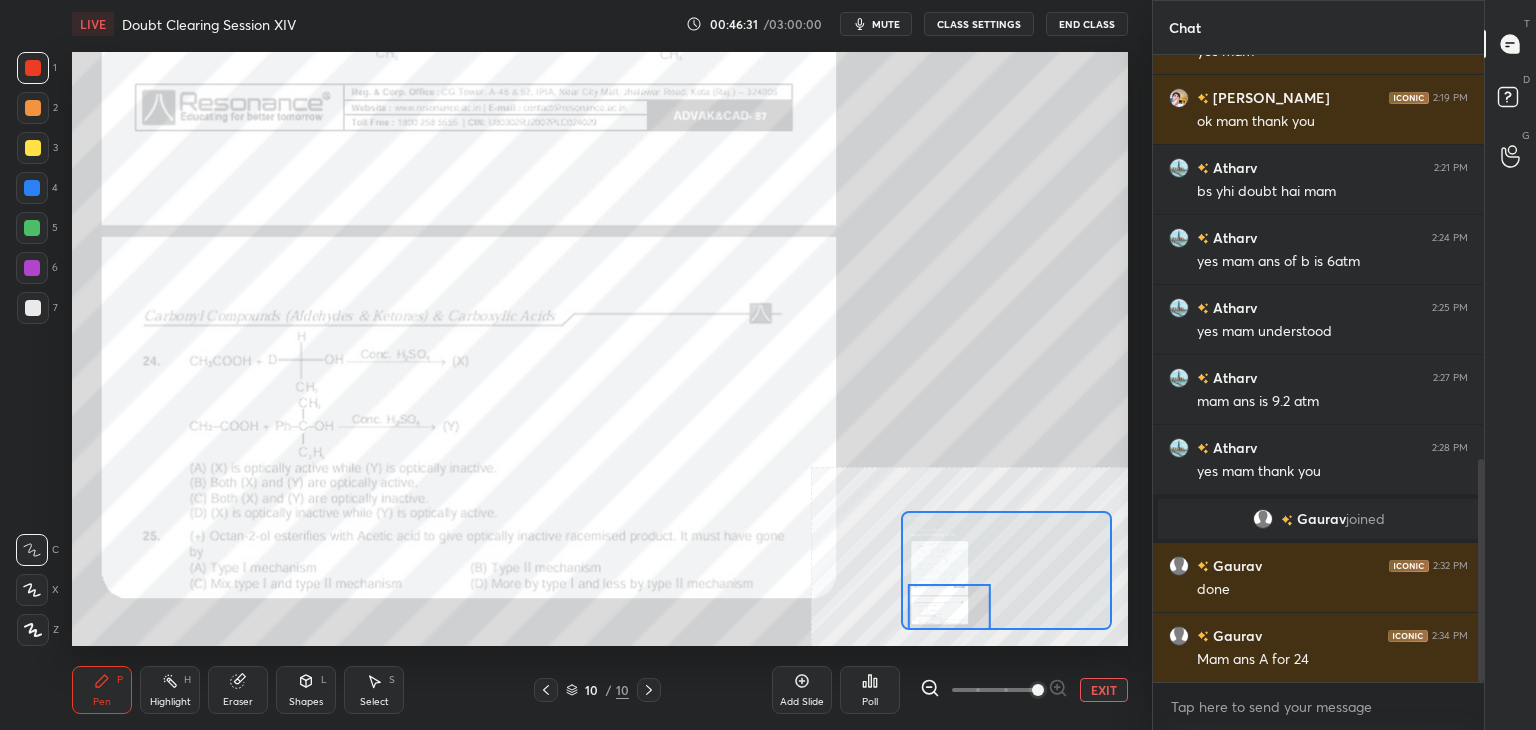 click on "EXIT" at bounding box center (1104, 690) 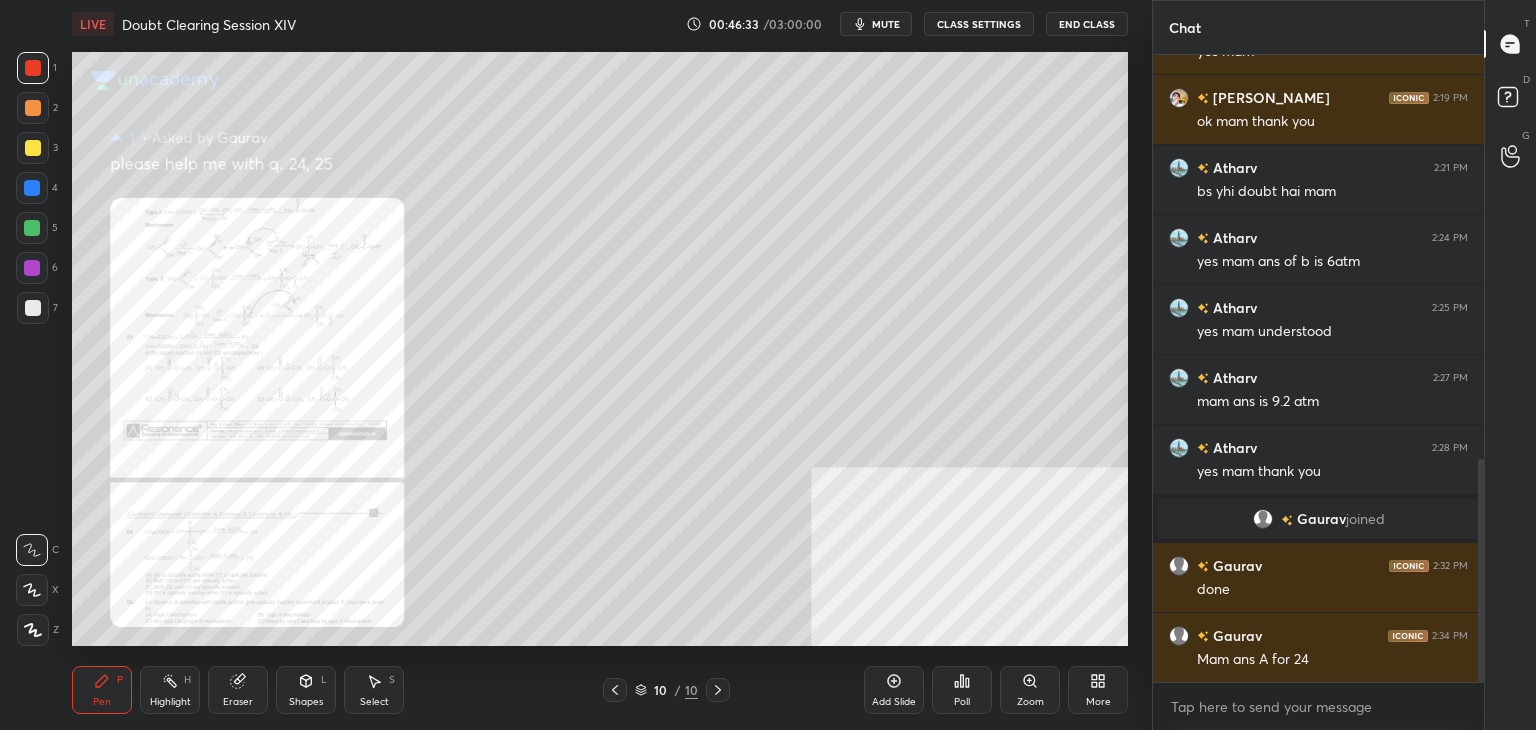 click 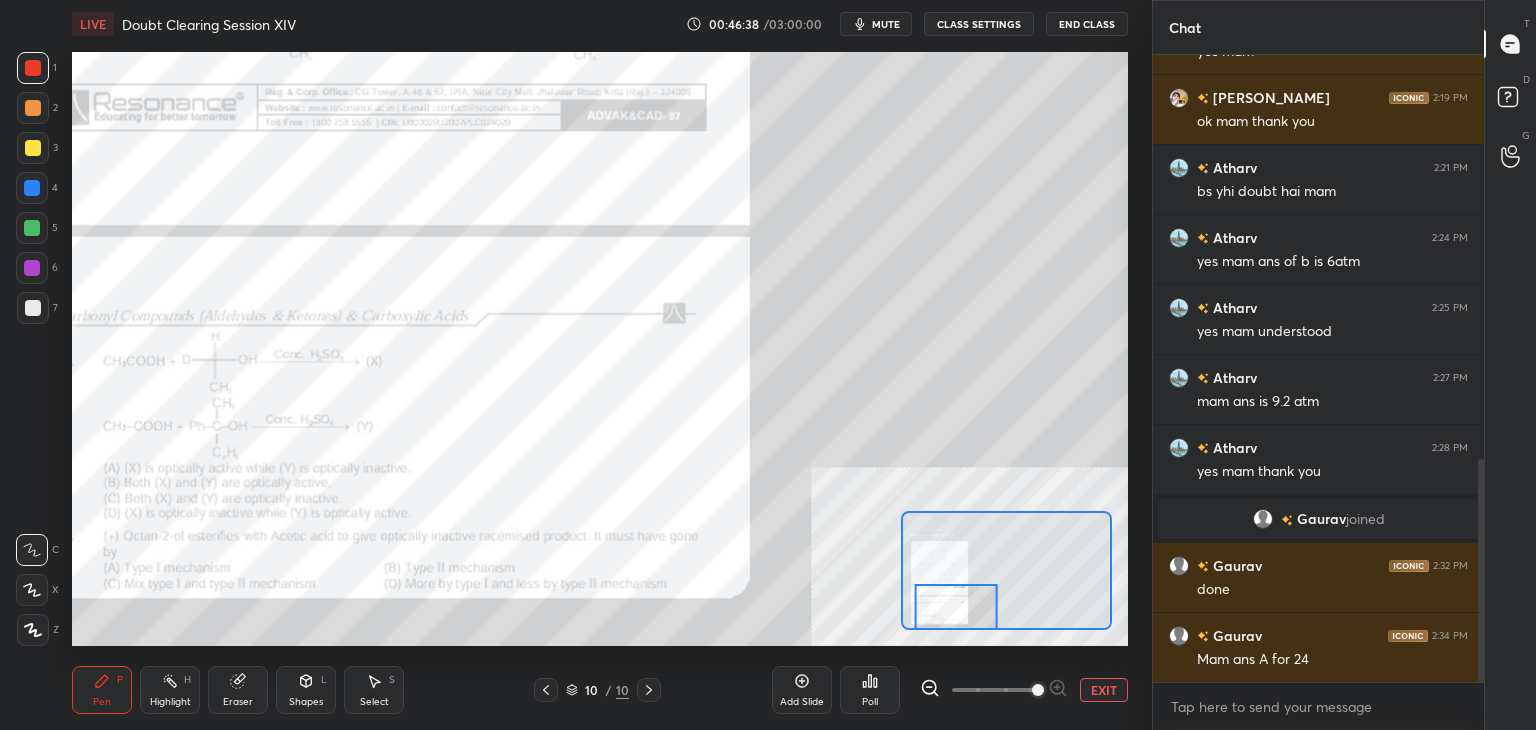 click on "Select S" at bounding box center (374, 690) 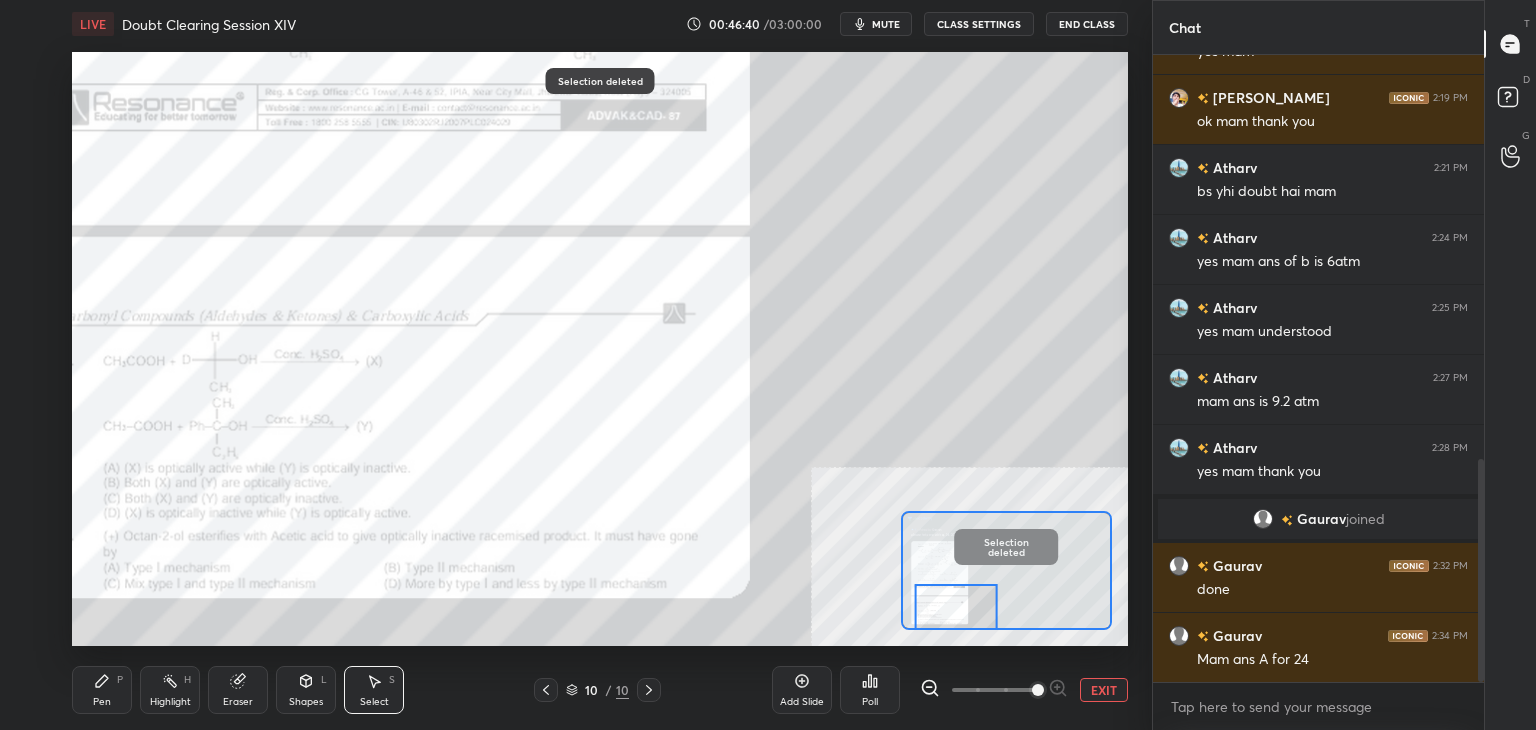 click 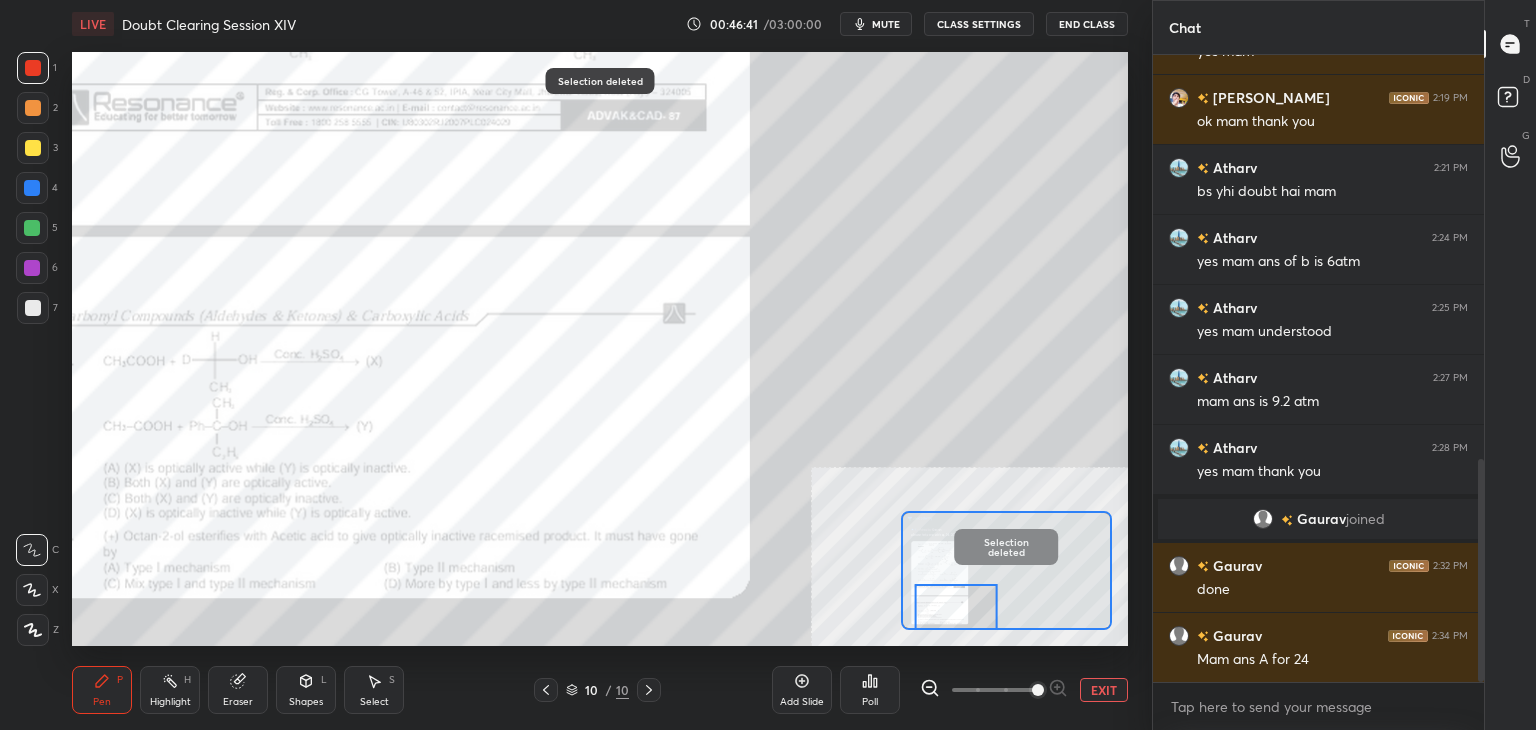 click at bounding box center (32, 268) 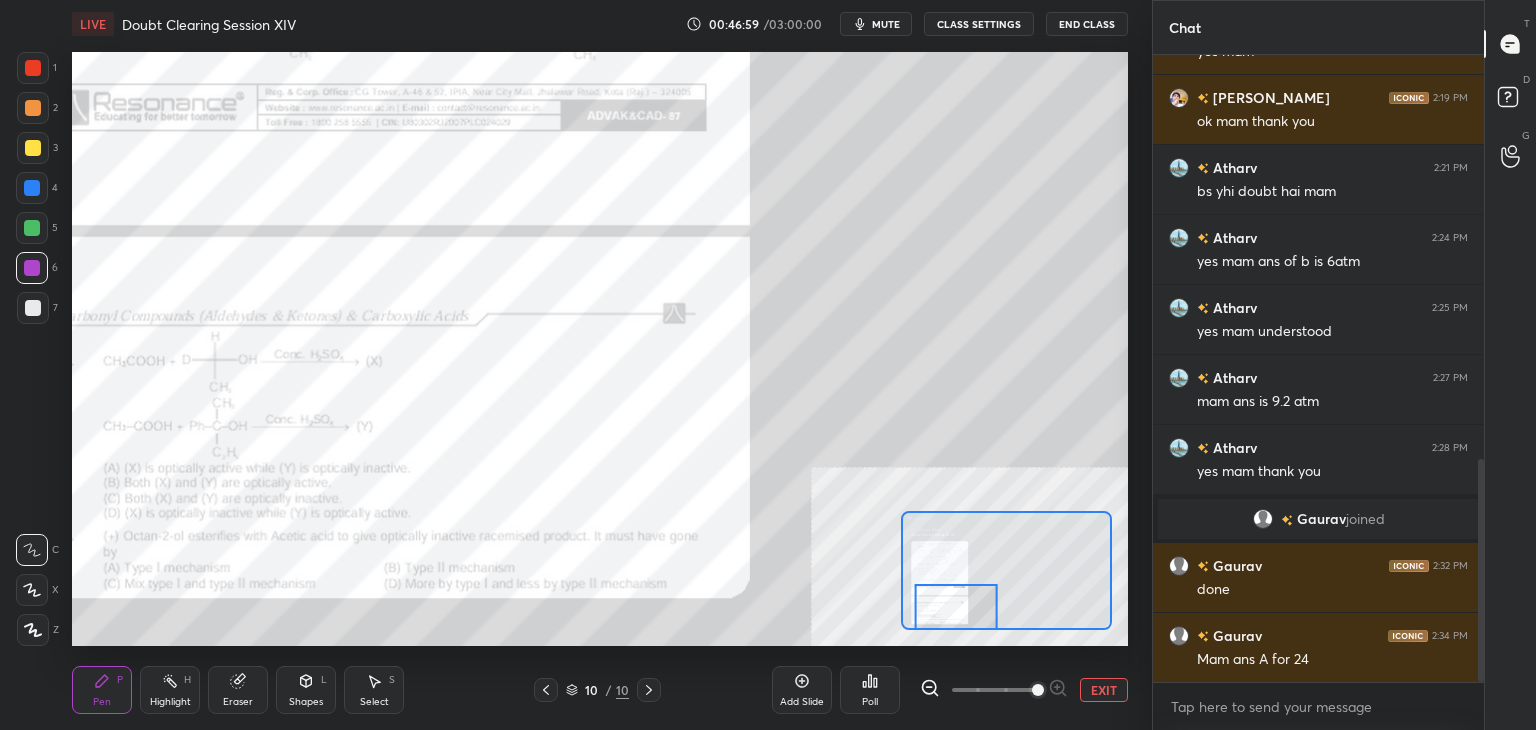 click at bounding box center (32, 188) 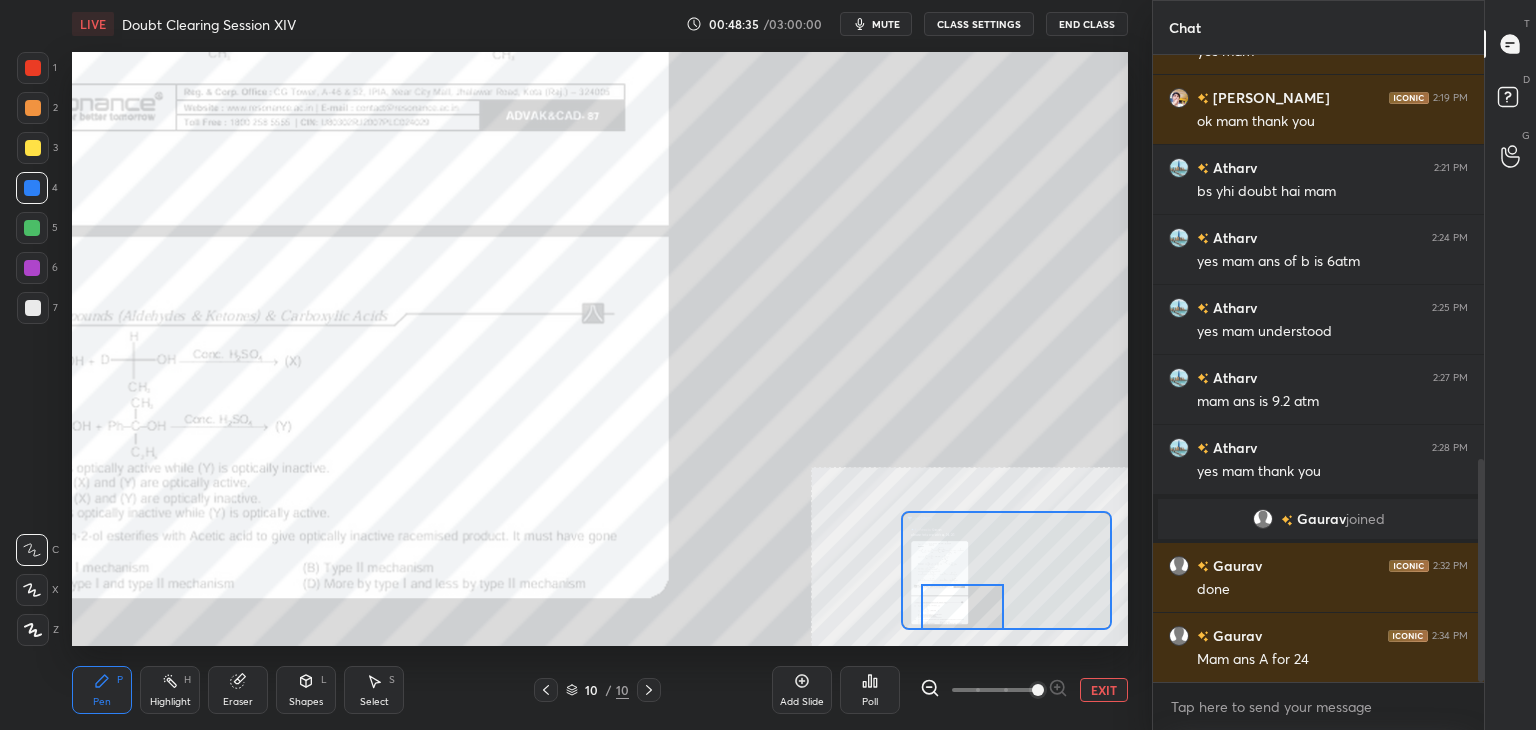 click on "EXIT" at bounding box center (1104, 690) 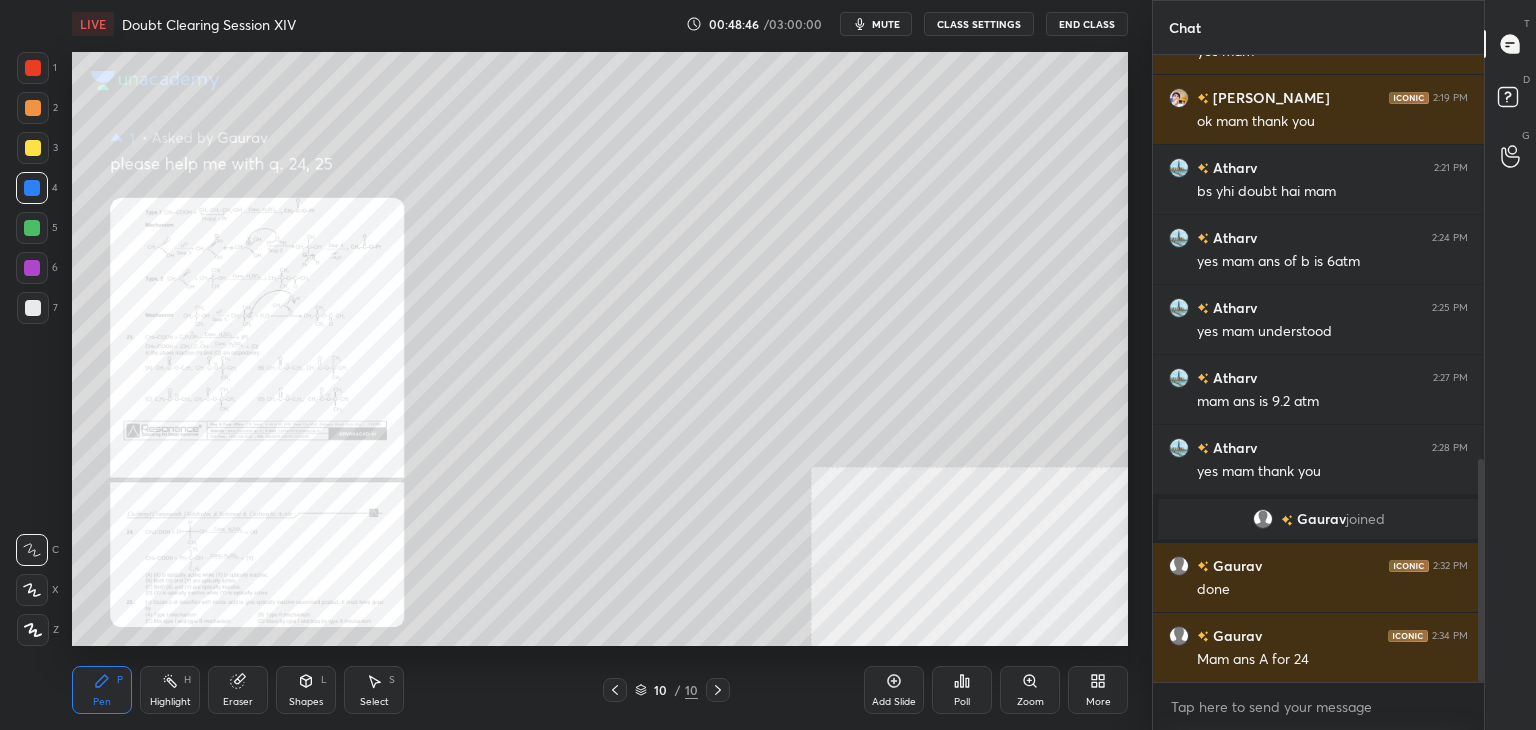 click on "Zoom" at bounding box center [1030, 690] 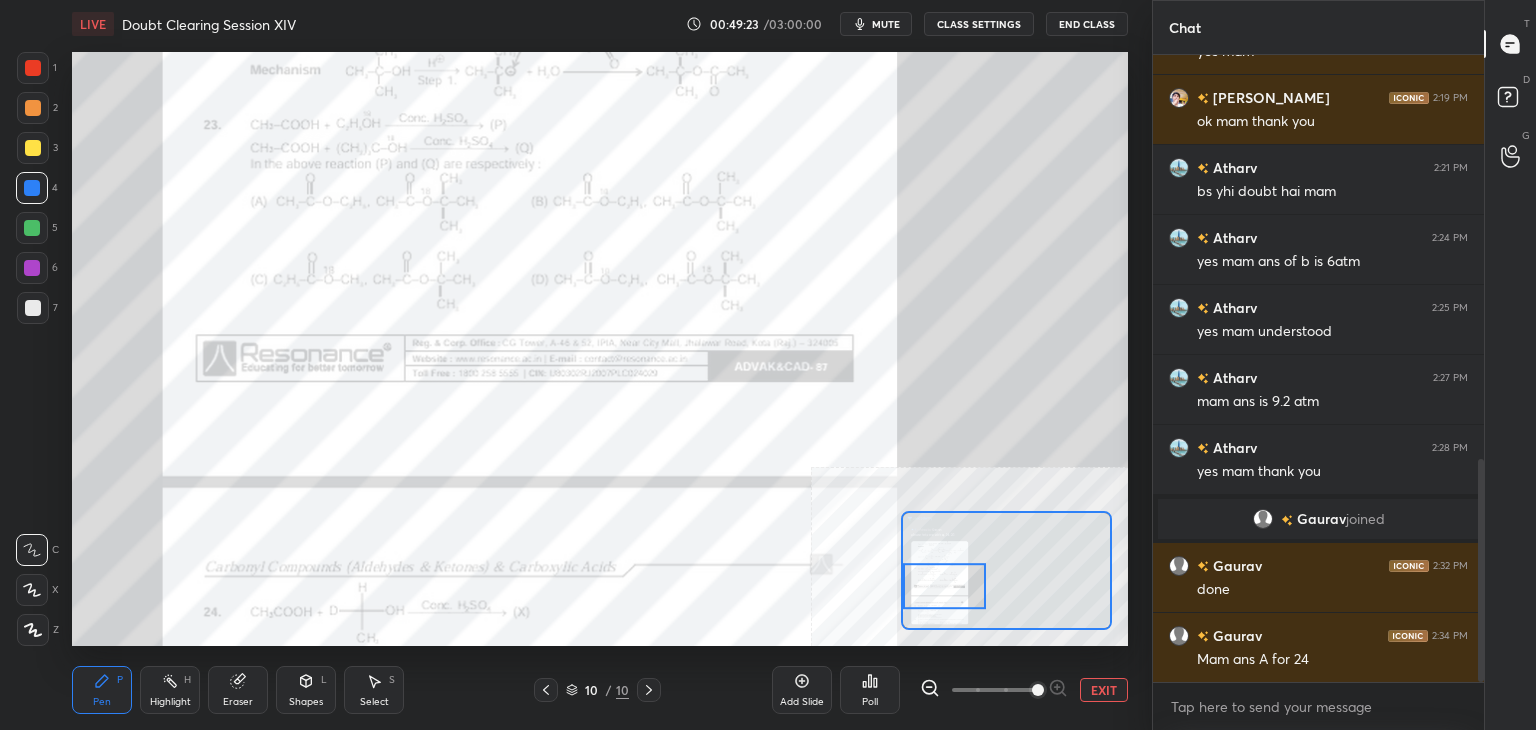 click on "EXIT" at bounding box center [1104, 690] 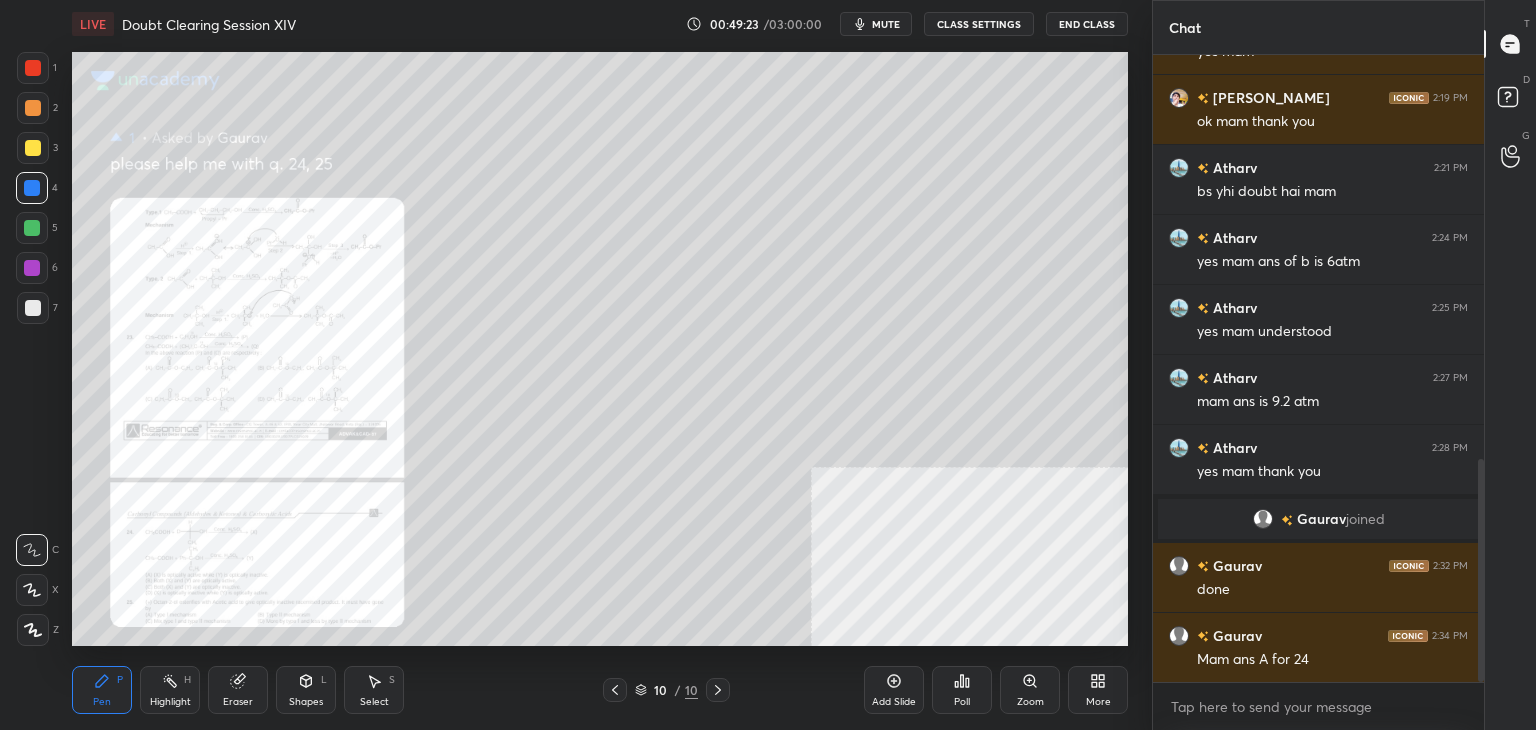 click on "Select S" at bounding box center (374, 690) 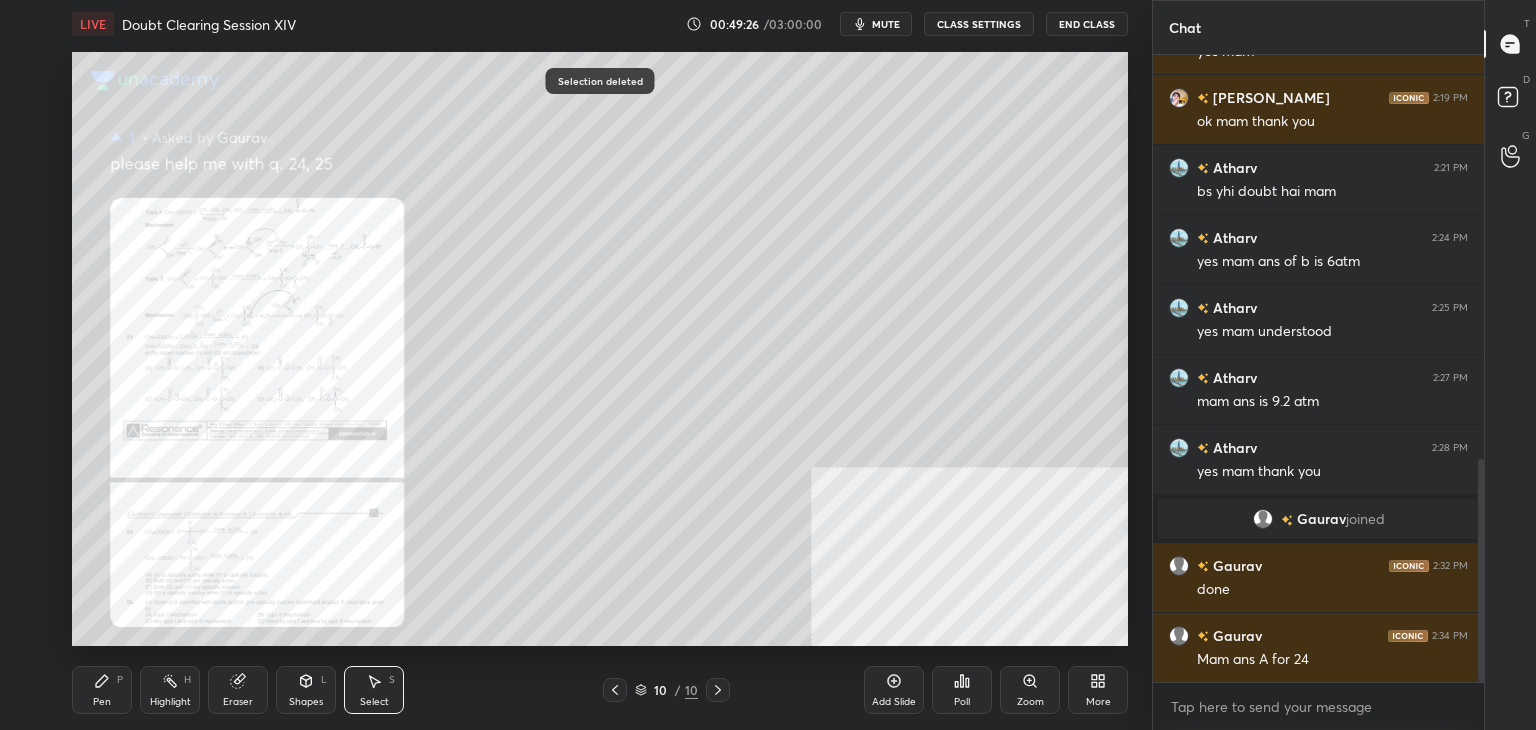 click on "LIVE Doubt Clearing Session XIV 00:49:26 /  03:00:00 mute CLASS SETTINGS End Class 0 ° Undo Copy Duplicate Duplicate to new slide Delete Selection deleted Setting up your live class Poll for   secs No correct answer Start poll Back Doubt Clearing Session XIV • L15 of Doubt Clearing Course on Chemistry for IIT JEE - Part II [MEDICAL_DATA][PERSON_NAME] Pen P Highlight H Eraser Shapes L Select S 10 / 10 Add Slide Poll Zoom More" at bounding box center [600, 365] 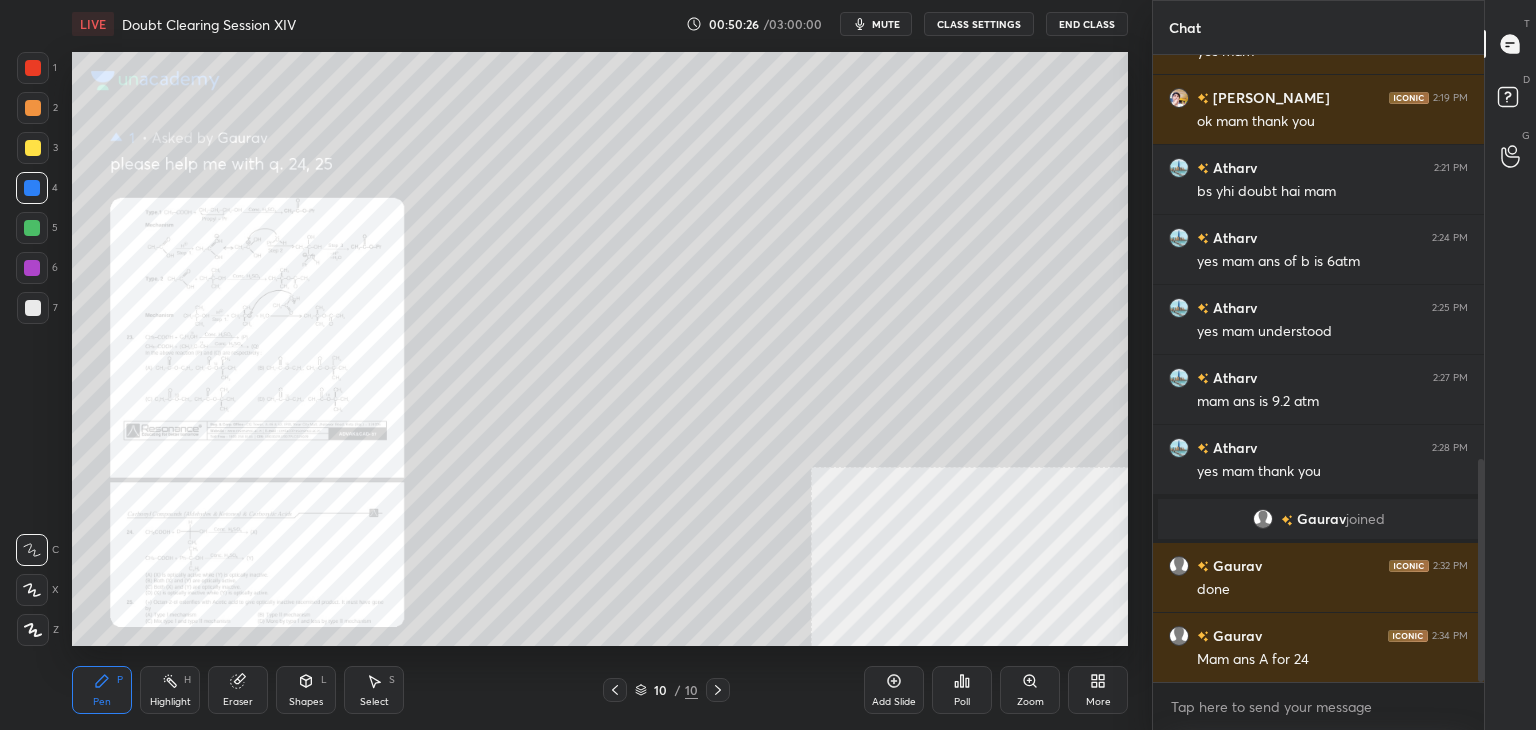 click on "Eraser" at bounding box center [238, 690] 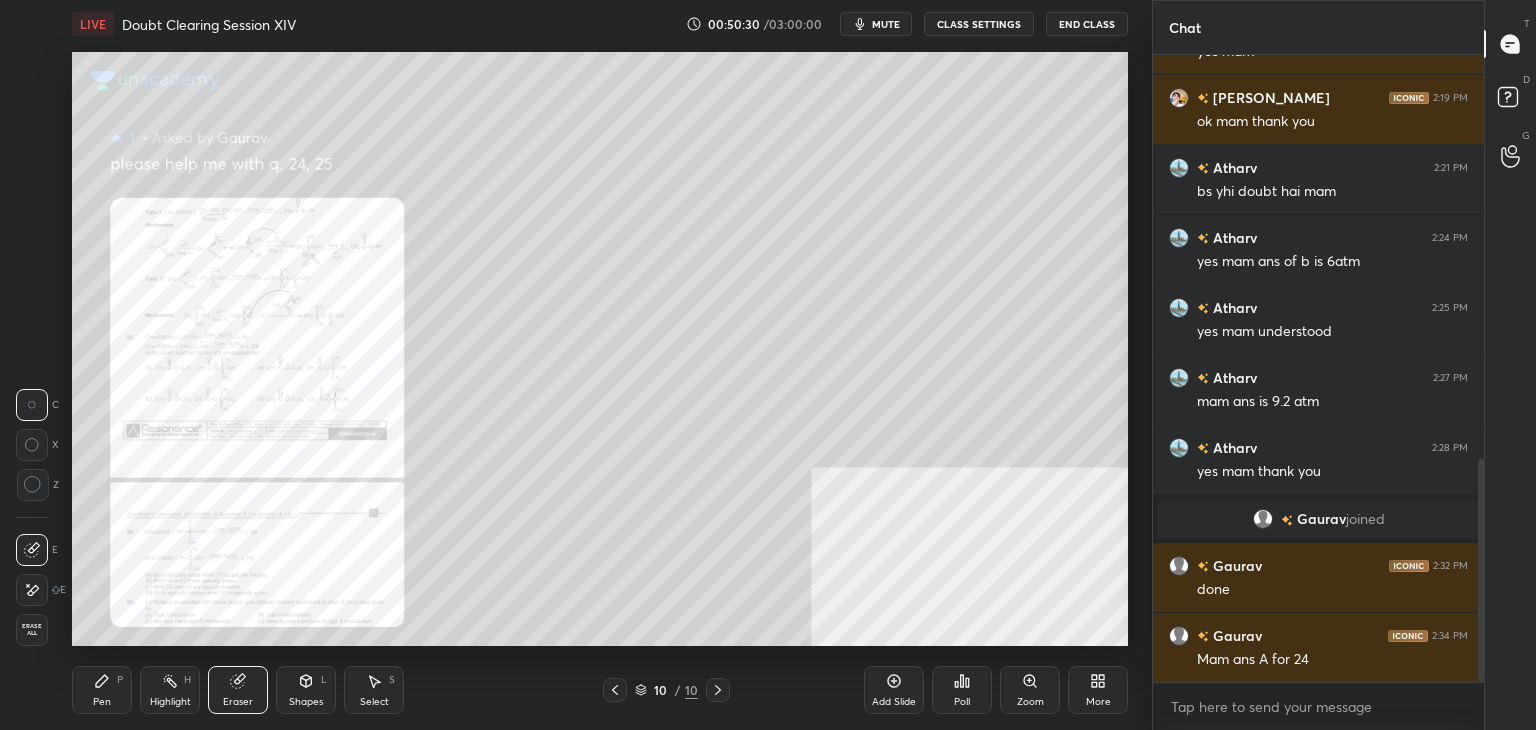 click on "P" at bounding box center [120, 680] 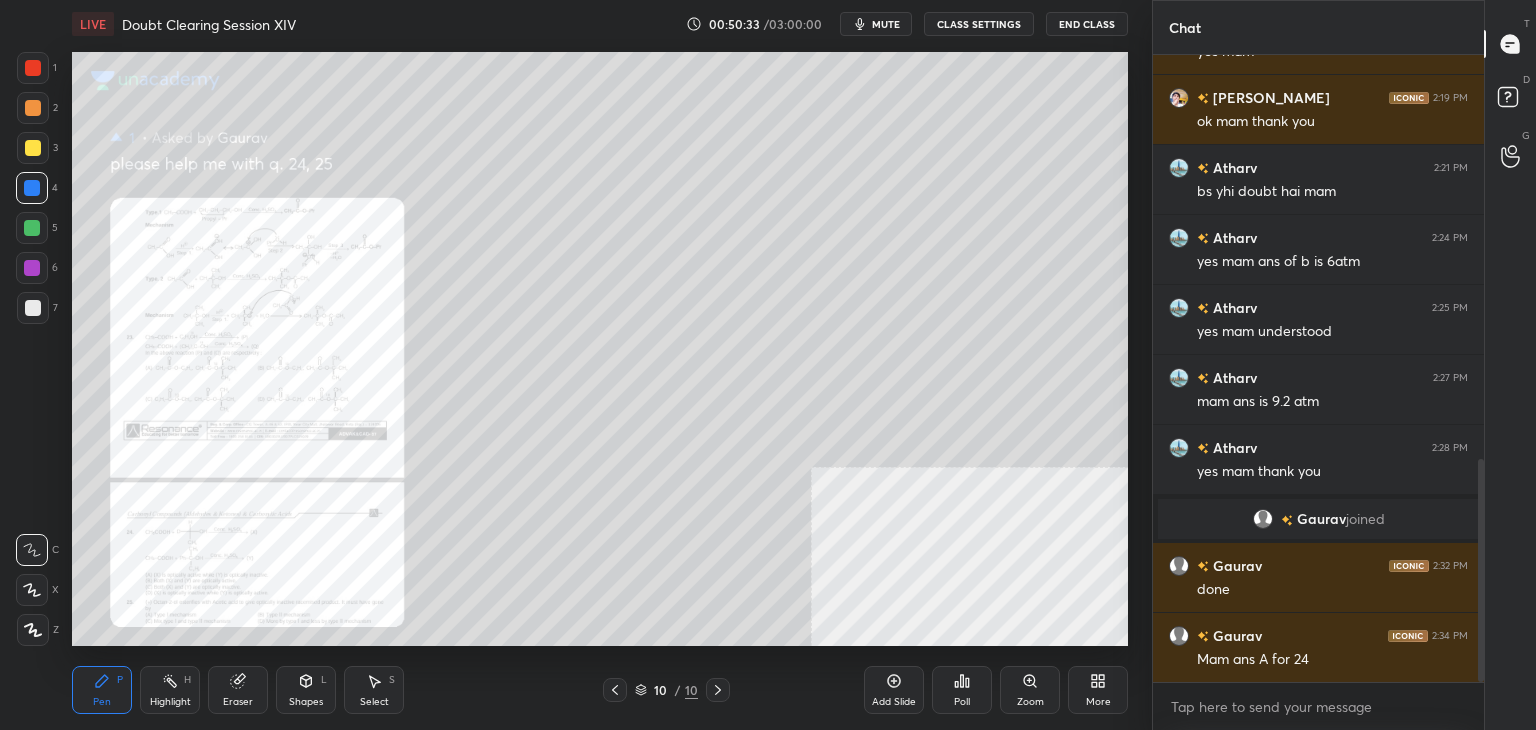 click at bounding box center [33, 68] 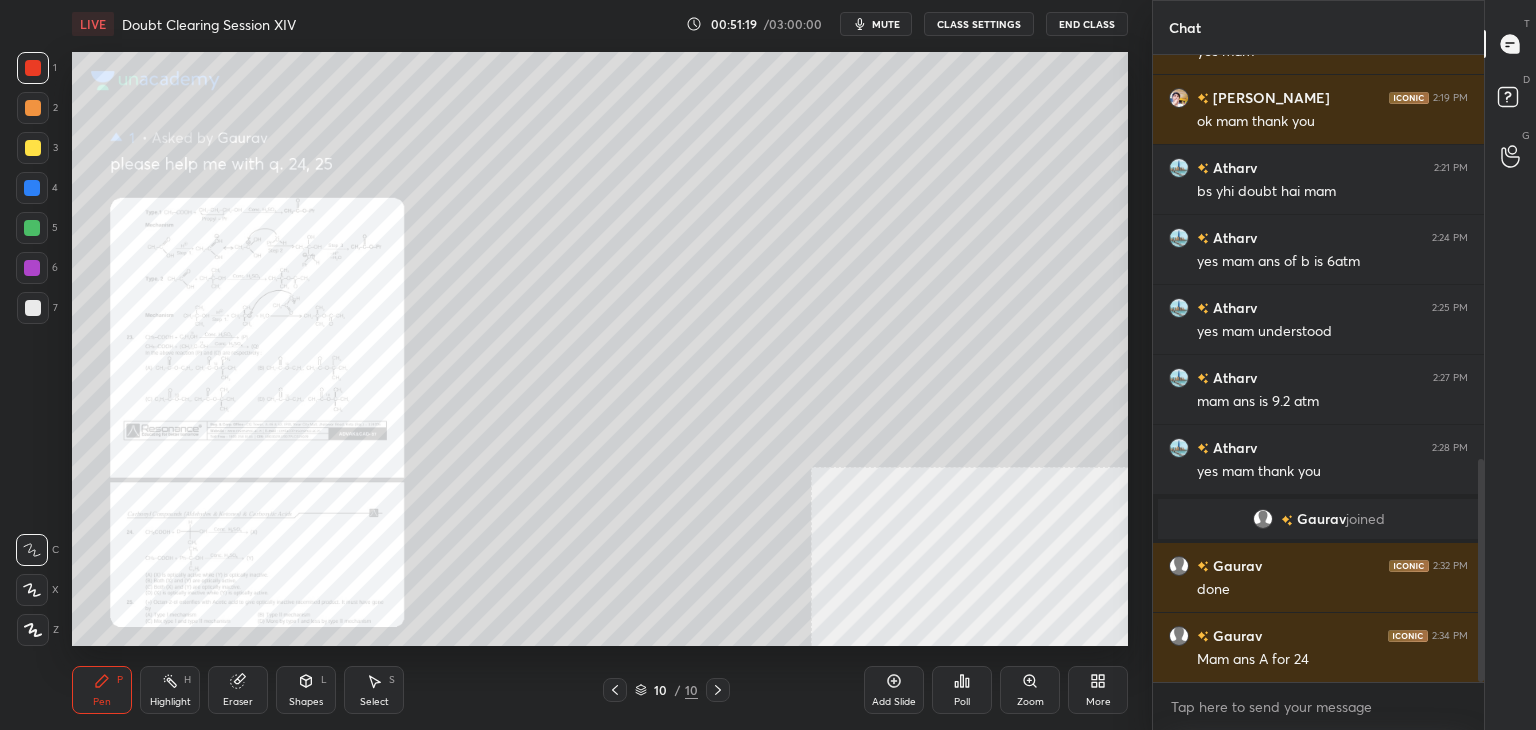 click on "Zoom" at bounding box center [1030, 690] 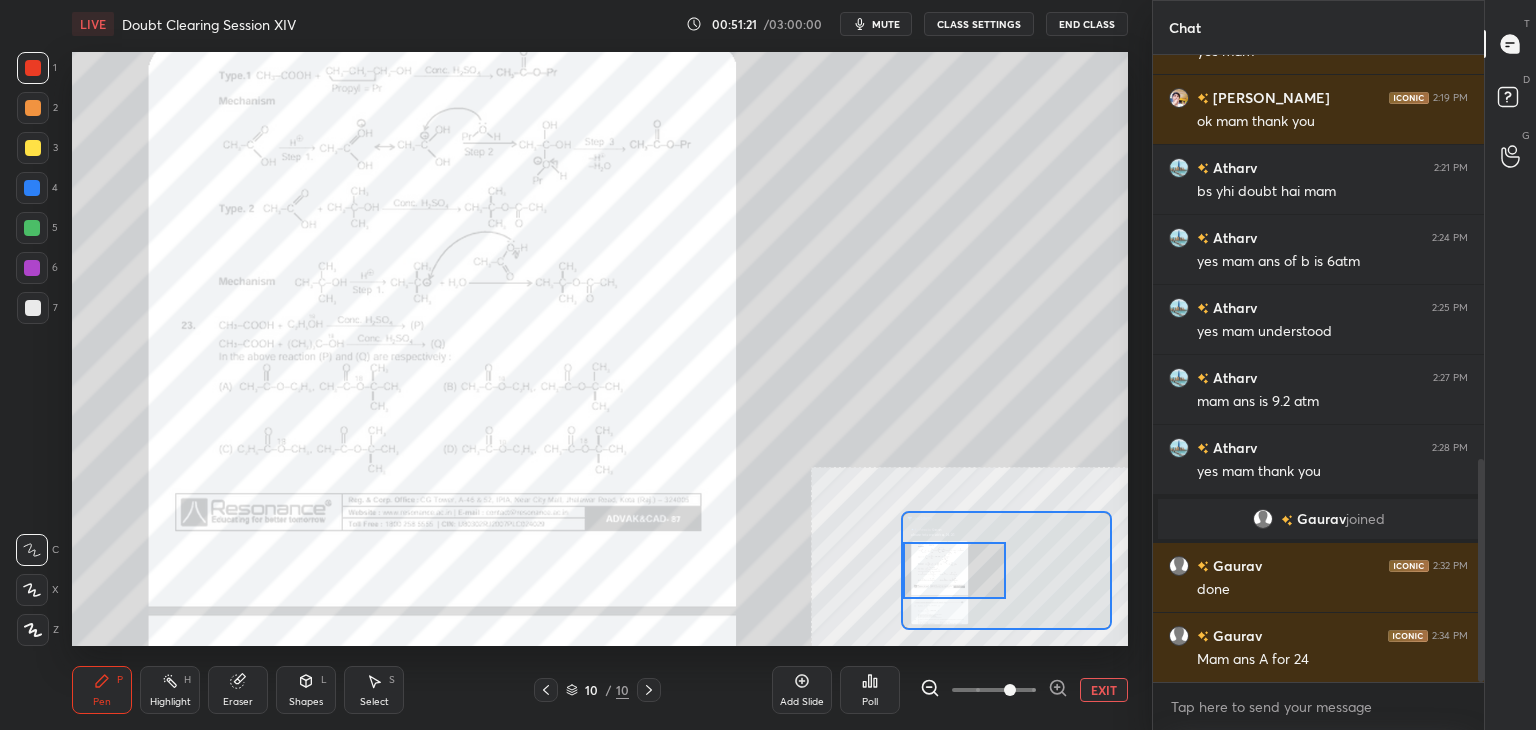click on "4" at bounding box center [37, 192] 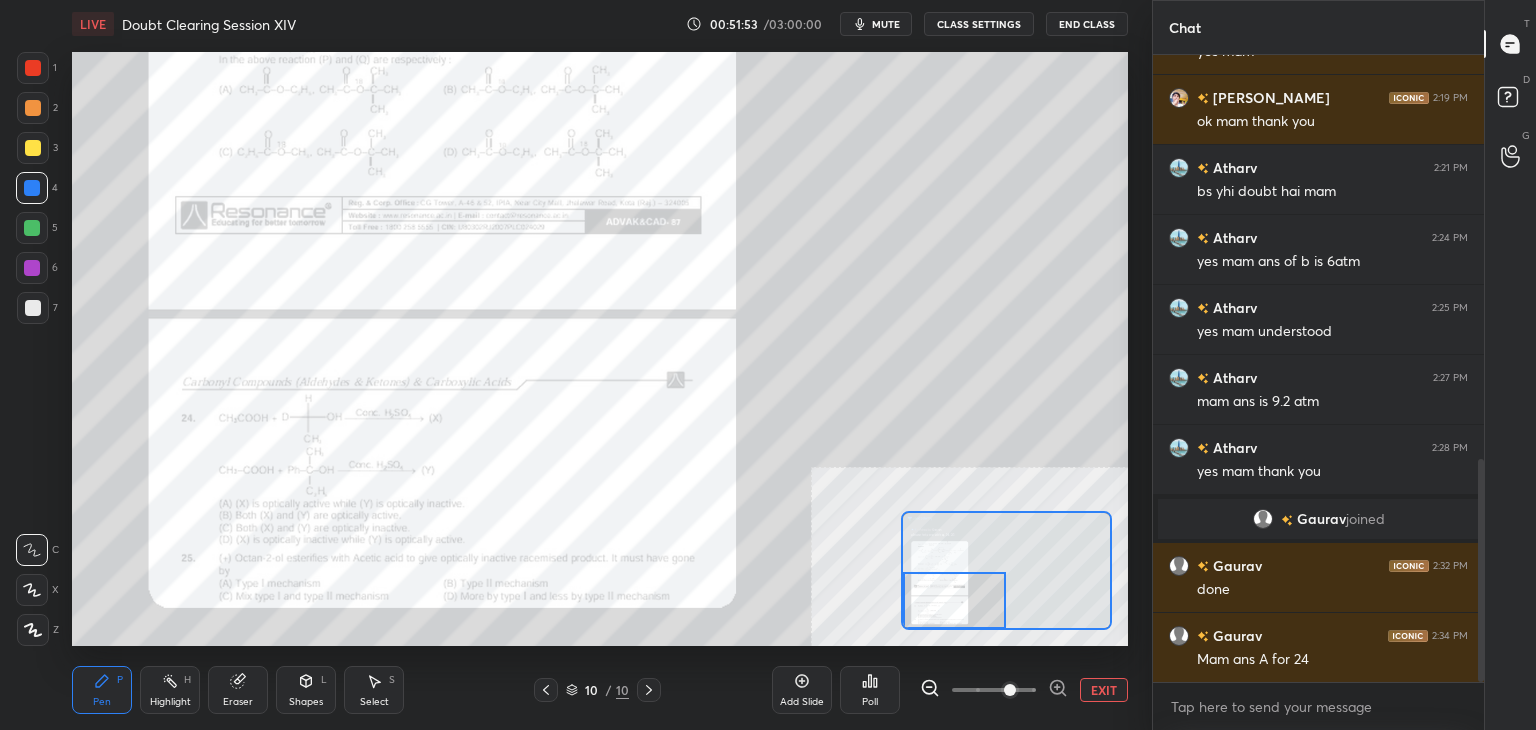 scroll, scrollTop: 1210, scrollLeft: 0, axis: vertical 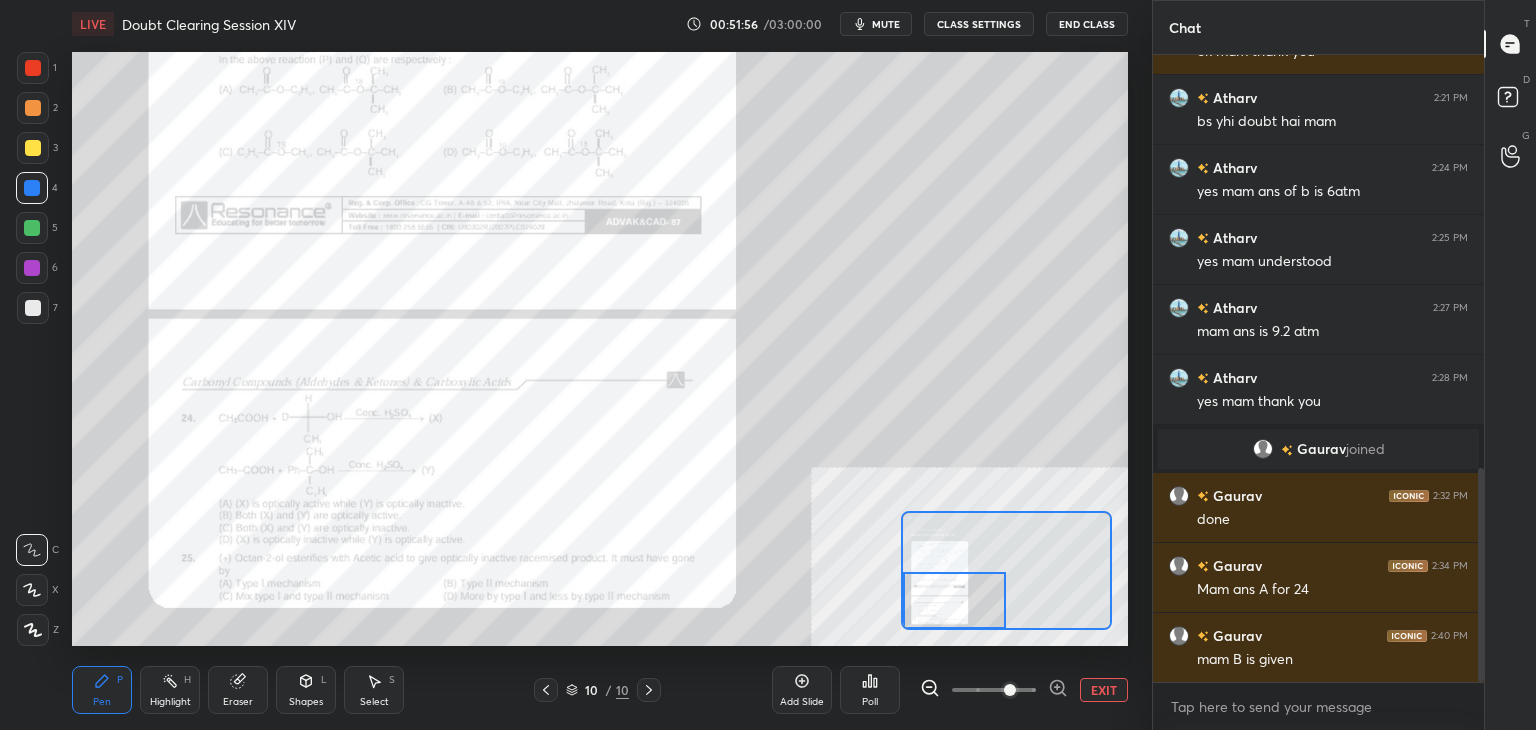 click on "Eraser" at bounding box center (238, 690) 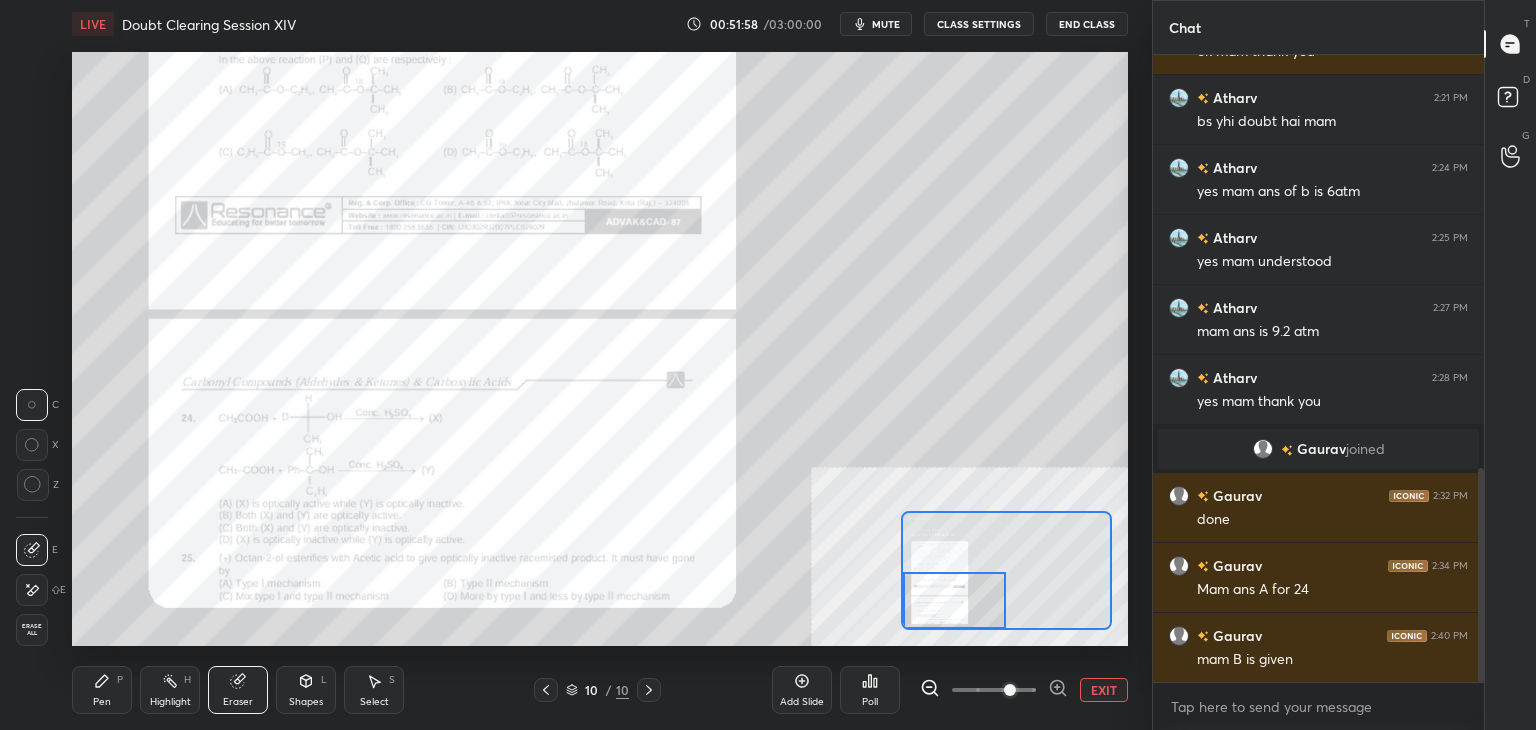 click on "Pen P" at bounding box center (102, 690) 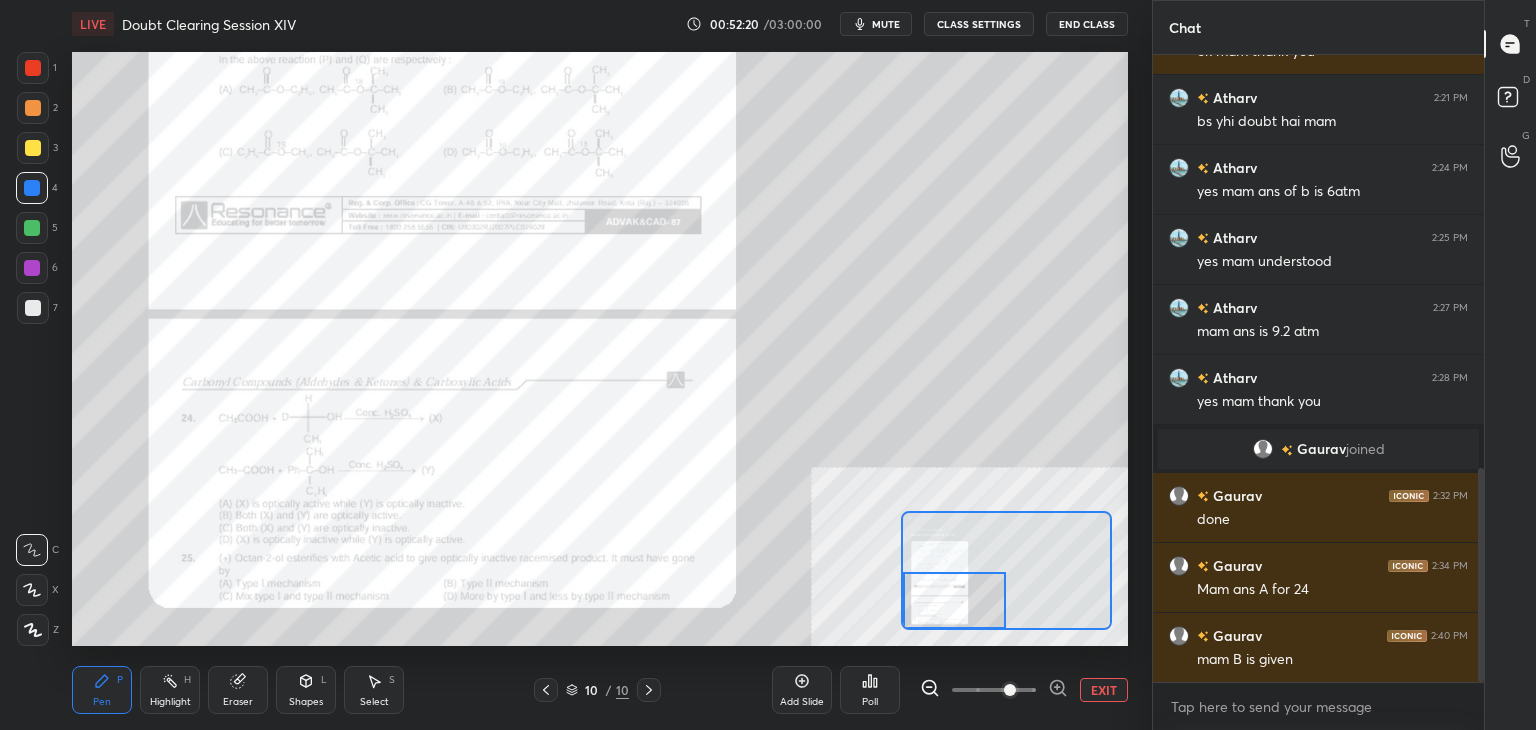click on "EXIT" at bounding box center (1104, 690) 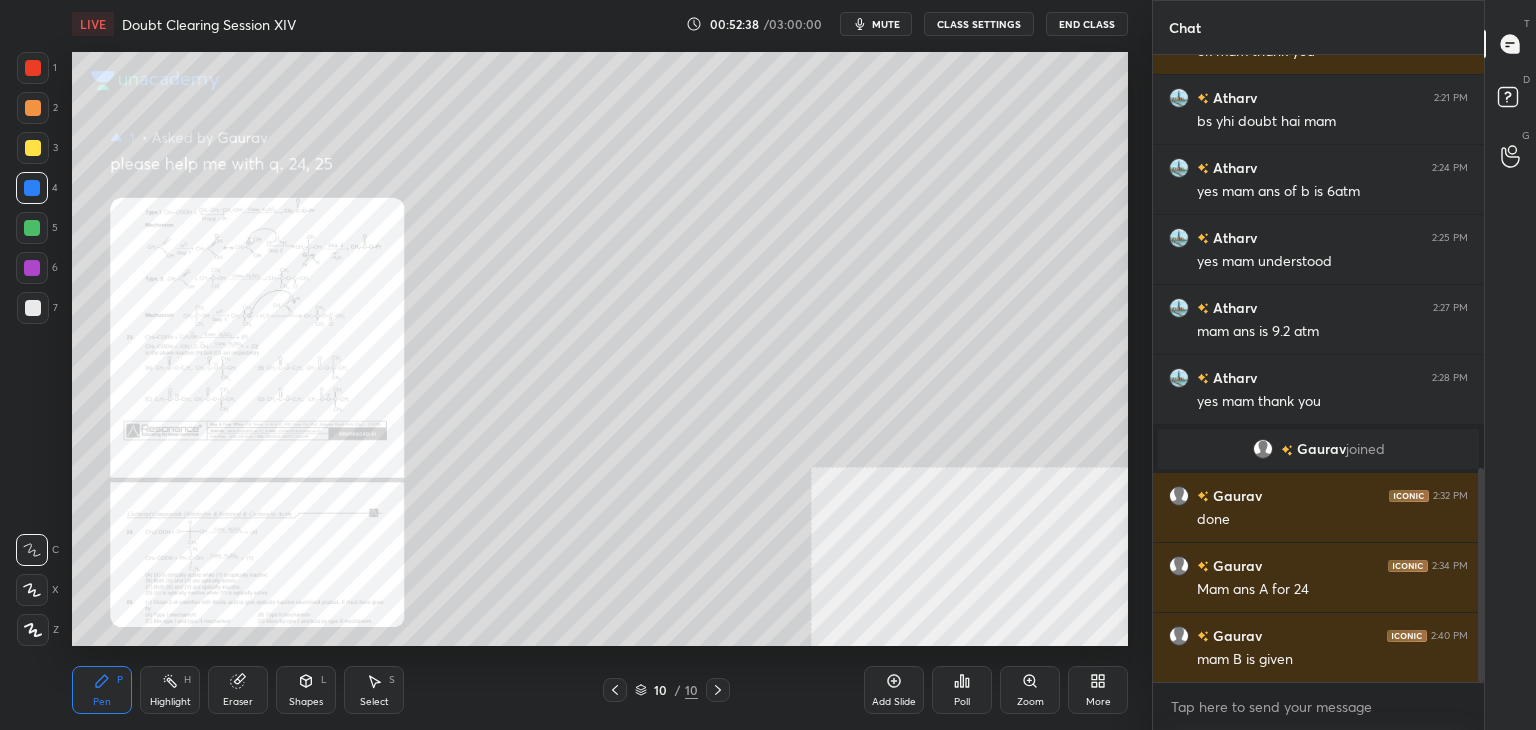 click on "mute" at bounding box center [886, 24] 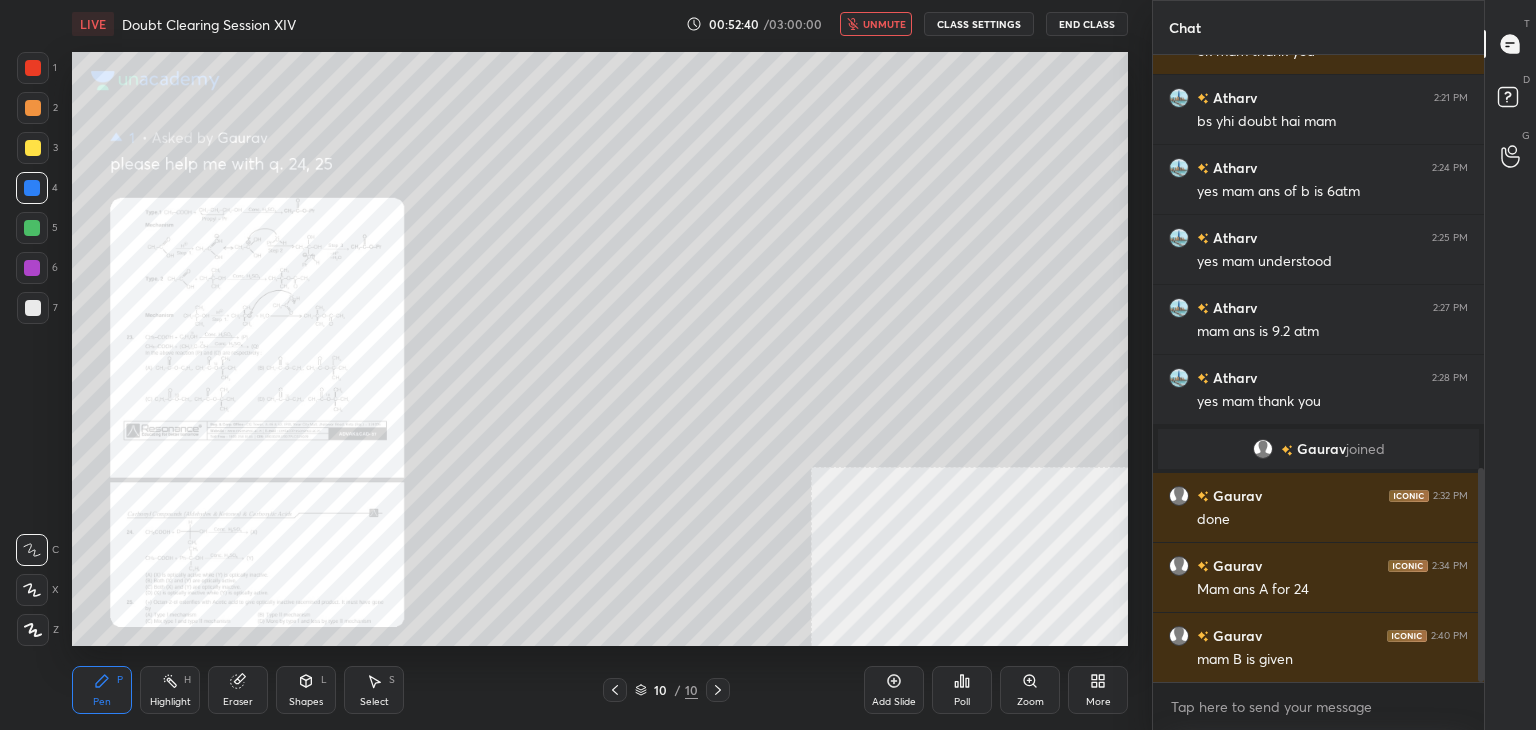 click on "unmute" at bounding box center [876, 24] 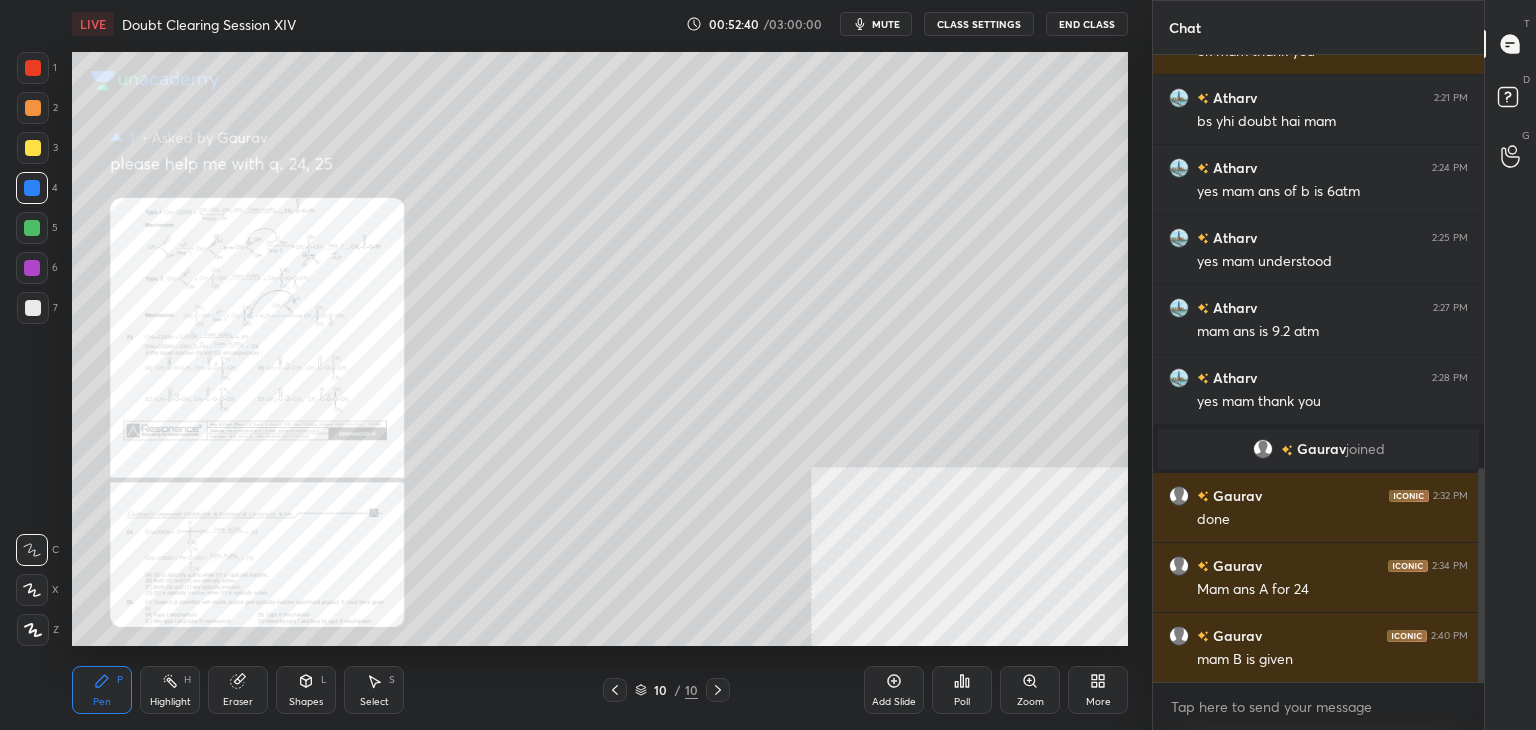 click on "mute" at bounding box center [876, 24] 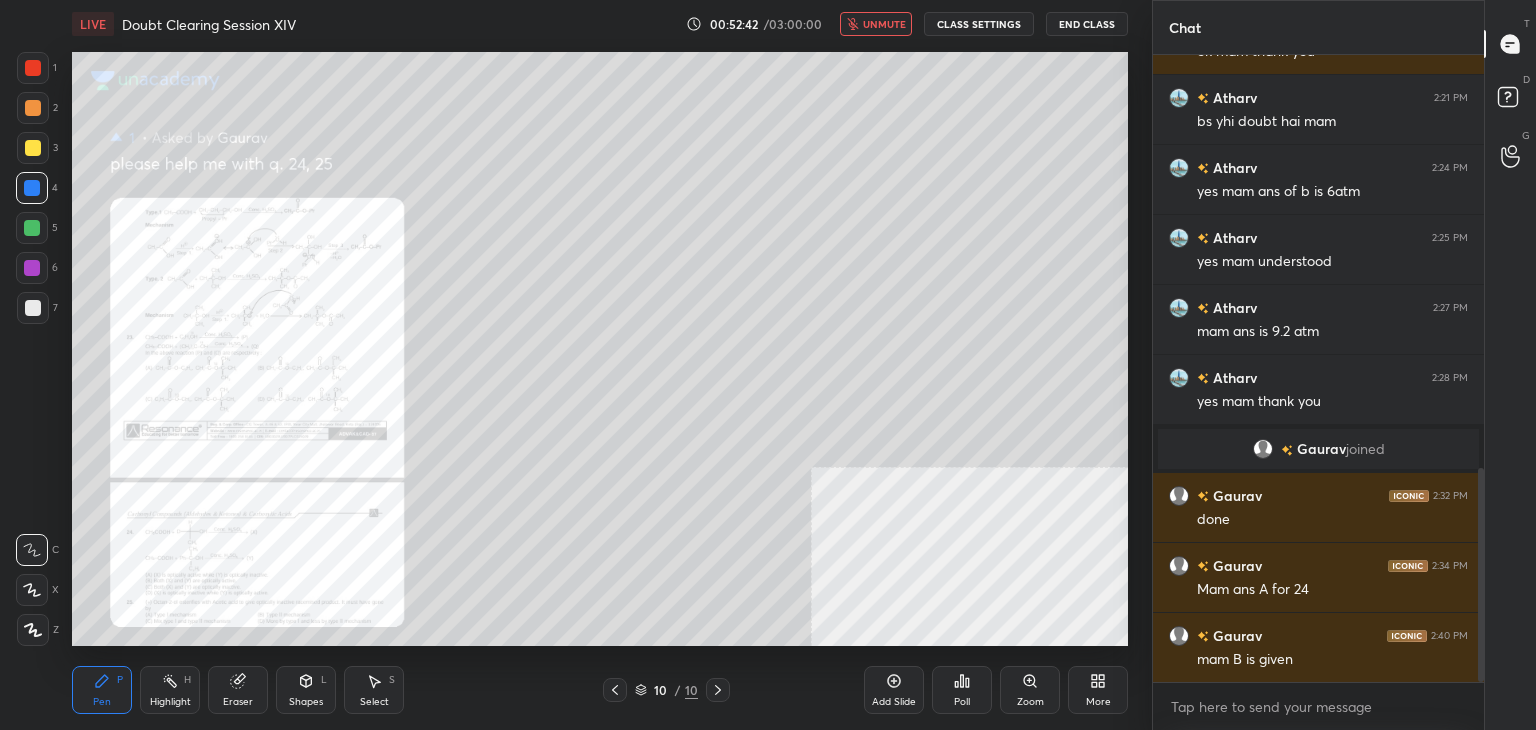 scroll, scrollTop: 1280, scrollLeft: 0, axis: vertical 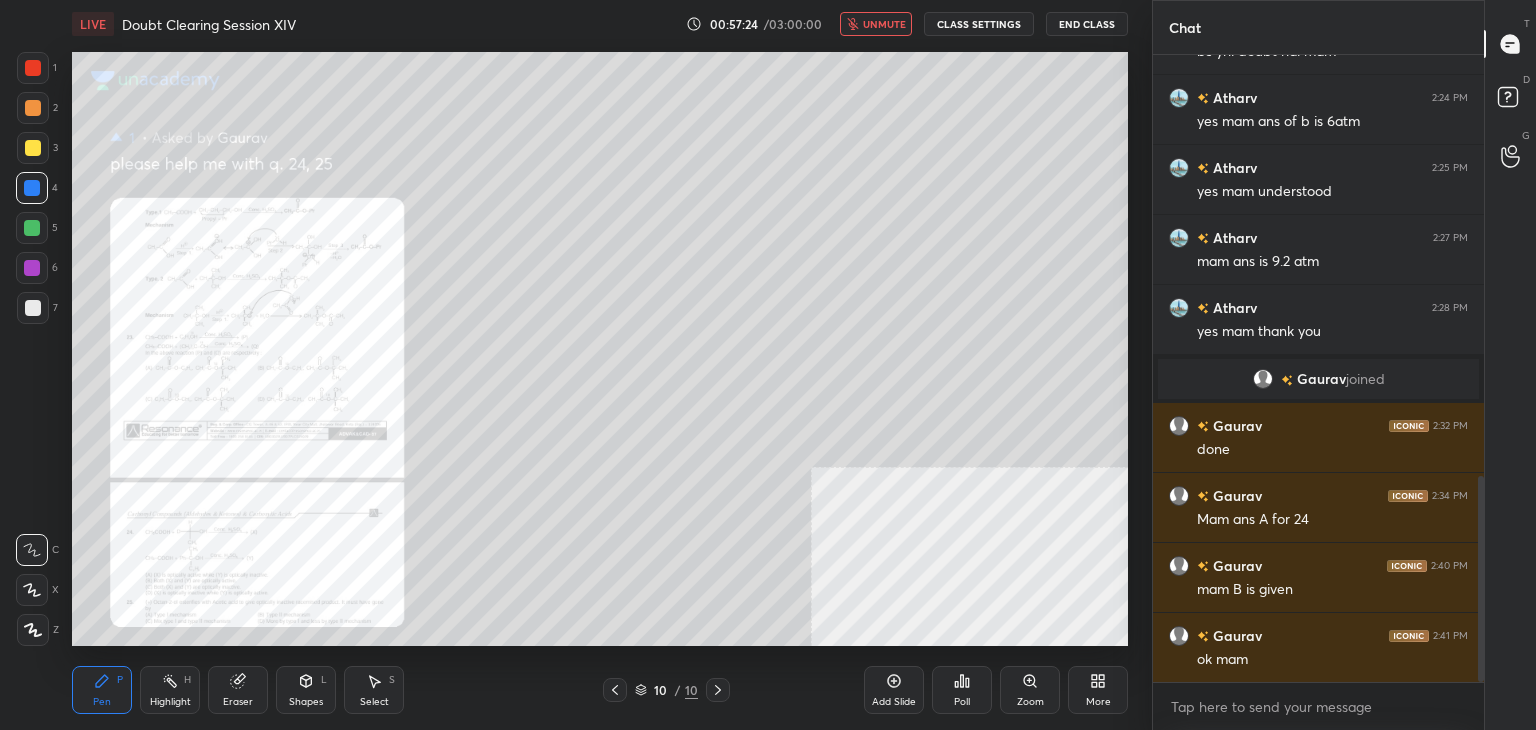 click on "unmute" at bounding box center [876, 24] 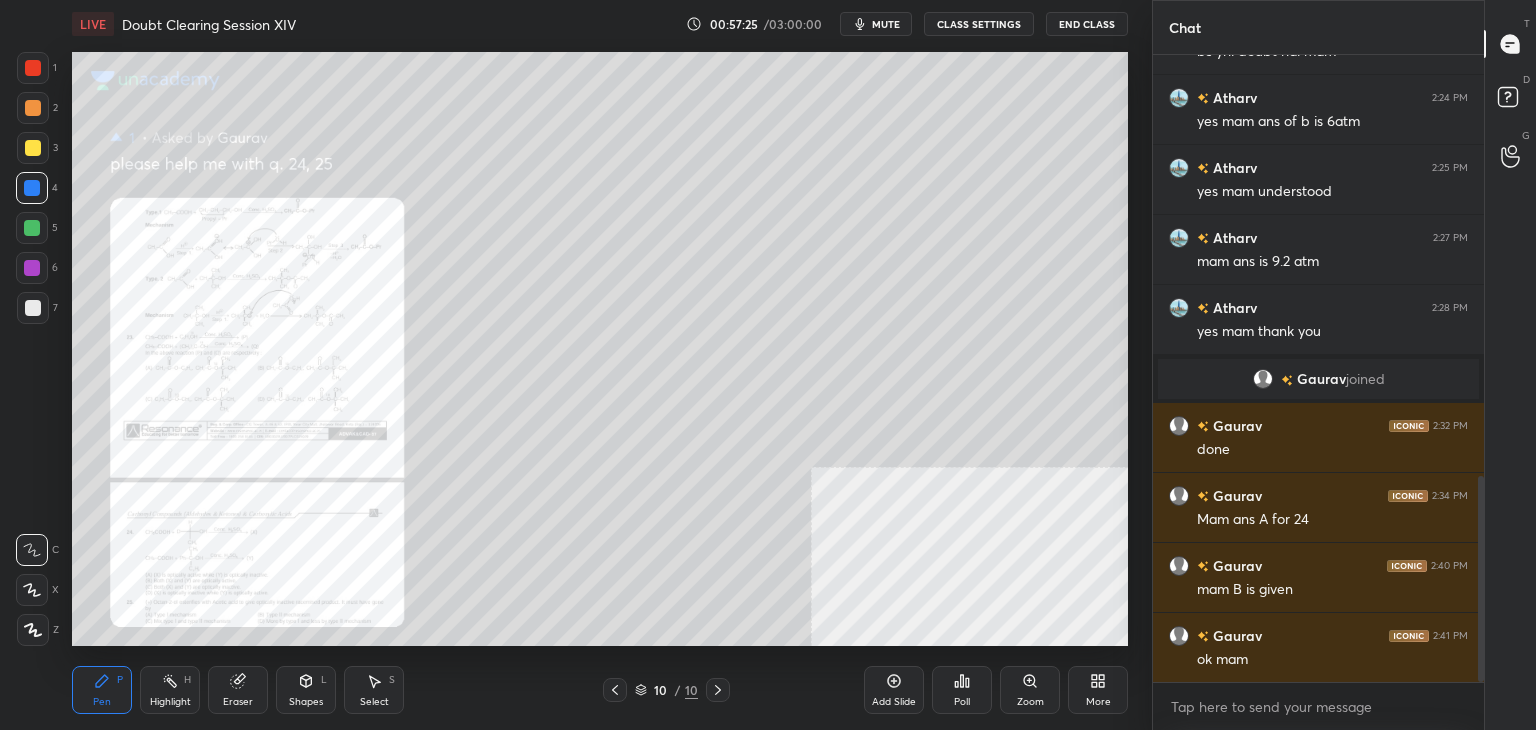 click on "mute" at bounding box center [876, 24] 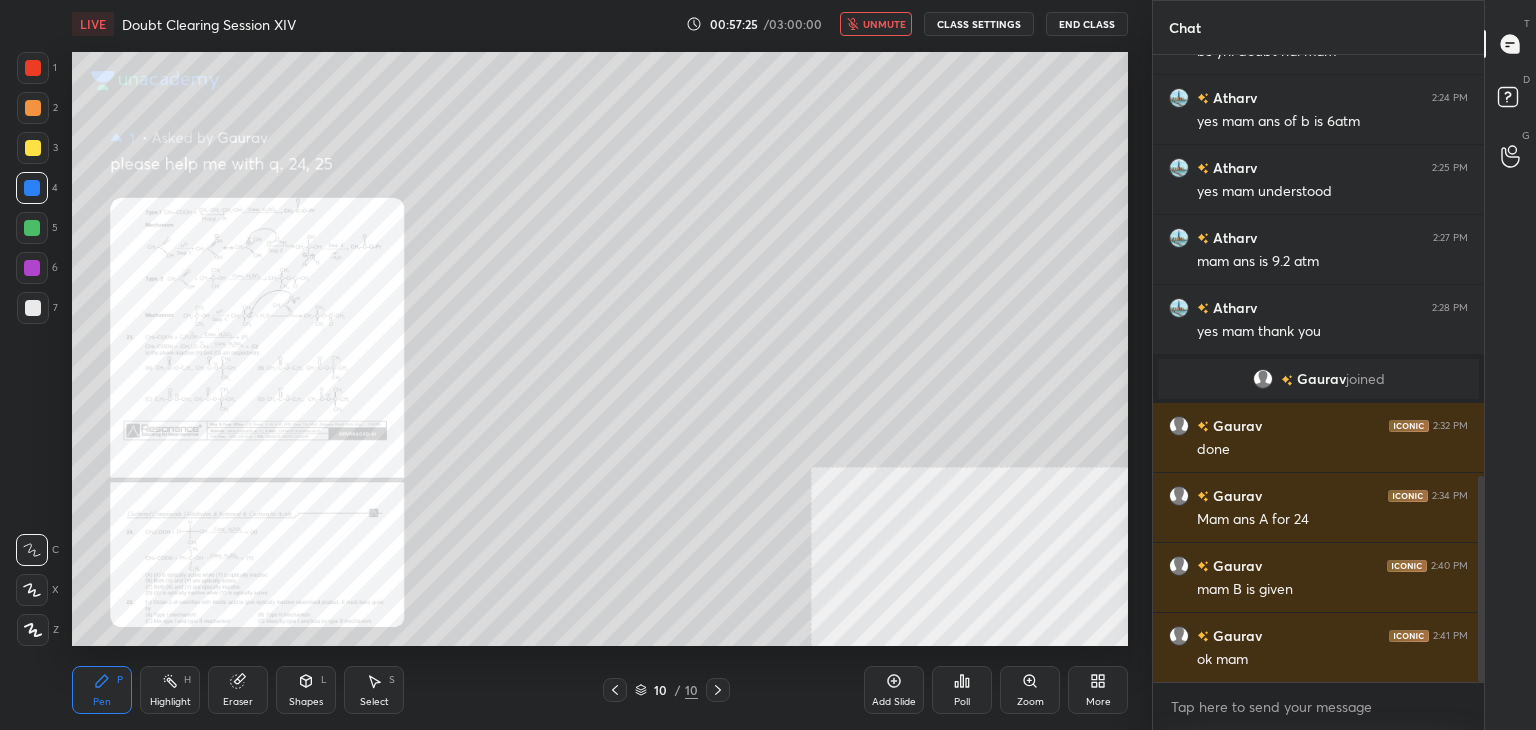 click on "unmute" at bounding box center [876, 24] 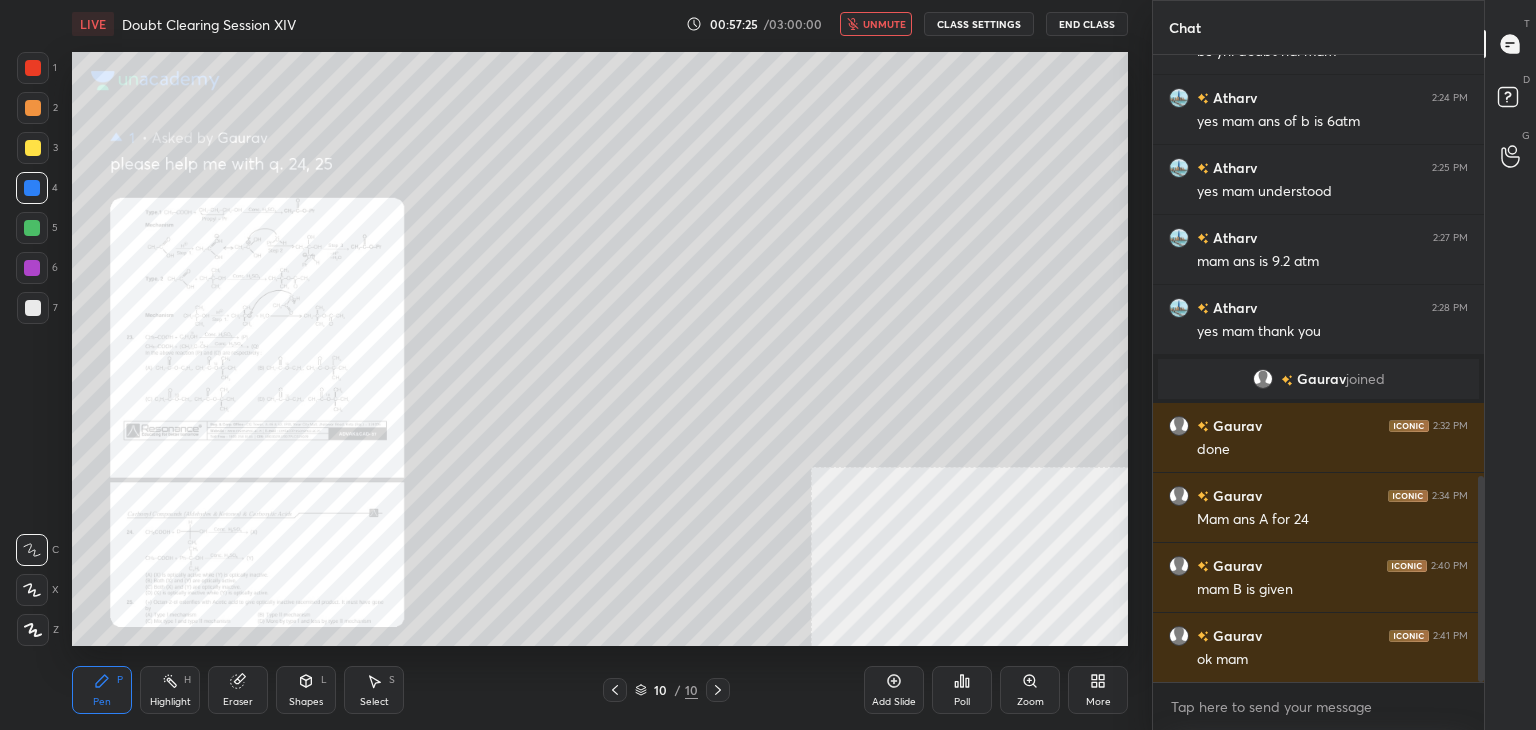 click on "unmute" at bounding box center [876, 24] 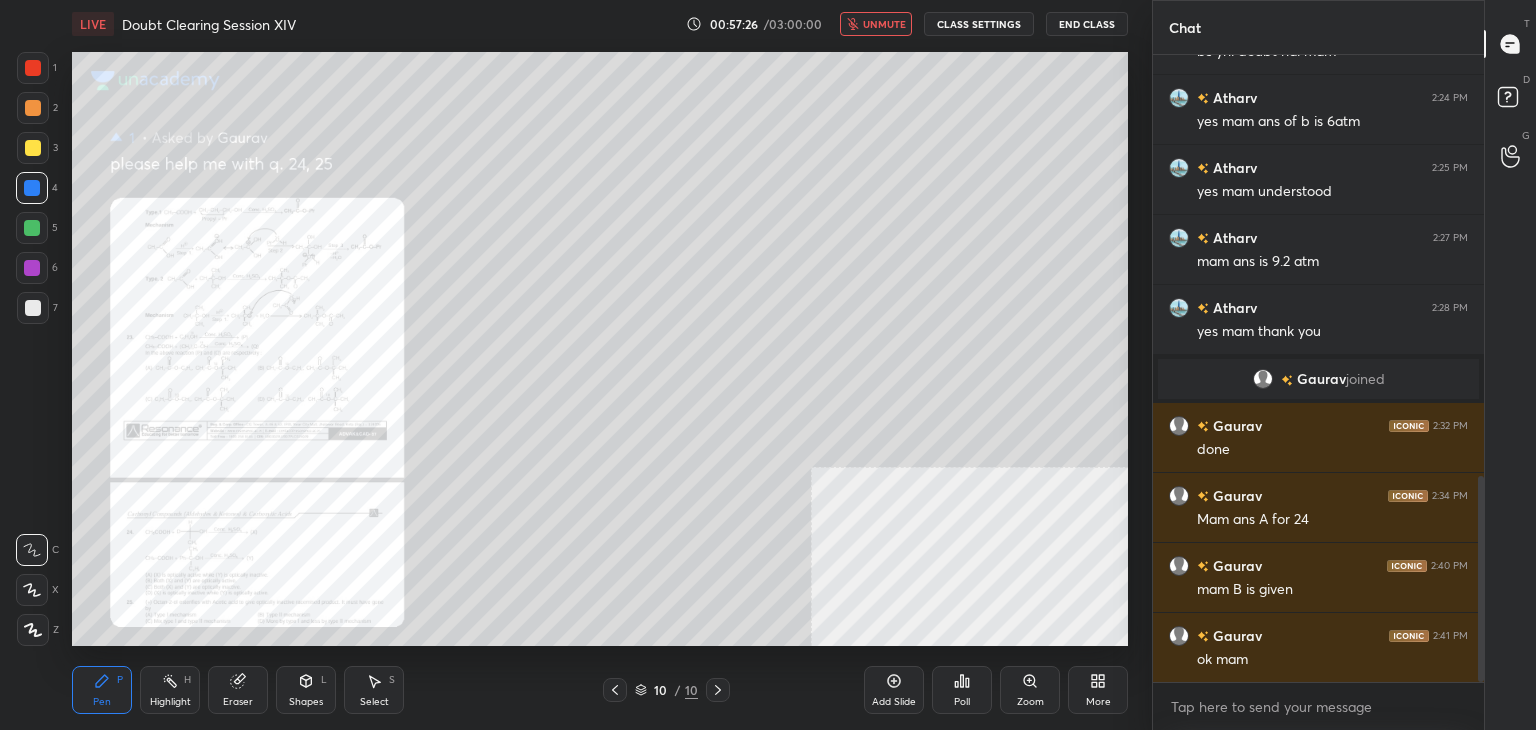 click on "unmute" at bounding box center [876, 24] 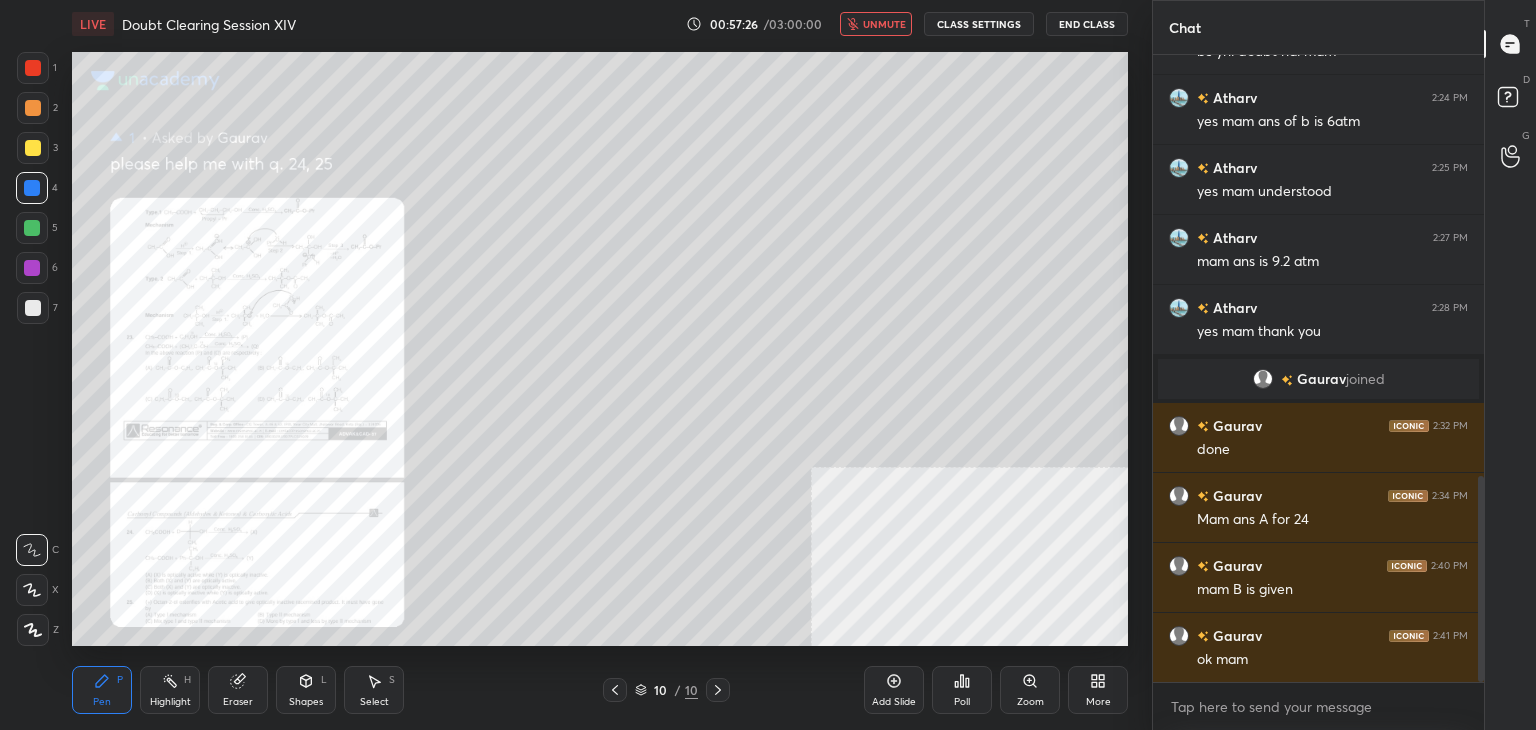 click on "unmute" at bounding box center (876, 24) 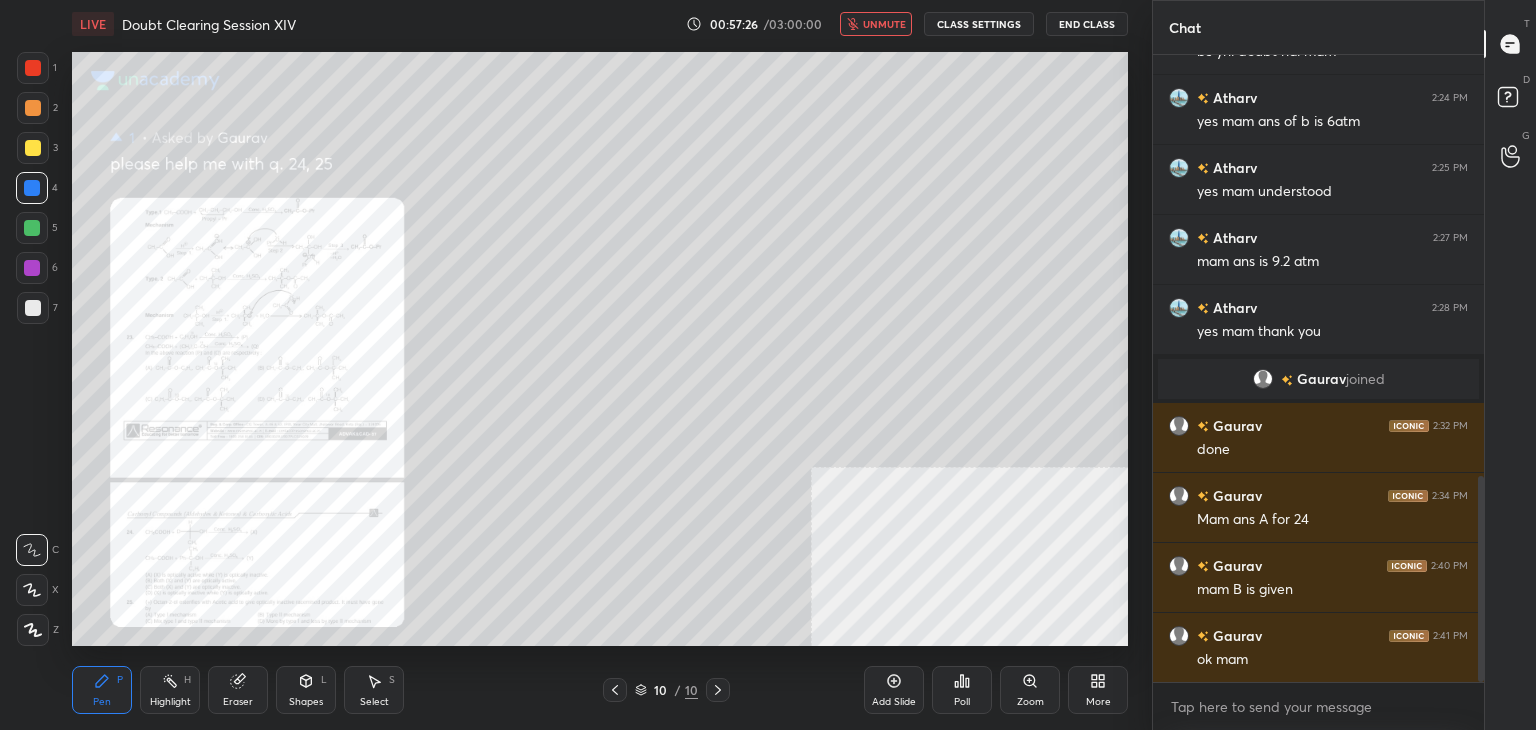 click on "unmute" at bounding box center (876, 24) 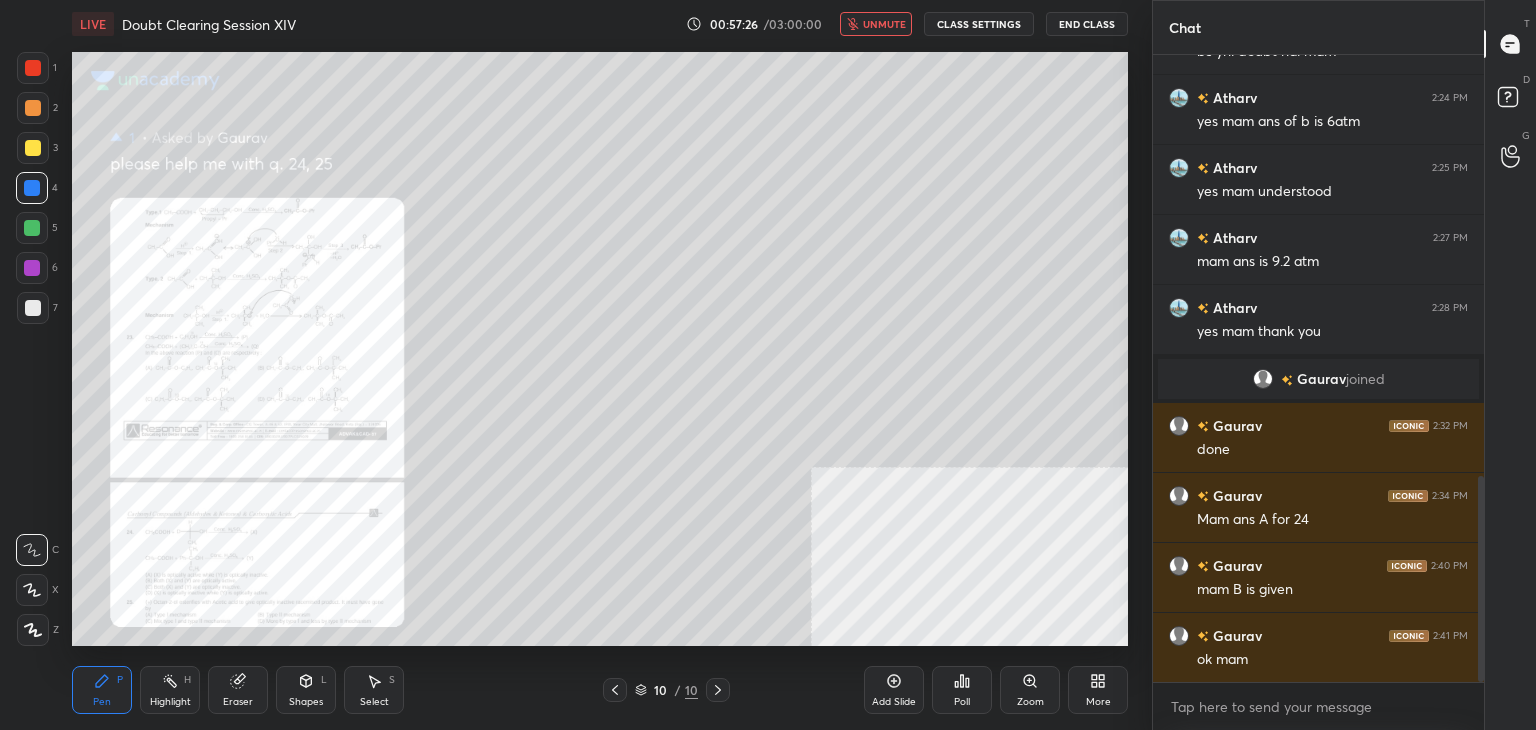 click on "unmute" at bounding box center [876, 24] 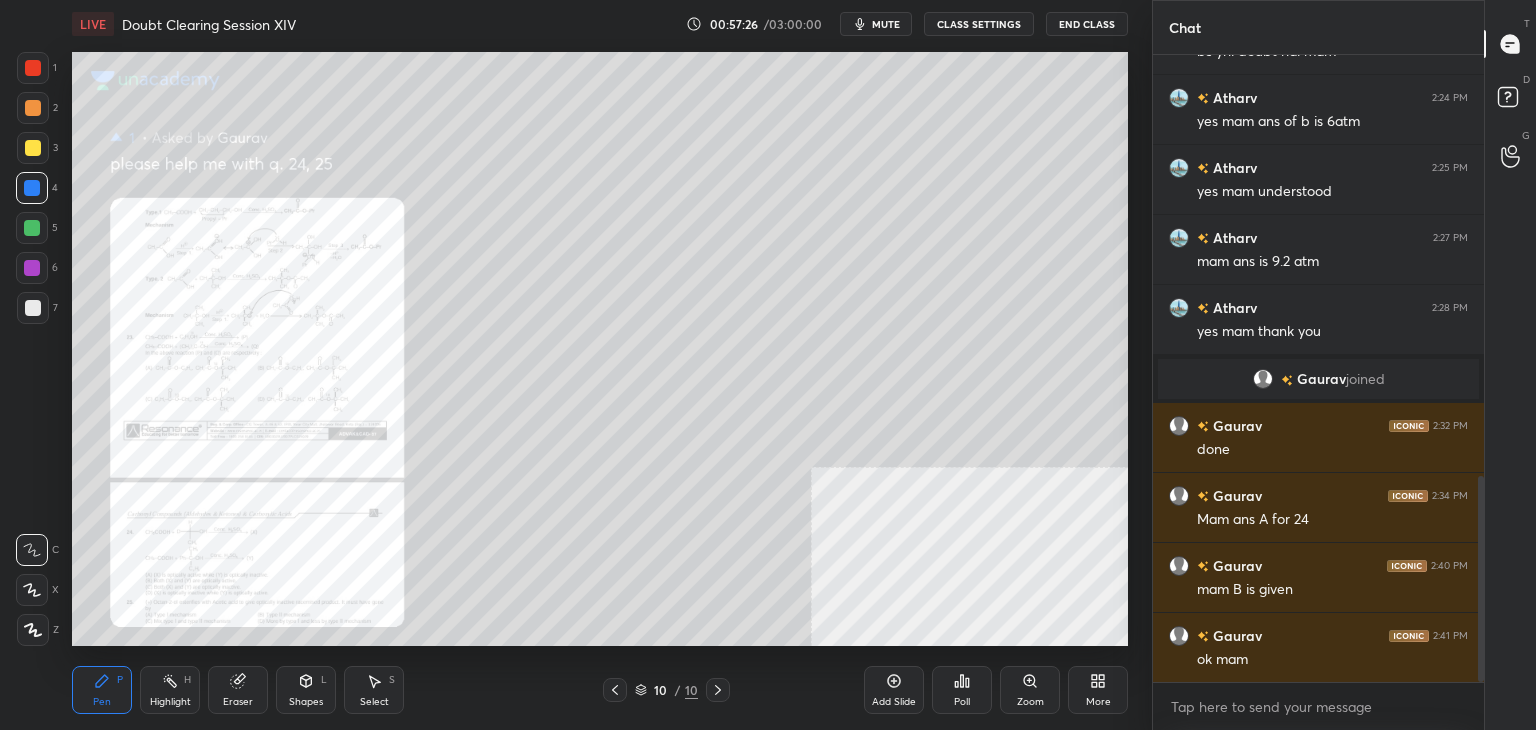 click on "mute" at bounding box center [876, 24] 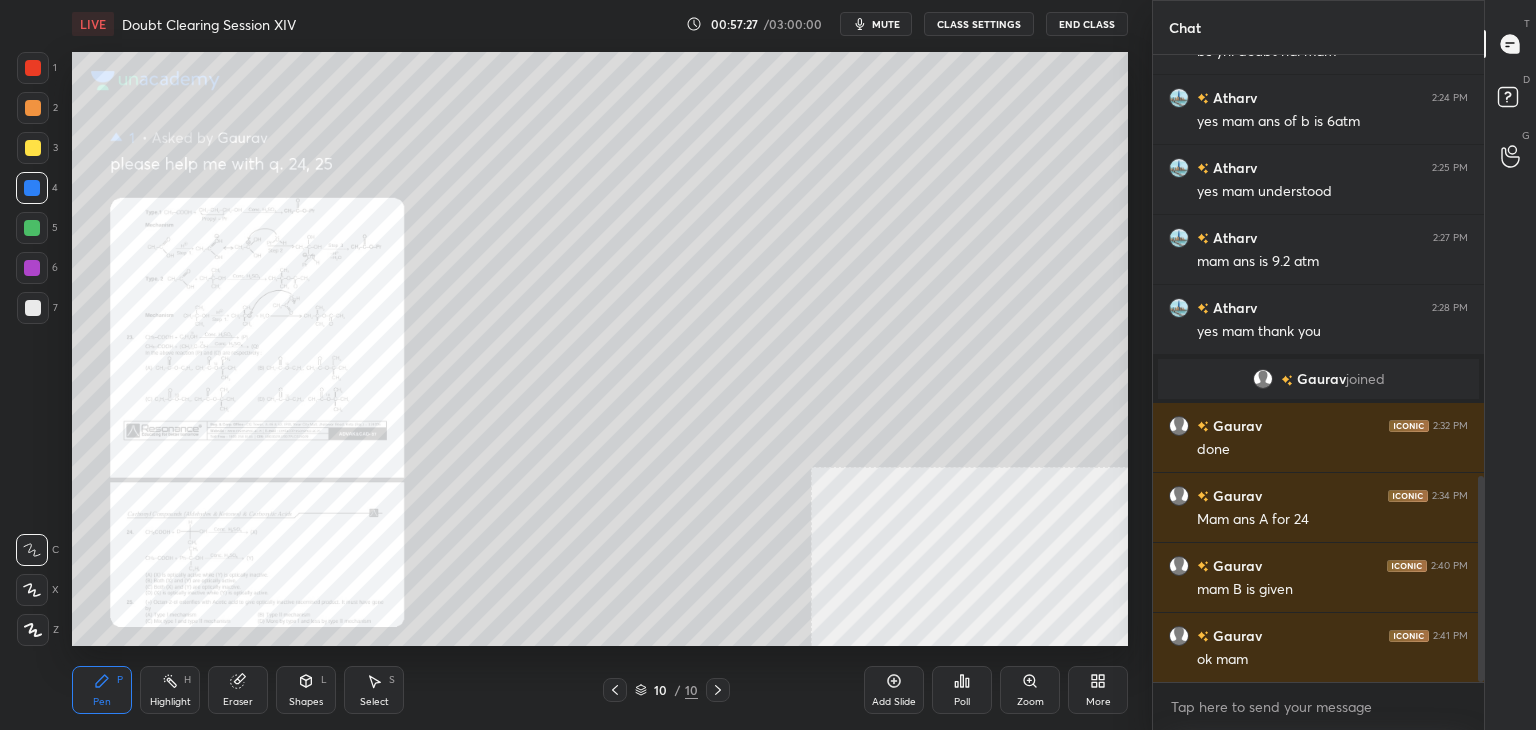 click on "mute" at bounding box center [876, 24] 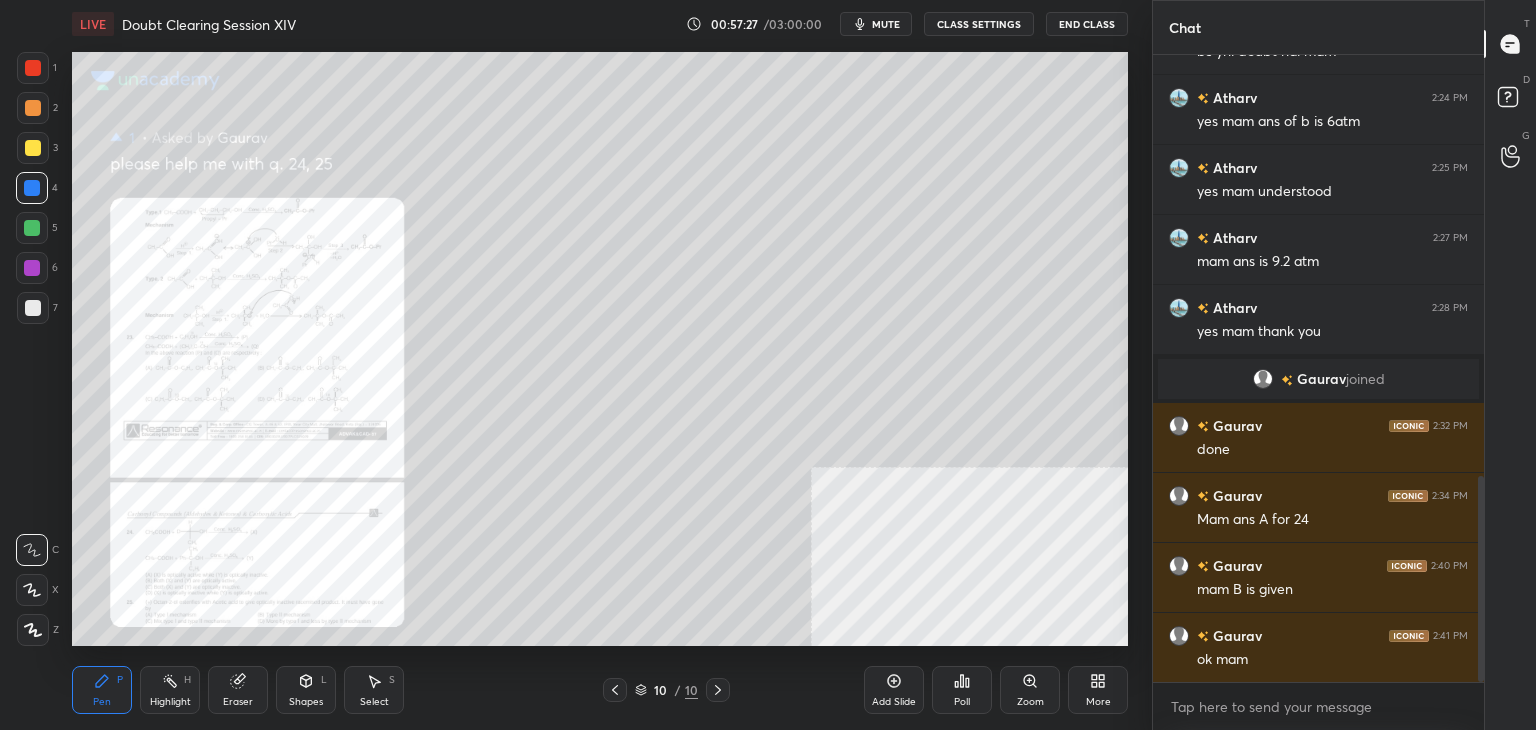 click on "mute" at bounding box center (876, 24) 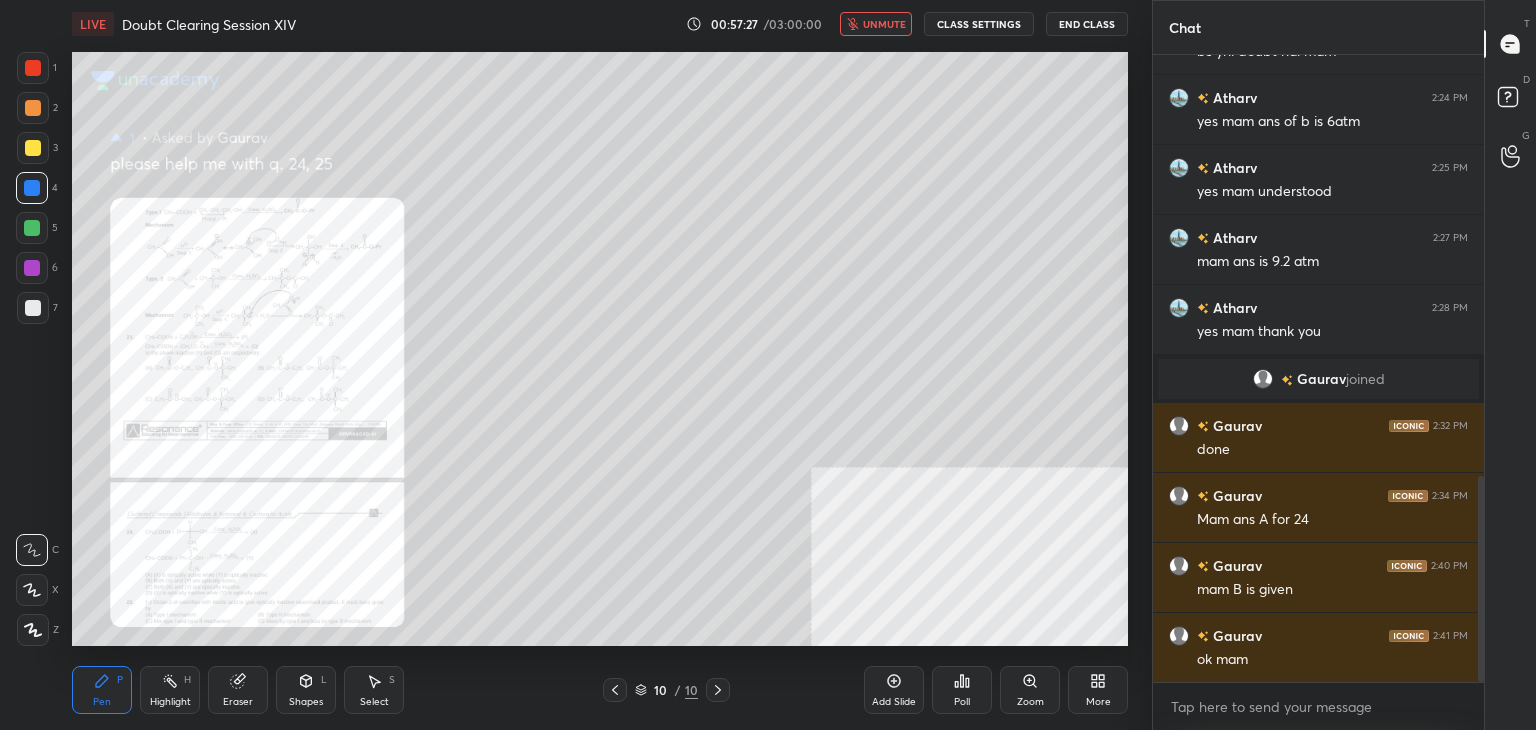 click on "unmute" at bounding box center (876, 24) 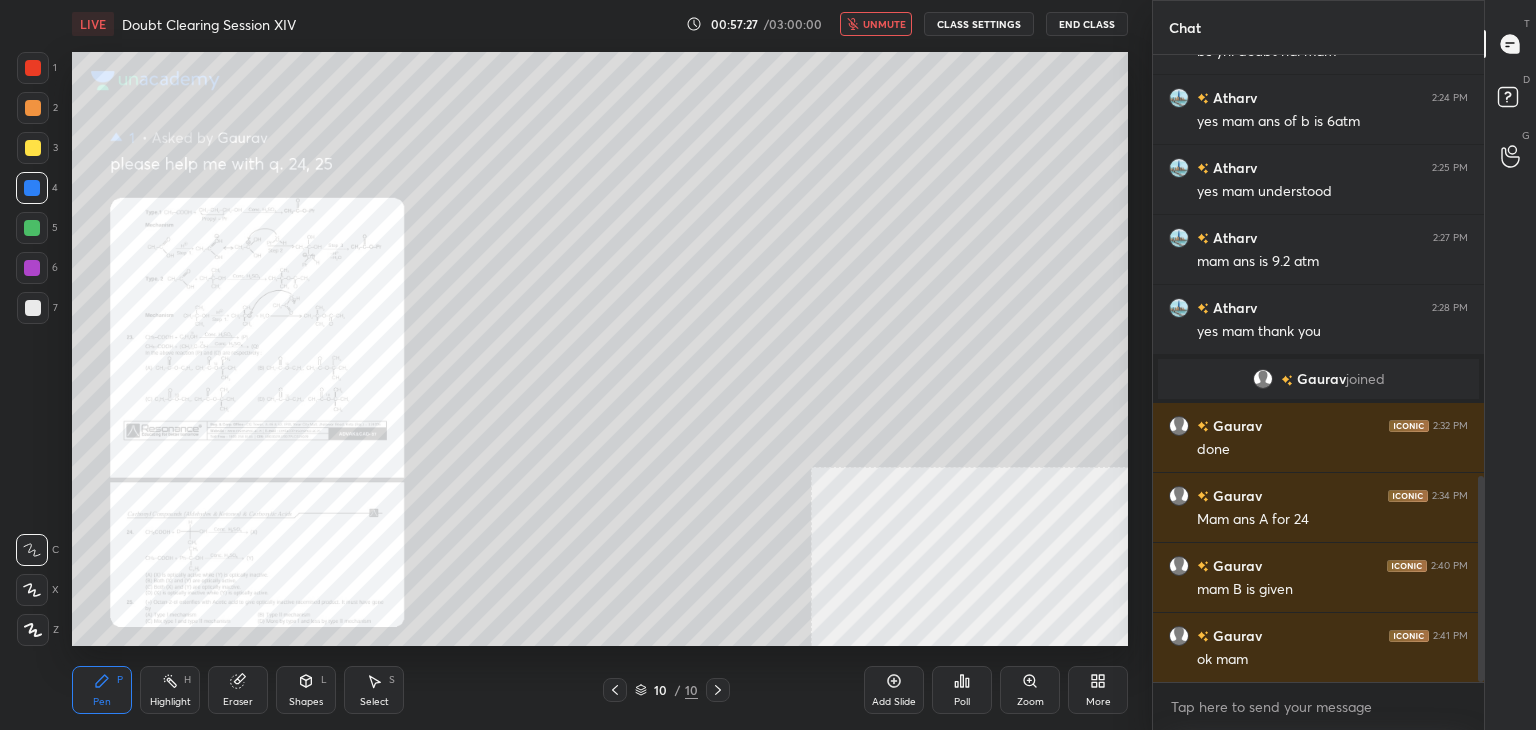 click on "unmute" at bounding box center [876, 24] 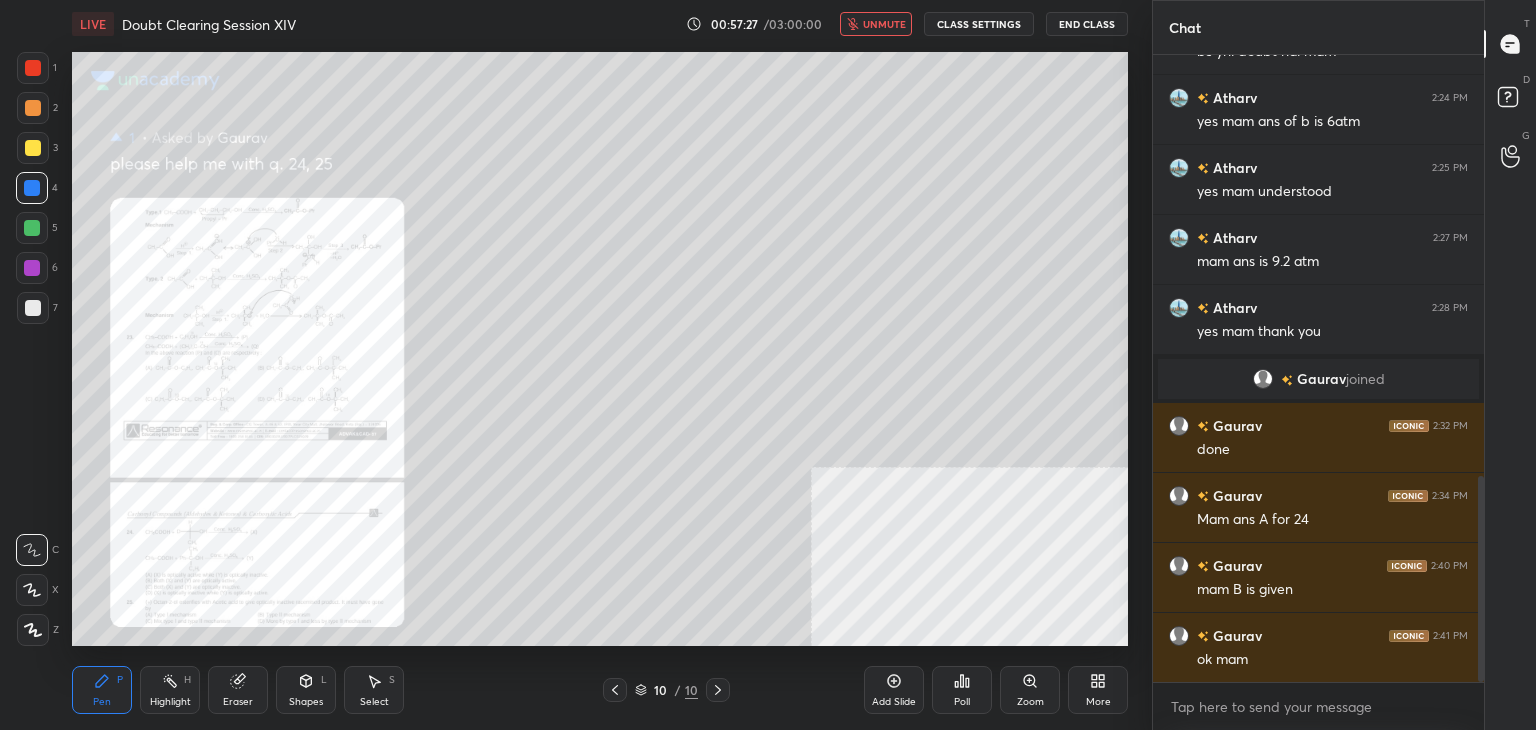 click on "unmute" at bounding box center (876, 24) 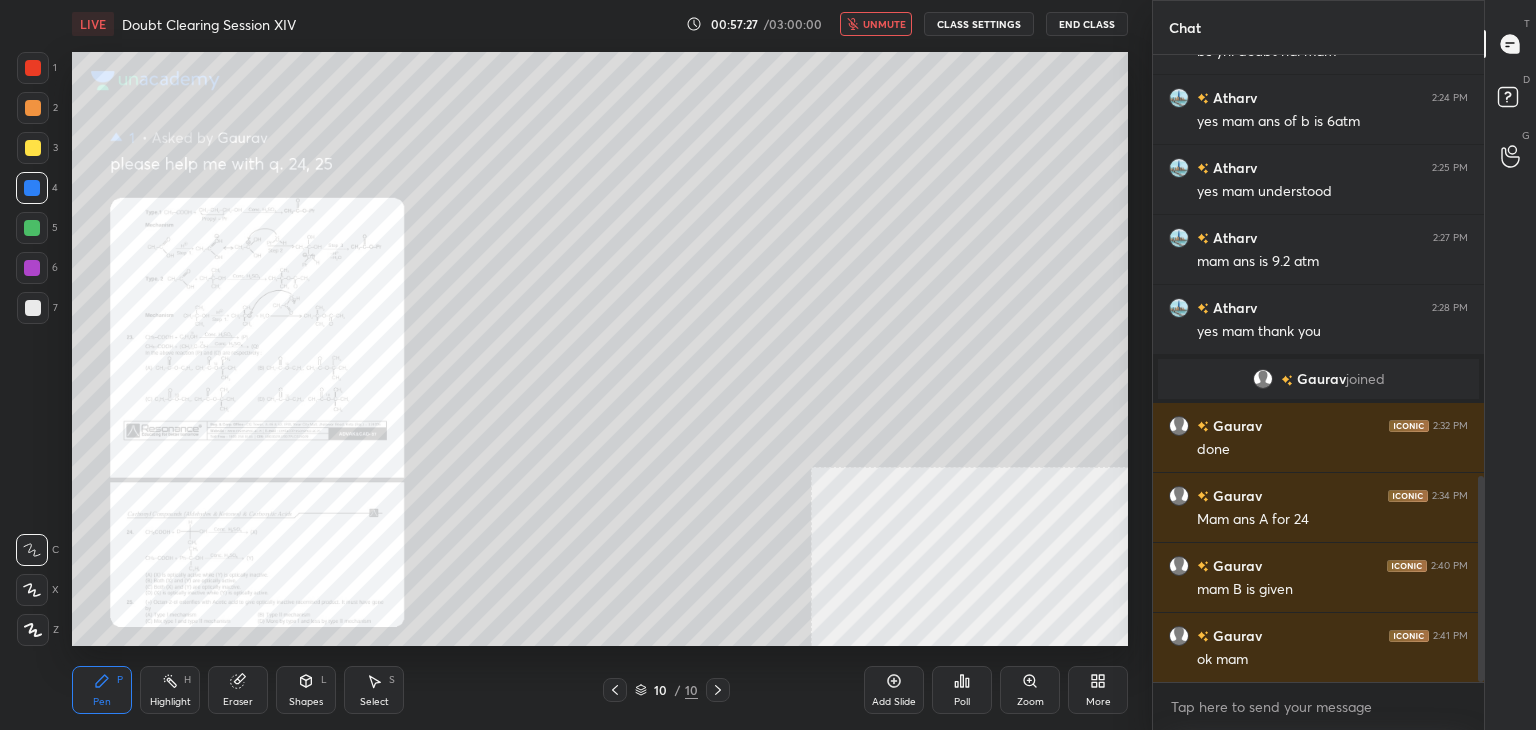 click on "unmute" at bounding box center [876, 24] 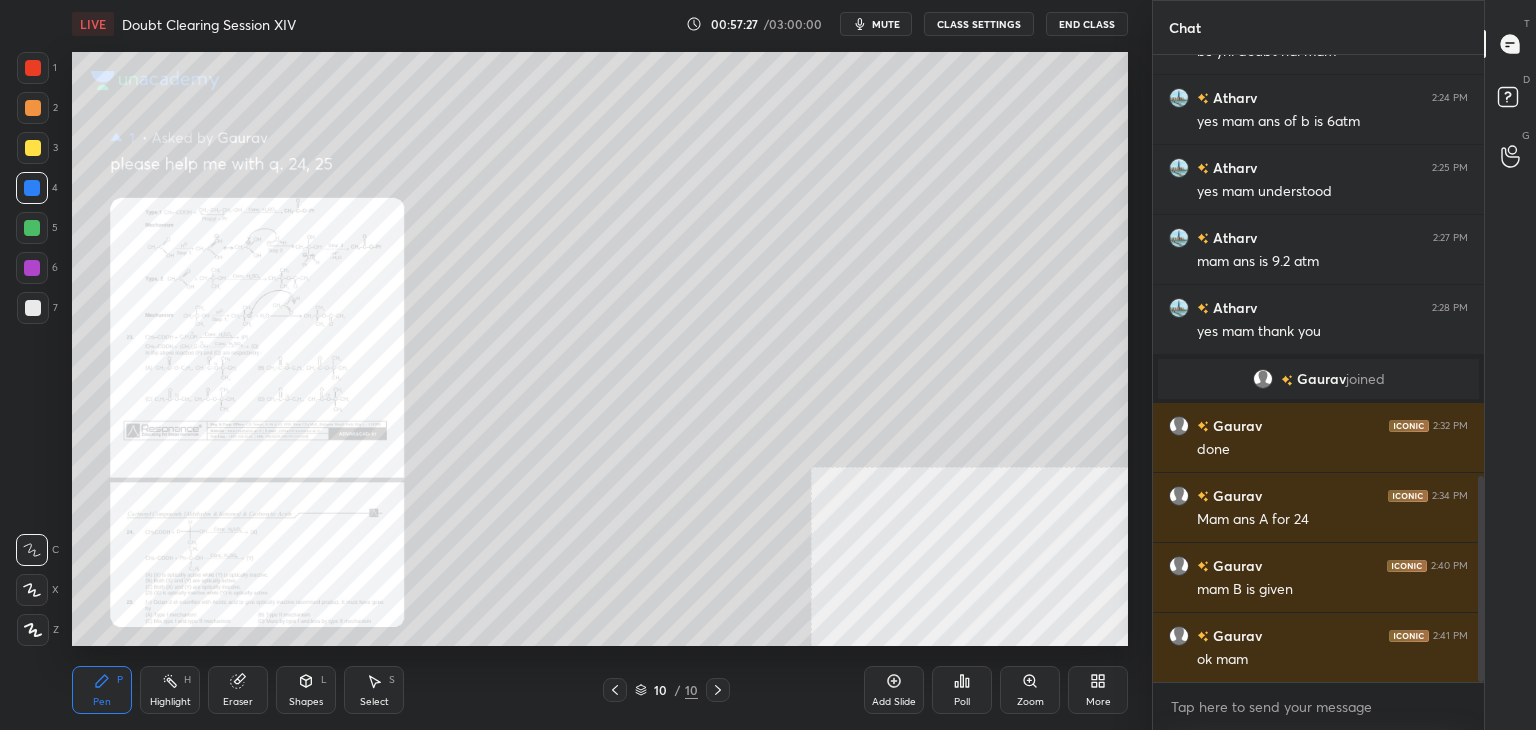 click on "mute" at bounding box center [876, 24] 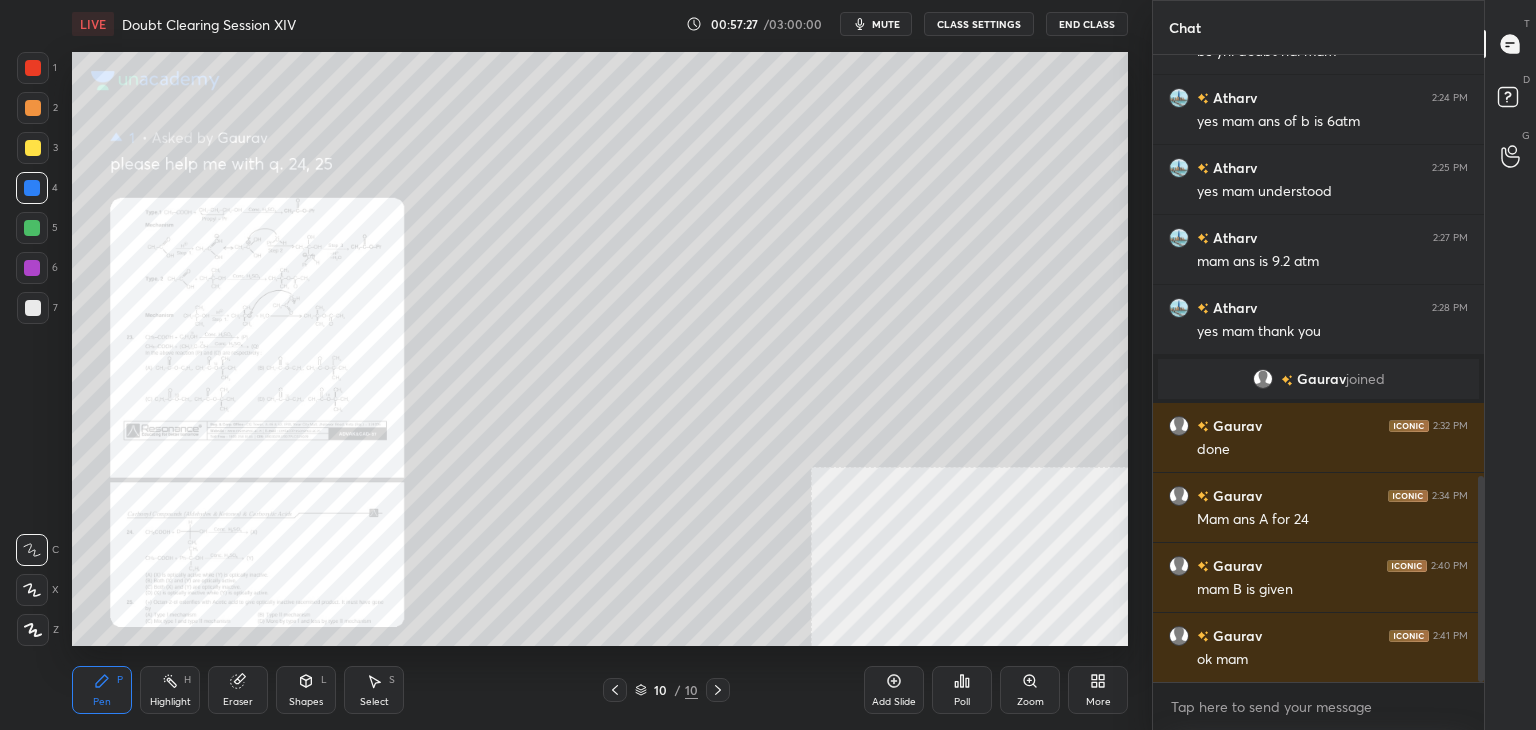 click on "mute" at bounding box center (876, 24) 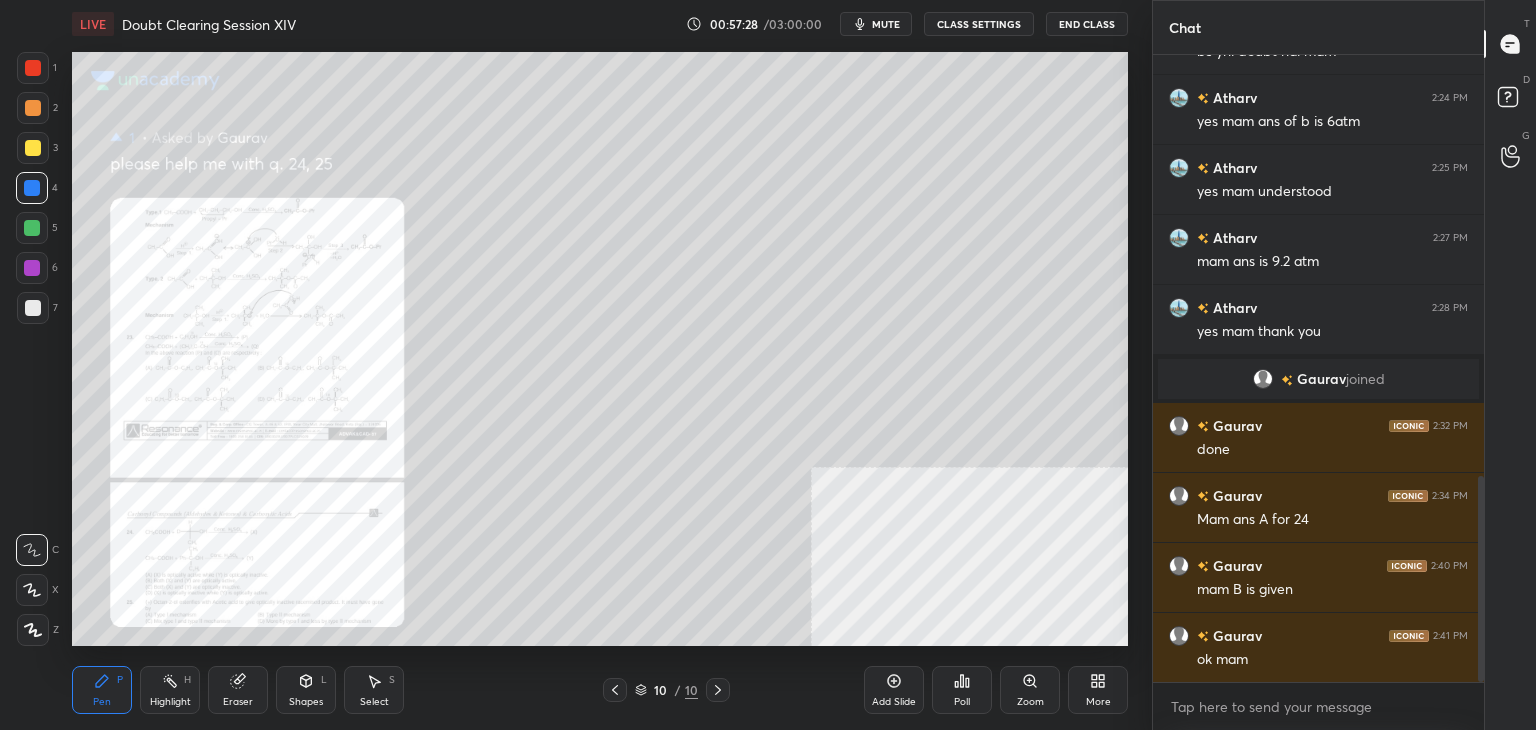 click on "mute" at bounding box center (876, 24) 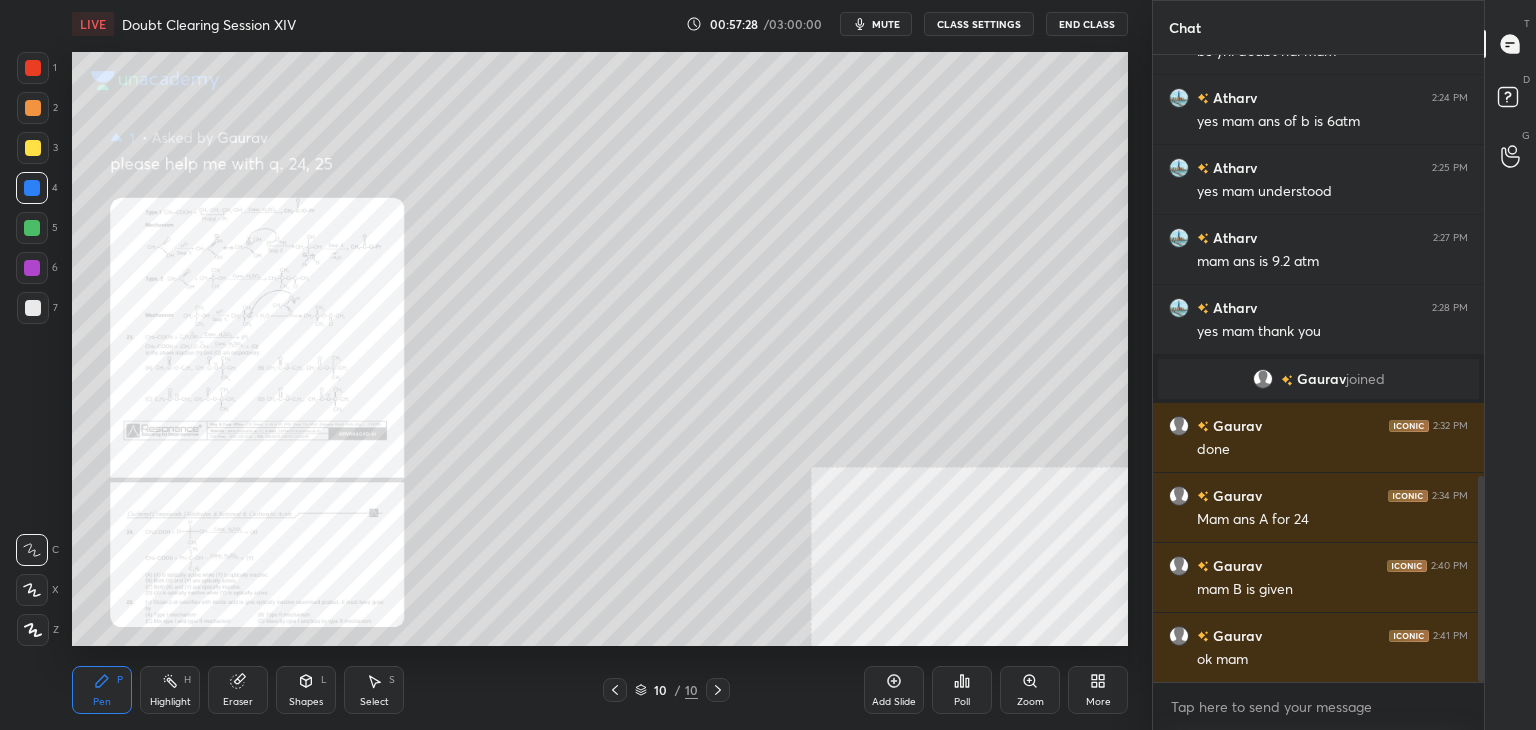 click on "mute" at bounding box center (876, 24) 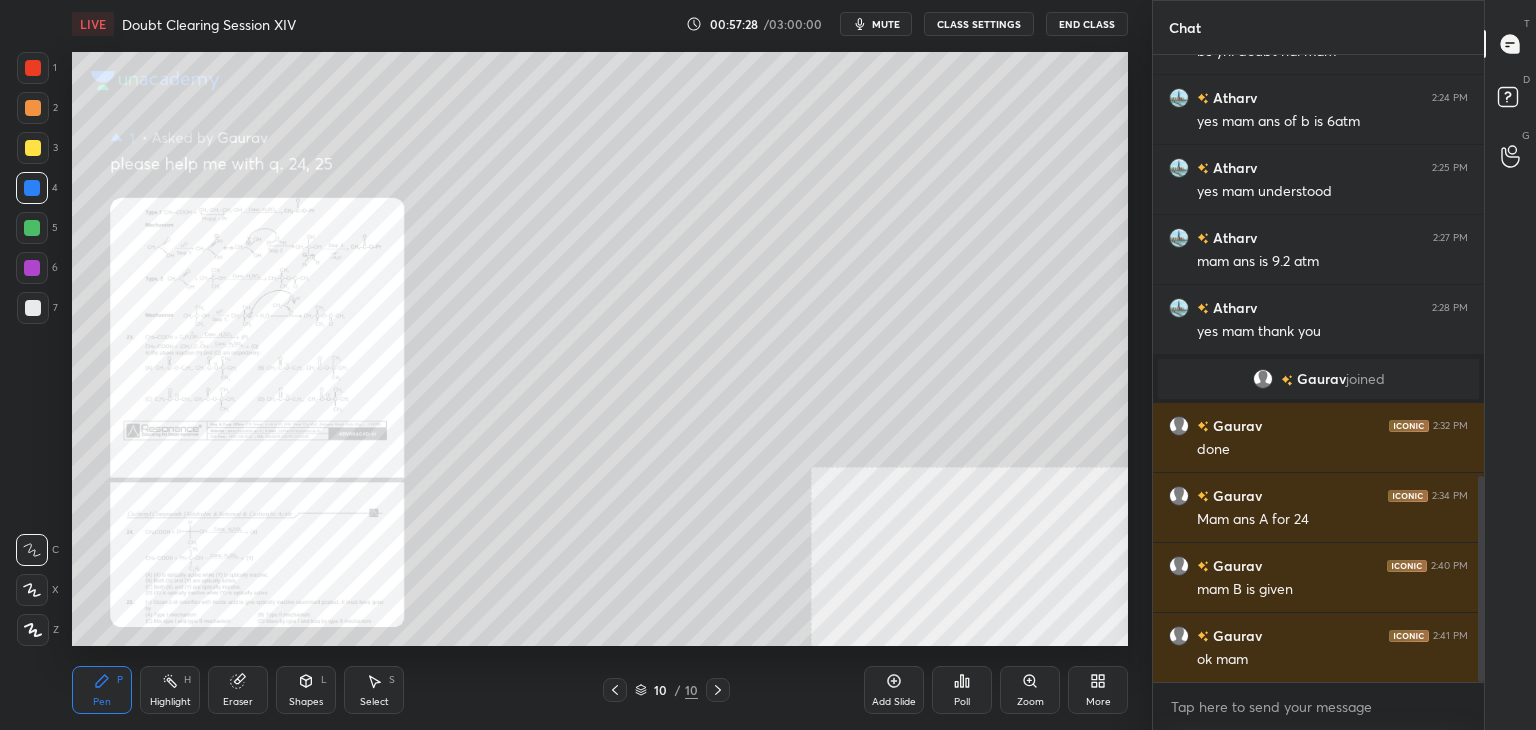 click on "mute" at bounding box center (876, 24) 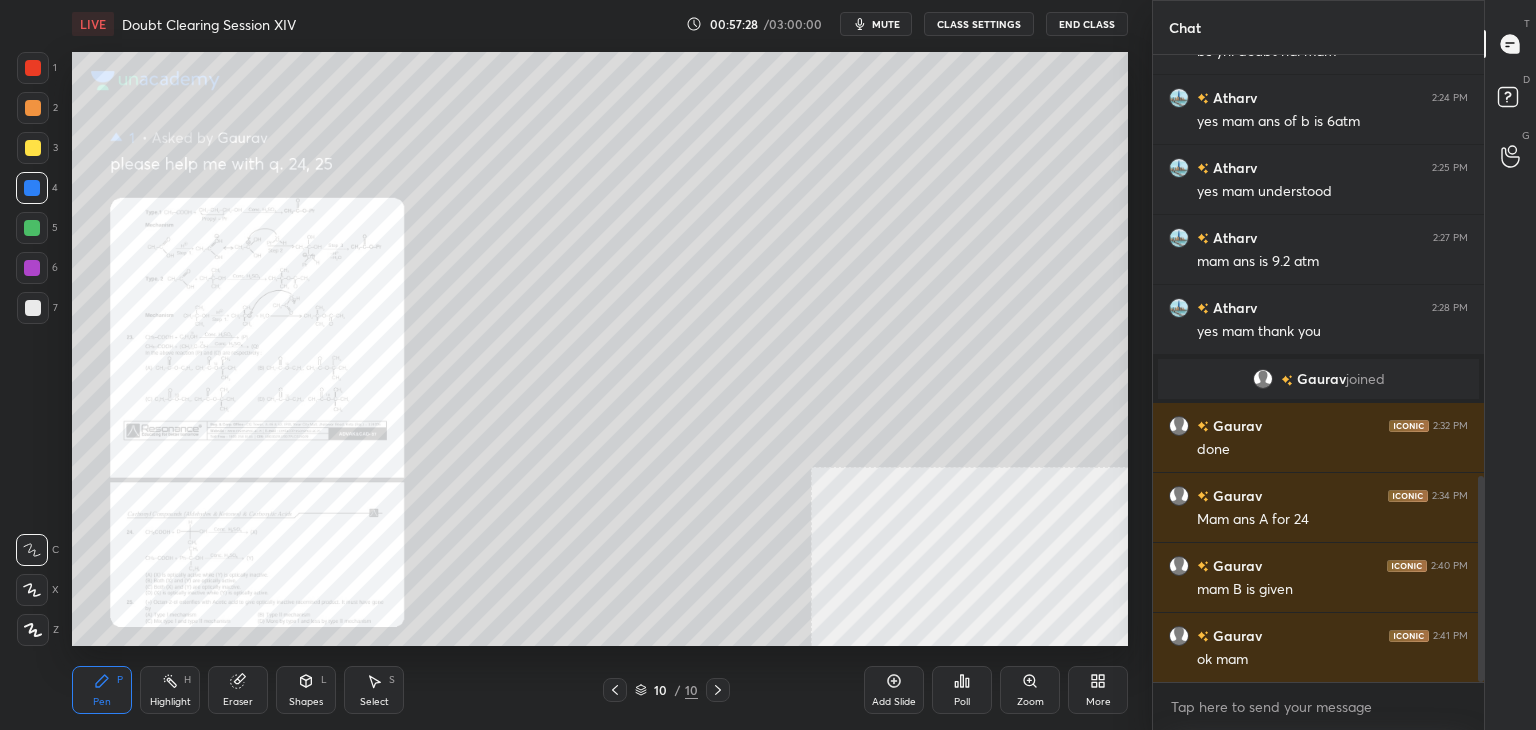 click on "mute" at bounding box center (876, 24) 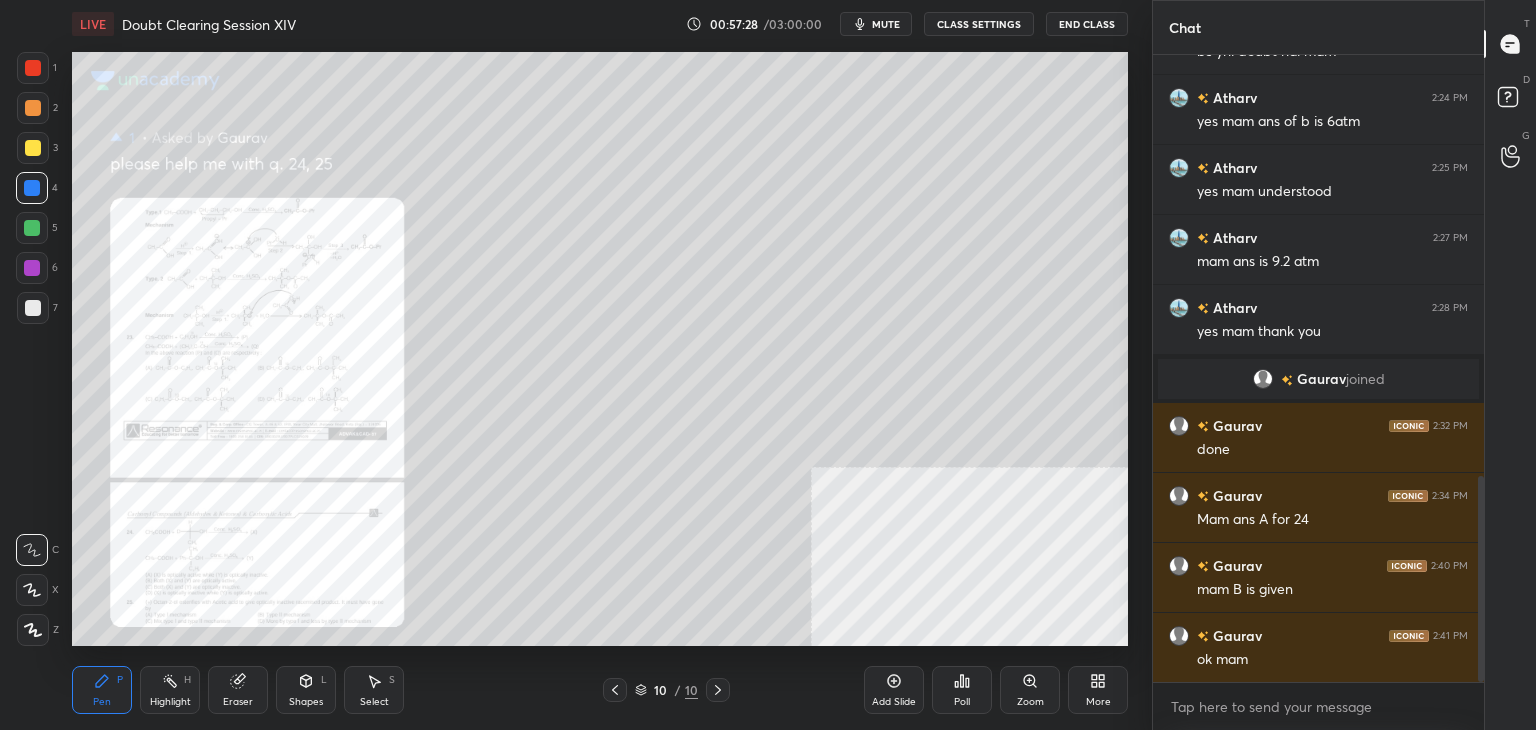 click on "mute" at bounding box center [876, 24] 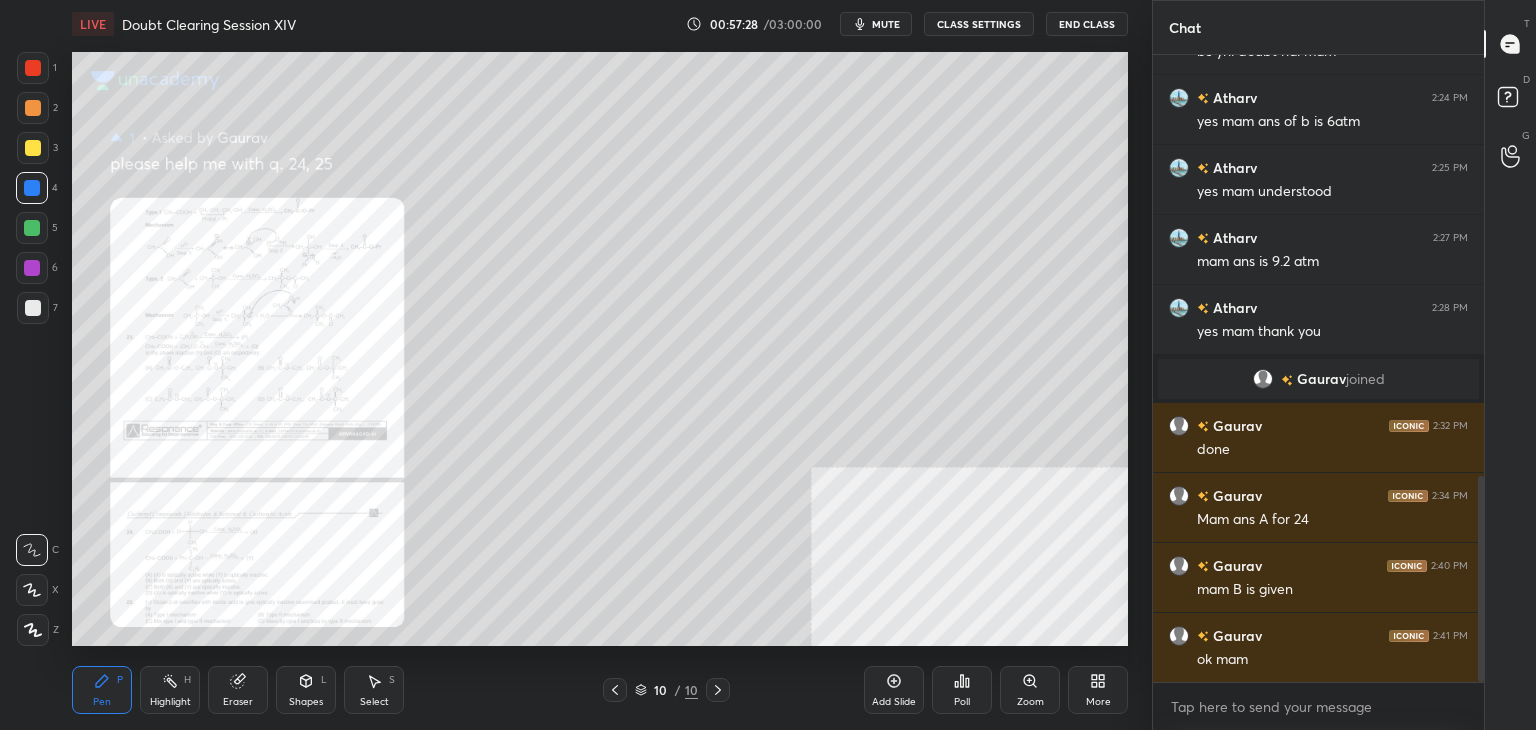 click on "mute" at bounding box center (876, 24) 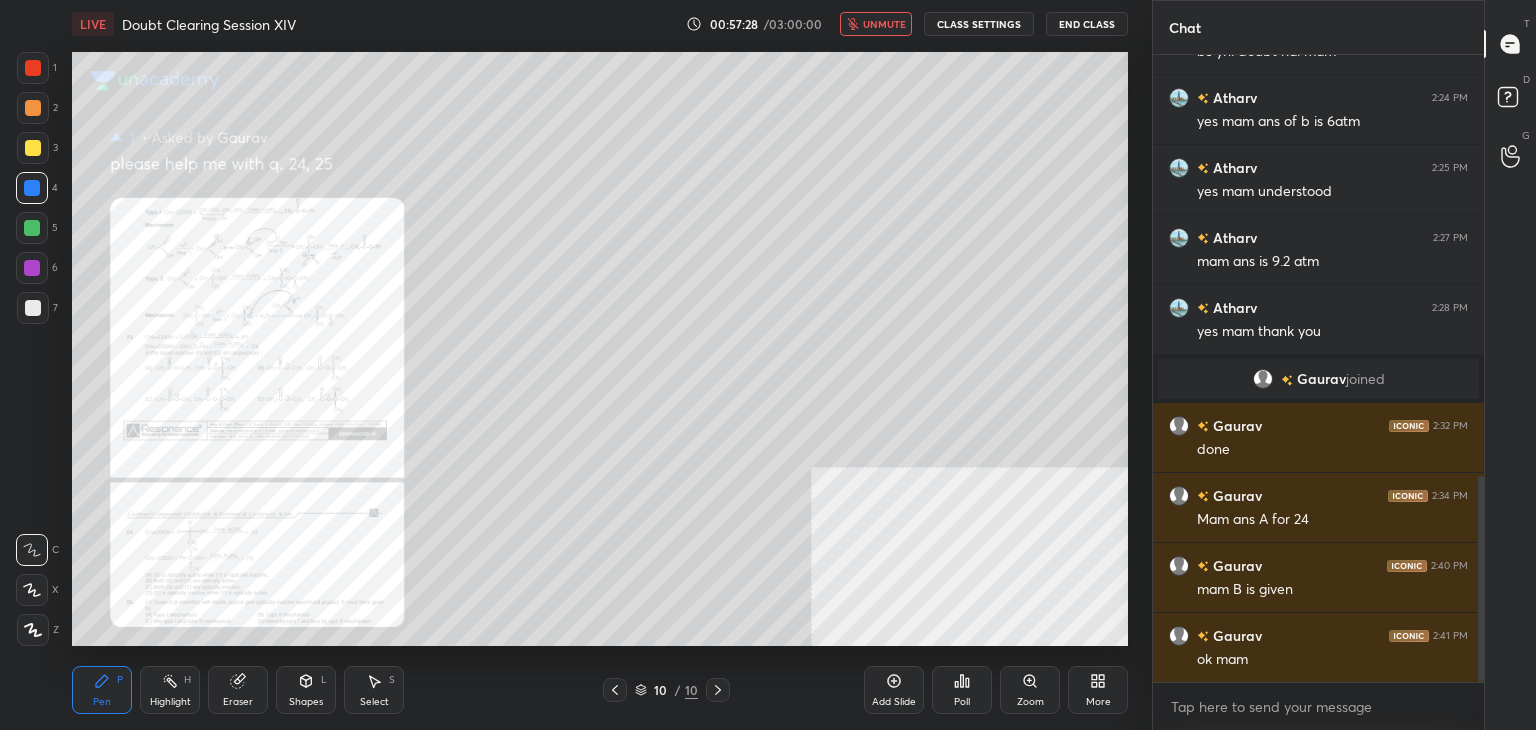 click on "unmute" at bounding box center (876, 24) 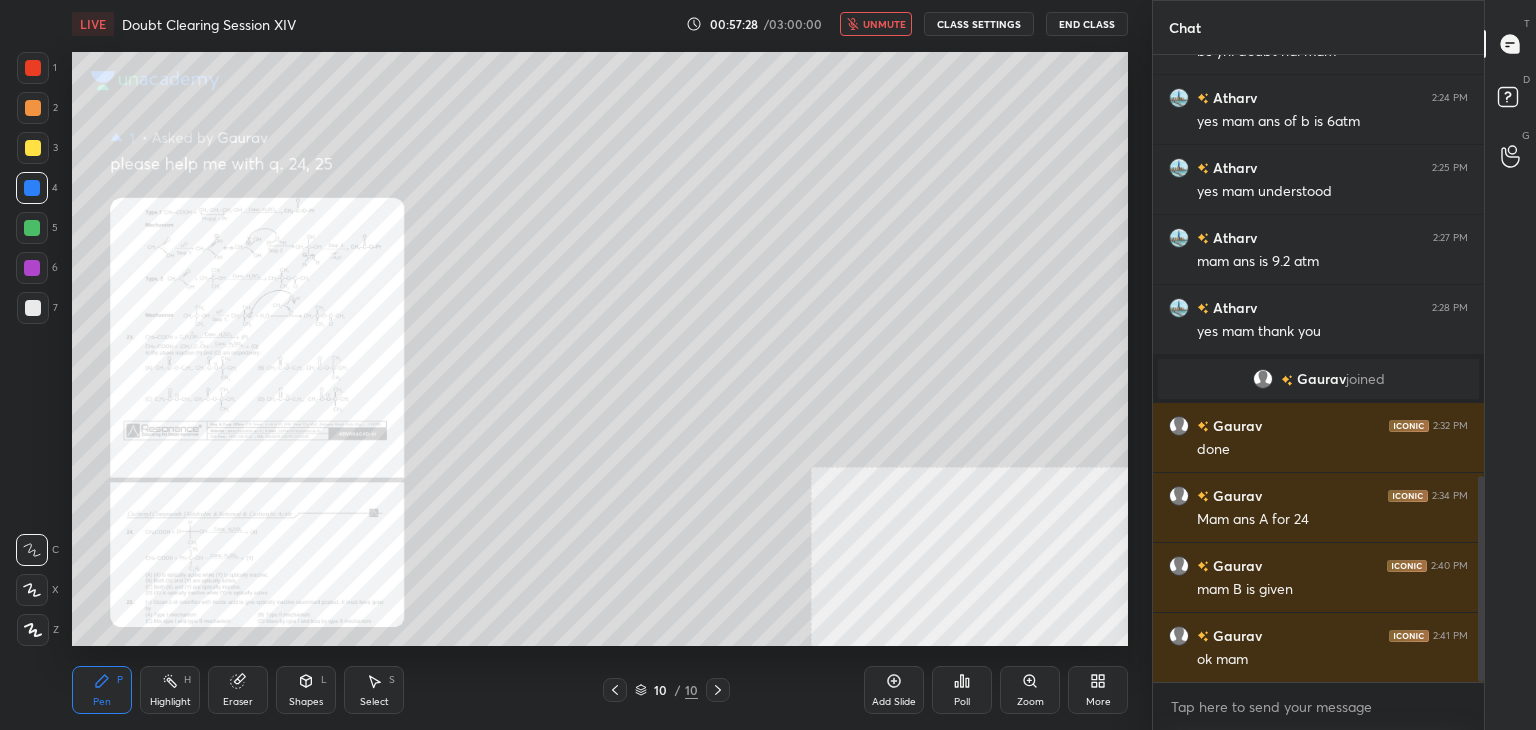 click on "unmute" at bounding box center [876, 24] 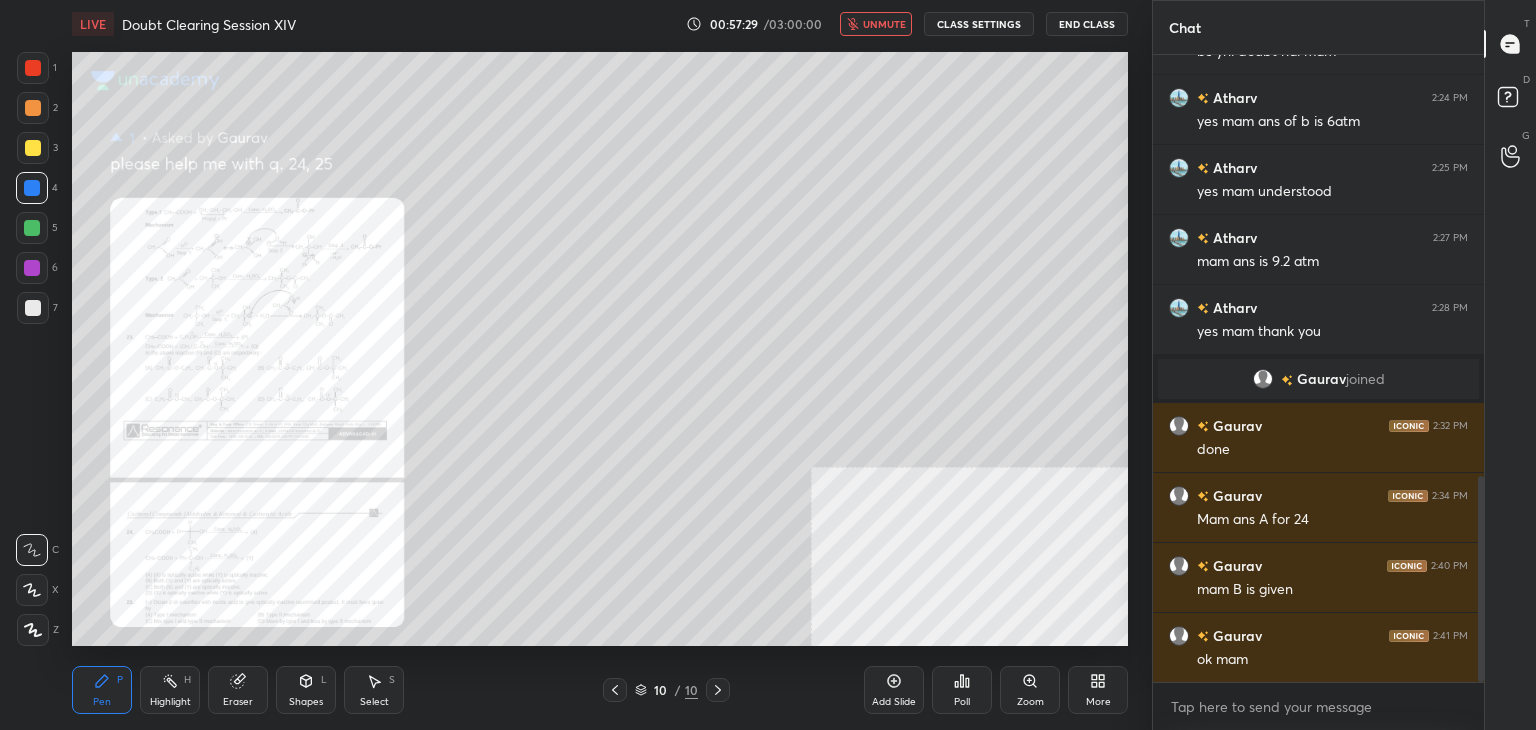 click on "unmute" at bounding box center [876, 24] 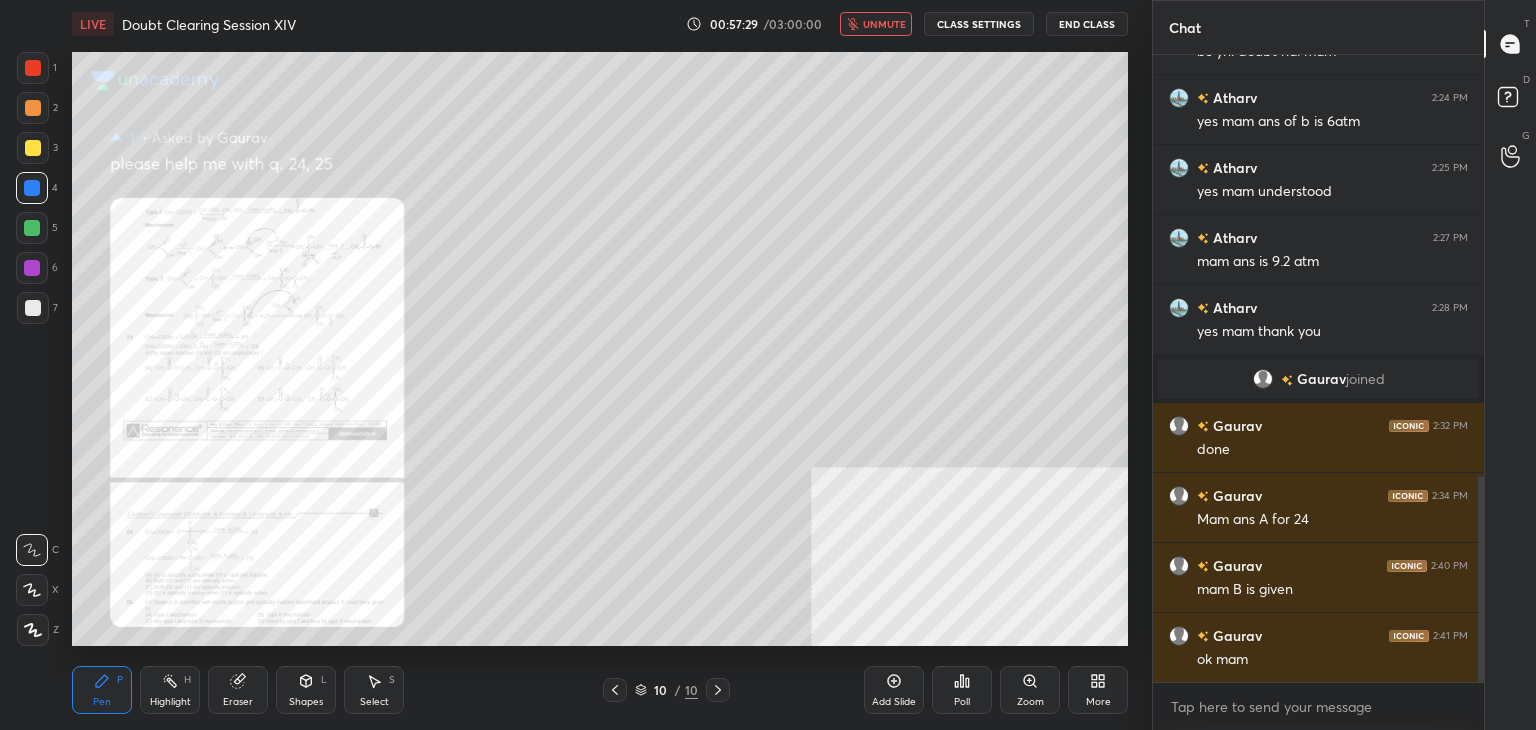 click on "unmute" at bounding box center (876, 24) 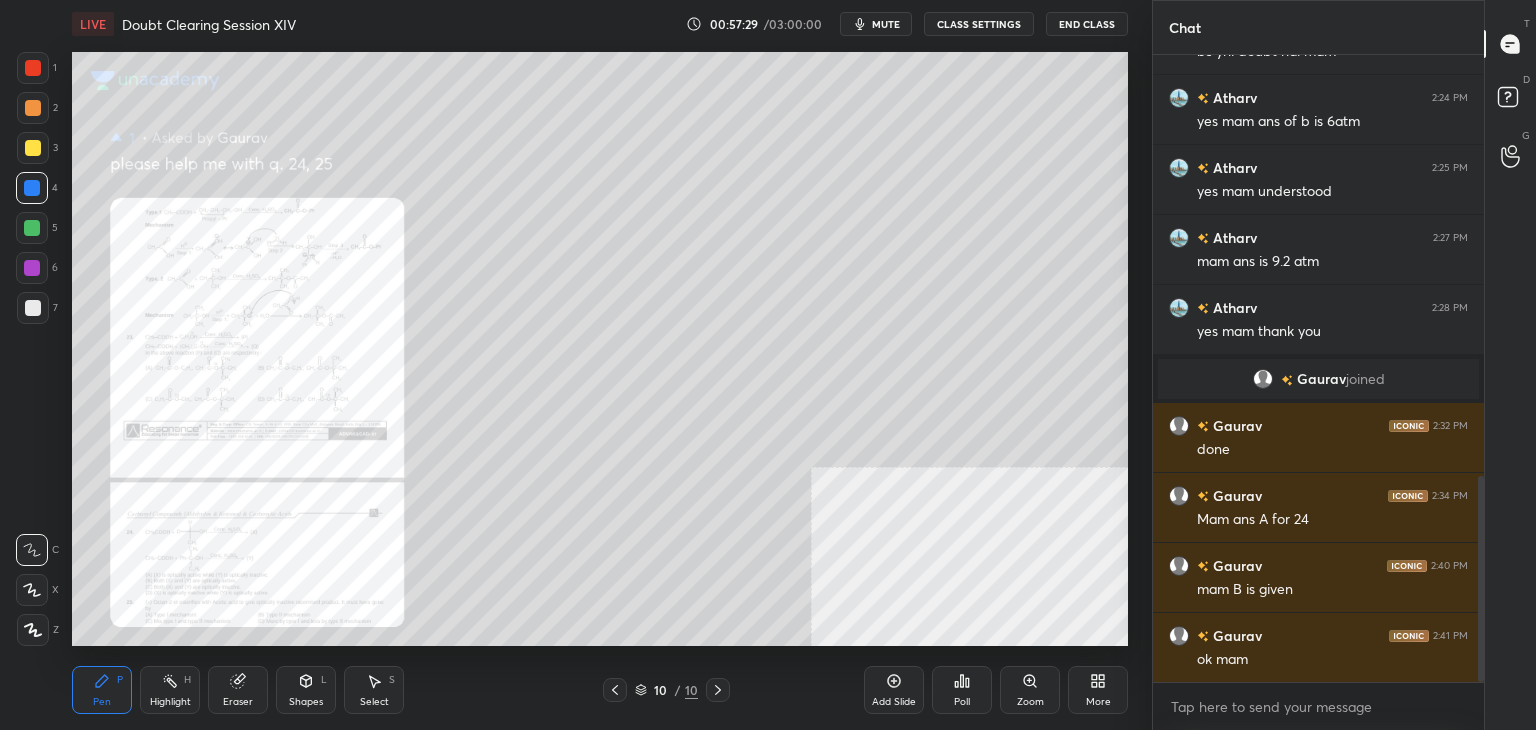 click on "mute" at bounding box center [876, 24] 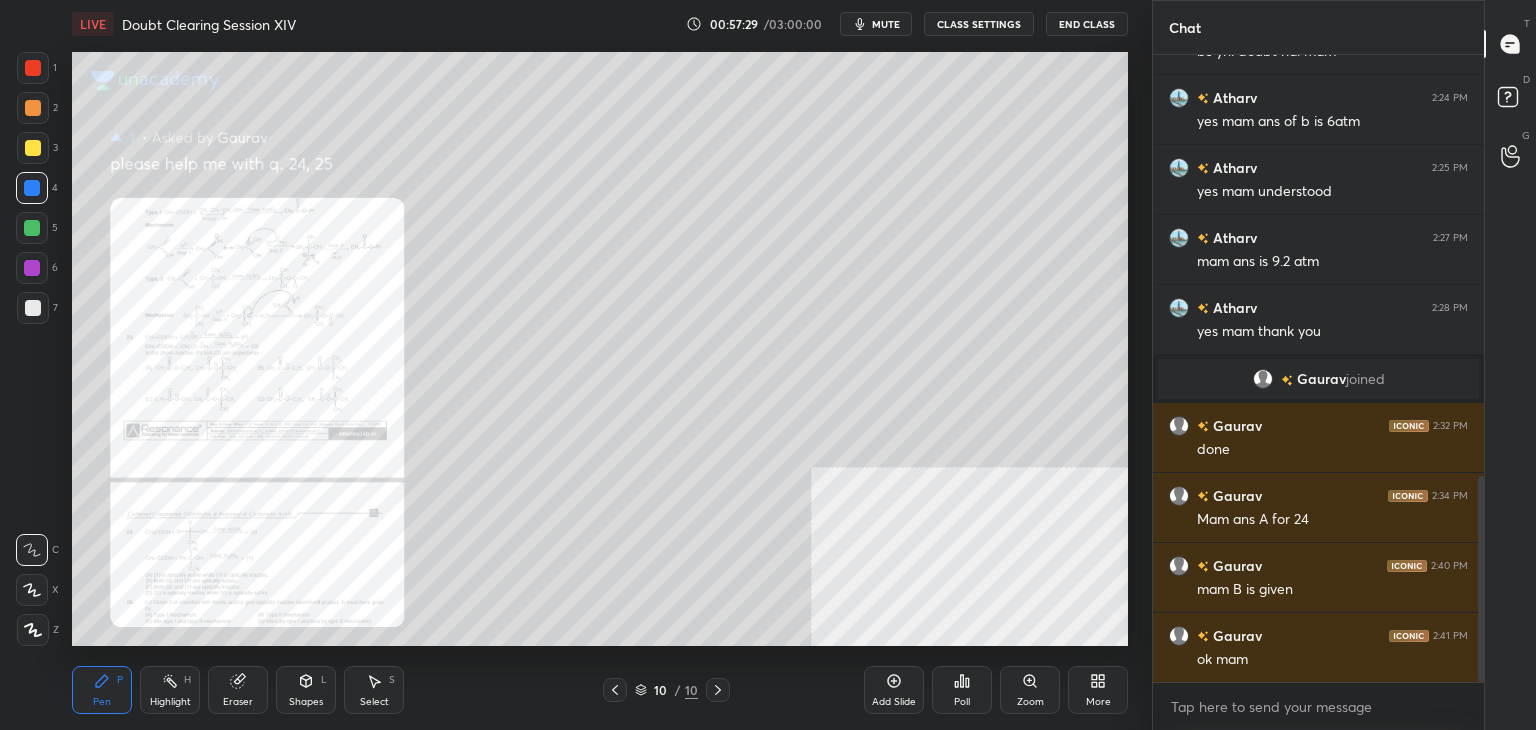 click on "mute" at bounding box center [876, 24] 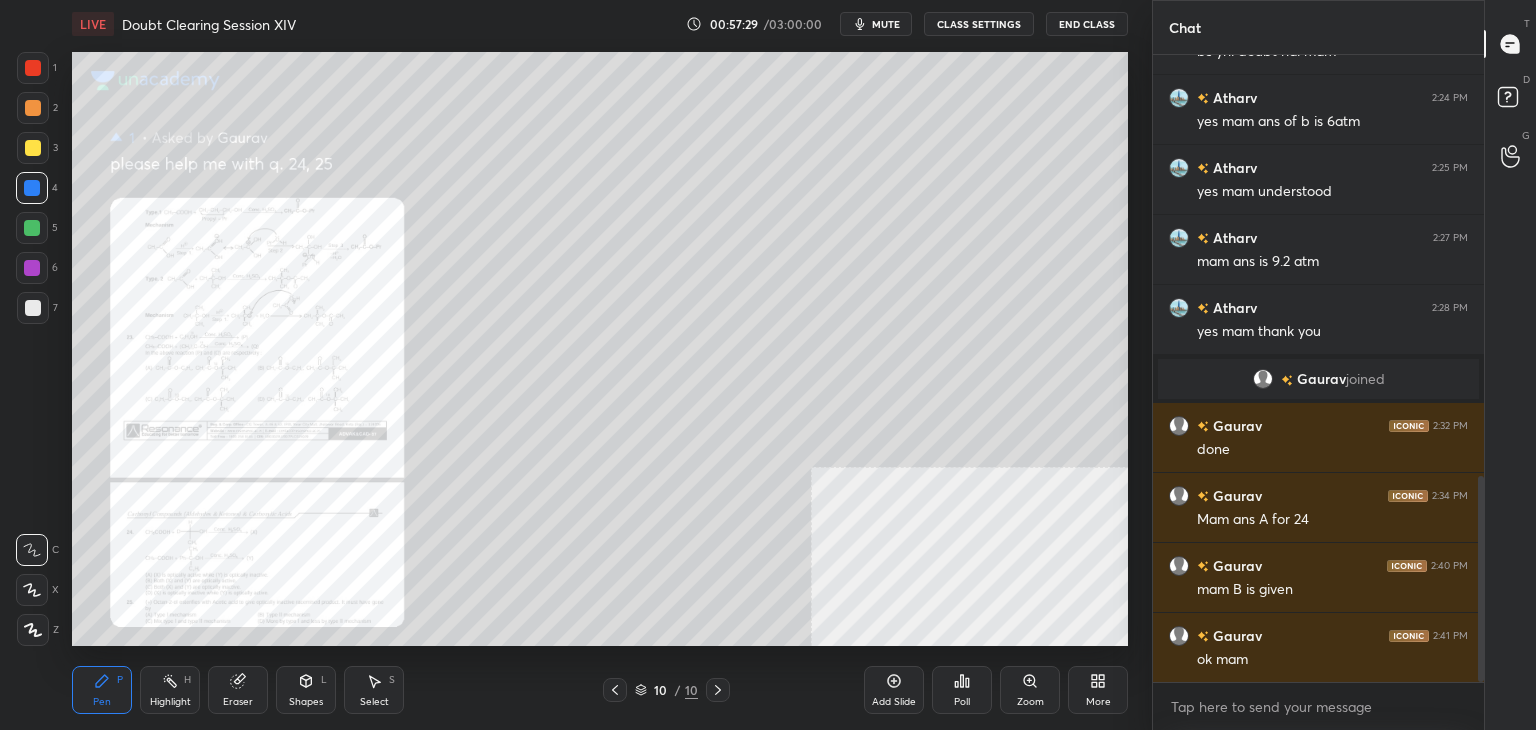click on "mute" at bounding box center (876, 24) 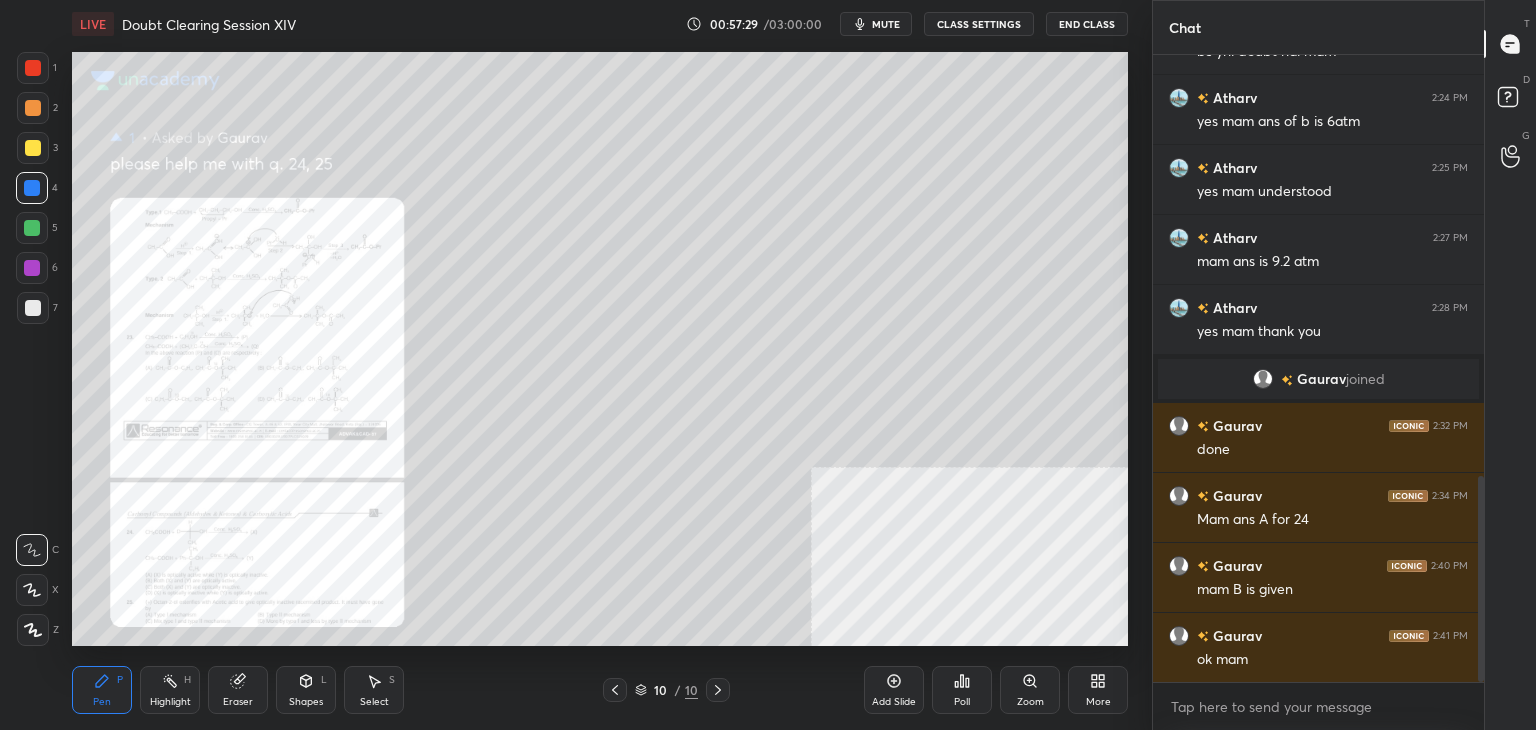 click on "mute" at bounding box center [876, 24] 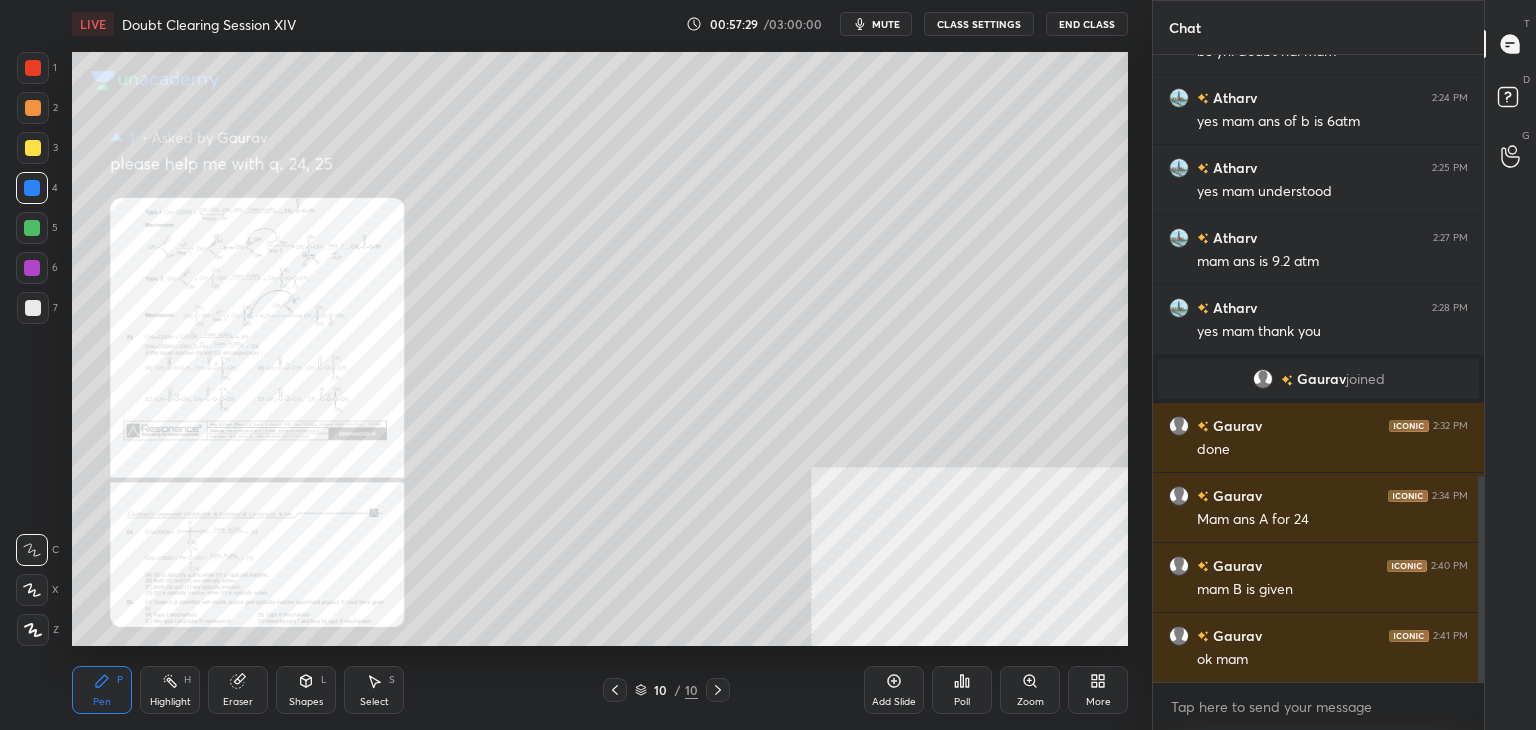 click on "mute" at bounding box center (876, 24) 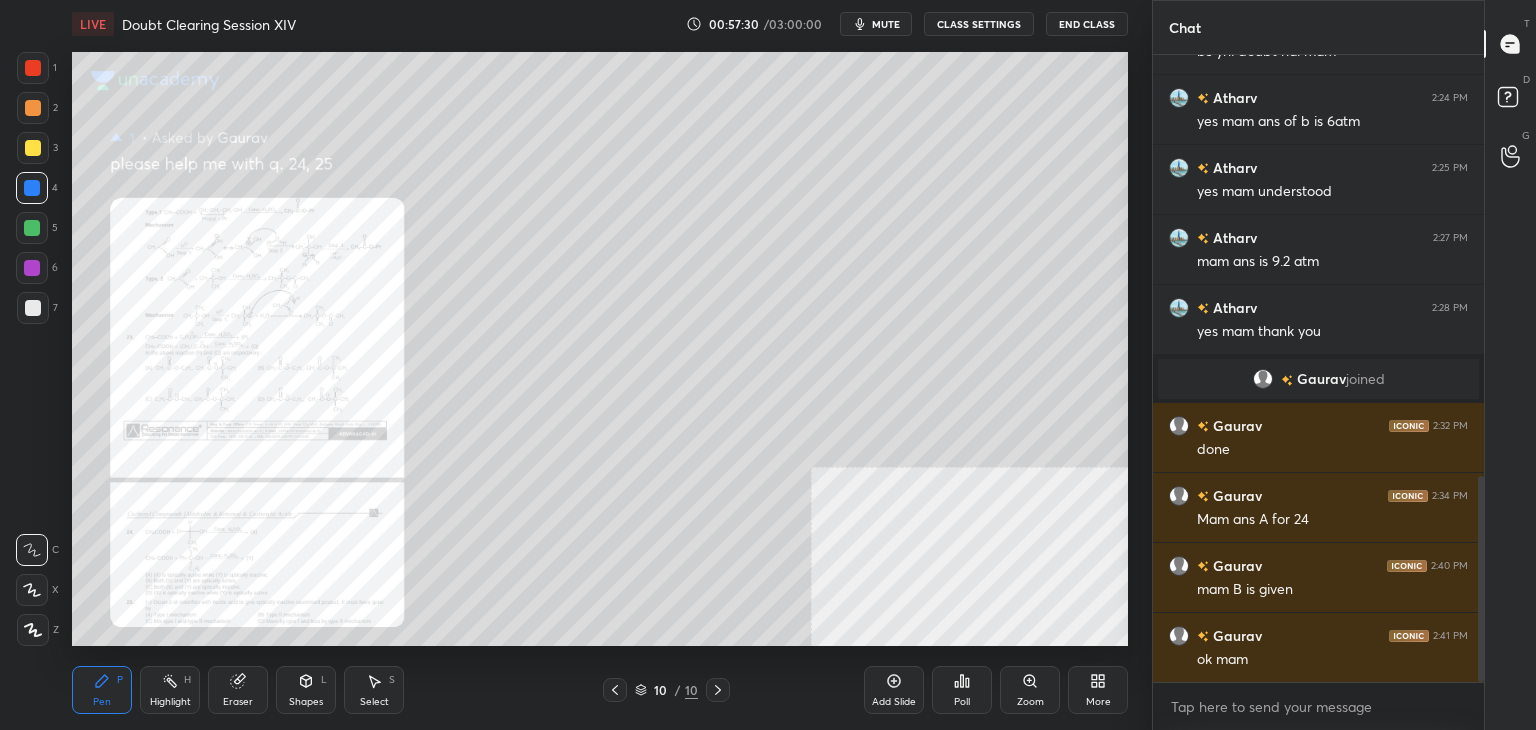 click on "mute" at bounding box center (876, 24) 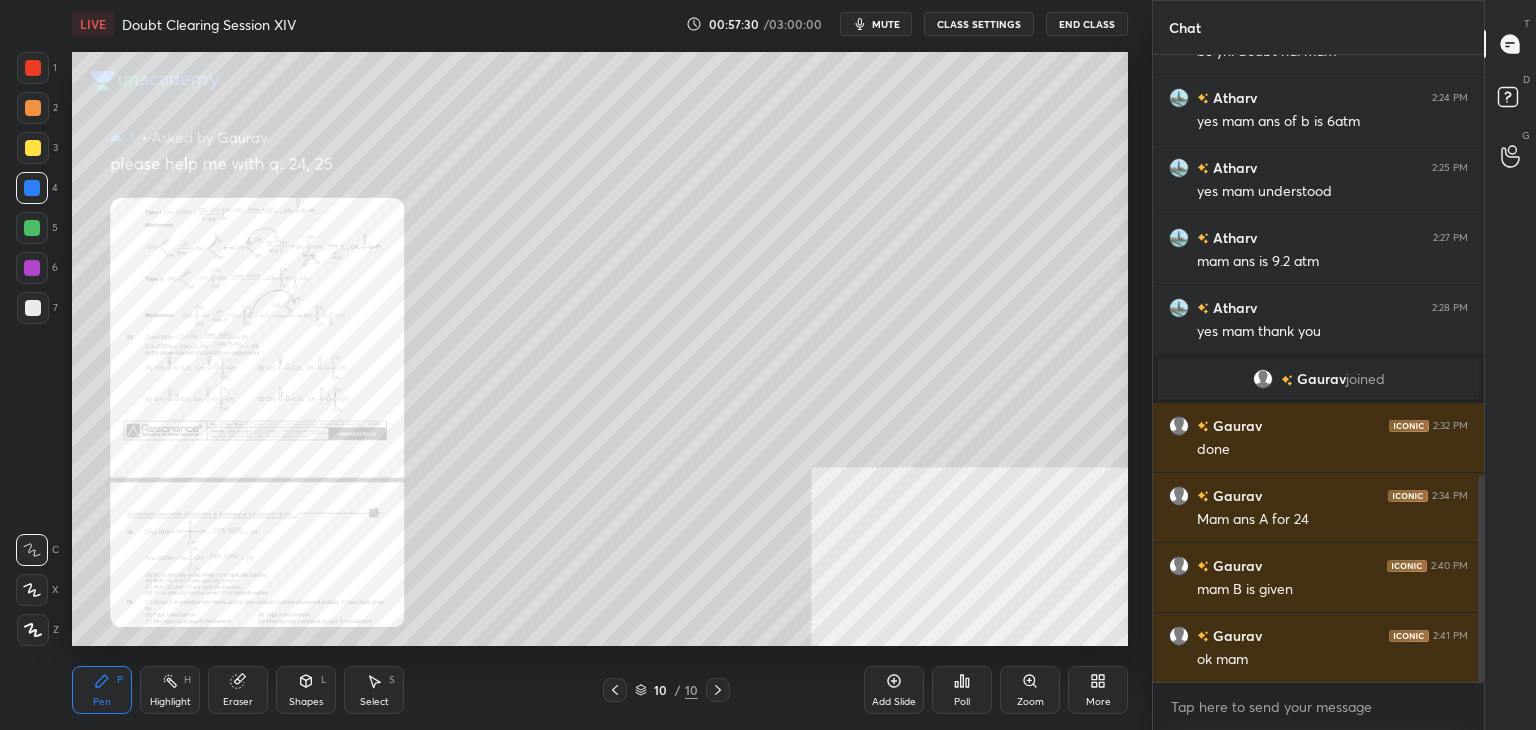 click on "mute" at bounding box center (876, 24) 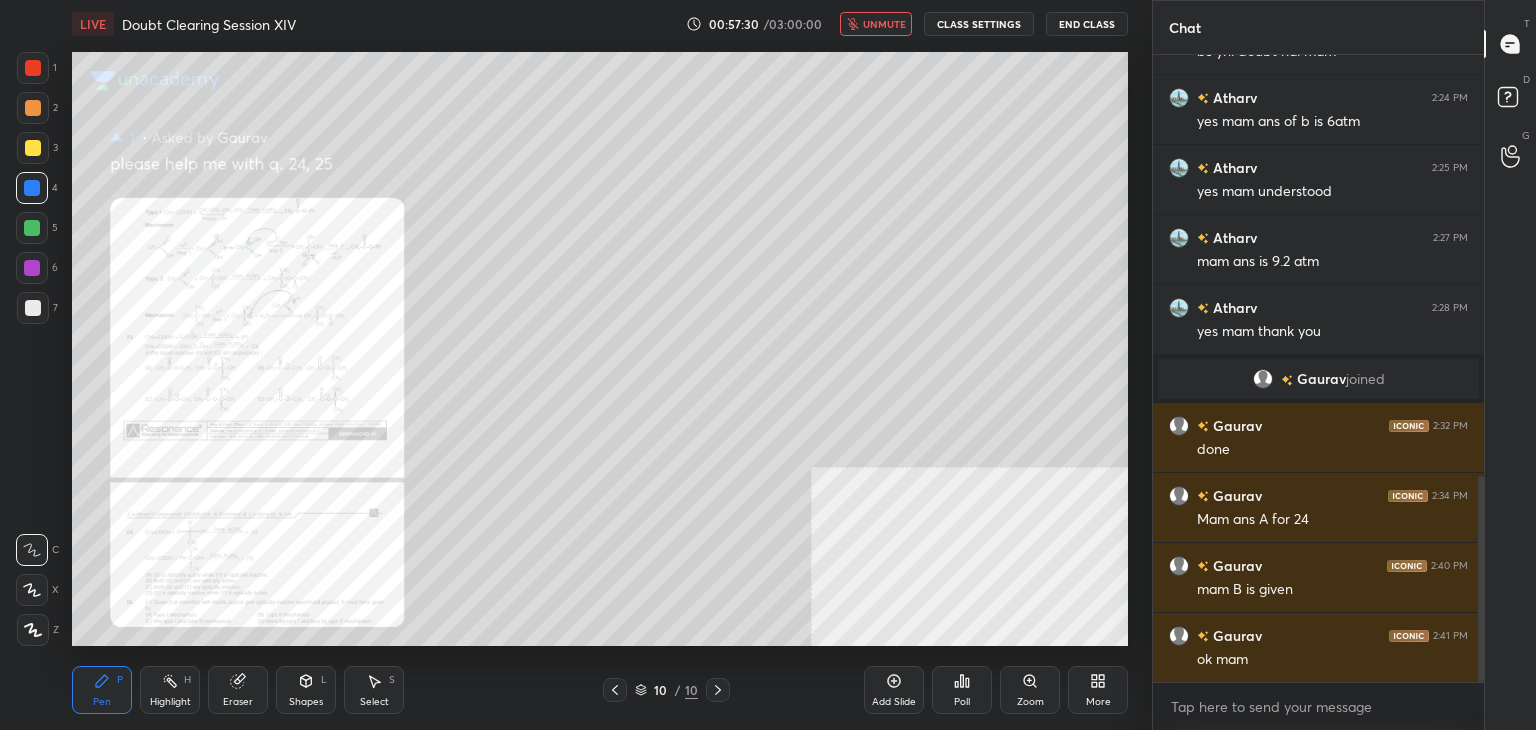 click on "unmute" at bounding box center (876, 24) 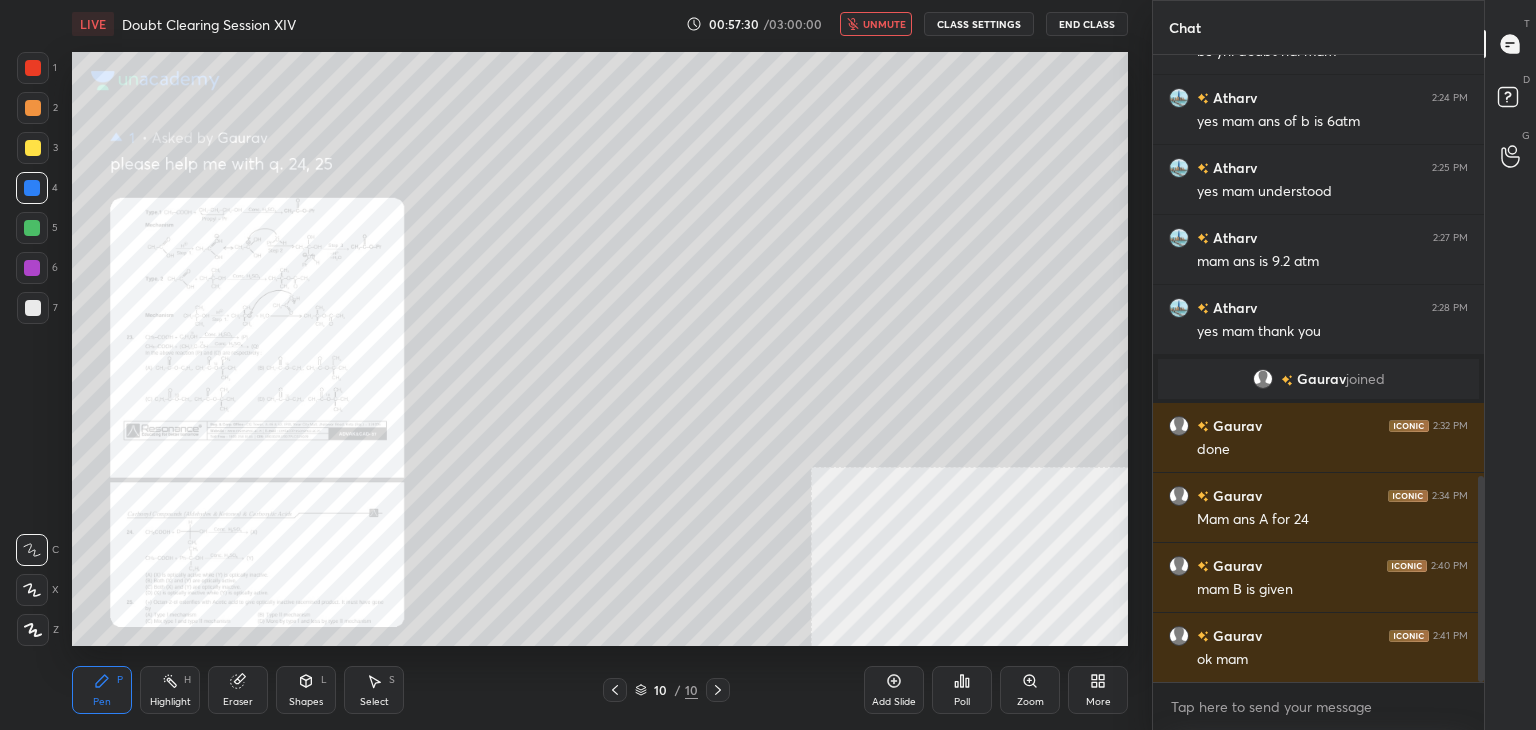 click on "unmute" at bounding box center [876, 24] 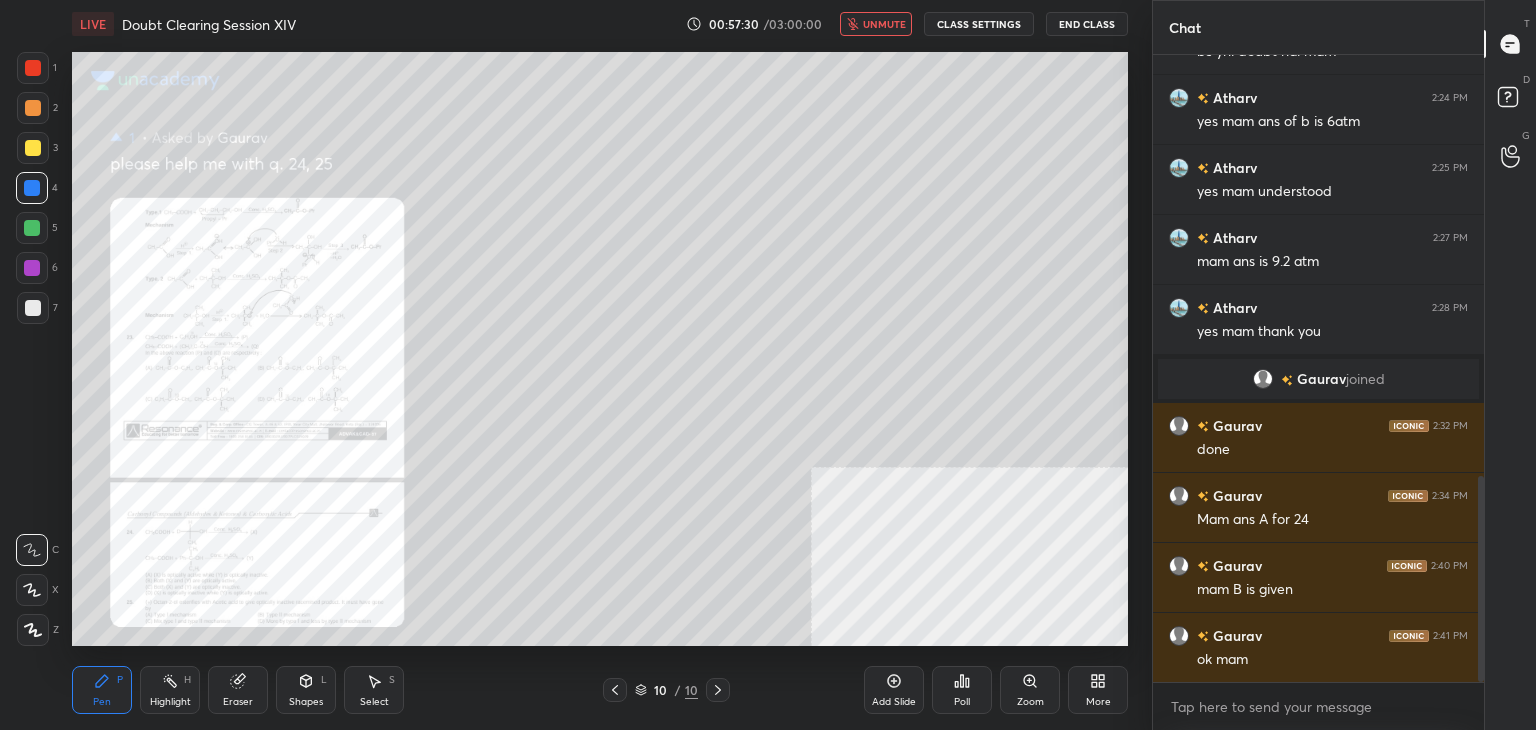 click on "unmute" at bounding box center [876, 24] 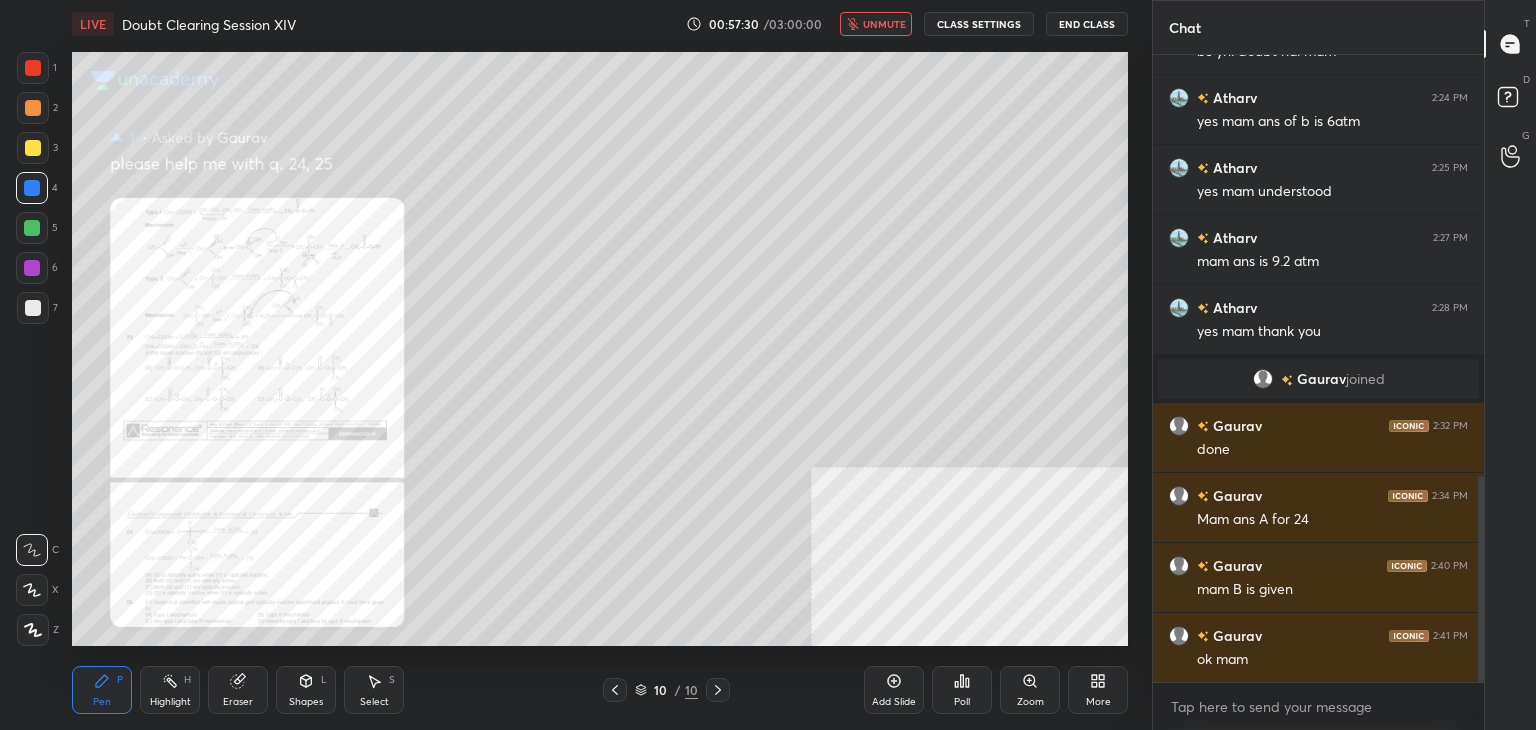 click on "unmute" at bounding box center (876, 24) 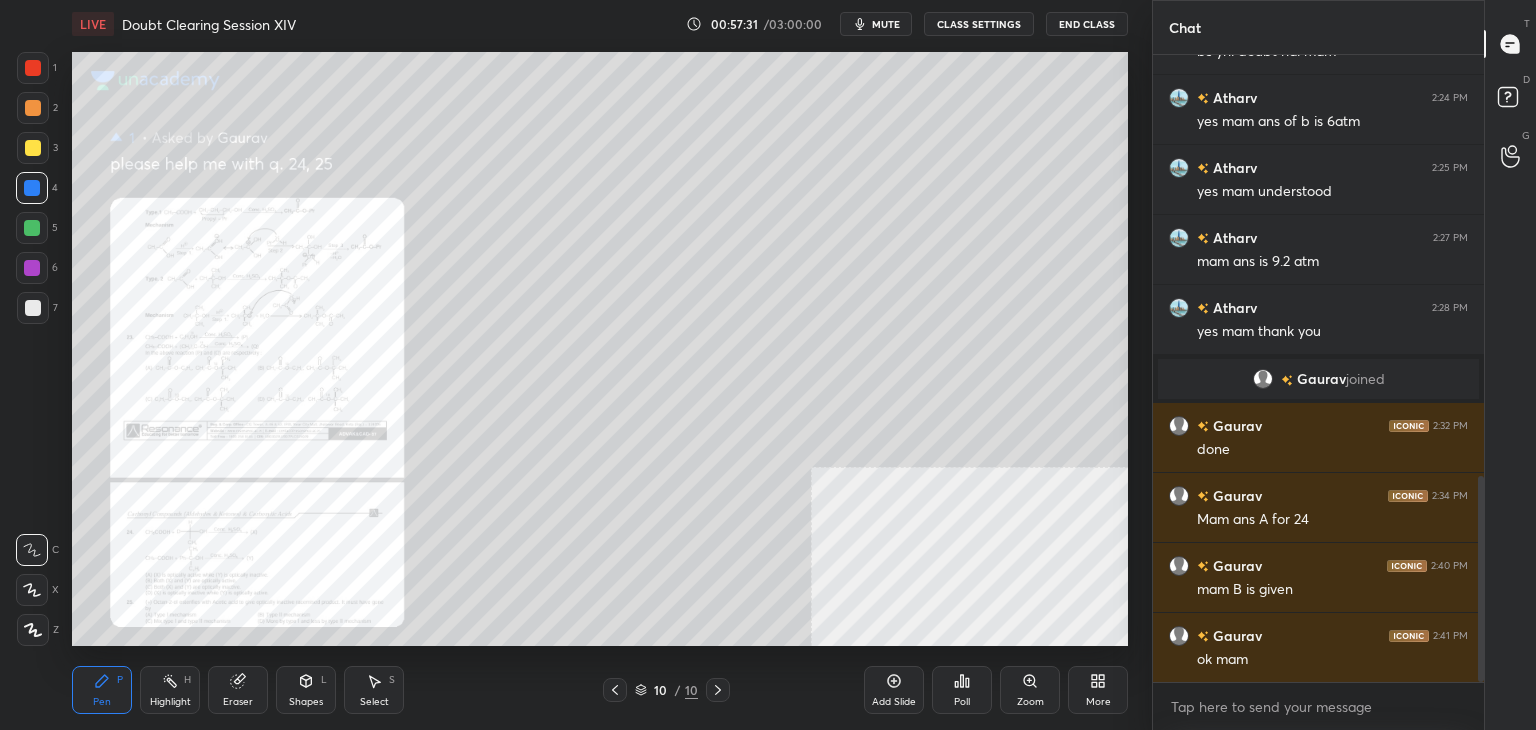 click on "mute" at bounding box center [876, 24] 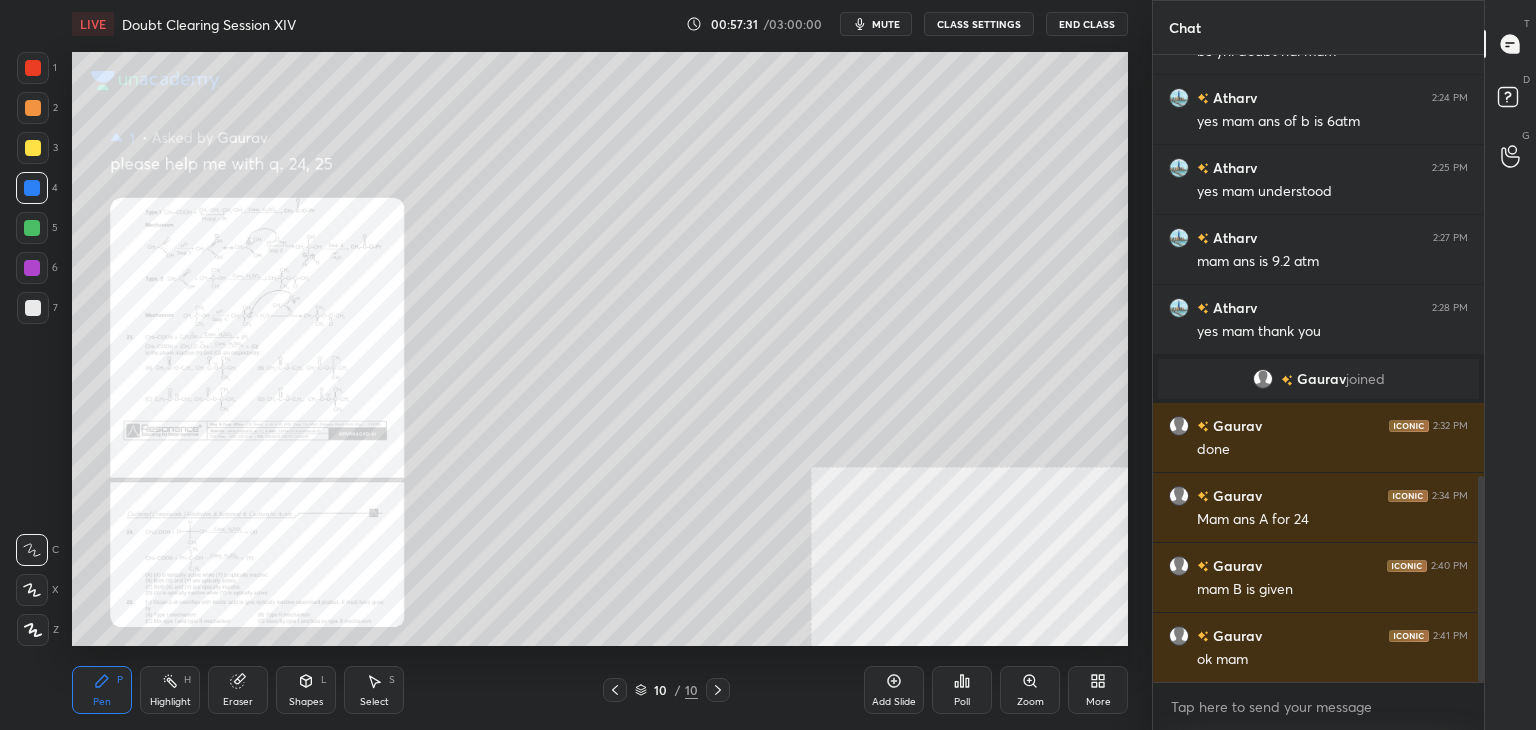 click on "mute" at bounding box center [876, 24] 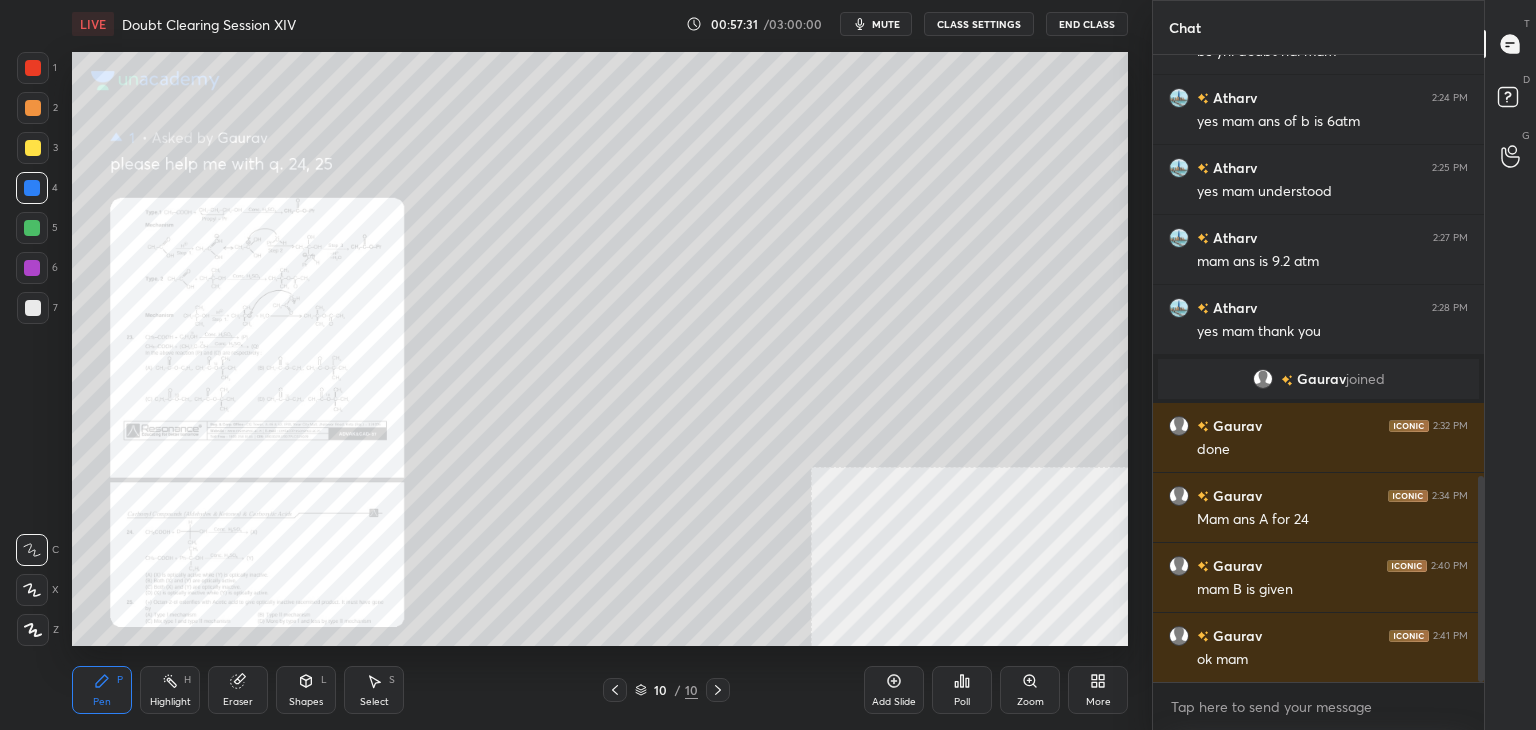click on "mute" at bounding box center [876, 24] 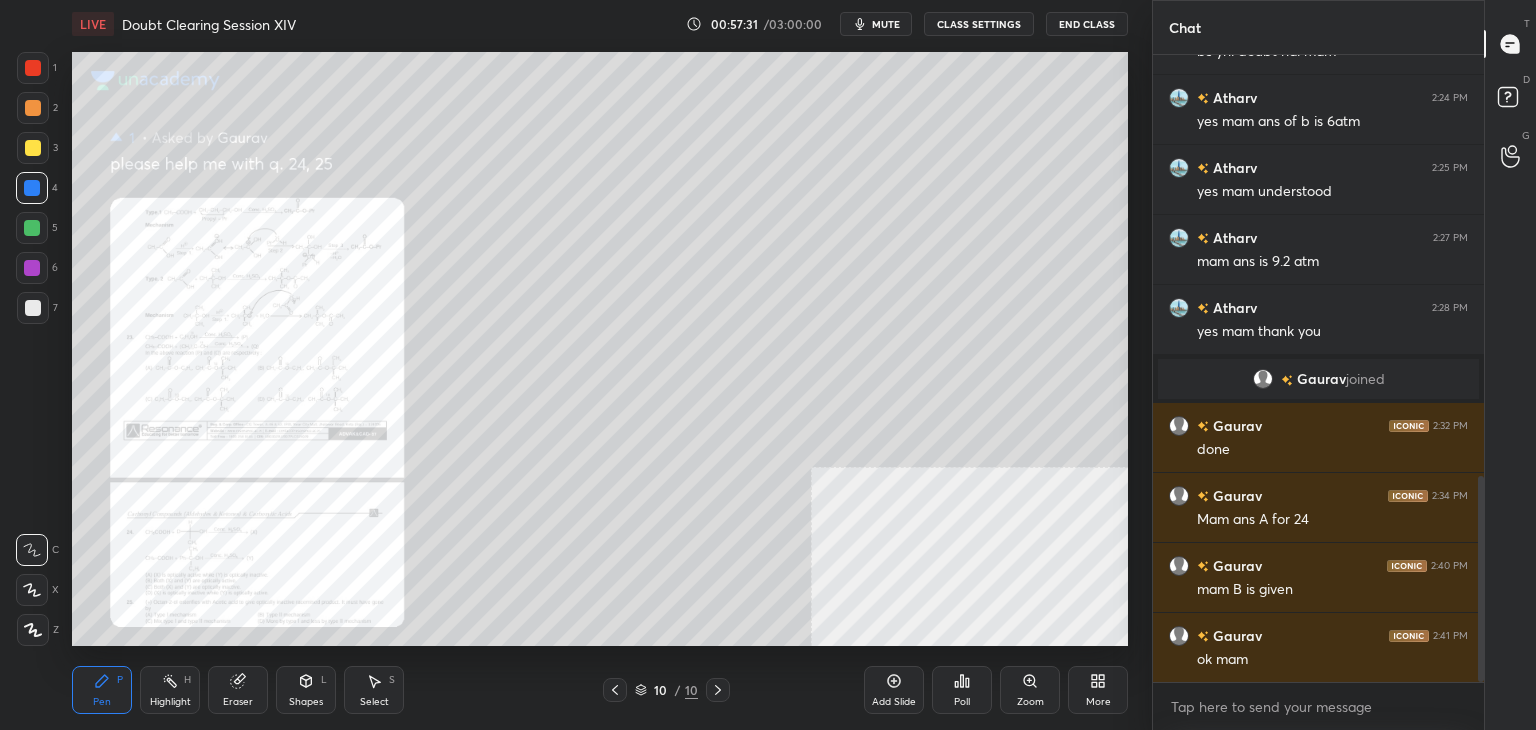 click on "mute" at bounding box center [876, 24] 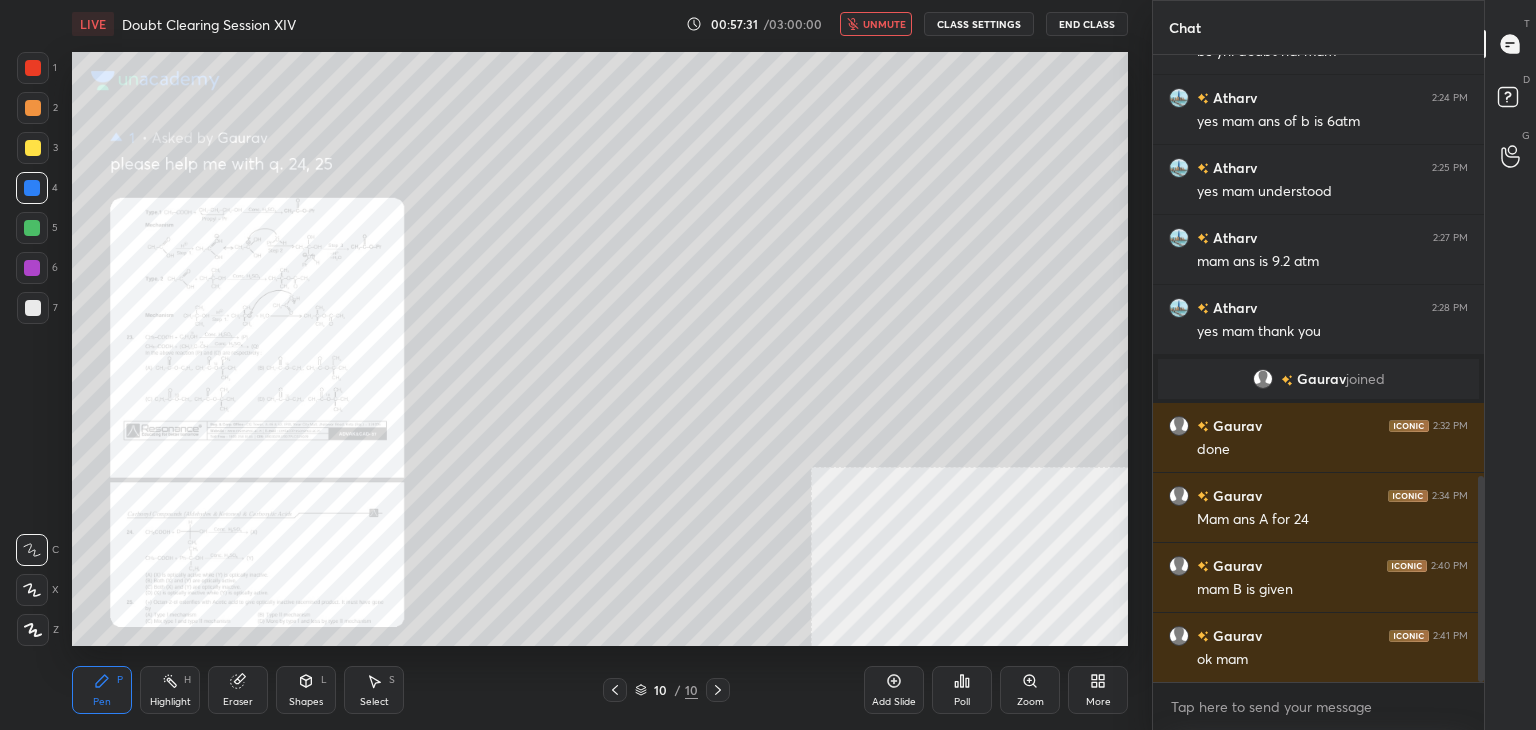 click on "unmute" at bounding box center (876, 24) 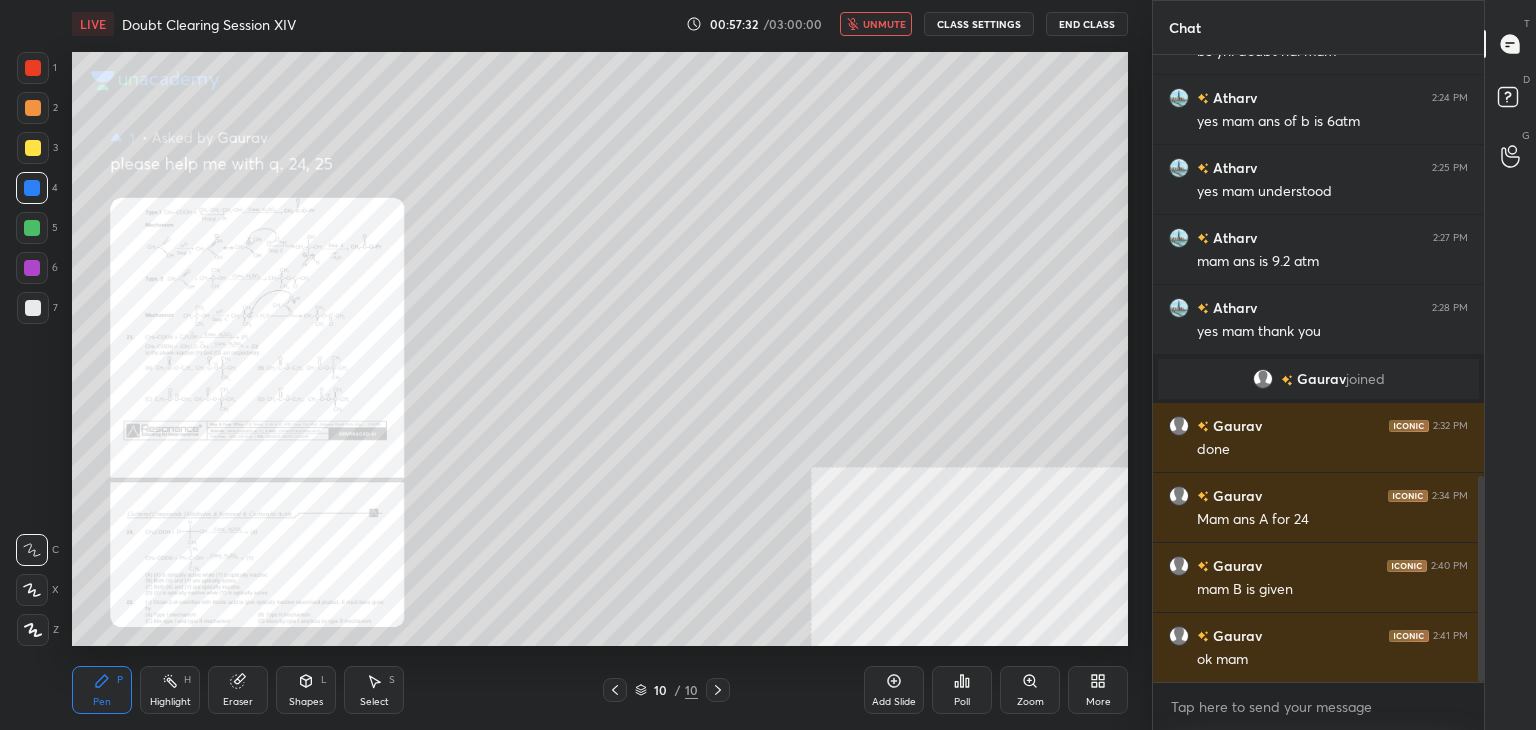 click on "unmute" at bounding box center (876, 24) 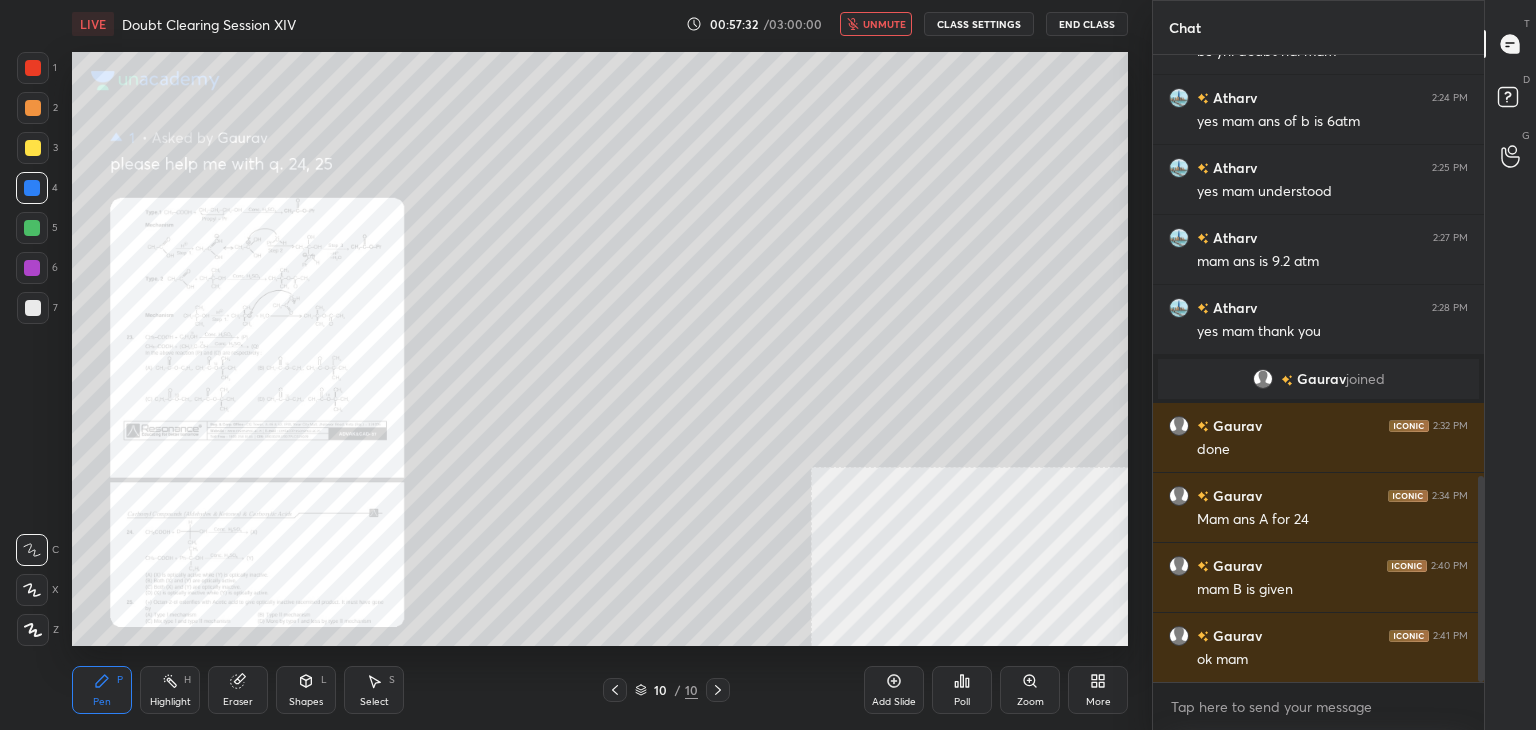 click on "unmute" at bounding box center [876, 24] 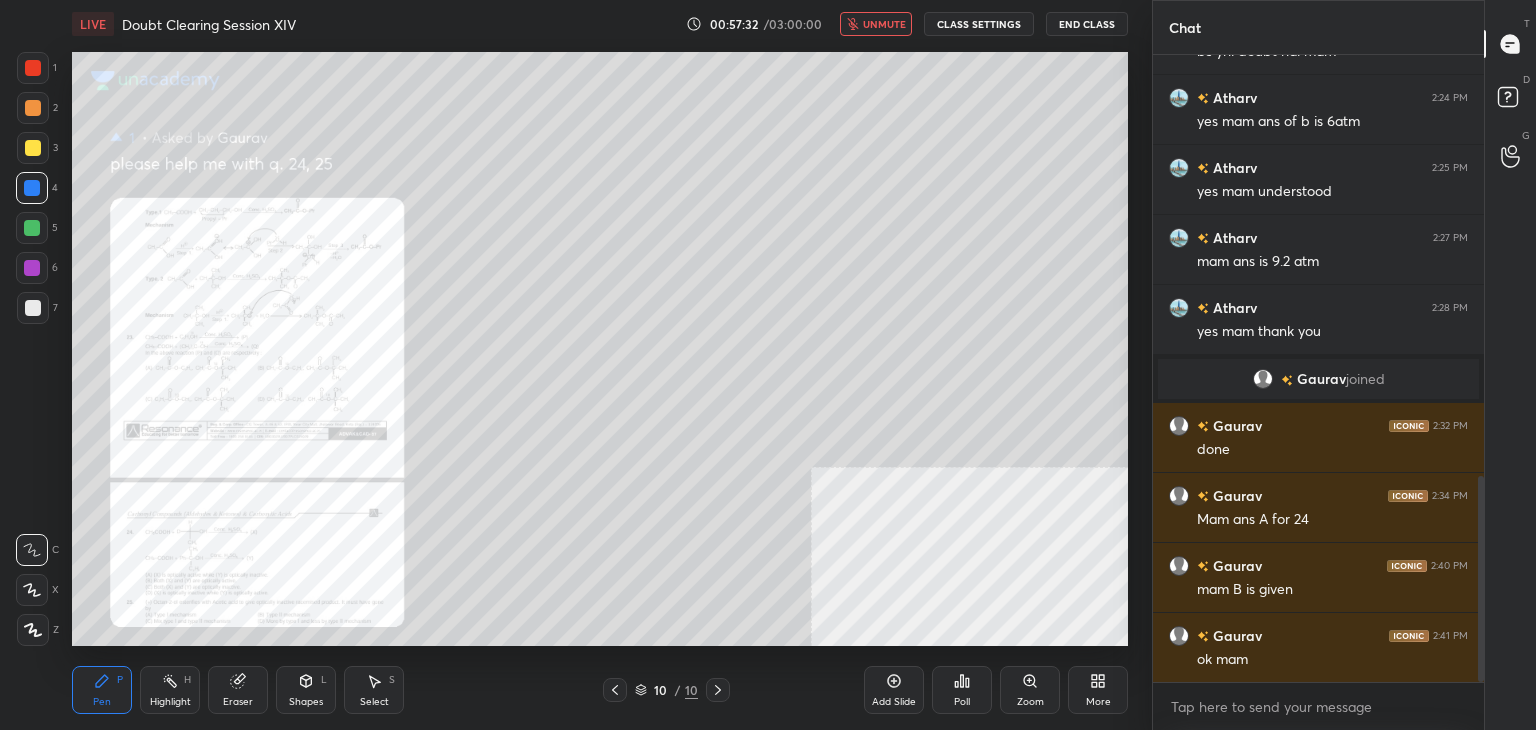 click on "unmute" at bounding box center (876, 24) 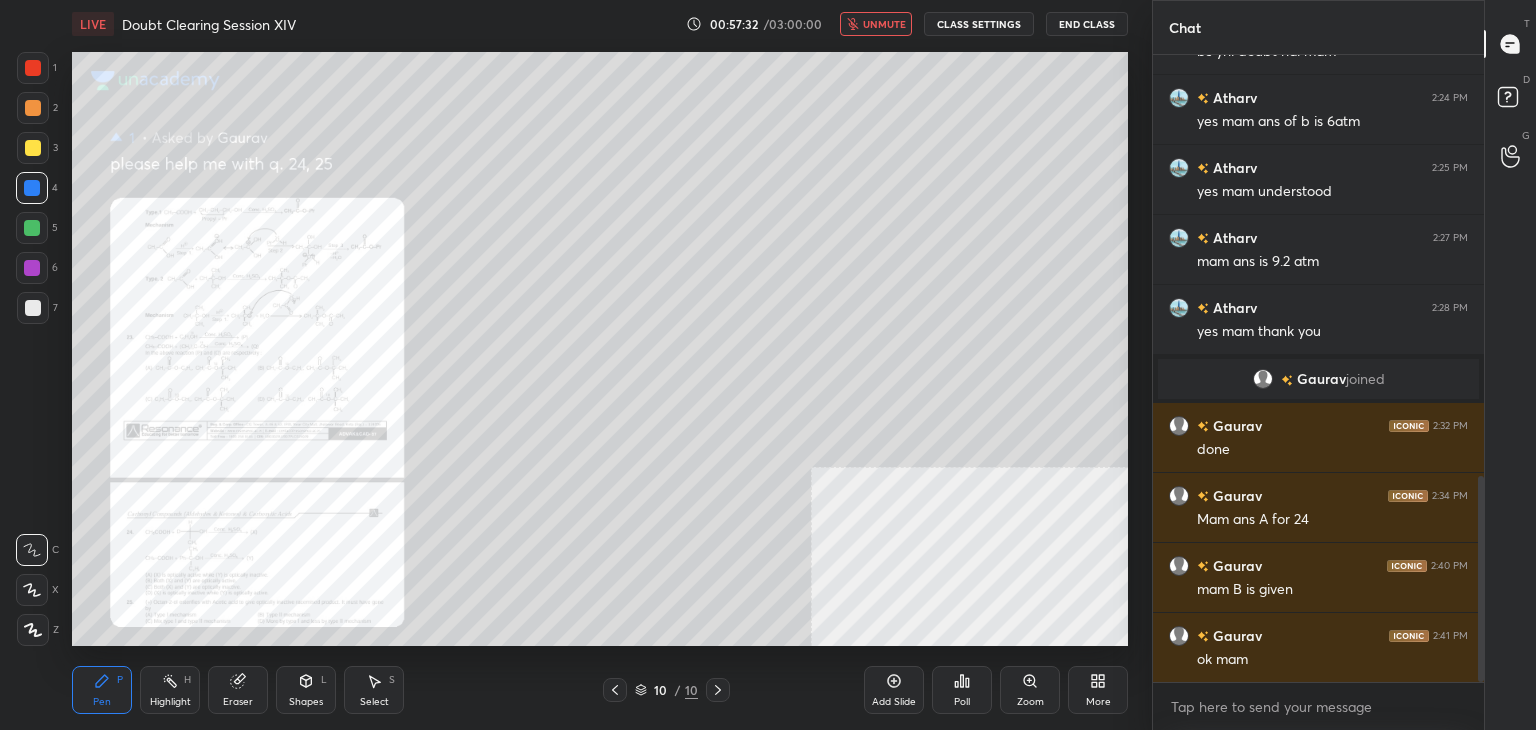 click on "unmute" at bounding box center [876, 24] 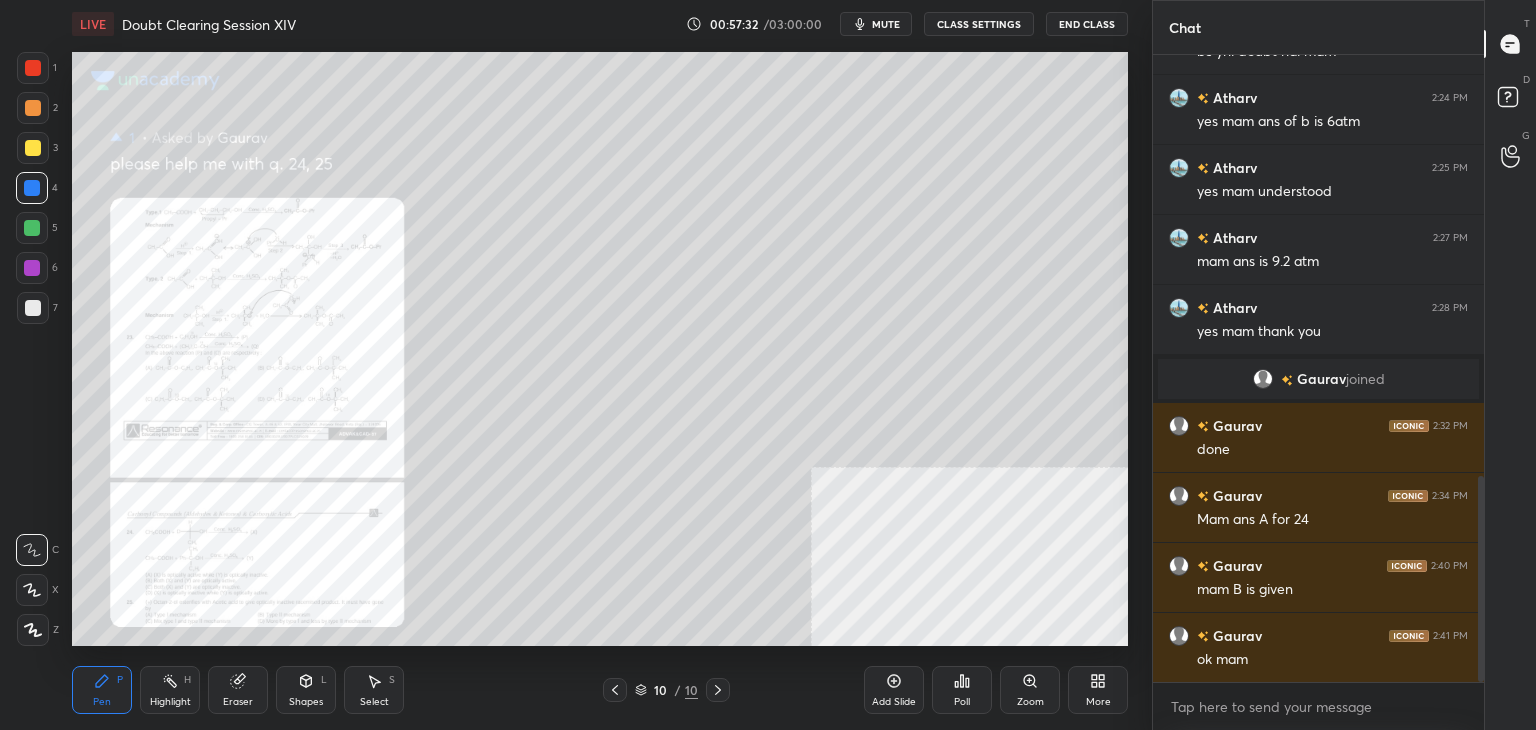 click on "mute" at bounding box center [876, 24] 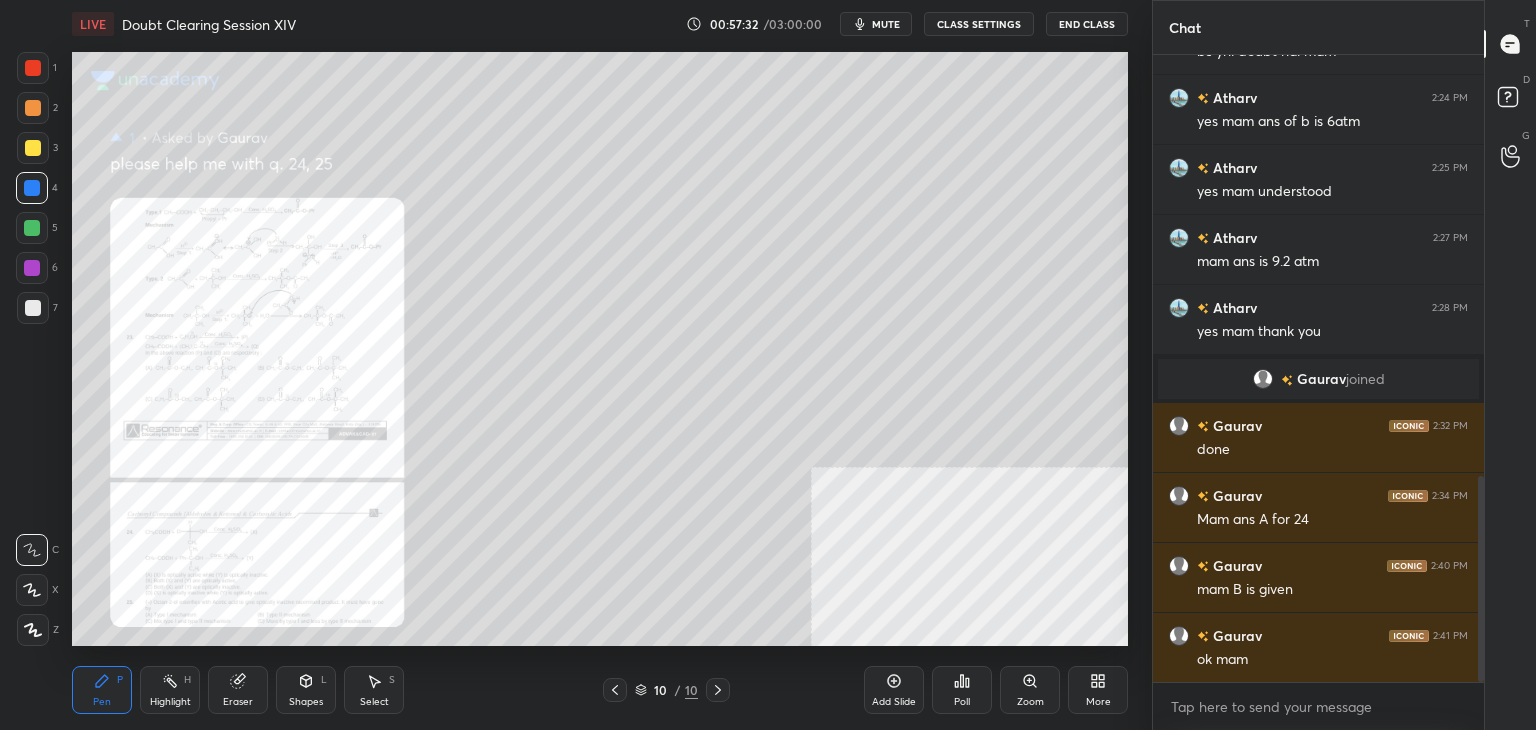 click on "mute" at bounding box center [876, 24] 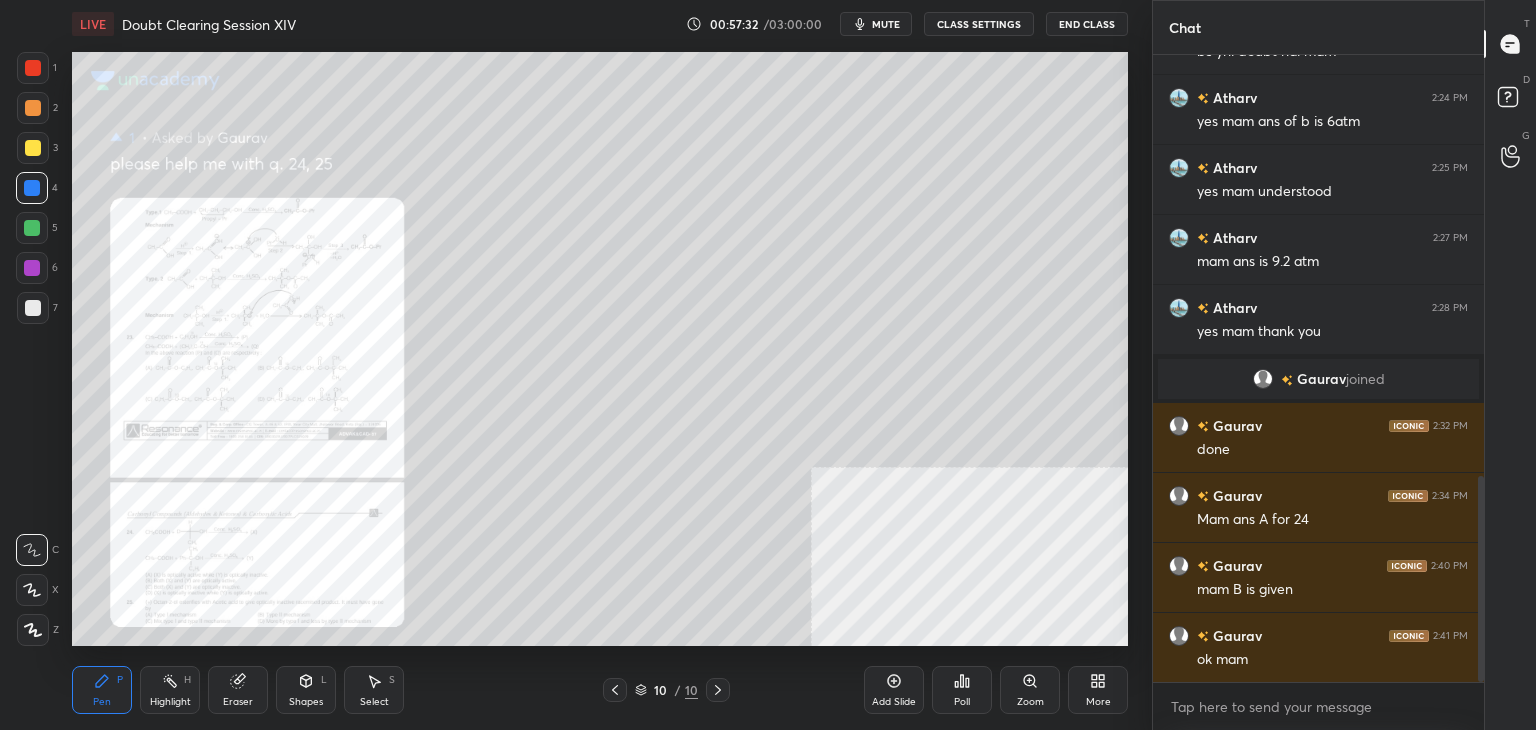click on "mute" at bounding box center (876, 24) 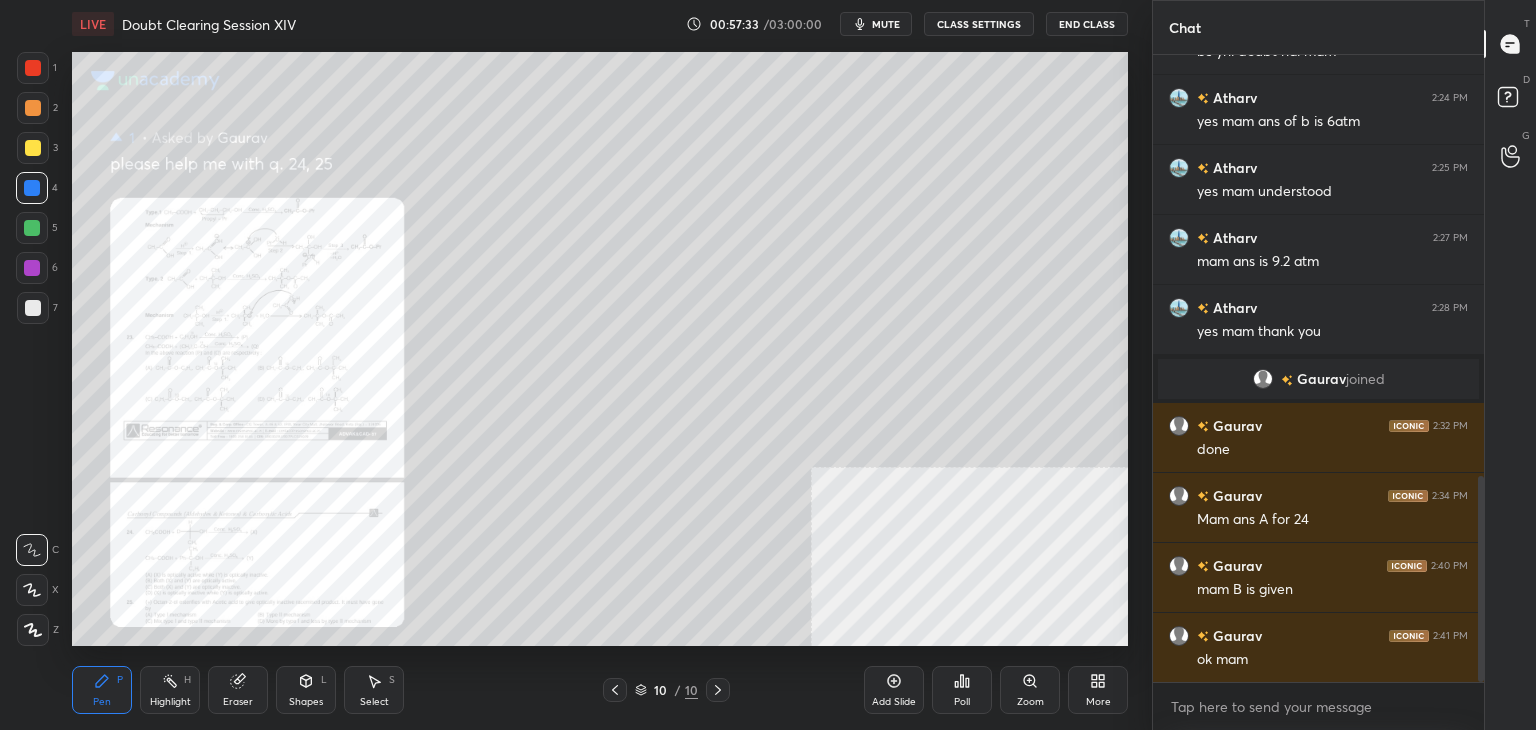 click on "mute" at bounding box center (876, 24) 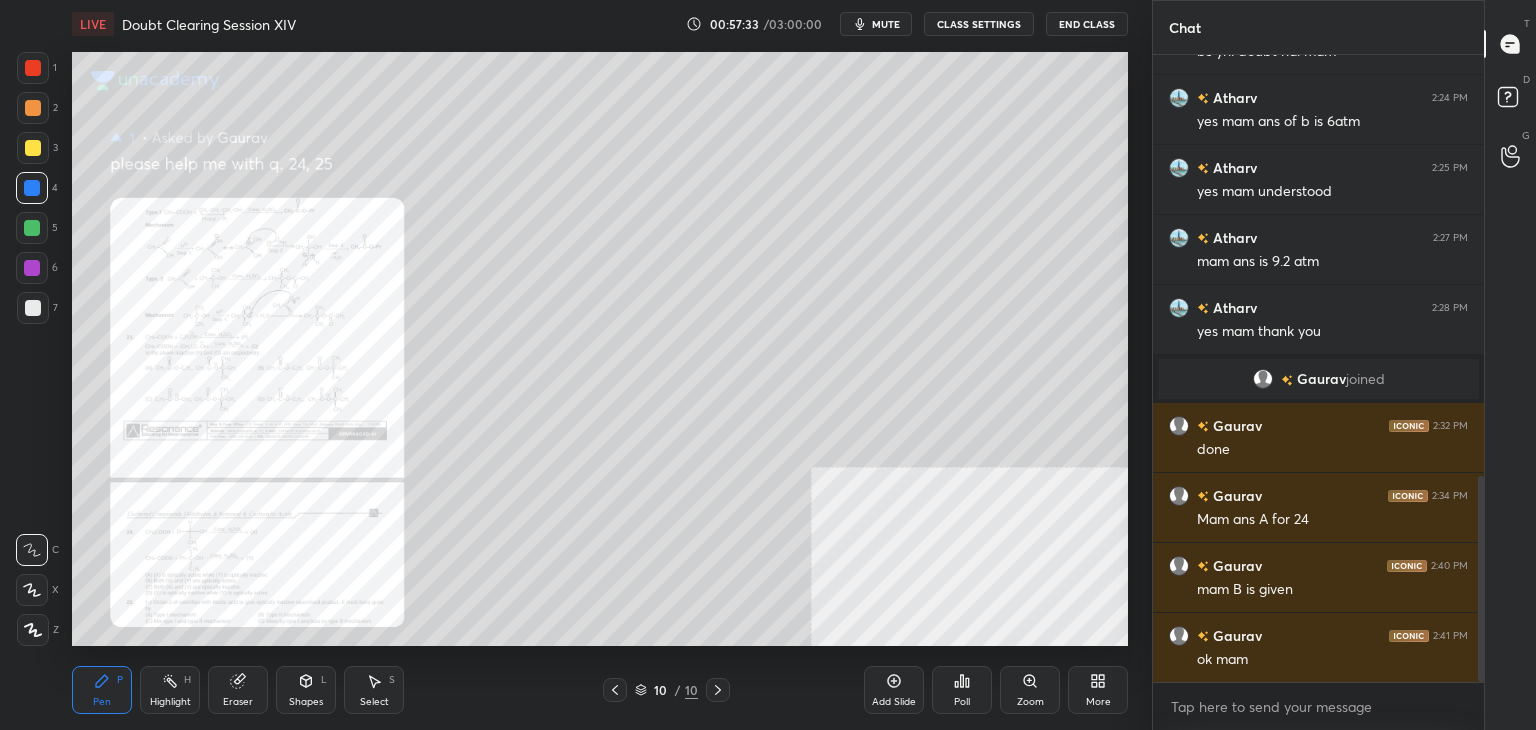 click on "mute" at bounding box center (876, 24) 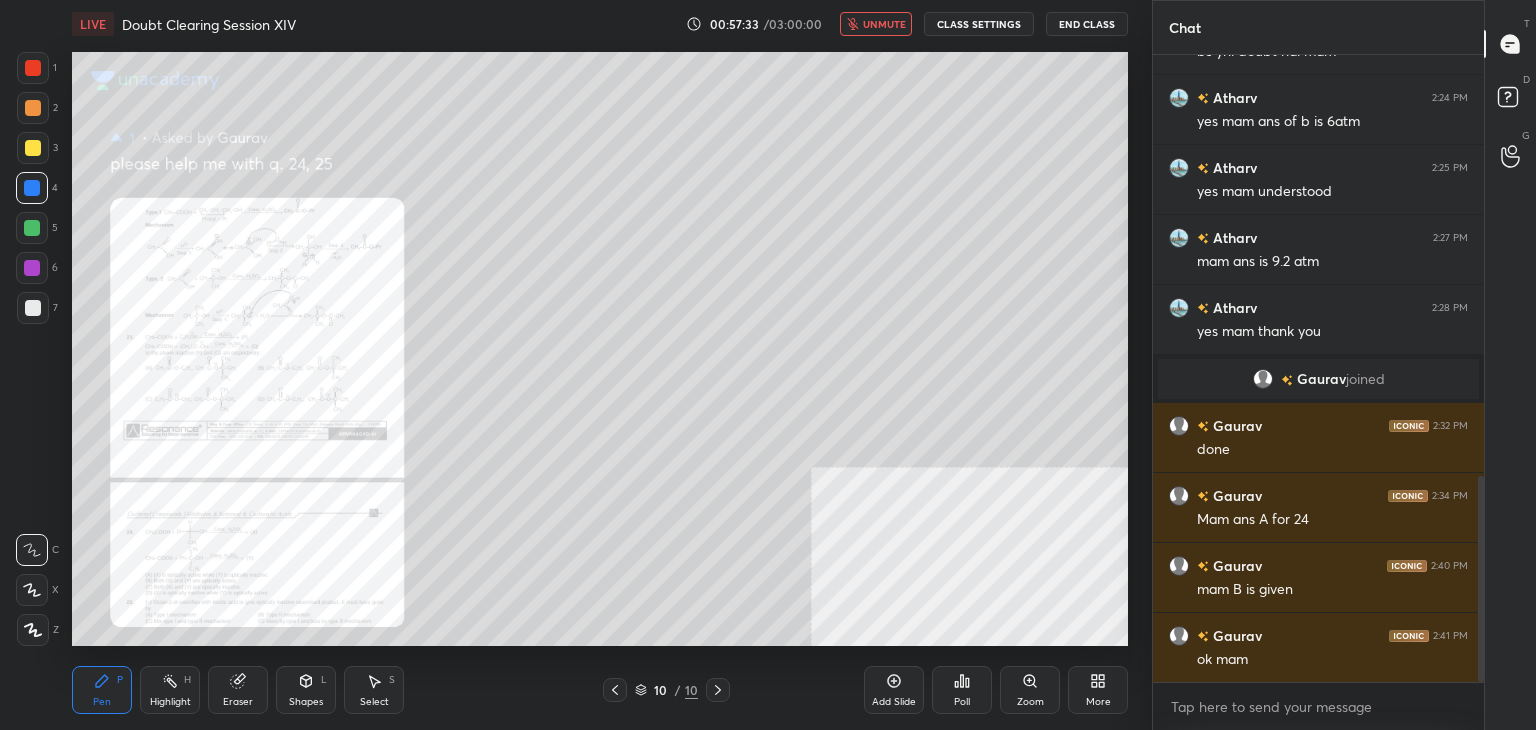 click on "unmute" at bounding box center [876, 24] 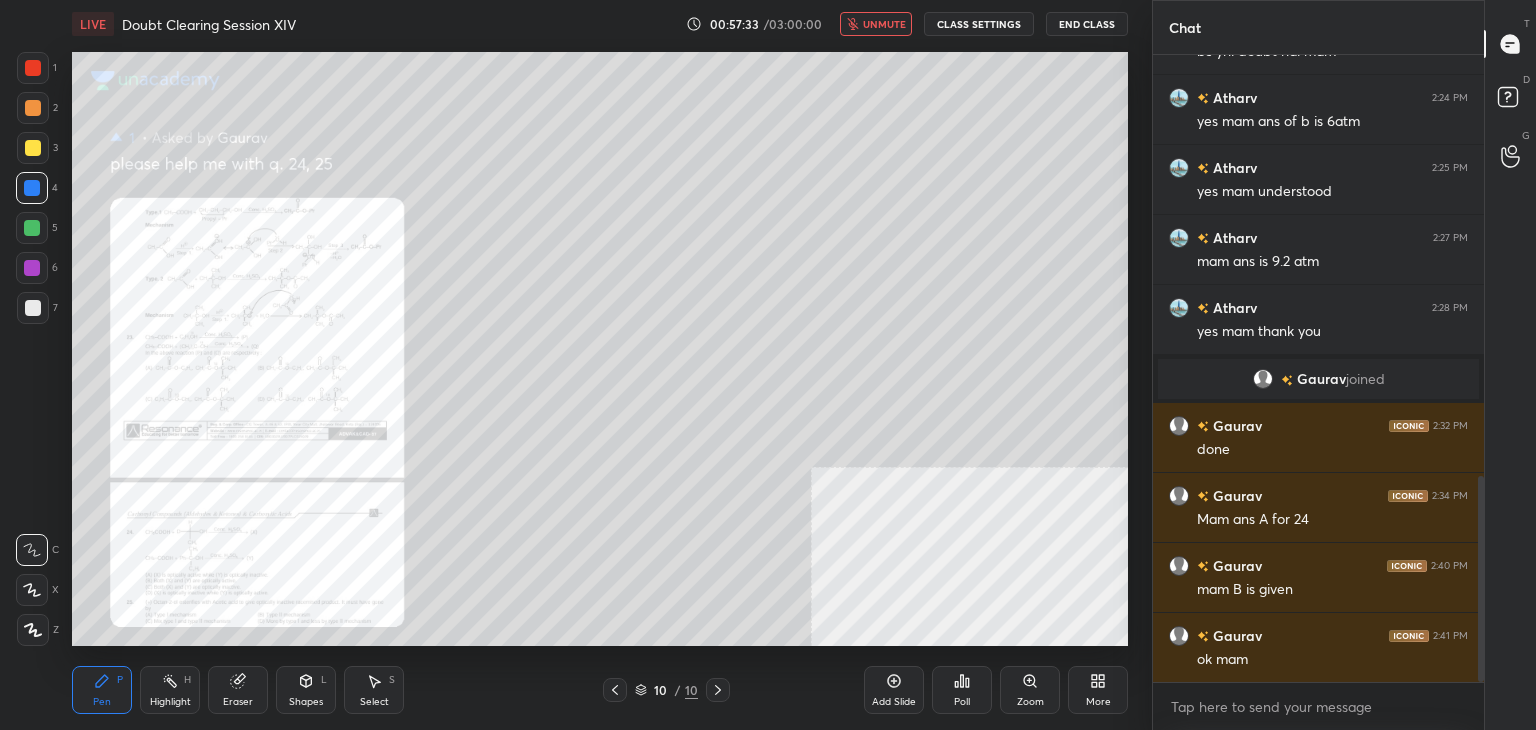 click on "unmute" at bounding box center [876, 24] 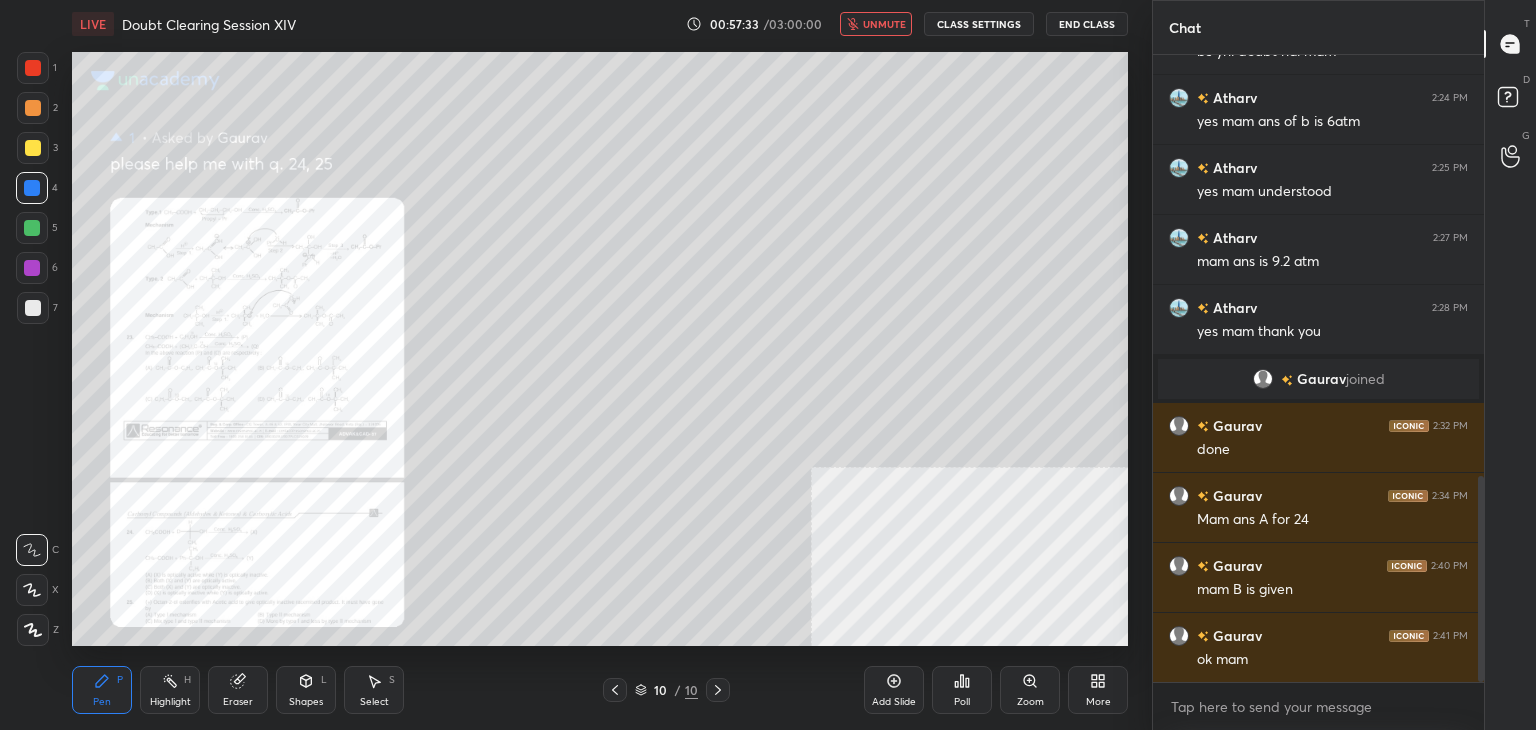 click on "unmute" at bounding box center (876, 24) 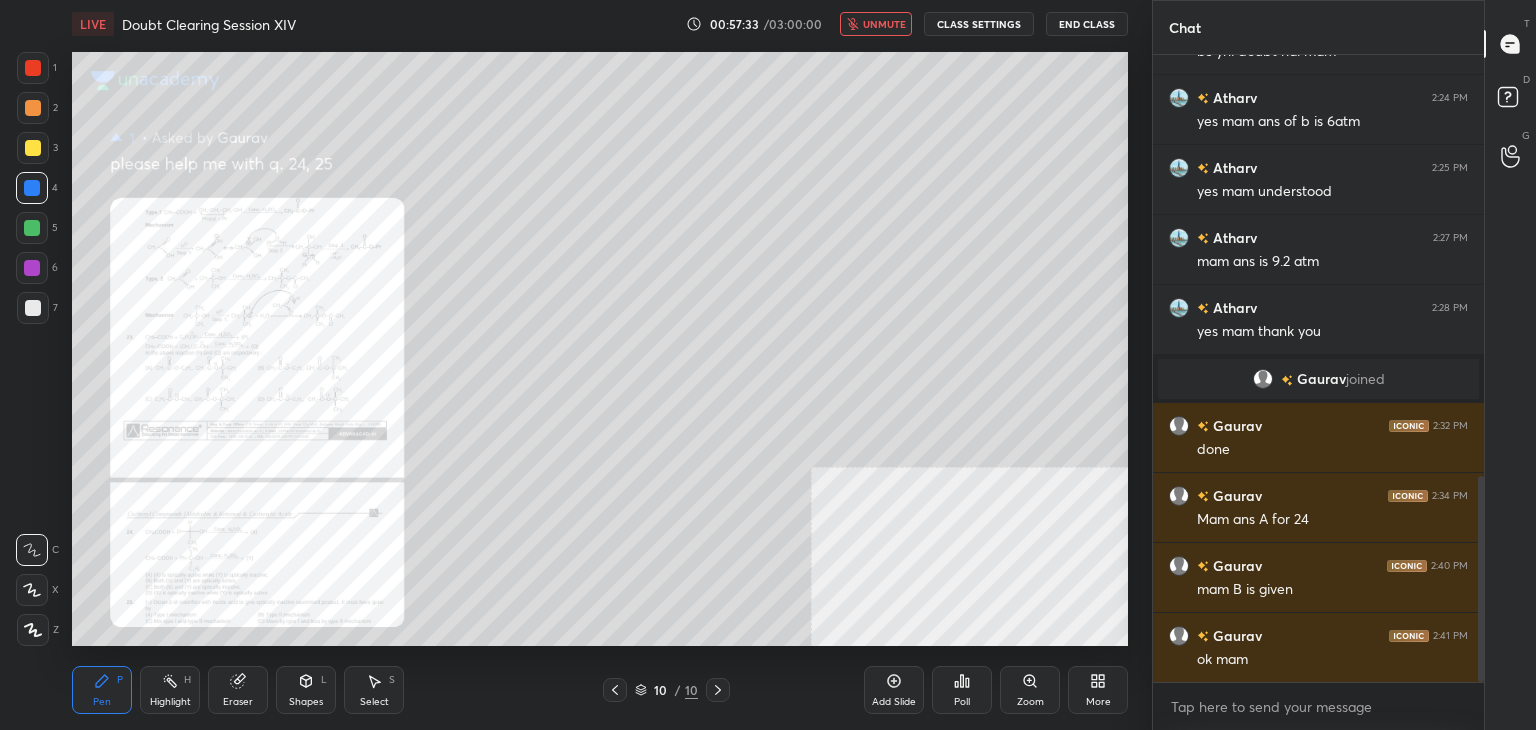 click on "unmute" at bounding box center (876, 24) 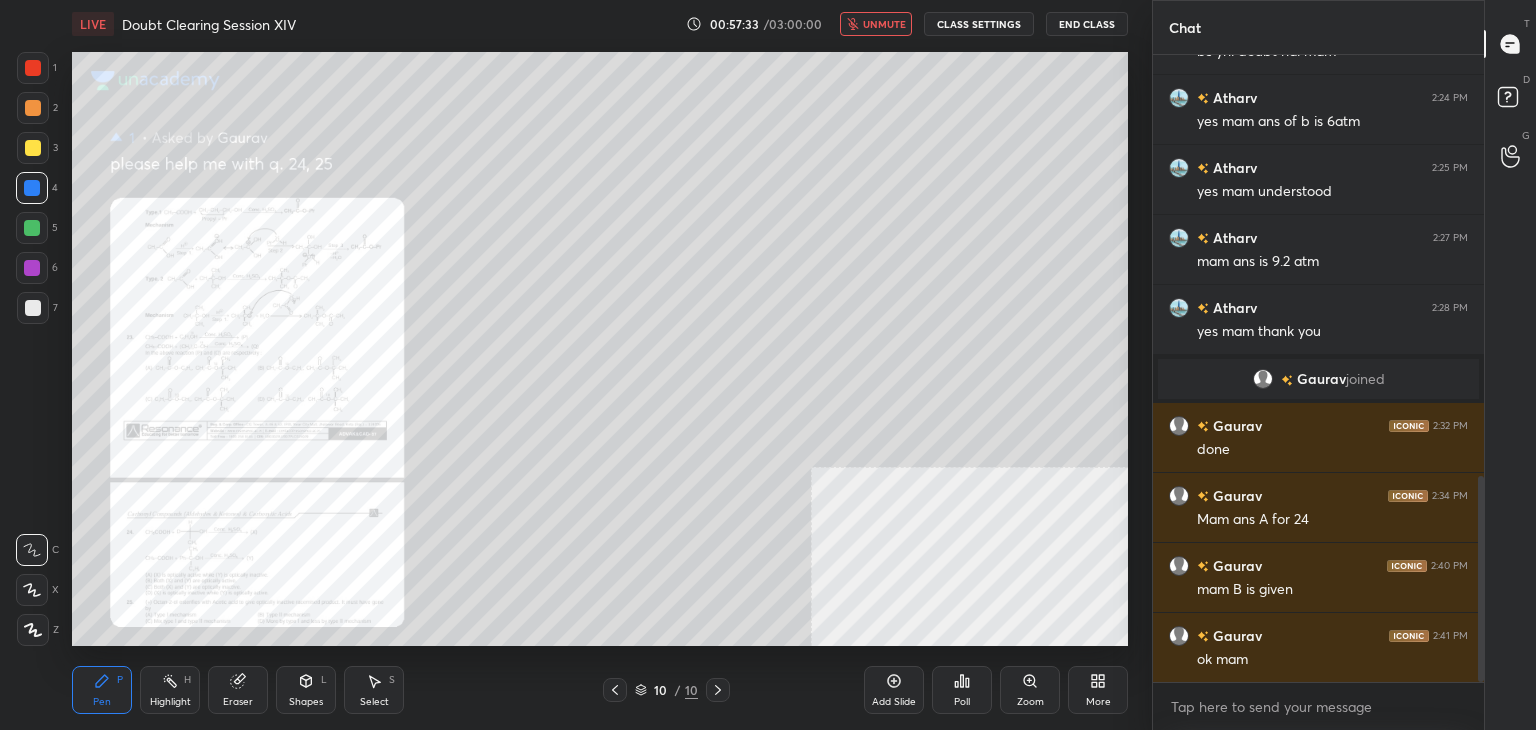 click on "unmute" at bounding box center (876, 24) 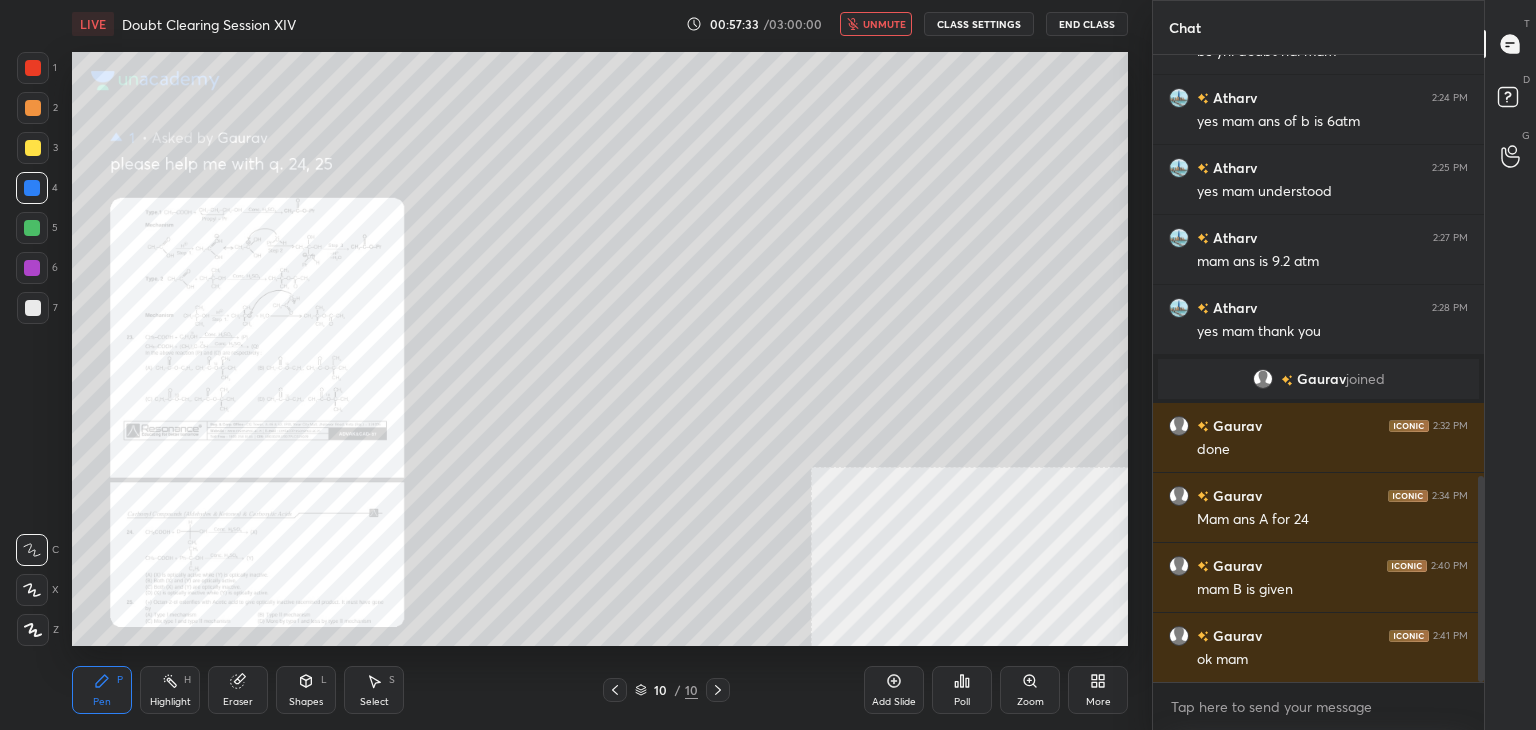 click on "unmute" at bounding box center [876, 24] 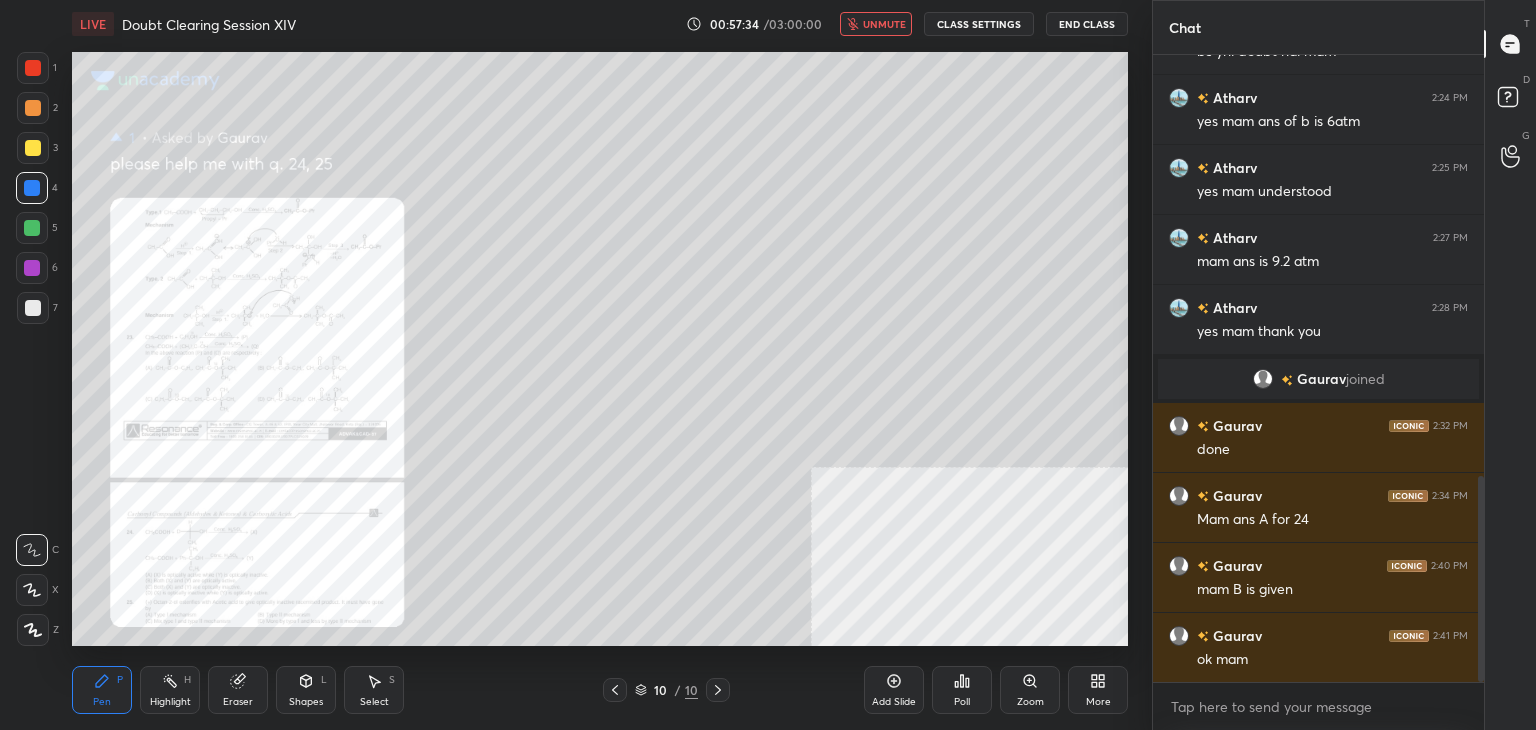 click on "unmute" at bounding box center (876, 24) 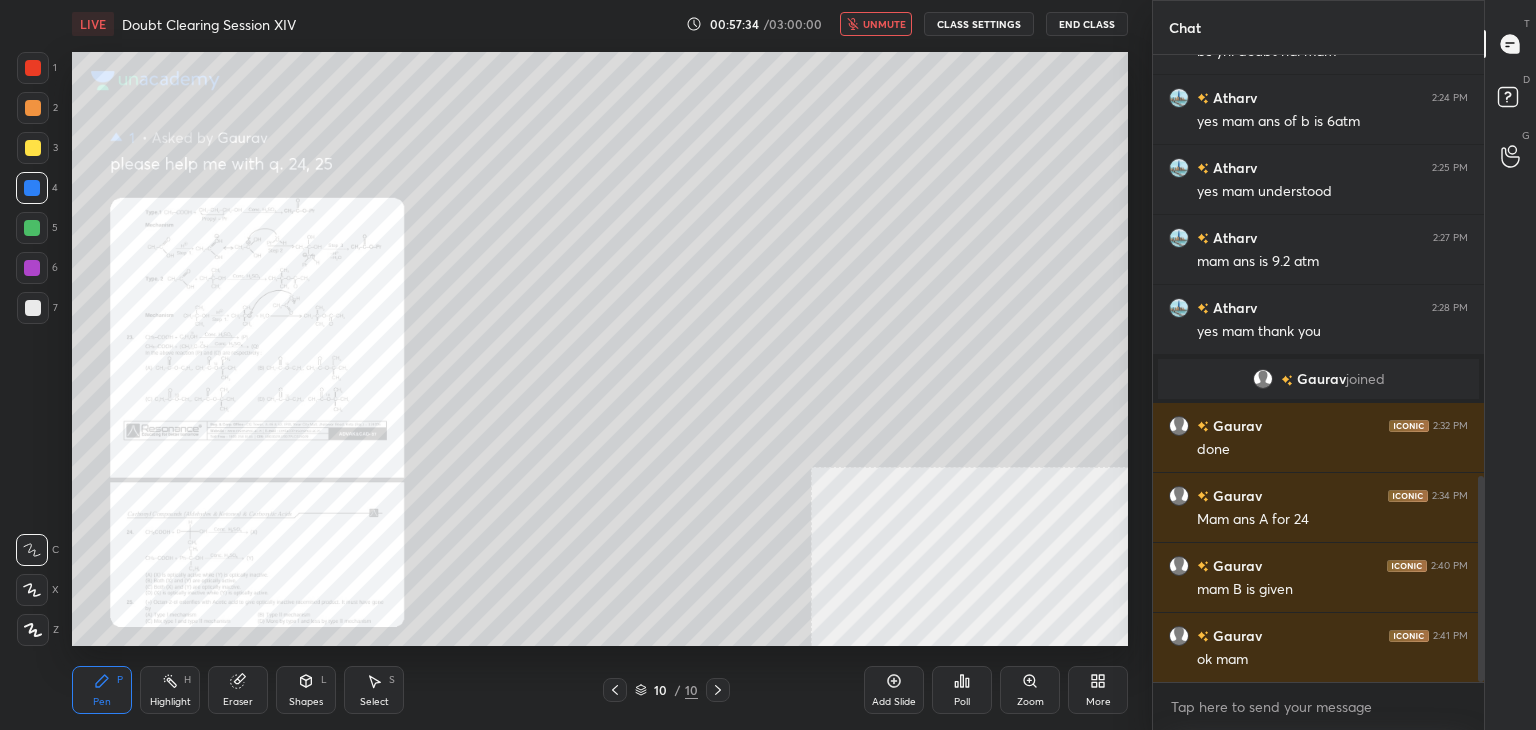 click on "unmute" at bounding box center (876, 24) 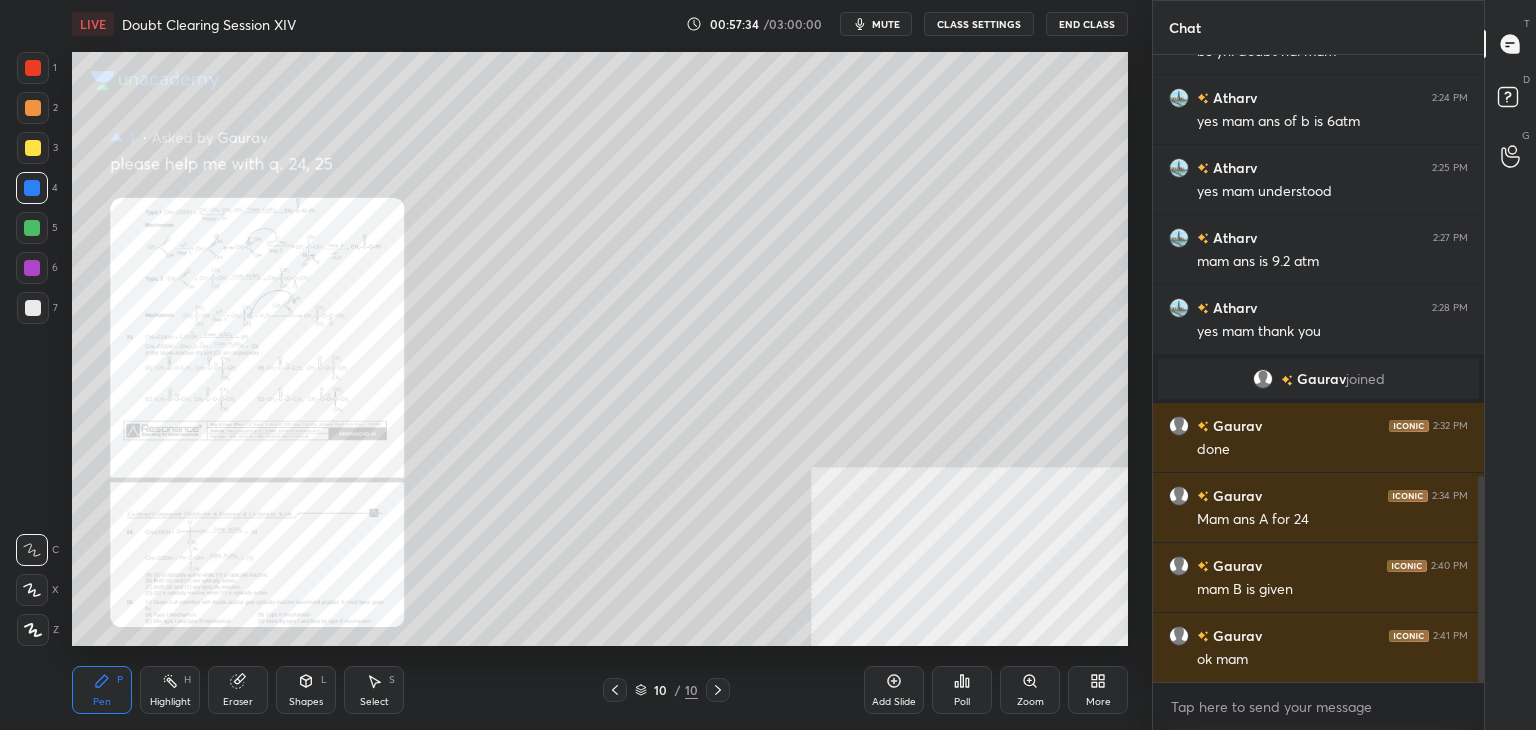 click on "mute" at bounding box center (876, 24) 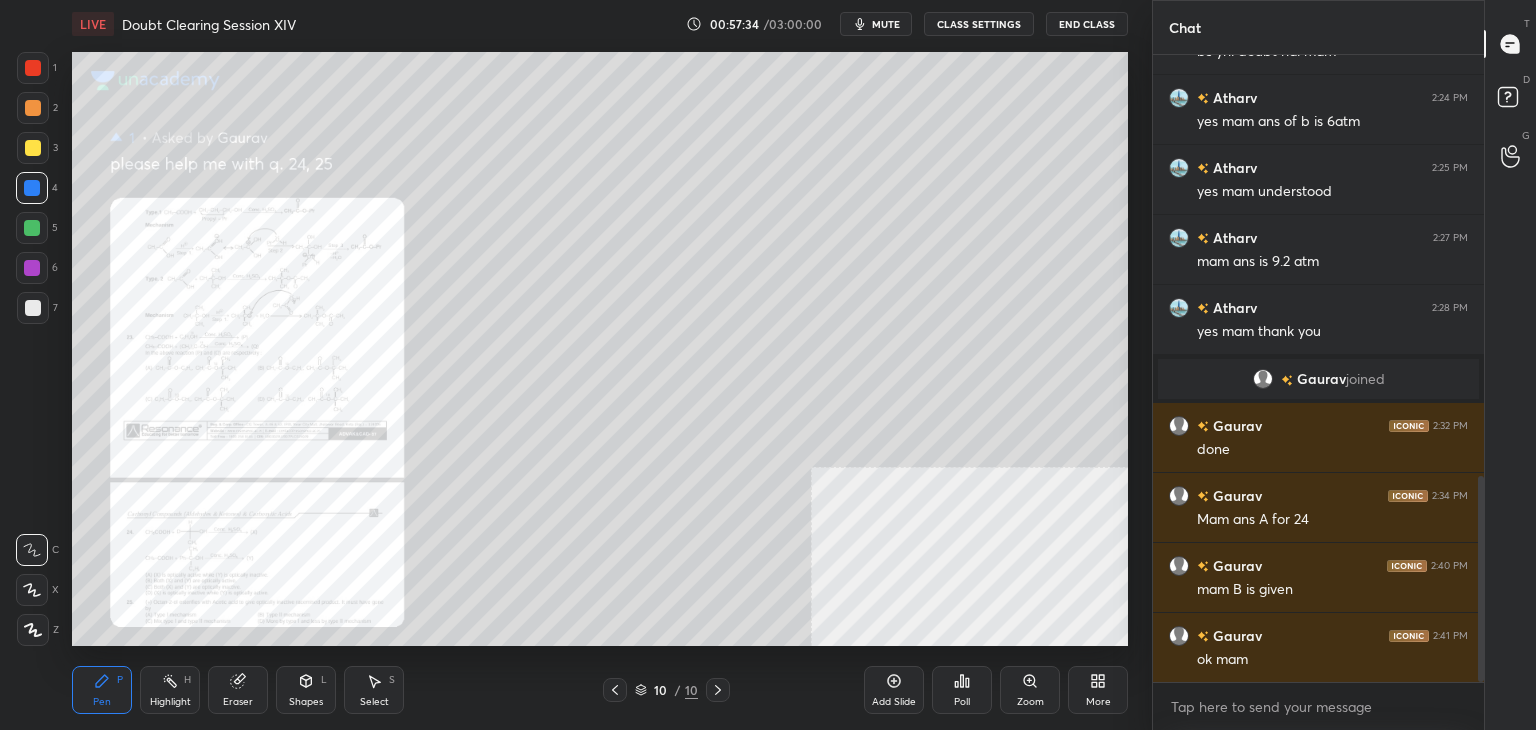 click on "mute" at bounding box center (876, 24) 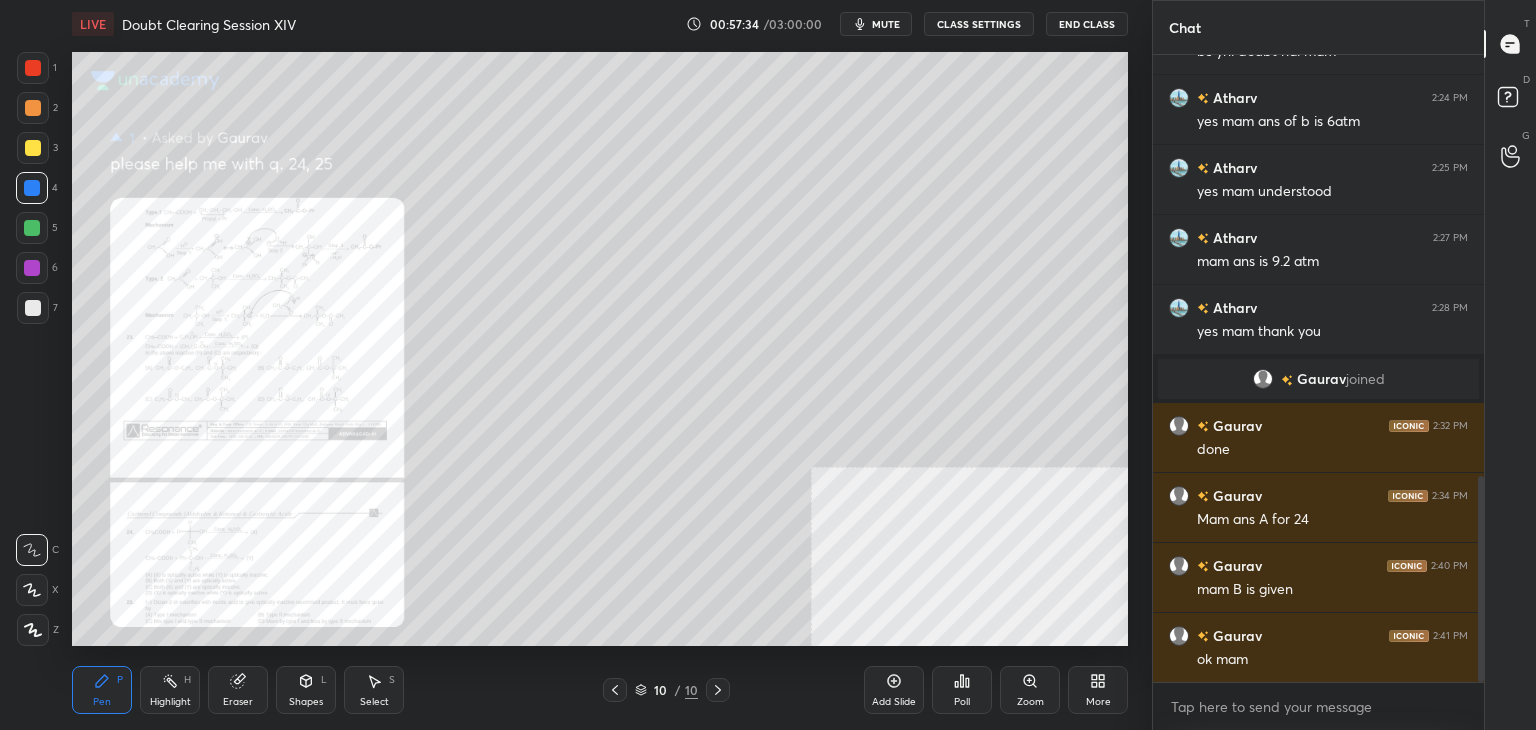 click on "mute" at bounding box center (876, 24) 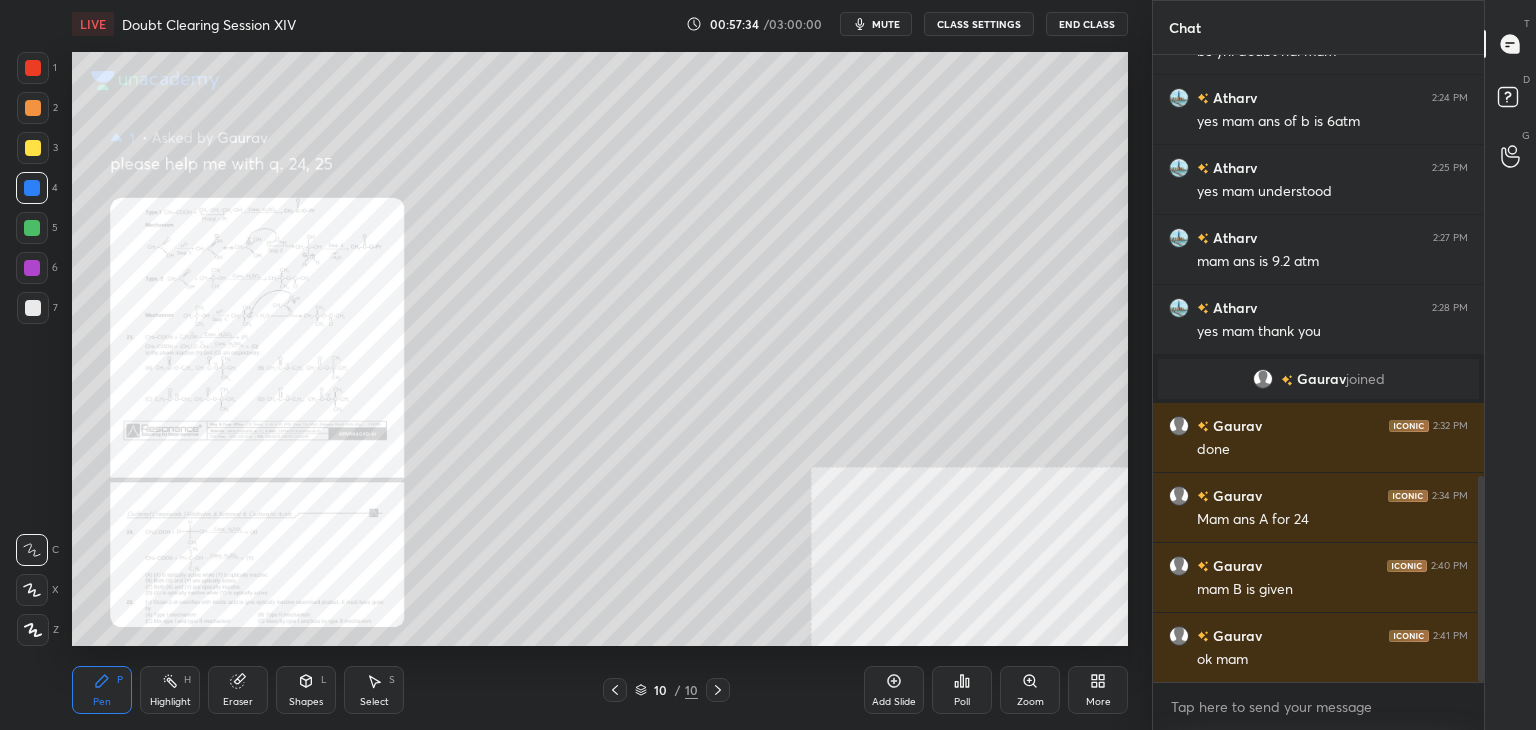 click on "mute" at bounding box center [876, 24] 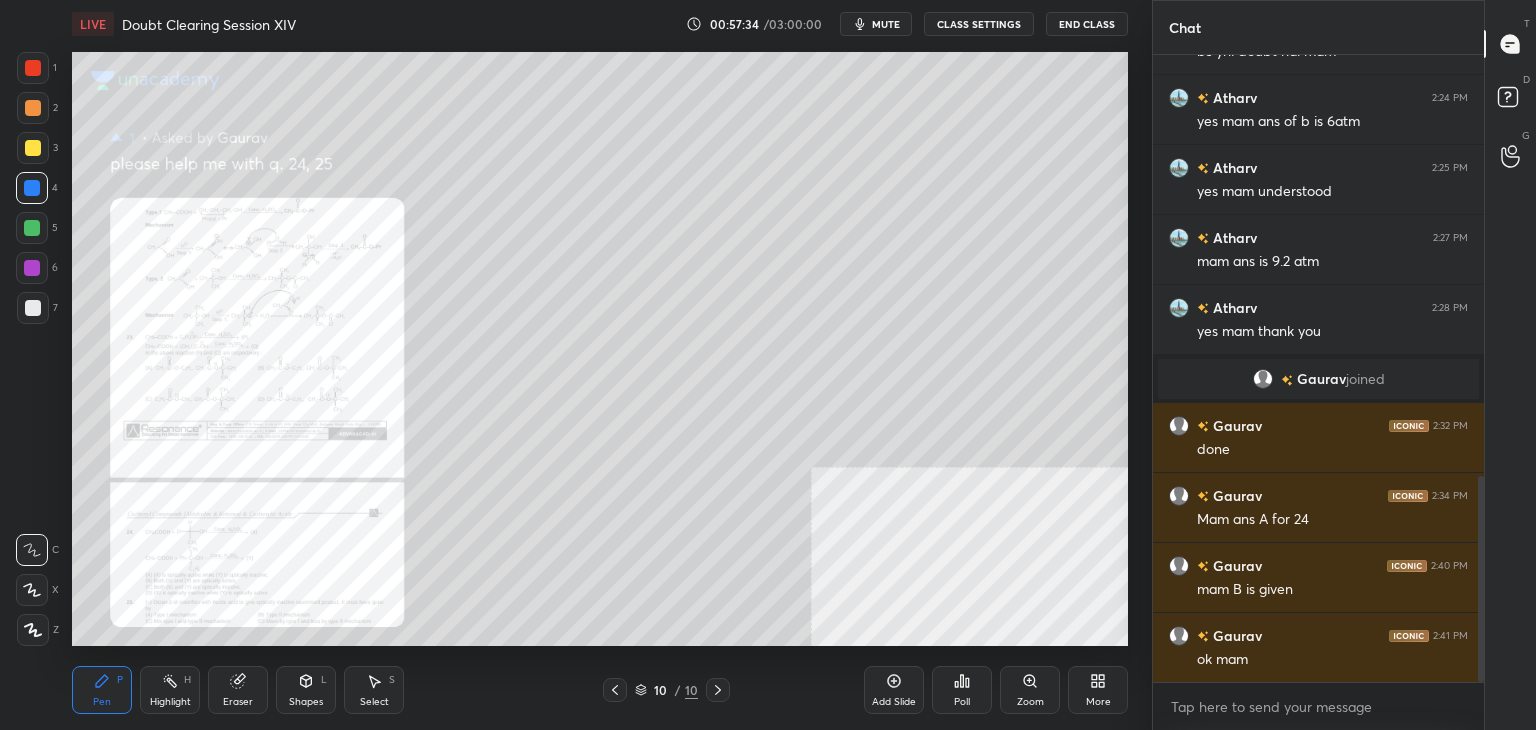 click on "mute" at bounding box center [876, 24] 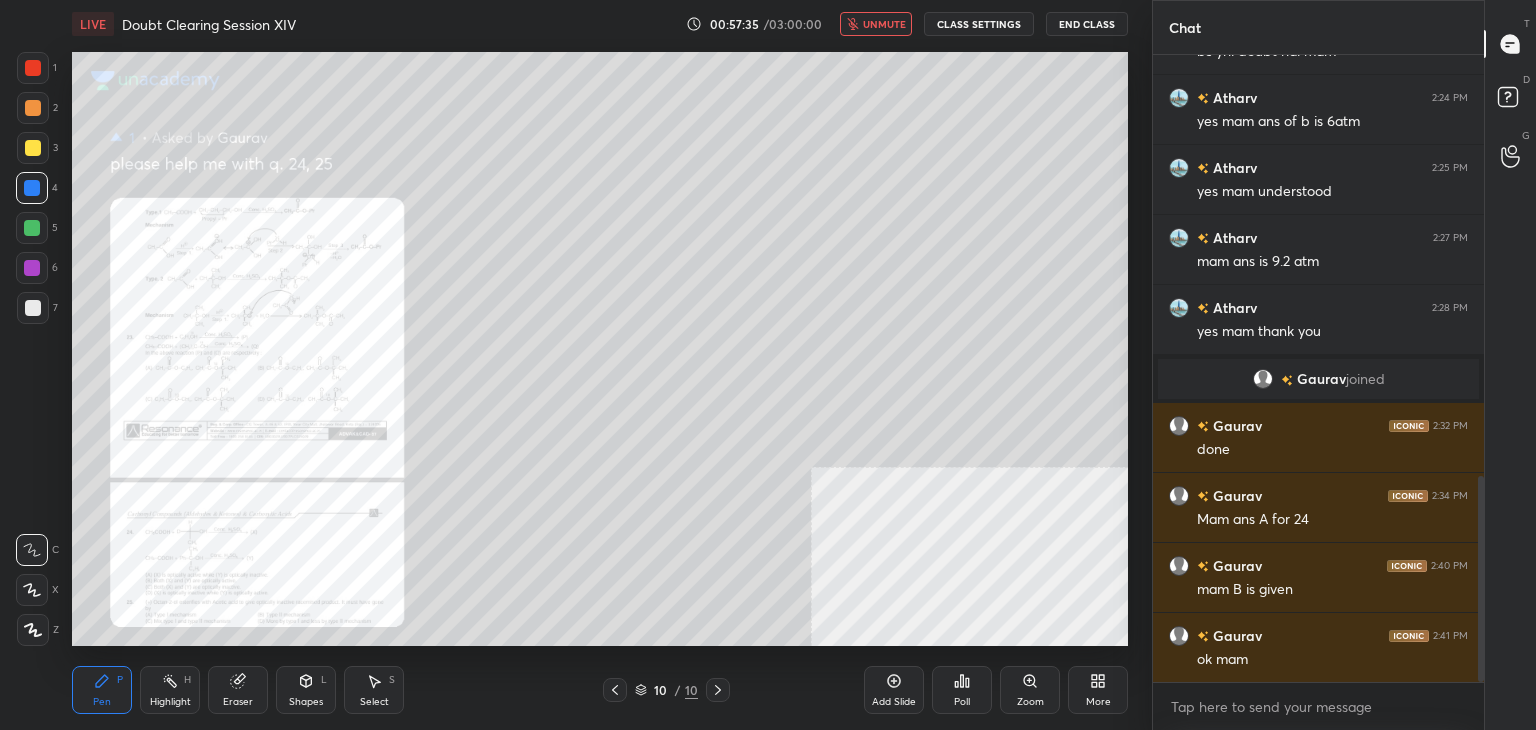 click on "unmute" at bounding box center (876, 24) 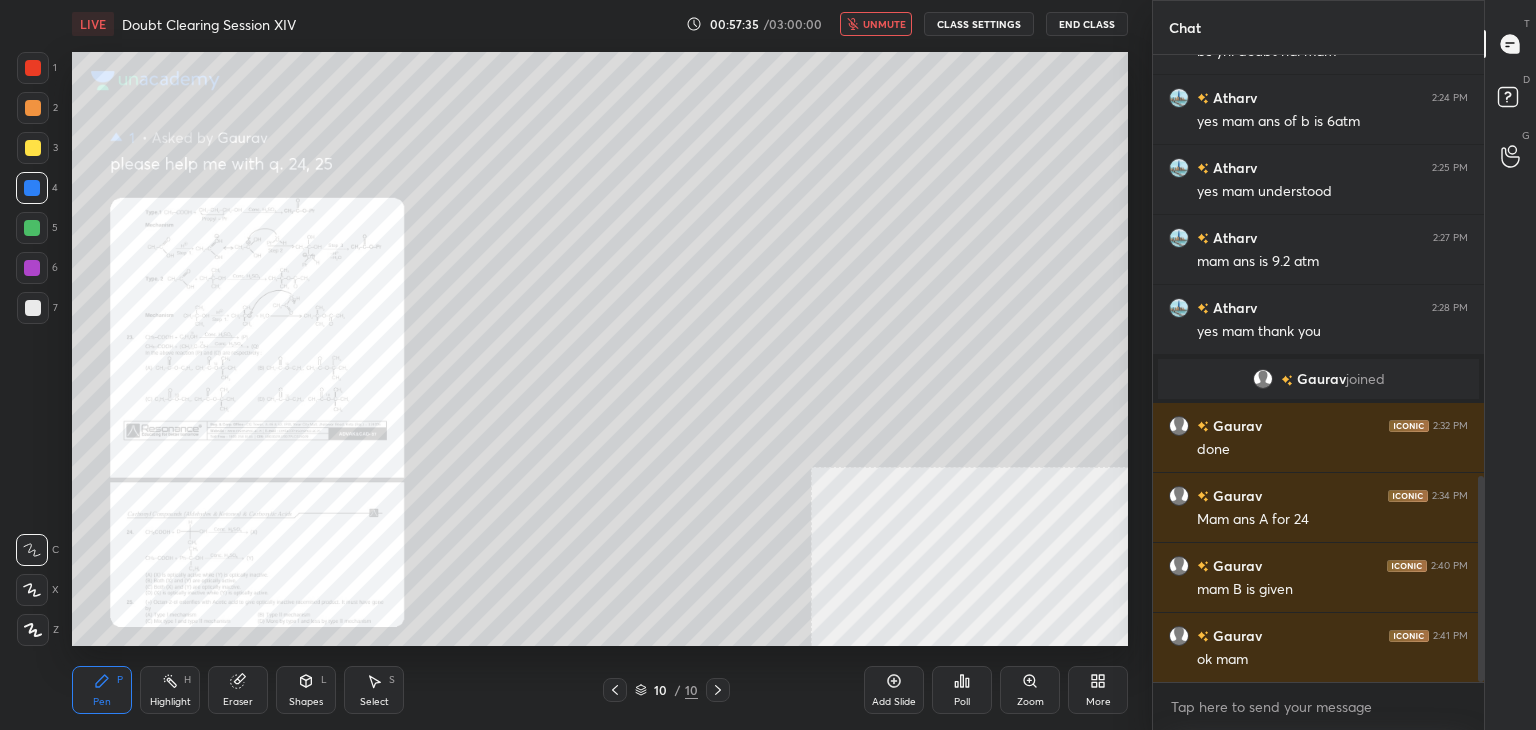click on "unmute" at bounding box center (876, 24) 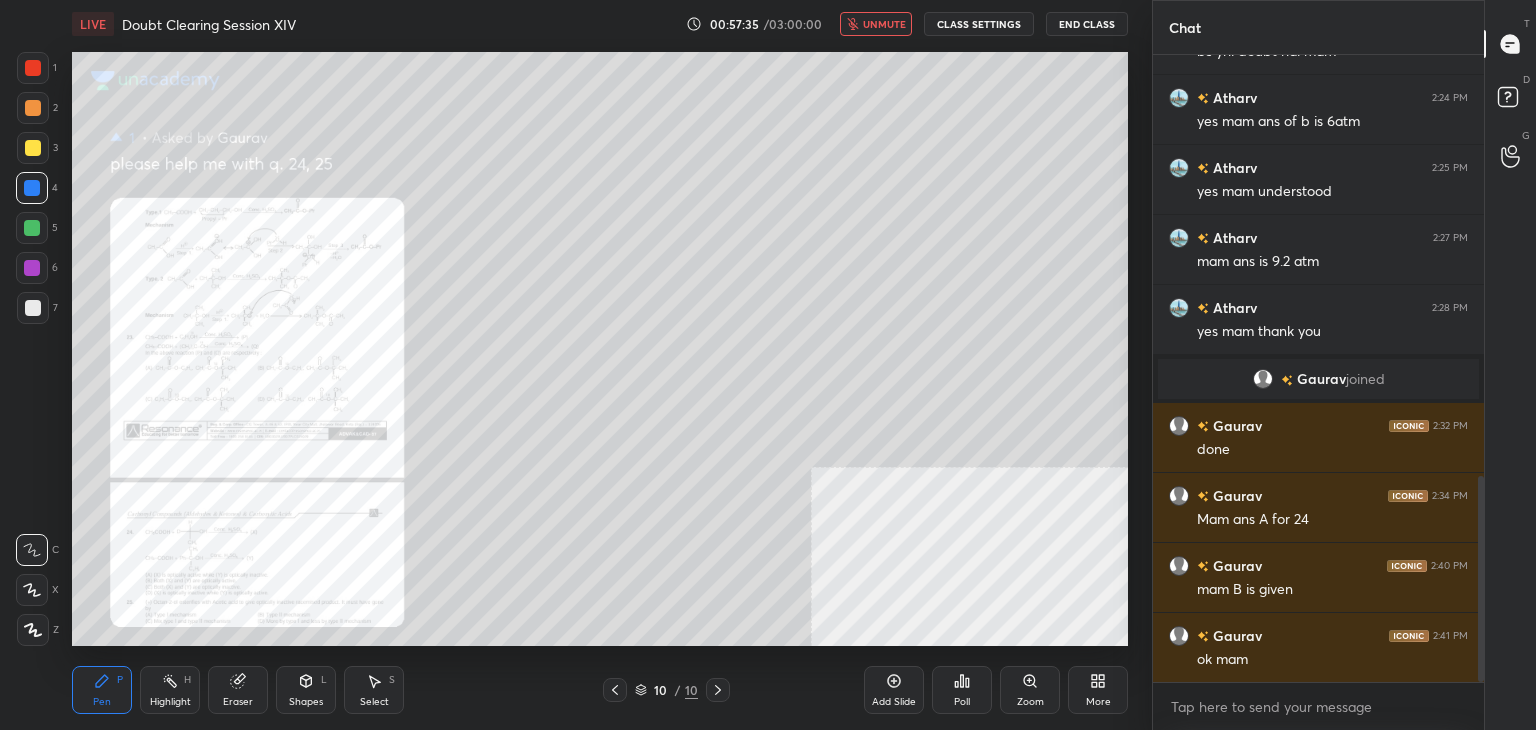 click on "unmute" at bounding box center (876, 24) 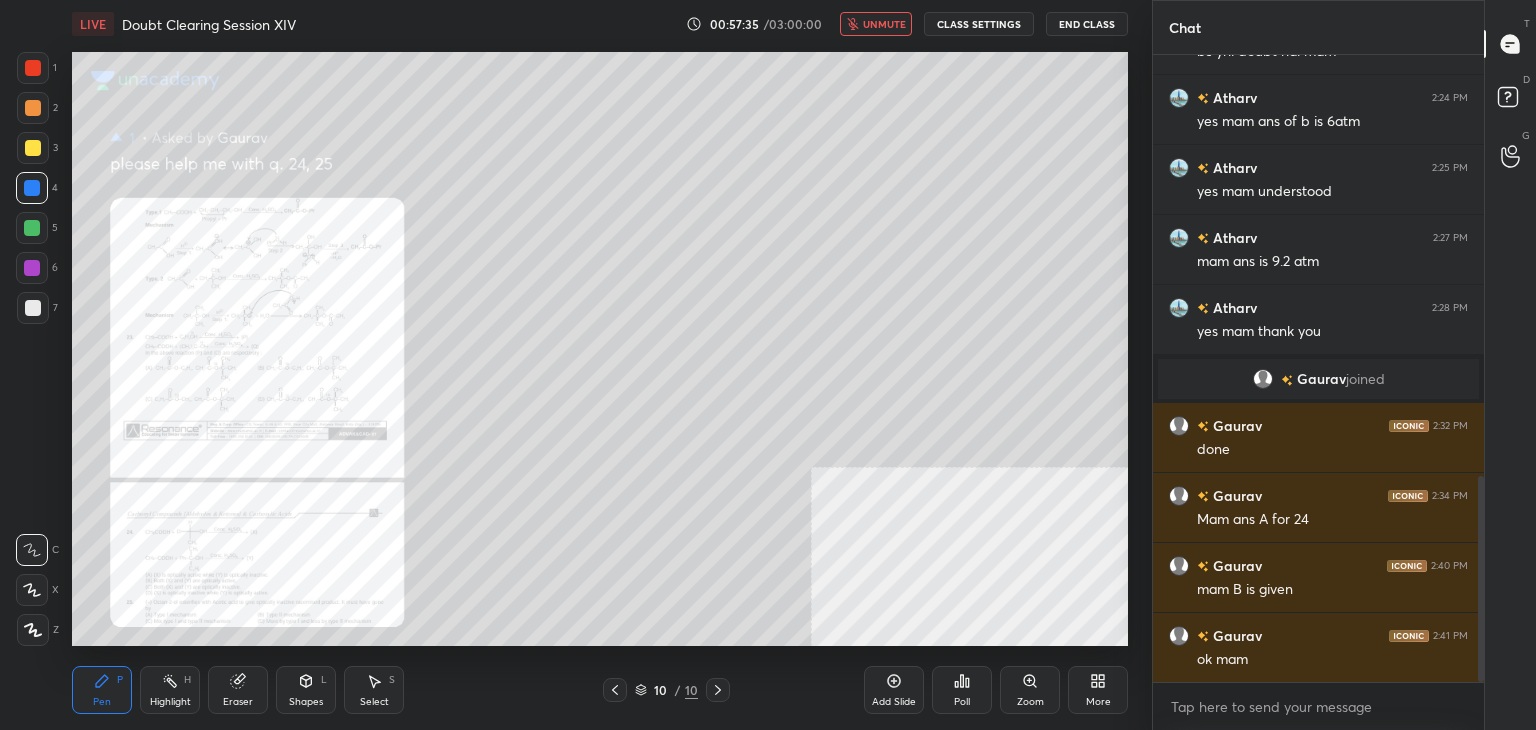 click on "unmute" at bounding box center [876, 24] 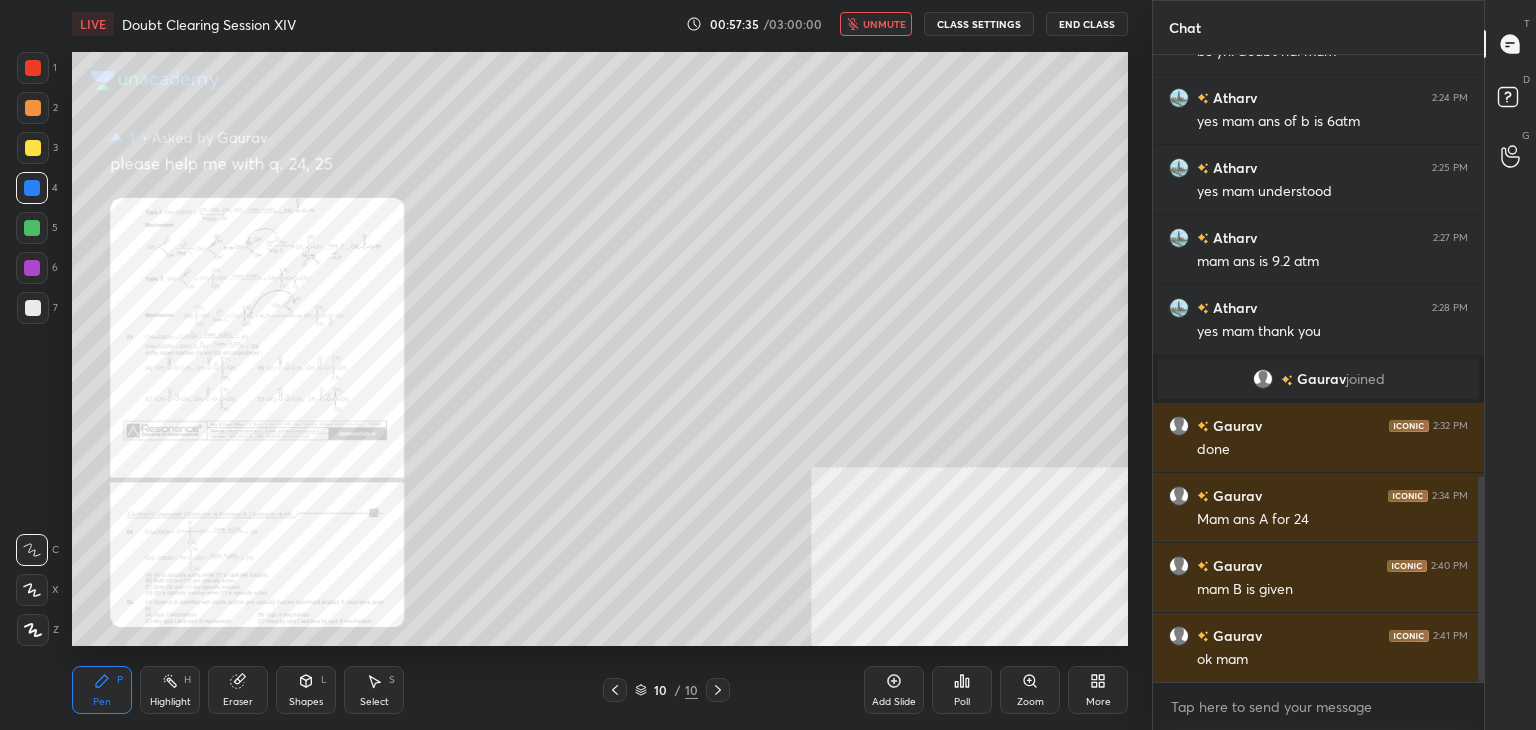 click on "unmute" at bounding box center (876, 24) 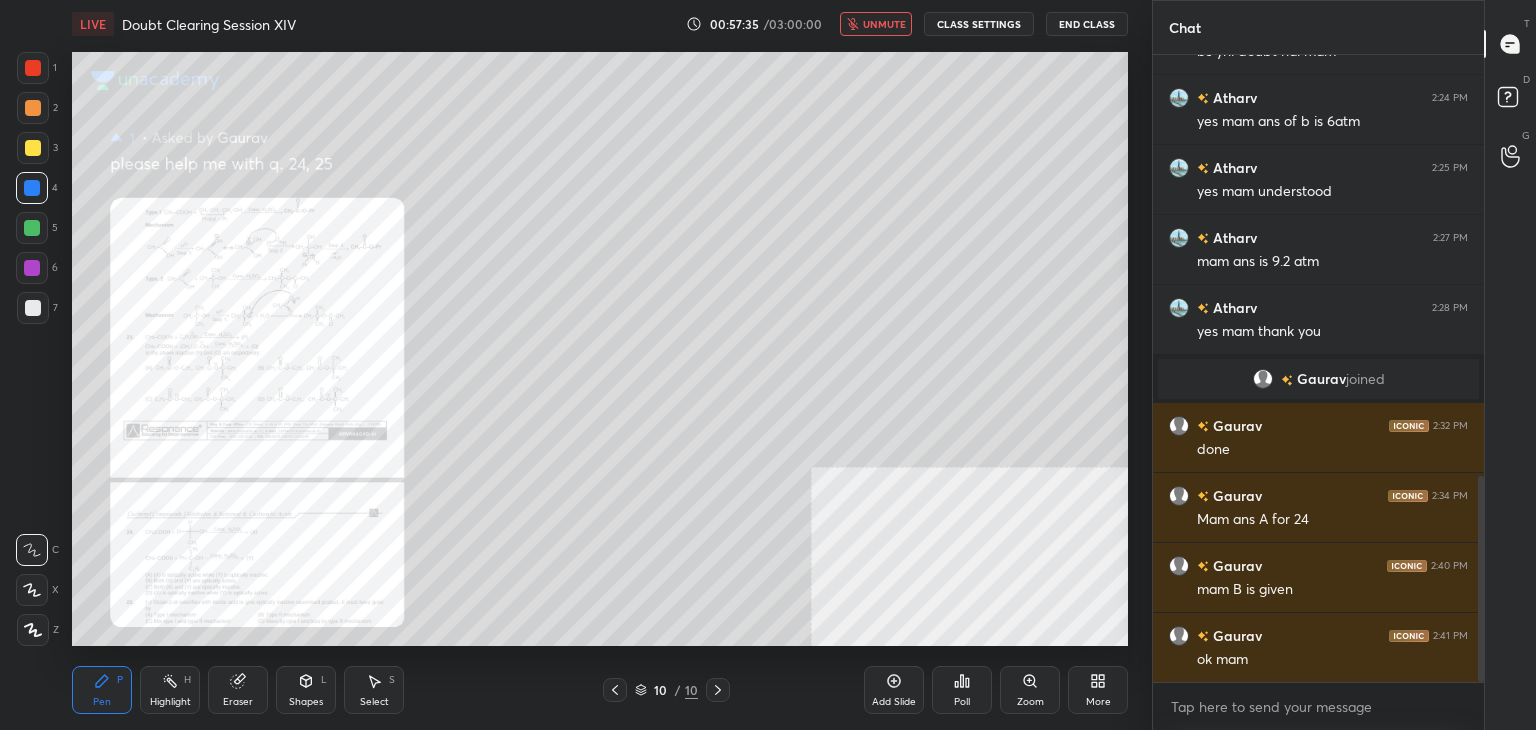 click on "unmute" at bounding box center [876, 24] 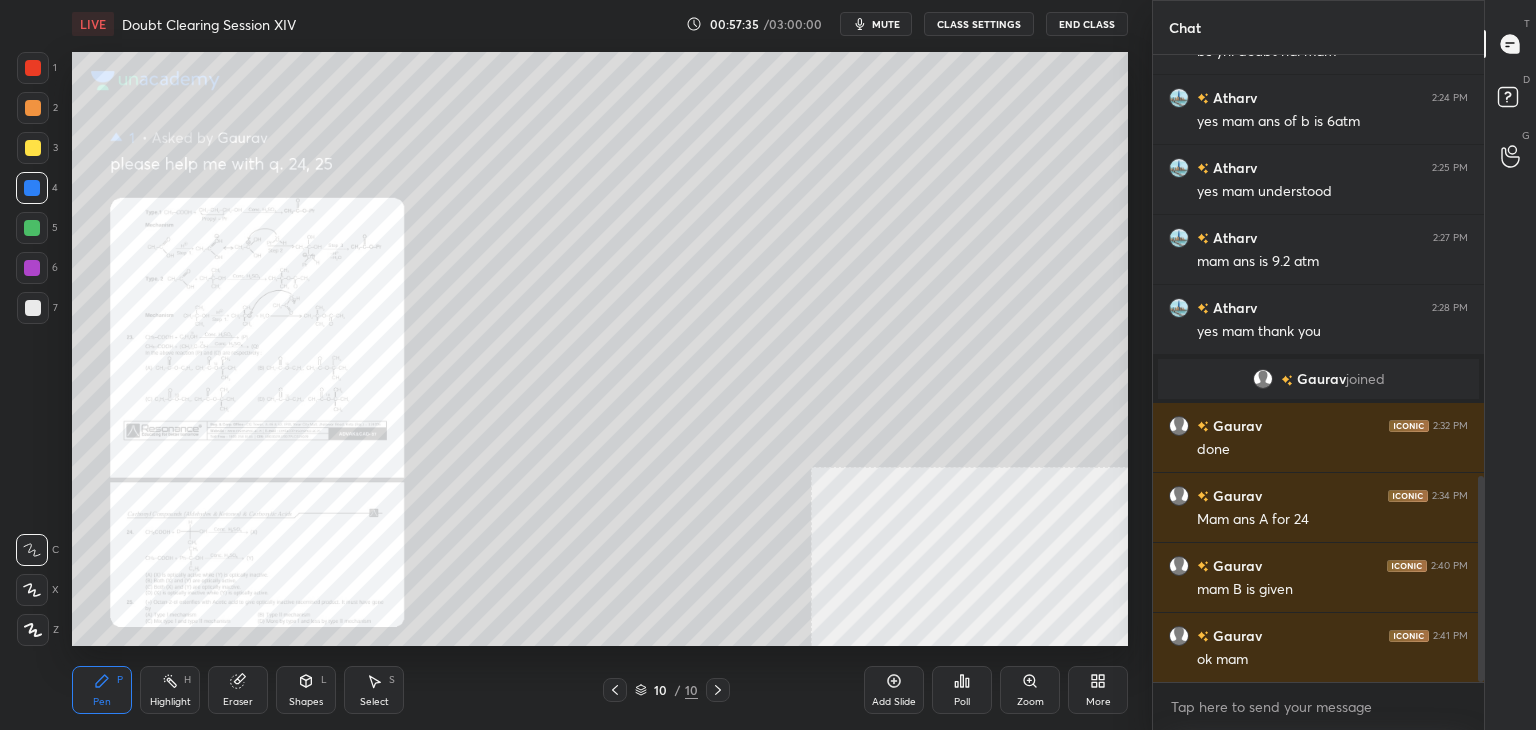 click on "mute" at bounding box center (876, 24) 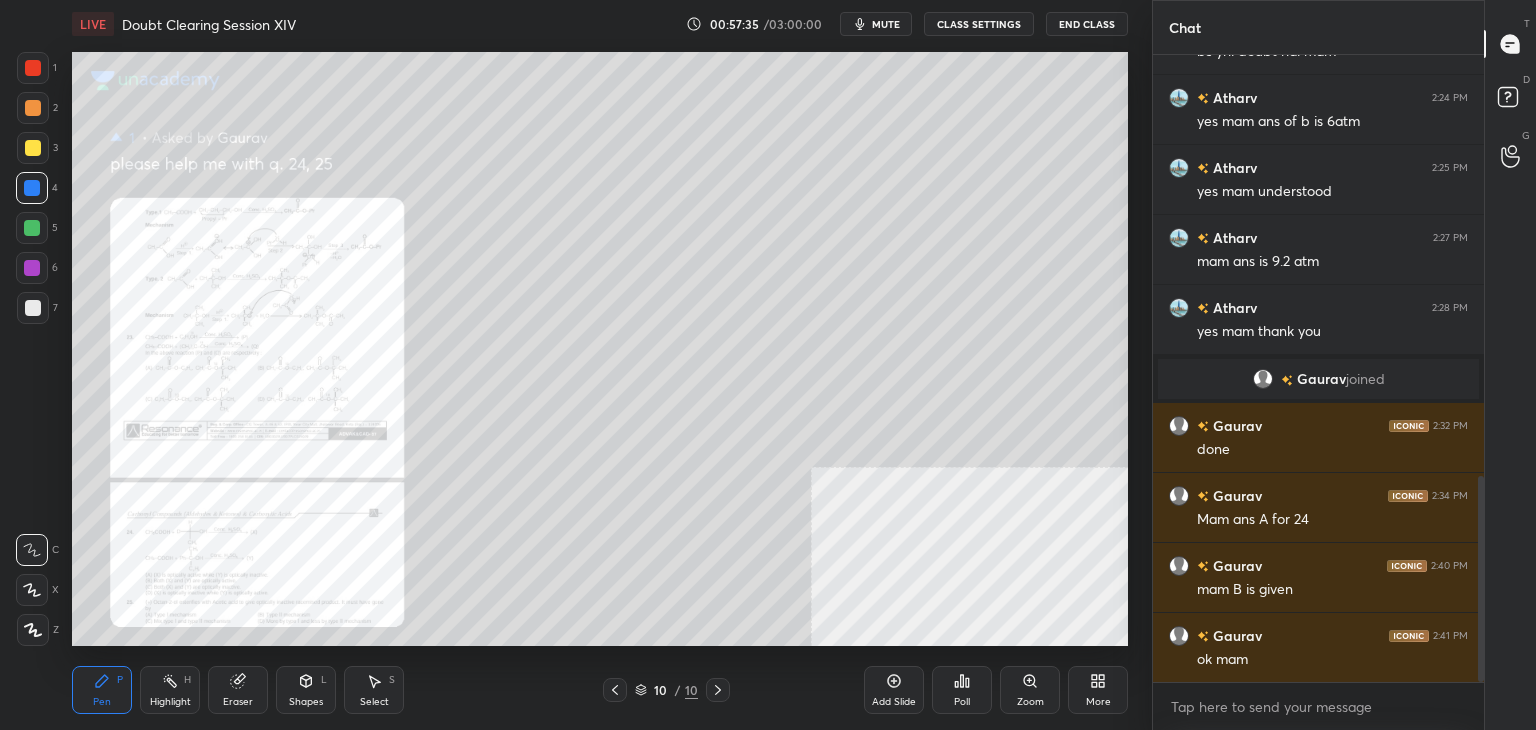 click on "mute" at bounding box center [876, 24] 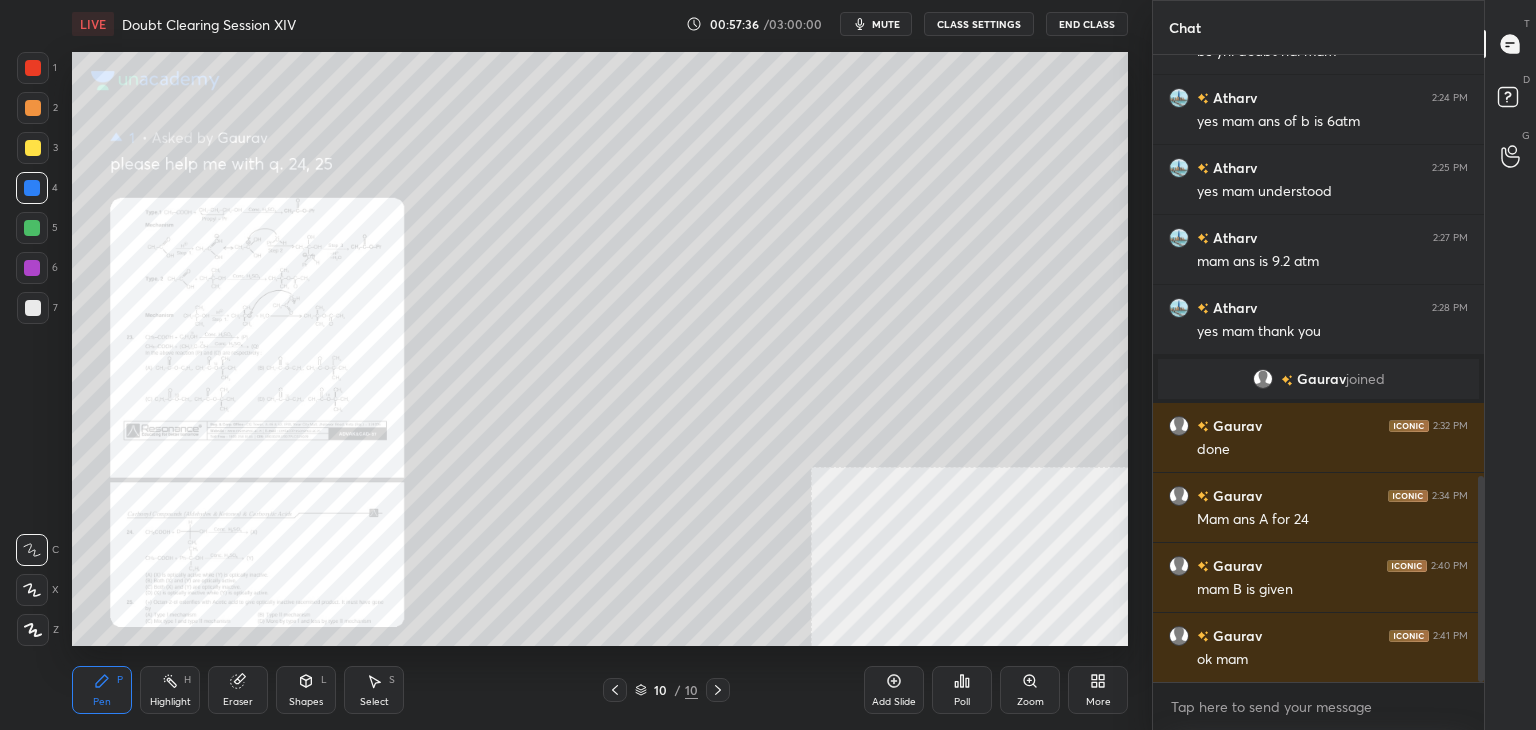 click on "mute" at bounding box center (876, 24) 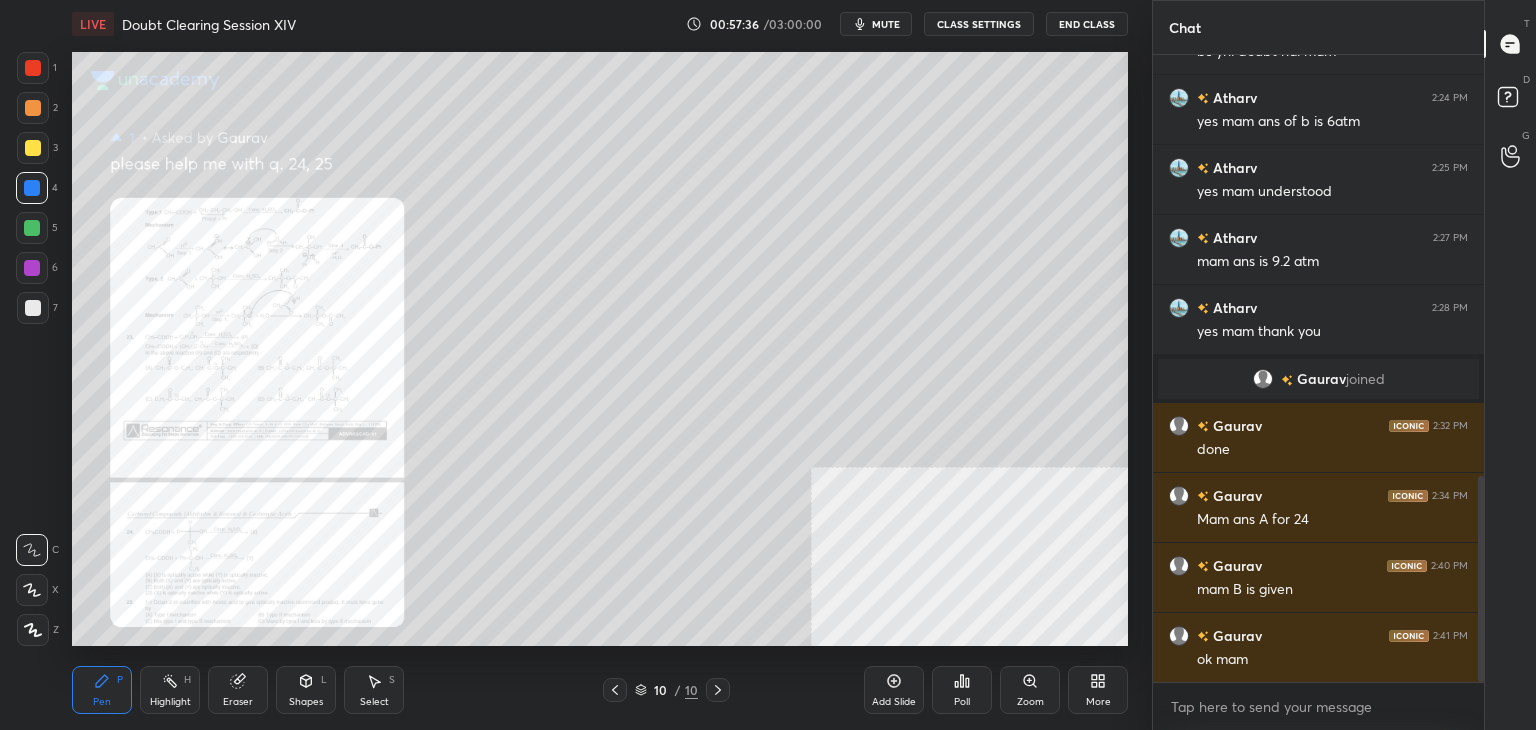 click on "mute" at bounding box center (876, 24) 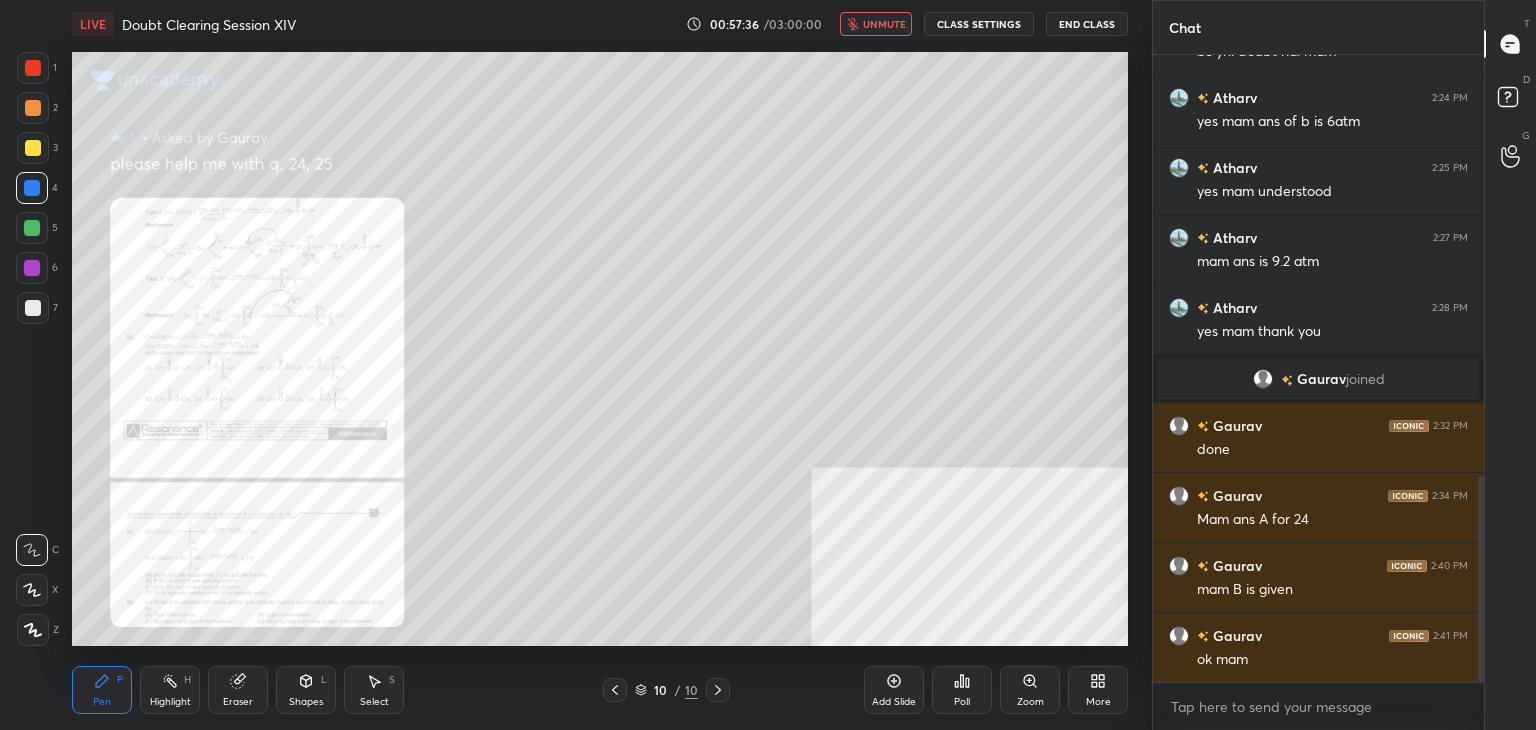 click on "unmute" at bounding box center (876, 24) 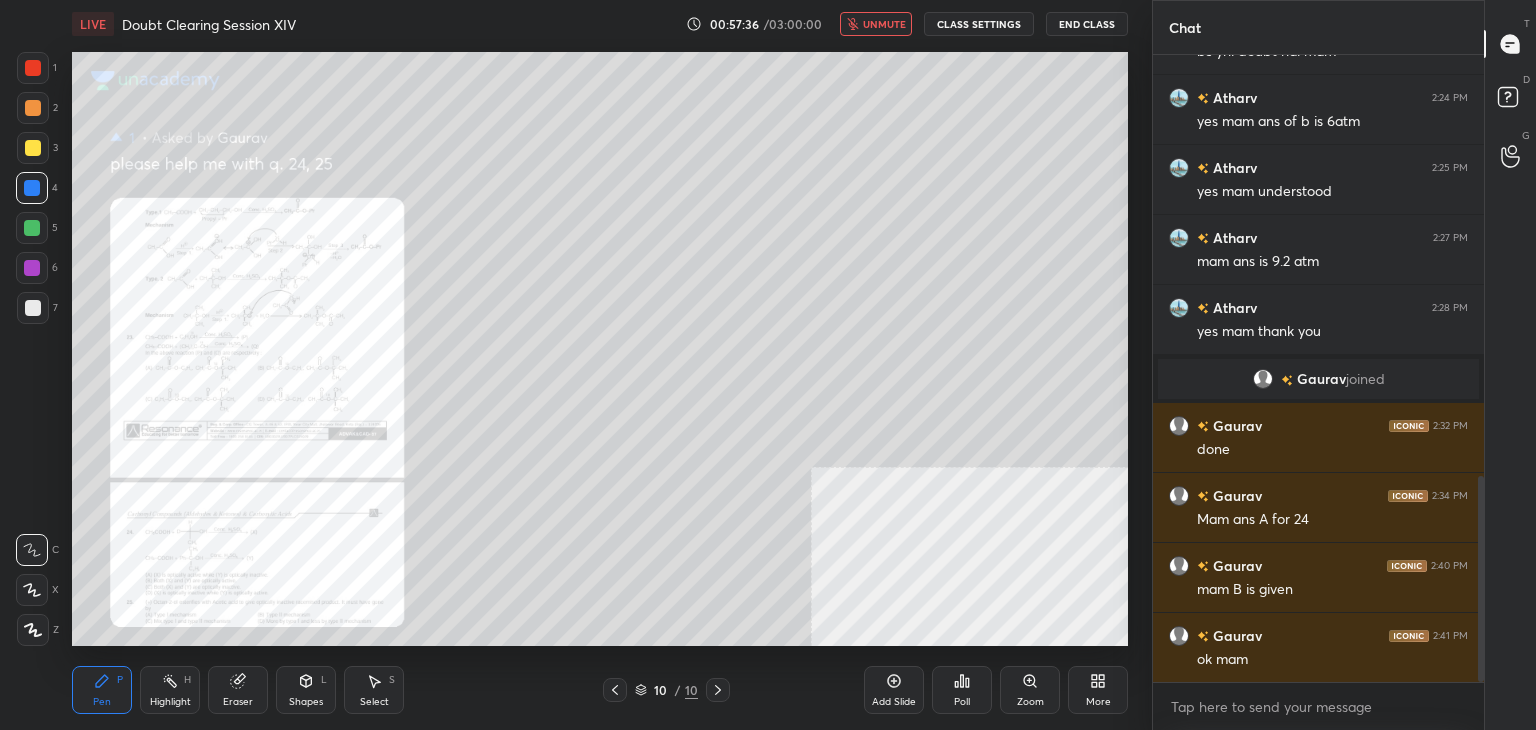 click on "unmute" at bounding box center (876, 24) 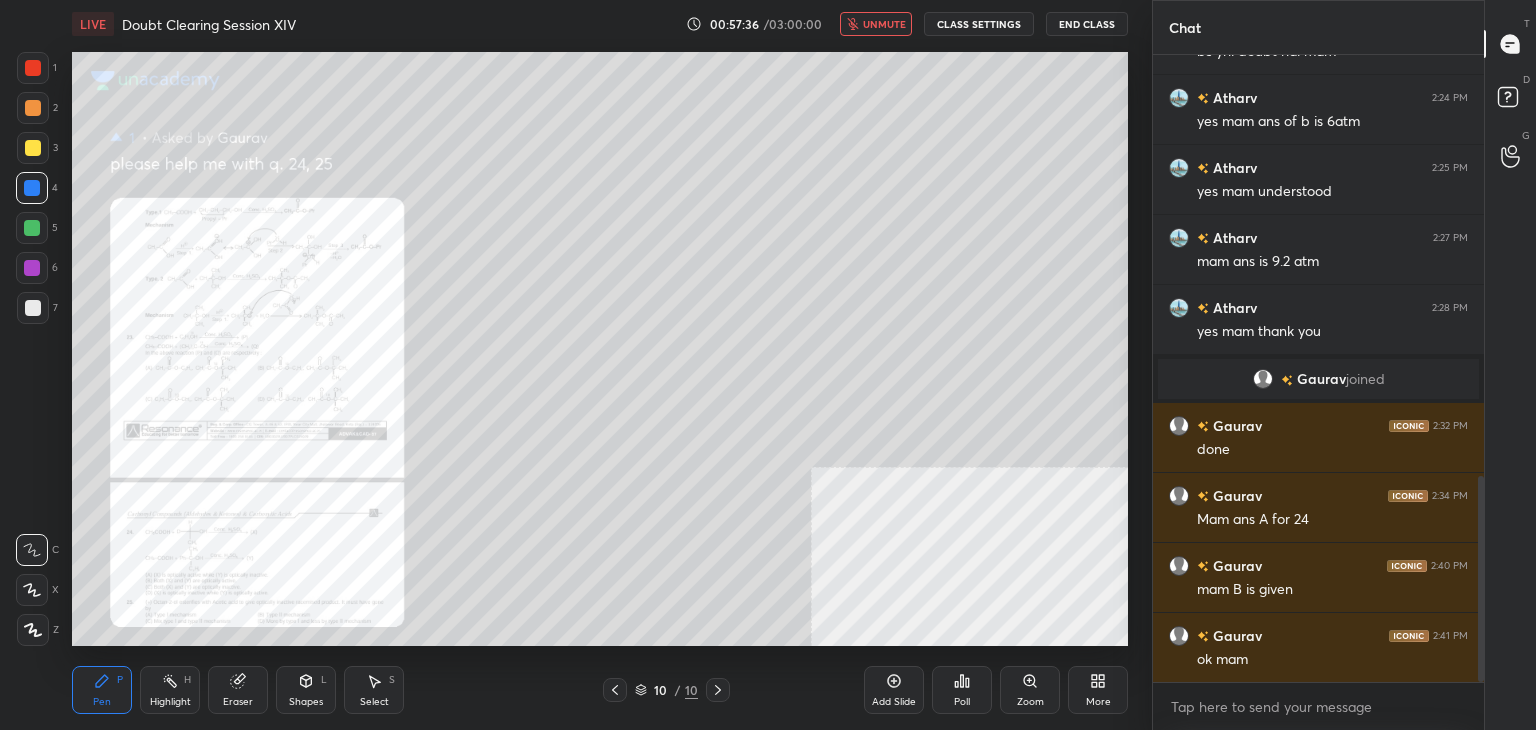 click on "unmute" at bounding box center [876, 24] 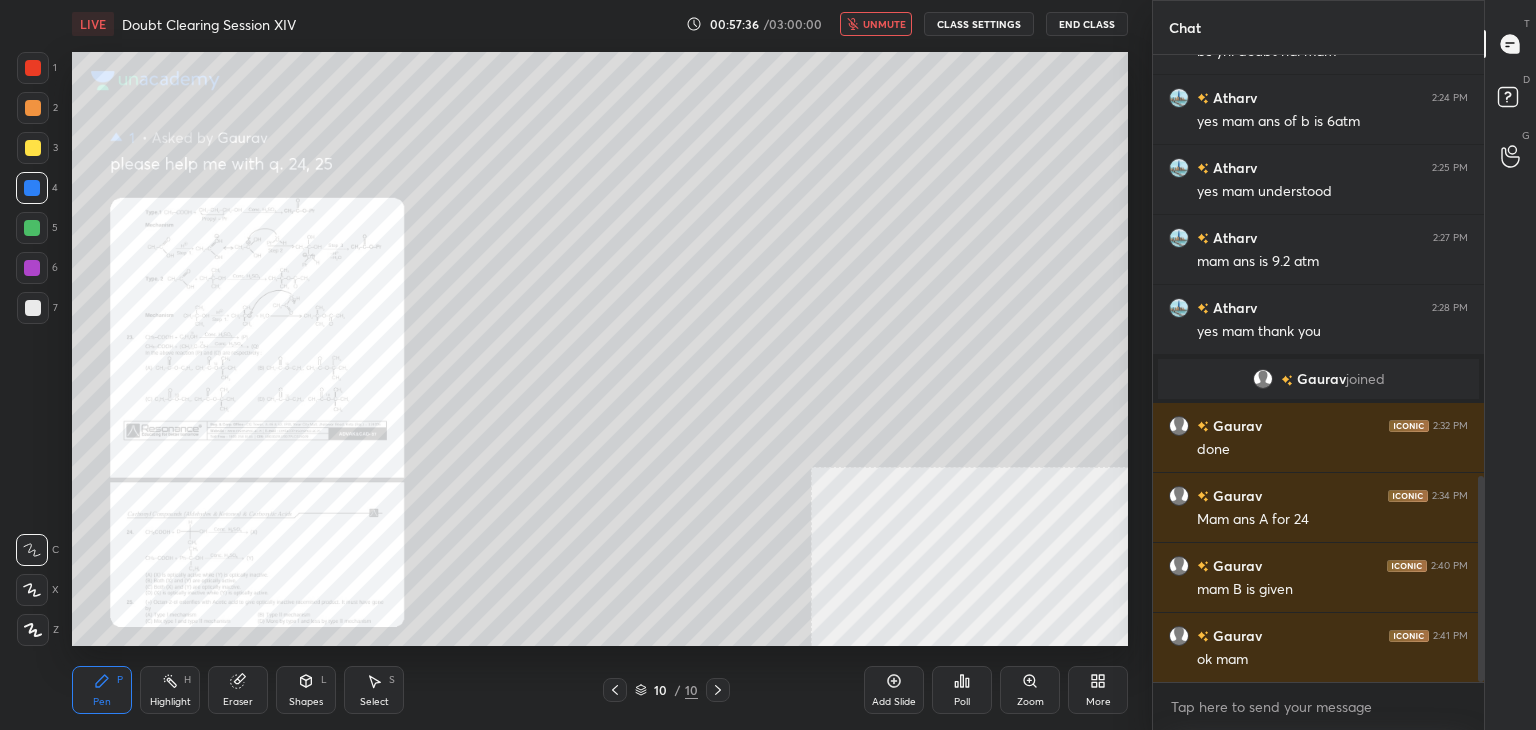 click on "unmute" at bounding box center [876, 24] 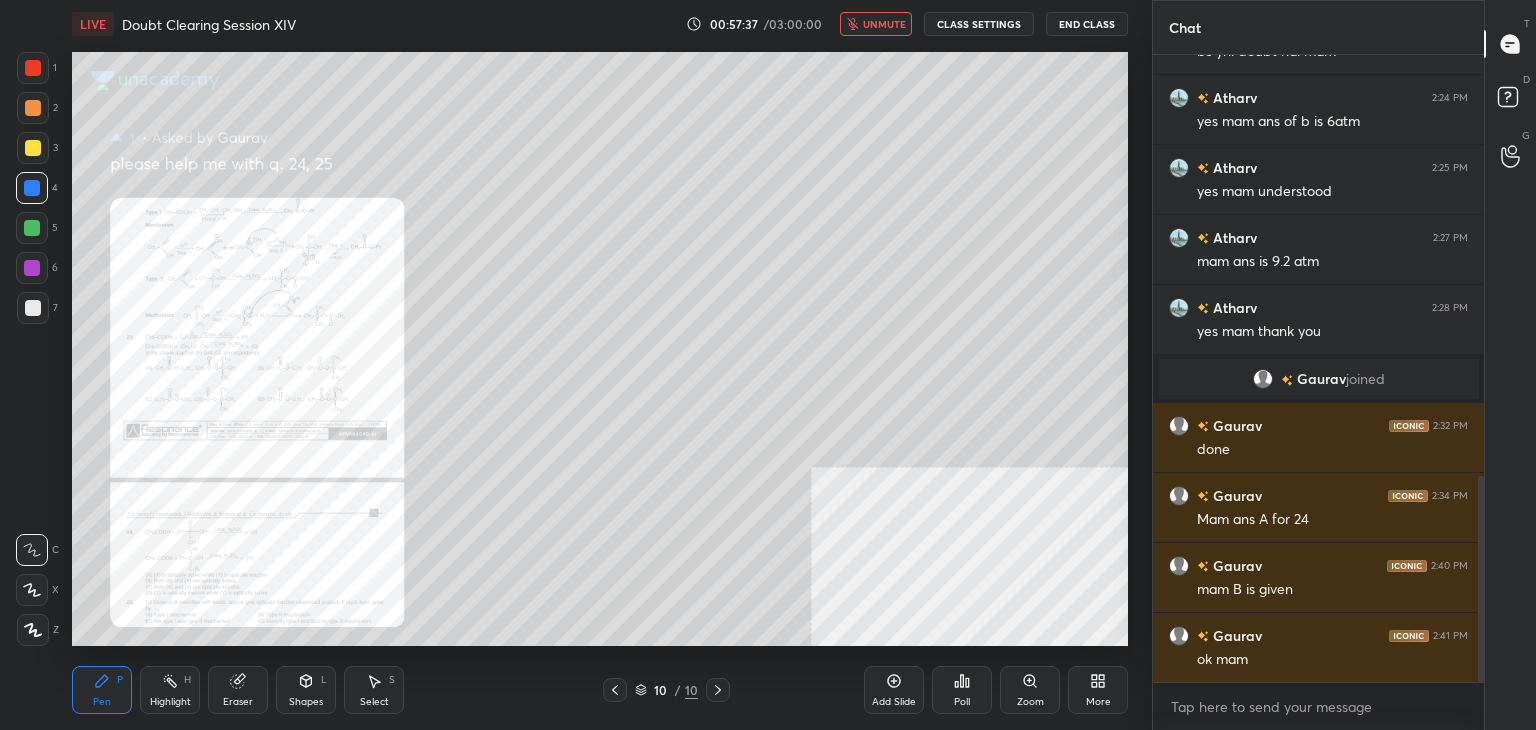 click on "unmute" at bounding box center (876, 24) 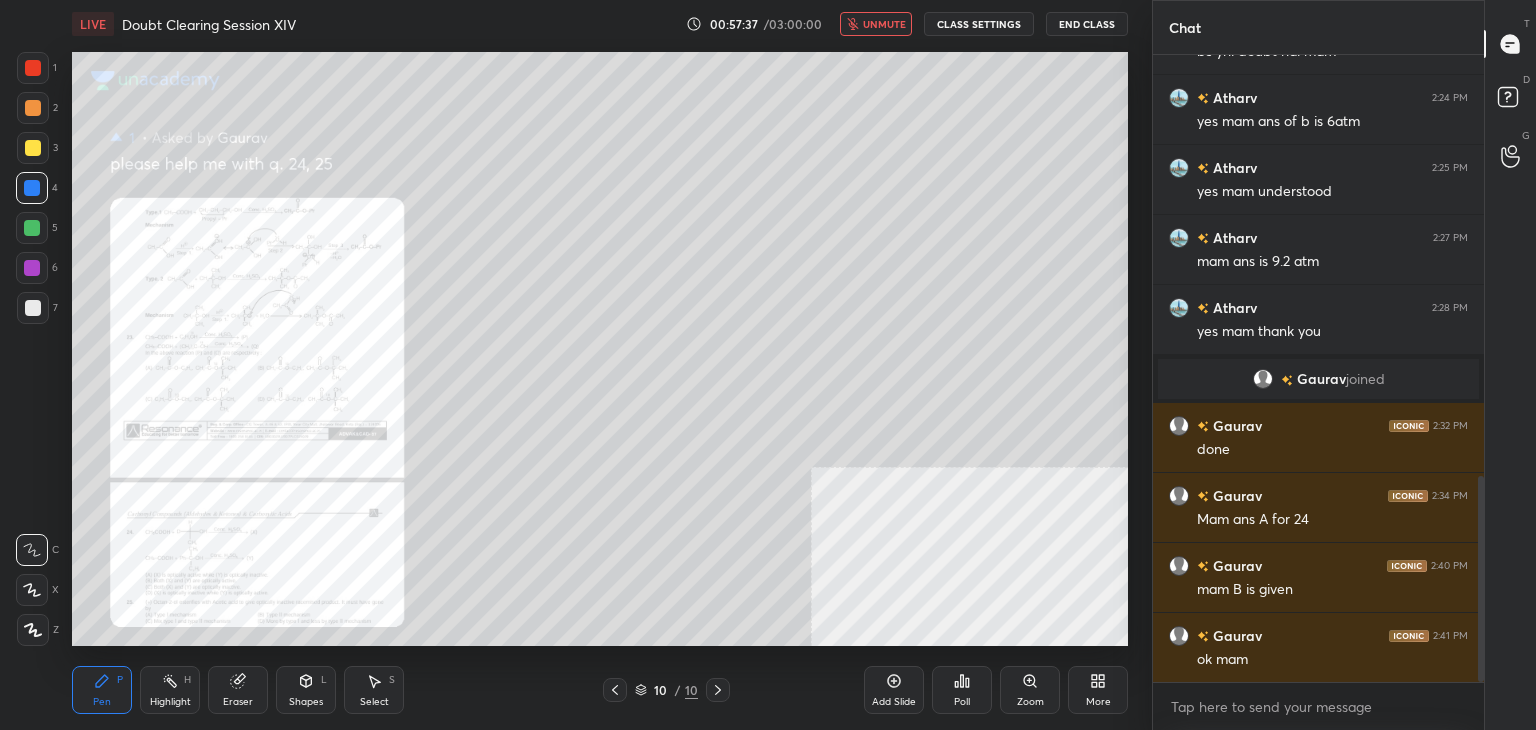 click on "unmute" at bounding box center [876, 24] 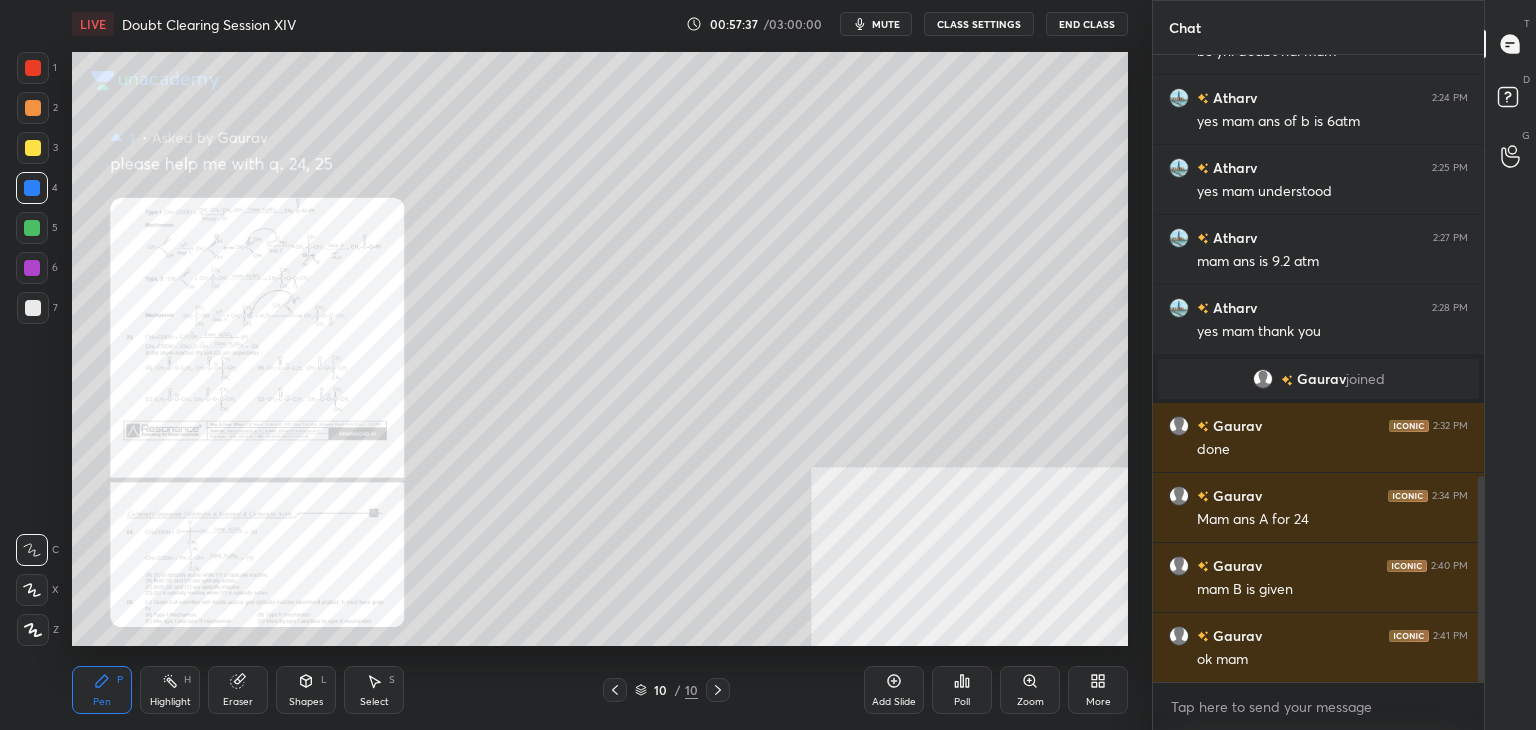 click on "mute" at bounding box center (876, 24) 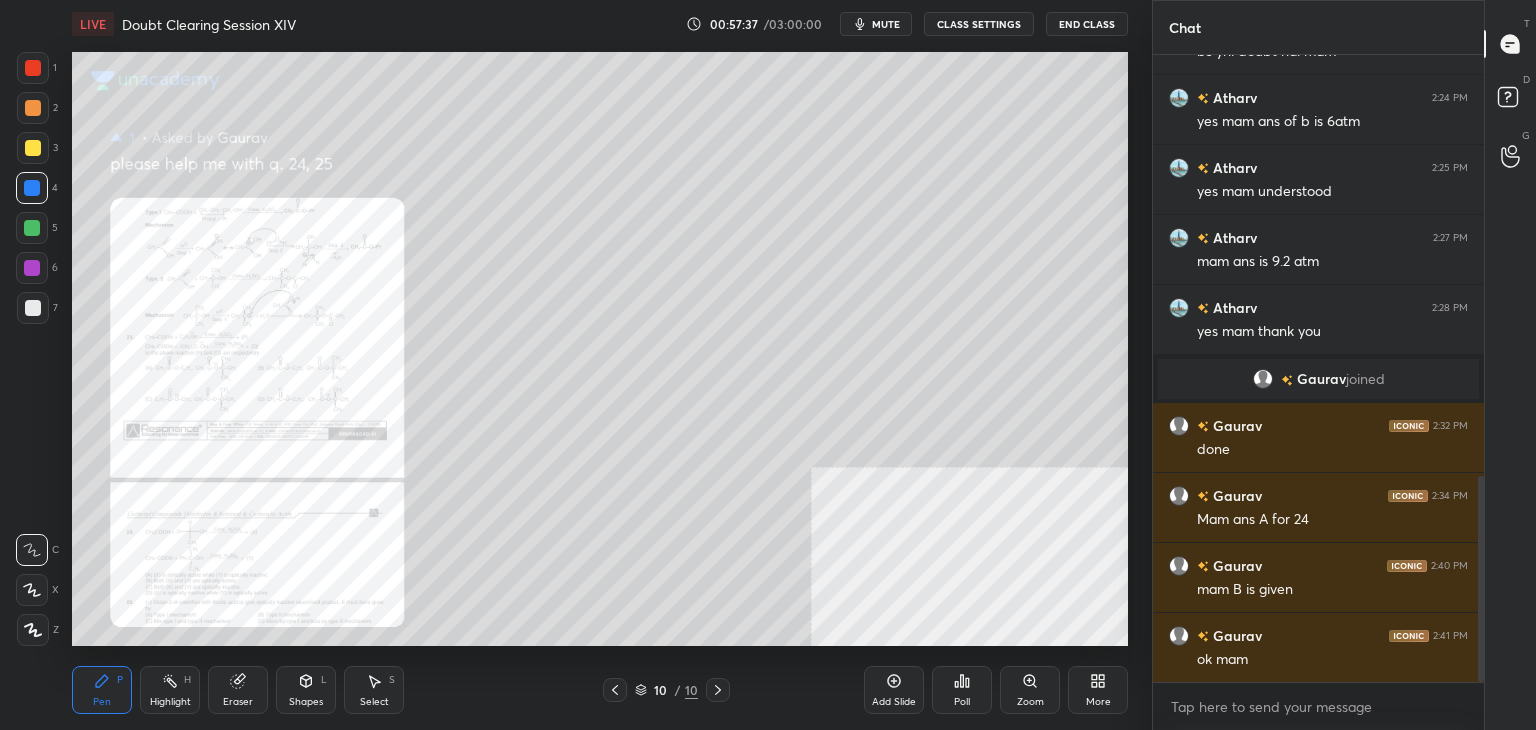 click on "mute" at bounding box center (876, 24) 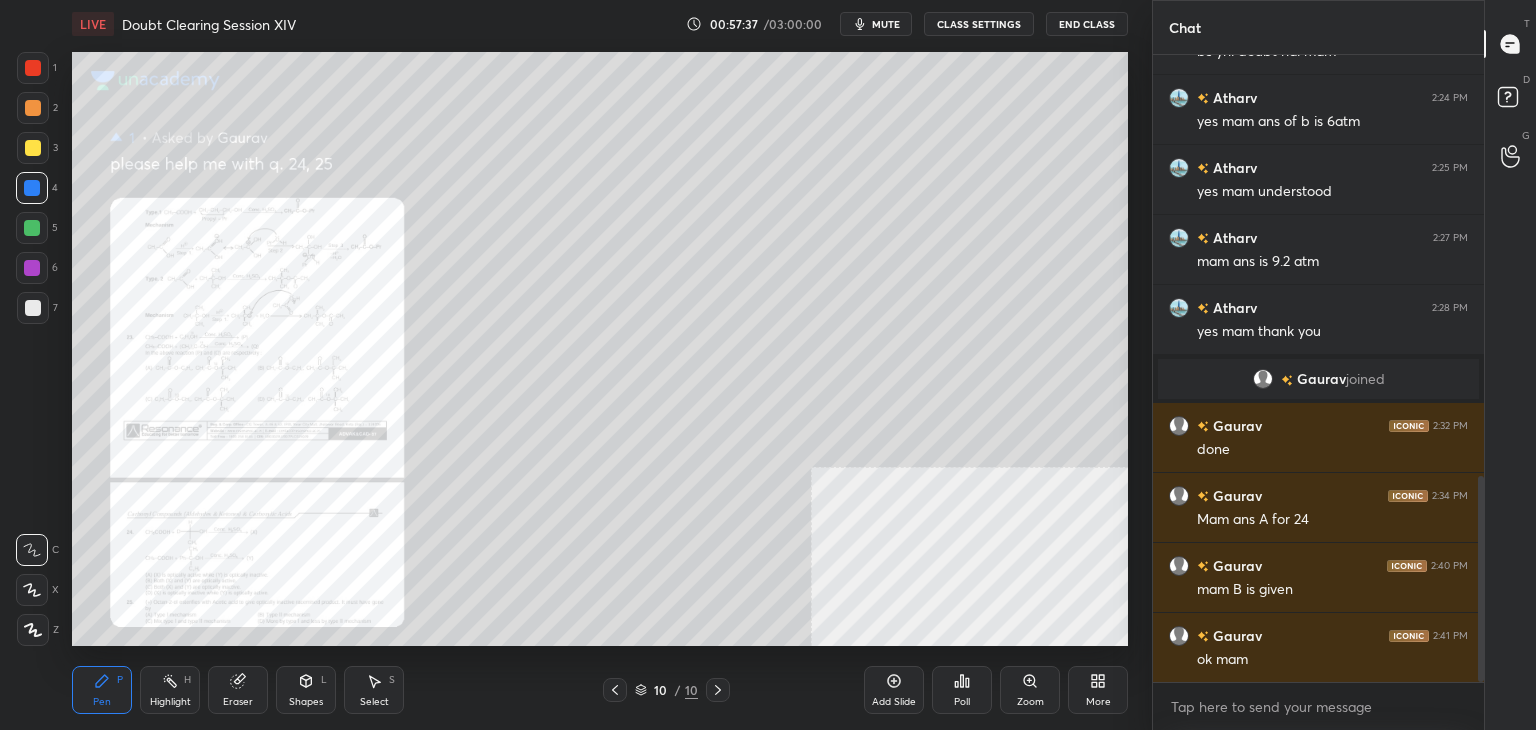 click on "mute" at bounding box center [876, 24] 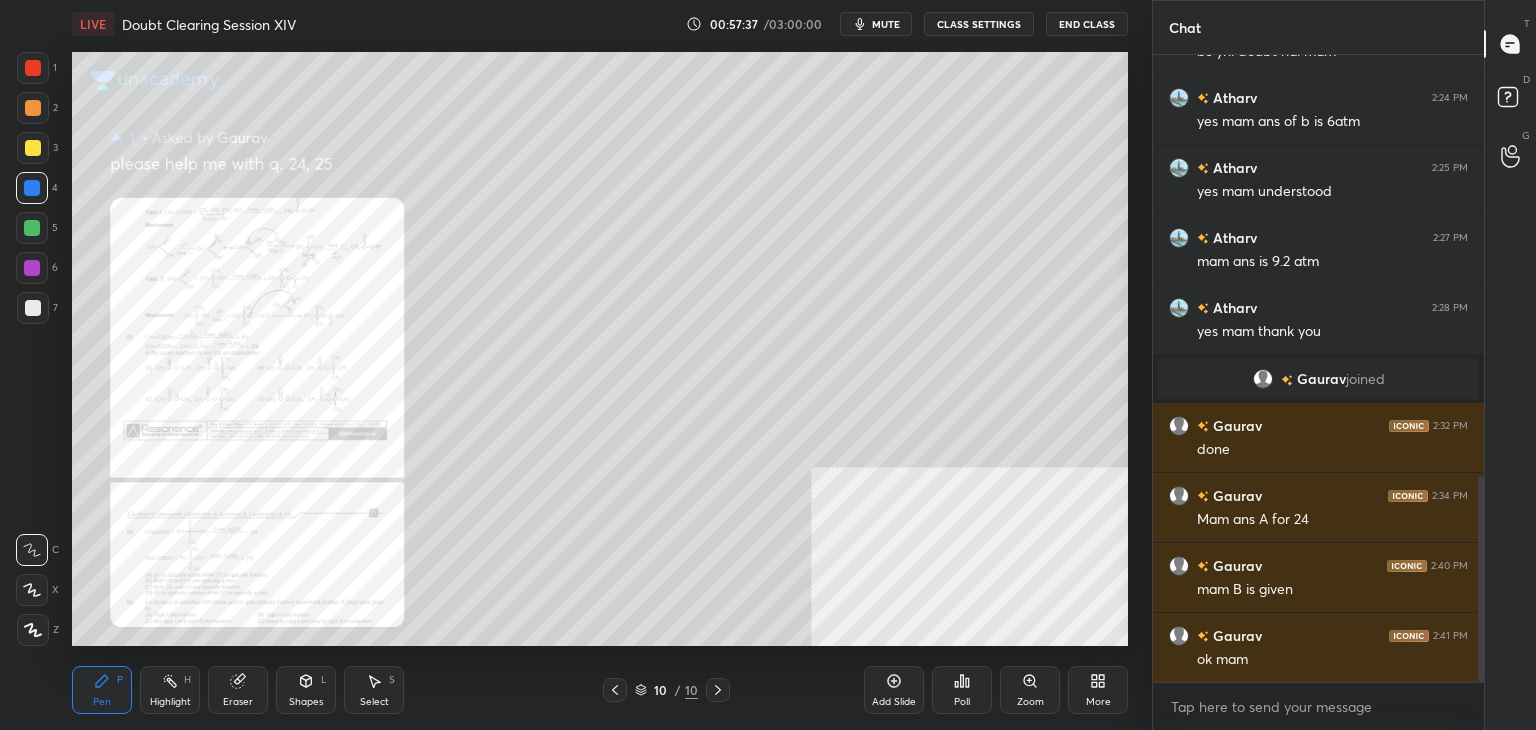 click on "mute" at bounding box center (876, 24) 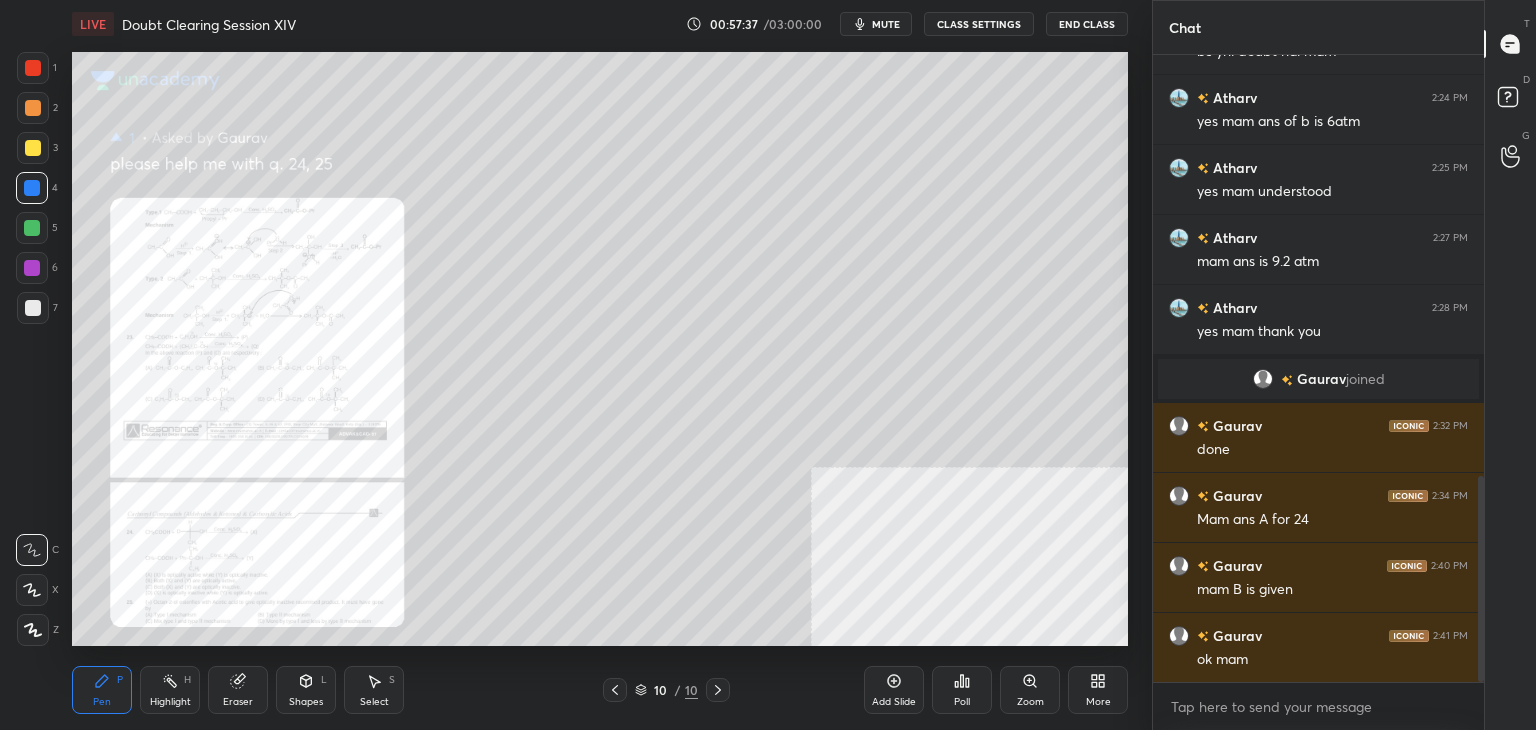 click on "mute" at bounding box center [876, 24] 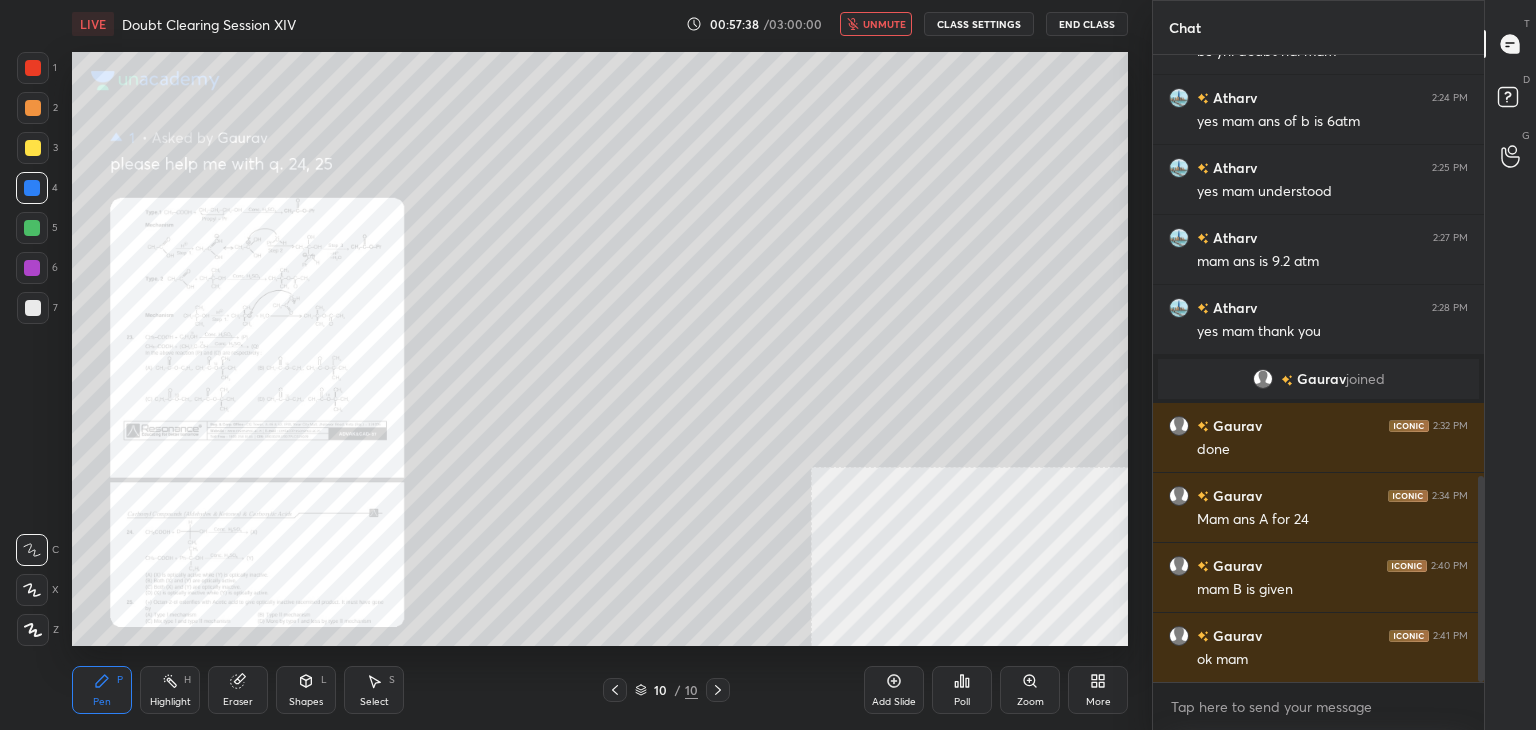 click on "unmute" at bounding box center (876, 24) 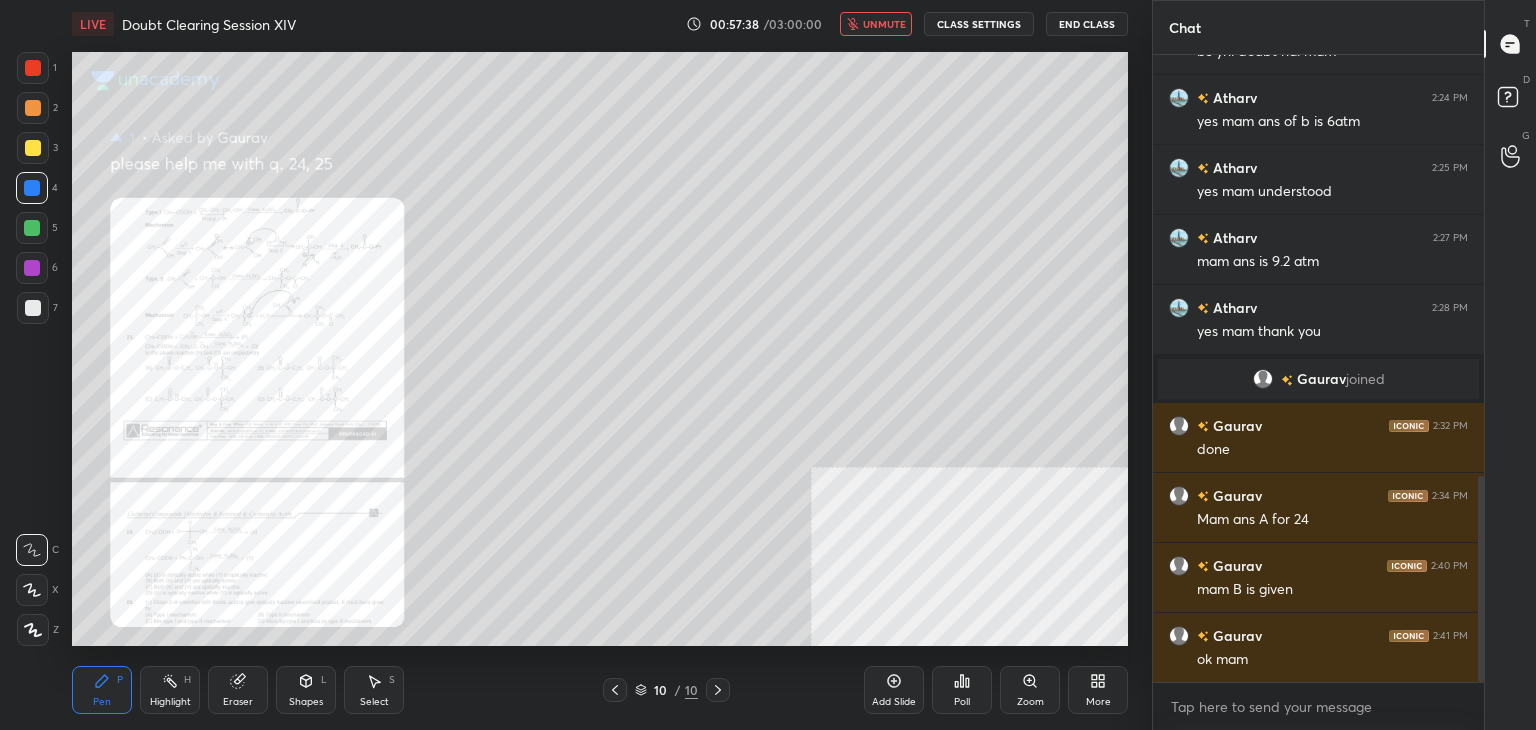 click on "unmute" at bounding box center [876, 24] 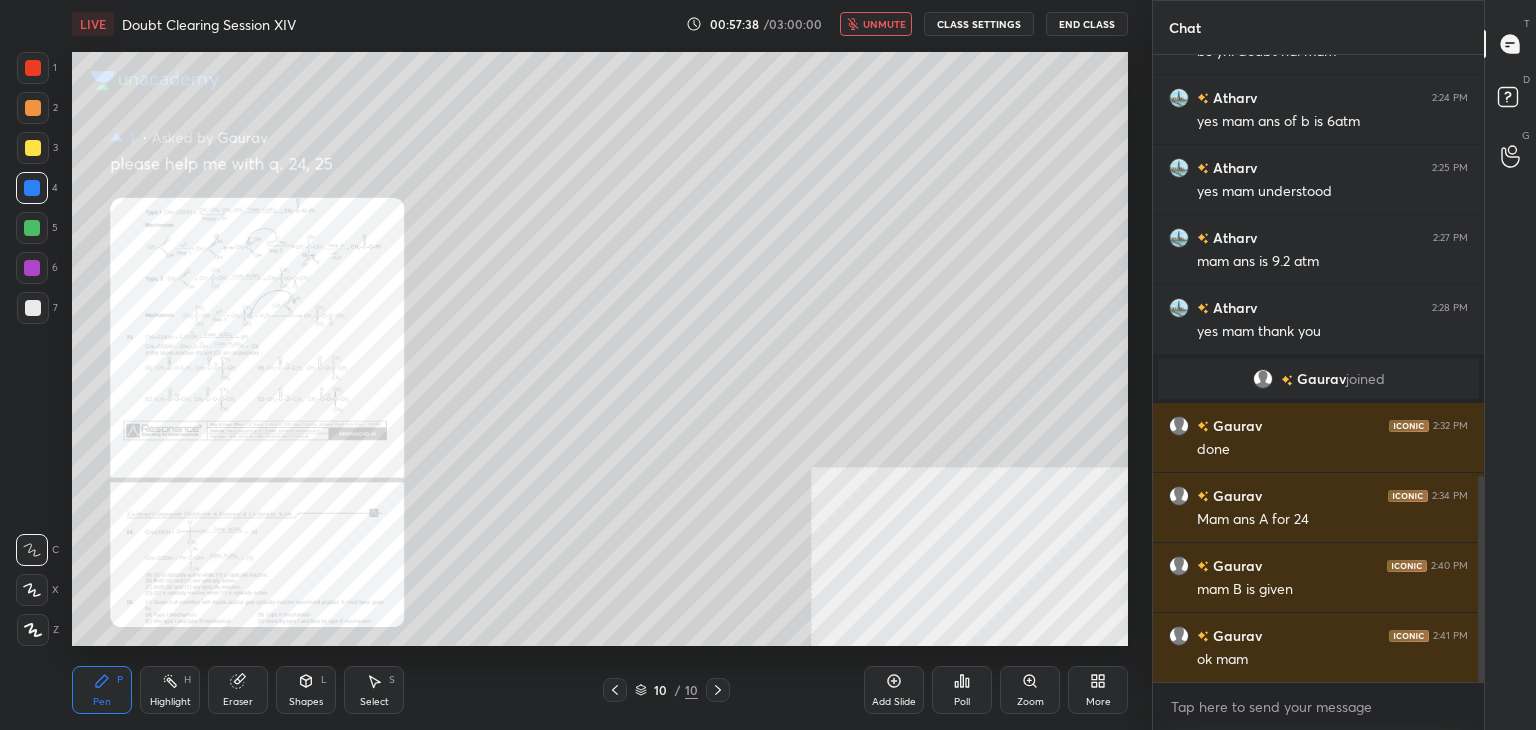 click on "unmute" at bounding box center (876, 24) 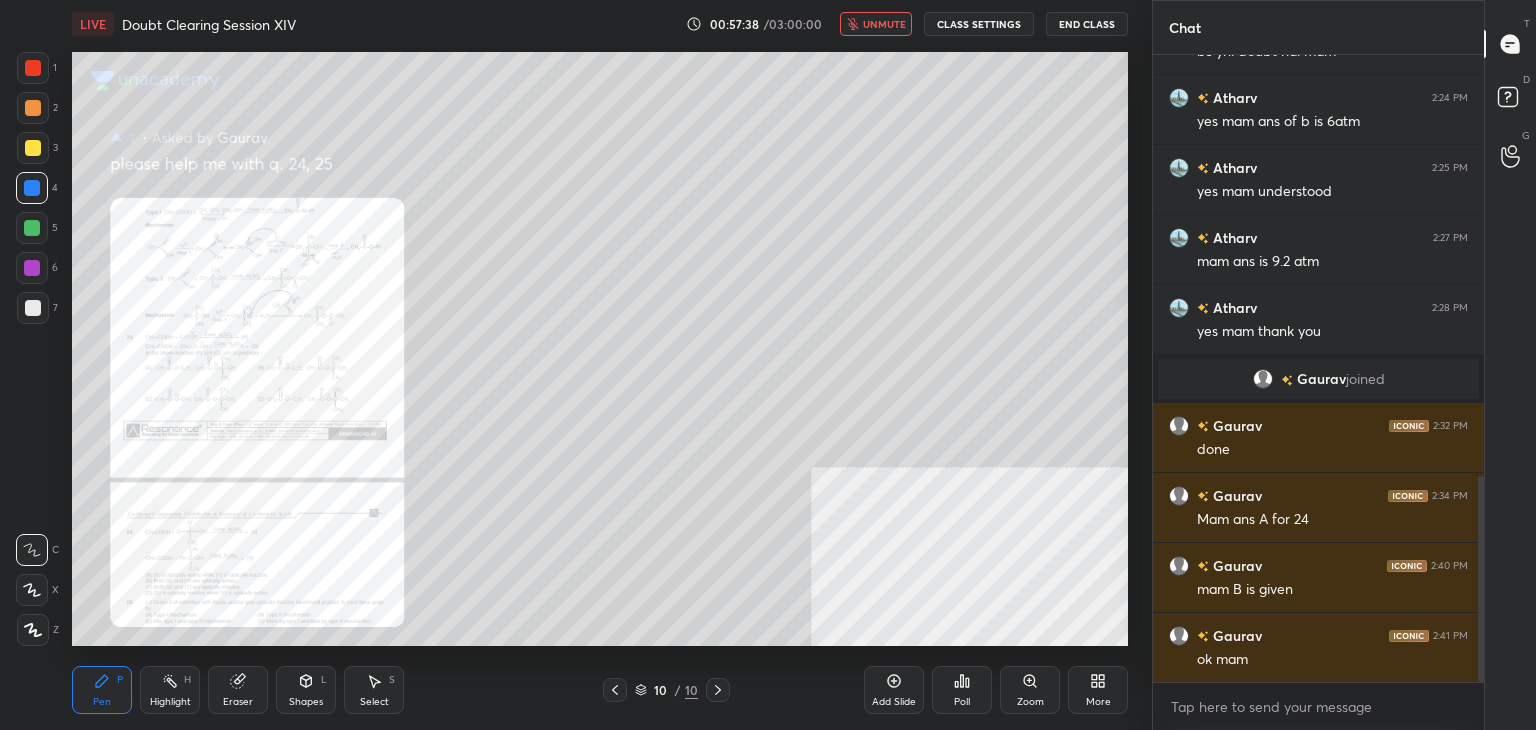 click on "unmute" at bounding box center (876, 24) 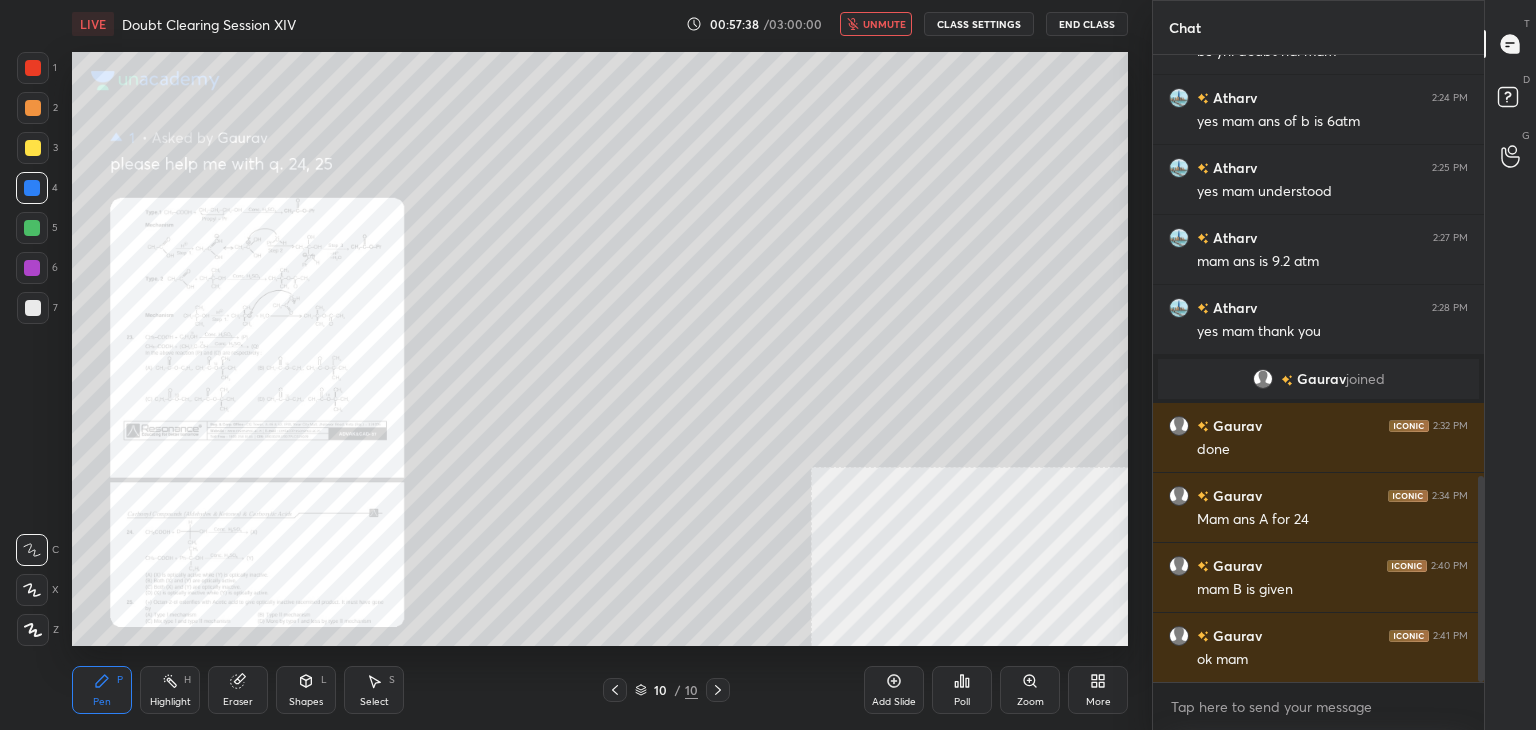 click on "unmute" at bounding box center [876, 24] 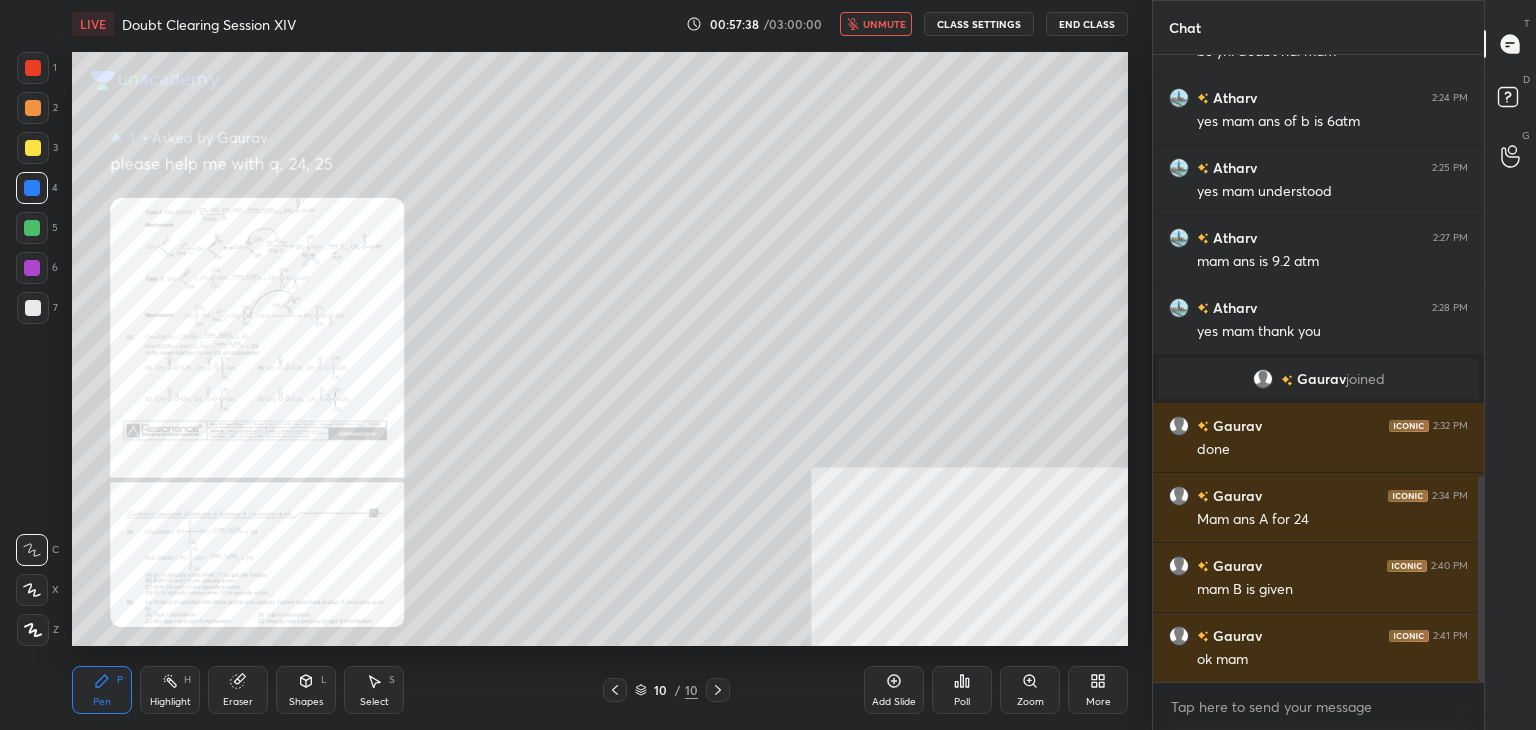 click on "unmute" at bounding box center [876, 24] 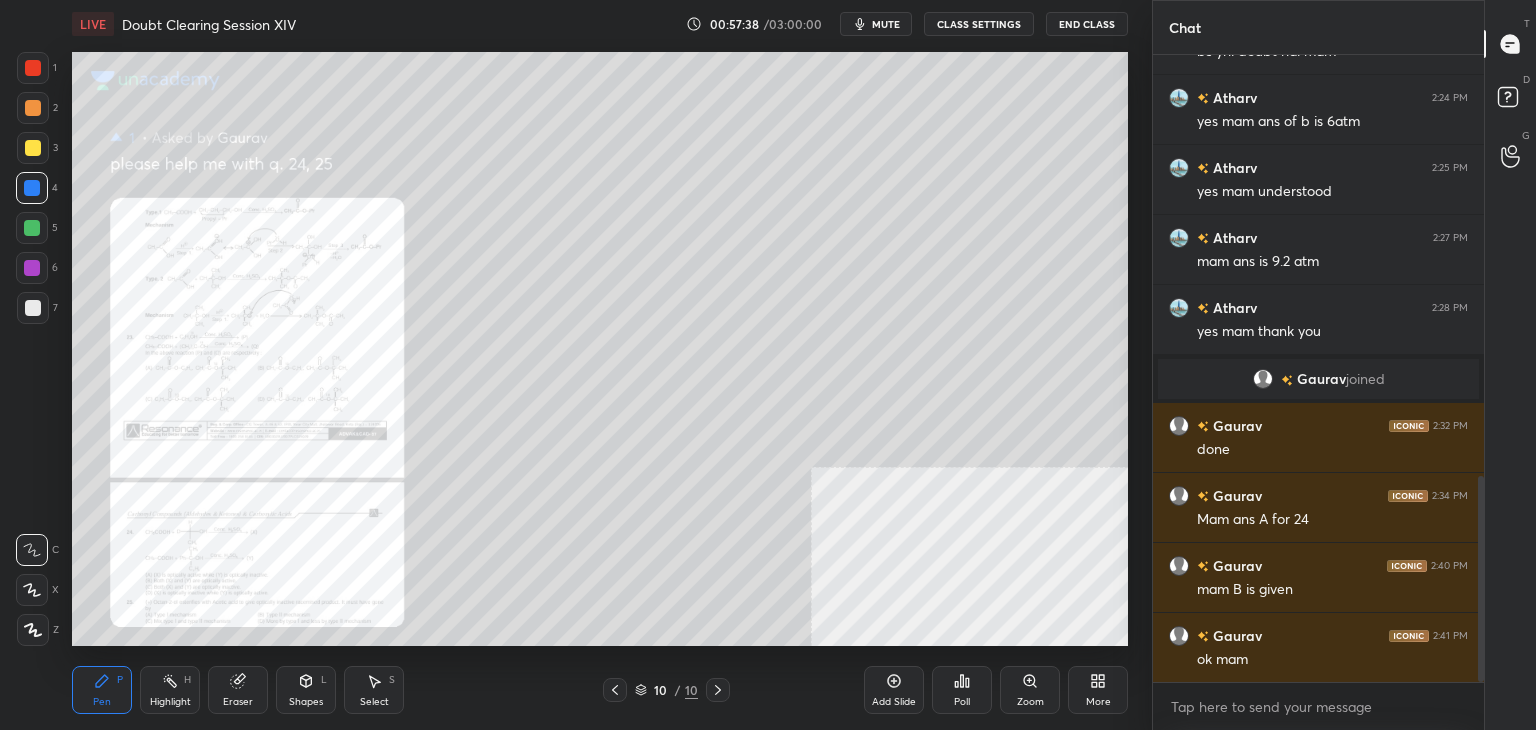 click on "mute" at bounding box center (876, 24) 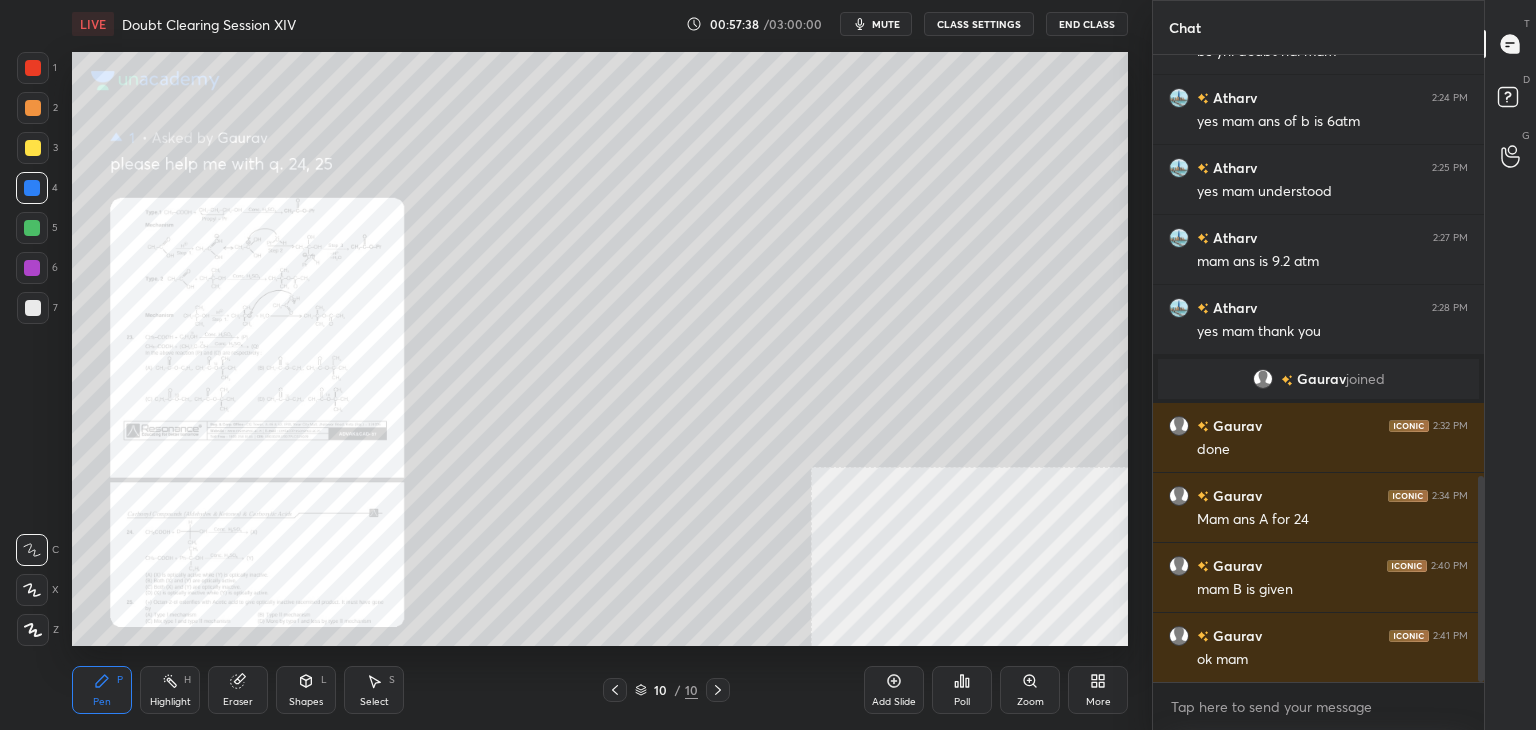 click on "mute" at bounding box center [876, 24] 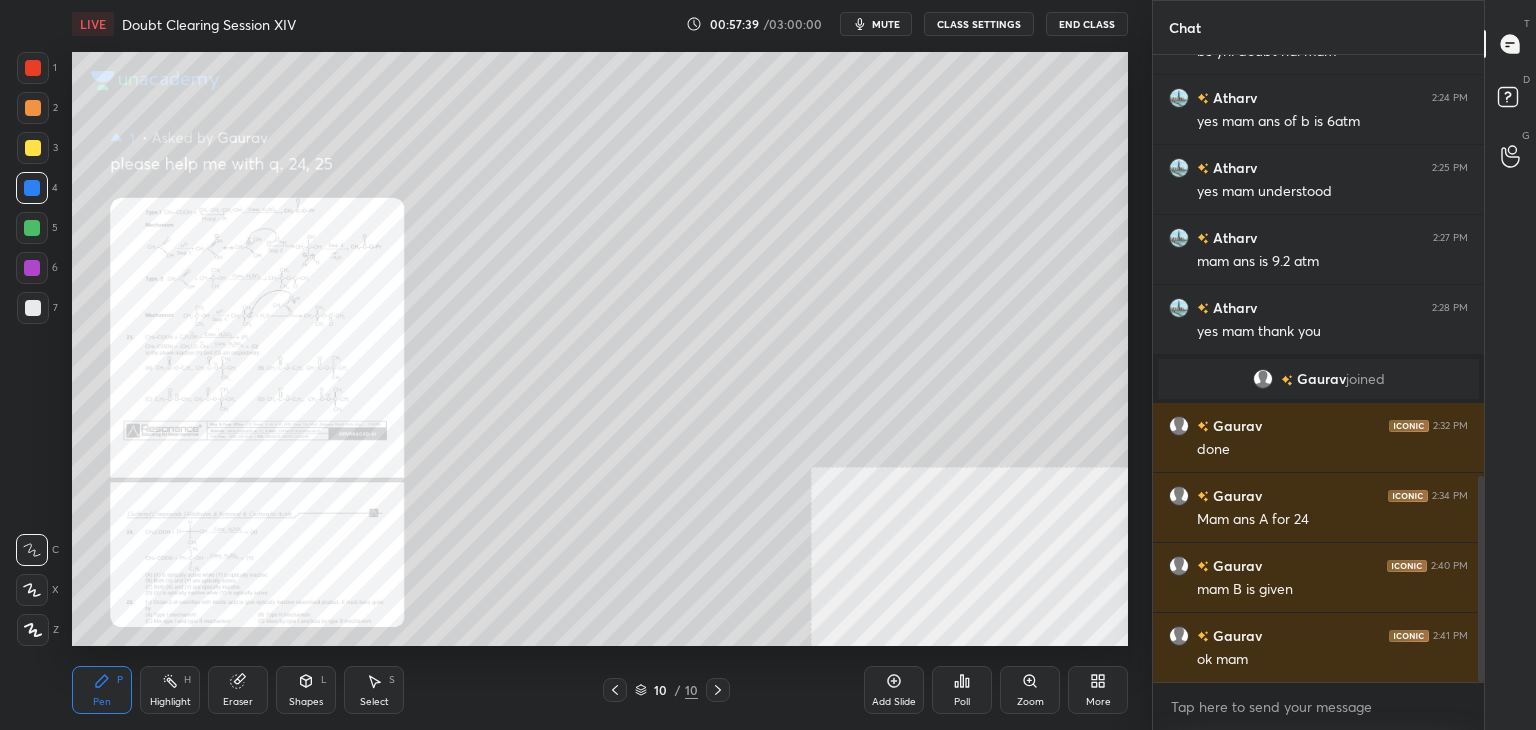 click on "mute" at bounding box center (876, 24) 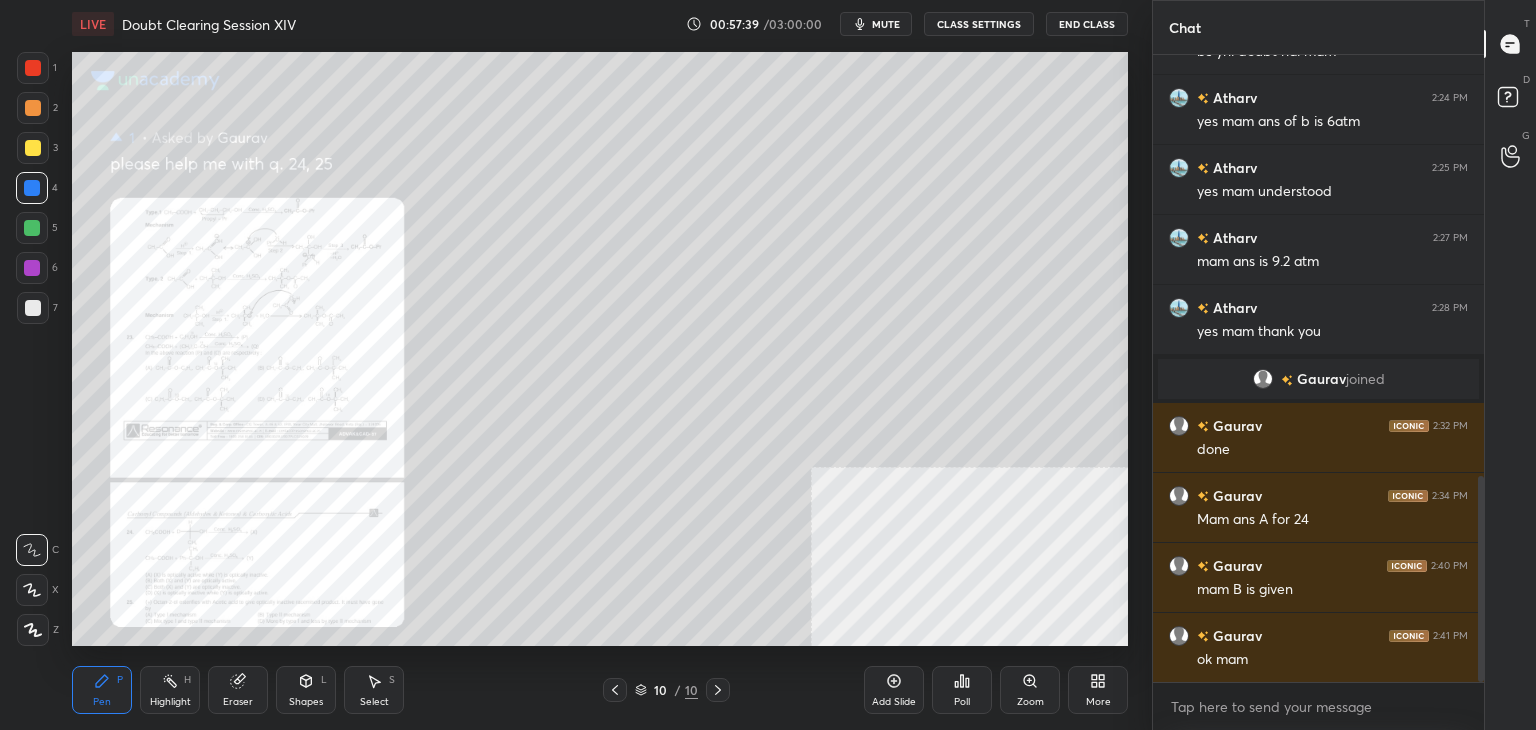 click on "mute" at bounding box center [876, 24] 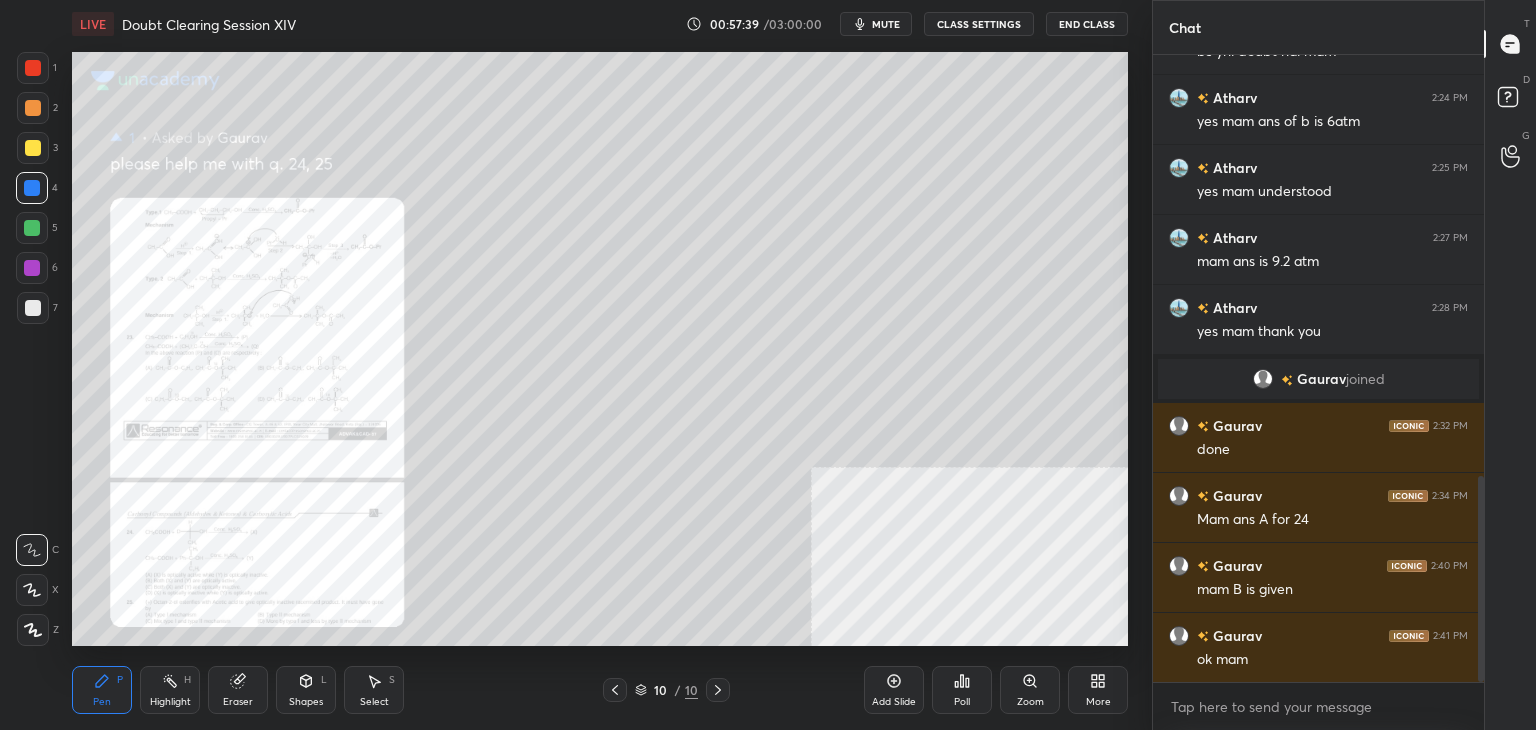 click on "mute" at bounding box center (876, 24) 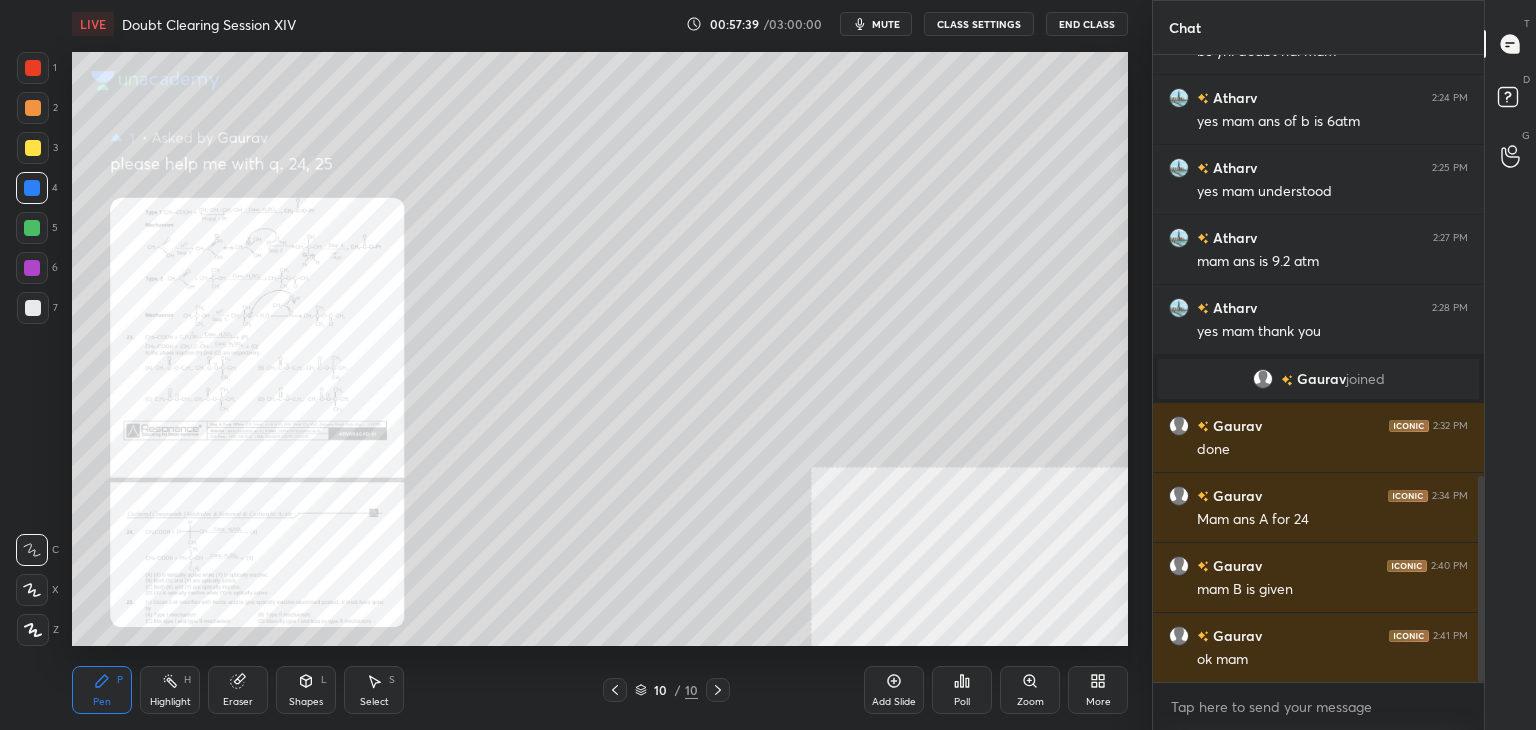 click on "mute" at bounding box center (876, 24) 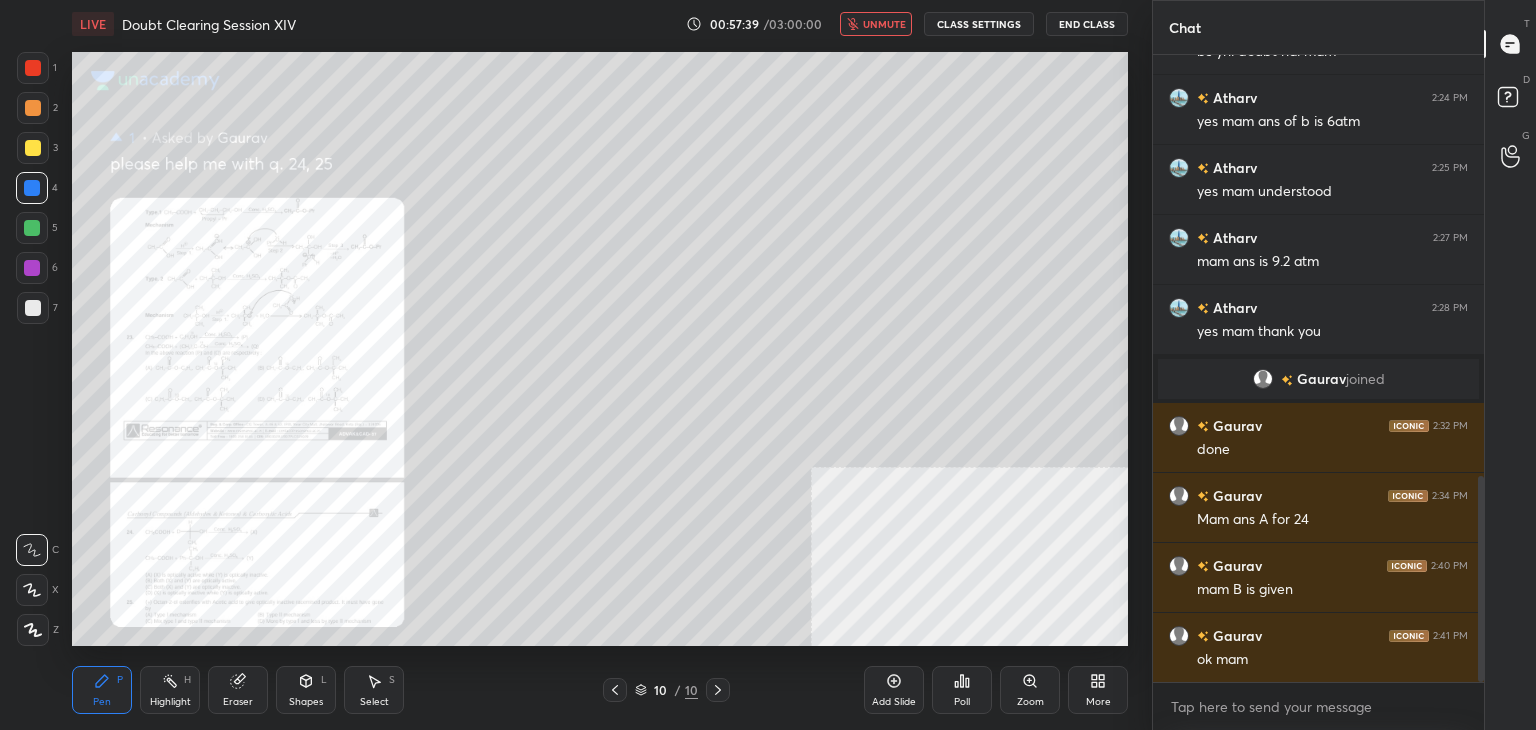 click on "unmute" at bounding box center (876, 24) 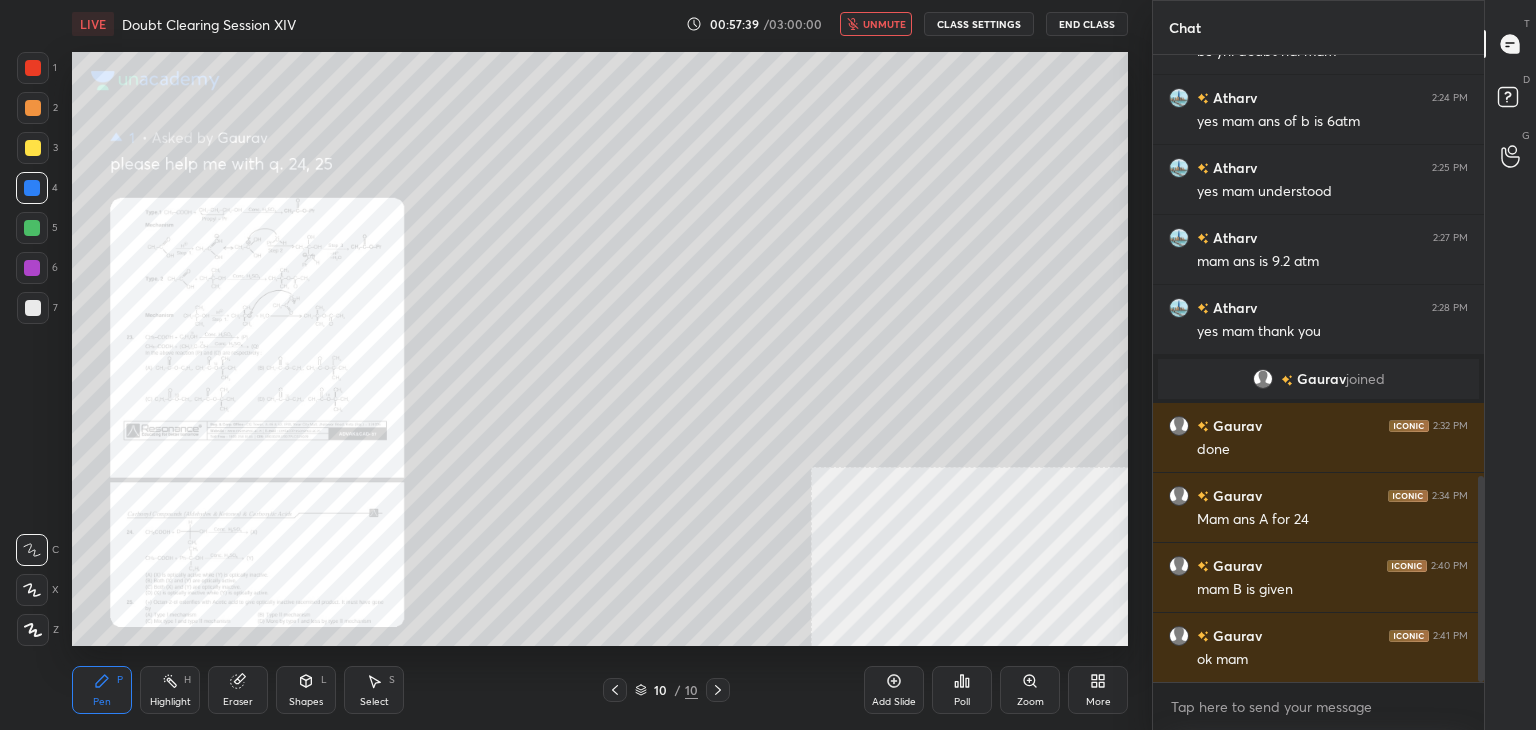 click on "unmute" at bounding box center (876, 24) 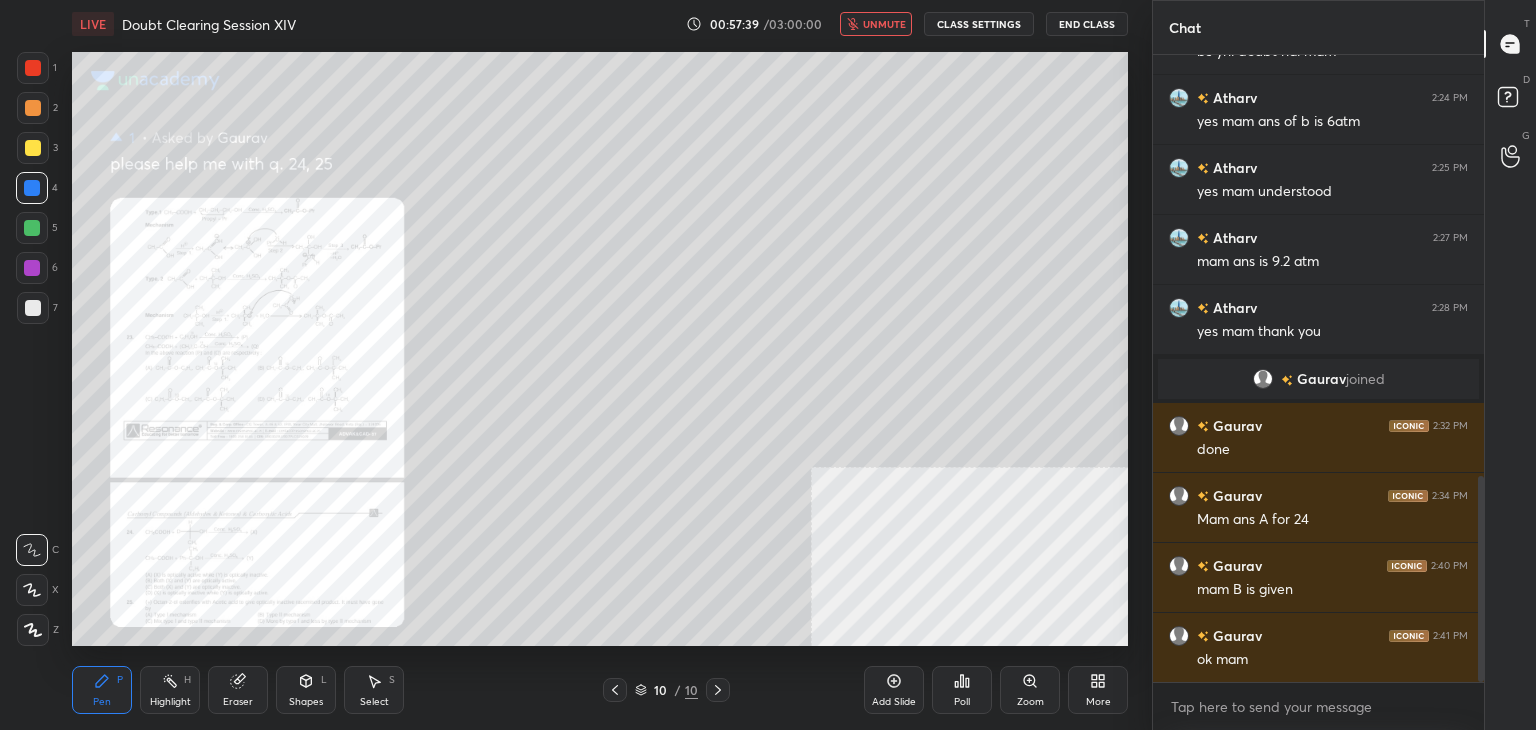 click on "unmute" at bounding box center (876, 24) 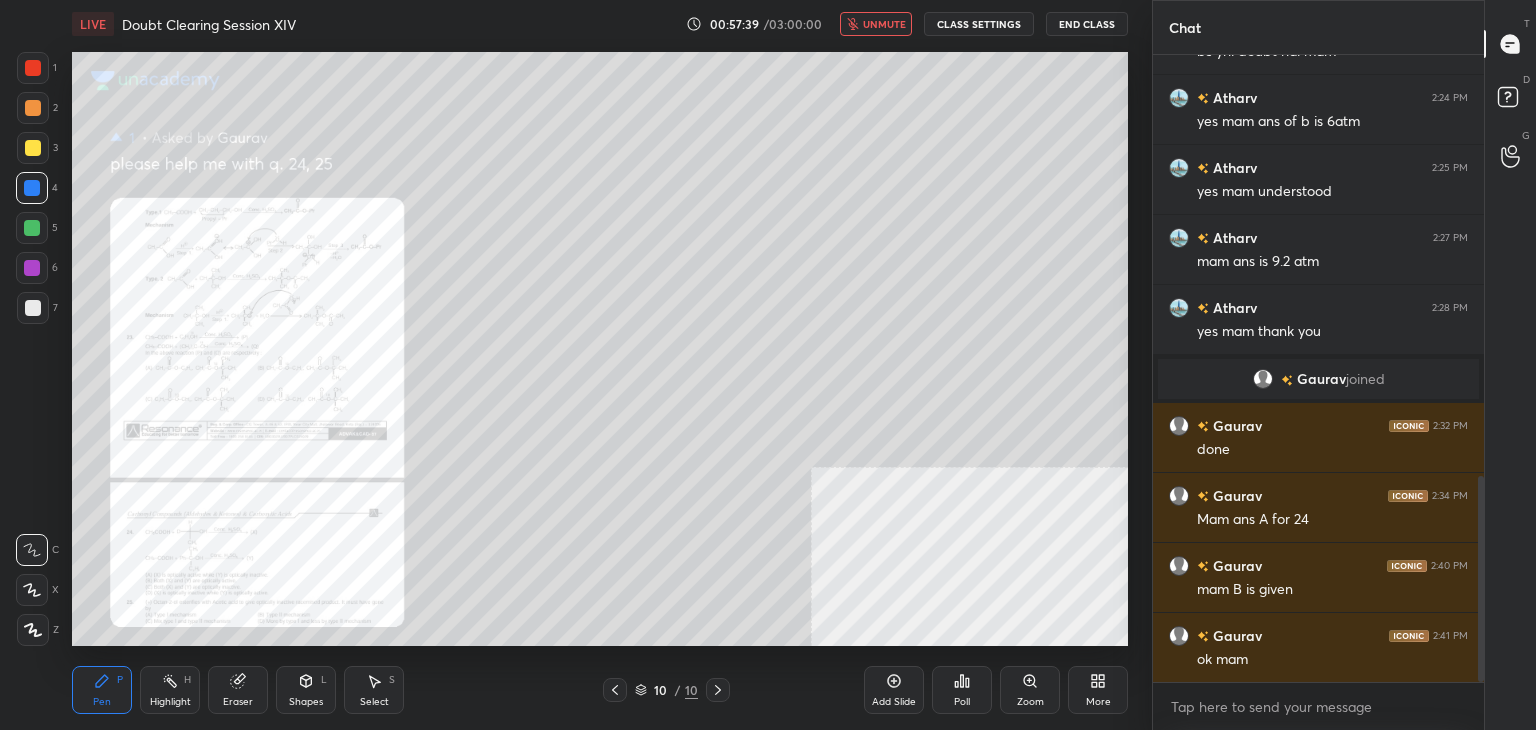 click on "unmute" at bounding box center [876, 24] 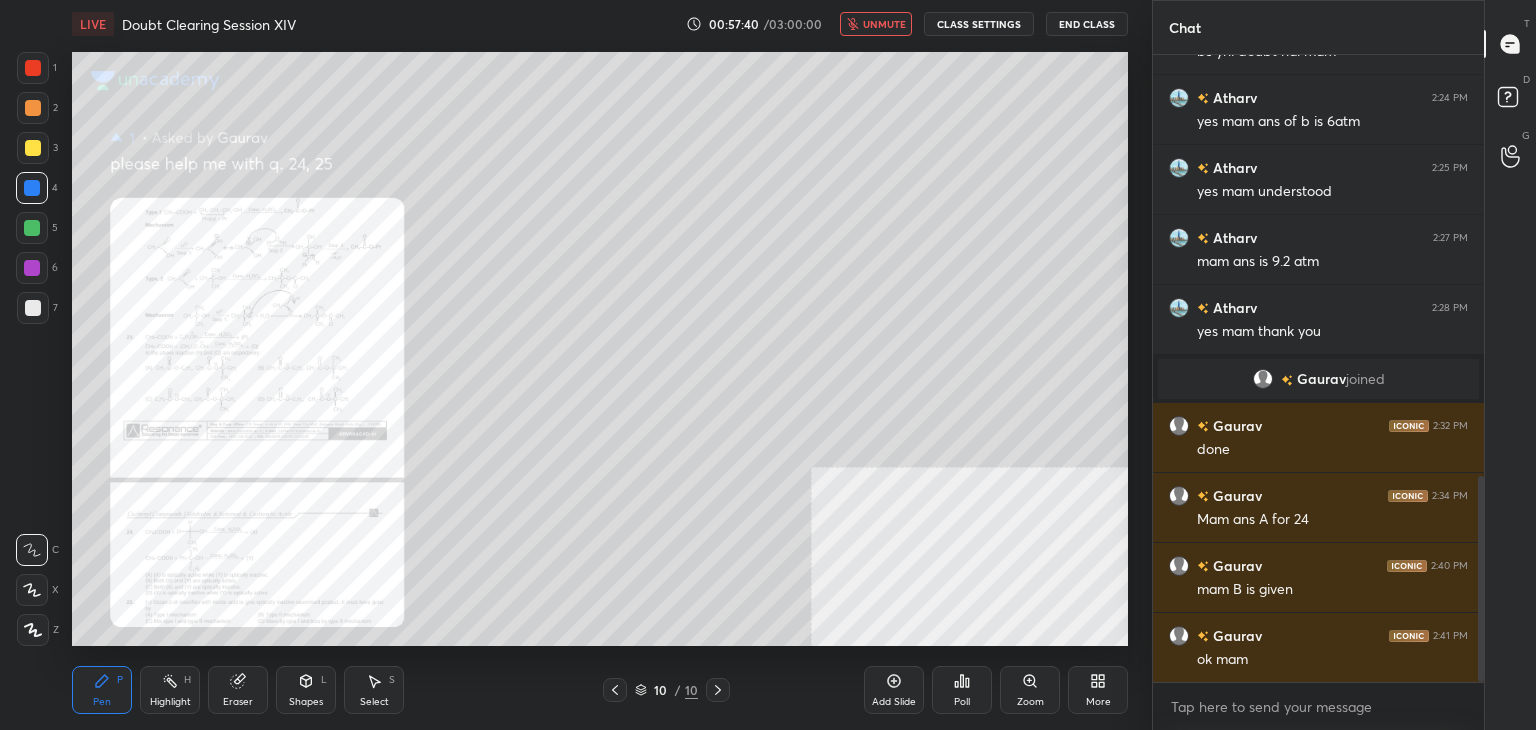 click on "unmute" at bounding box center [876, 24] 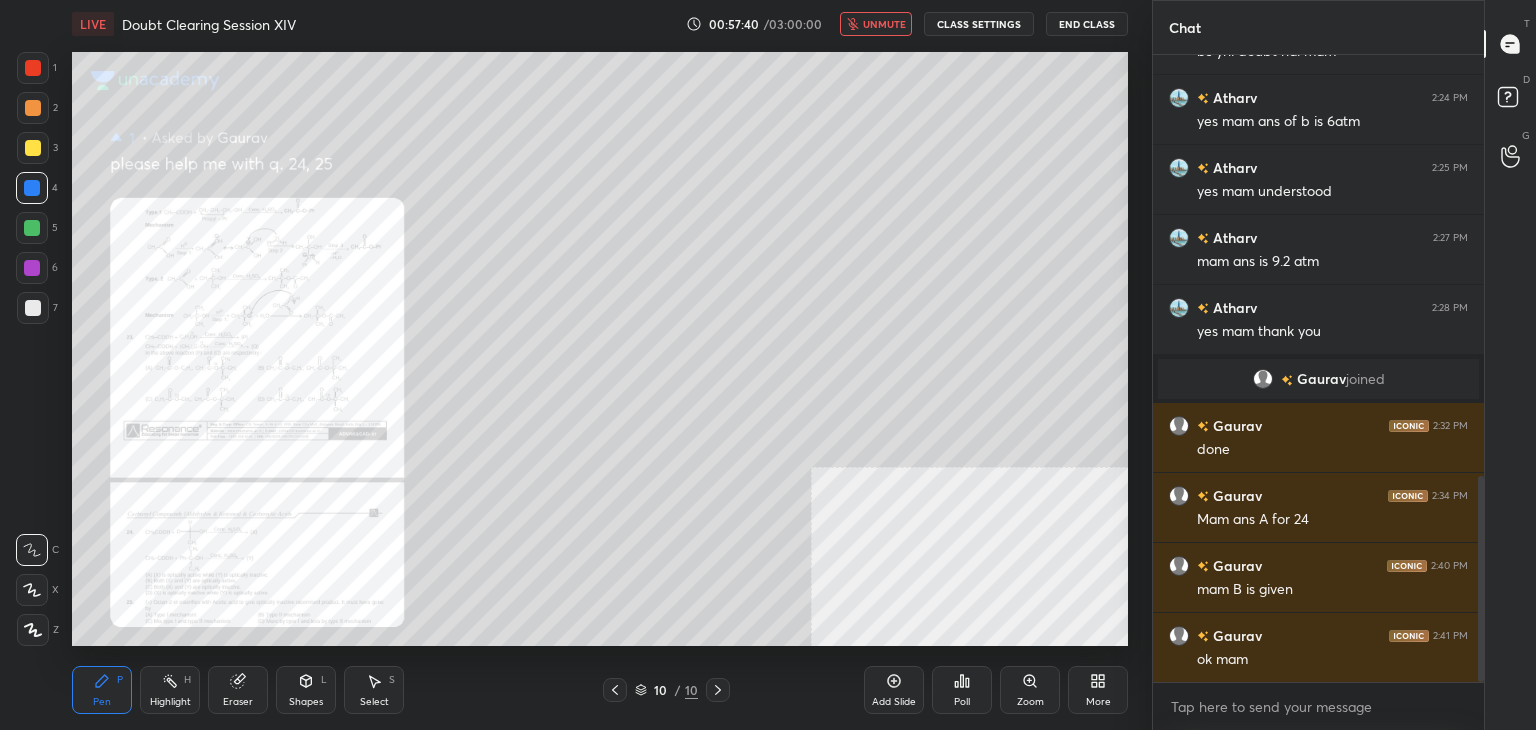 click on "unmute" at bounding box center (876, 24) 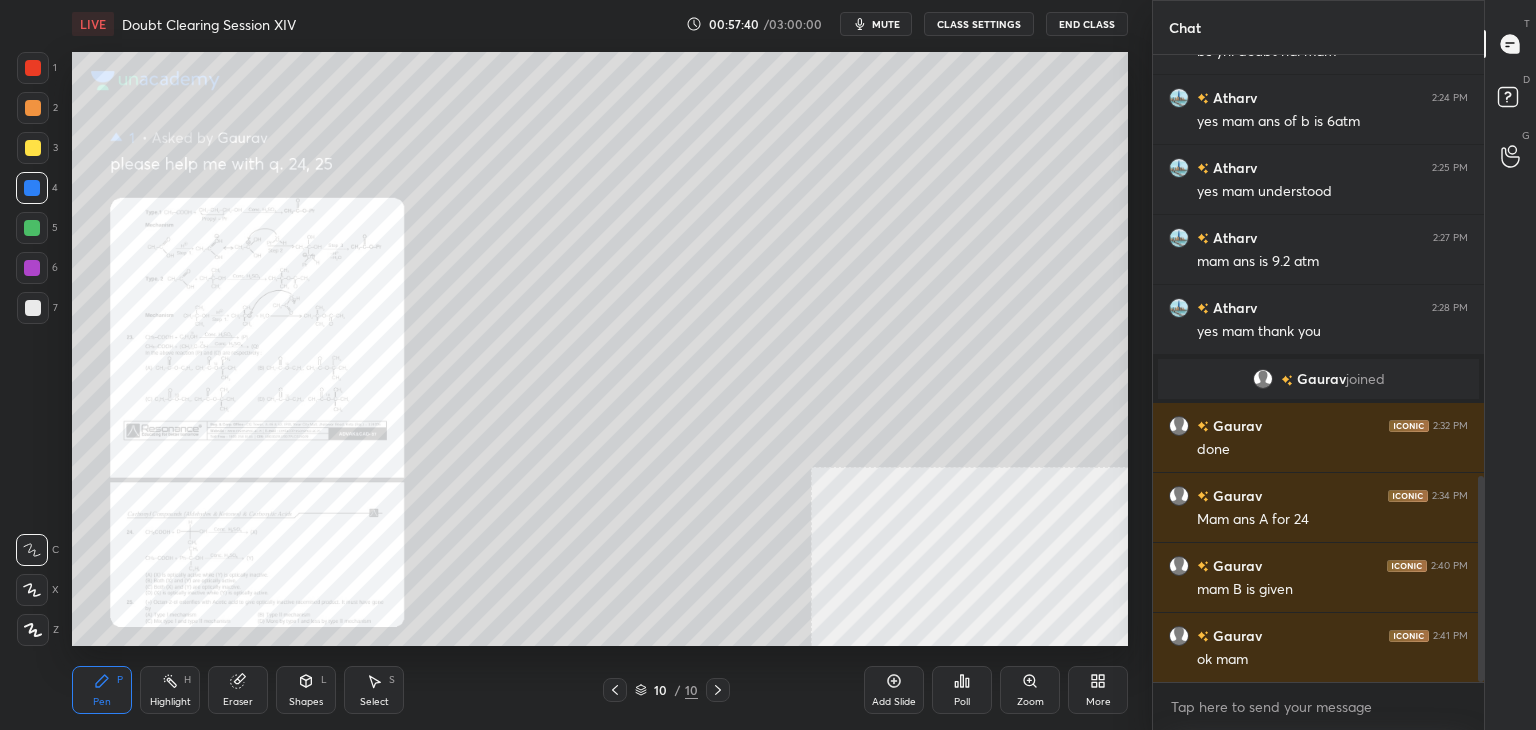 click on "mute" at bounding box center (876, 24) 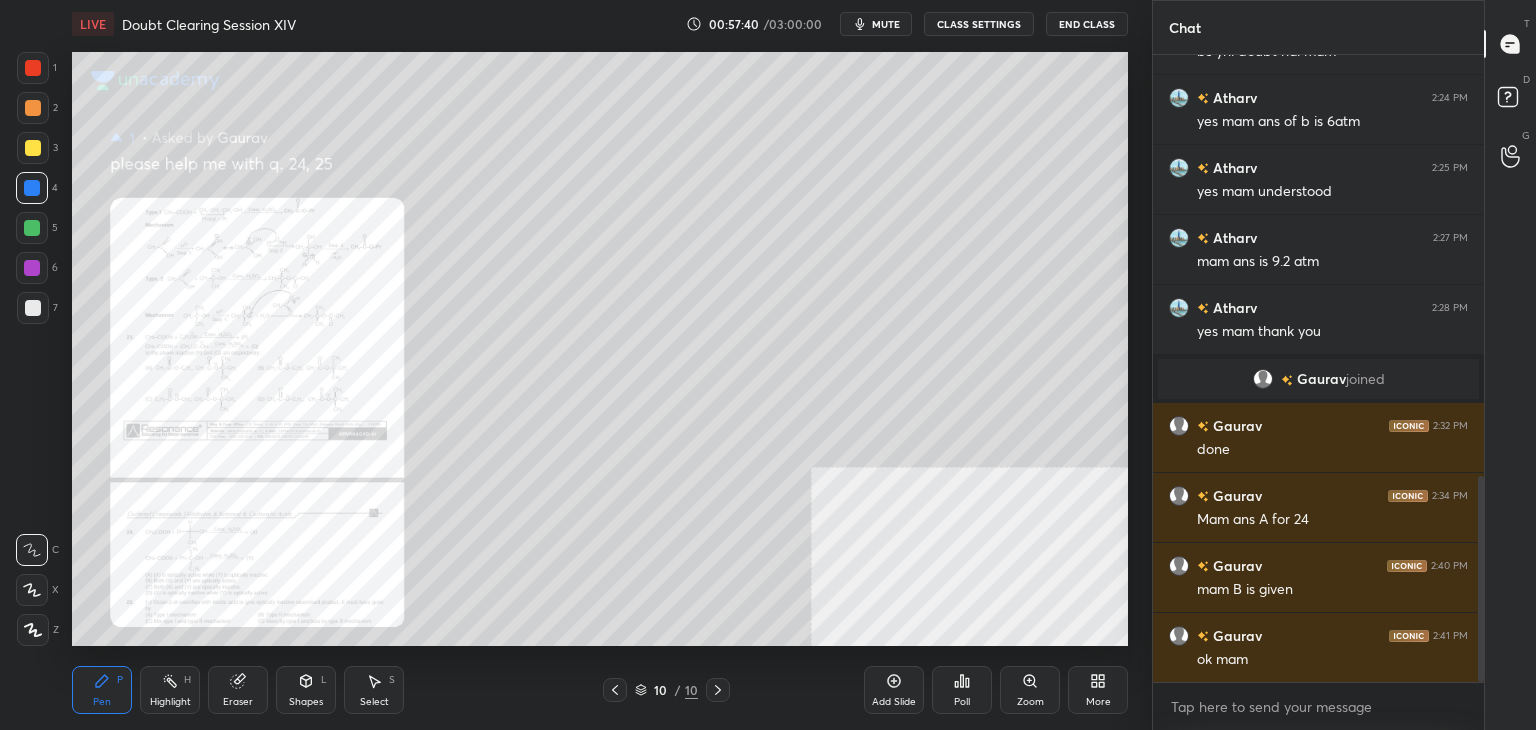 click on "mute" at bounding box center (876, 24) 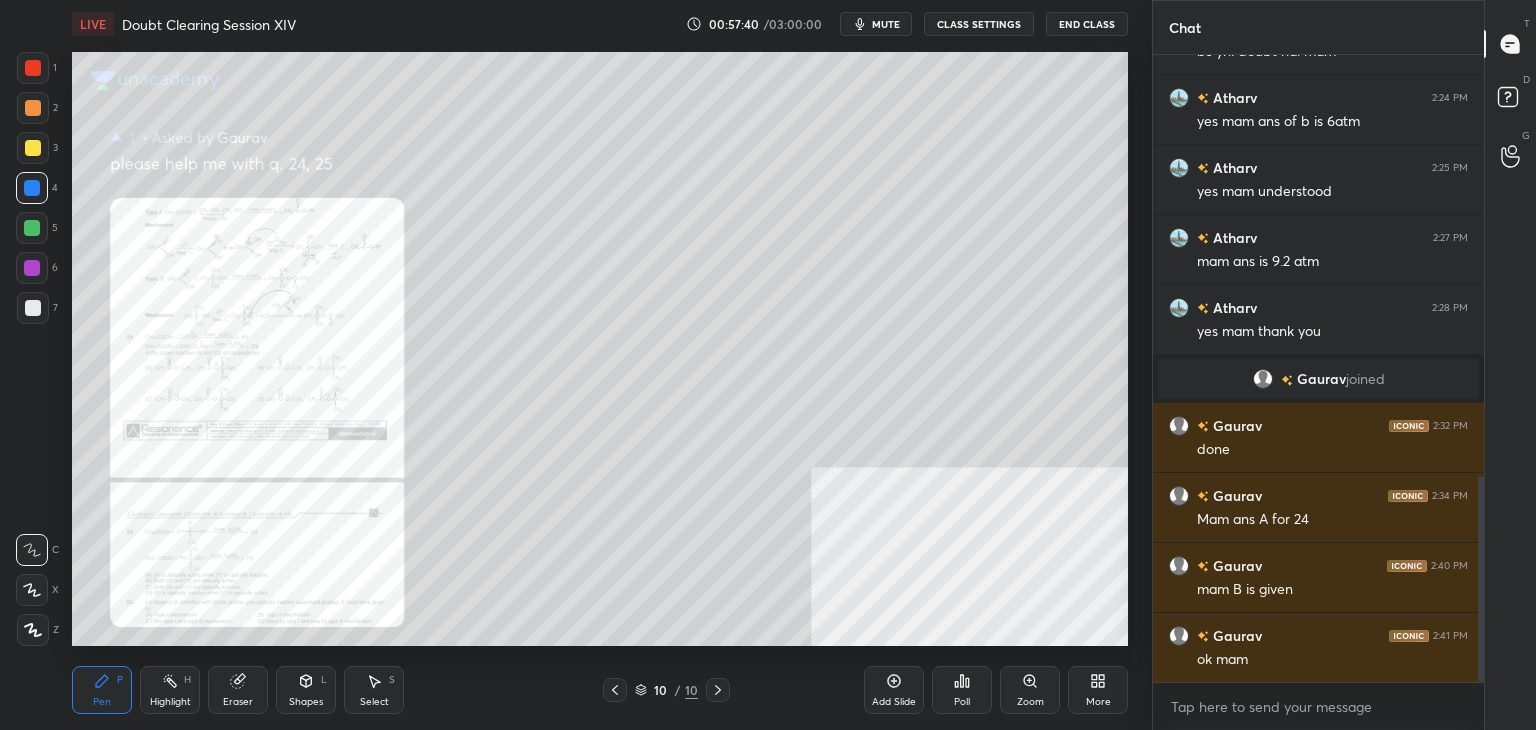 click on "mute" at bounding box center (876, 24) 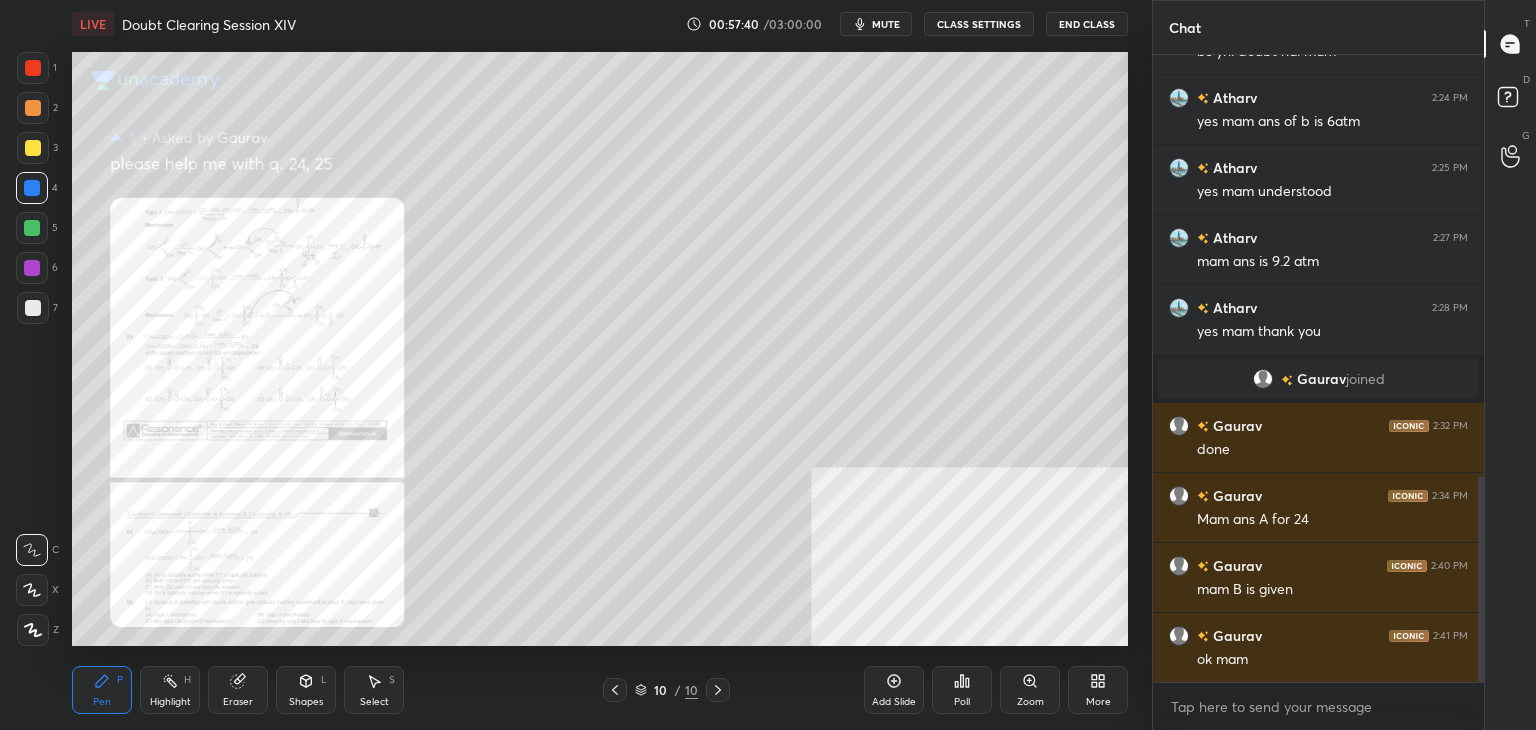 click on "mute" at bounding box center (876, 24) 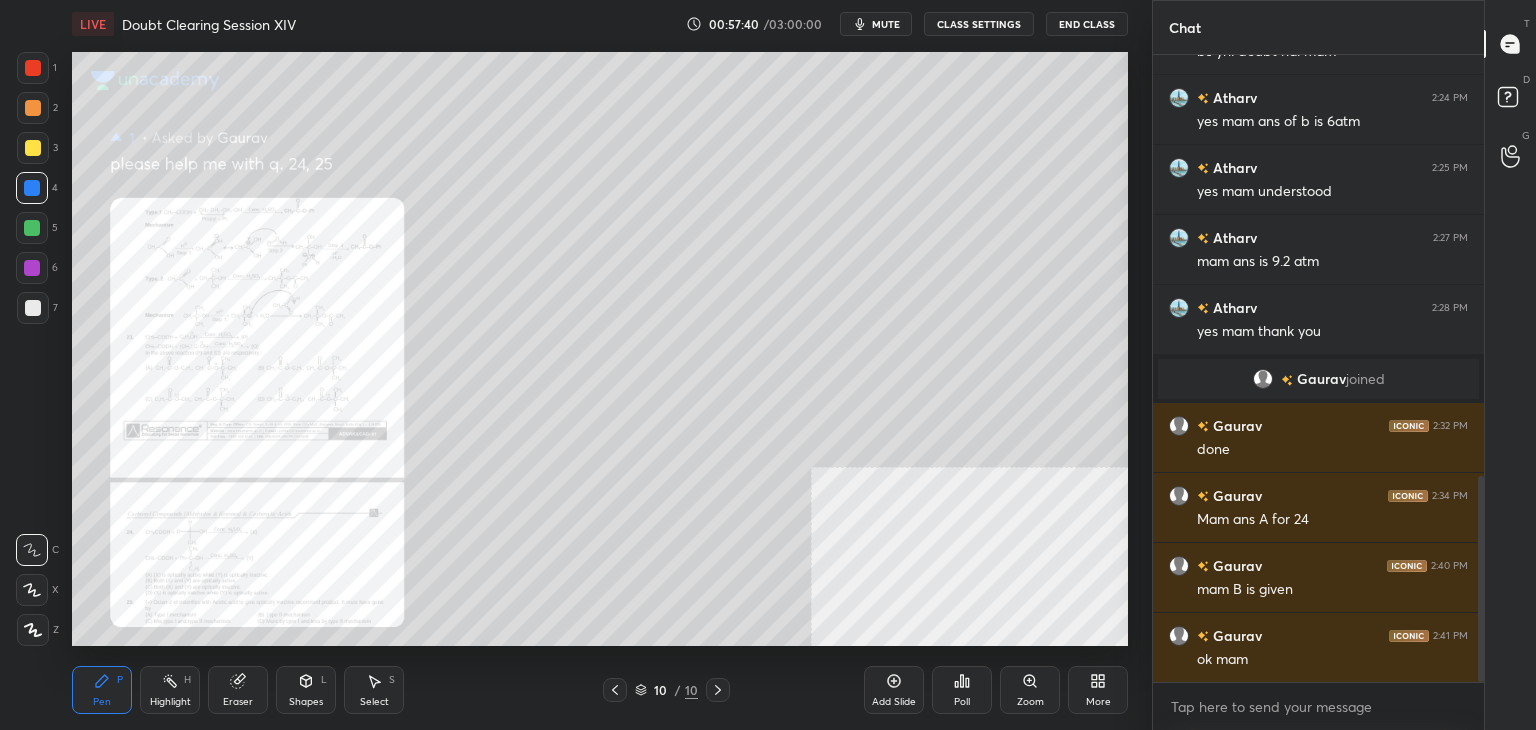 click on "mute" at bounding box center (876, 24) 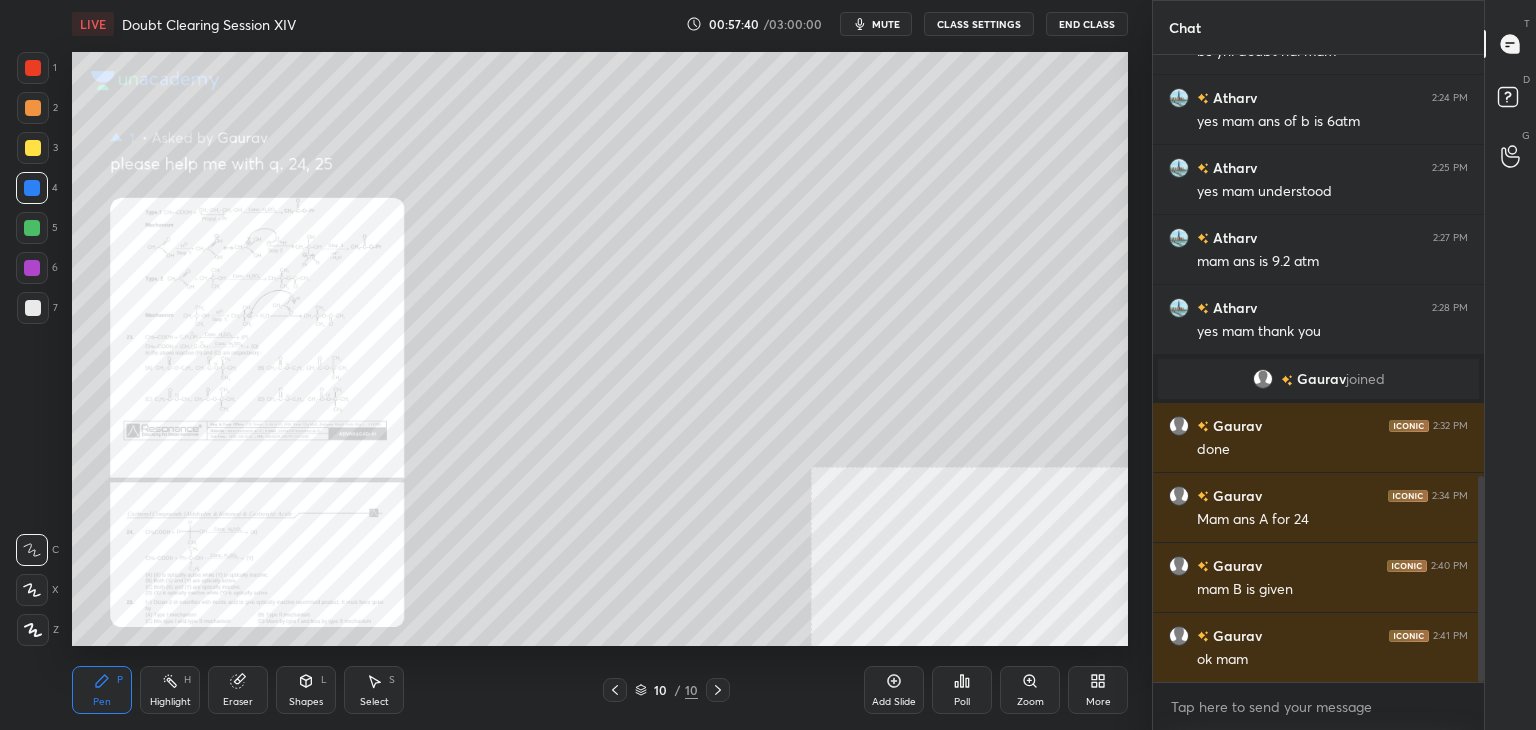 click on "mute" at bounding box center [876, 24] 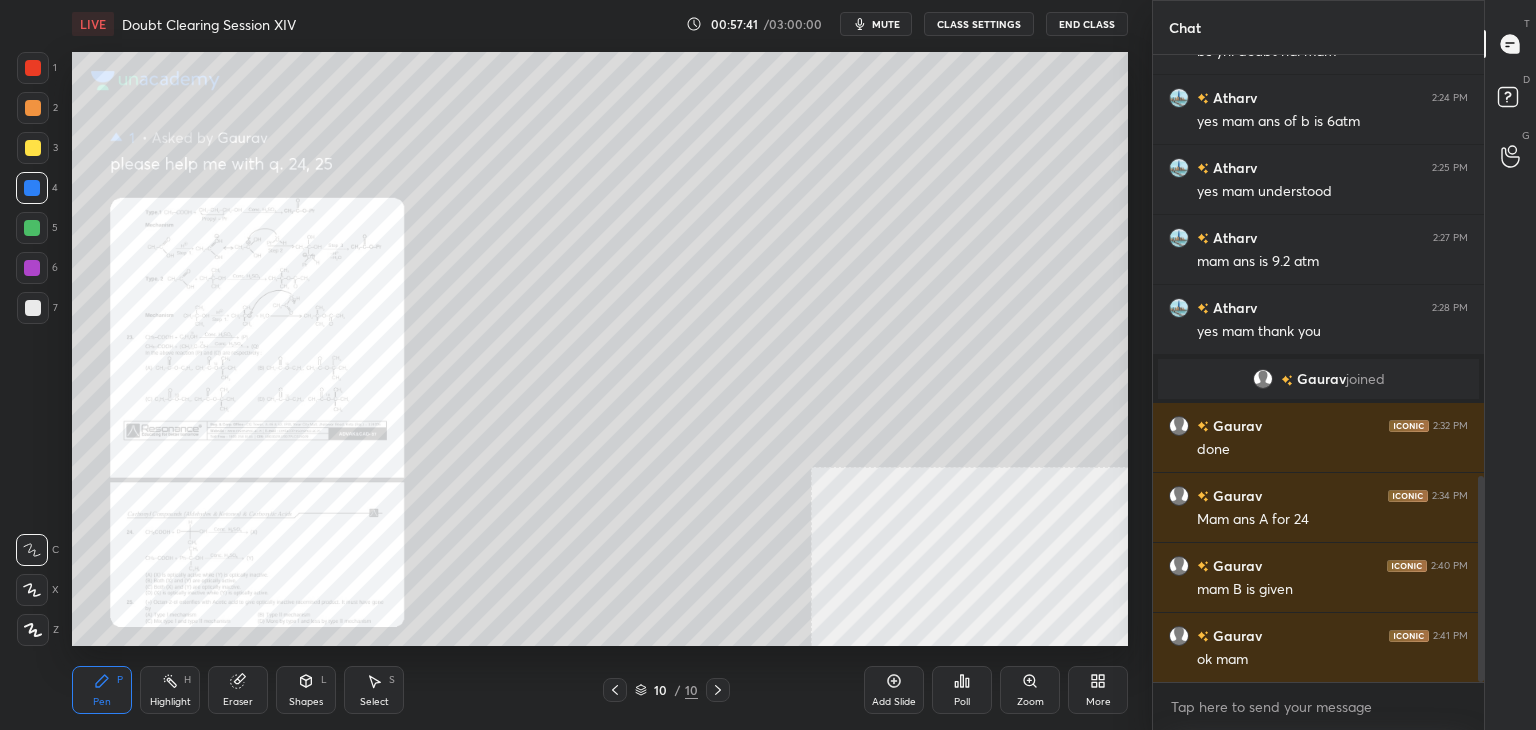 click on "mute" at bounding box center [876, 24] 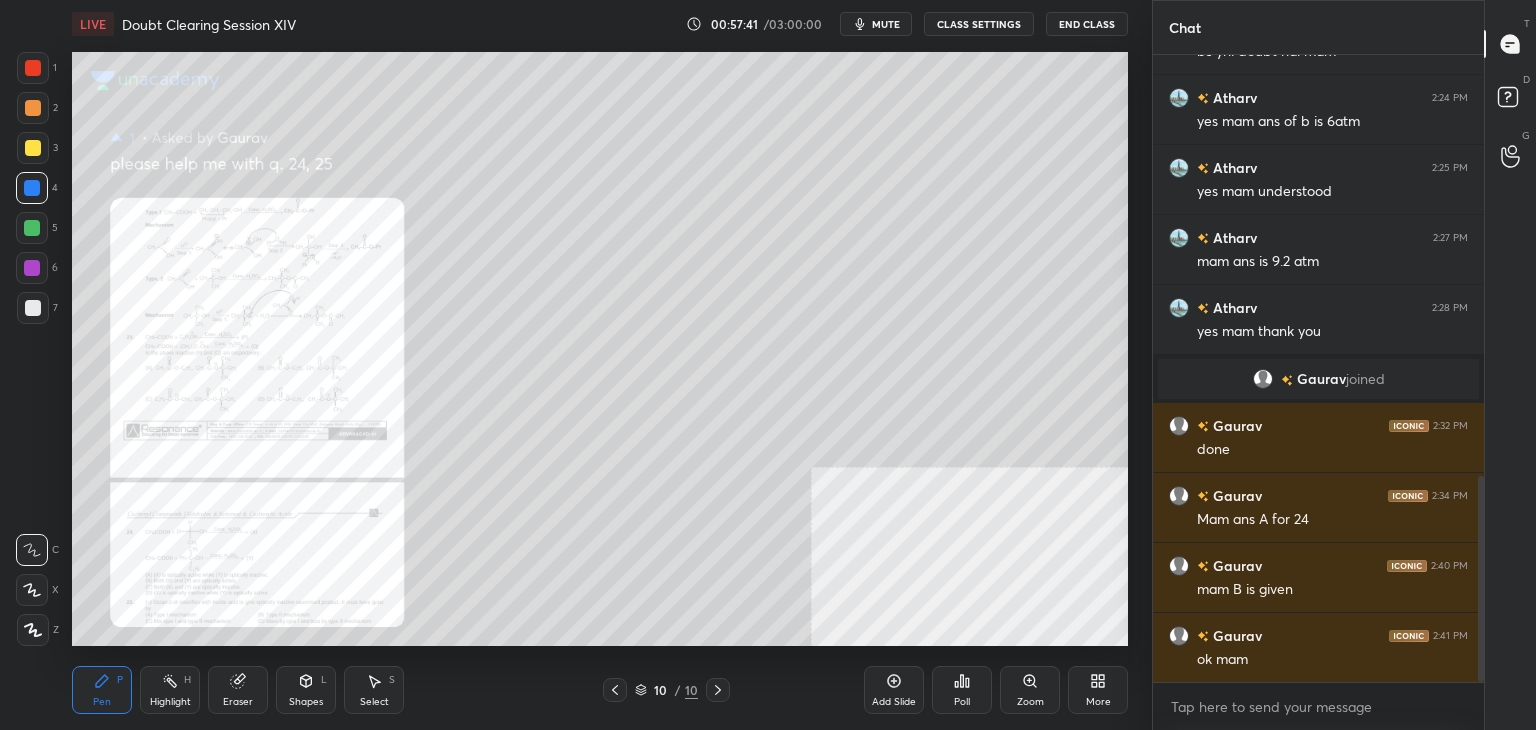 click on "mute" at bounding box center [876, 24] 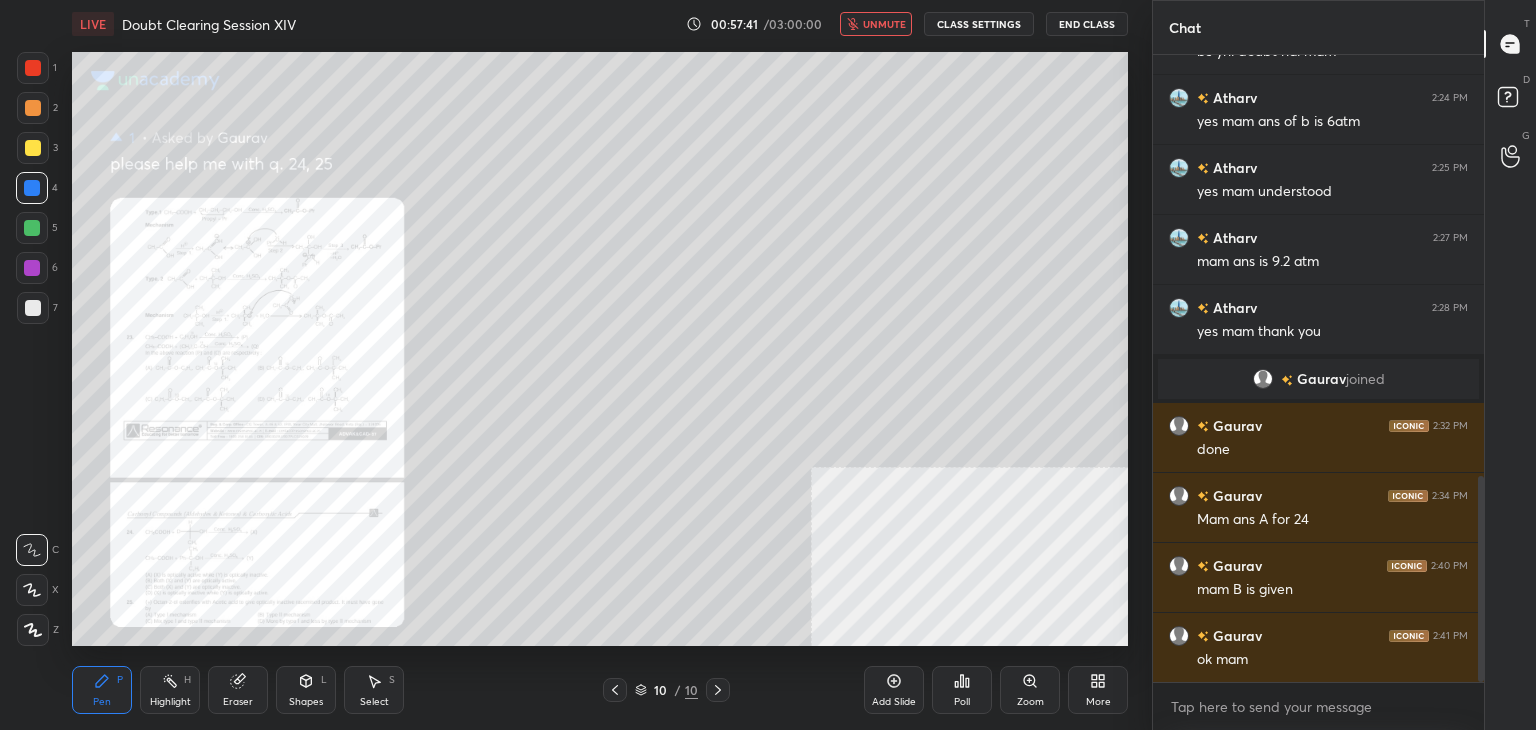 click on "unmute" at bounding box center (876, 24) 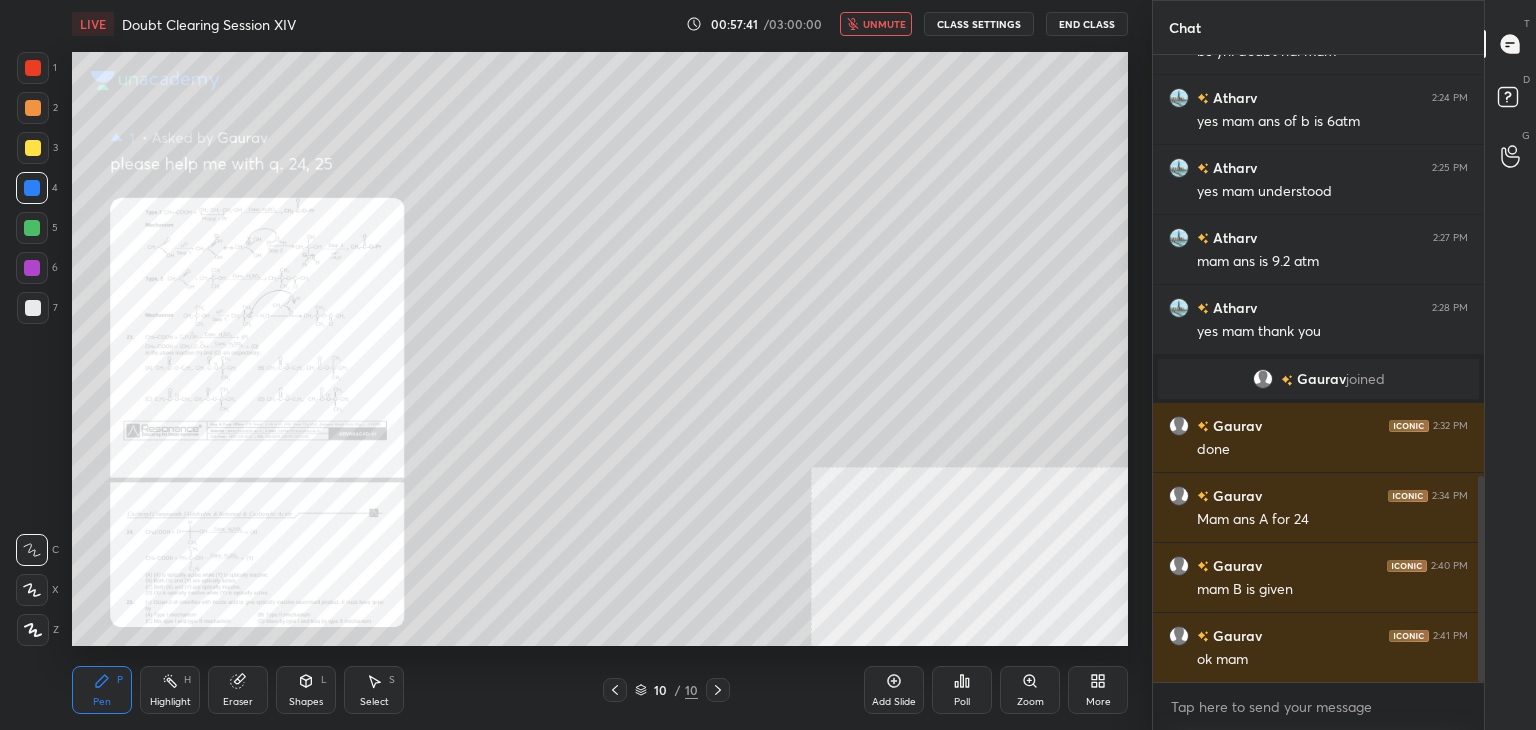 click on "unmute" at bounding box center [876, 24] 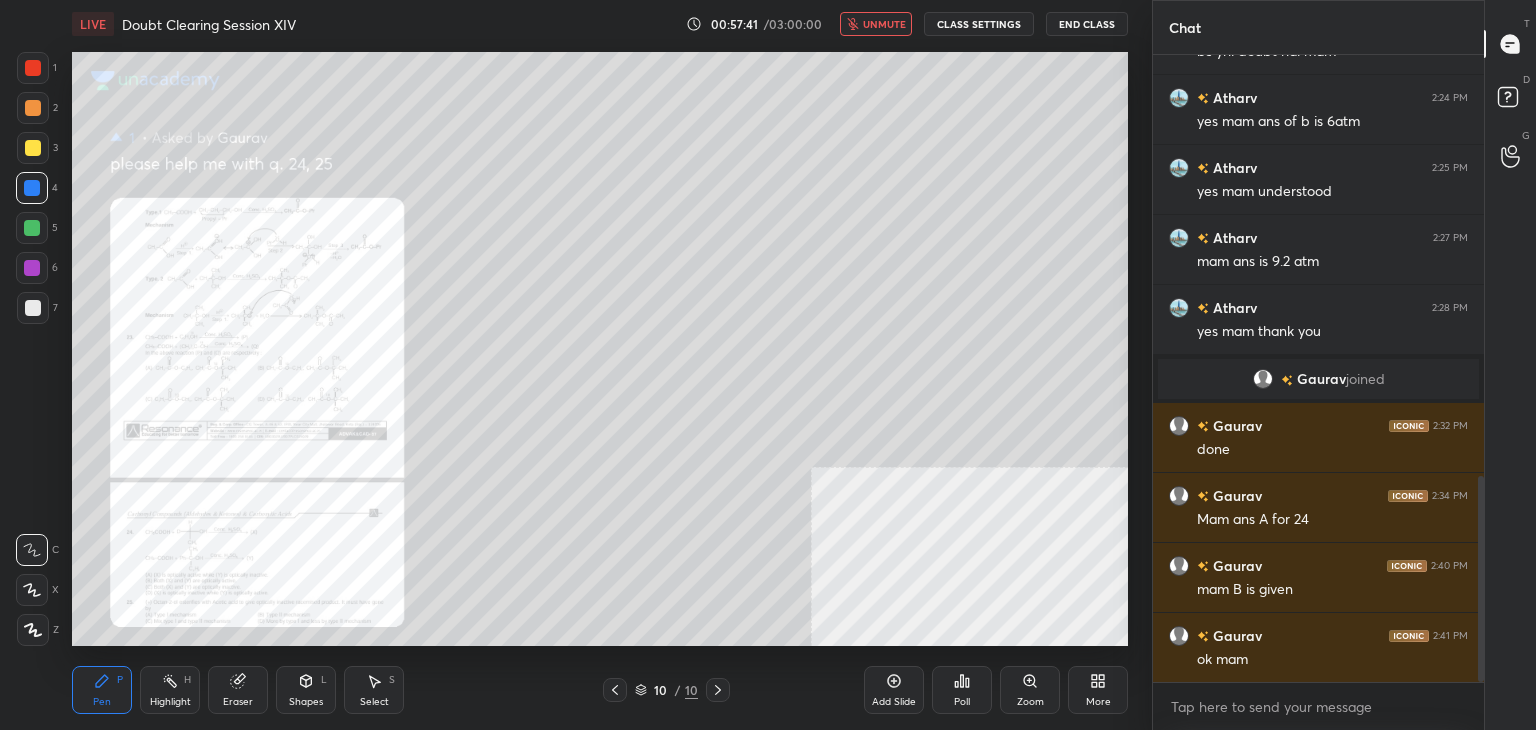 click on "unmute" at bounding box center (876, 24) 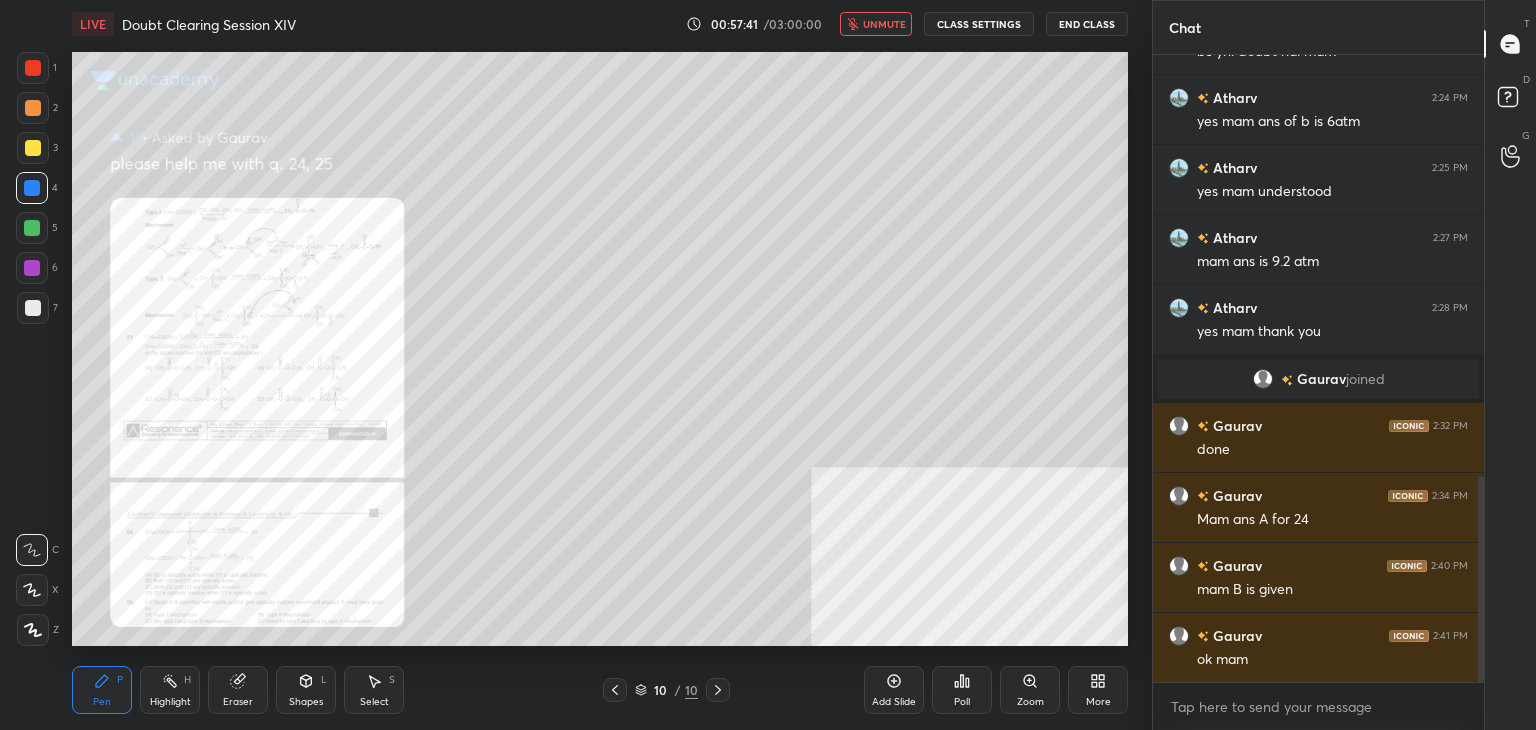 click on "unmute" at bounding box center [876, 24] 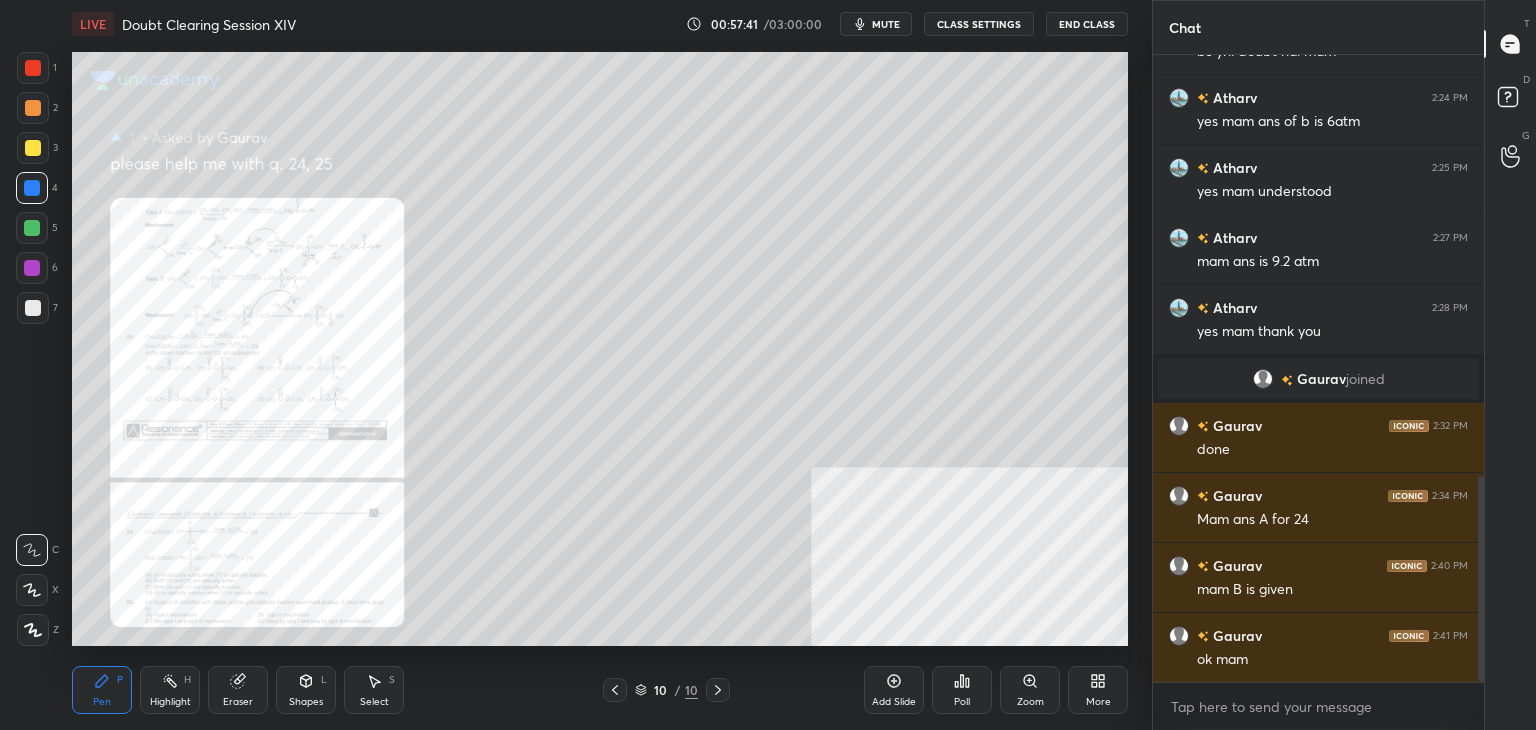 click on "mute" at bounding box center [876, 24] 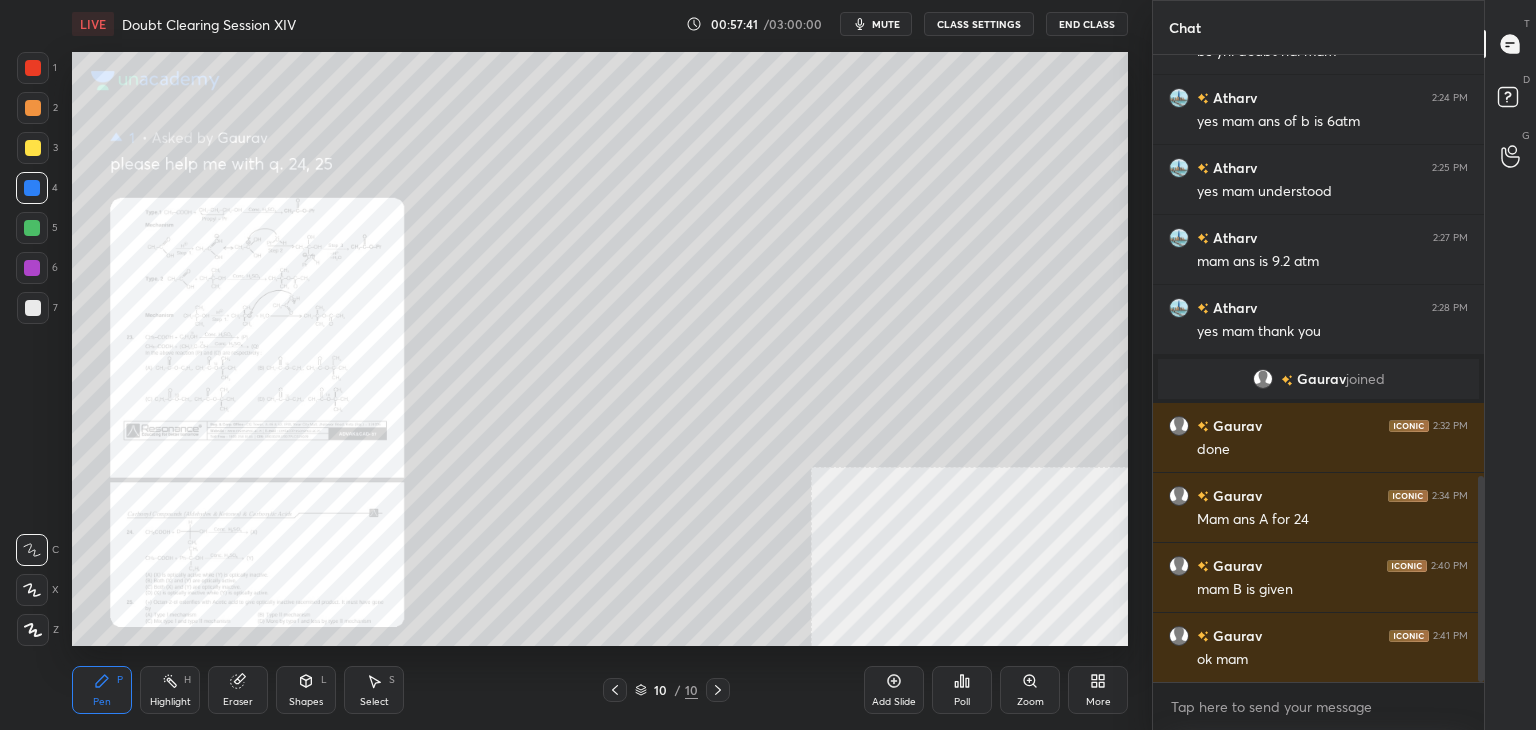 click on "mute" at bounding box center [876, 24] 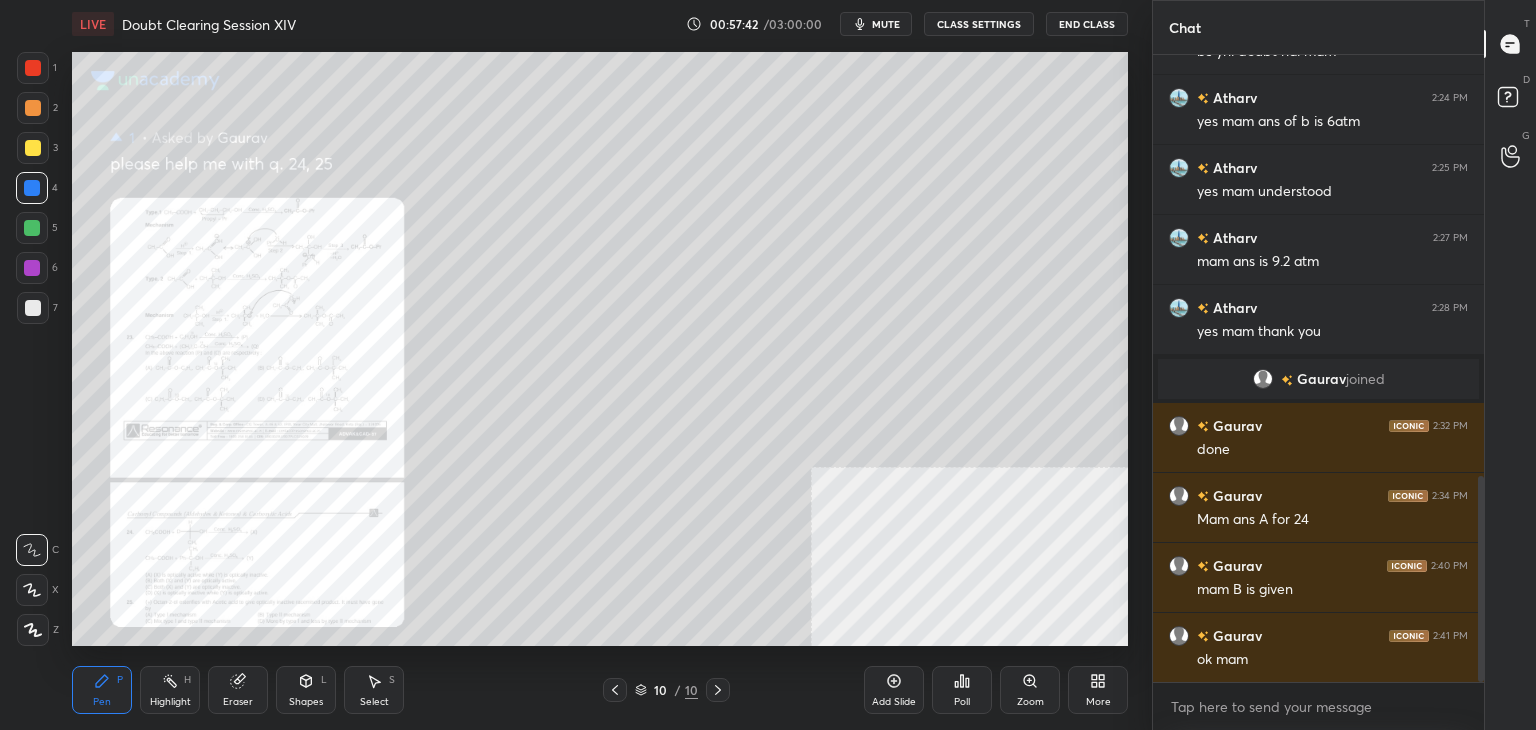 click on "mute" at bounding box center [876, 24] 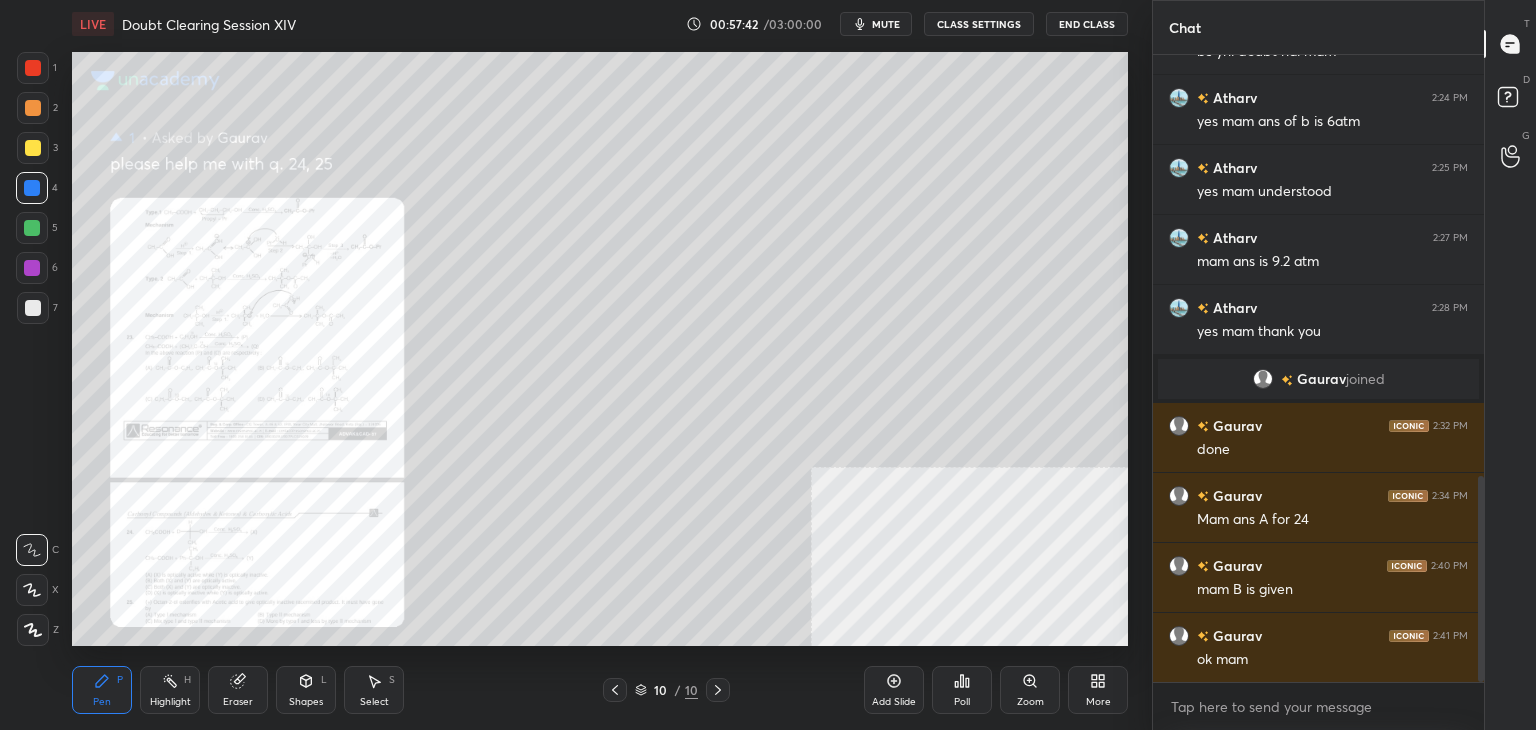 click on "mute" at bounding box center (876, 24) 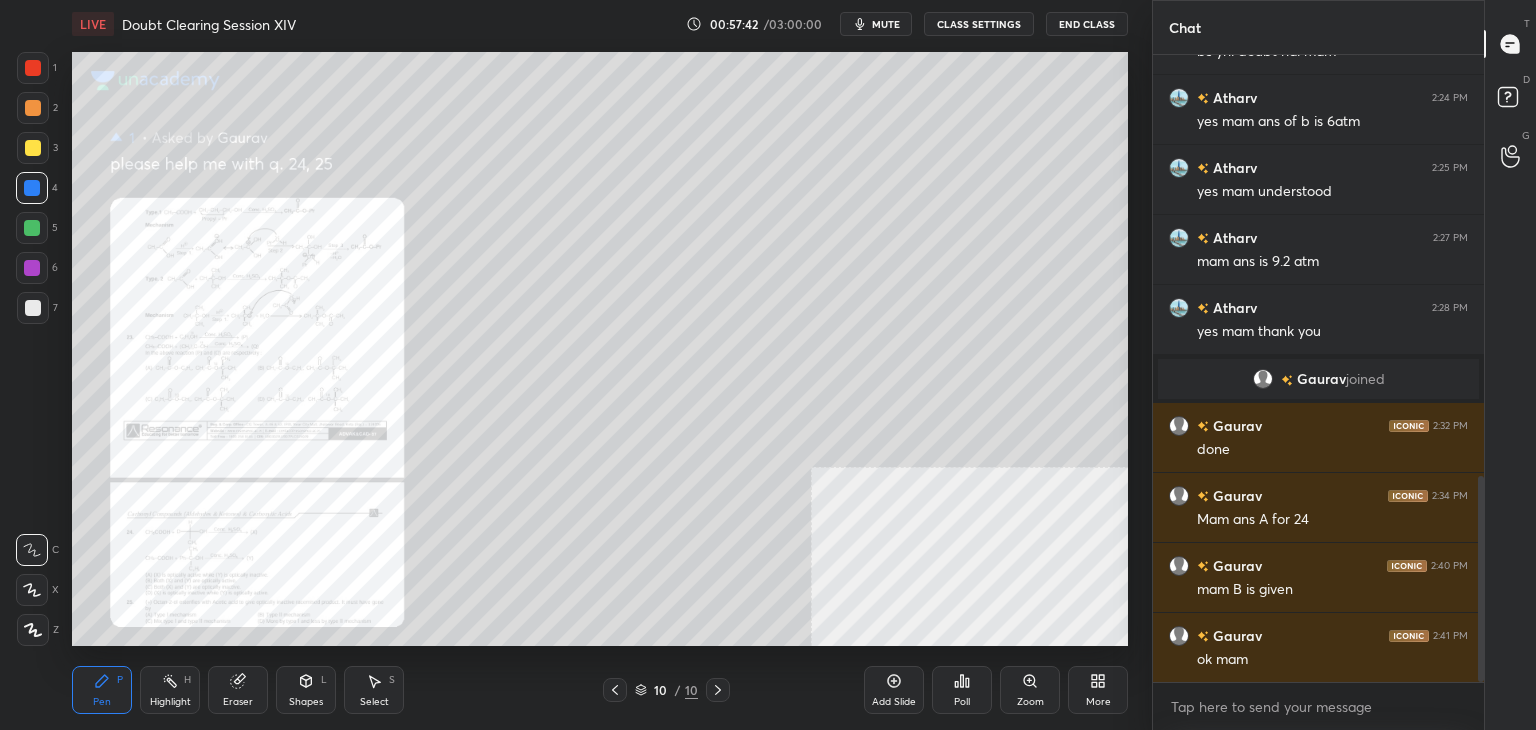 click on "mute" at bounding box center [876, 24] 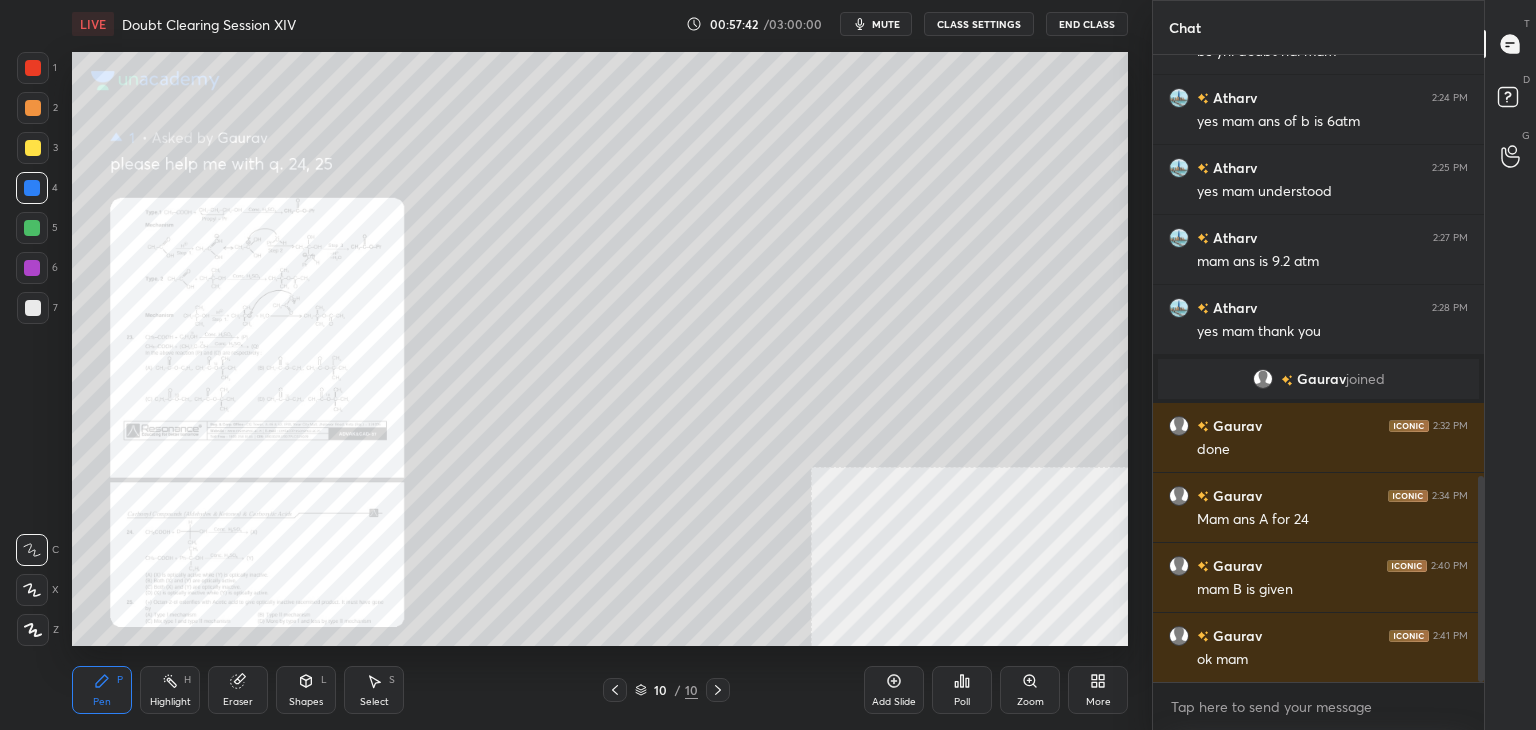 click on "mute" at bounding box center [876, 24] 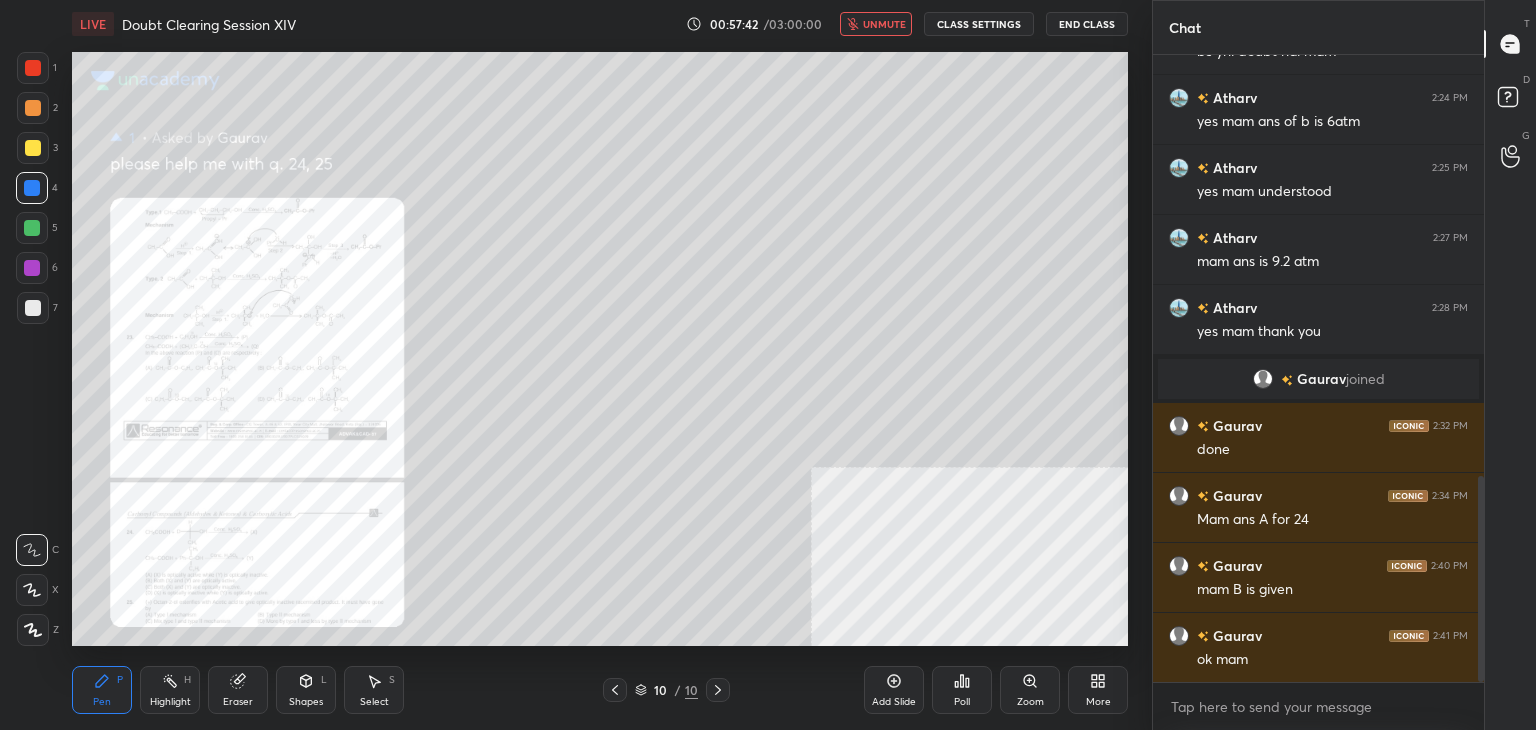 click on "unmute" at bounding box center (876, 24) 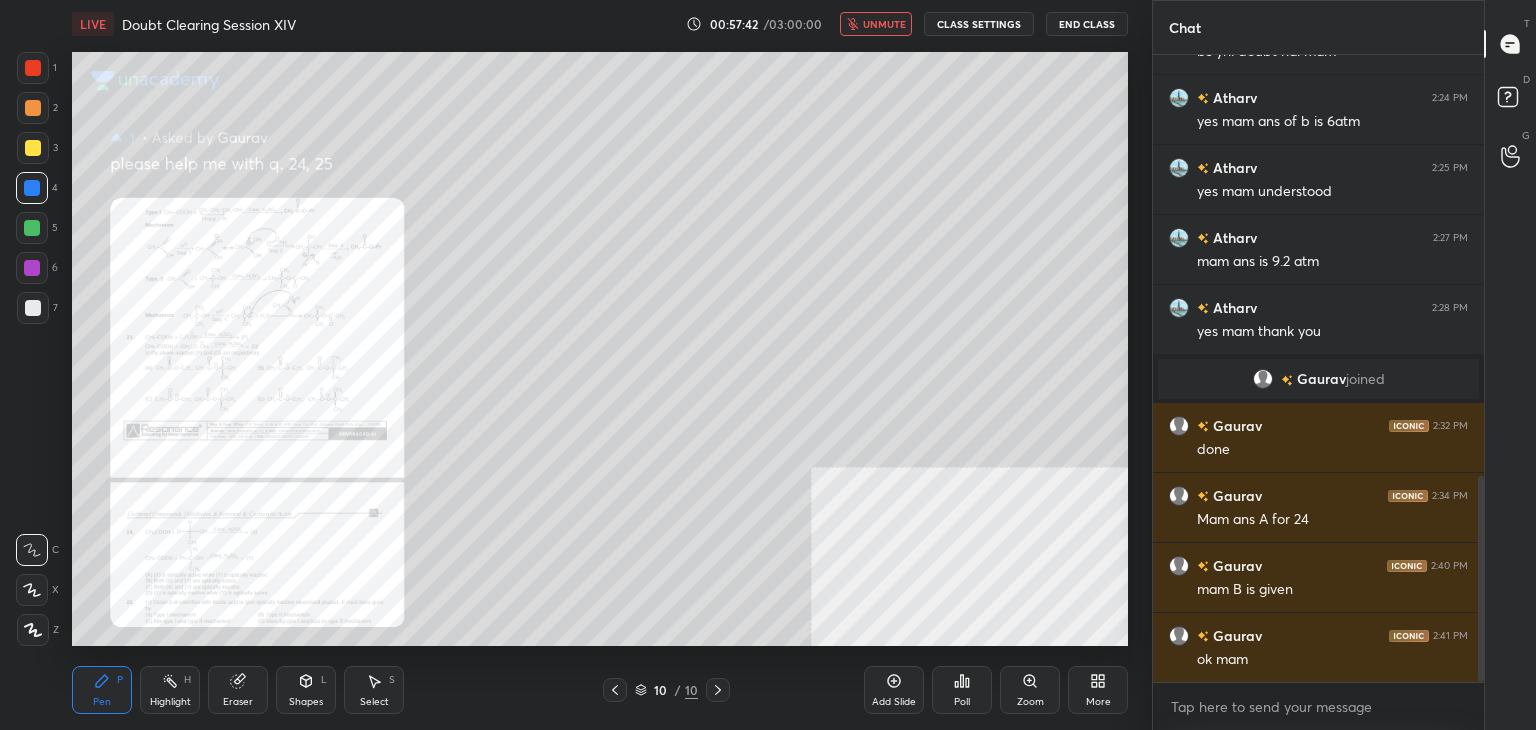 click on "unmute" at bounding box center [876, 24] 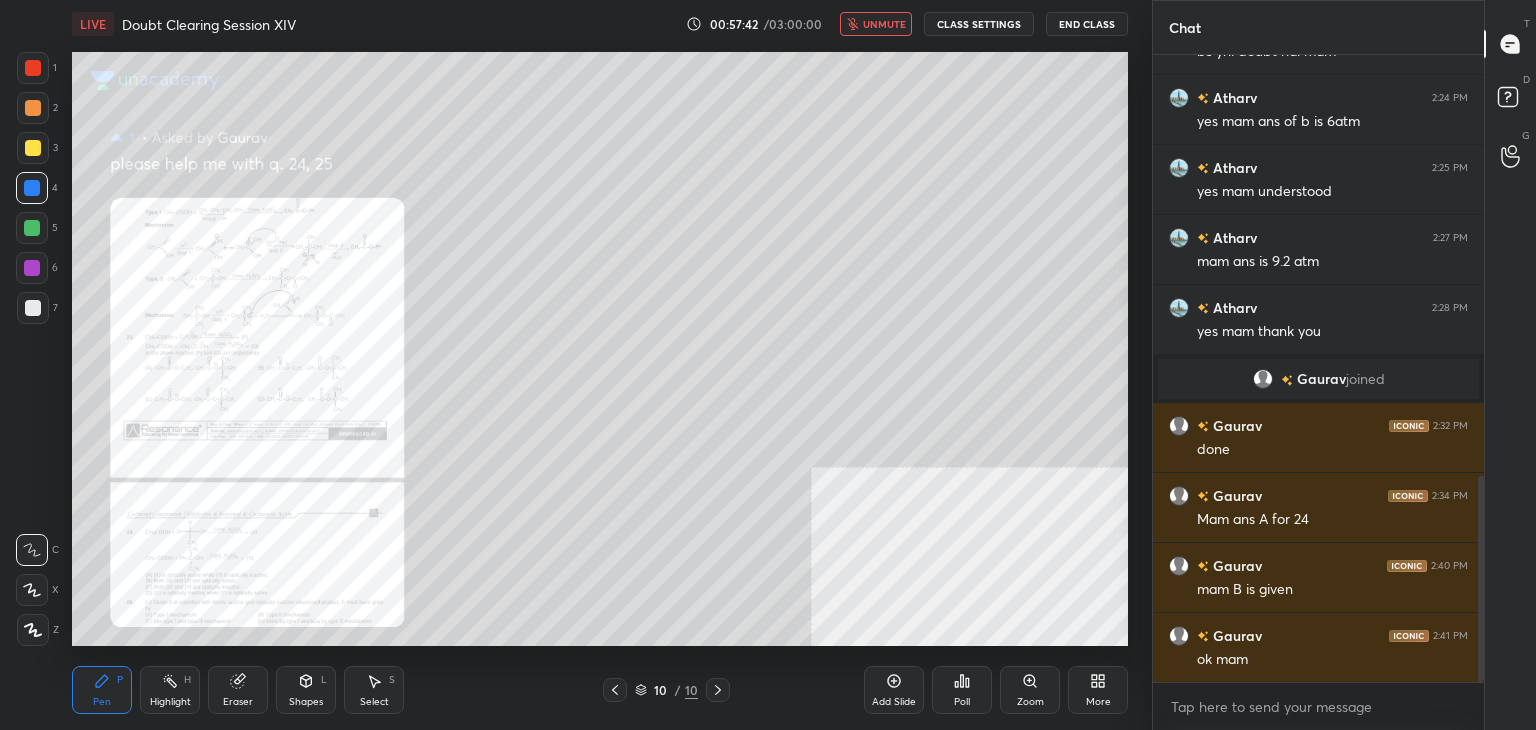 click on "unmute" at bounding box center (876, 24) 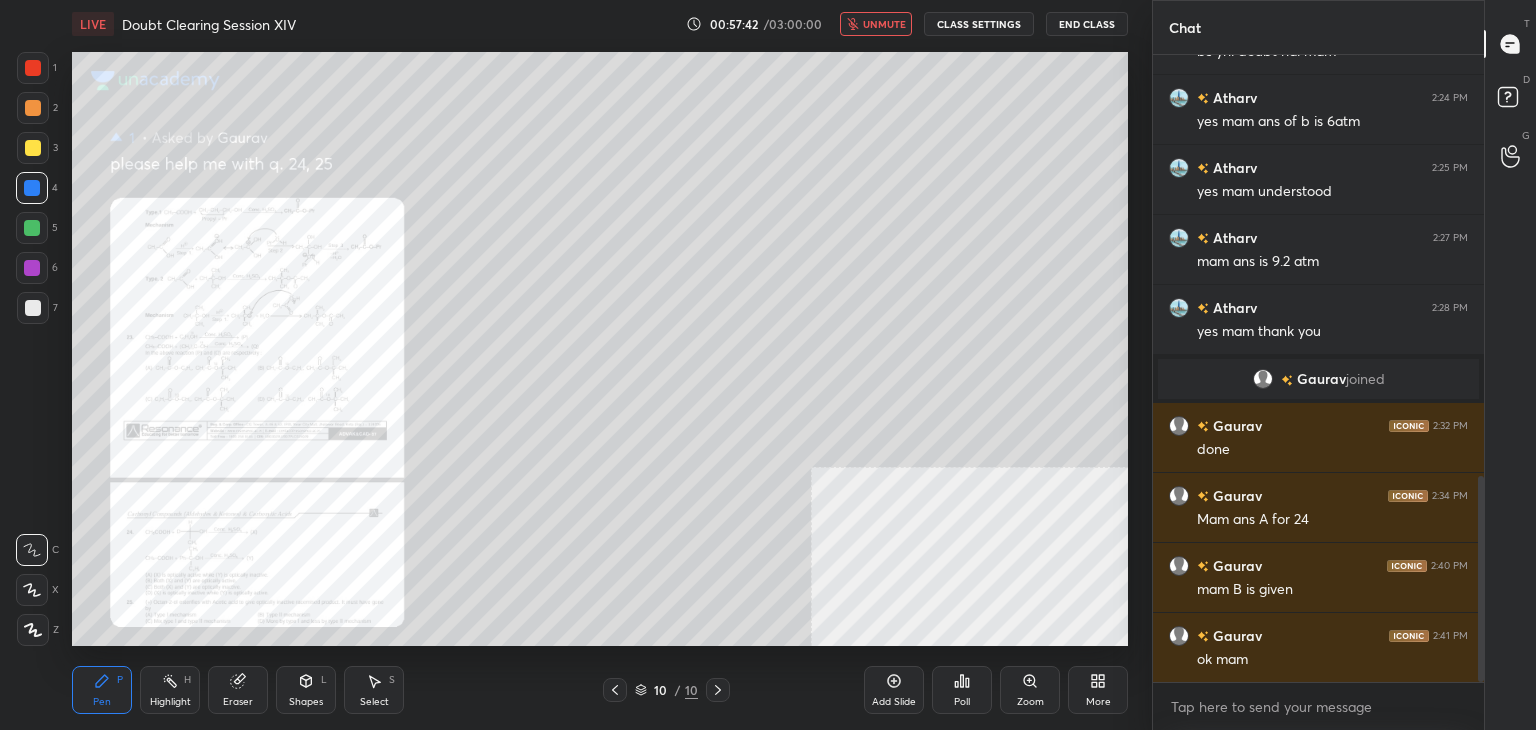 click on "unmute" at bounding box center (876, 24) 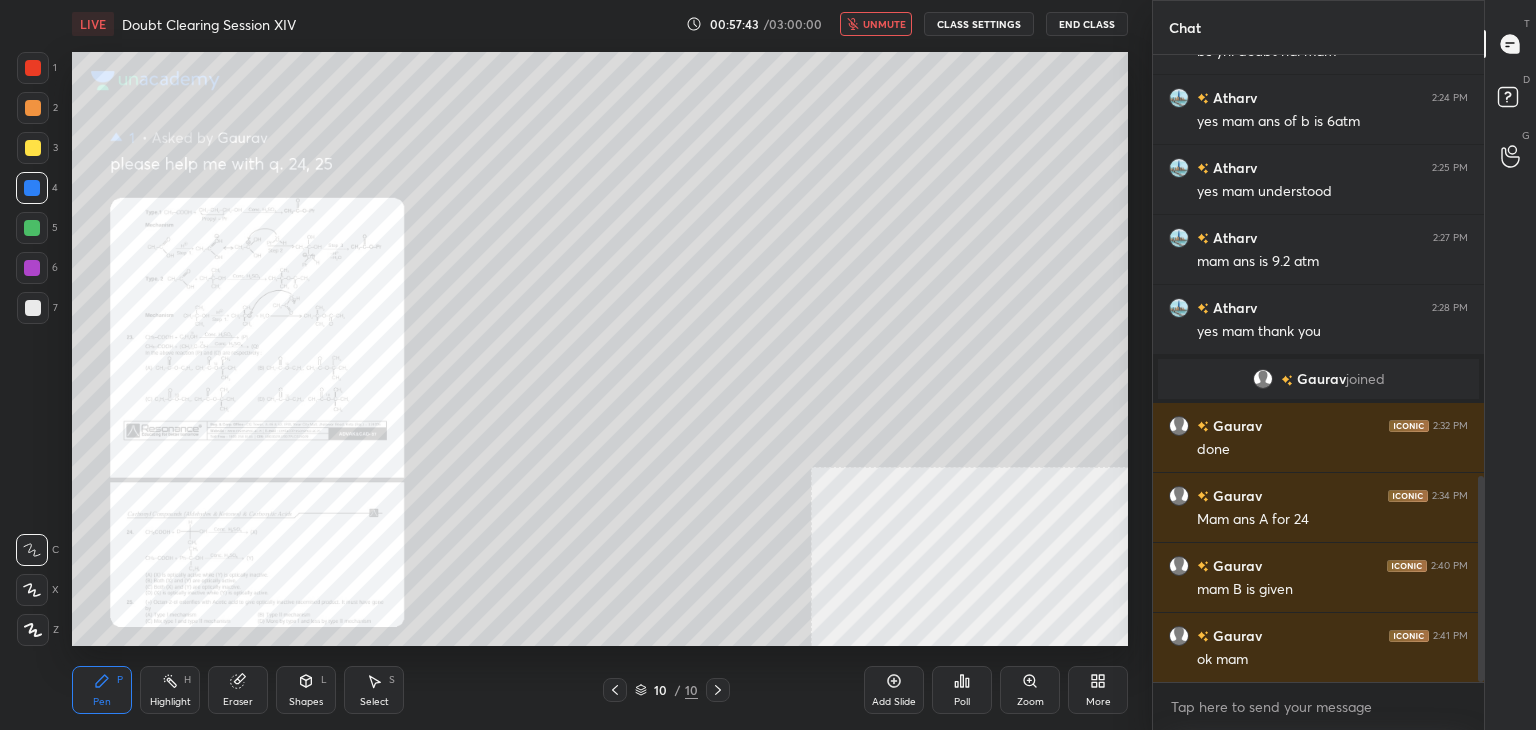 click on "unmute" at bounding box center [876, 24] 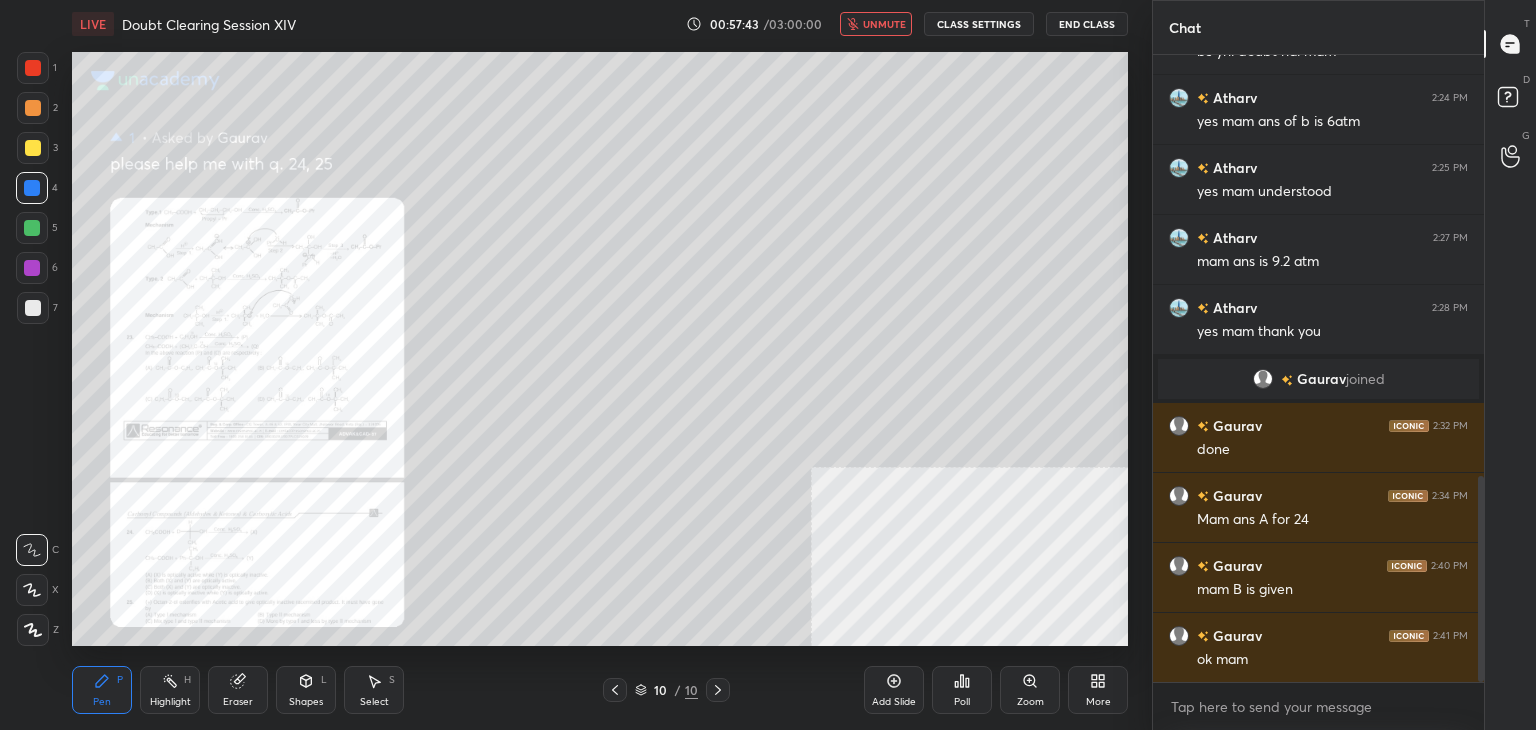 click on "unmute" at bounding box center [876, 24] 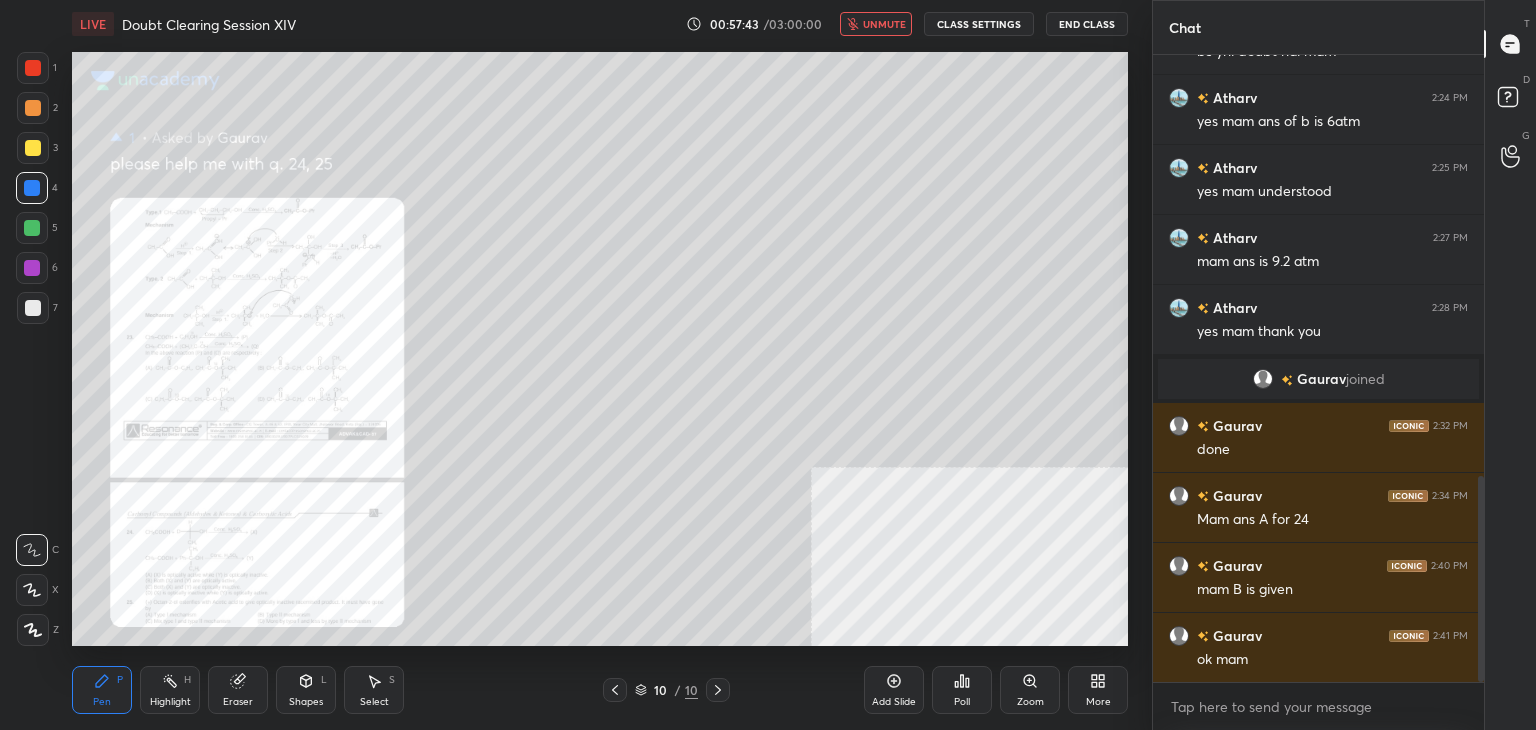 click on "unmute" at bounding box center [876, 24] 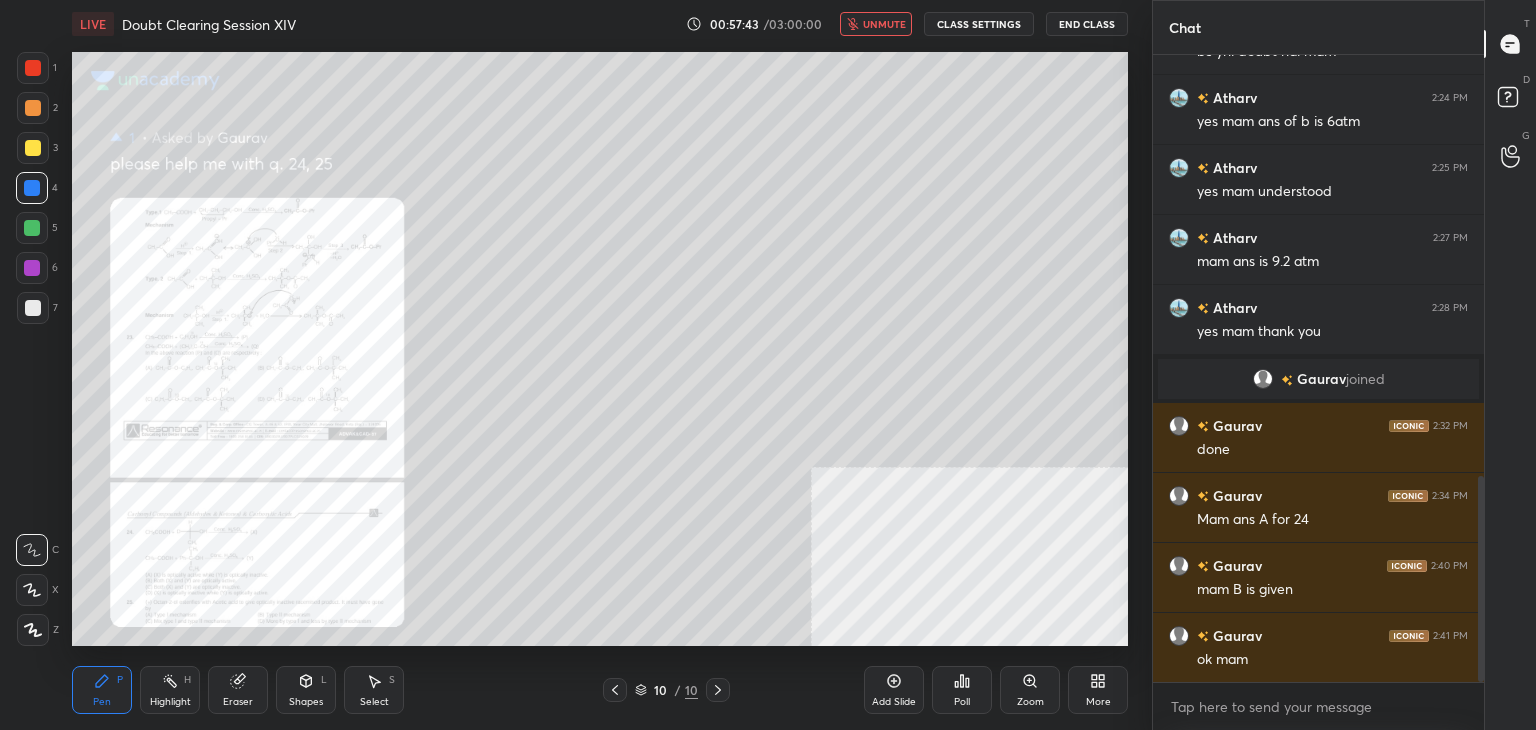 click on "unmute" at bounding box center [876, 24] 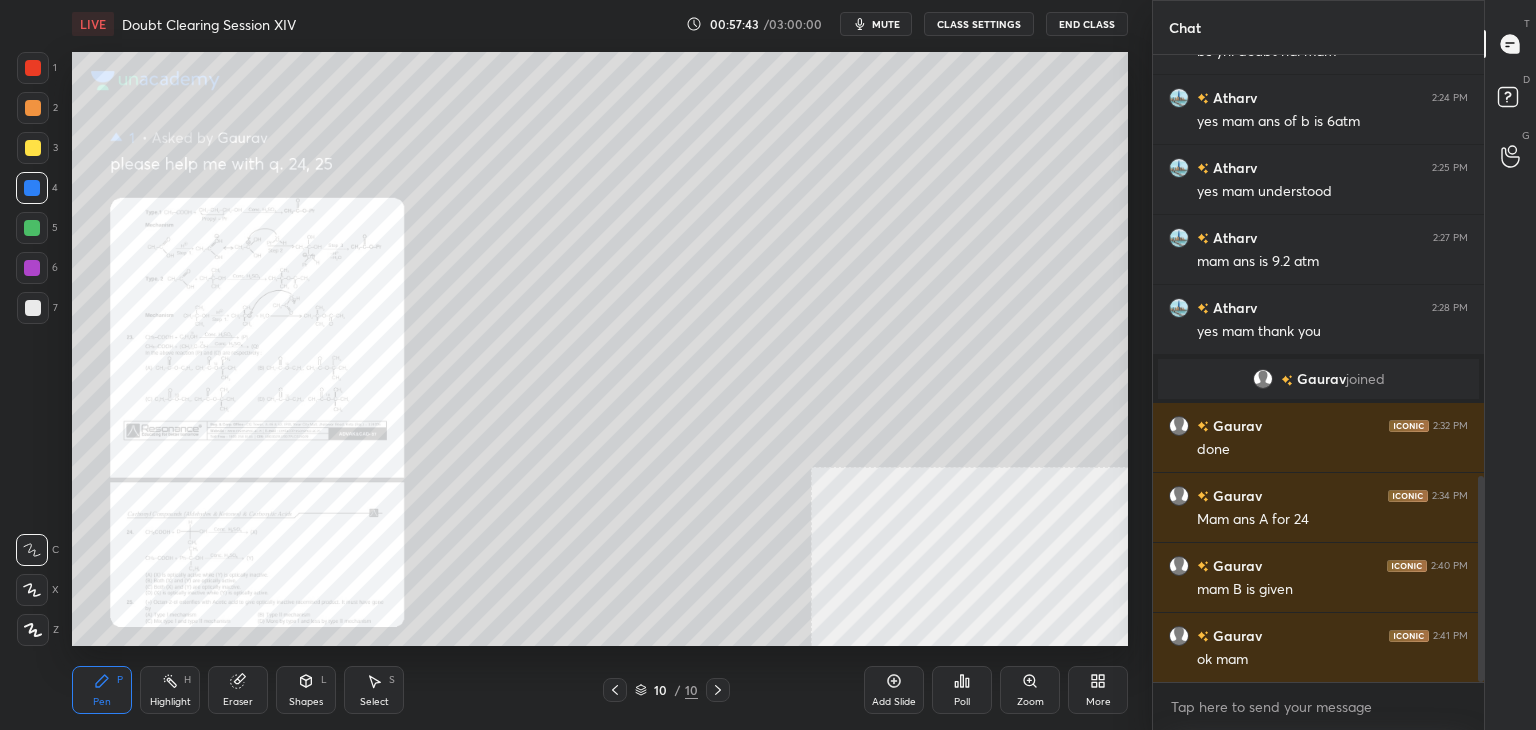 click on "mute" at bounding box center [876, 24] 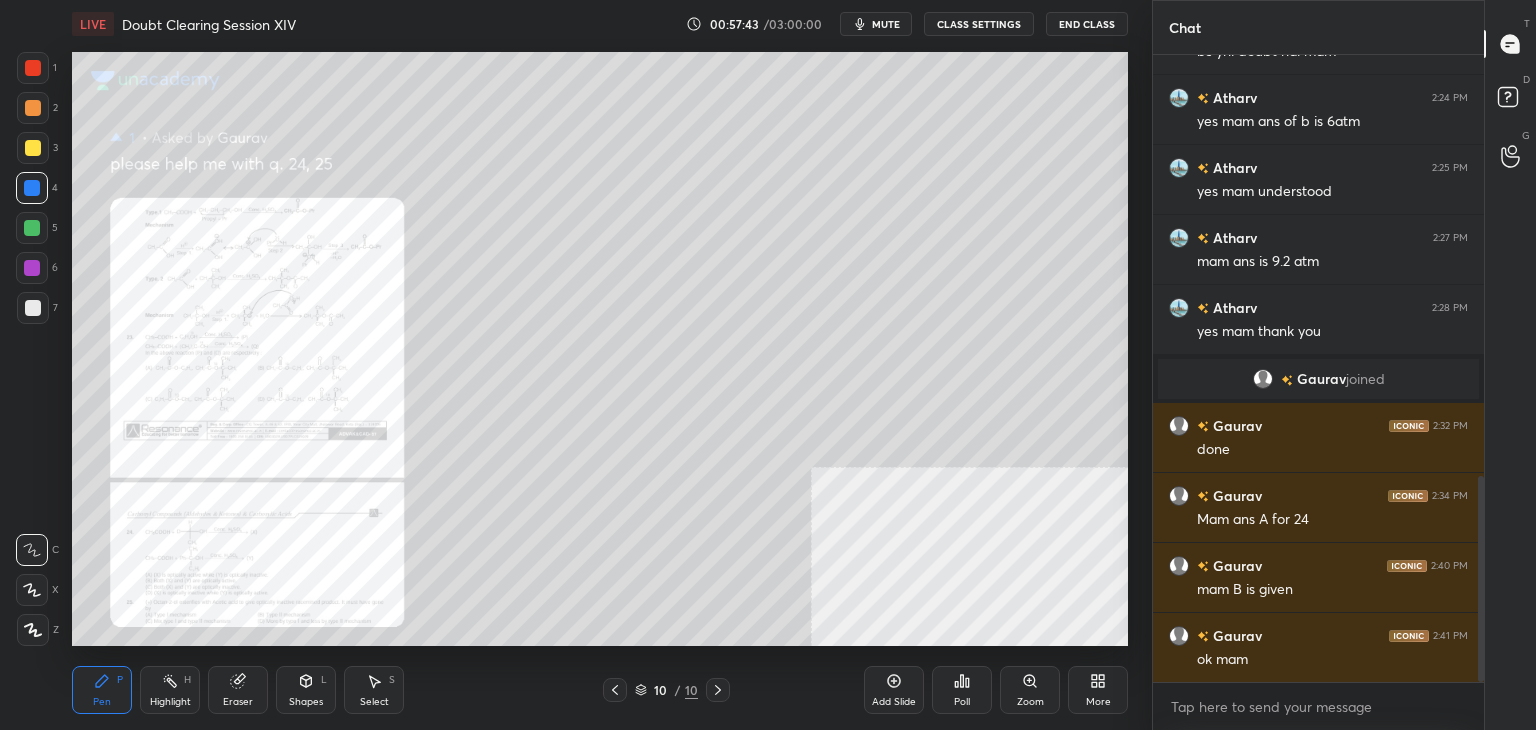 click on "mute" at bounding box center (876, 24) 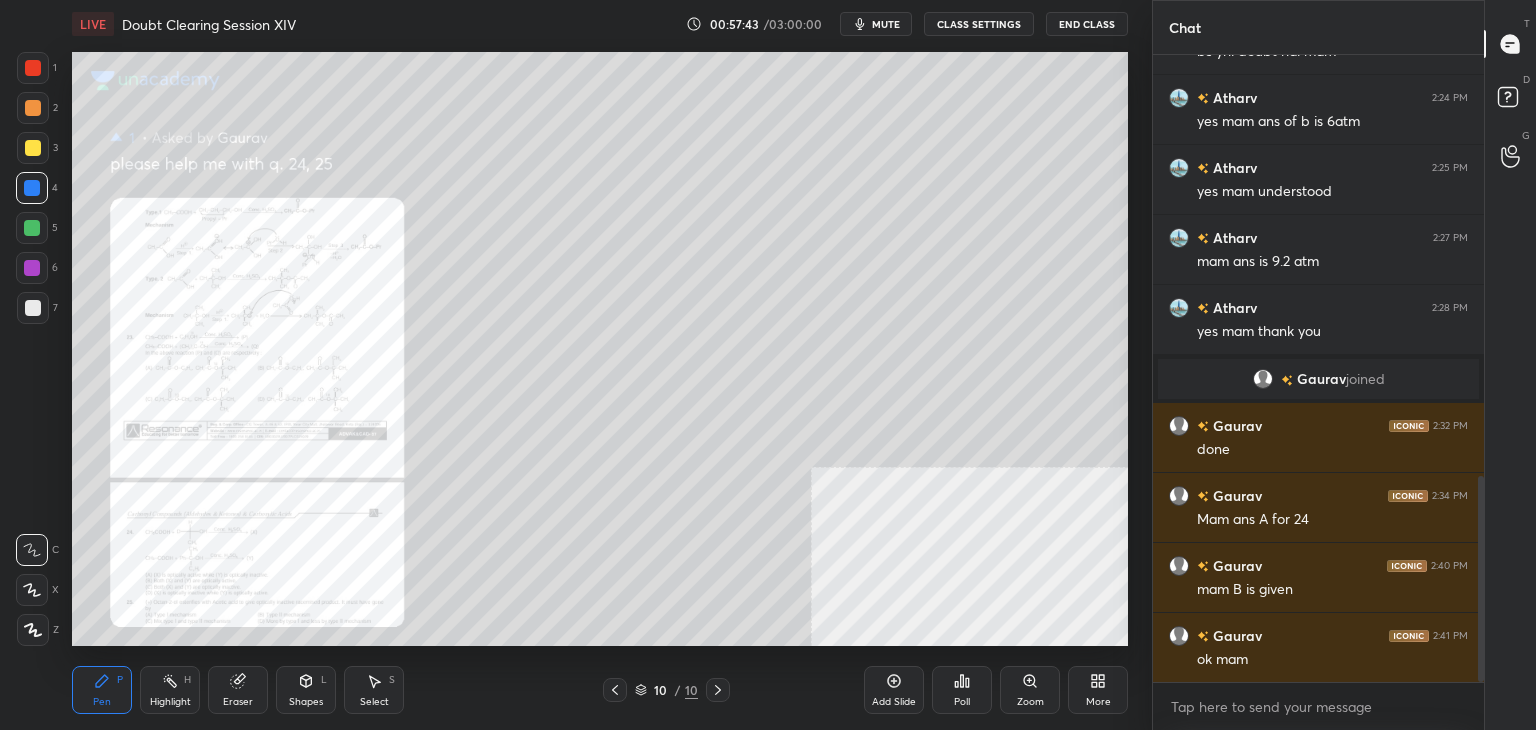 click on "mute" at bounding box center (876, 24) 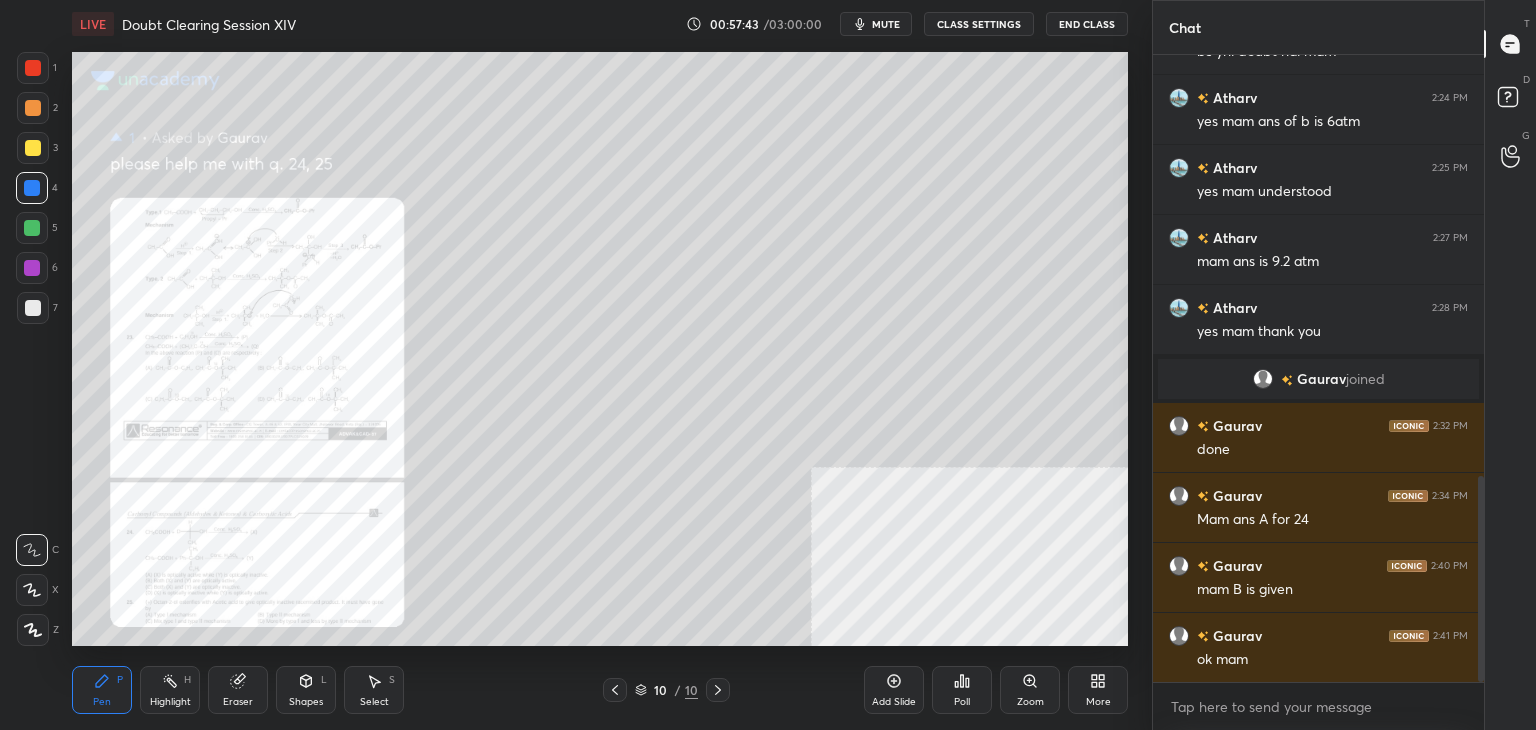 click on "mute" at bounding box center [876, 24] 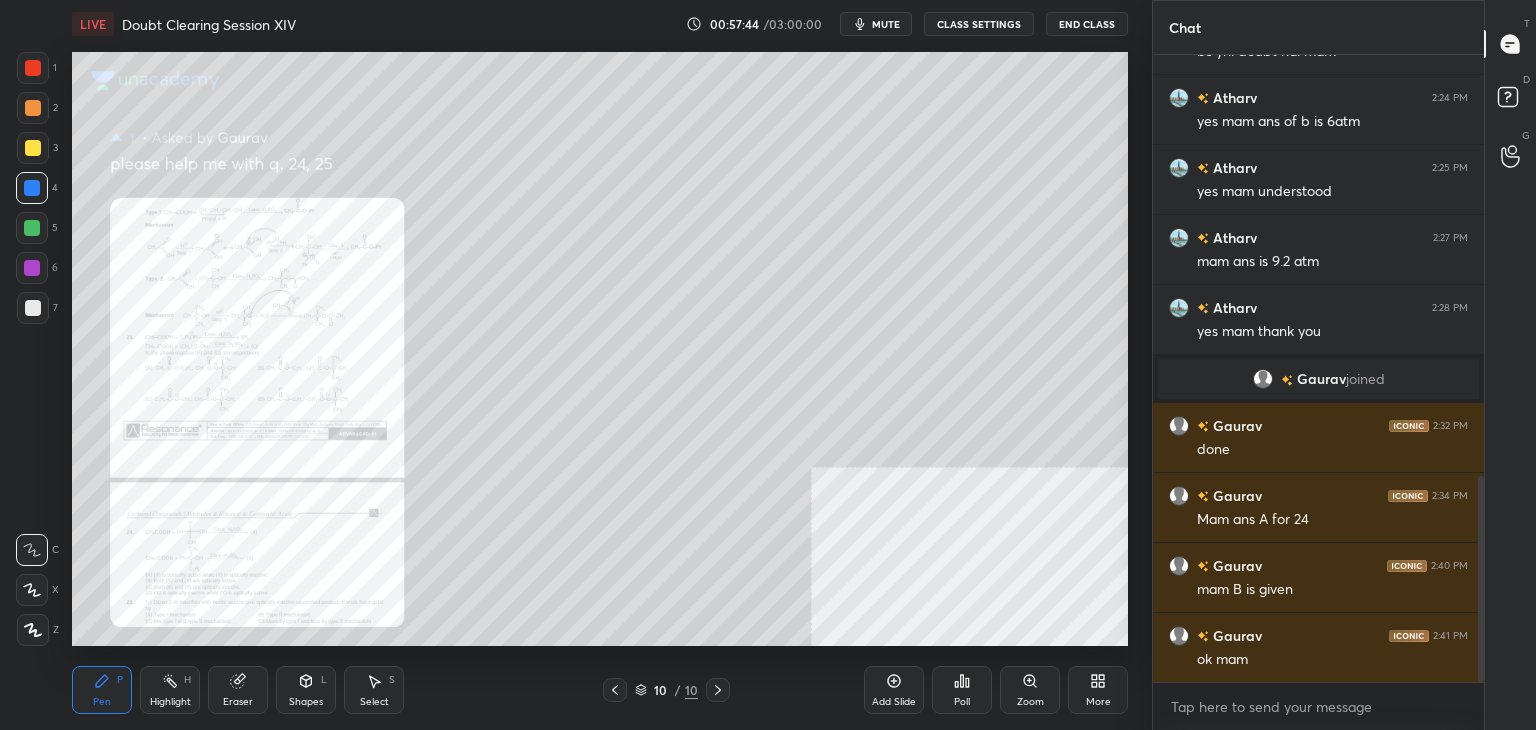 click on "mute" at bounding box center (876, 24) 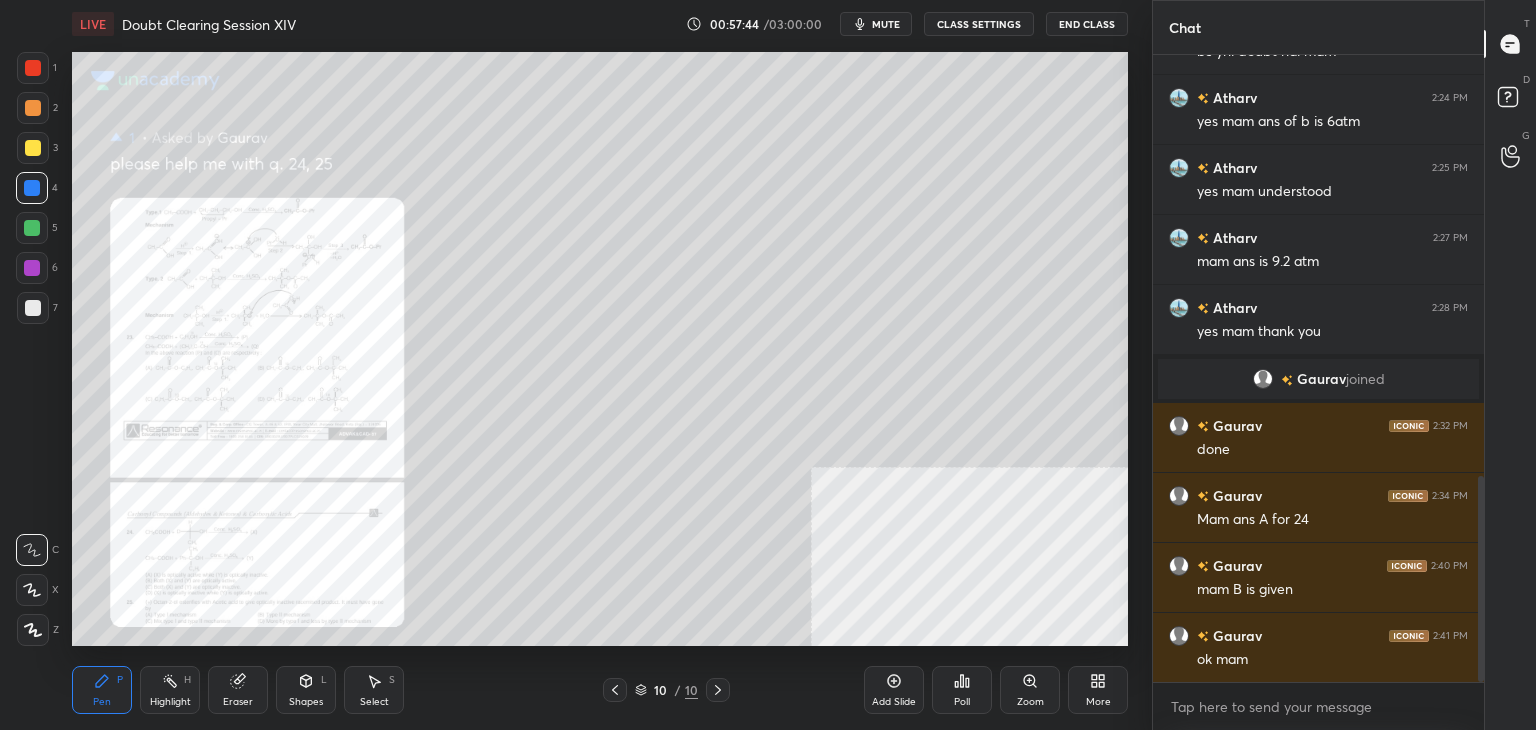 click on "mute" at bounding box center [876, 24] 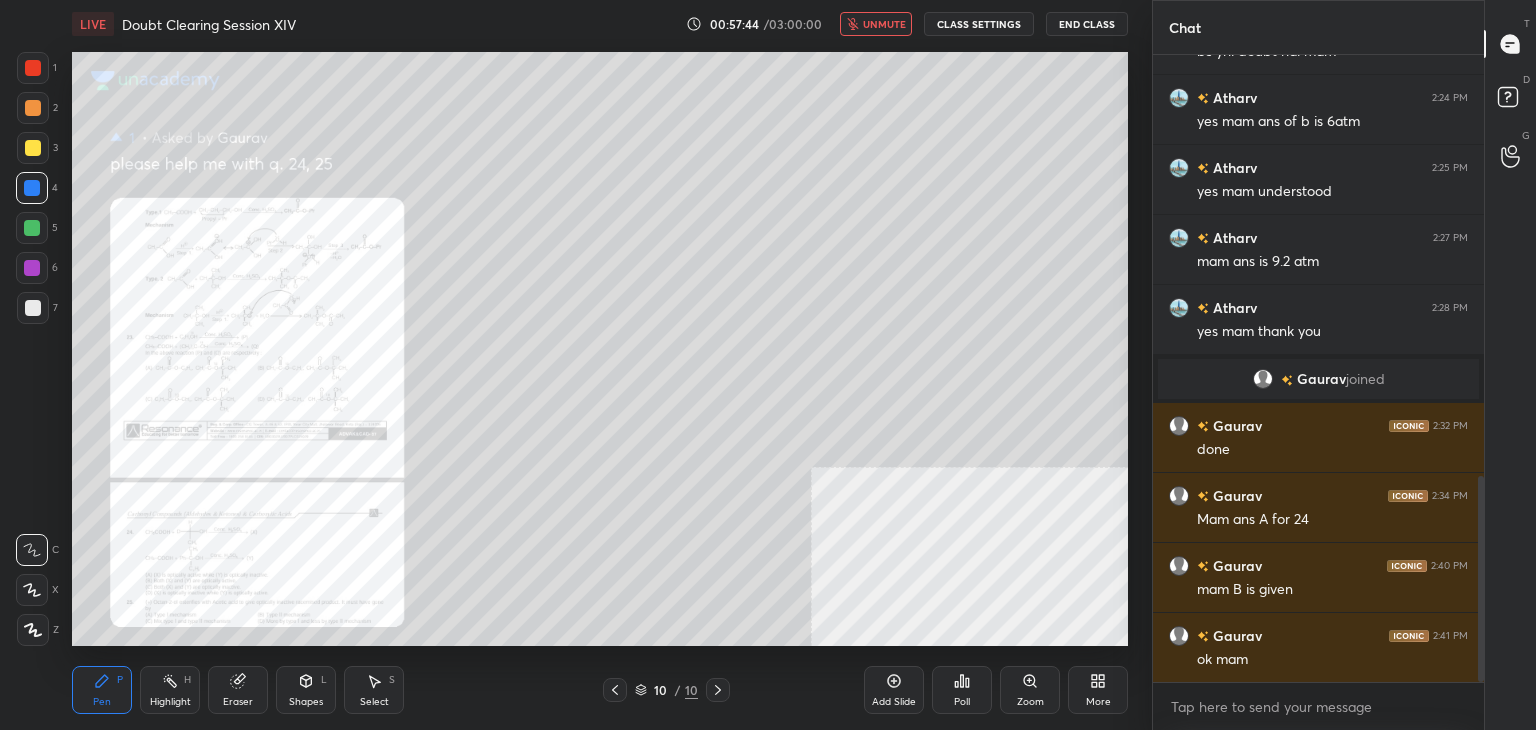 click on "unmute" at bounding box center [876, 24] 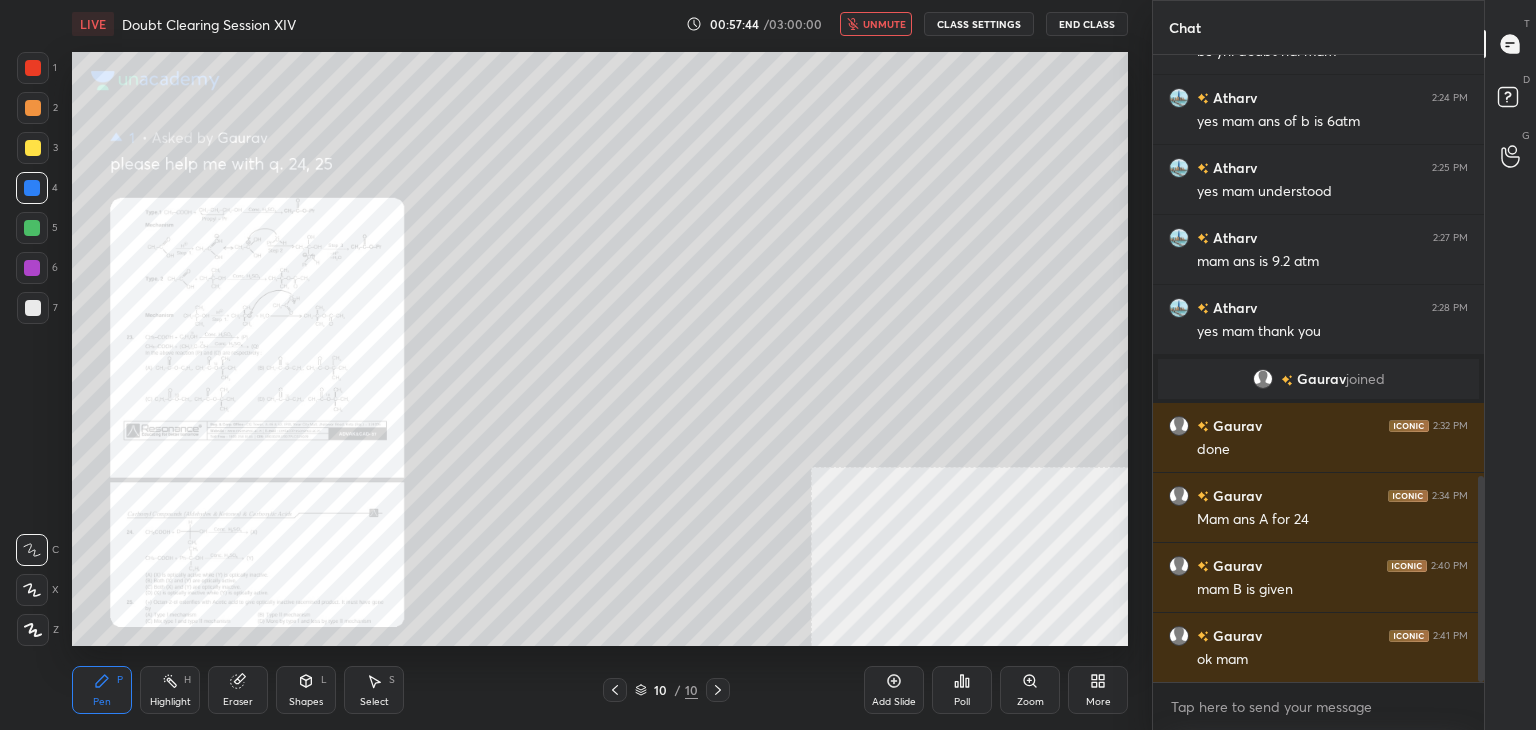 click on "unmute" at bounding box center (876, 24) 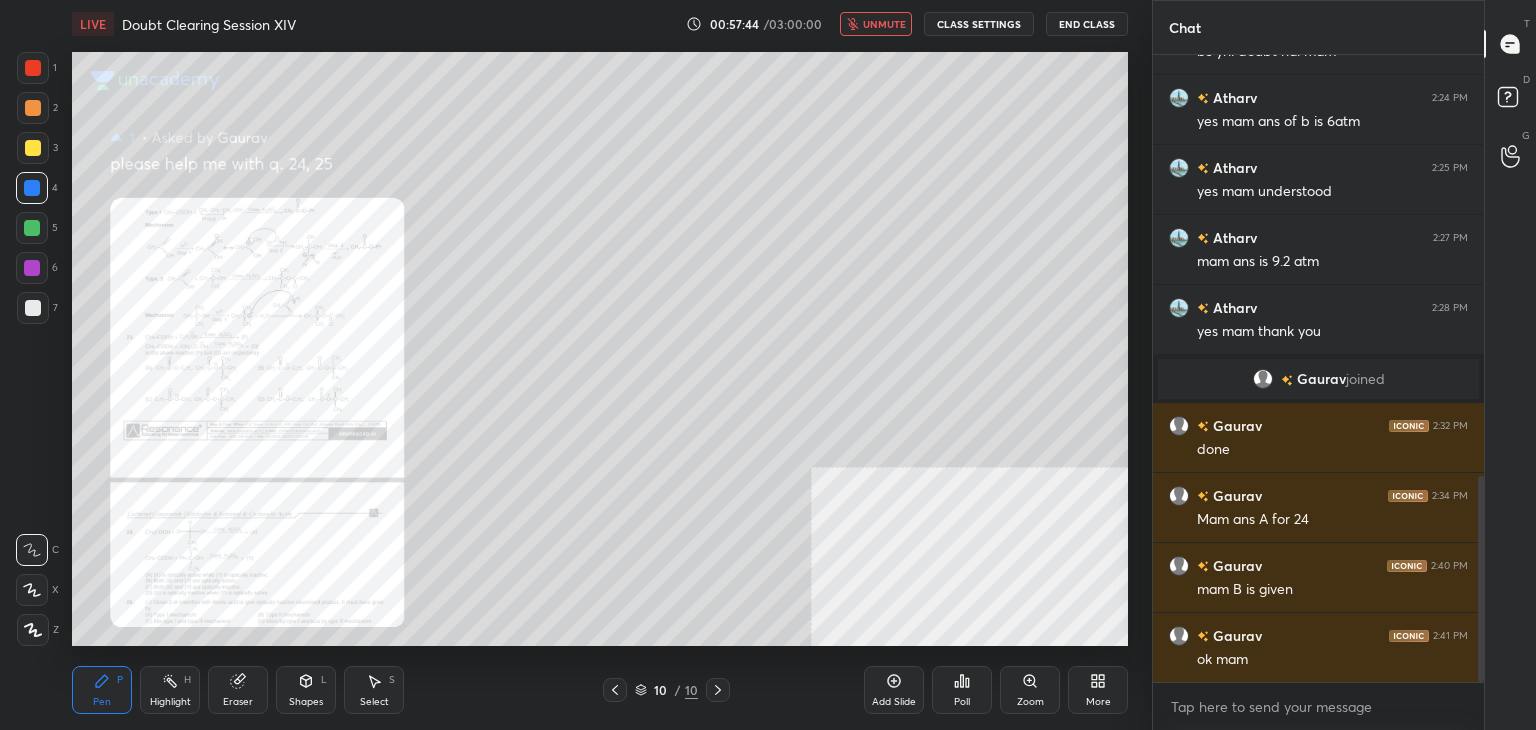 click on "unmute" at bounding box center [876, 24] 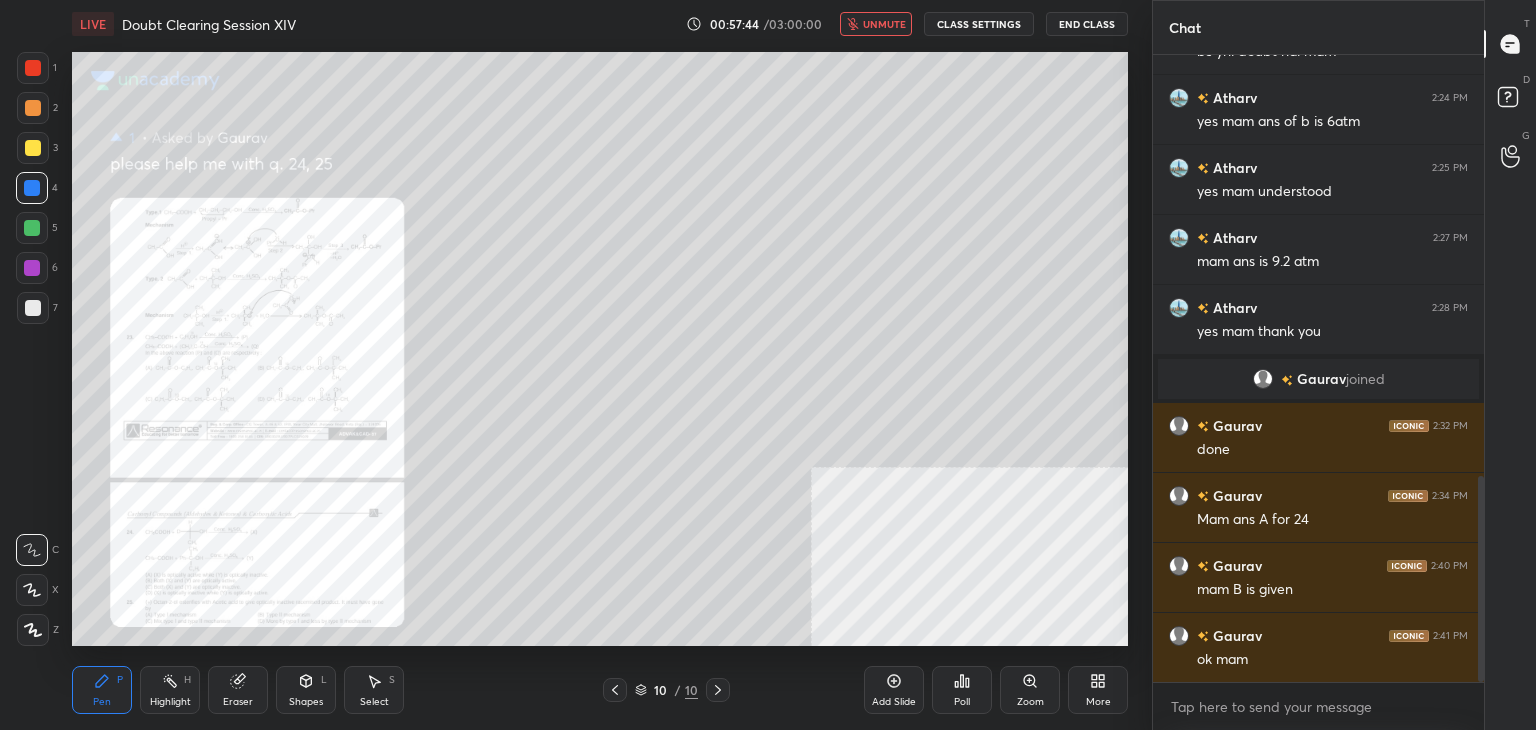 click on "unmute" at bounding box center [876, 24] 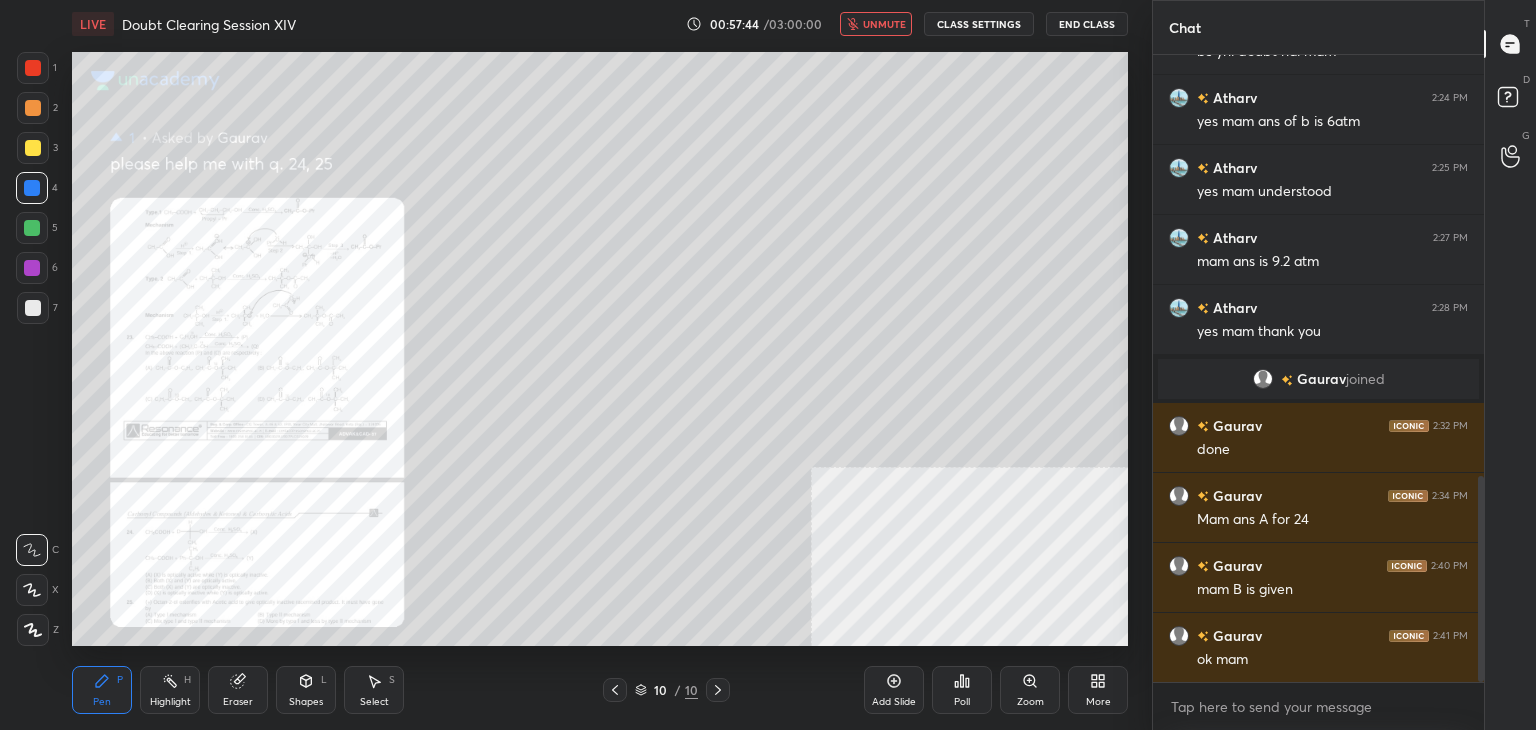 click on "unmute" at bounding box center [876, 24] 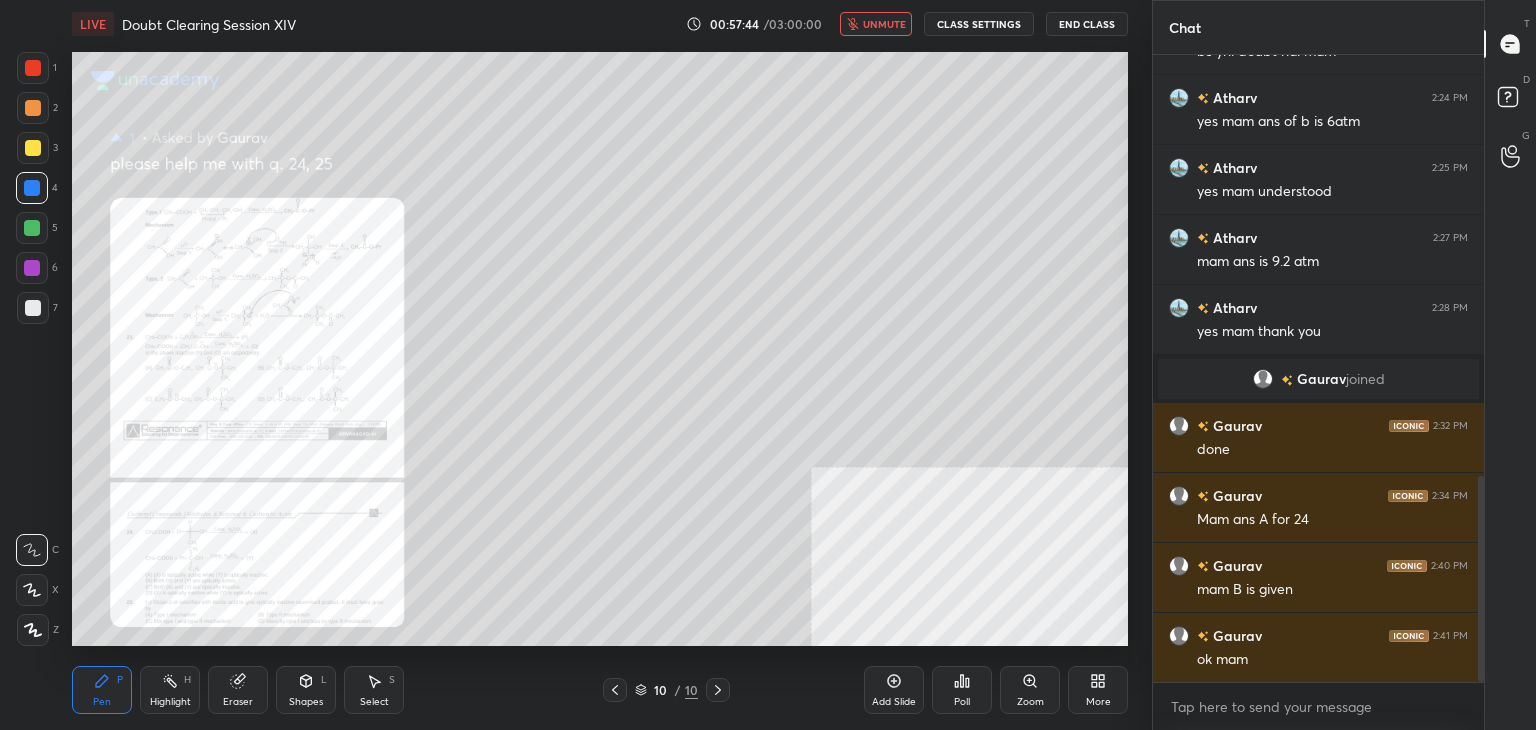 click on "unmute" at bounding box center (876, 24) 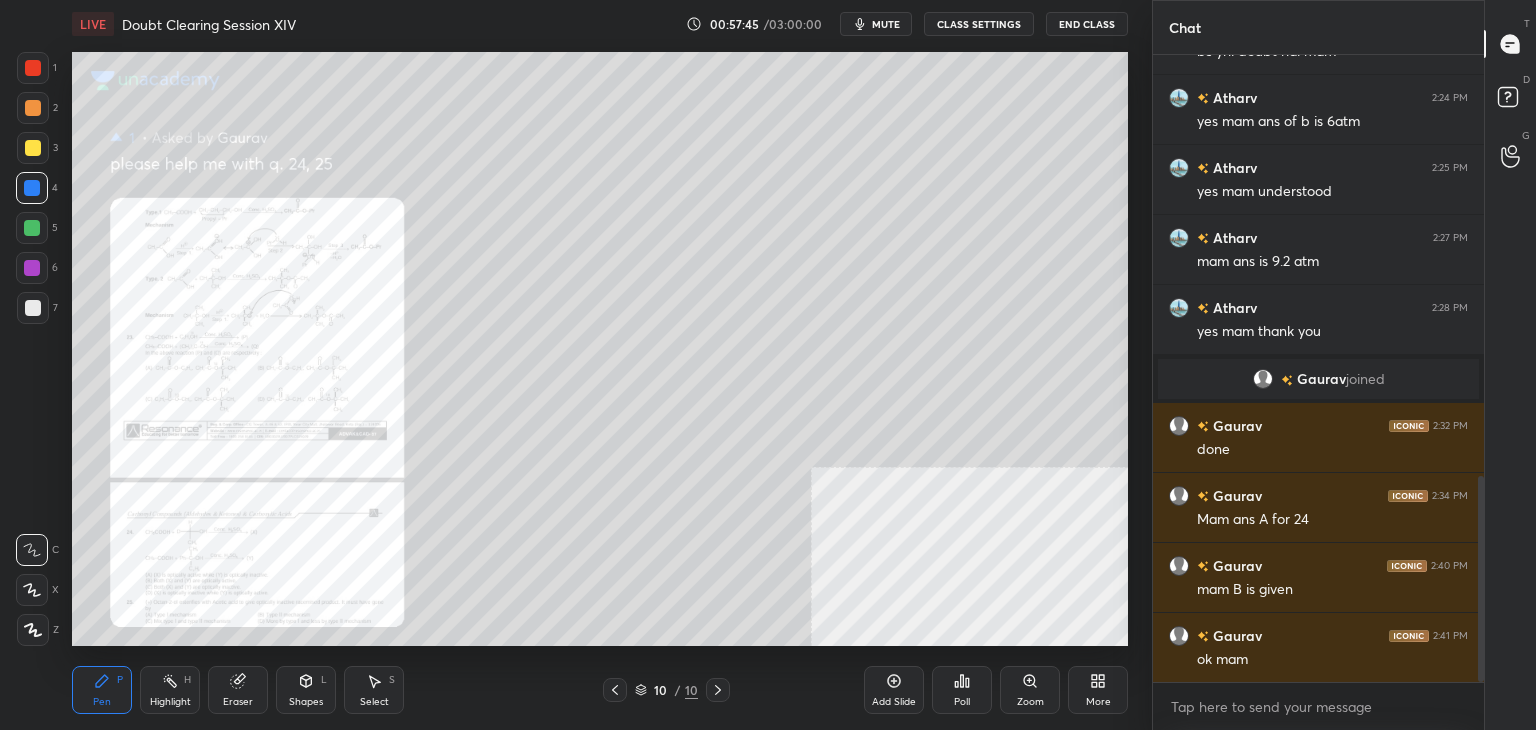 click on "mute" at bounding box center (876, 24) 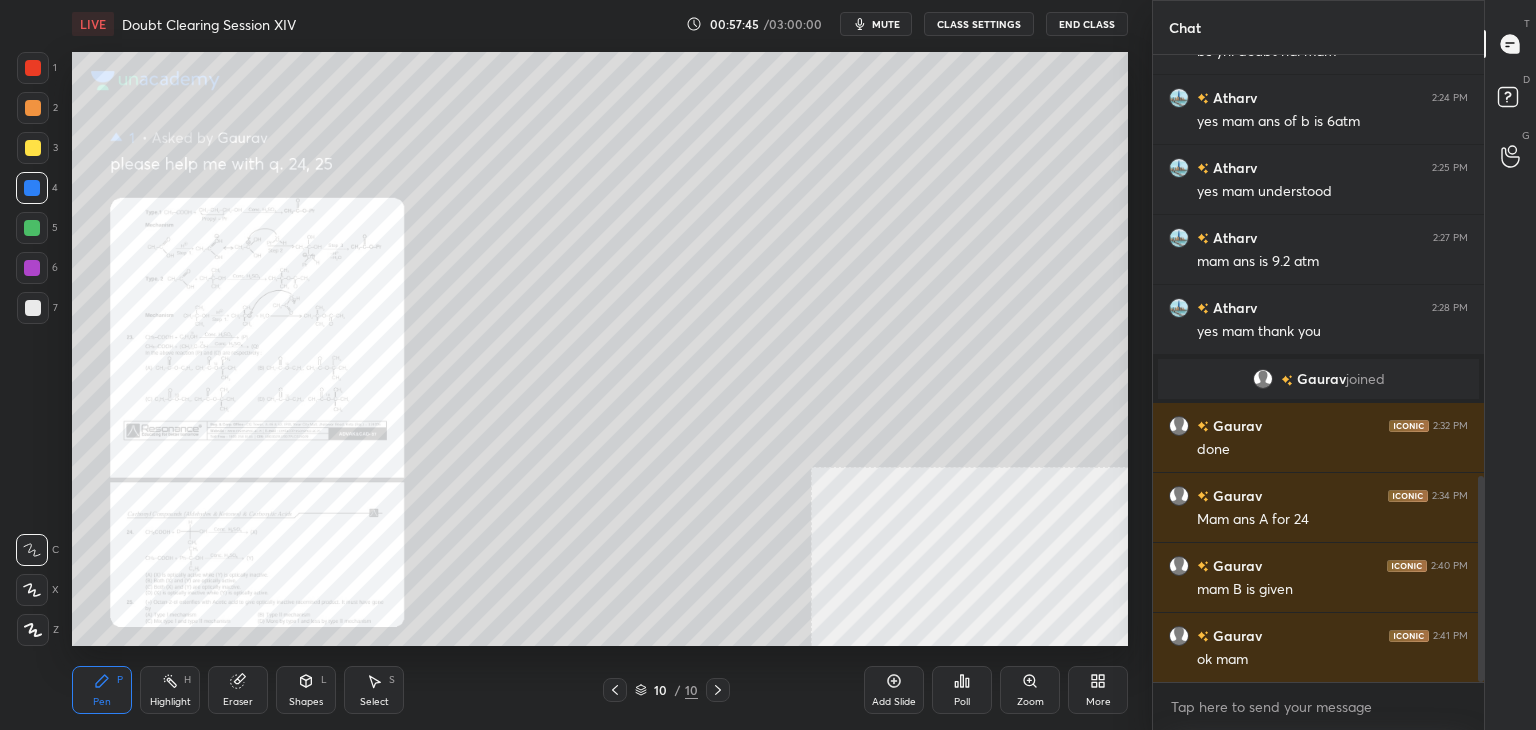 click on "mute" at bounding box center [876, 24] 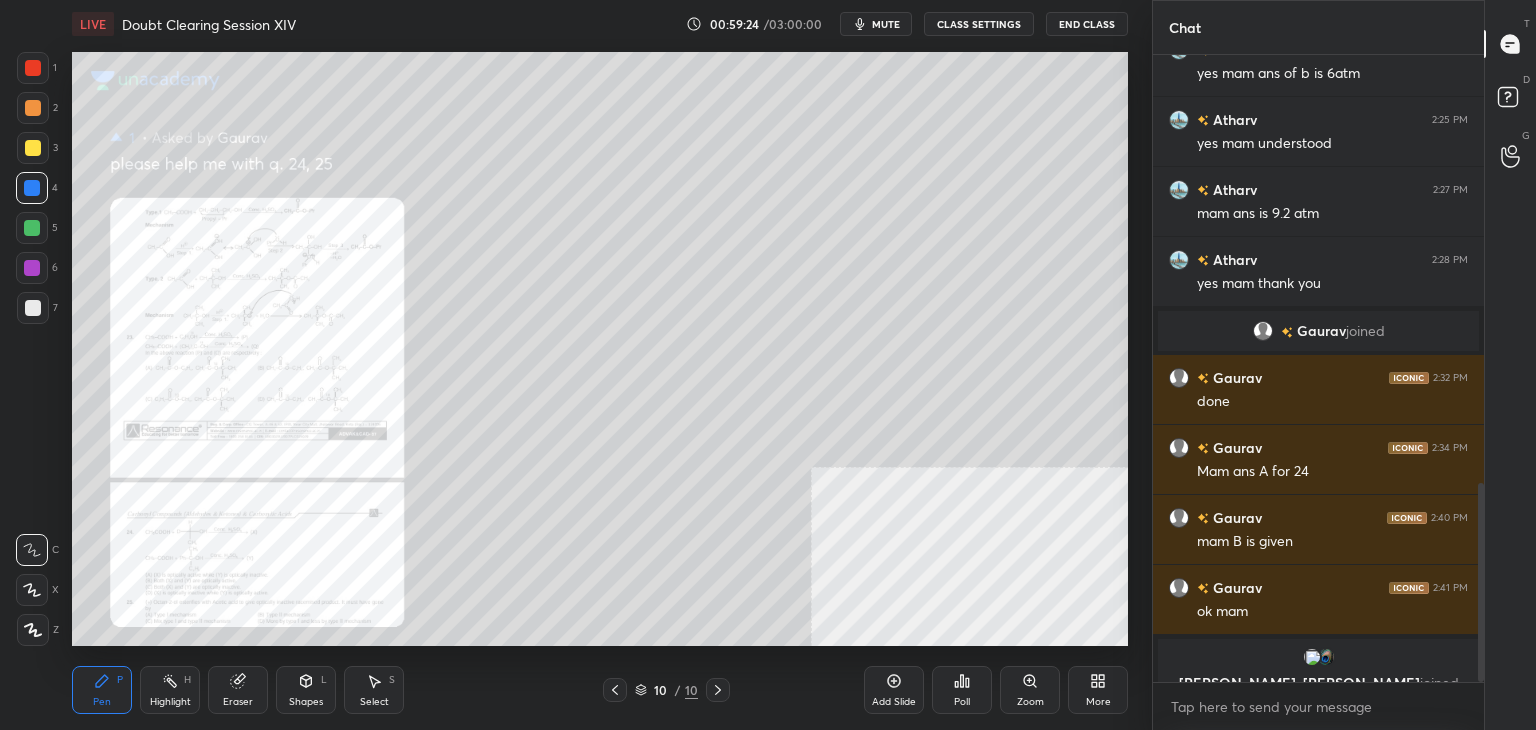 scroll, scrollTop: 1352, scrollLeft: 0, axis: vertical 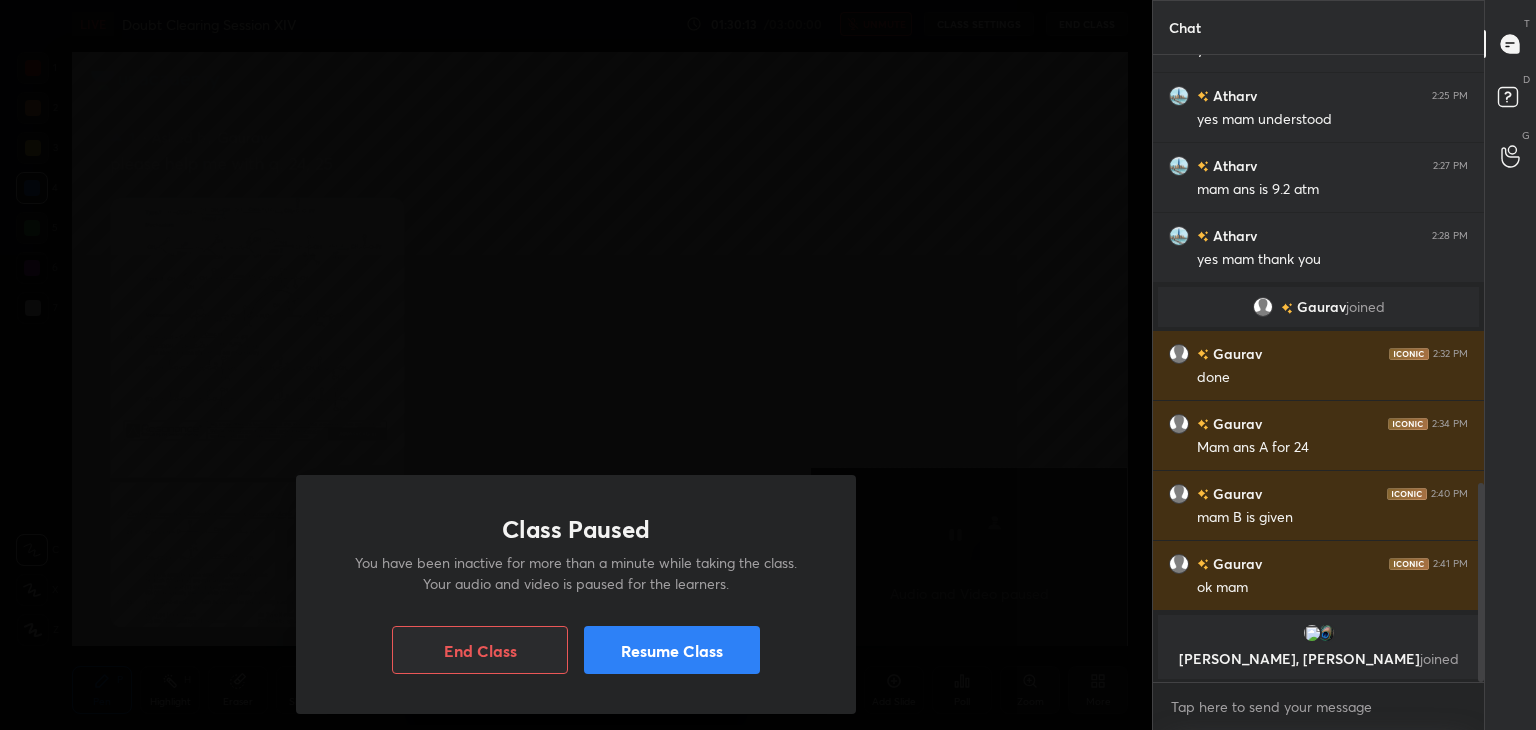 click on "Resume Class" at bounding box center (672, 650) 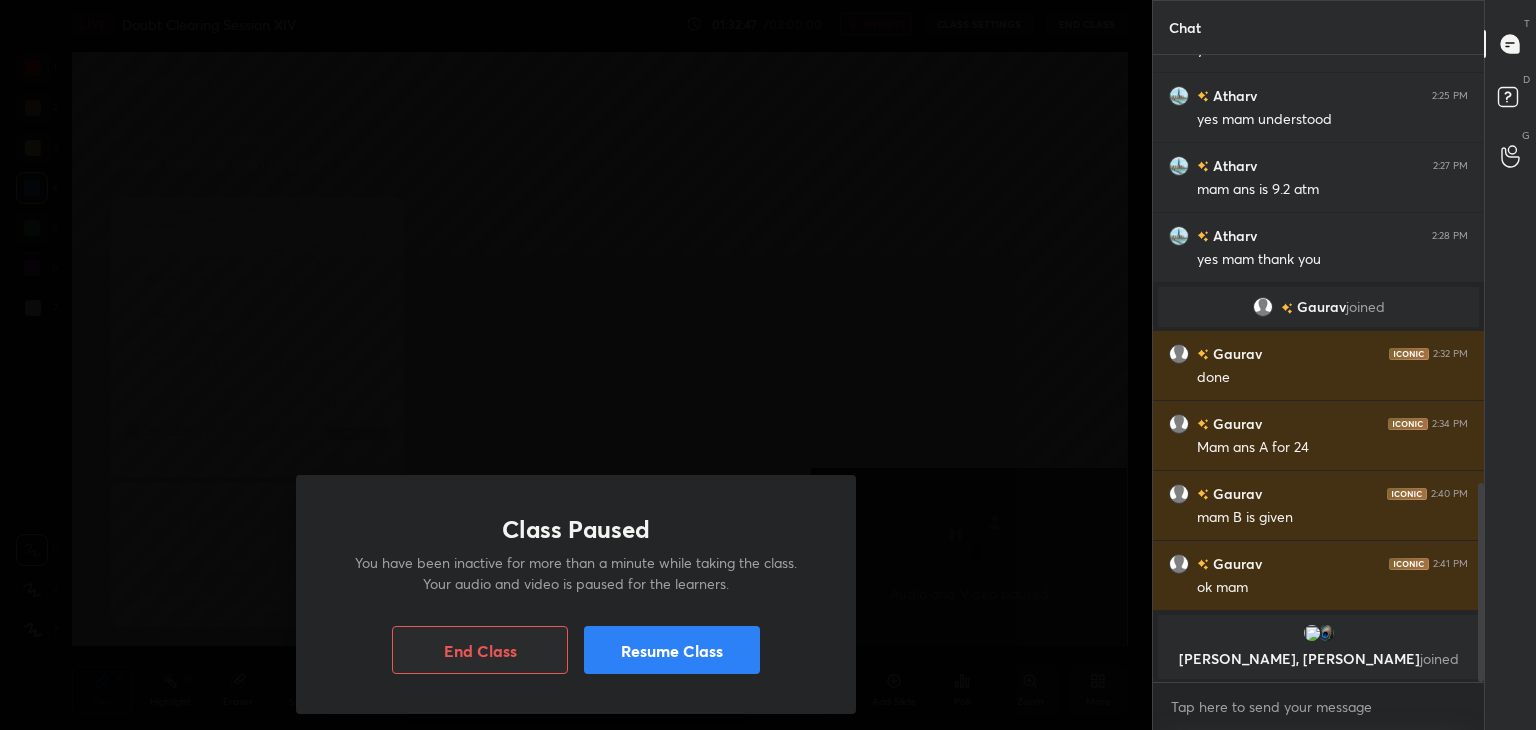 click on "Resume Class" at bounding box center (672, 650) 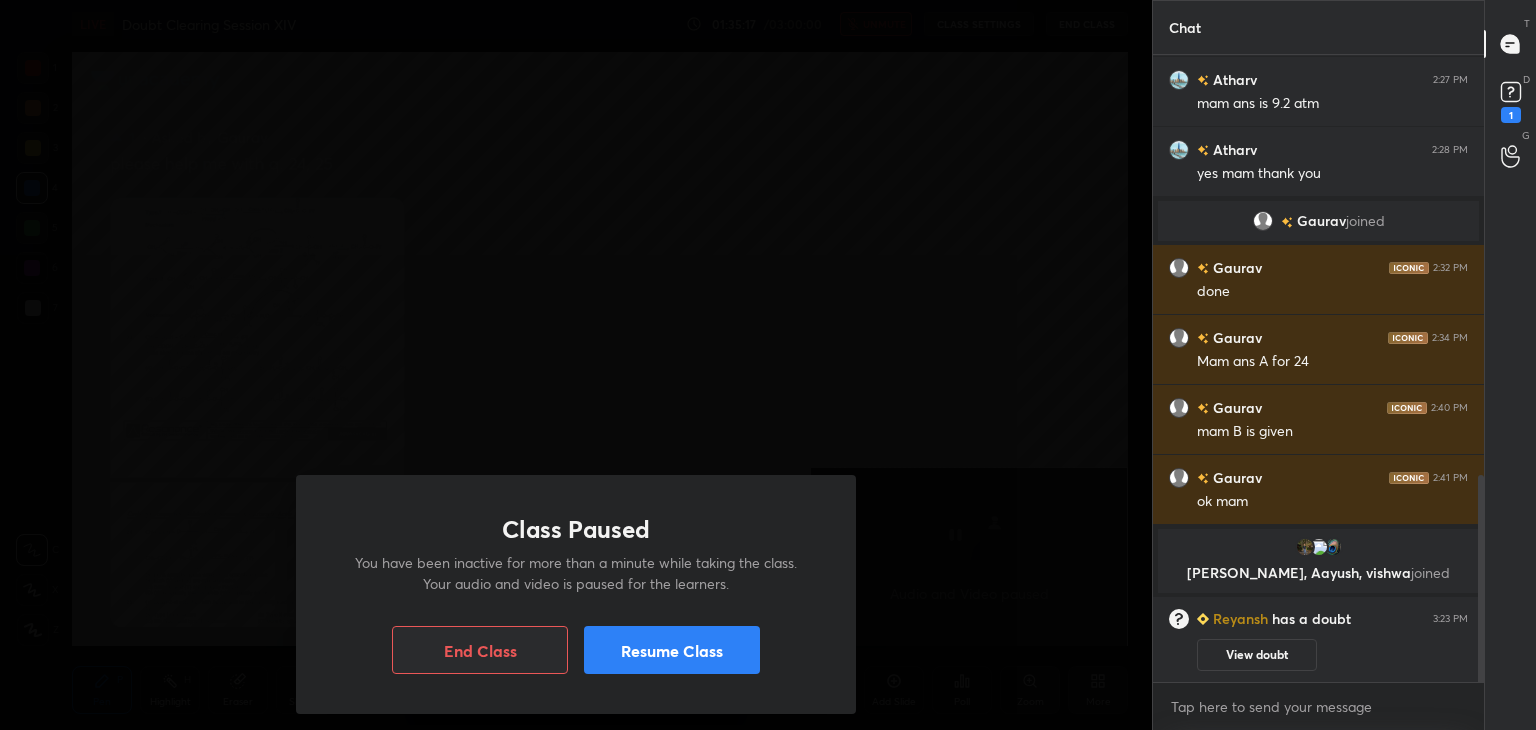 scroll, scrollTop: 1270, scrollLeft: 0, axis: vertical 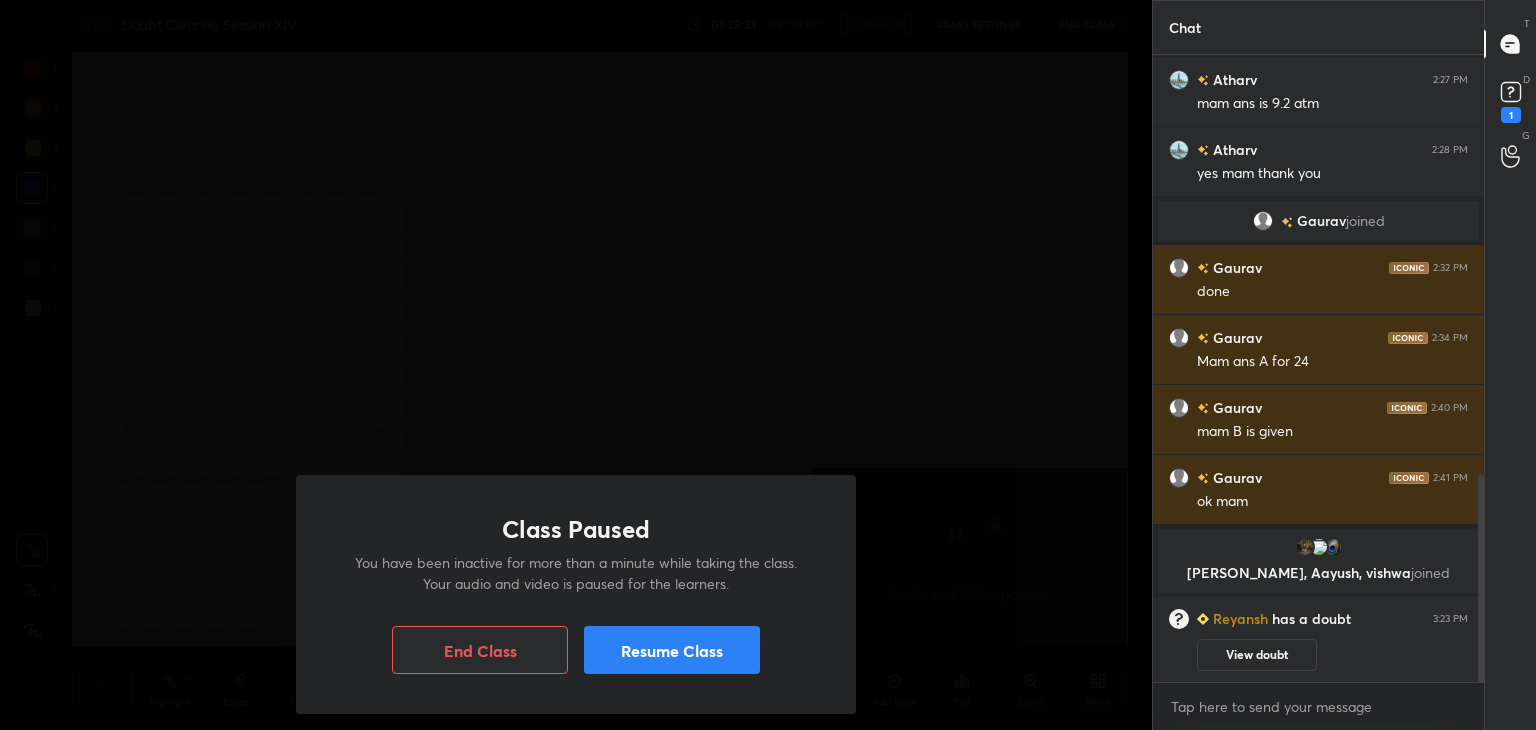 click on "Resume Class" at bounding box center [672, 650] 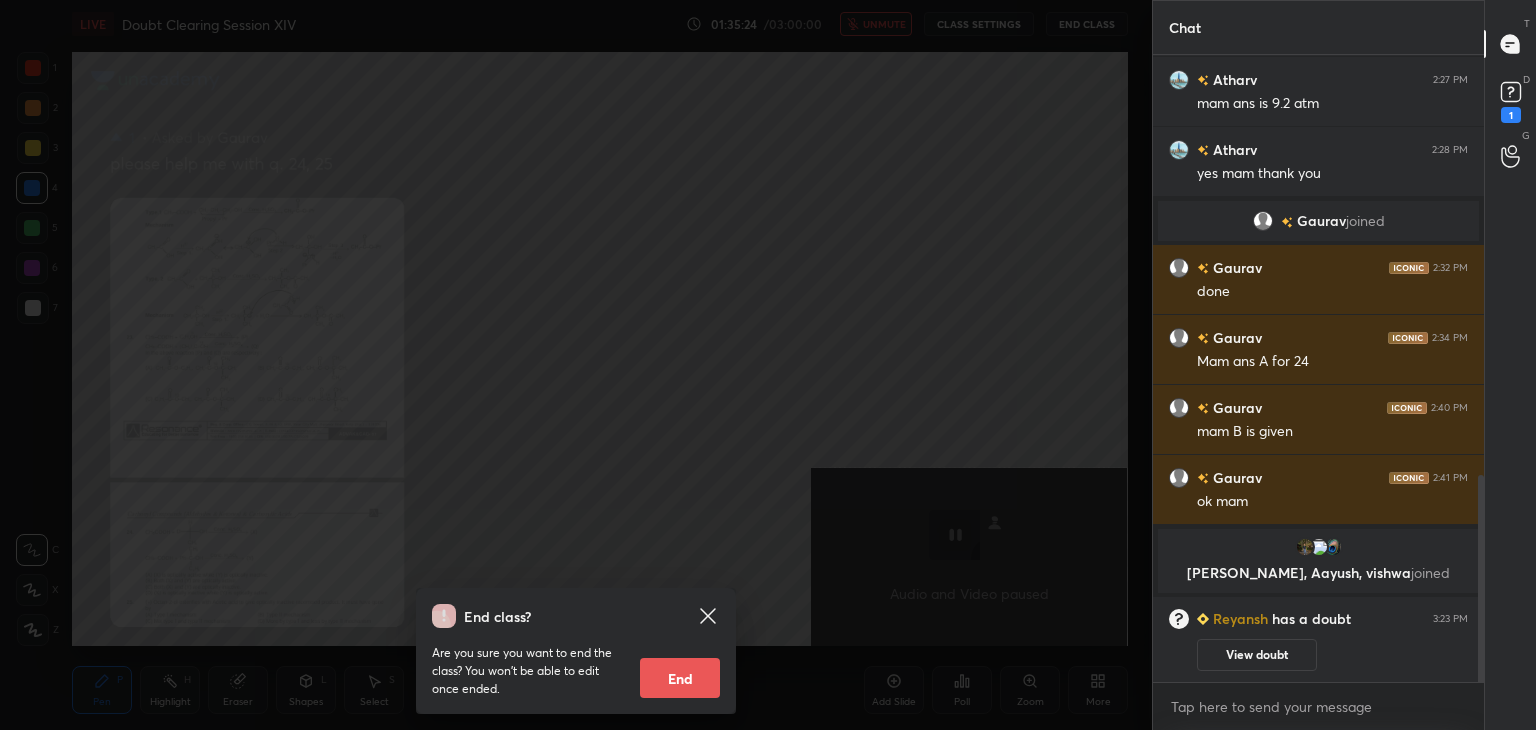 click 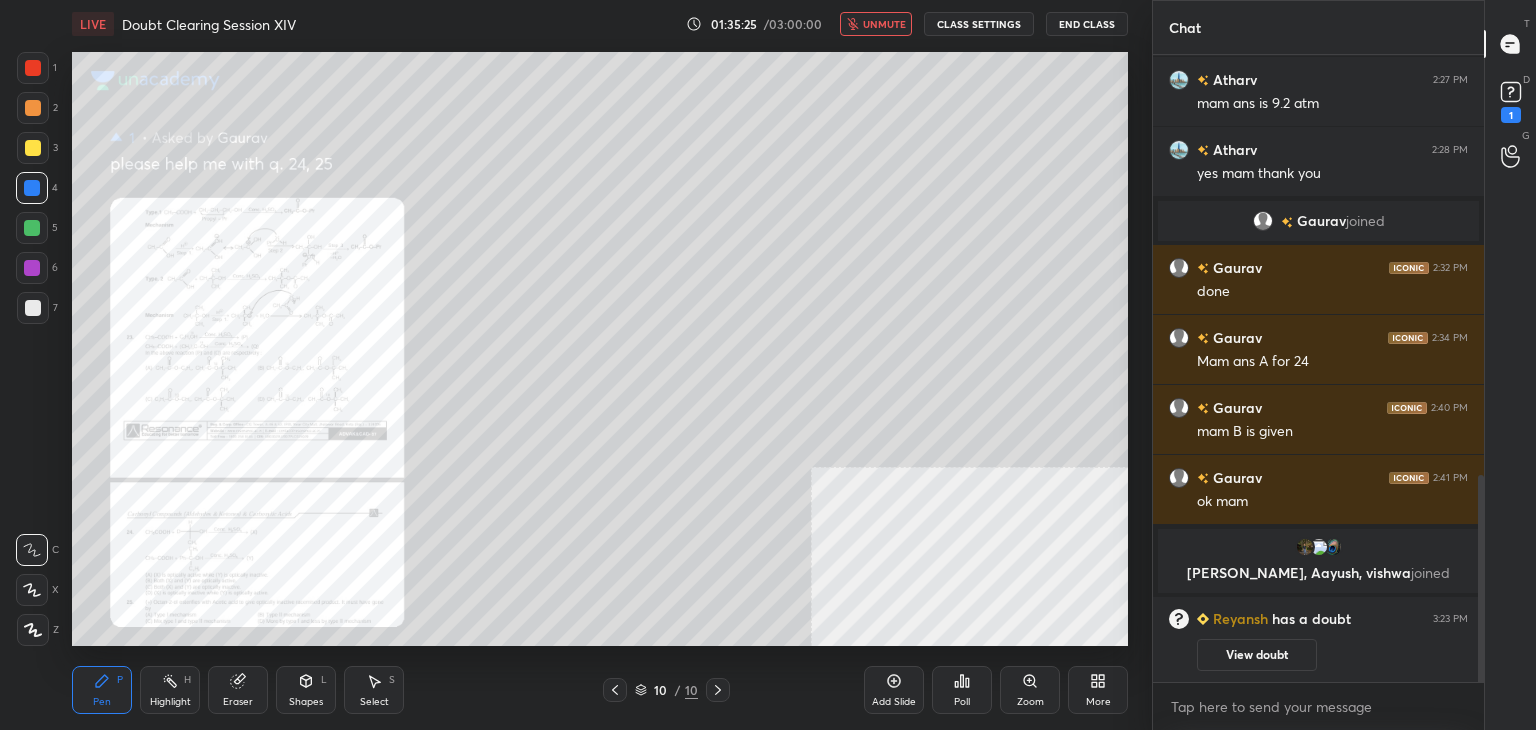 click on "unmute" at bounding box center (884, 24) 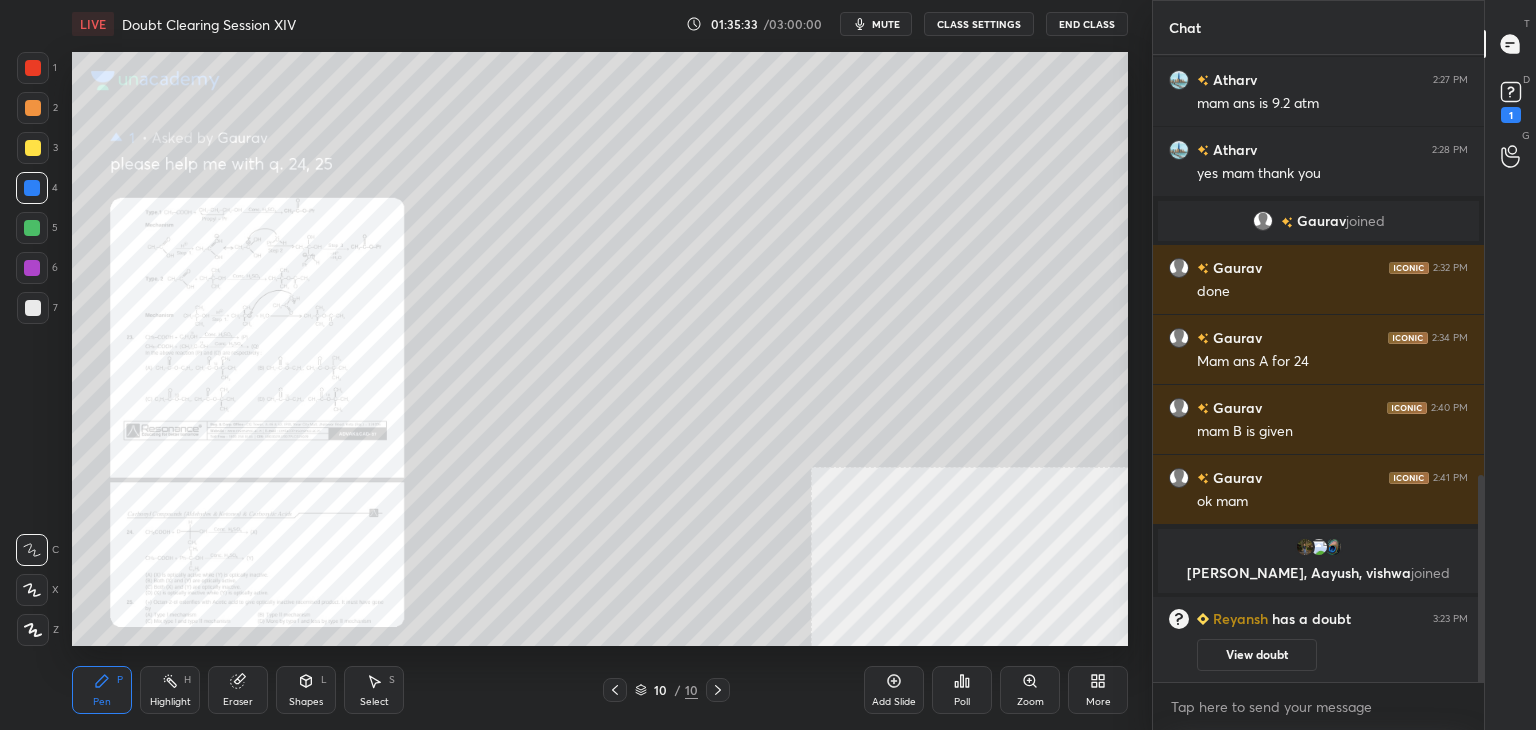 click 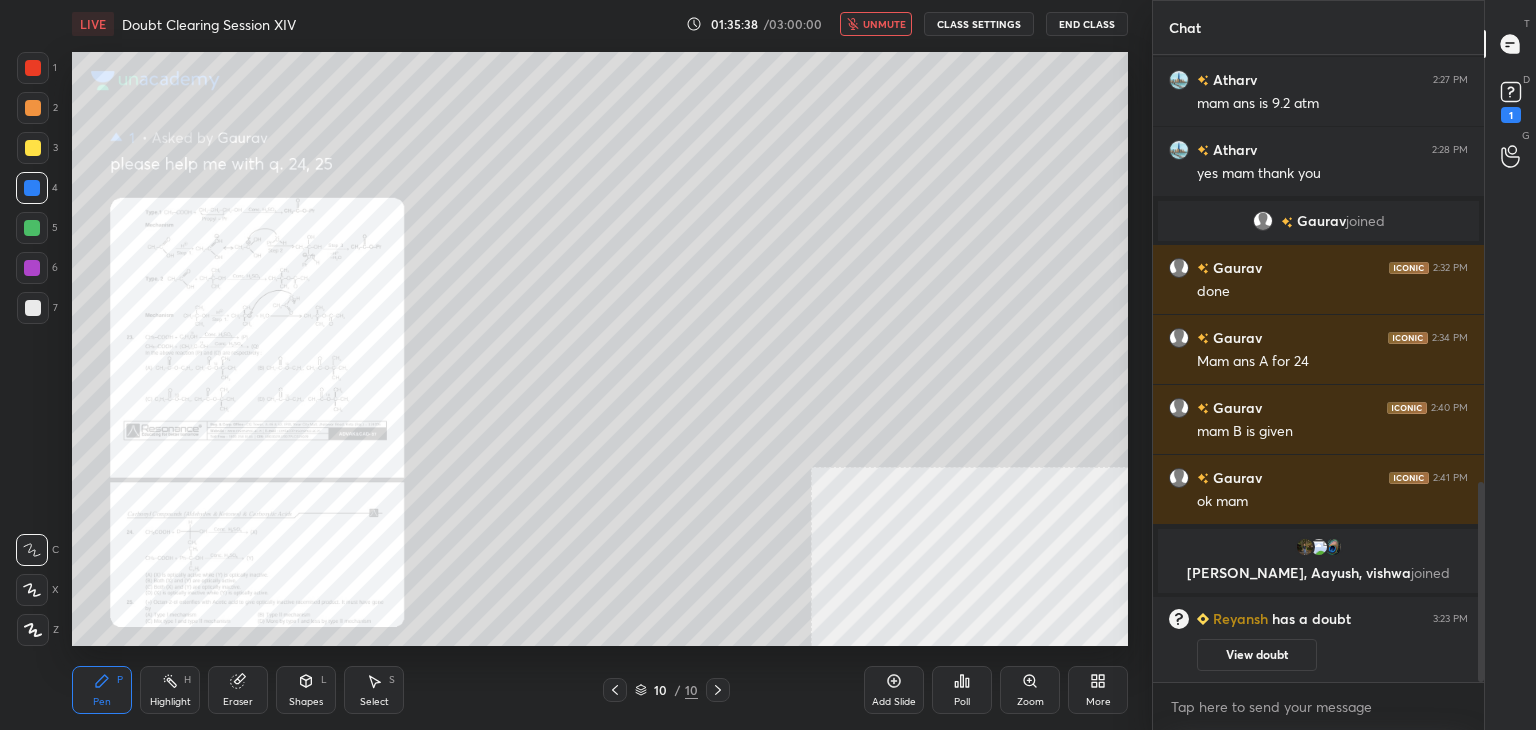 scroll, scrollTop: 1340, scrollLeft: 0, axis: vertical 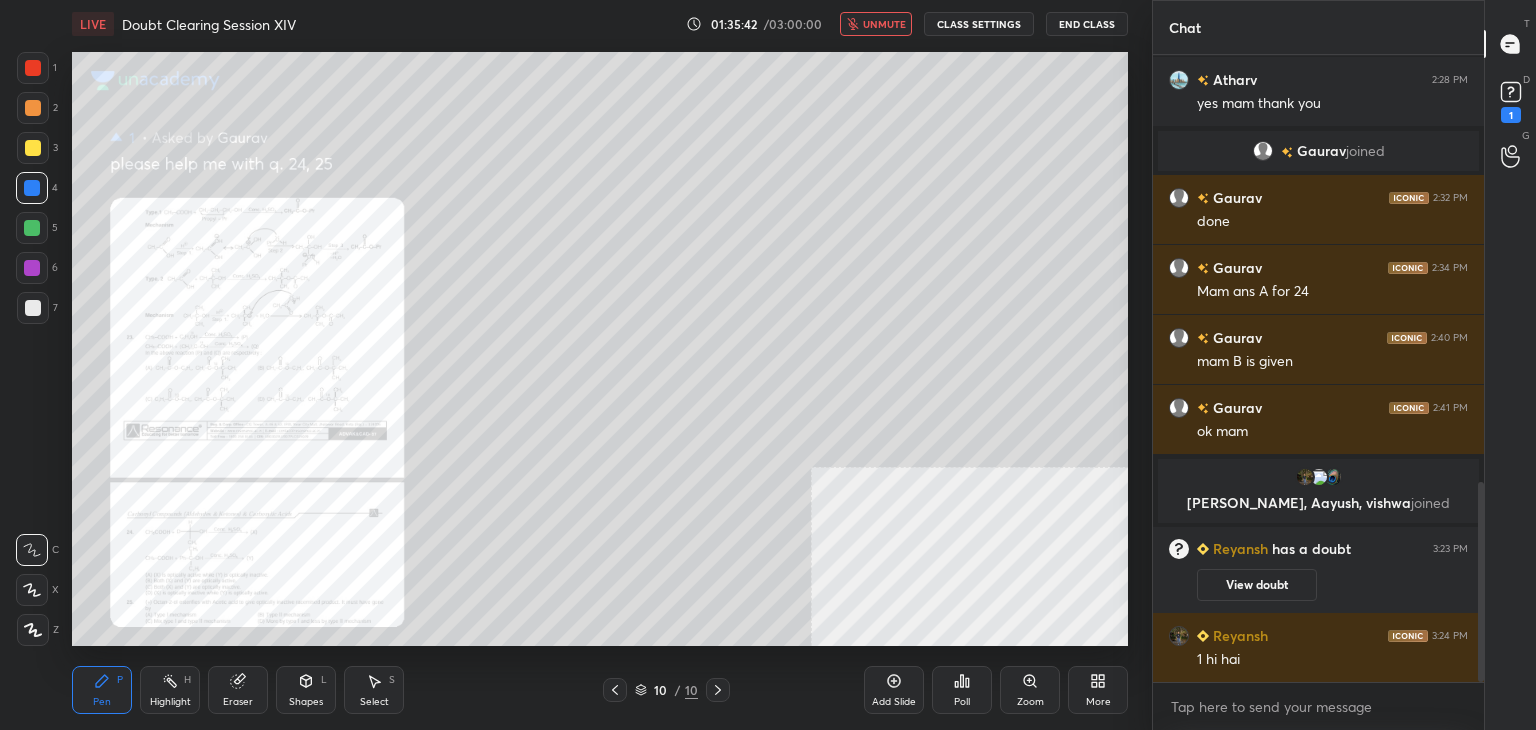 click on "unmute" at bounding box center [884, 24] 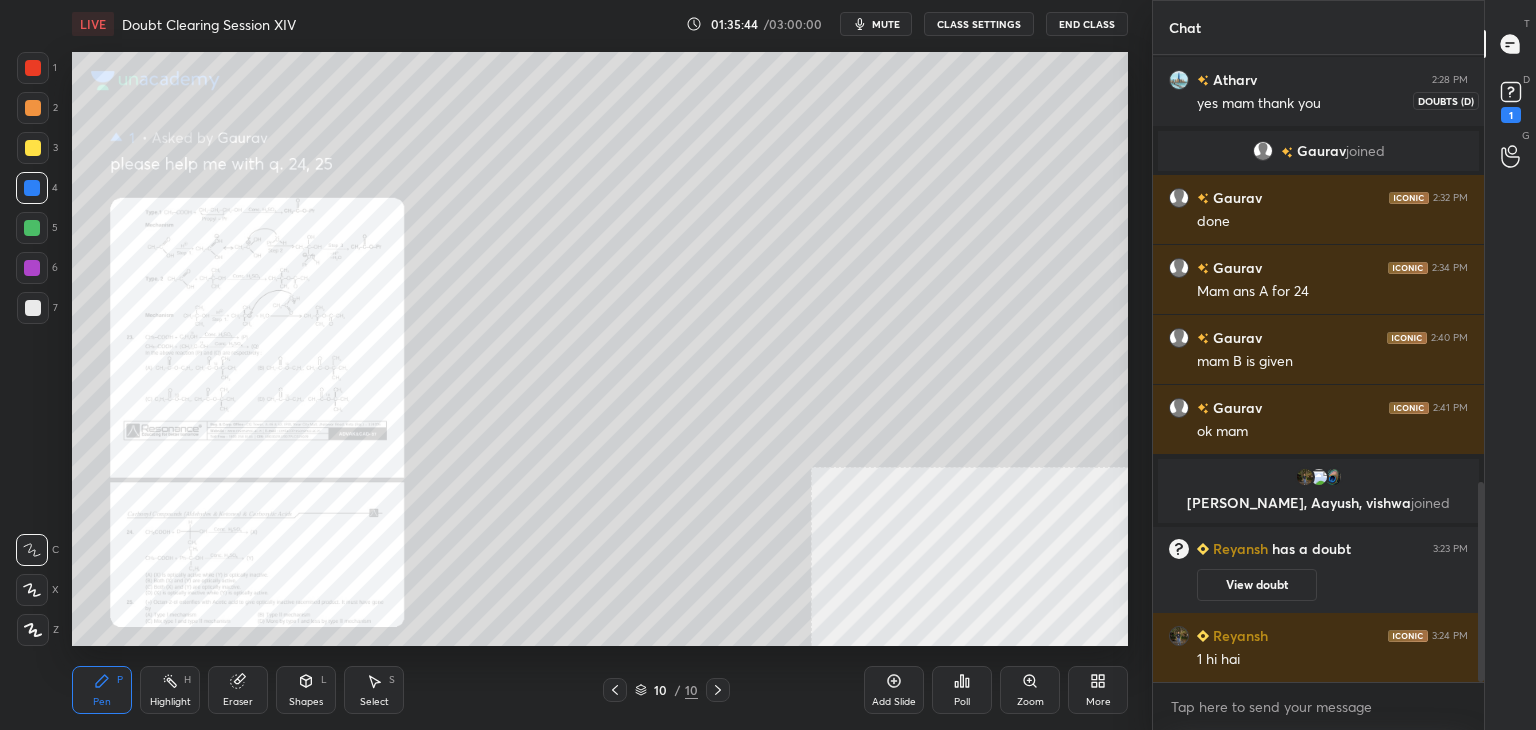 click 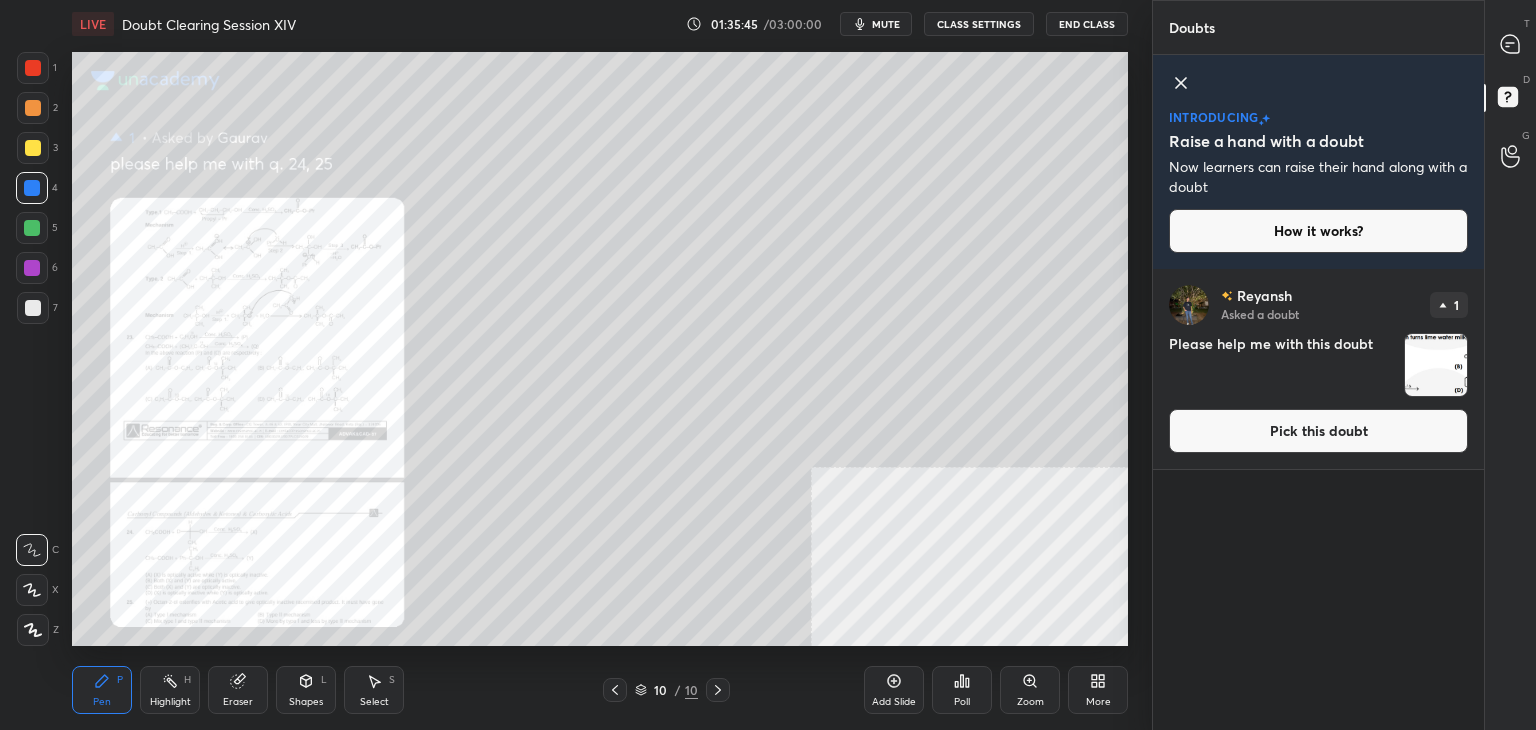 click on "Pick this doubt" at bounding box center (1318, 431) 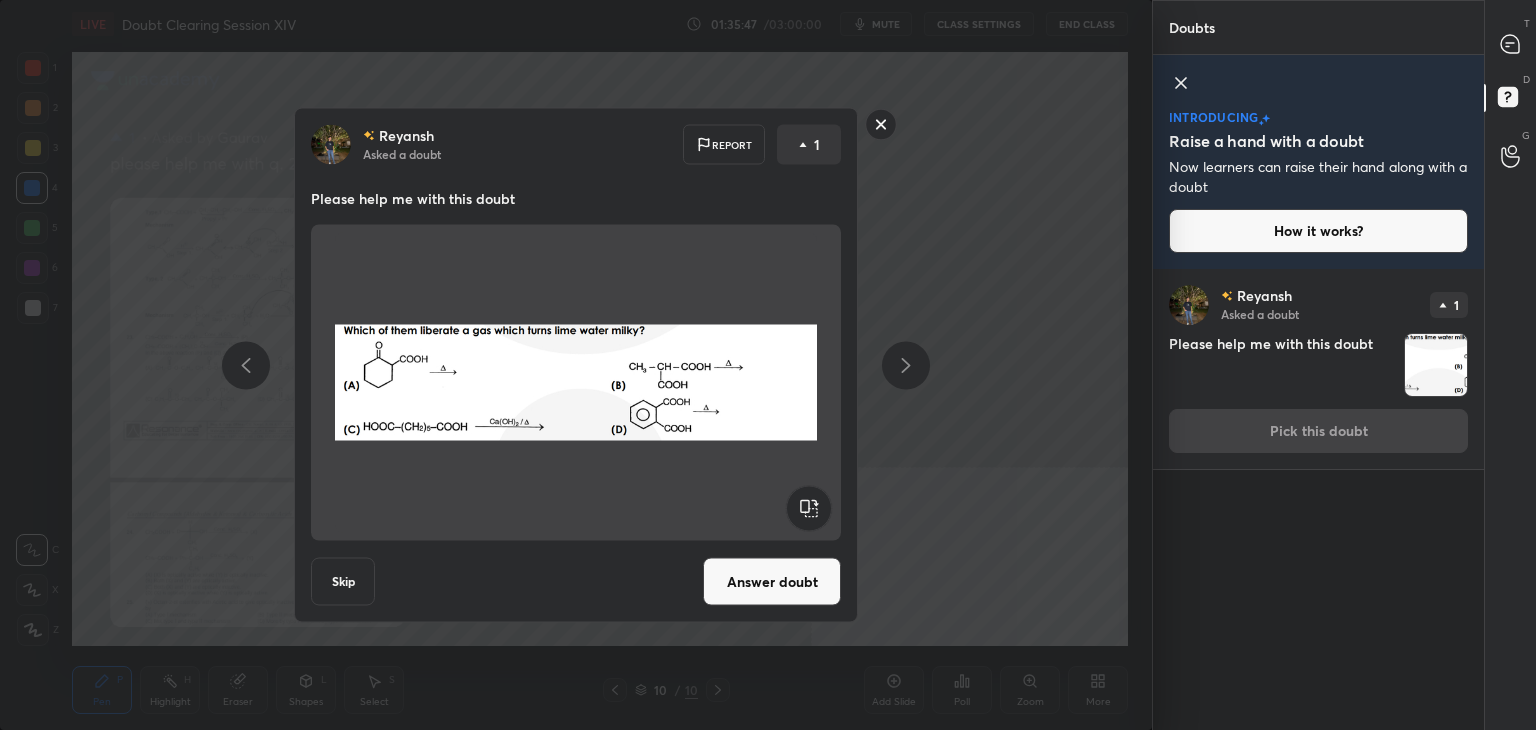 click on "Answer doubt" at bounding box center [772, 582] 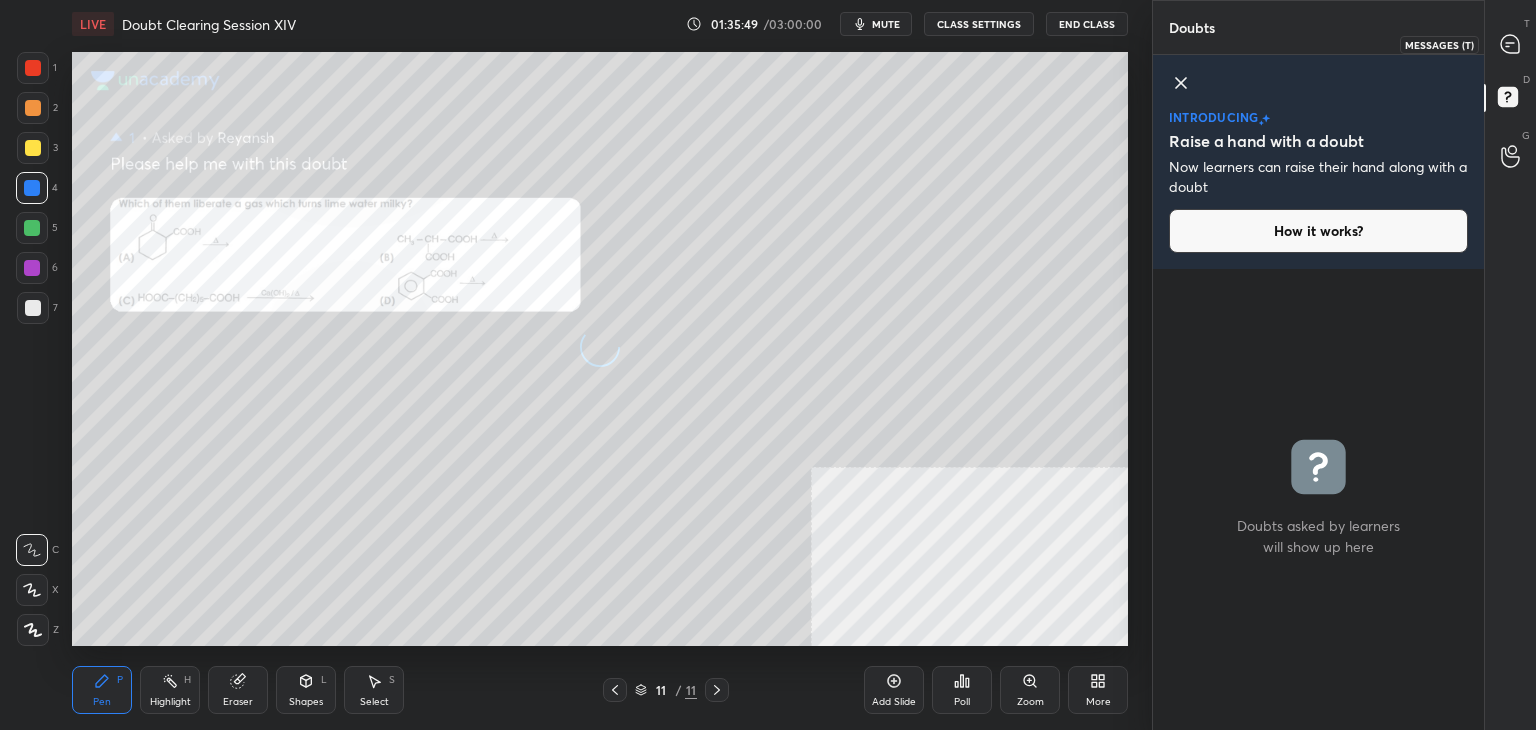 click 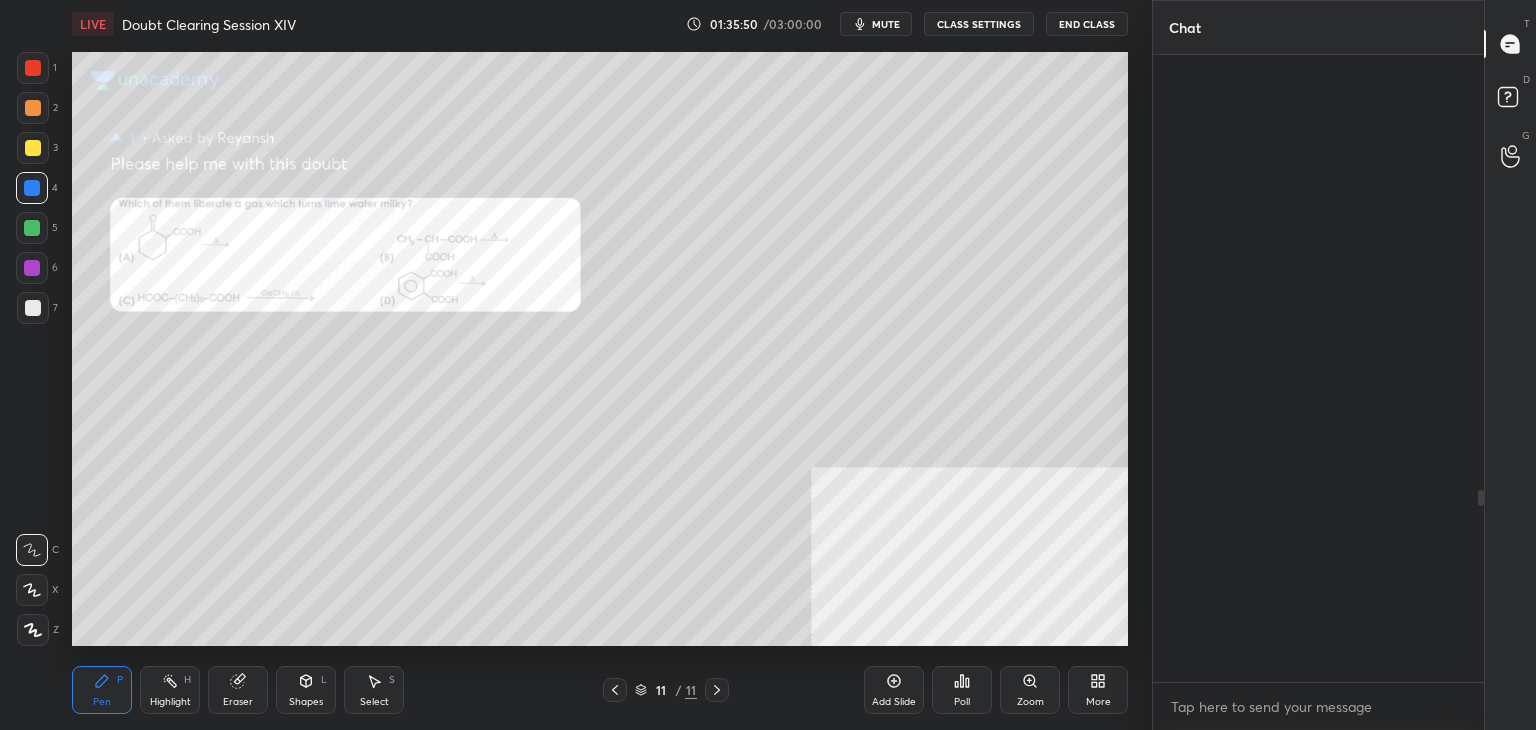 scroll, scrollTop: 1422, scrollLeft: 0, axis: vertical 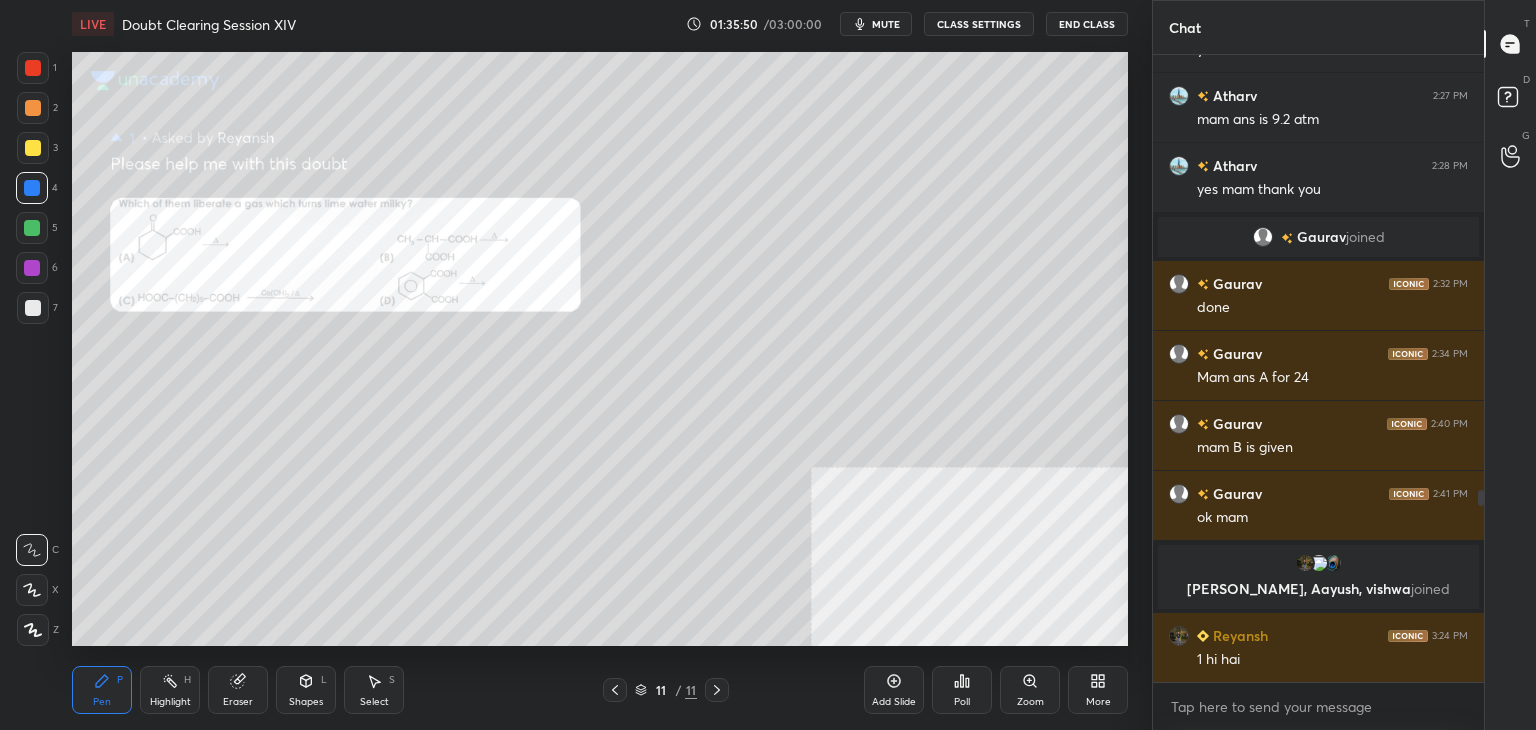 click on "mute" at bounding box center (886, 24) 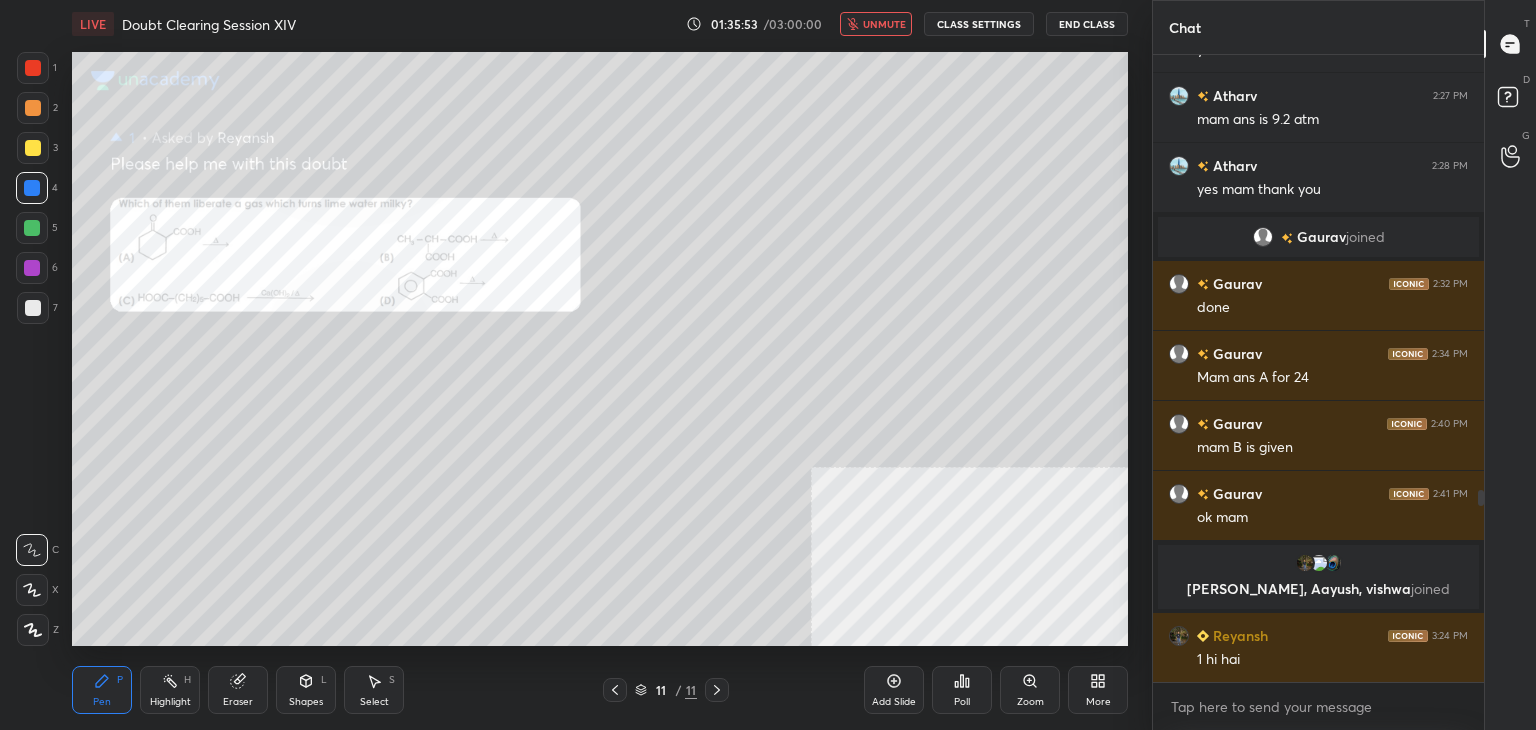 click on "unmute" at bounding box center [884, 24] 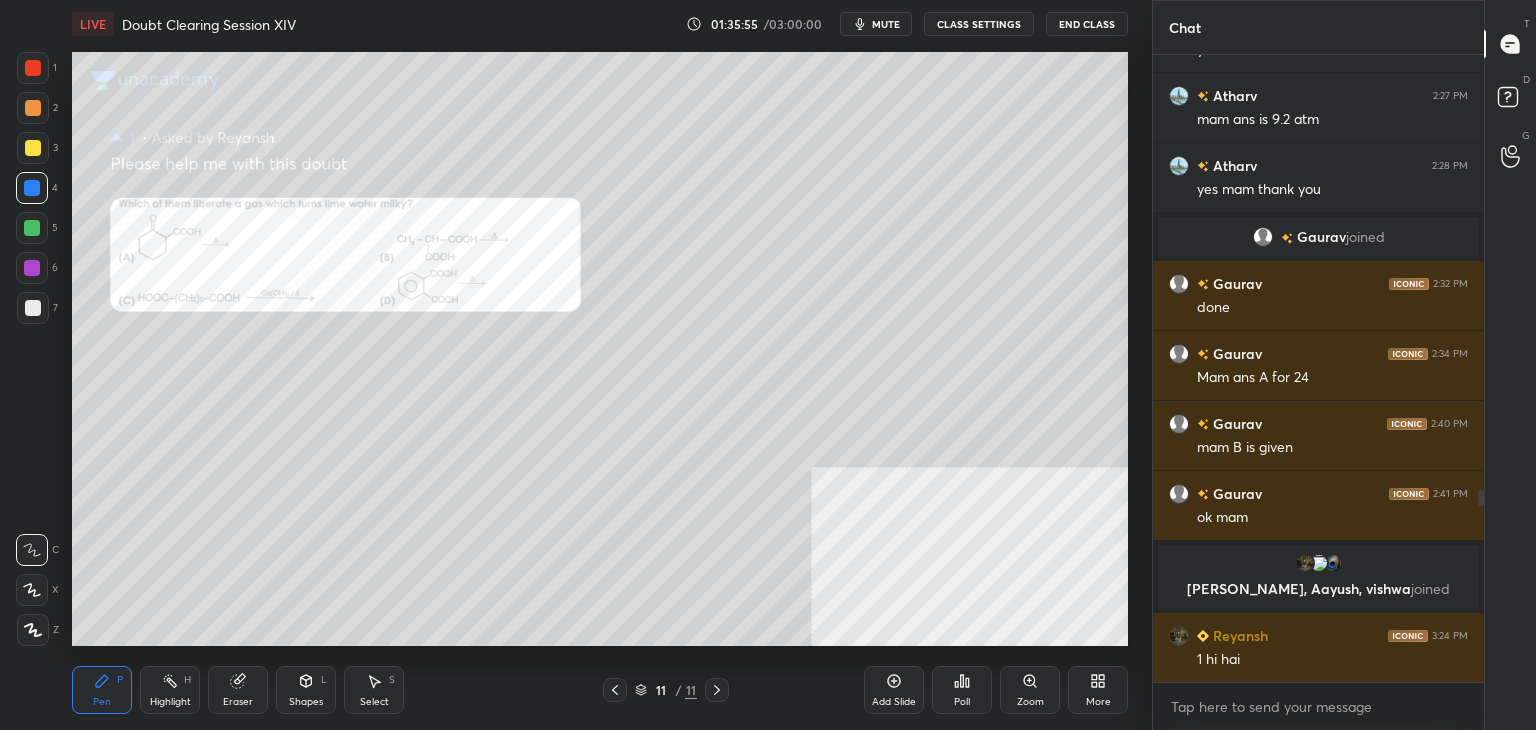 click on "Zoom" at bounding box center [1030, 690] 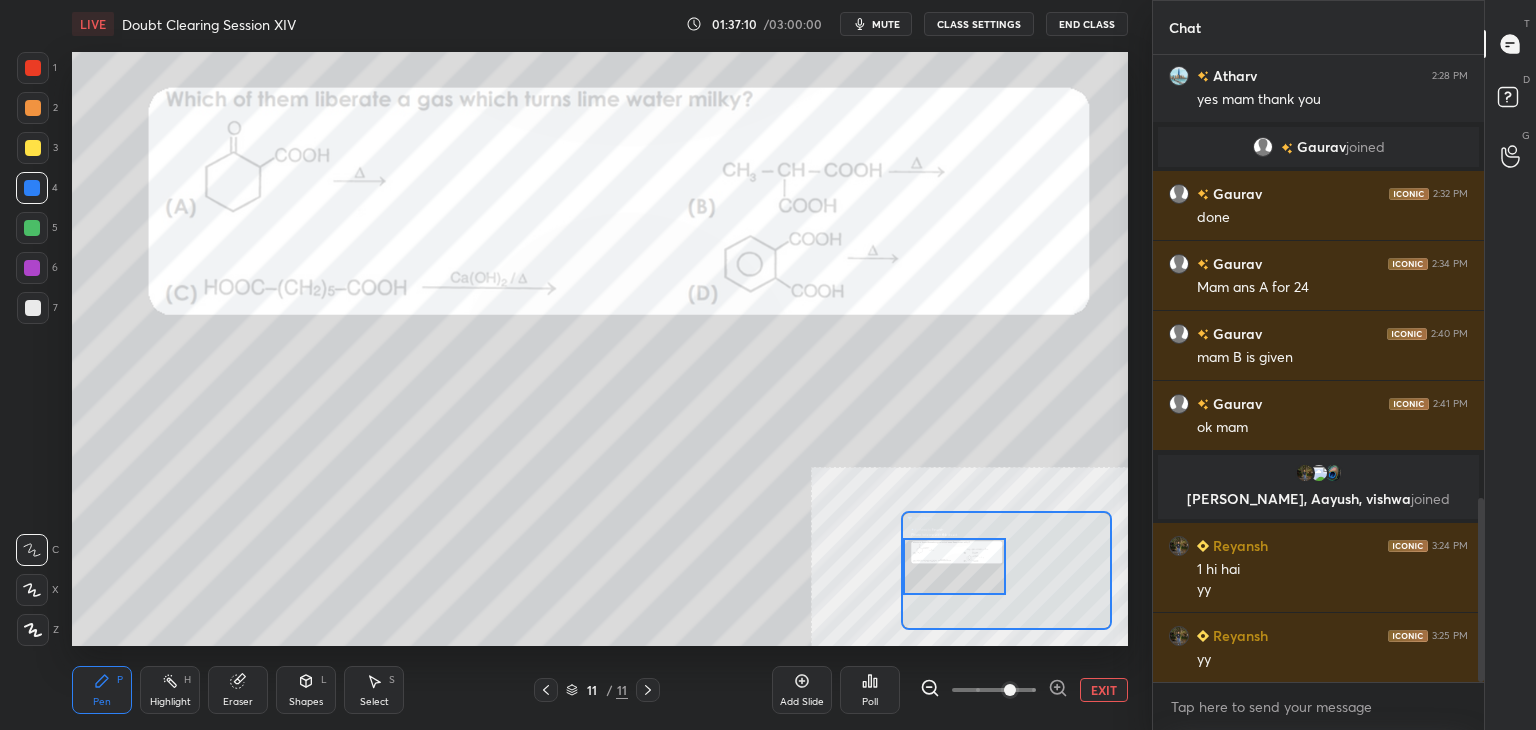 scroll, scrollTop: 1532, scrollLeft: 0, axis: vertical 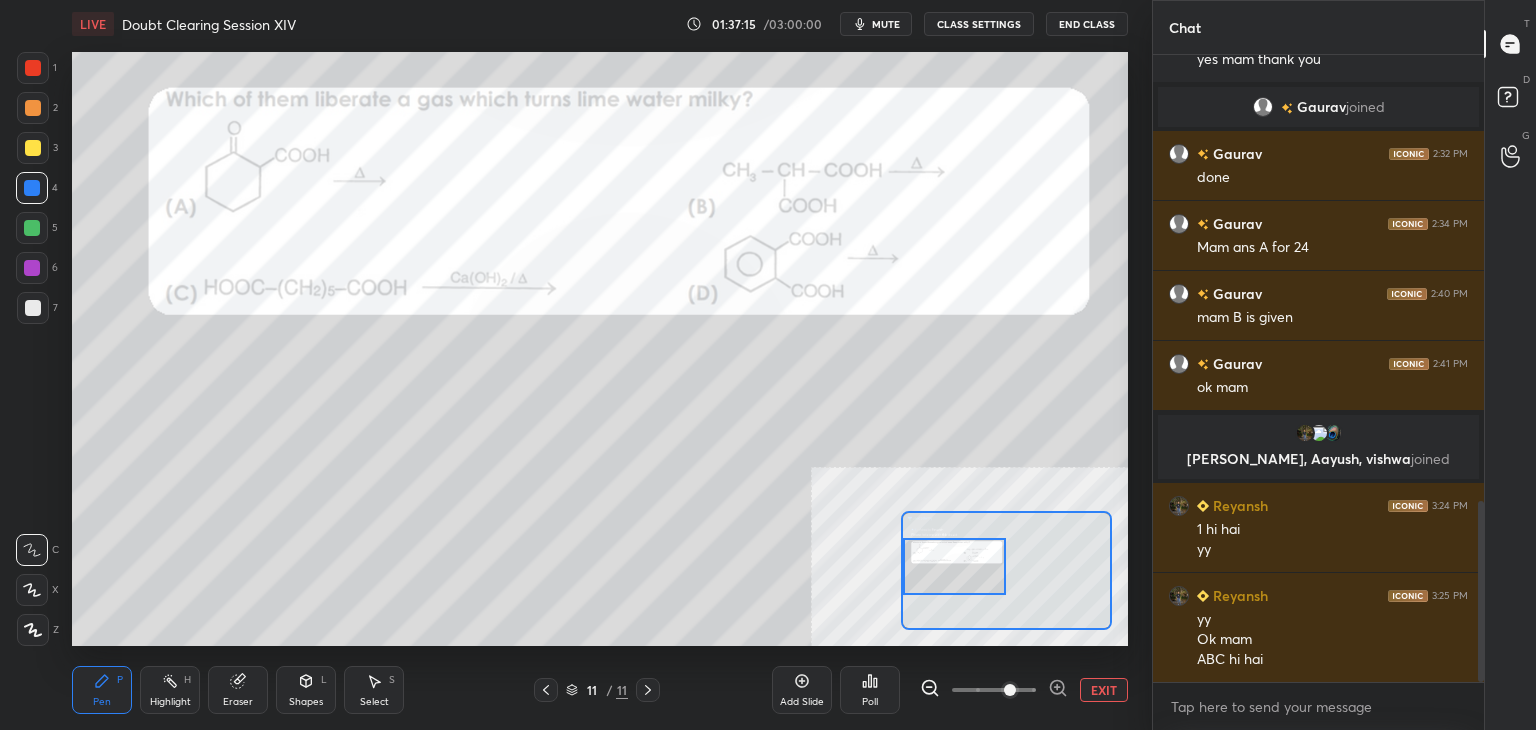 click on "EXIT" at bounding box center (1104, 690) 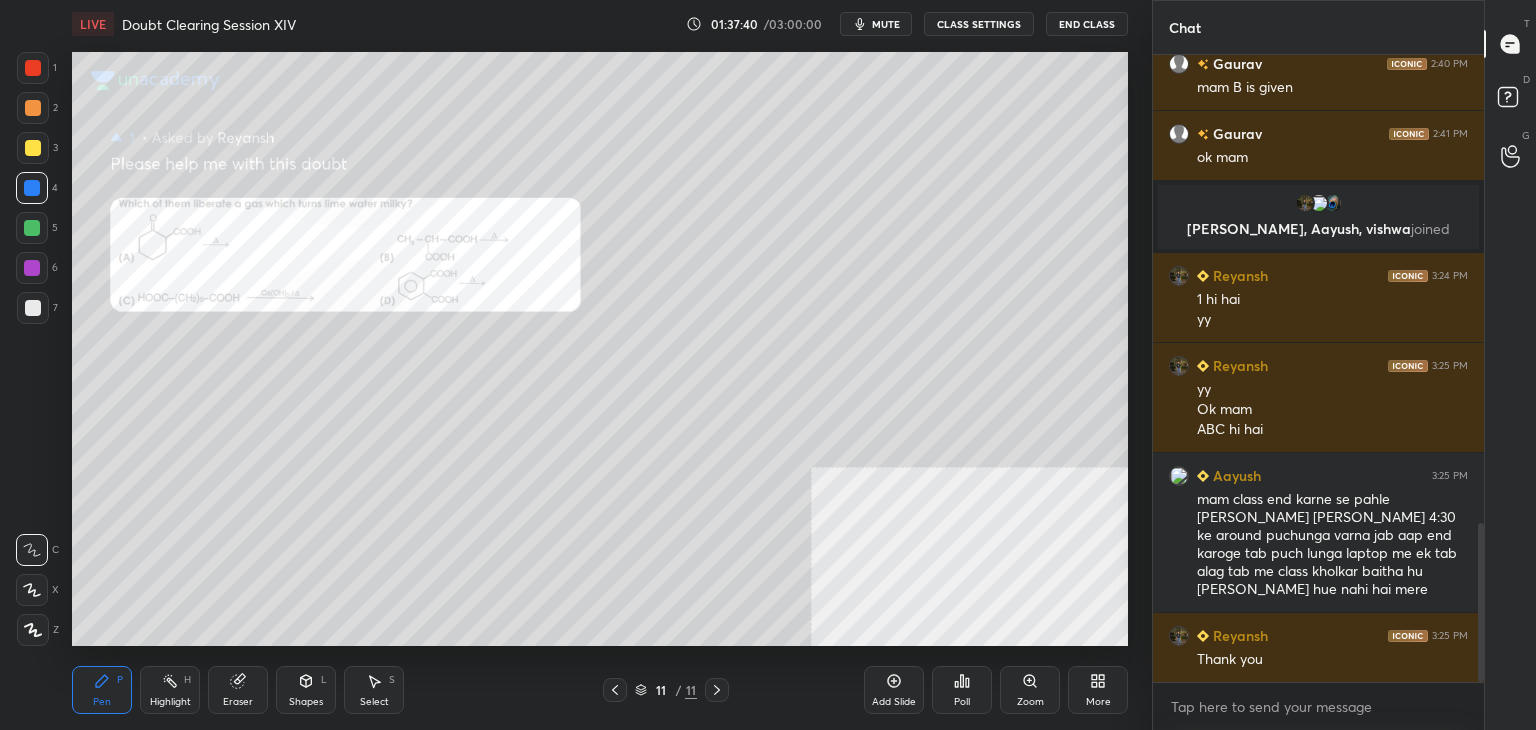 scroll, scrollTop: 1852, scrollLeft: 0, axis: vertical 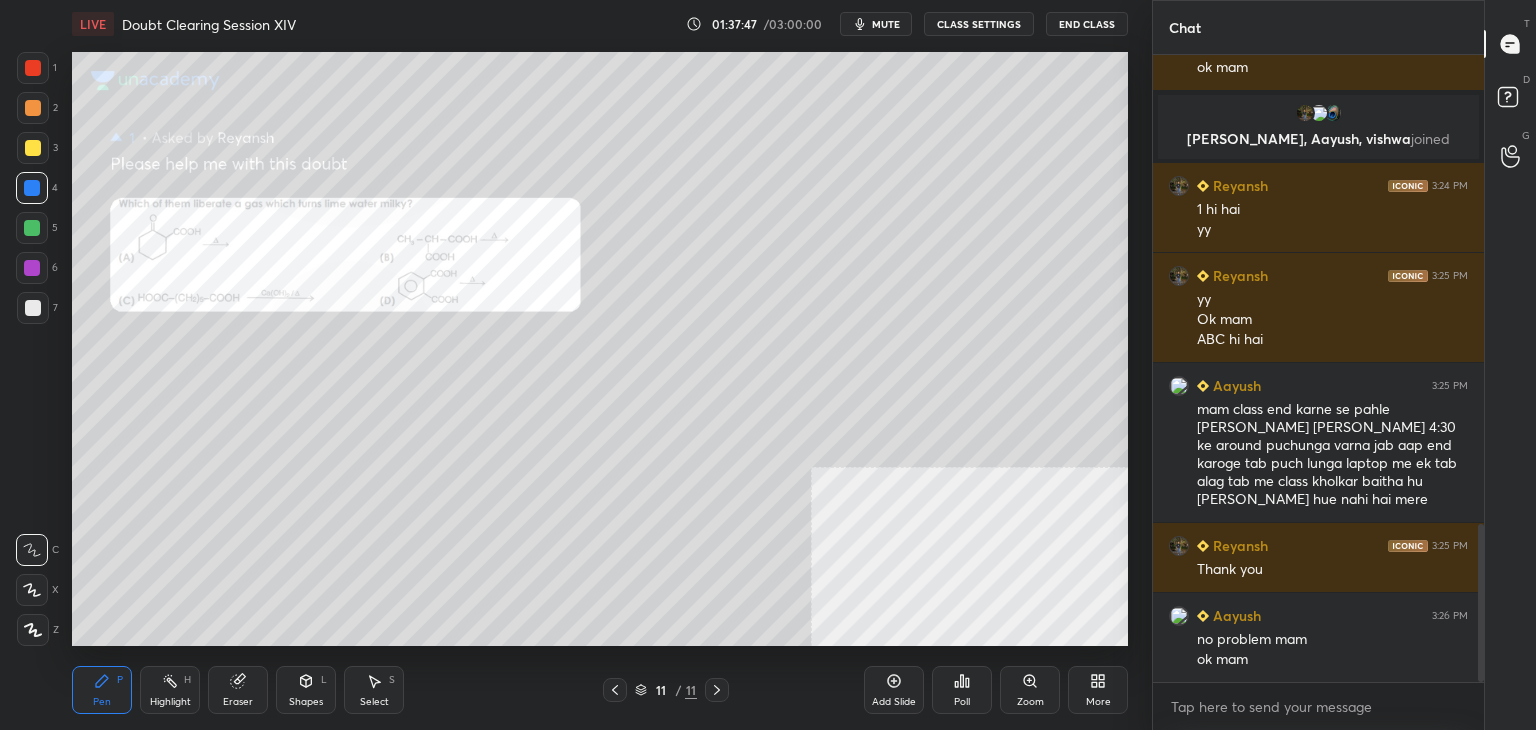 click on "mute" at bounding box center [886, 24] 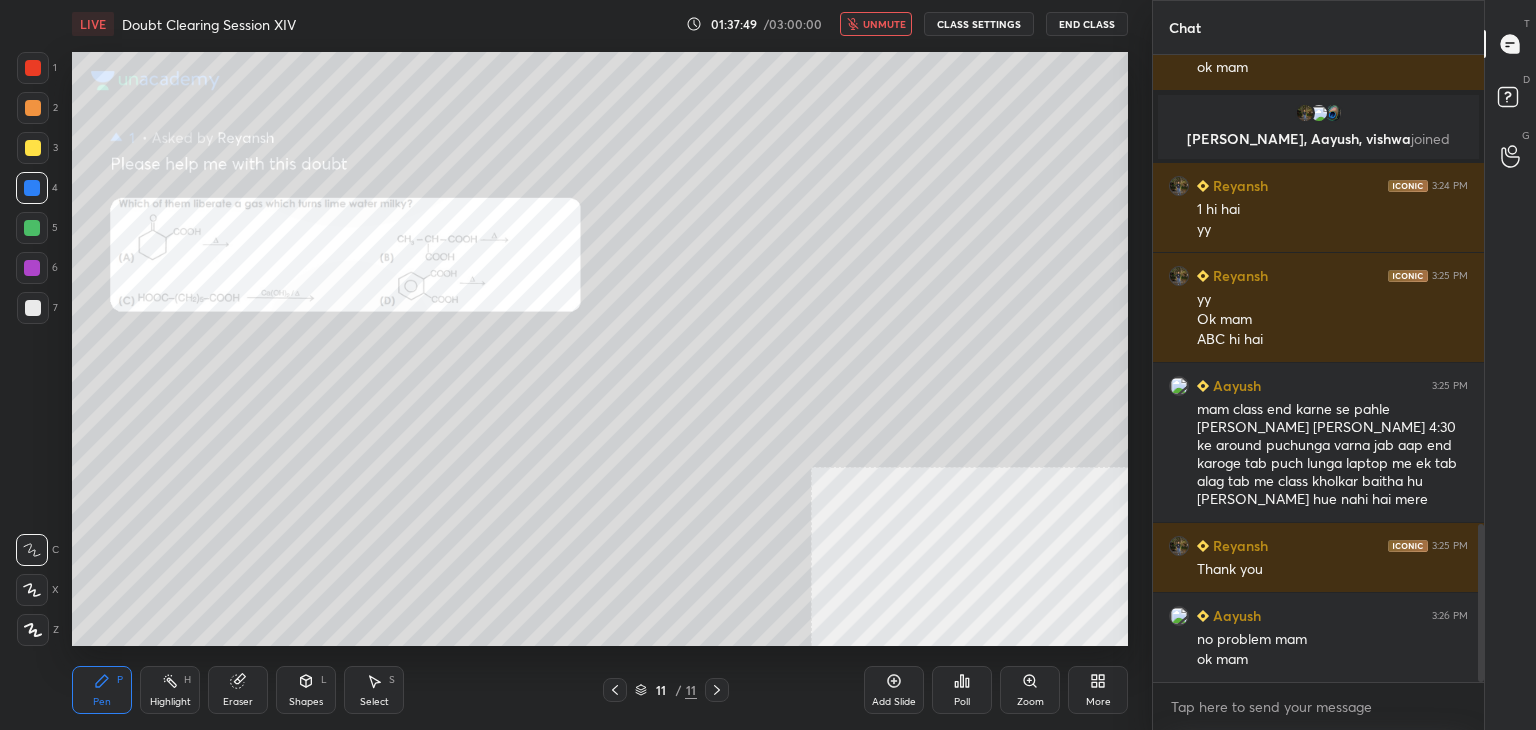 click on "End Class" at bounding box center [1087, 24] 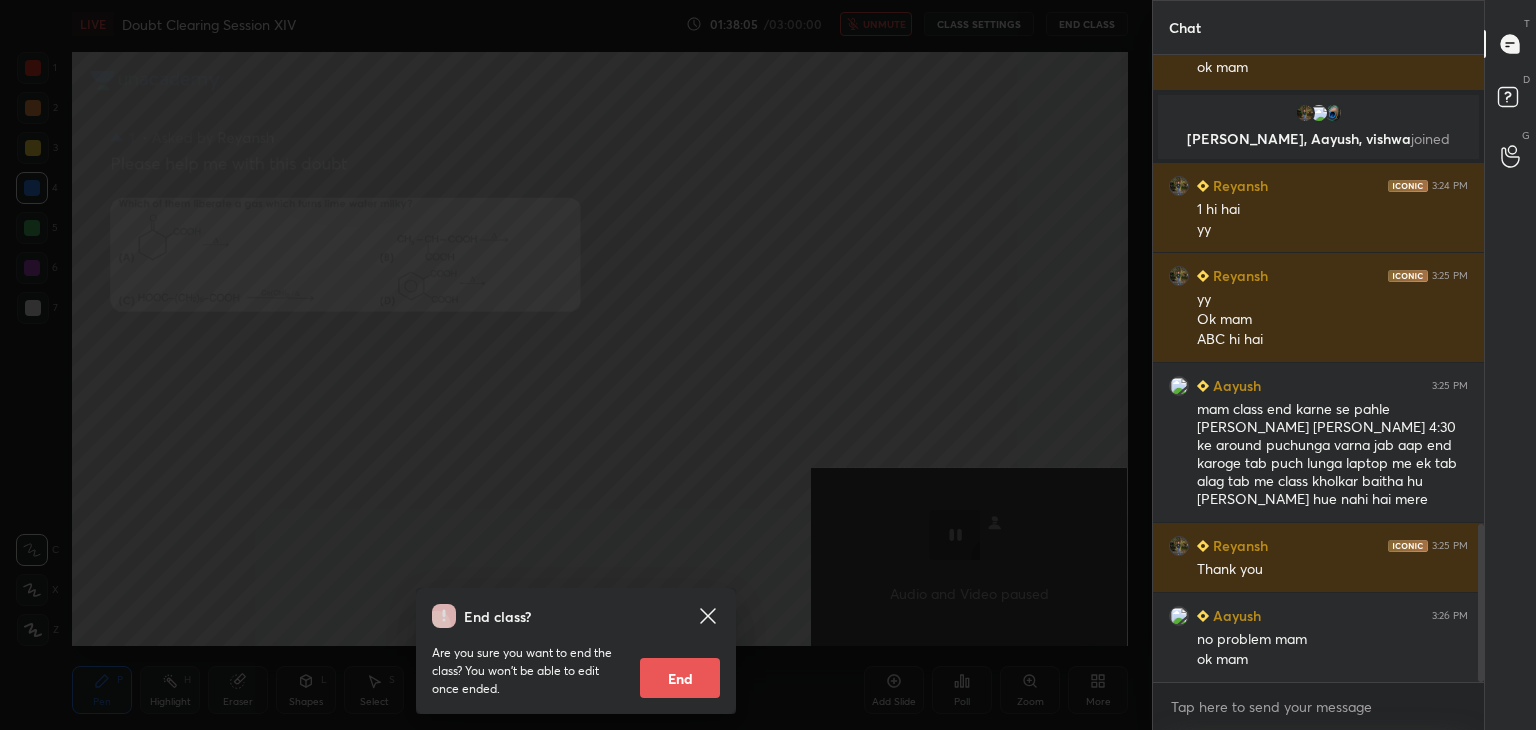 scroll, scrollTop: 1910, scrollLeft: 0, axis: vertical 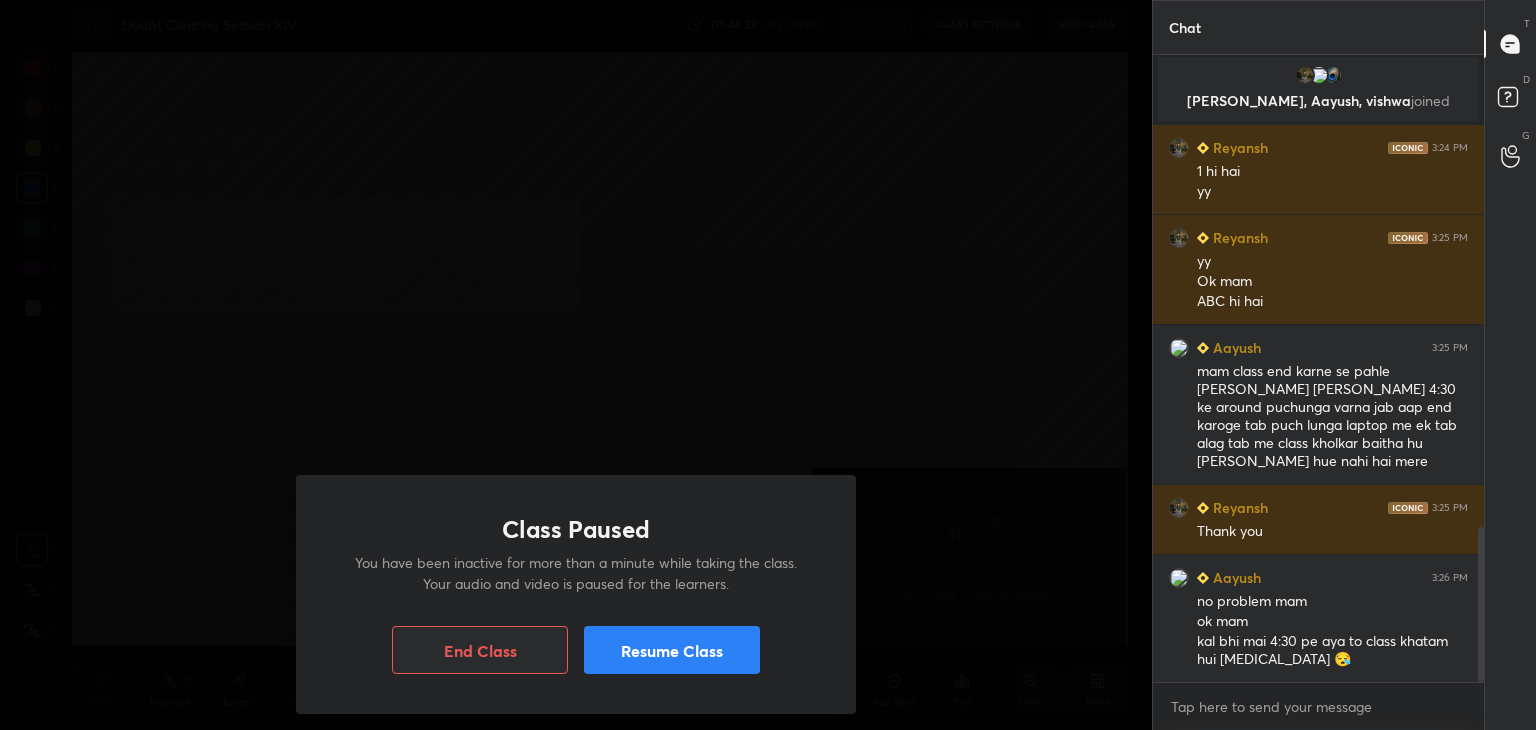 click on "Resume Class" at bounding box center (672, 650) 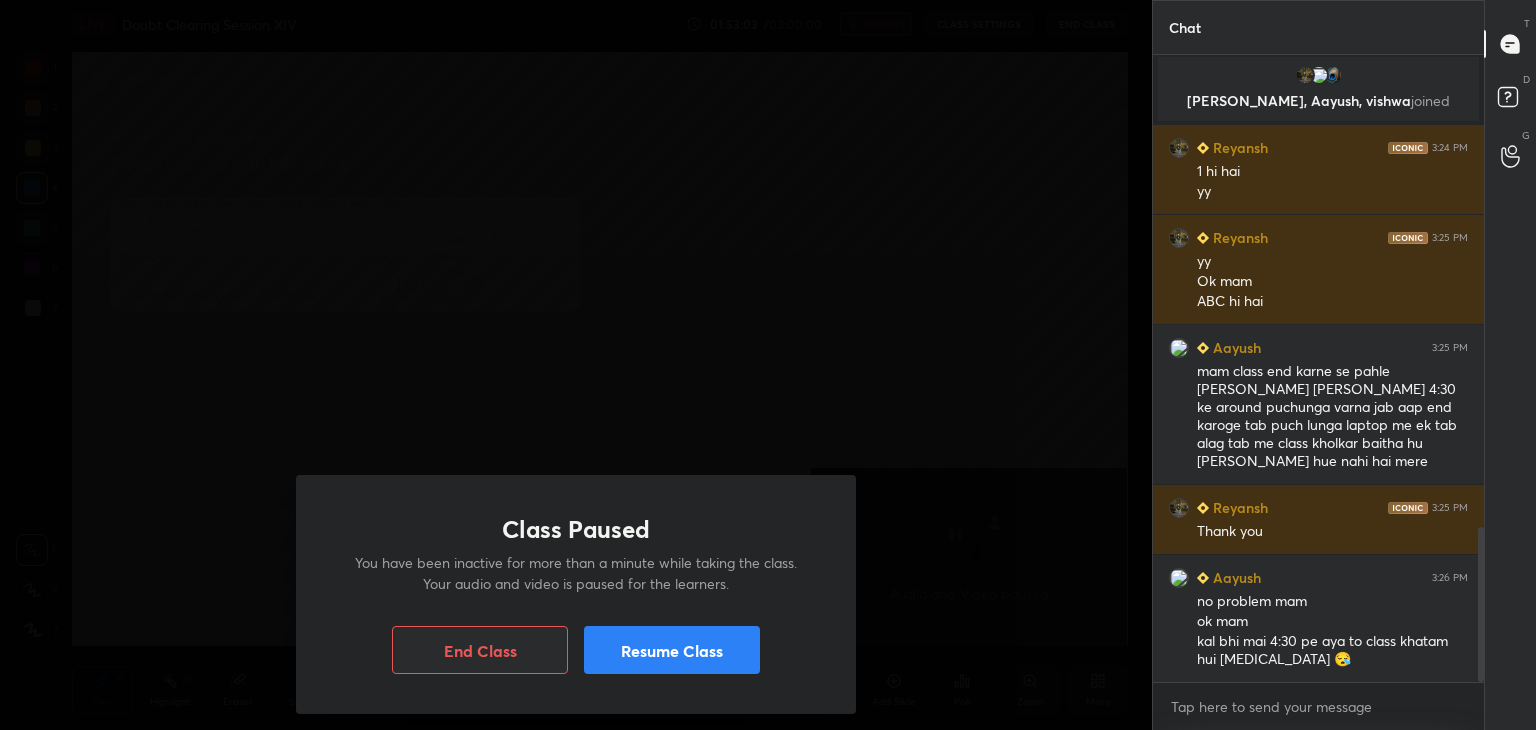 click on "Resume Class" at bounding box center (672, 650) 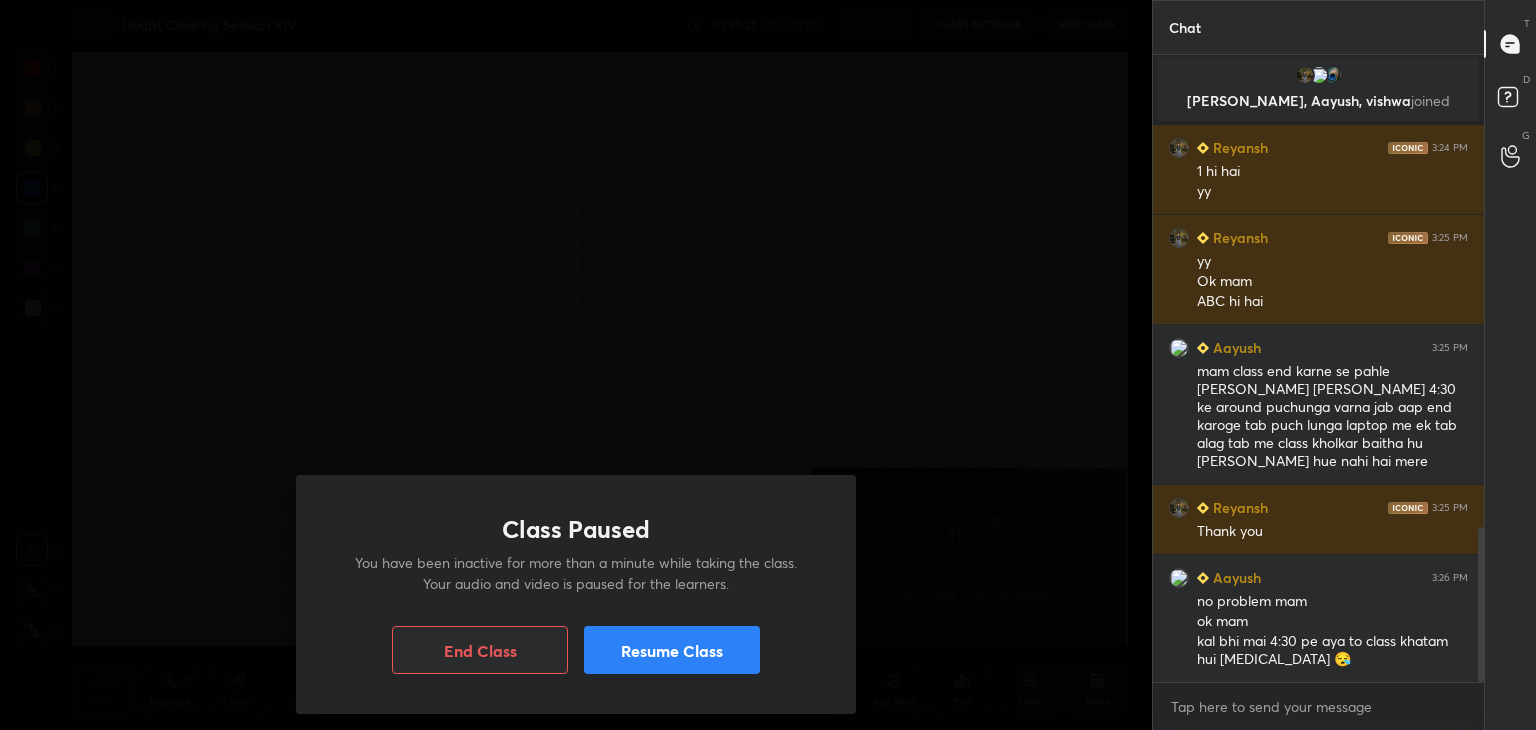 click on "Resume Class" at bounding box center [672, 650] 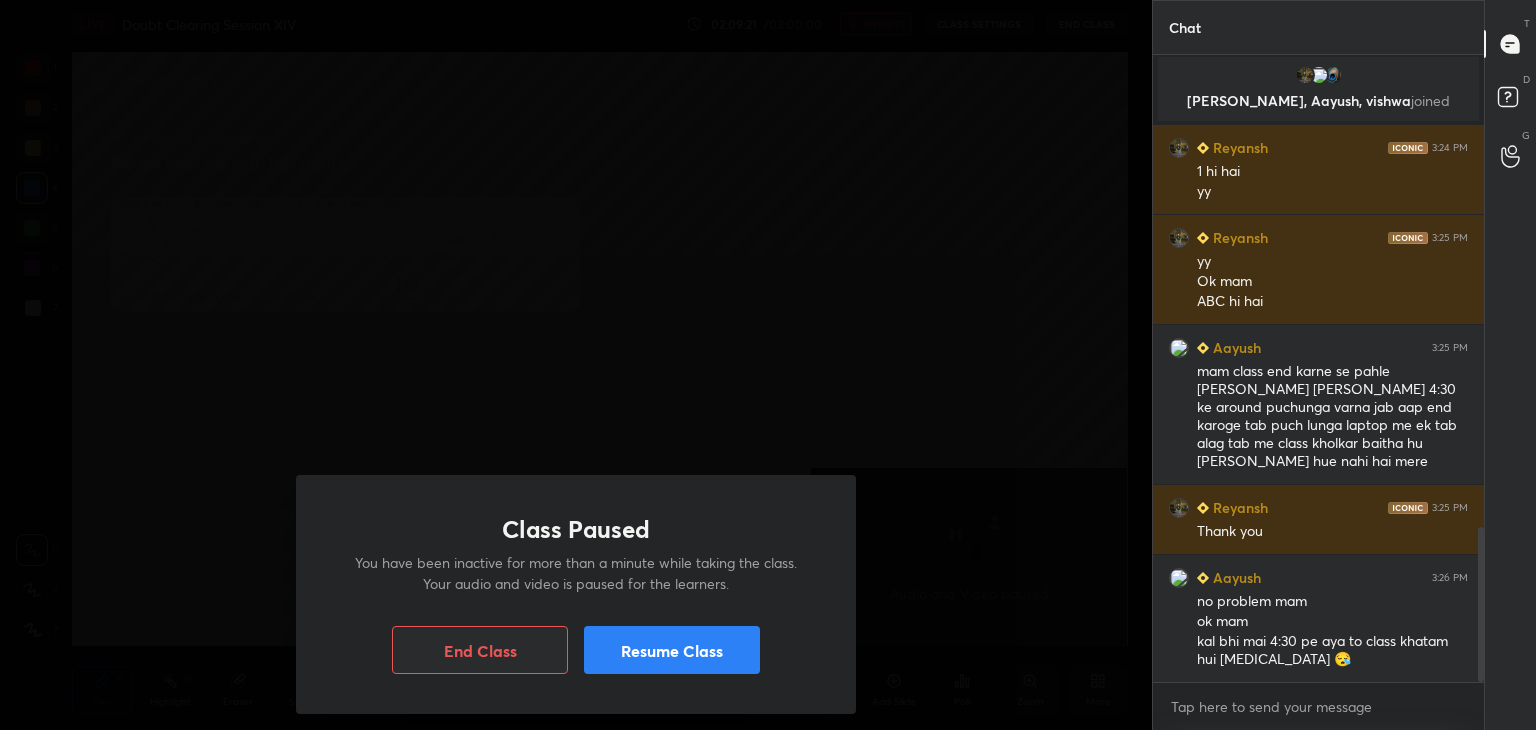 click on "Resume Class" at bounding box center [672, 650] 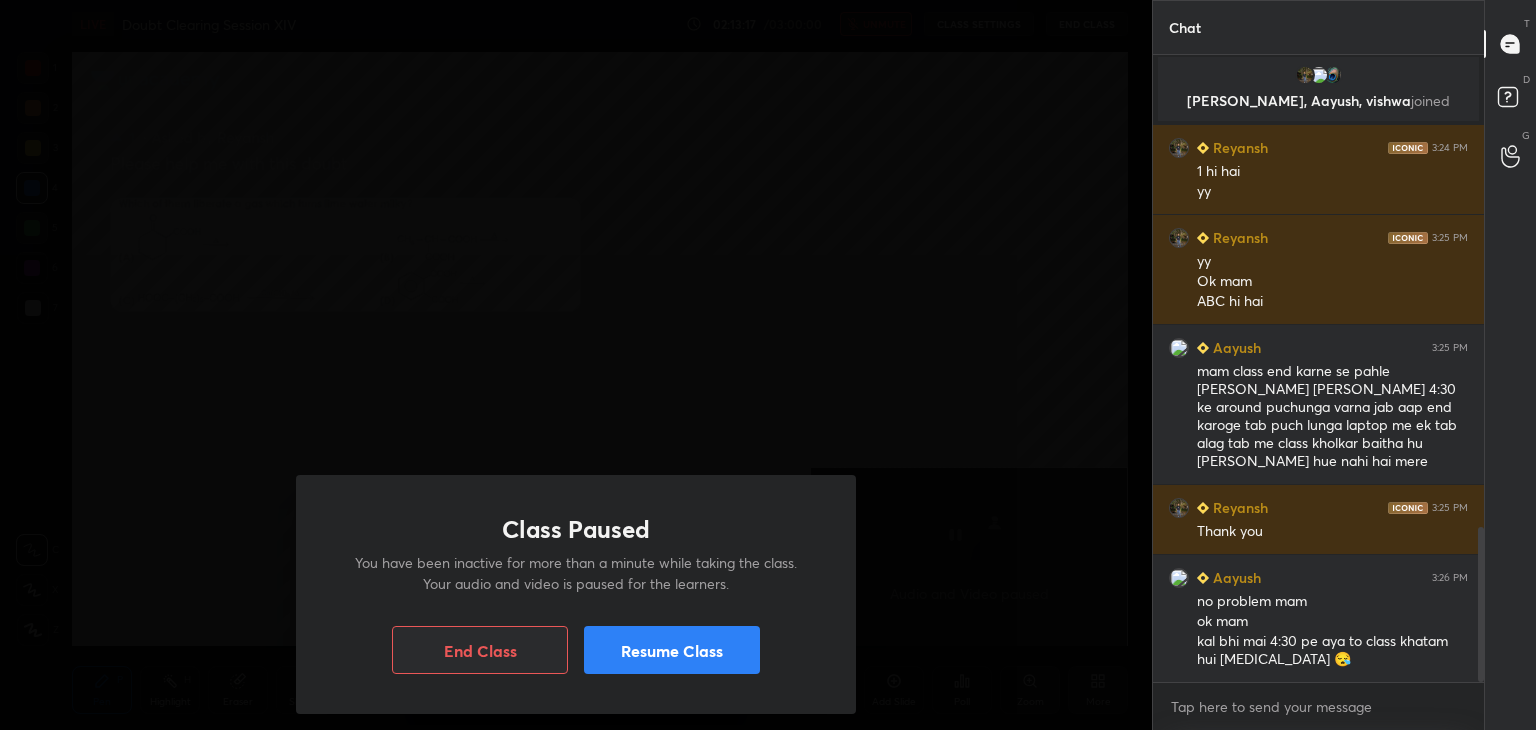 click on "Resume Class" at bounding box center (672, 650) 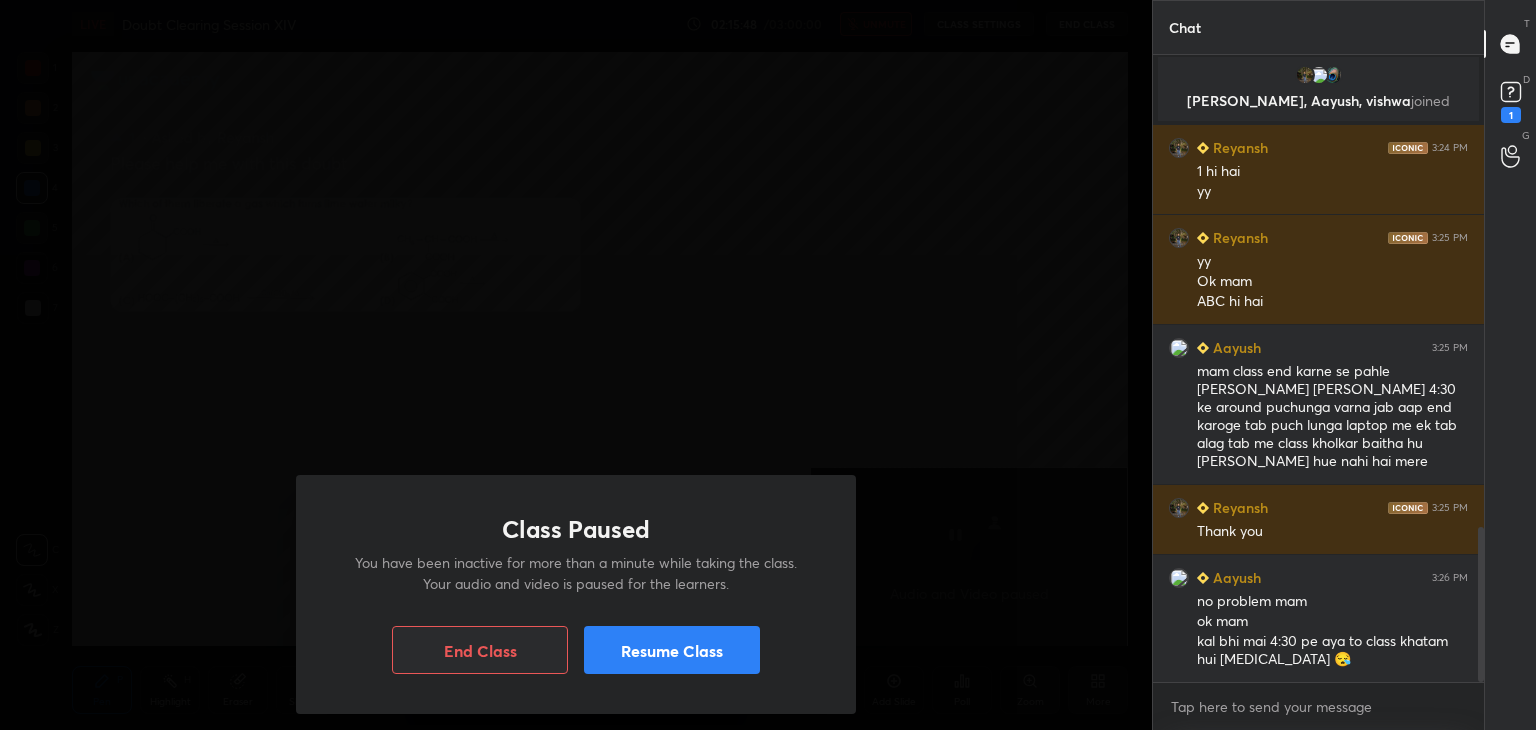 scroll, scrollTop: 1996, scrollLeft: 0, axis: vertical 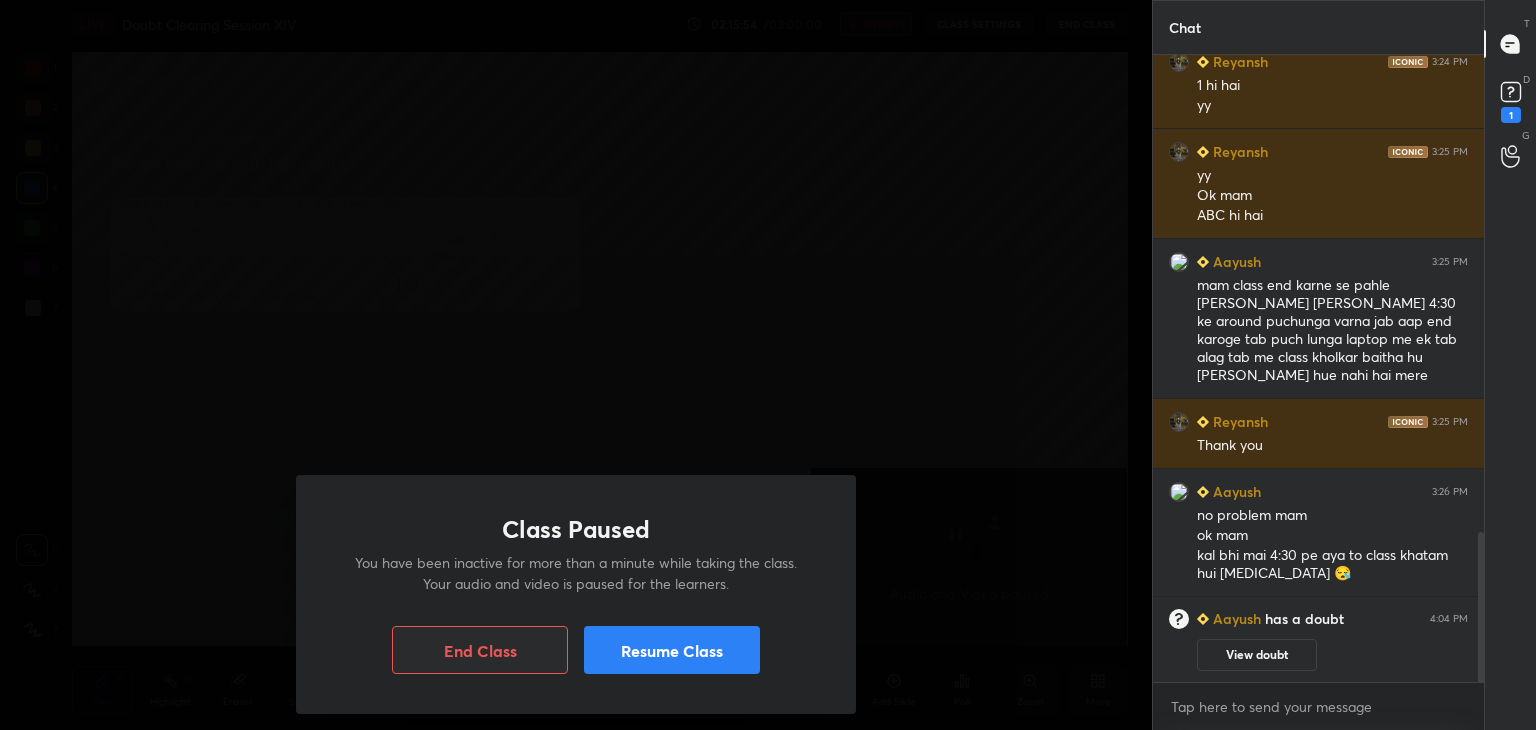 click on "Resume Class" at bounding box center (672, 650) 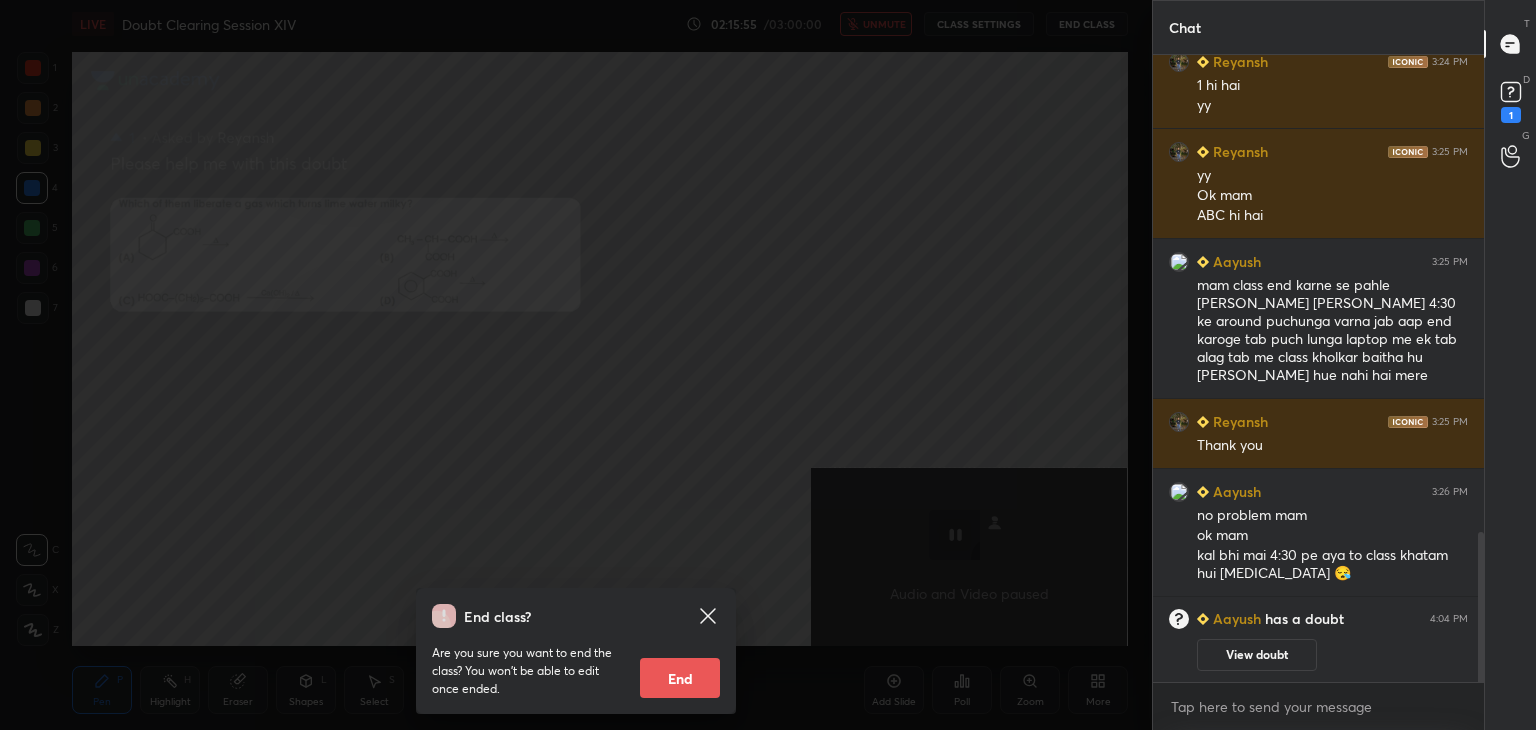 click 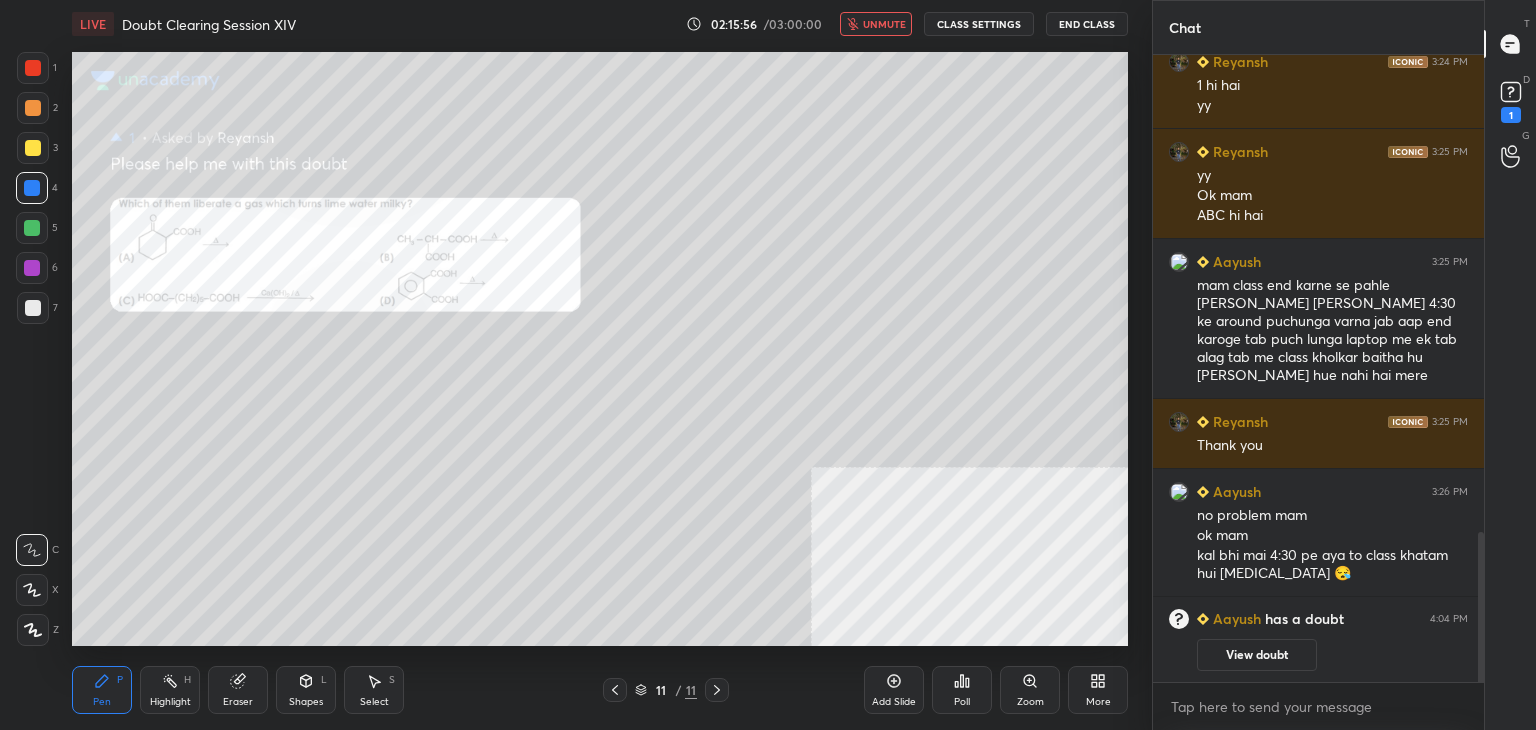click on "unmute" at bounding box center (884, 24) 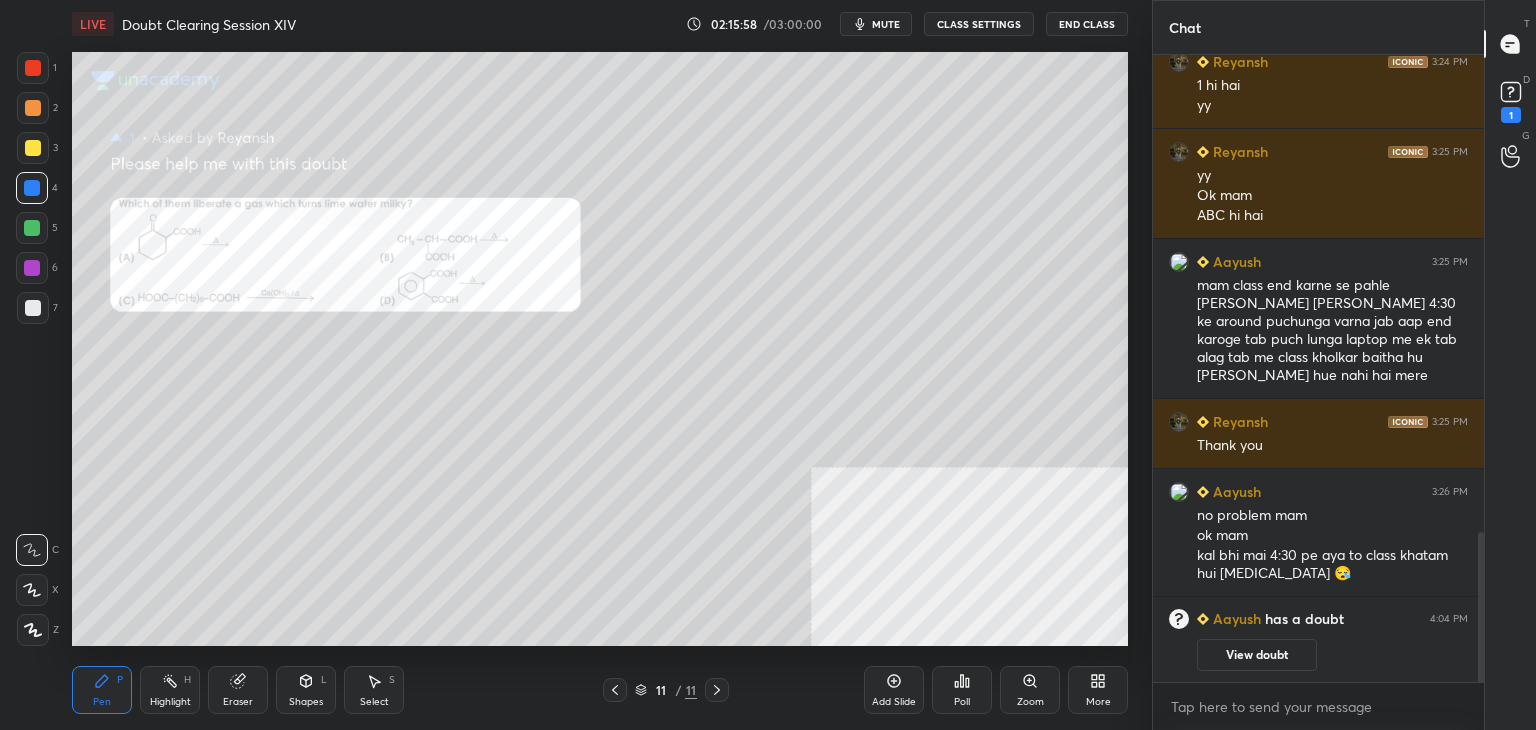 click on "Select S" at bounding box center [374, 690] 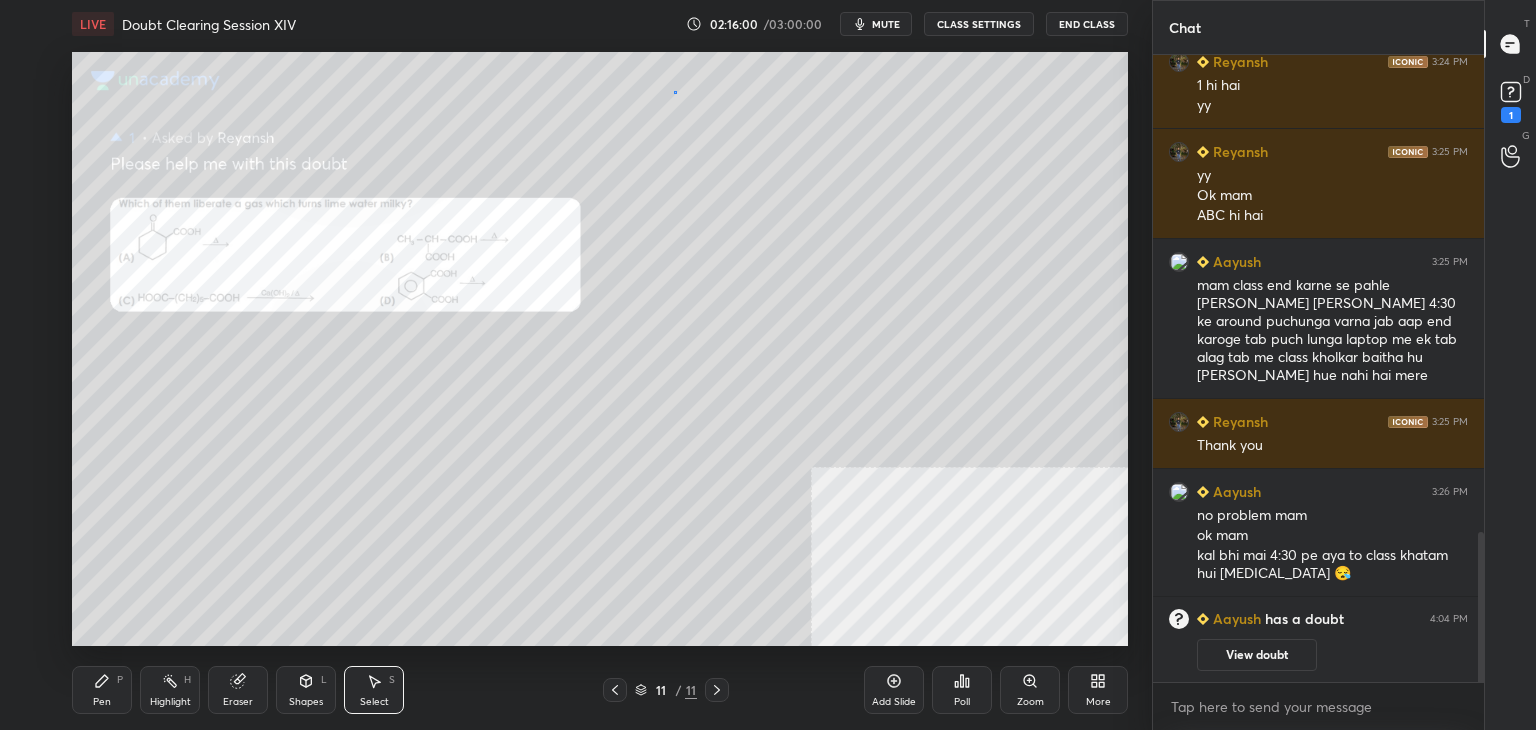 drag, startPoint x: 673, startPoint y: 91, endPoint x: 996, endPoint y: 209, distance: 343.87933 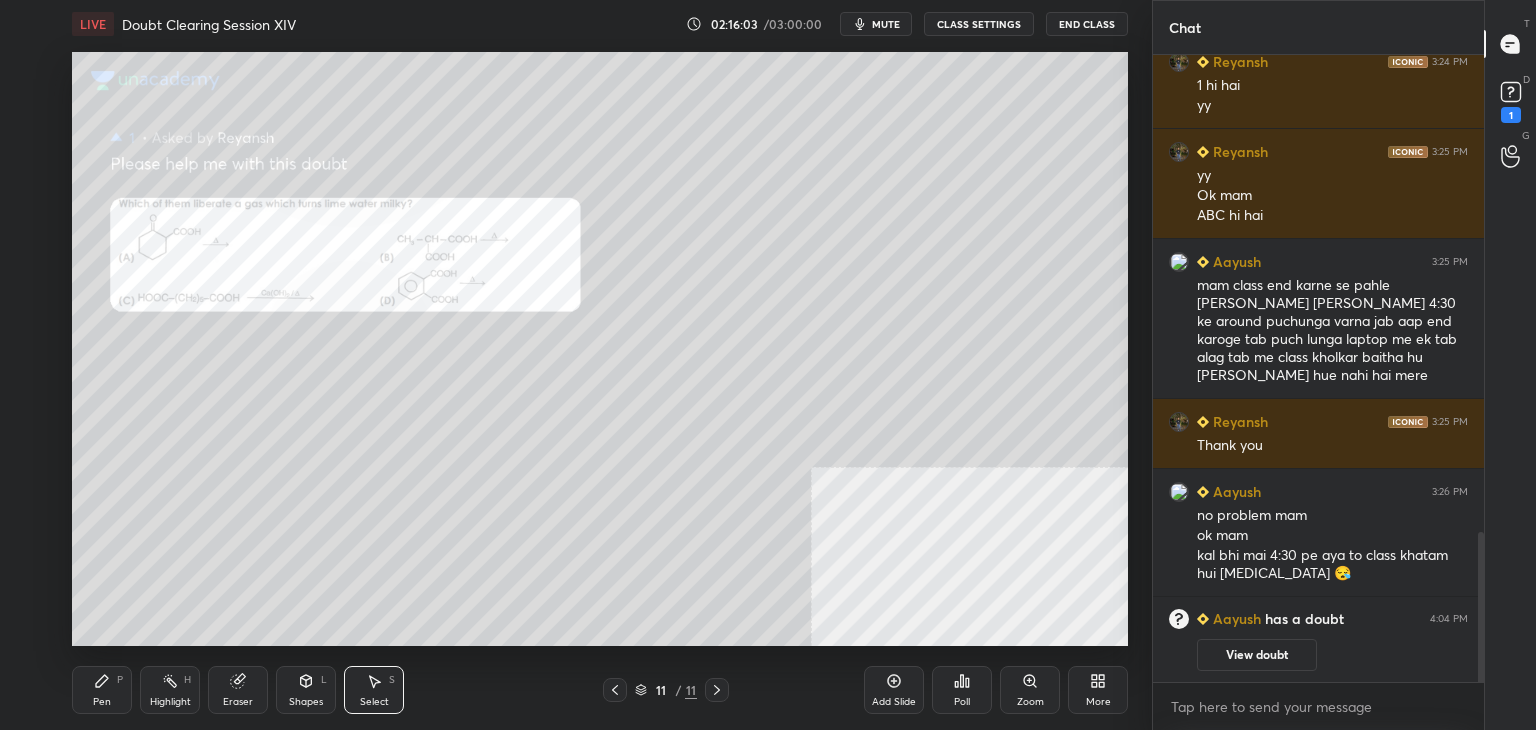click on "View doubt" at bounding box center (1257, 655) 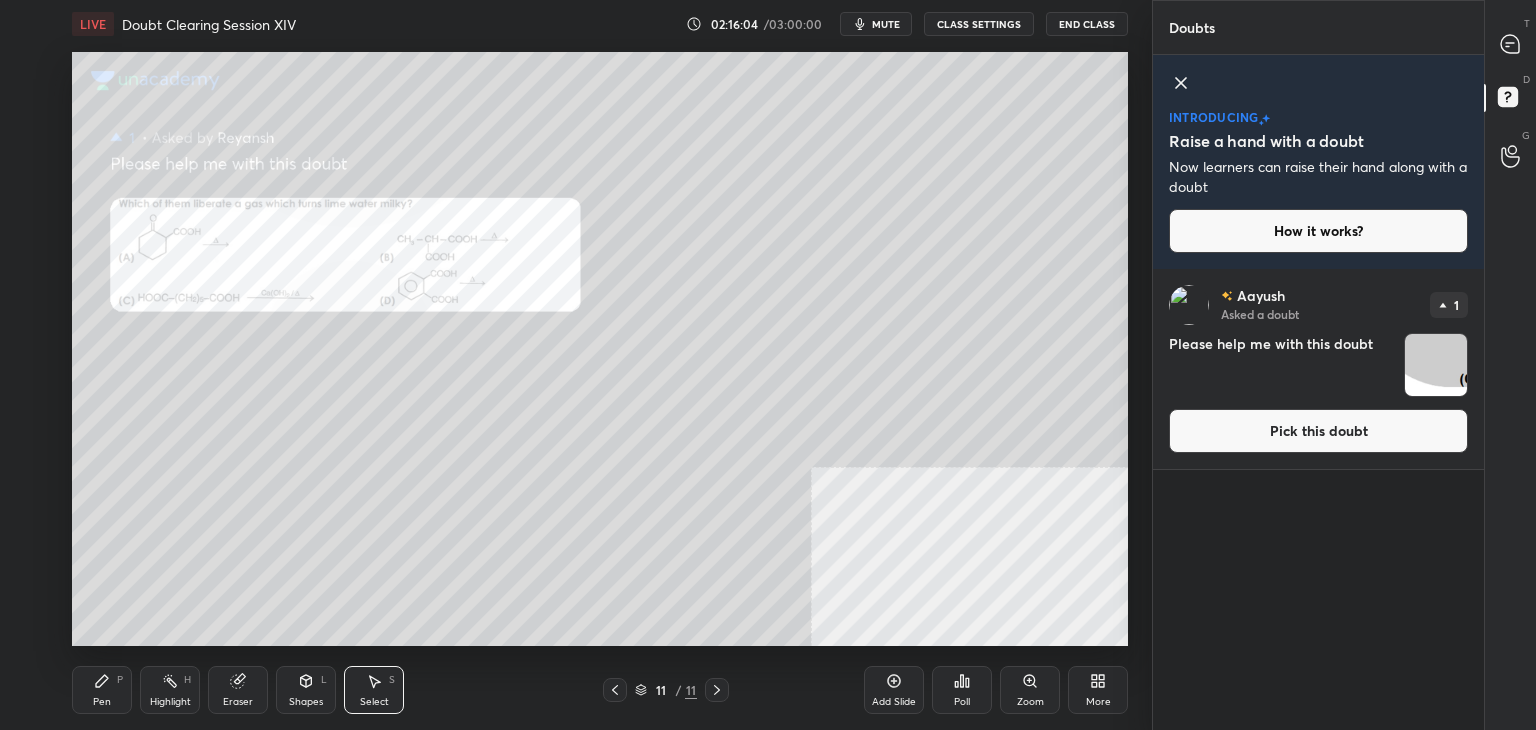 click on "Pick this doubt" at bounding box center [1318, 431] 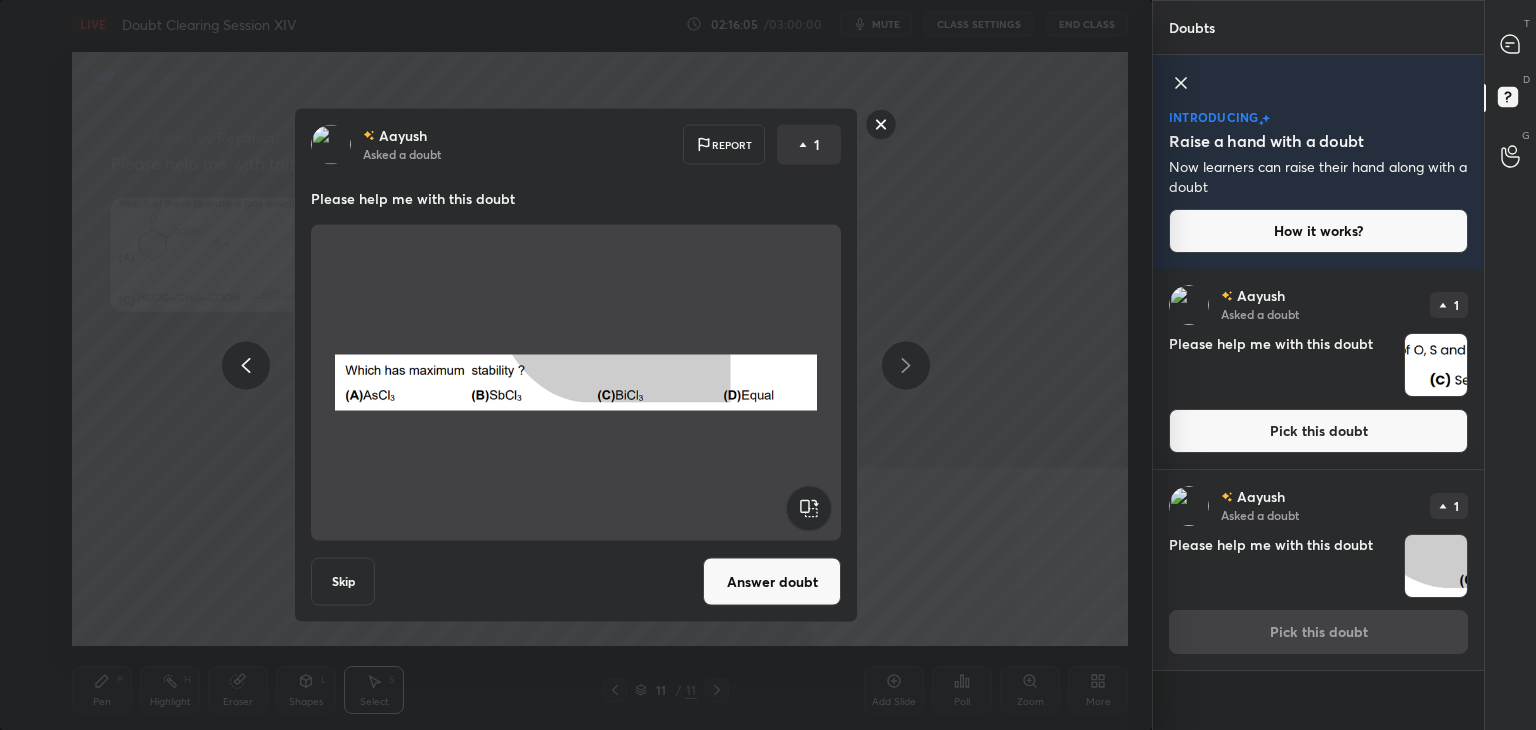 click on "Answer doubt" at bounding box center (772, 582) 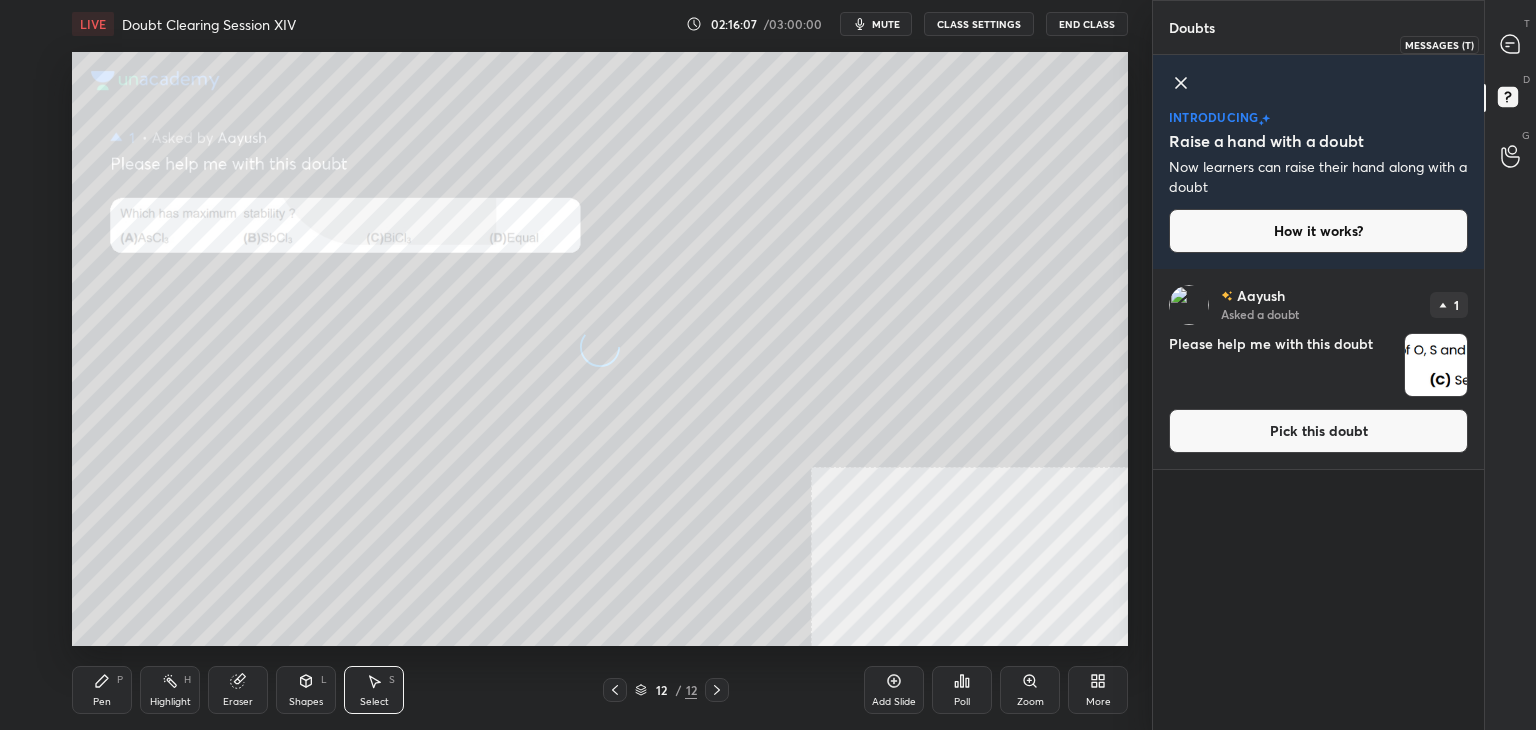 click 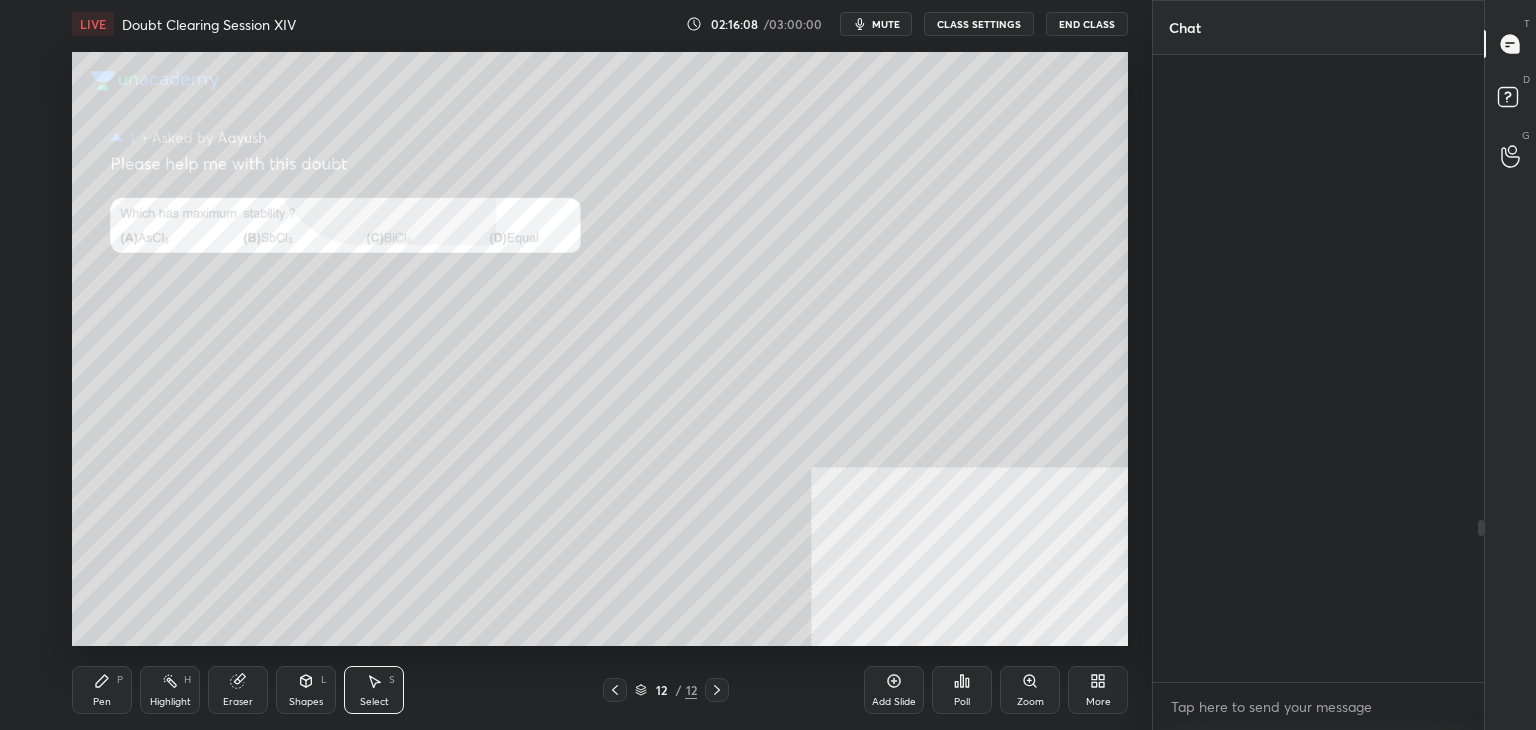 scroll, scrollTop: 1900, scrollLeft: 0, axis: vertical 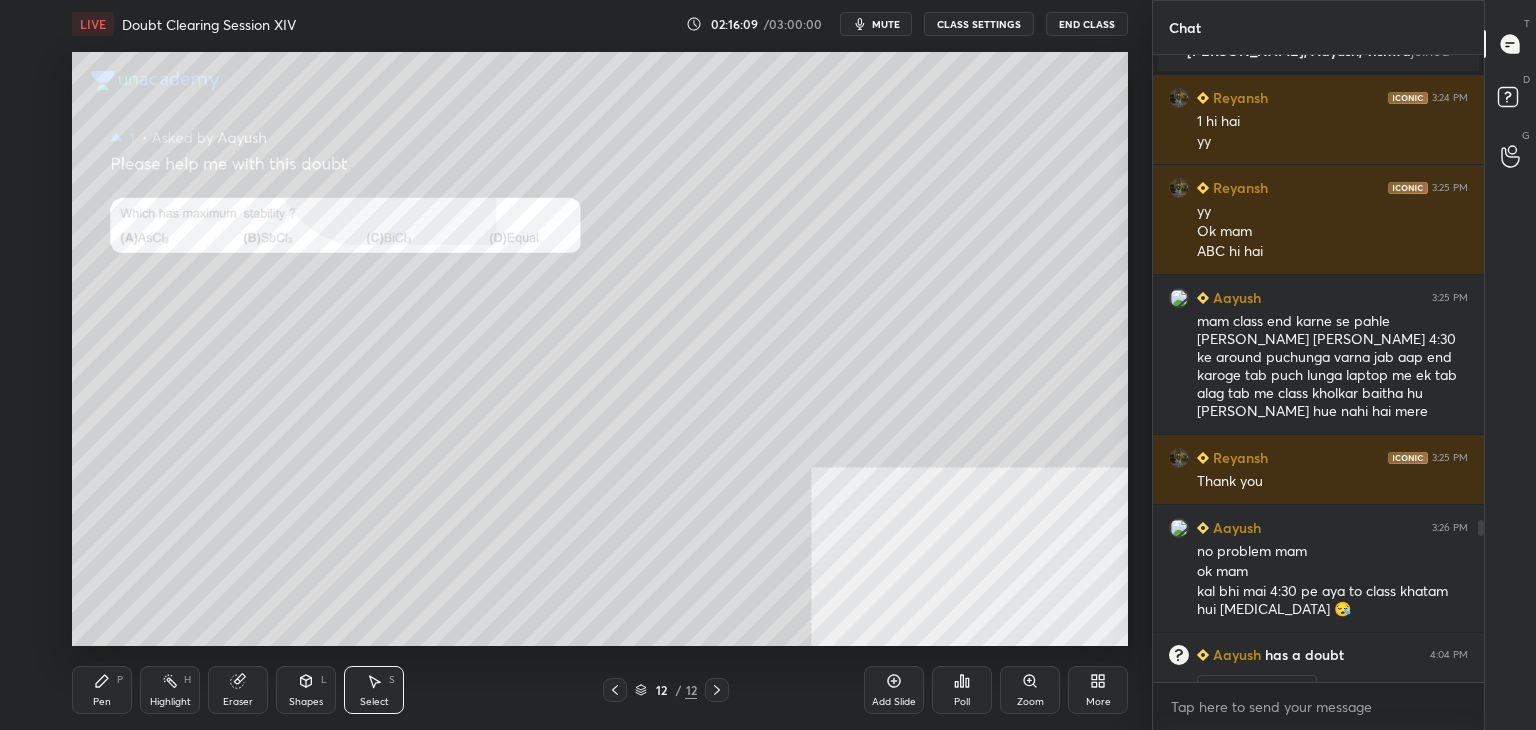 click on "mute" at bounding box center [886, 24] 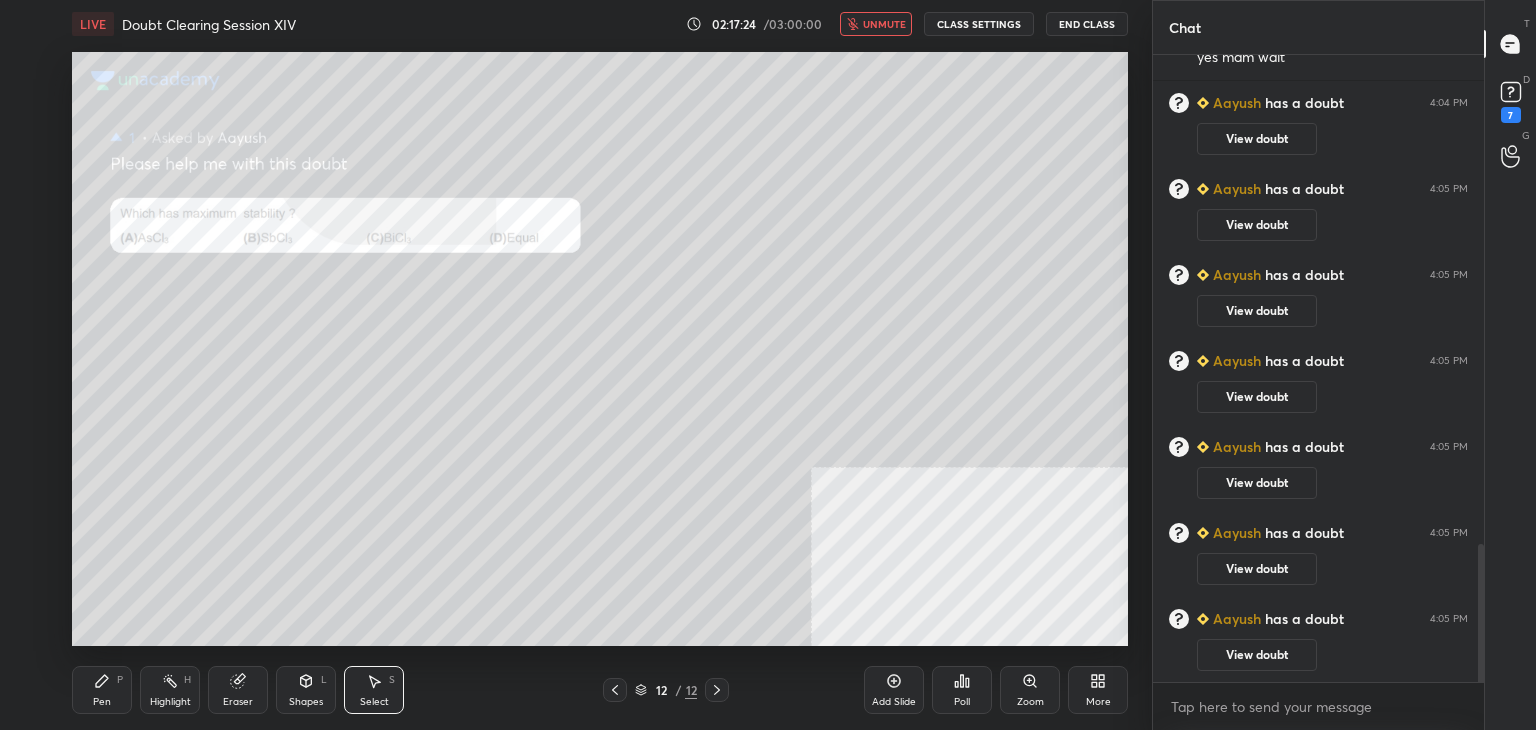scroll, scrollTop: 2274, scrollLeft: 0, axis: vertical 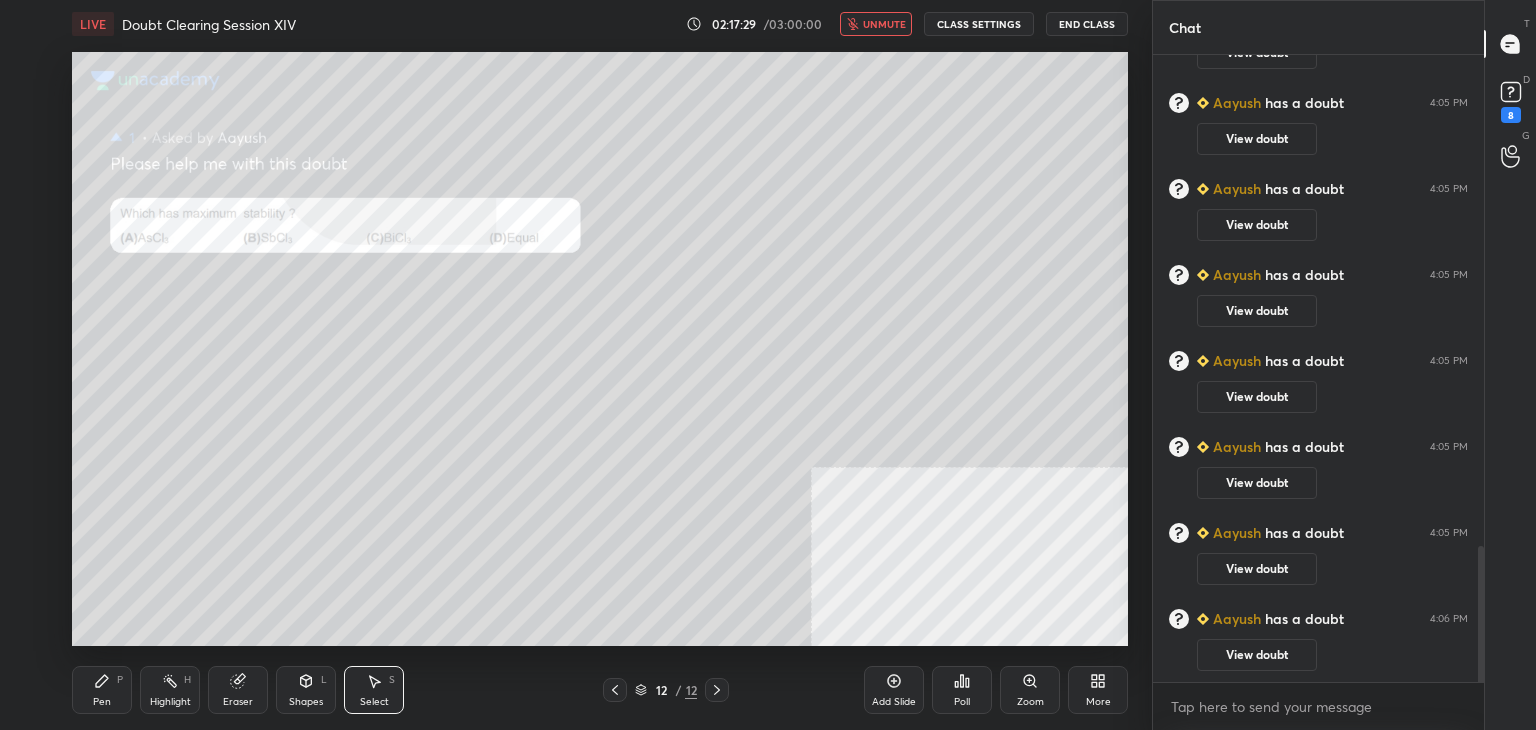 click on "CLASS SETTINGS" at bounding box center [979, 24] 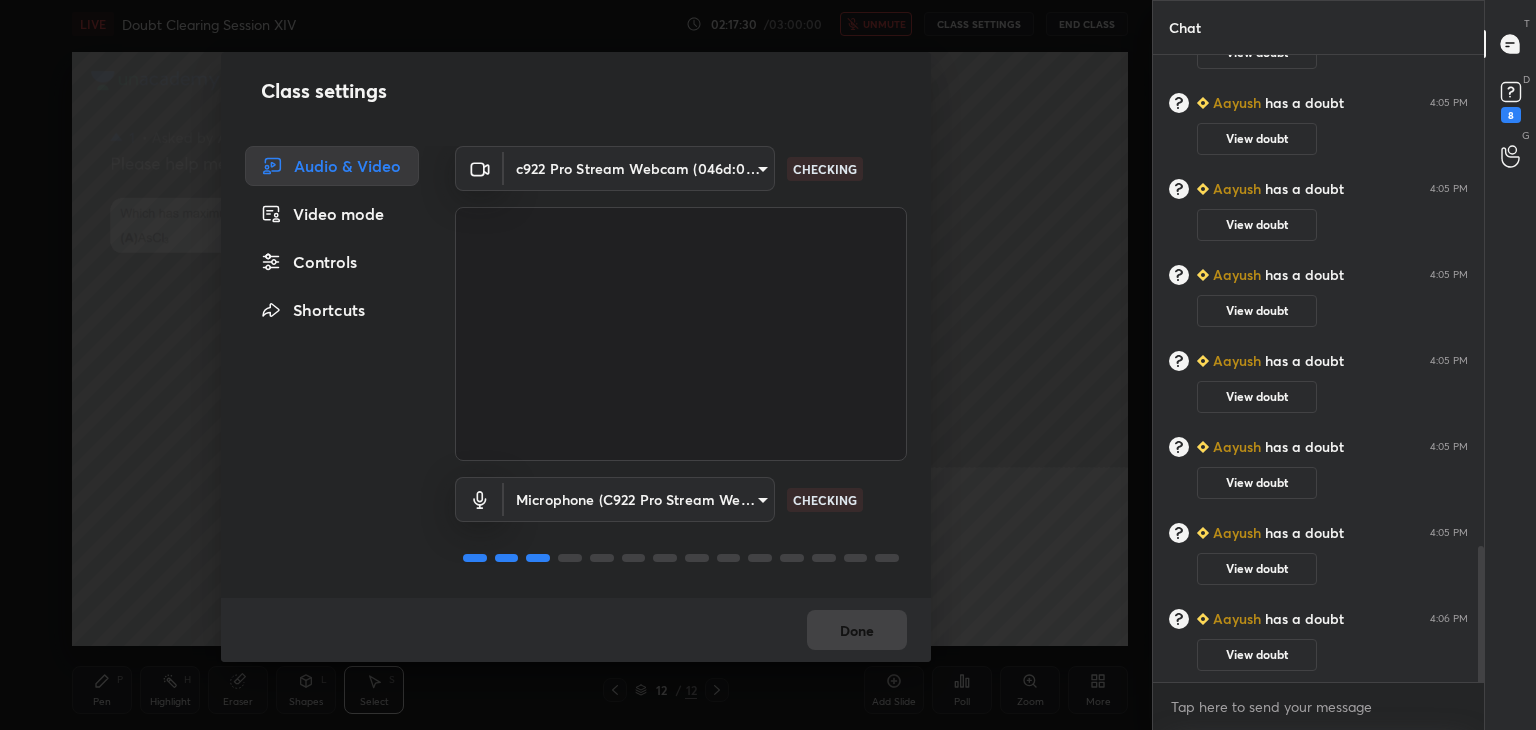 click on "Controls" at bounding box center (332, 262) 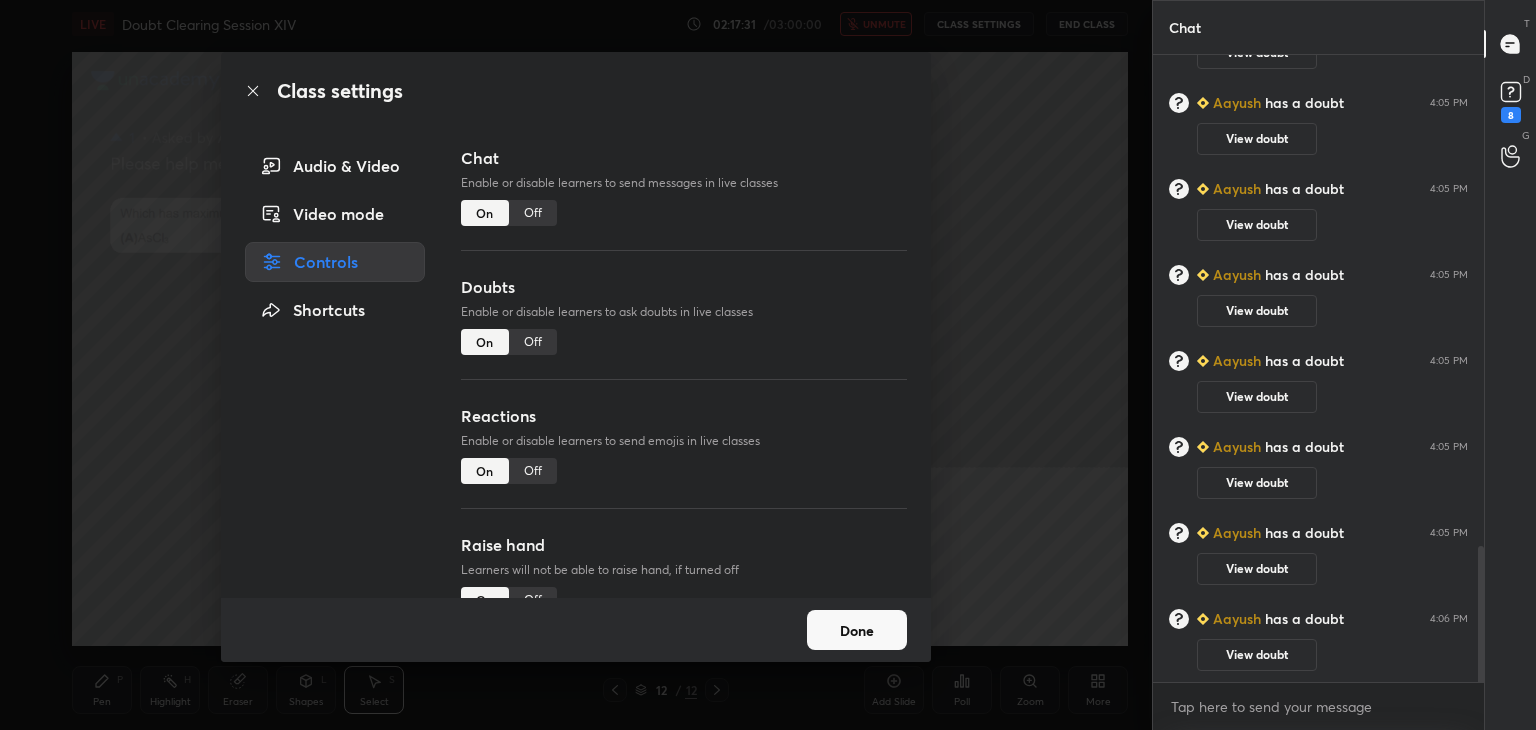 click on "Off" at bounding box center (533, 342) 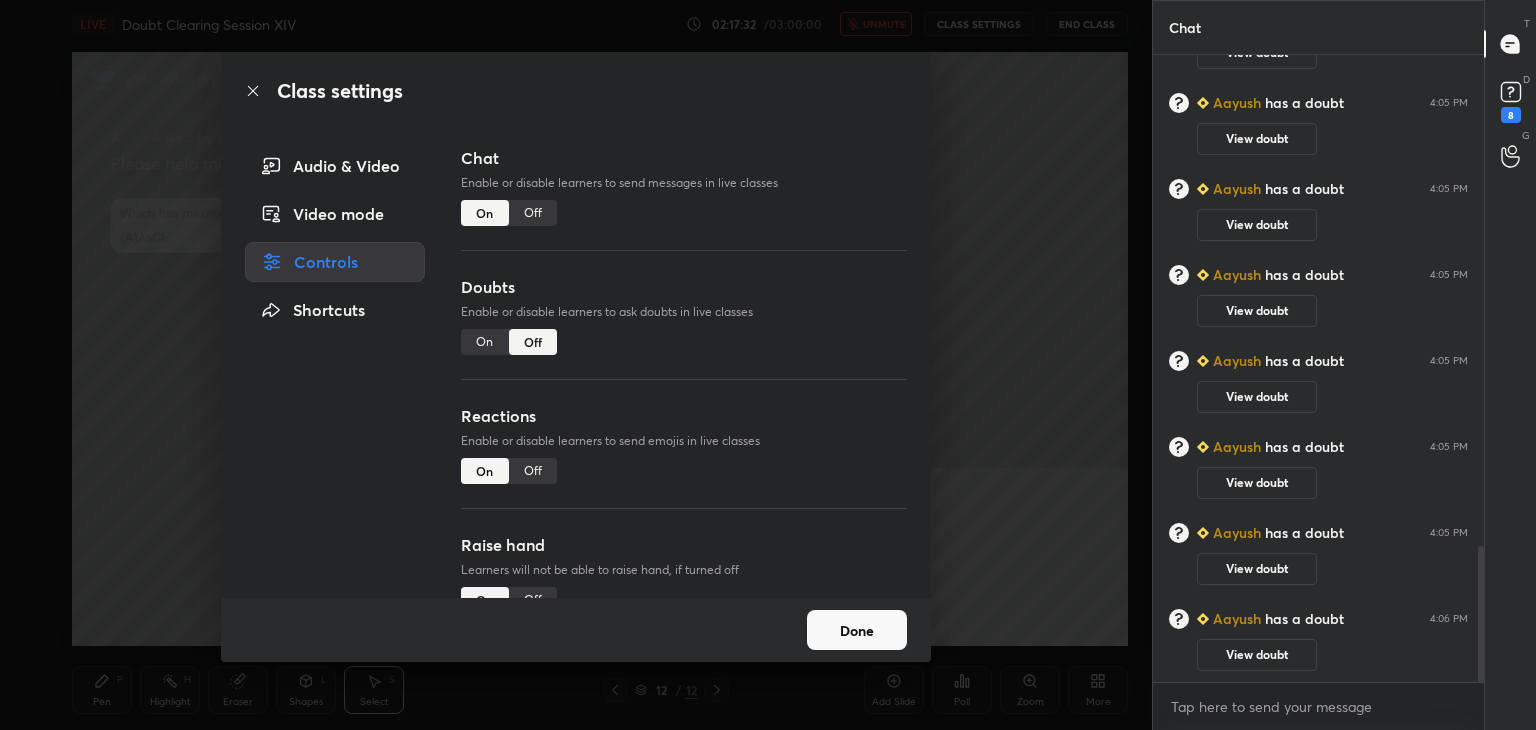 click on "Done" at bounding box center [857, 630] 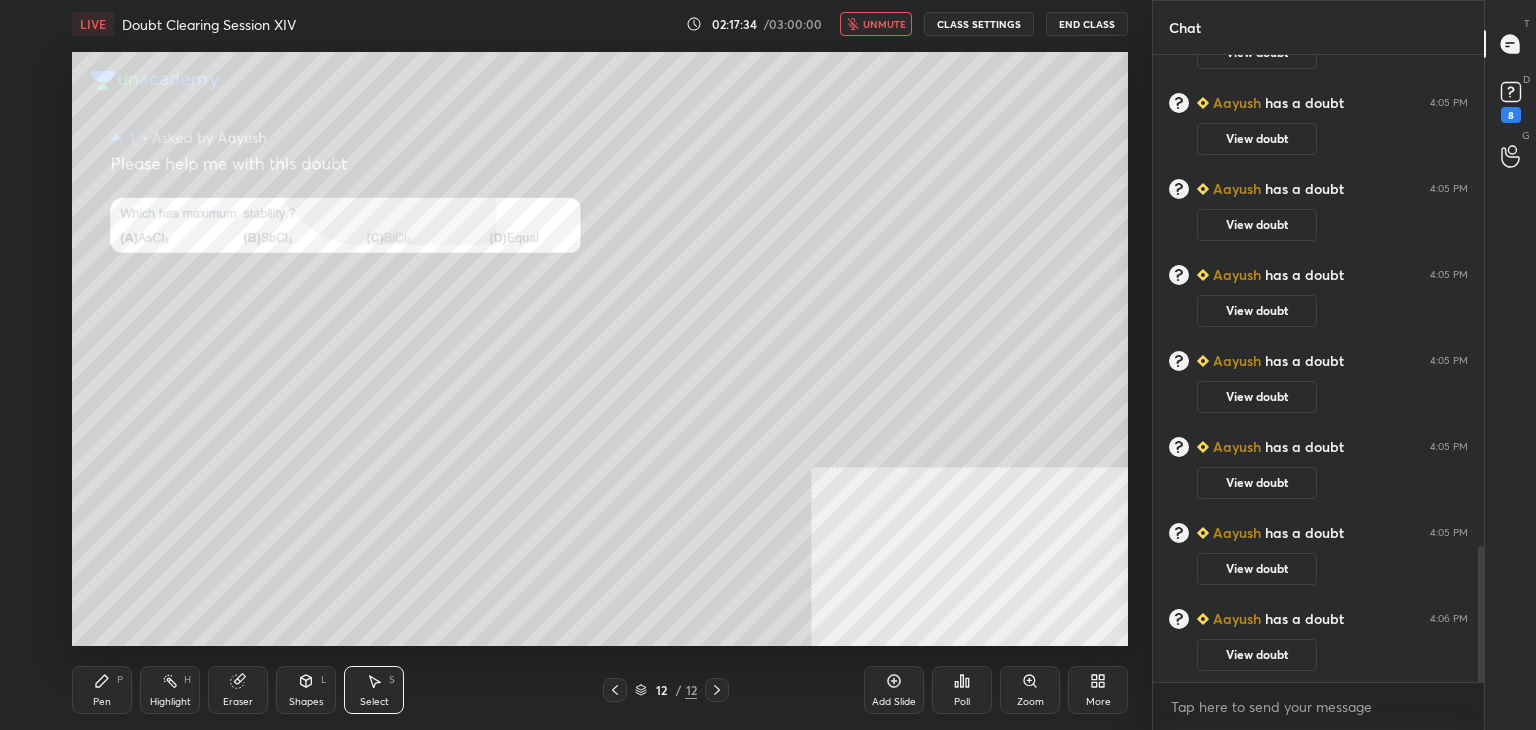 click on "unmute" at bounding box center (884, 24) 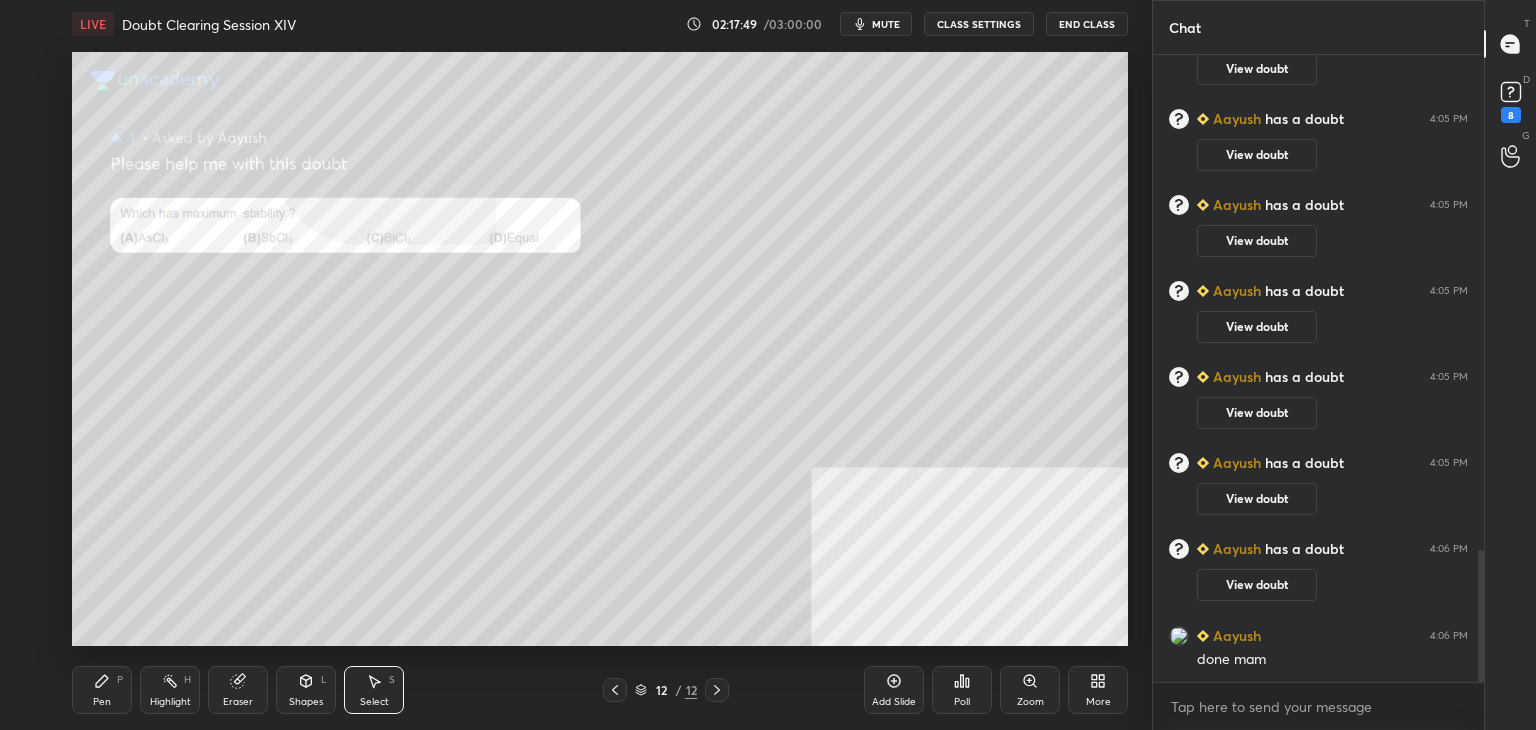 scroll, scrollTop: 2364, scrollLeft: 0, axis: vertical 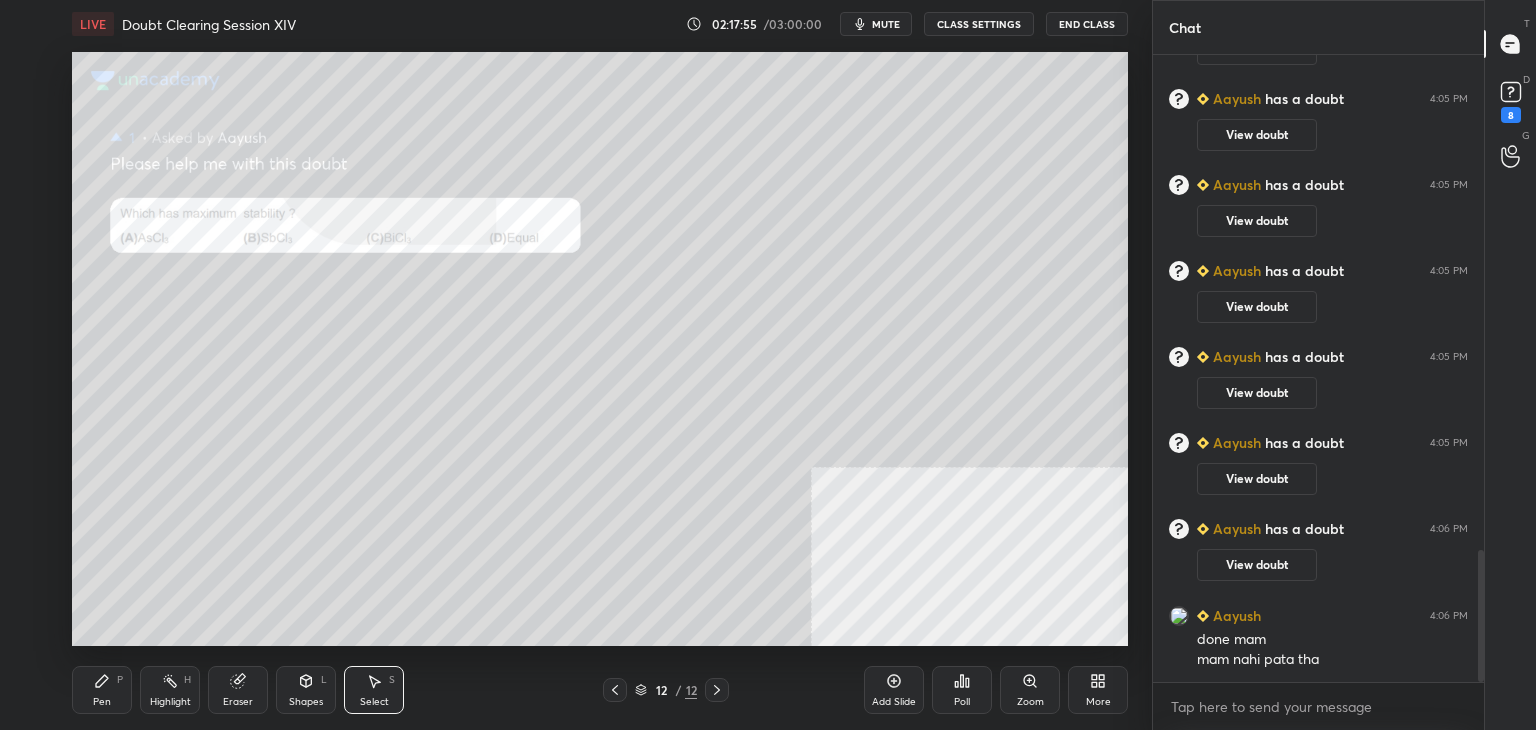 click 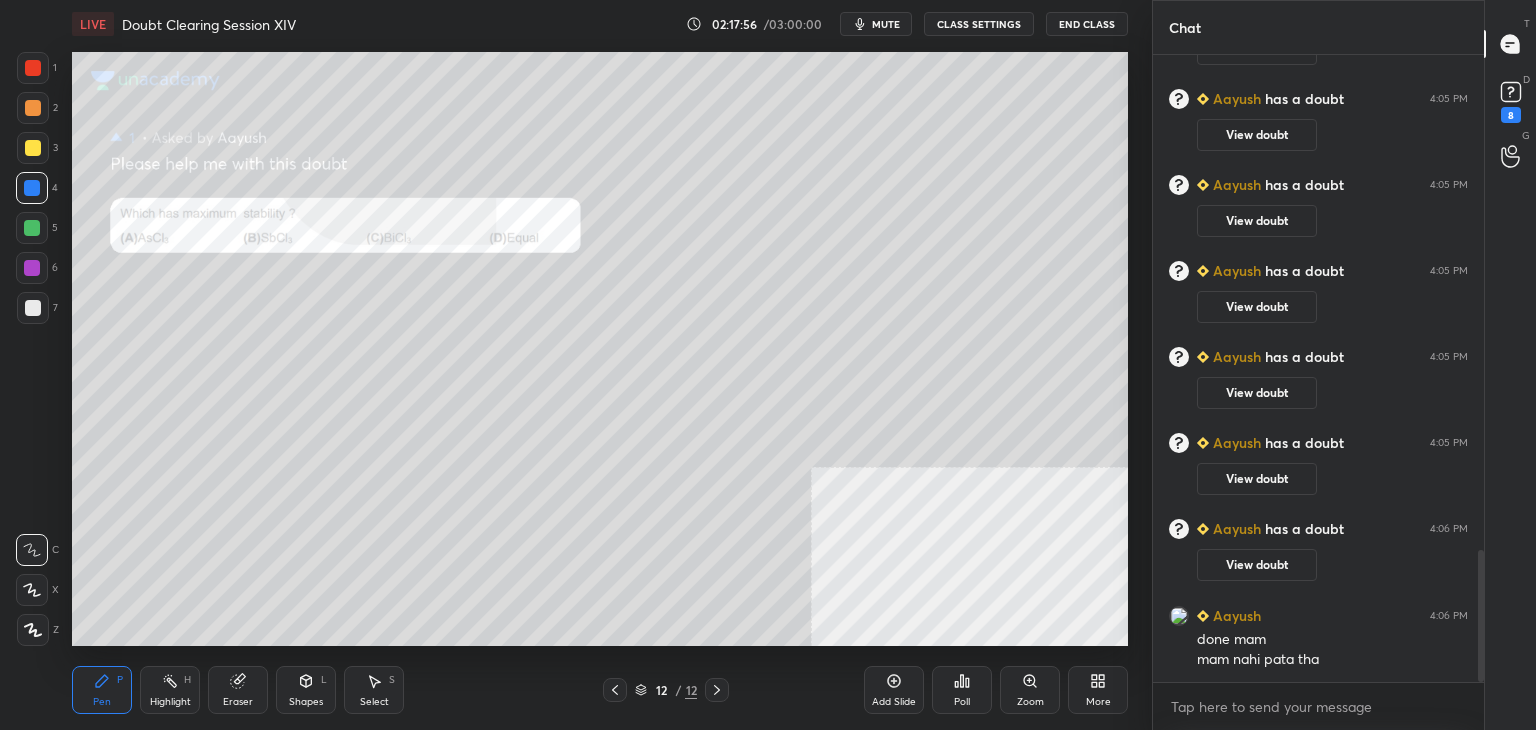 click on "Zoom" at bounding box center (1030, 690) 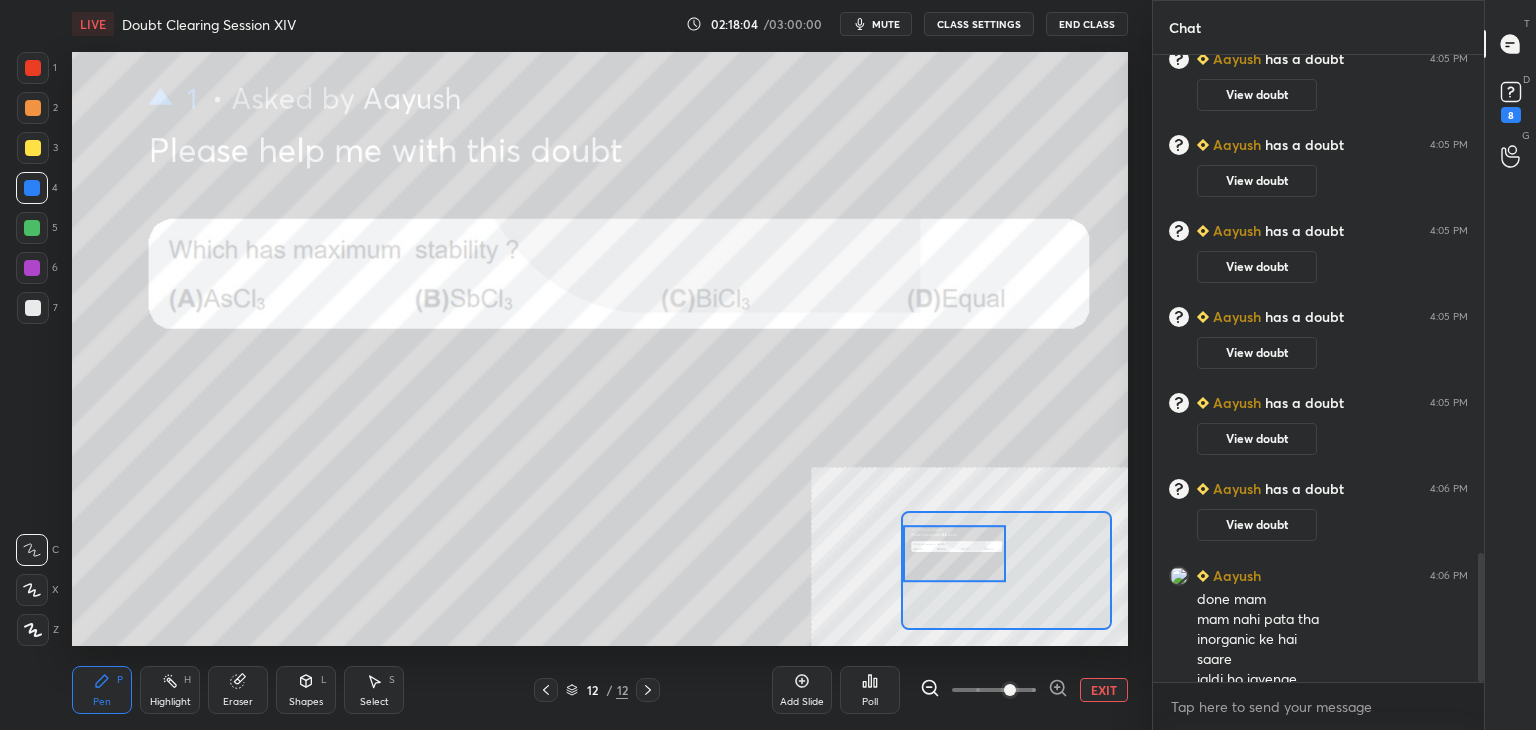 scroll, scrollTop: 2424, scrollLeft: 0, axis: vertical 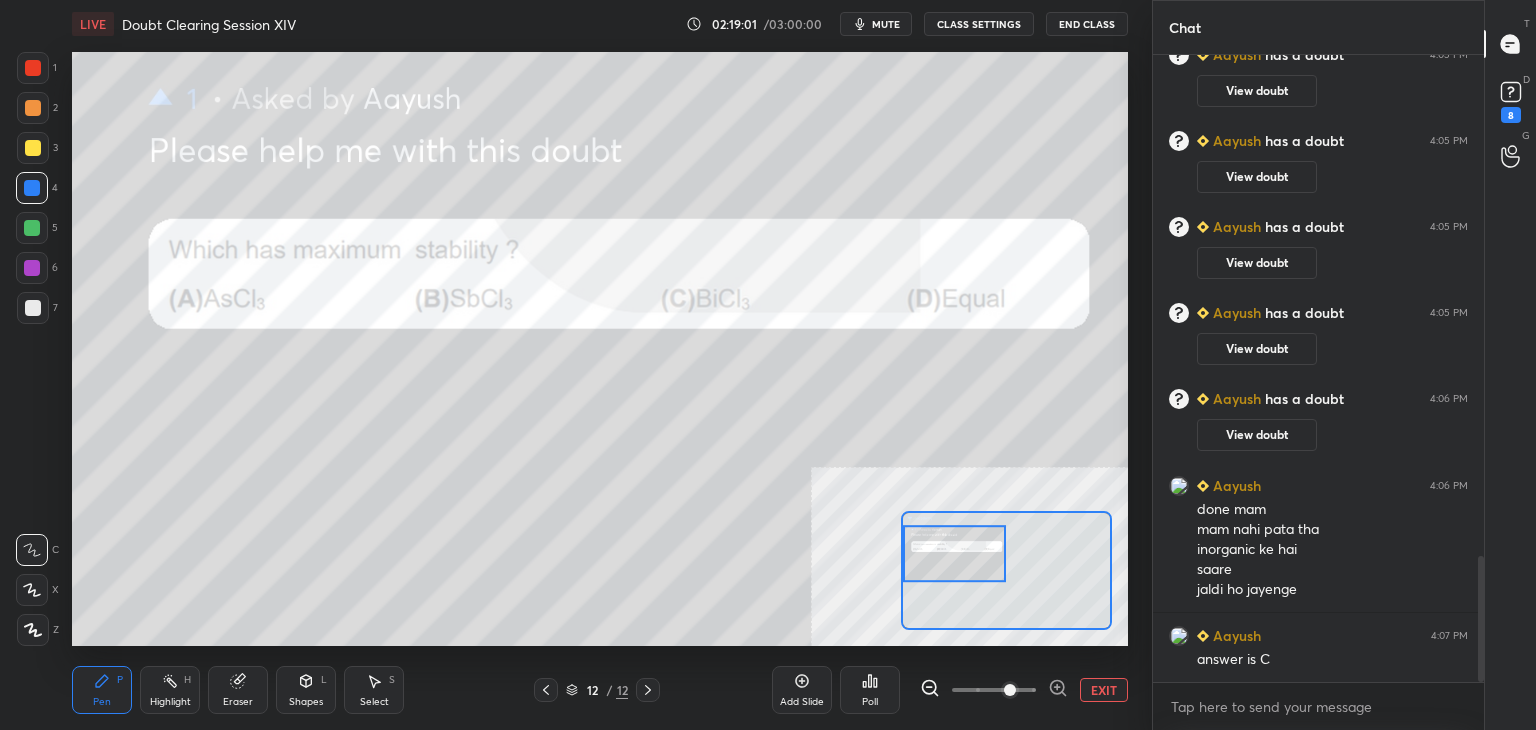 click 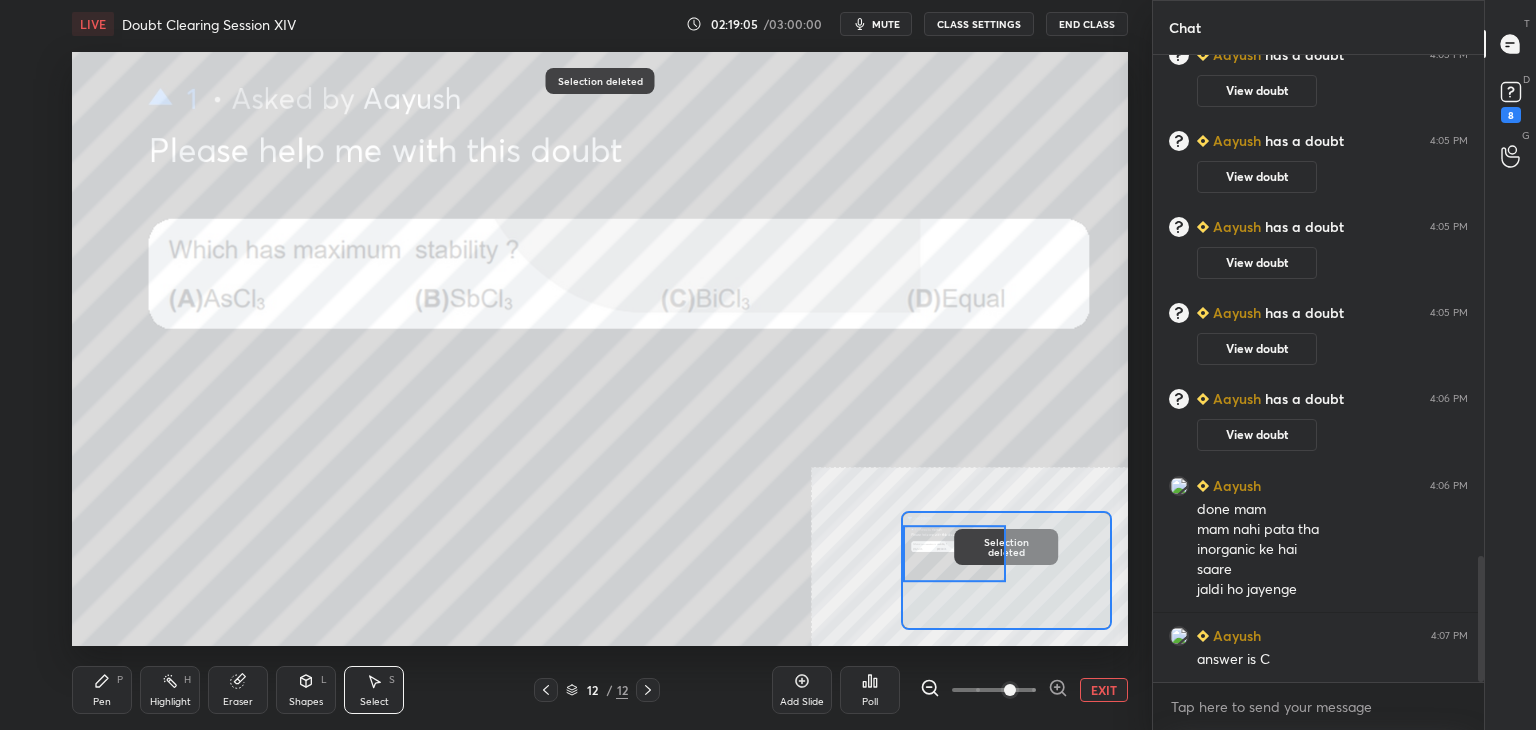 click 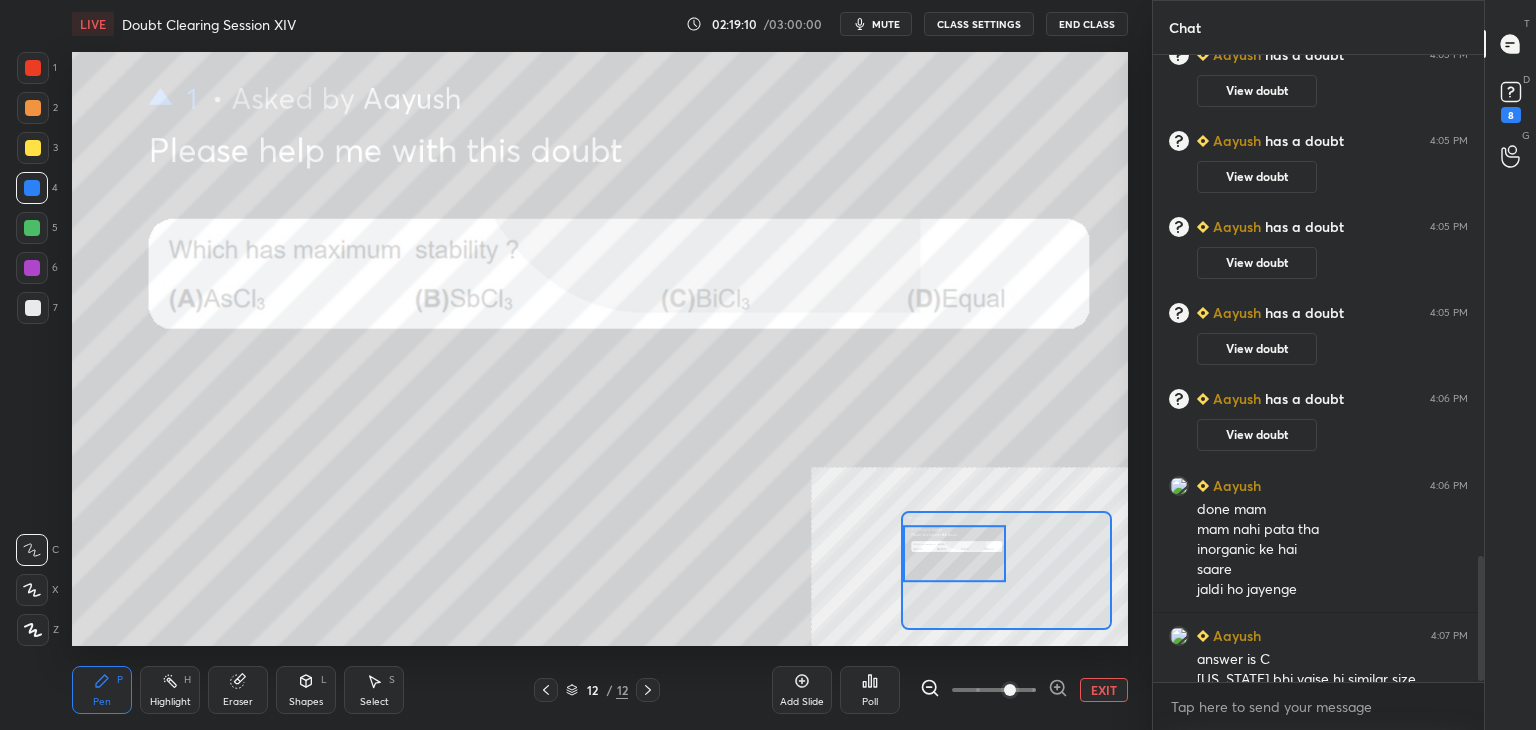 scroll, scrollTop: 2514, scrollLeft: 0, axis: vertical 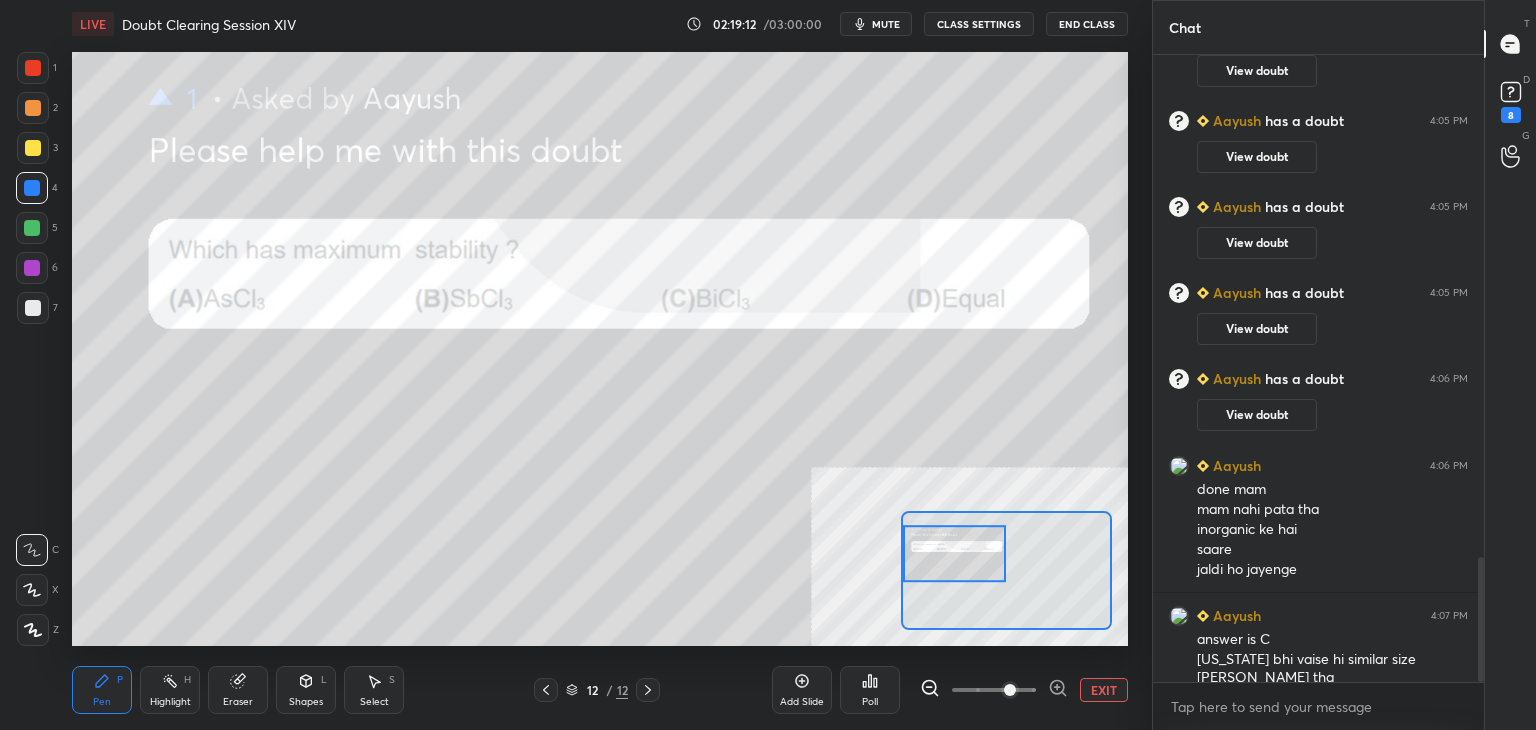 click at bounding box center (32, 228) 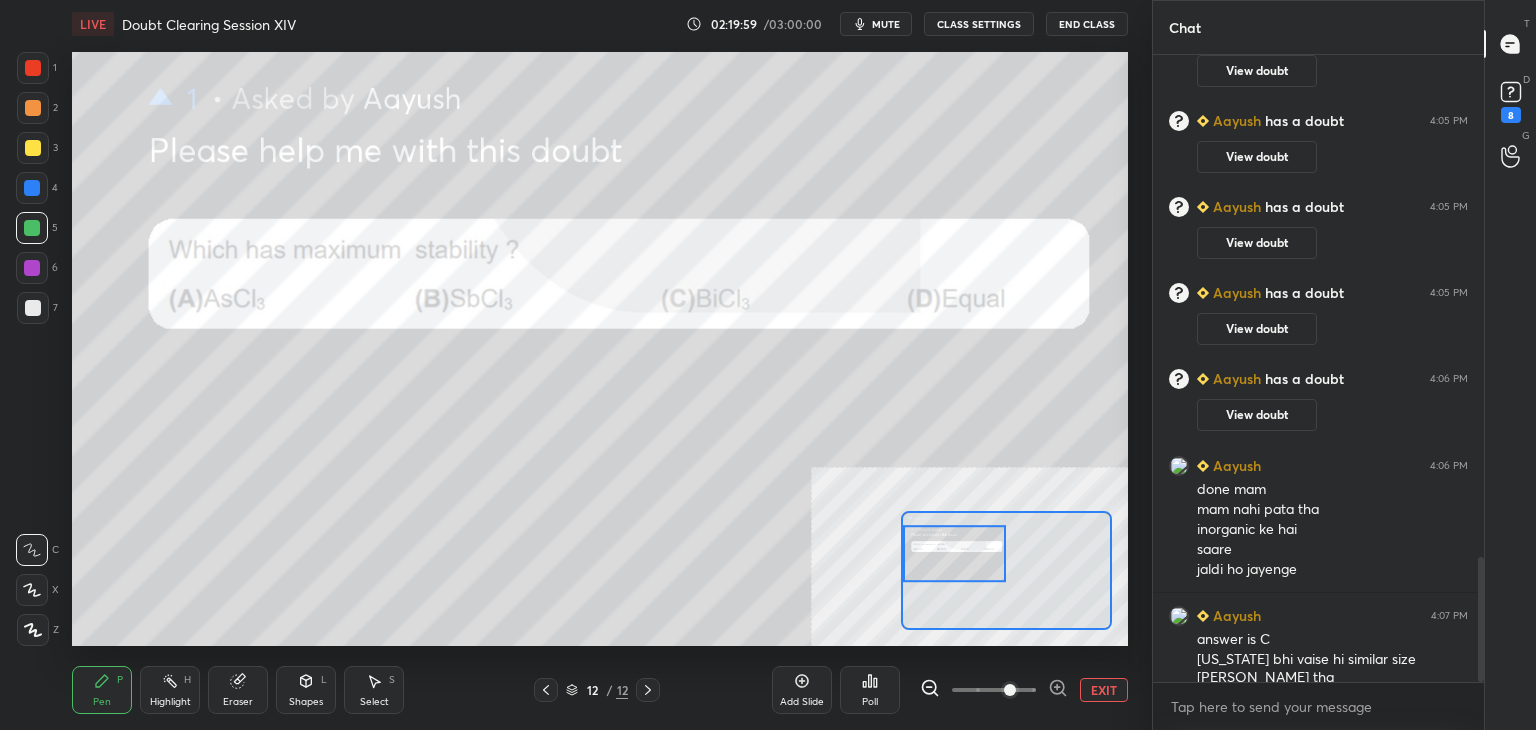 click at bounding box center [33, 68] 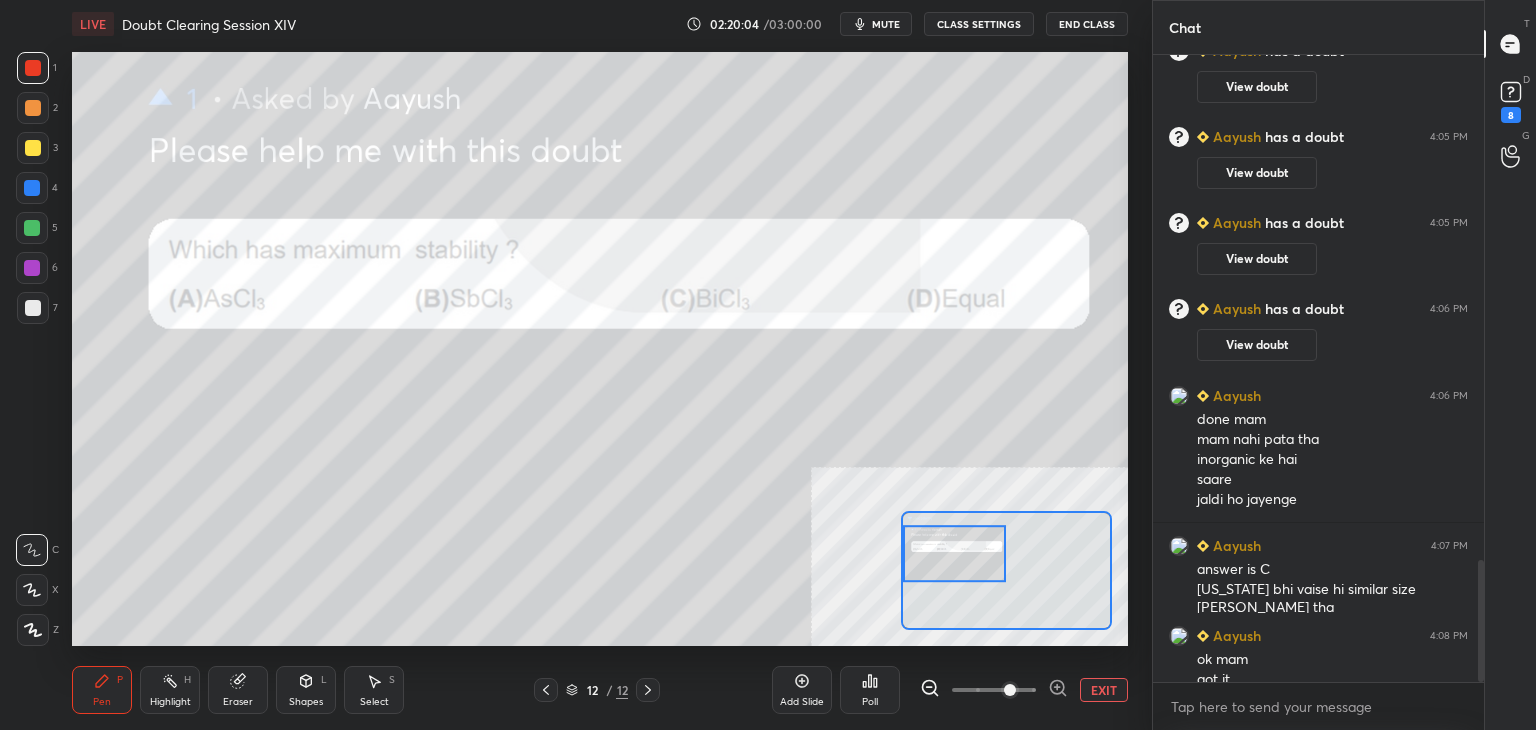 scroll, scrollTop: 2604, scrollLeft: 0, axis: vertical 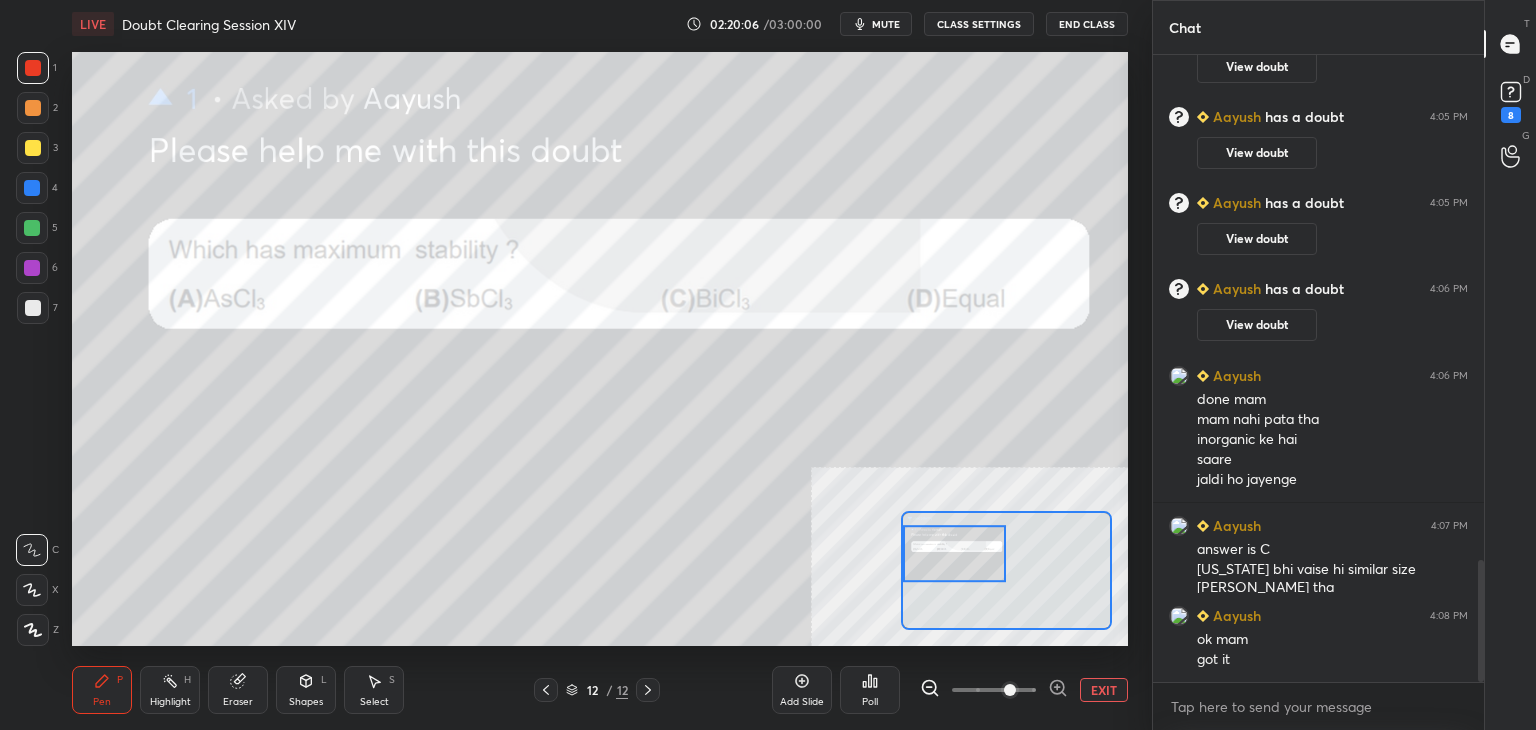 click on "EXIT" at bounding box center (1104, 690) 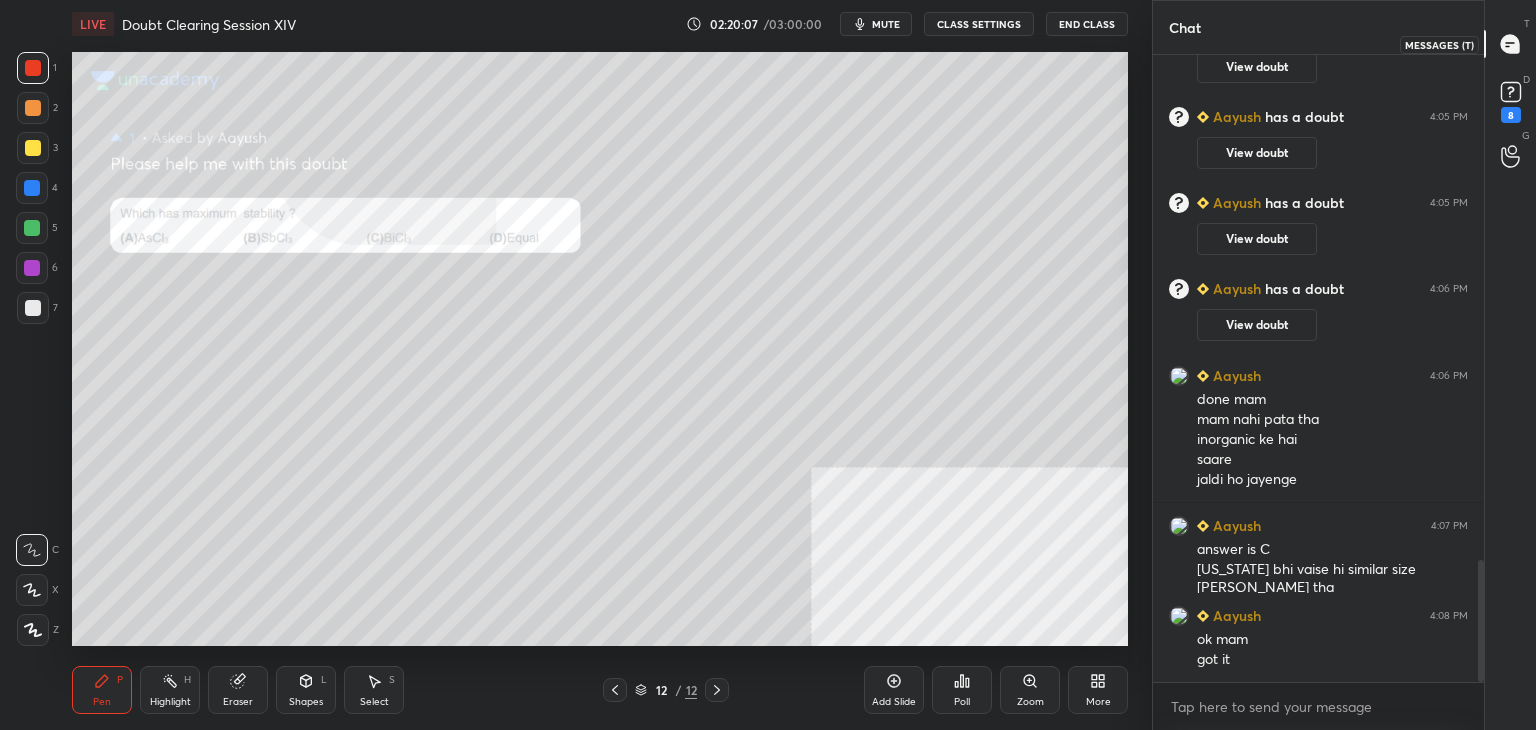 click 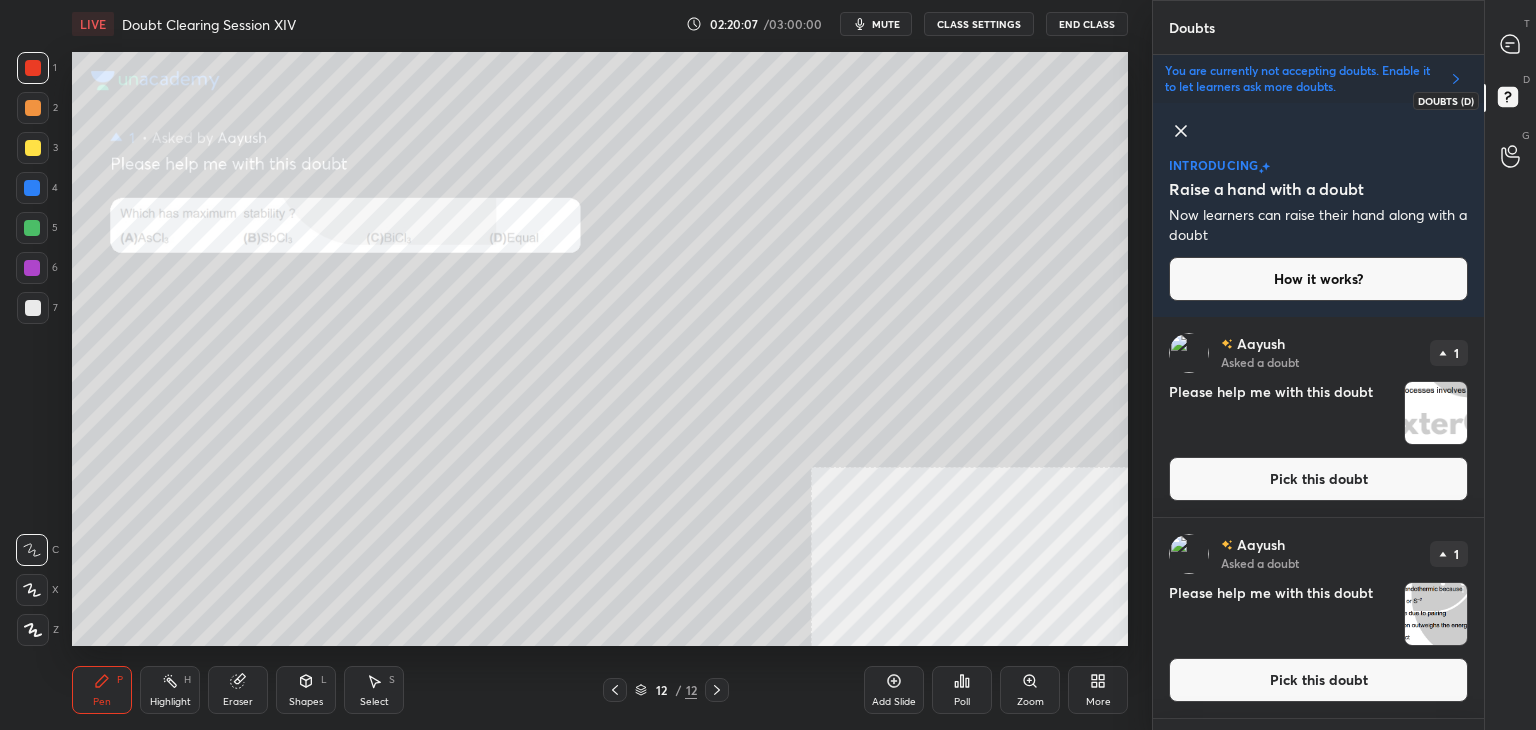 scroll, scrollTop: 408, scrollLeft: 325, axis: both 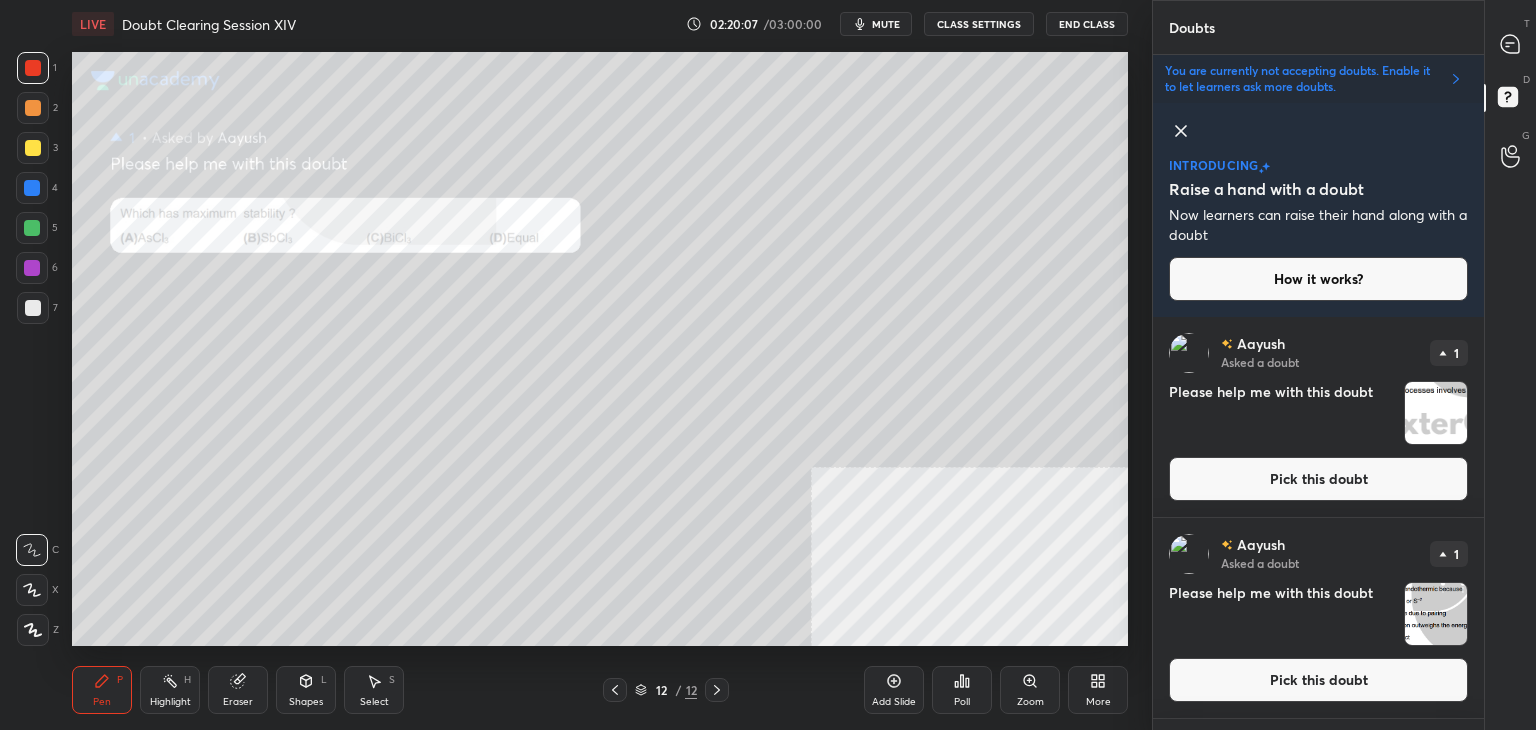 click on "Pick this doubt" at bounding box center (1318, 479) 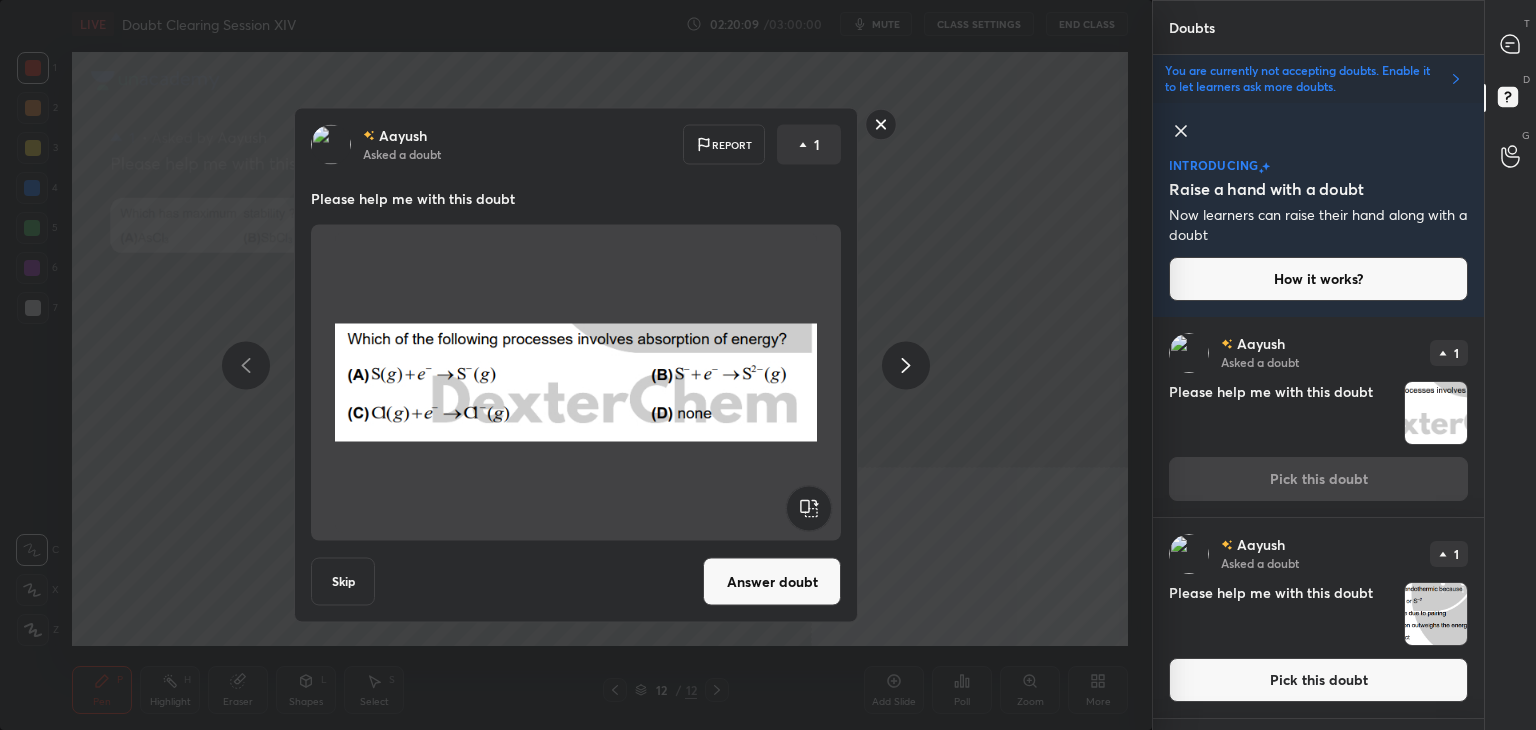 click on "Answer doubt" at bounding box center [772, 582] 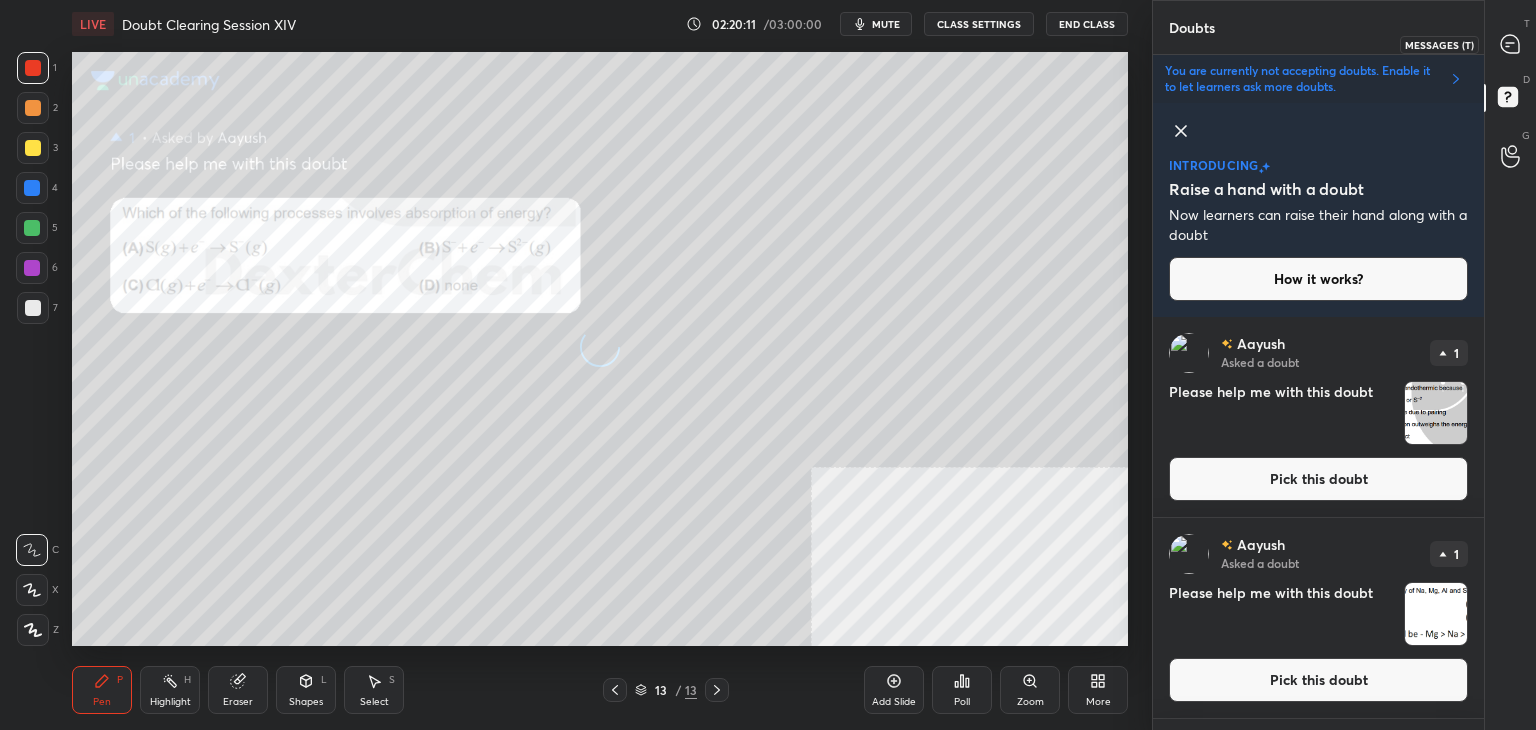 click 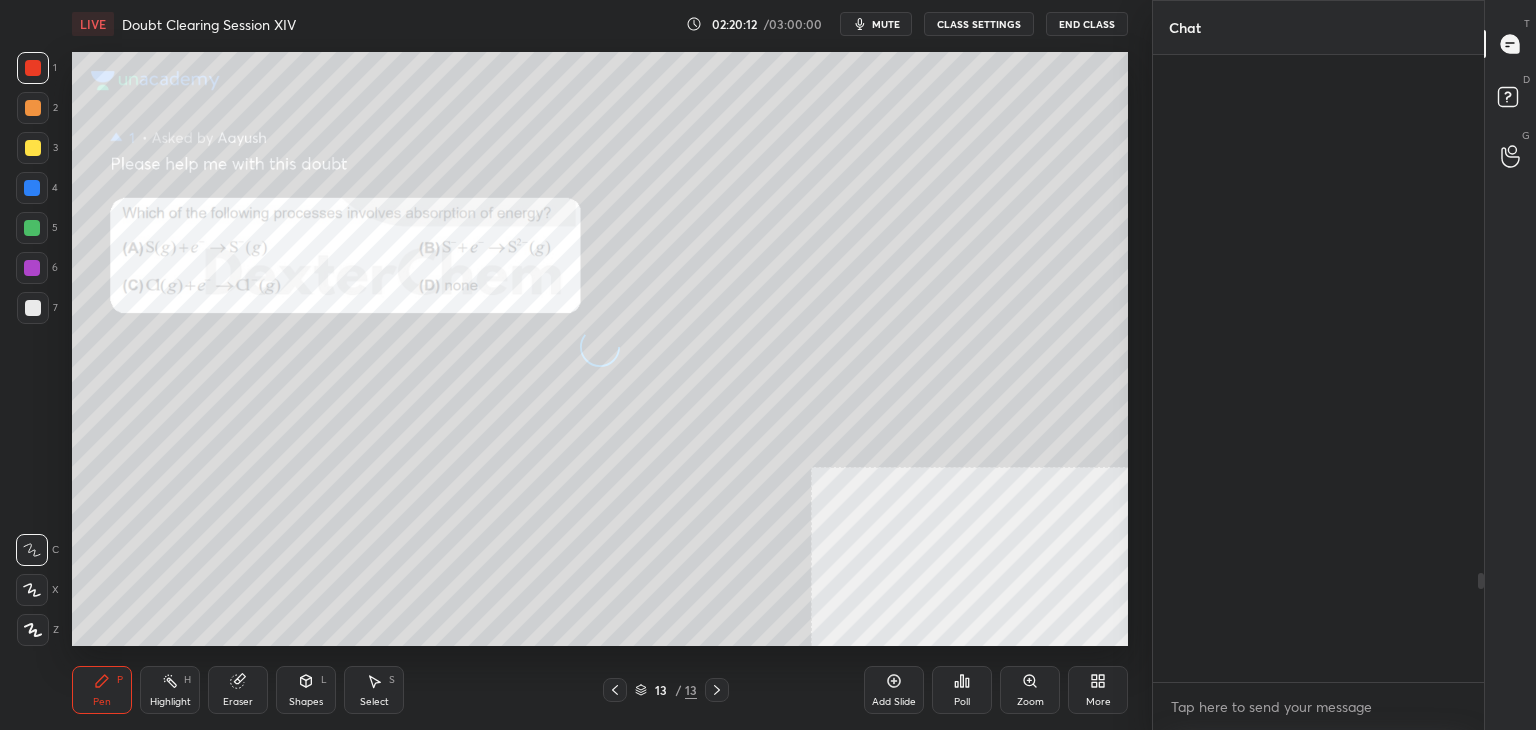 scroll, scrollTop: 7, scrollLeft: 6, axis: both 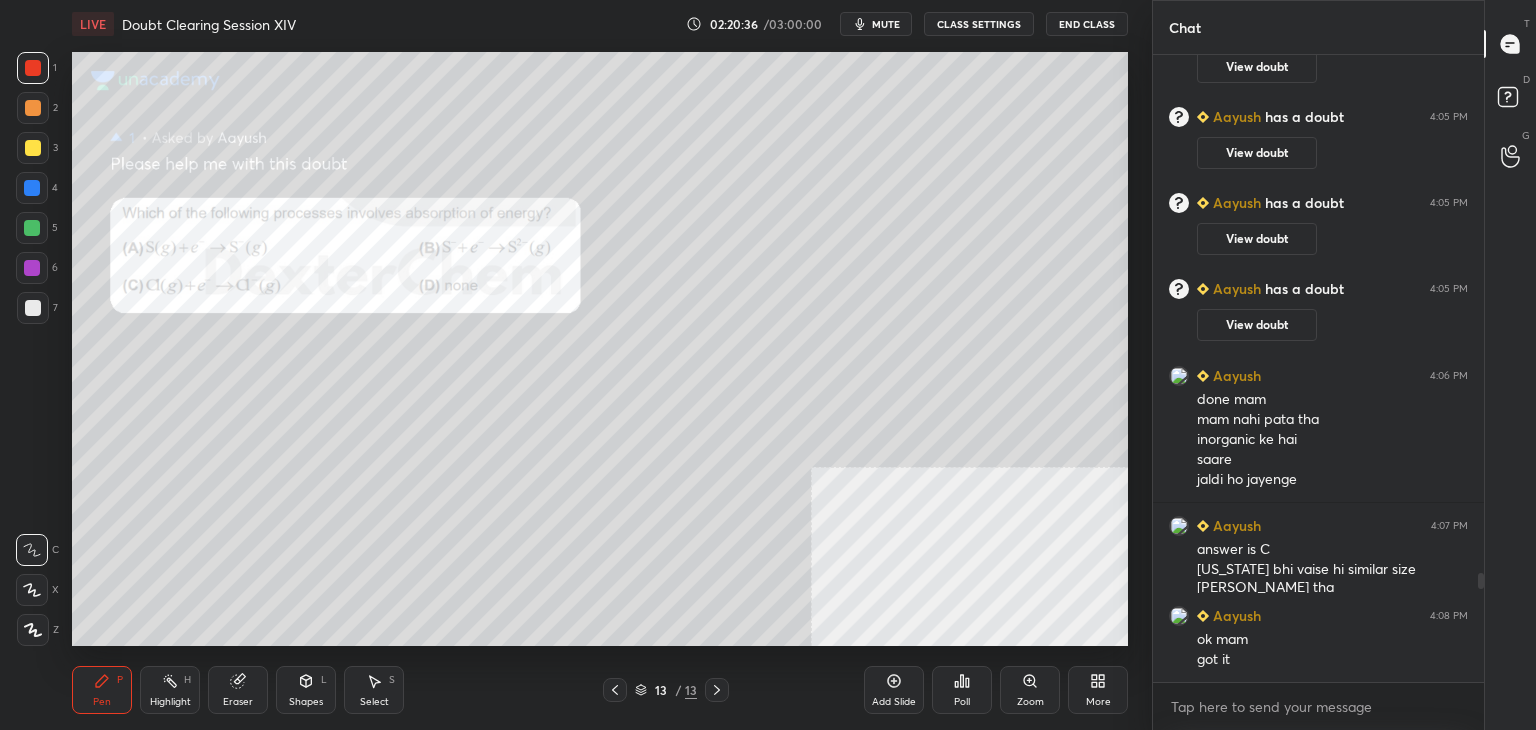click at bounding box center (32, 188) 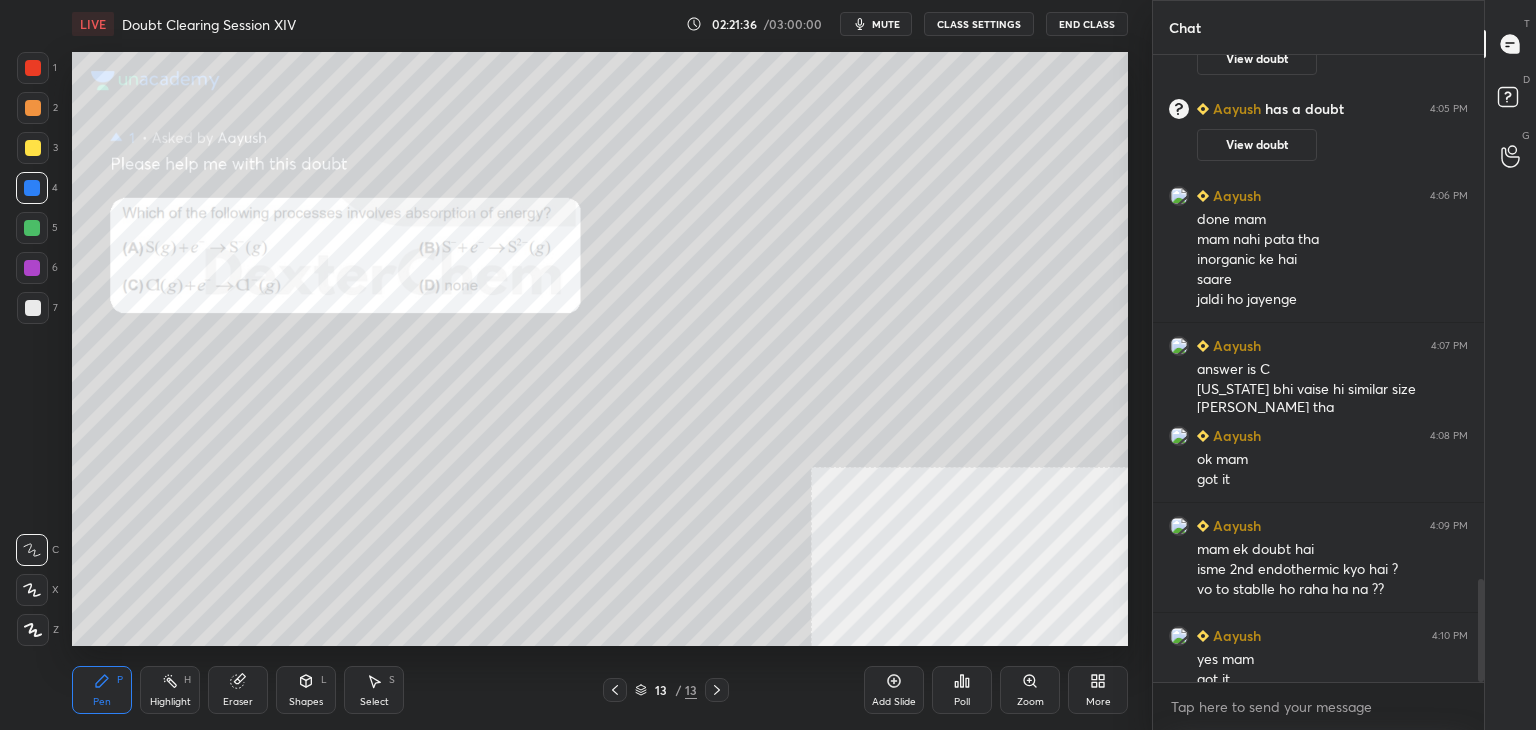 scroll, scrollTop: 3198, scrollLeft: 0, axis: vertical 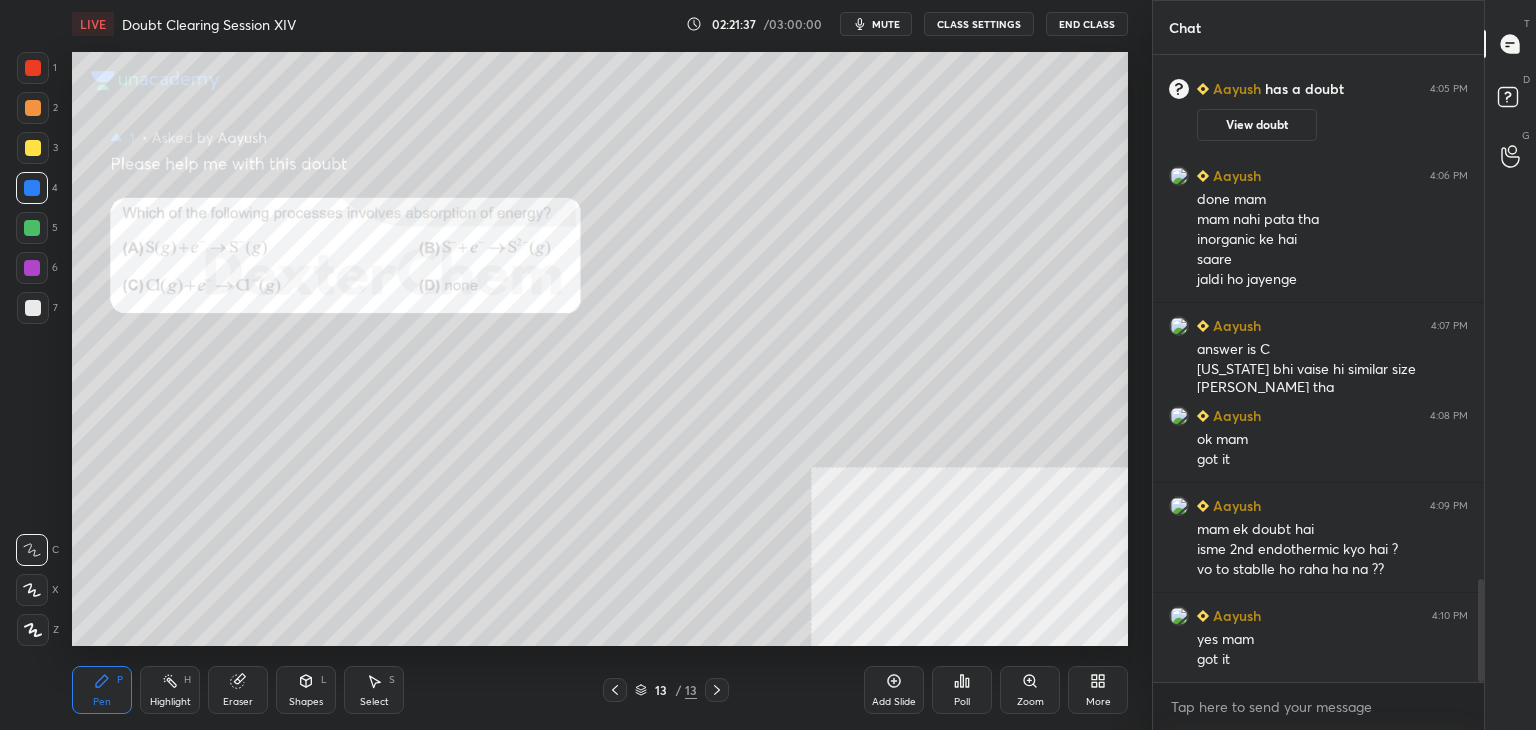 click 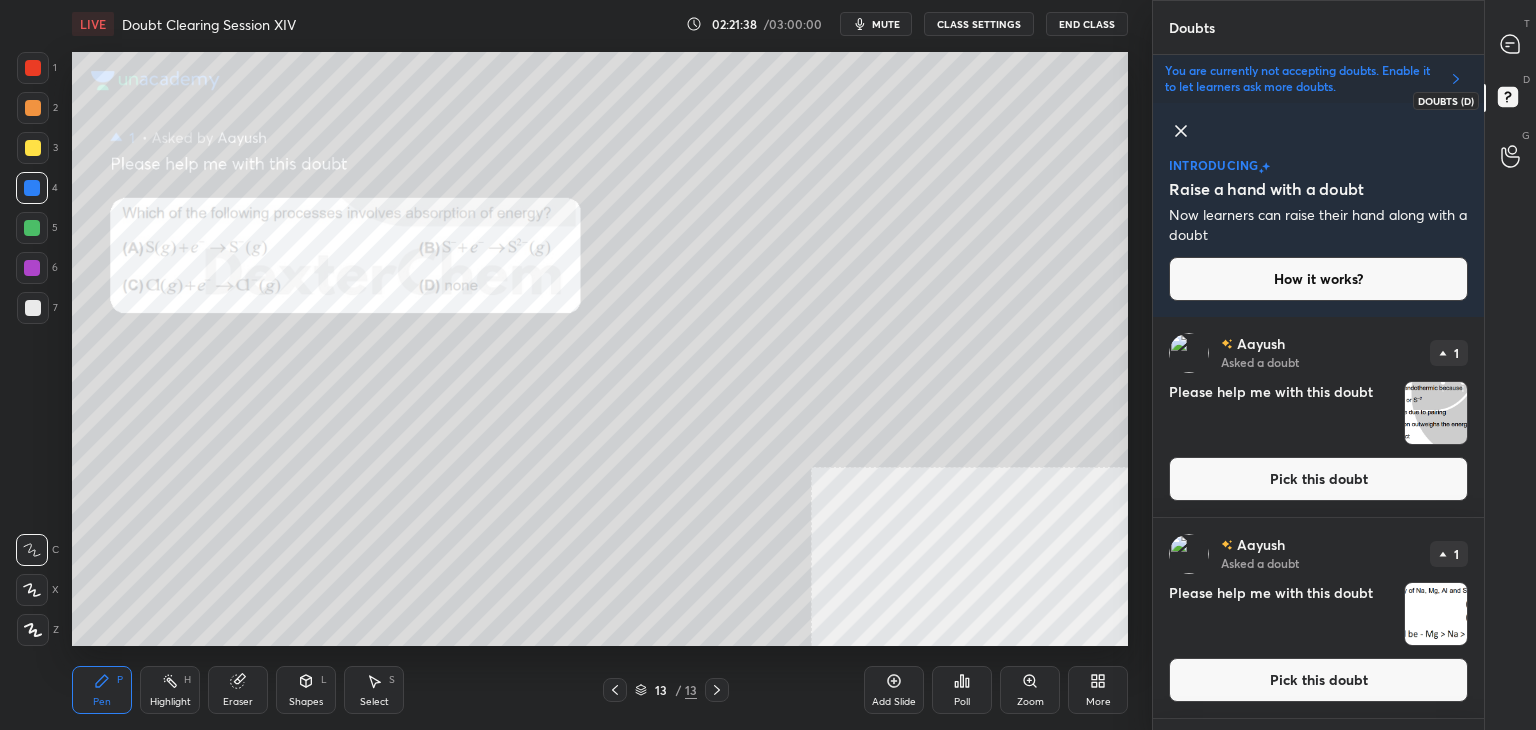 scroll, scrollTop: 408, scrollLeft: 325, axis: both 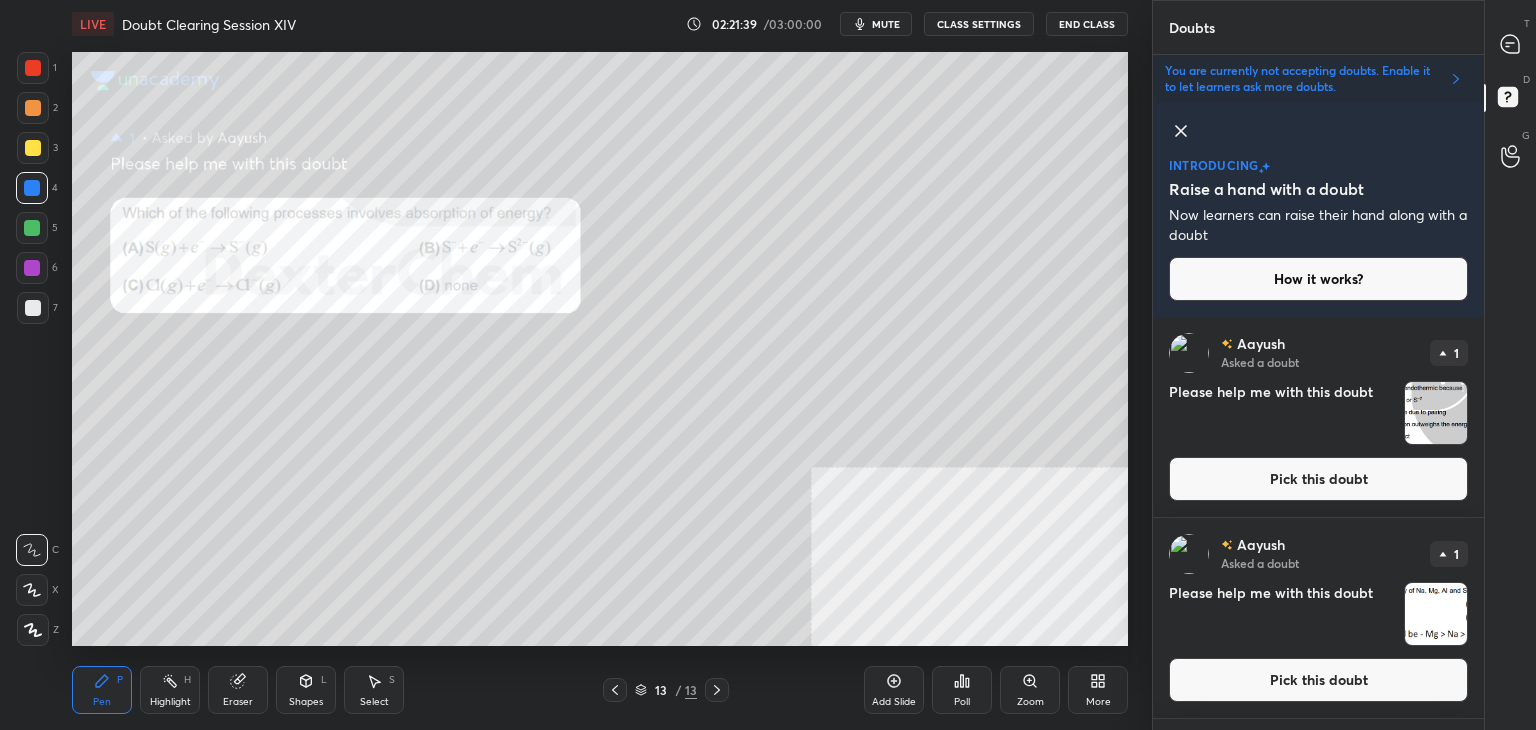 click on "Pick this doubt" at bounding box center [1318, 479] 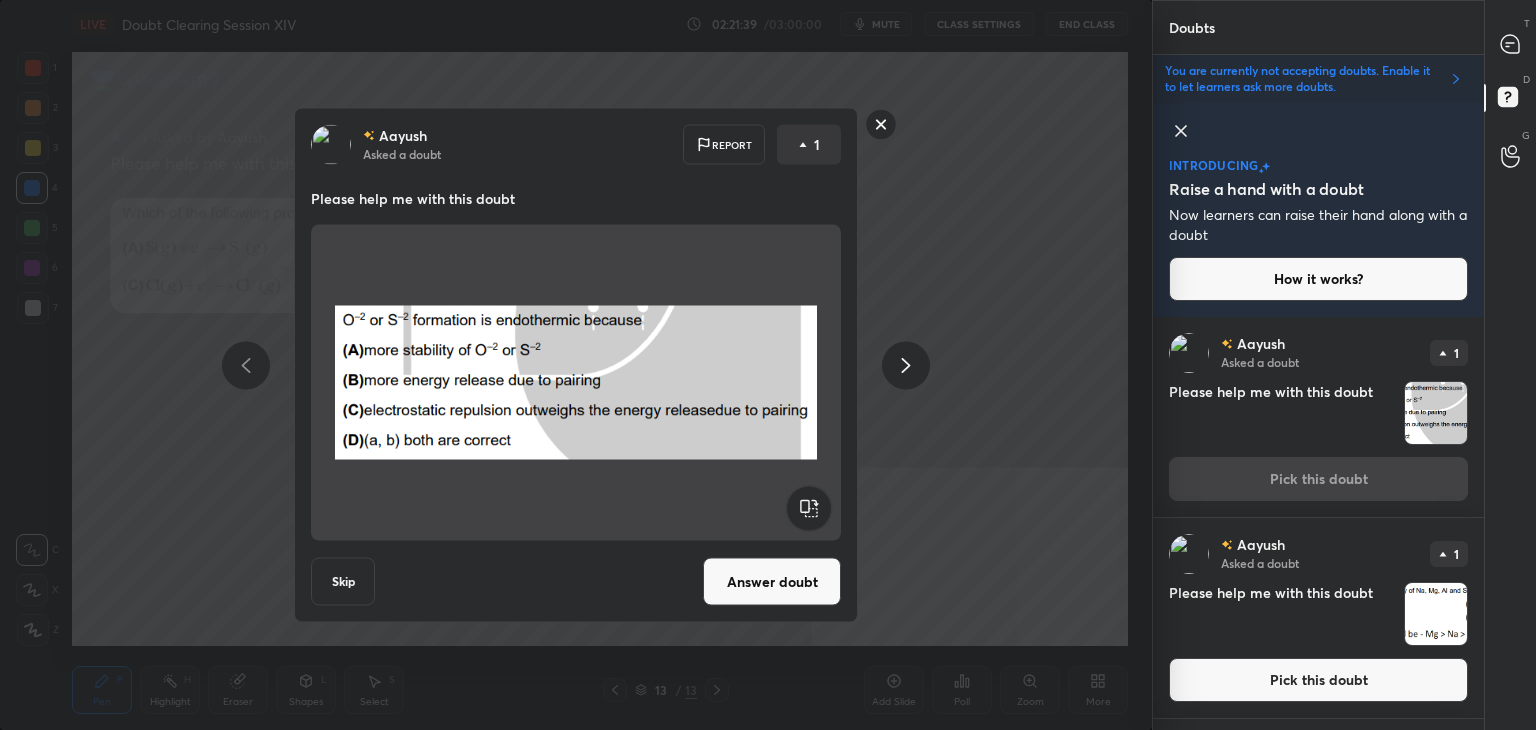 click on "Answer doubt" at bounding box center (772, 582) 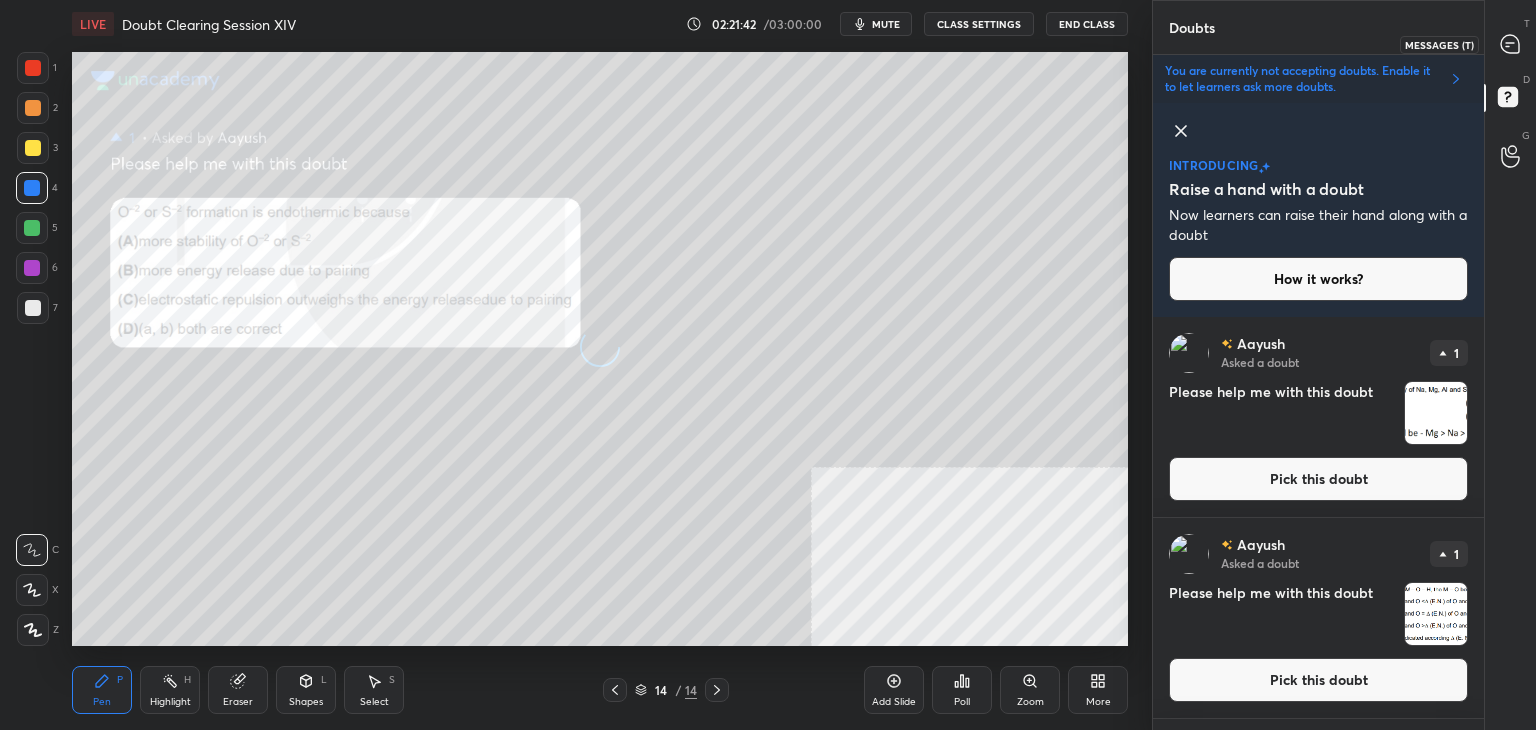 click 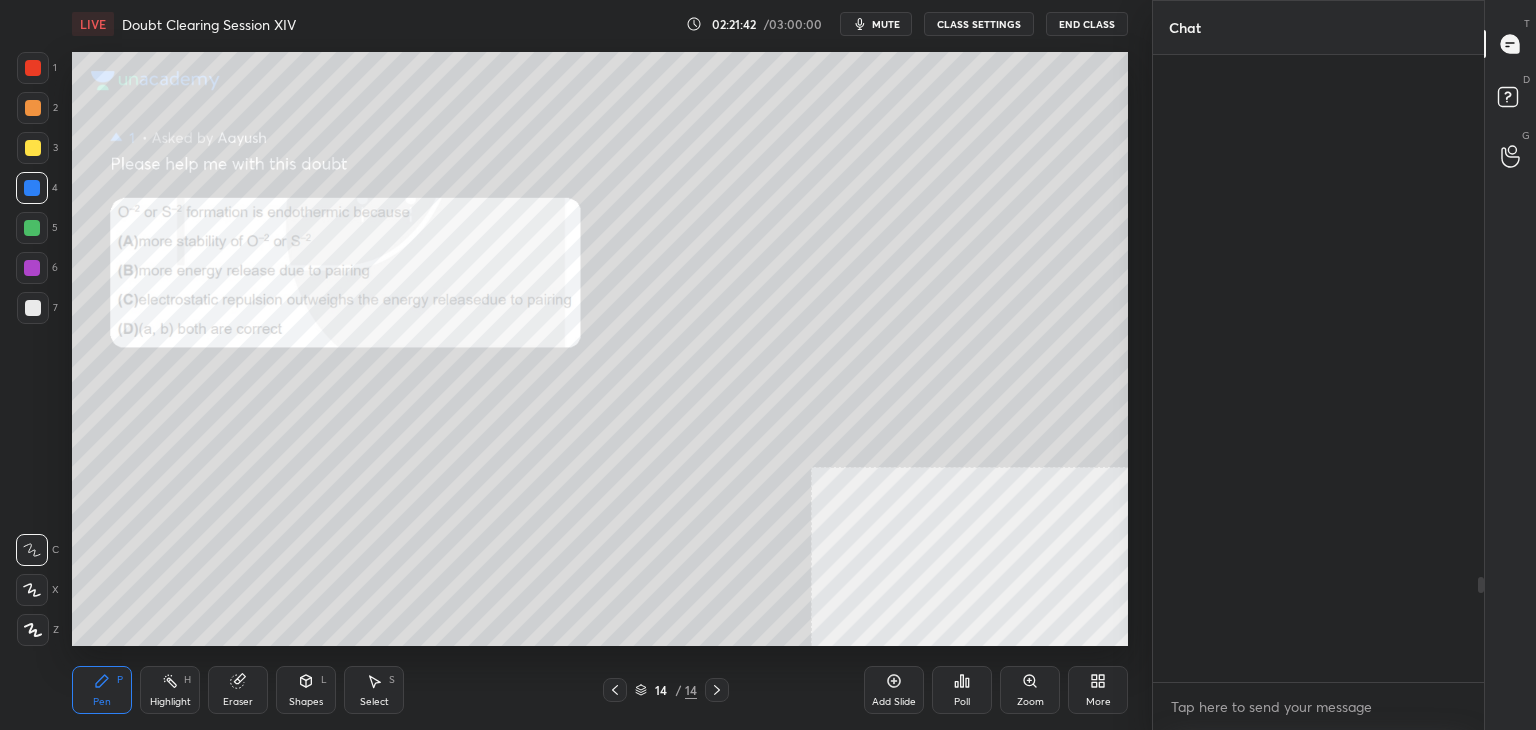 scroll, scrollTop: 3112, scrollLeft: 0, axis: vertical 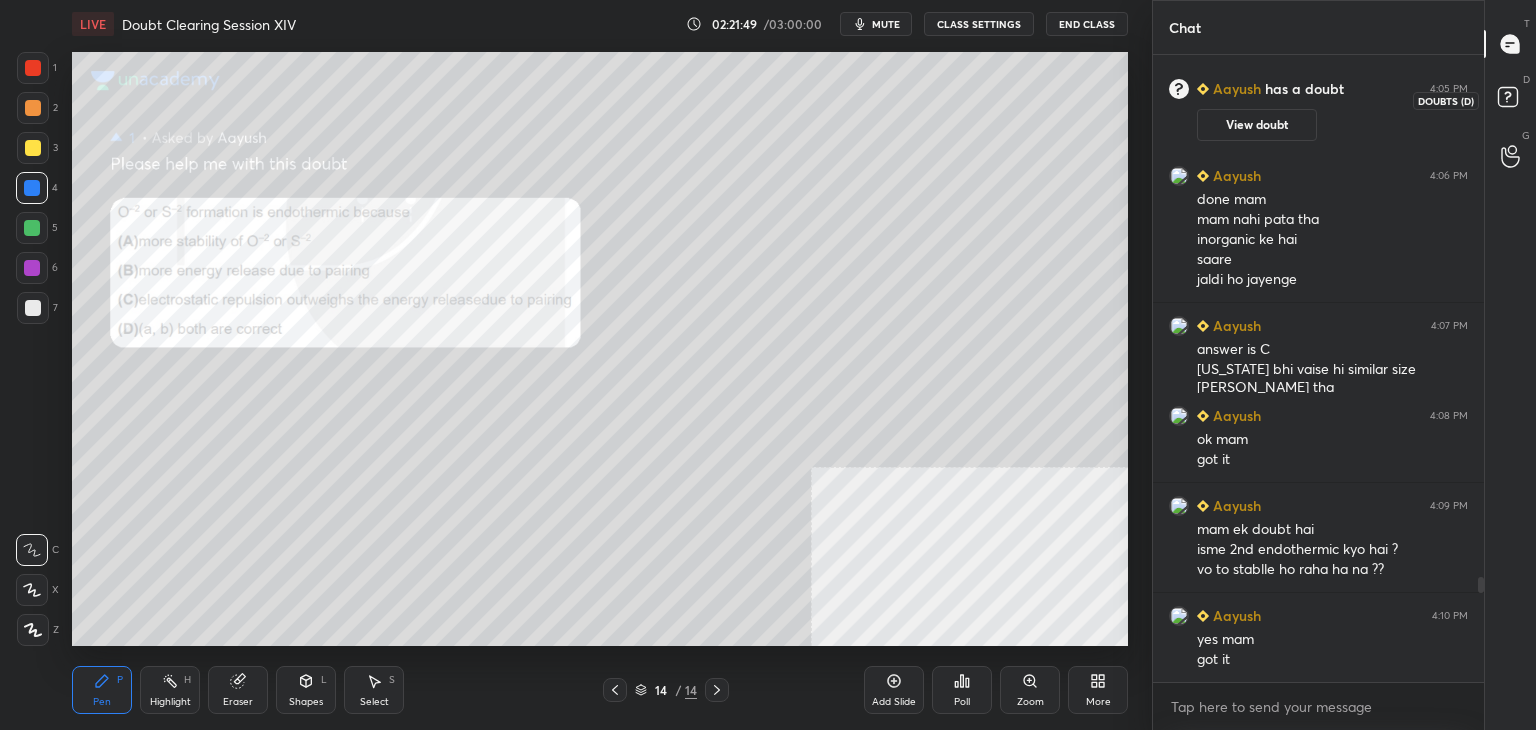 click 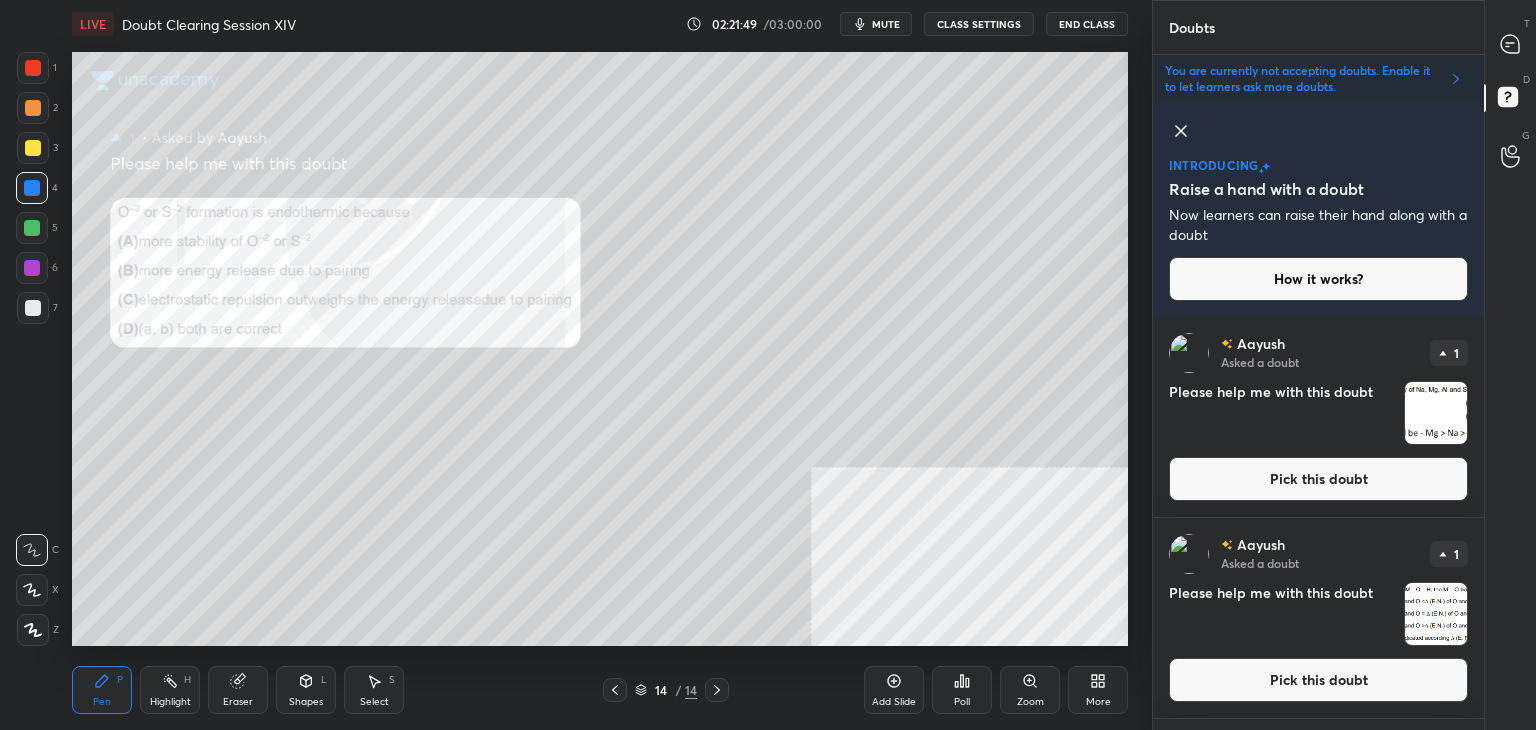 click on "Pick this doubt" at bounding box center [1318, 479] 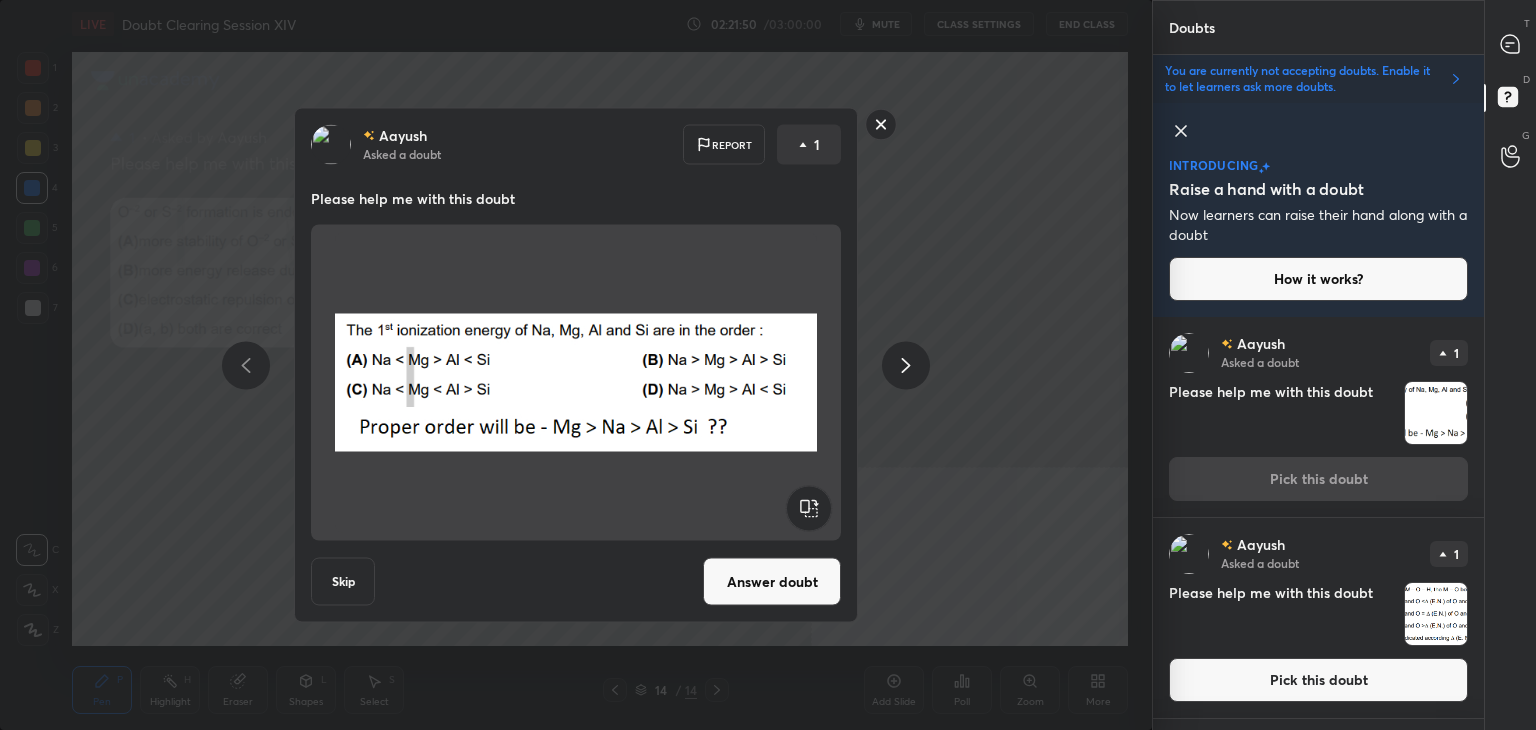 click on "Answer doubt" at bounding box center [772, 582] 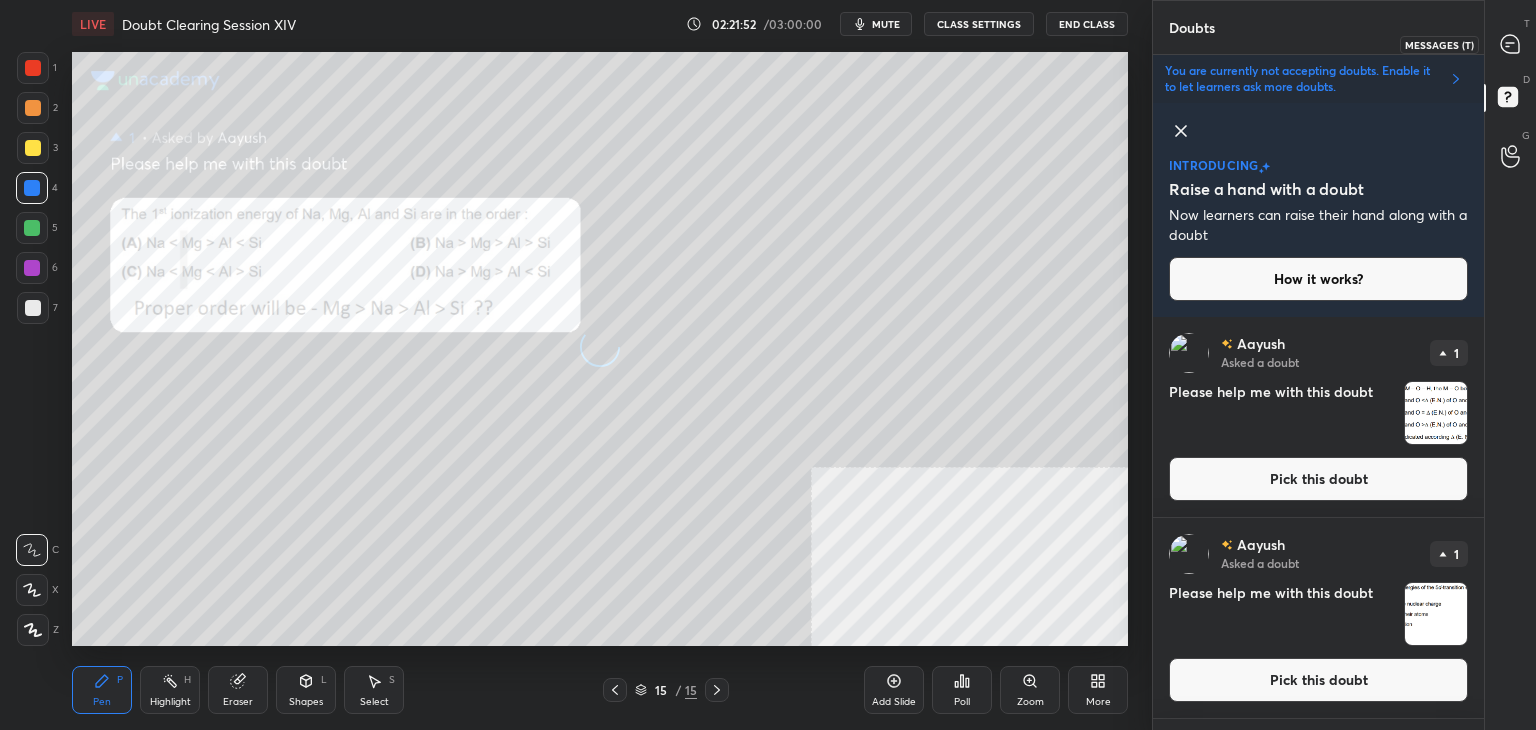 click at bounding box center [1511, 44] 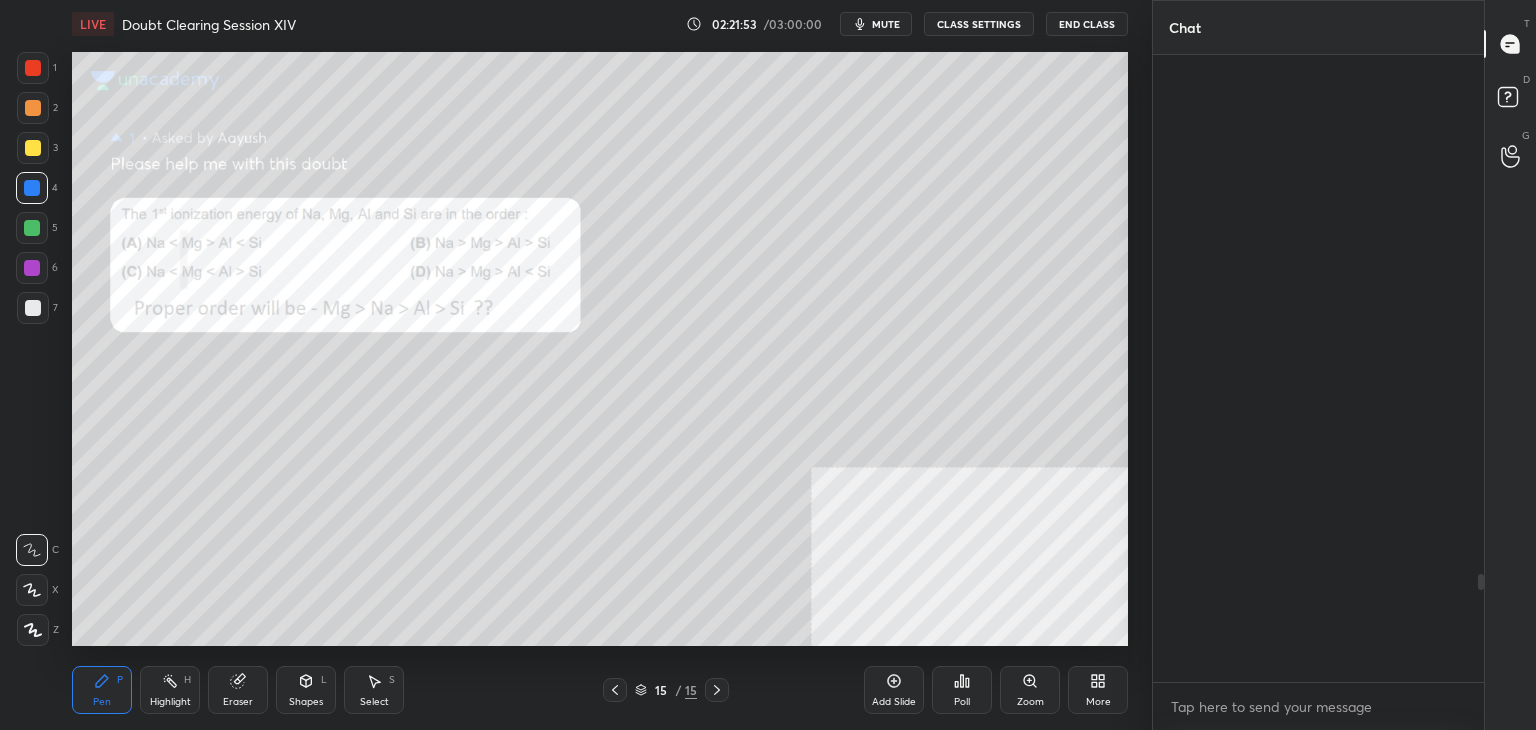 scroll, scrollTop: 7, scrollLeft: 6, axis: both 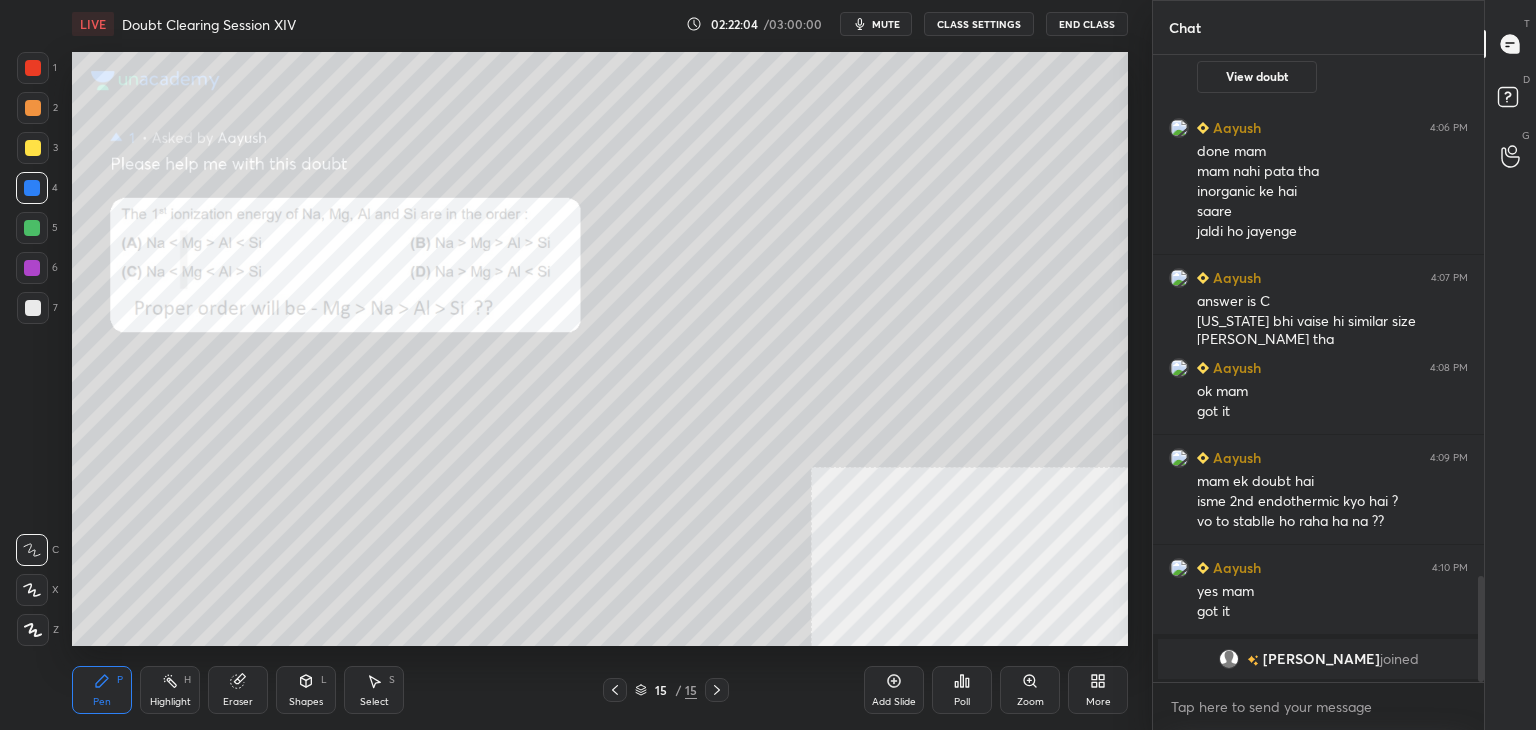 click at bounding box center [32, 228] 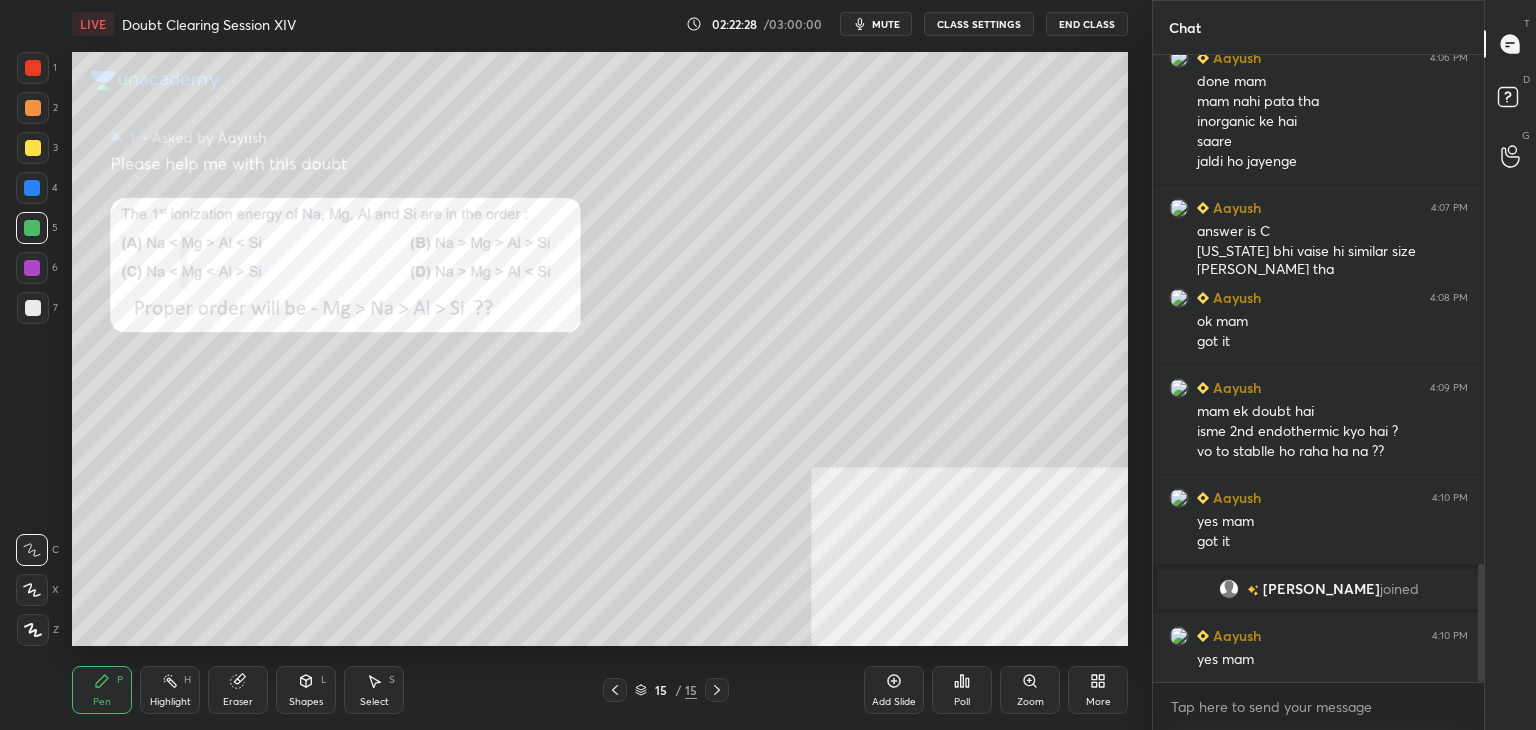 scroll, scrollTop: 2716, scrollLeft: 0, axis: vertical 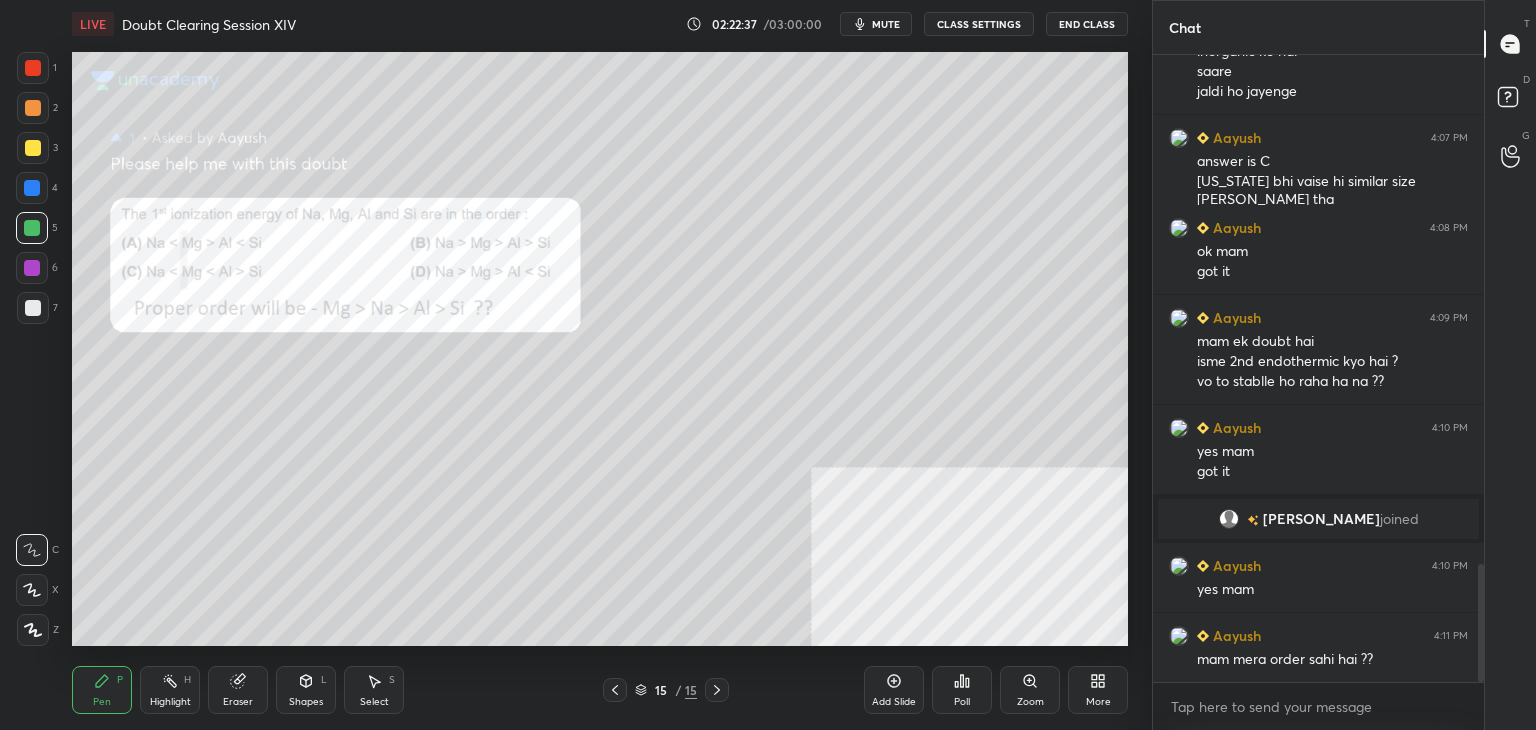 click at bounding box center [33, 68] 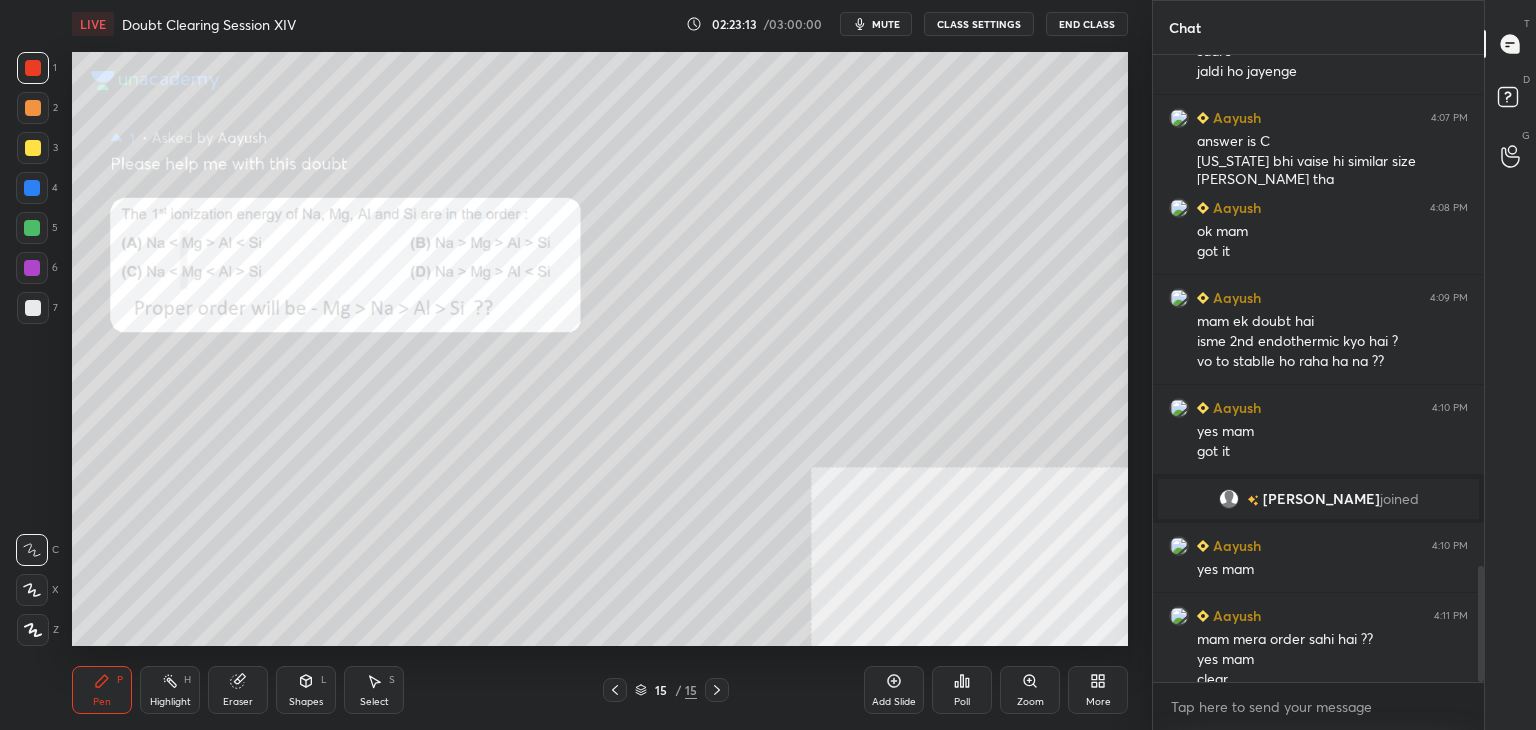 scroll, scrollTop: 2756, scrollLeft: 0, axis: vertical 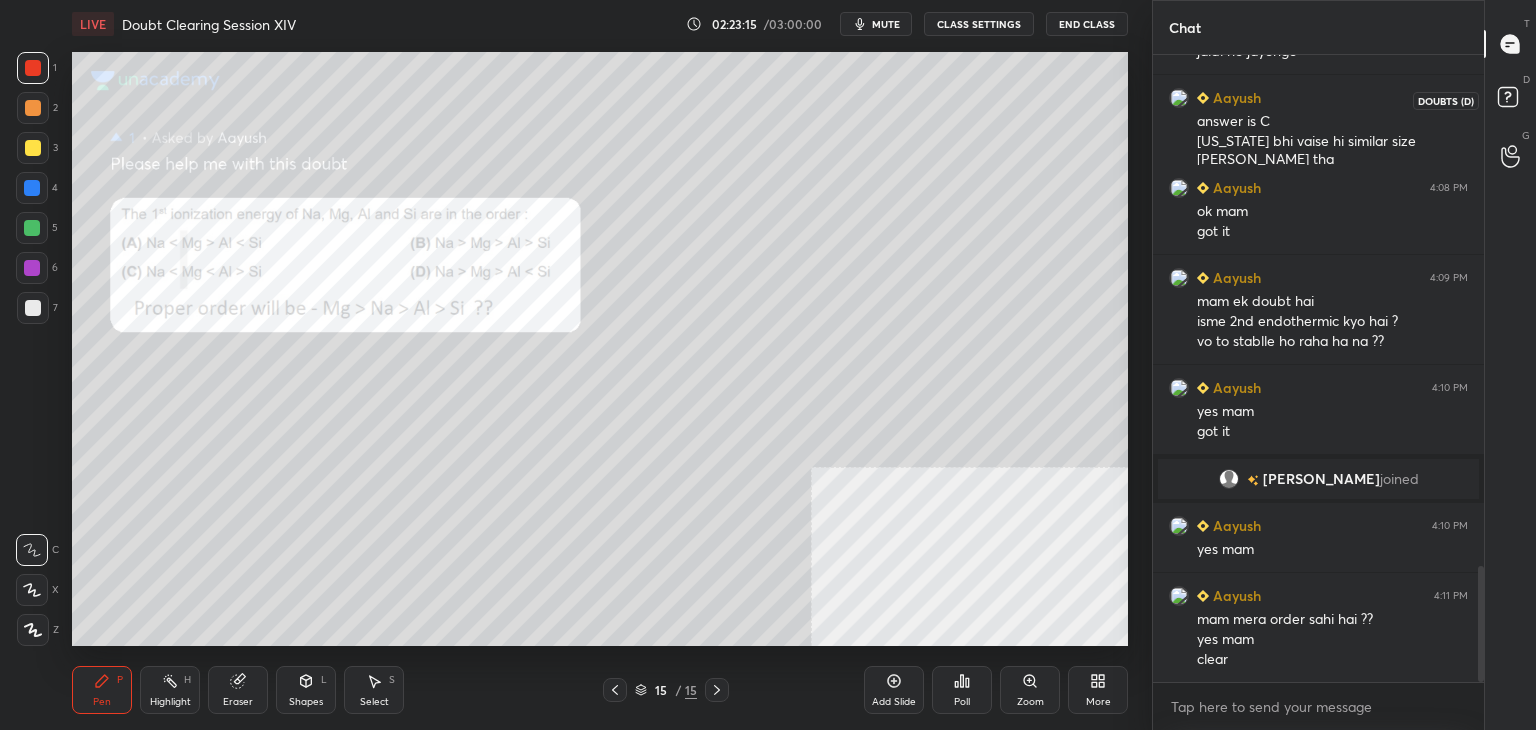 click 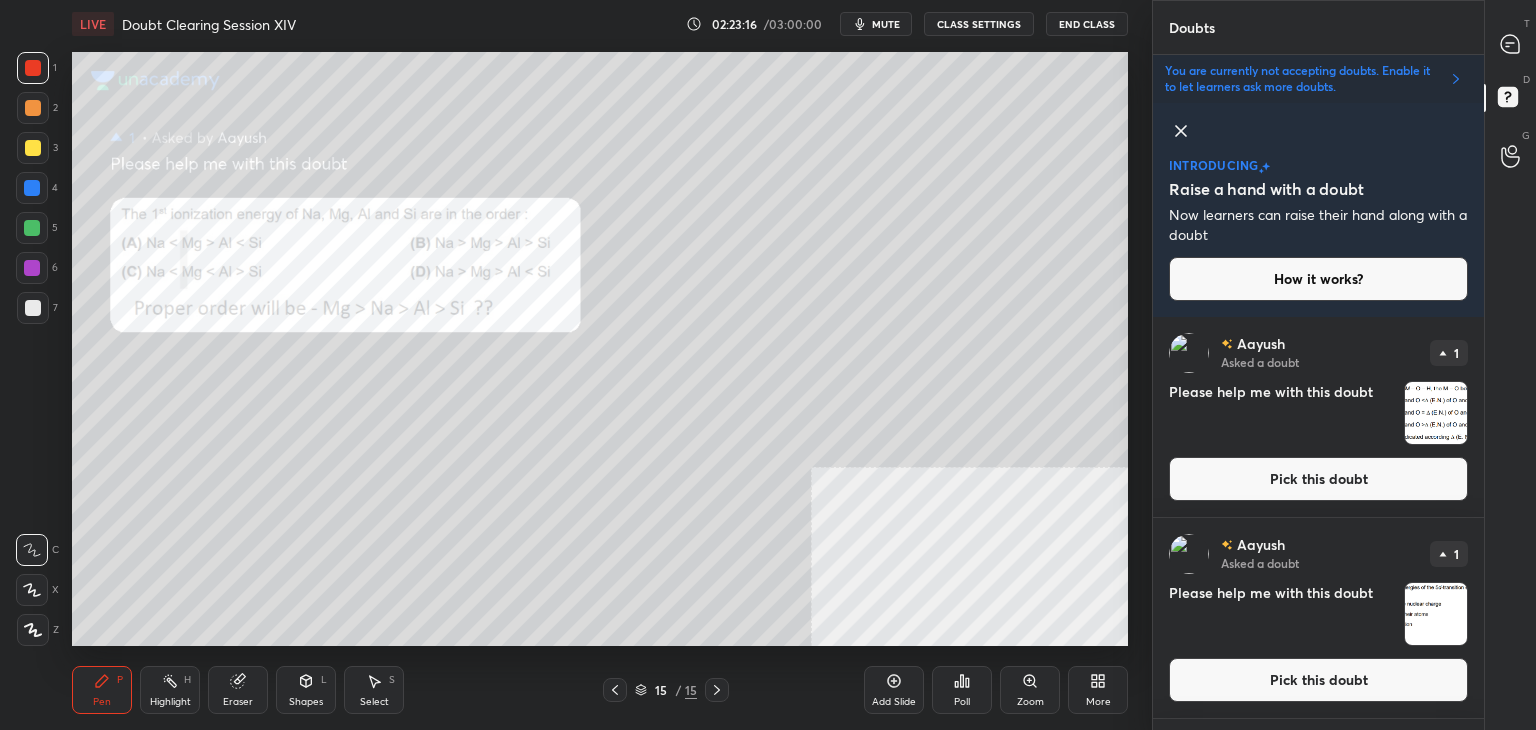 scroll, scrollTop: 408, scrollLeft: 325, axis: both 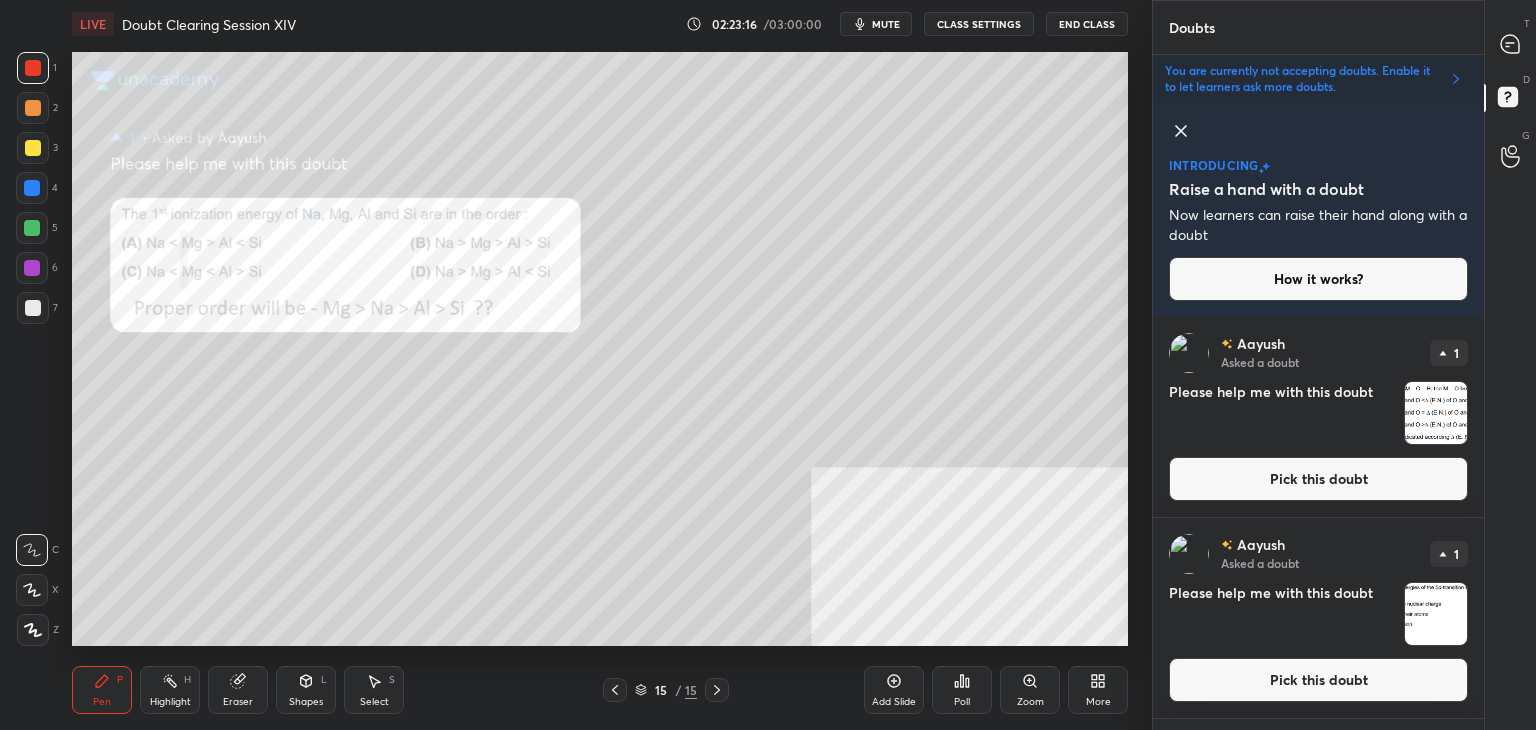 click on "Pick this doubt" at bounding box center (1318, 479) 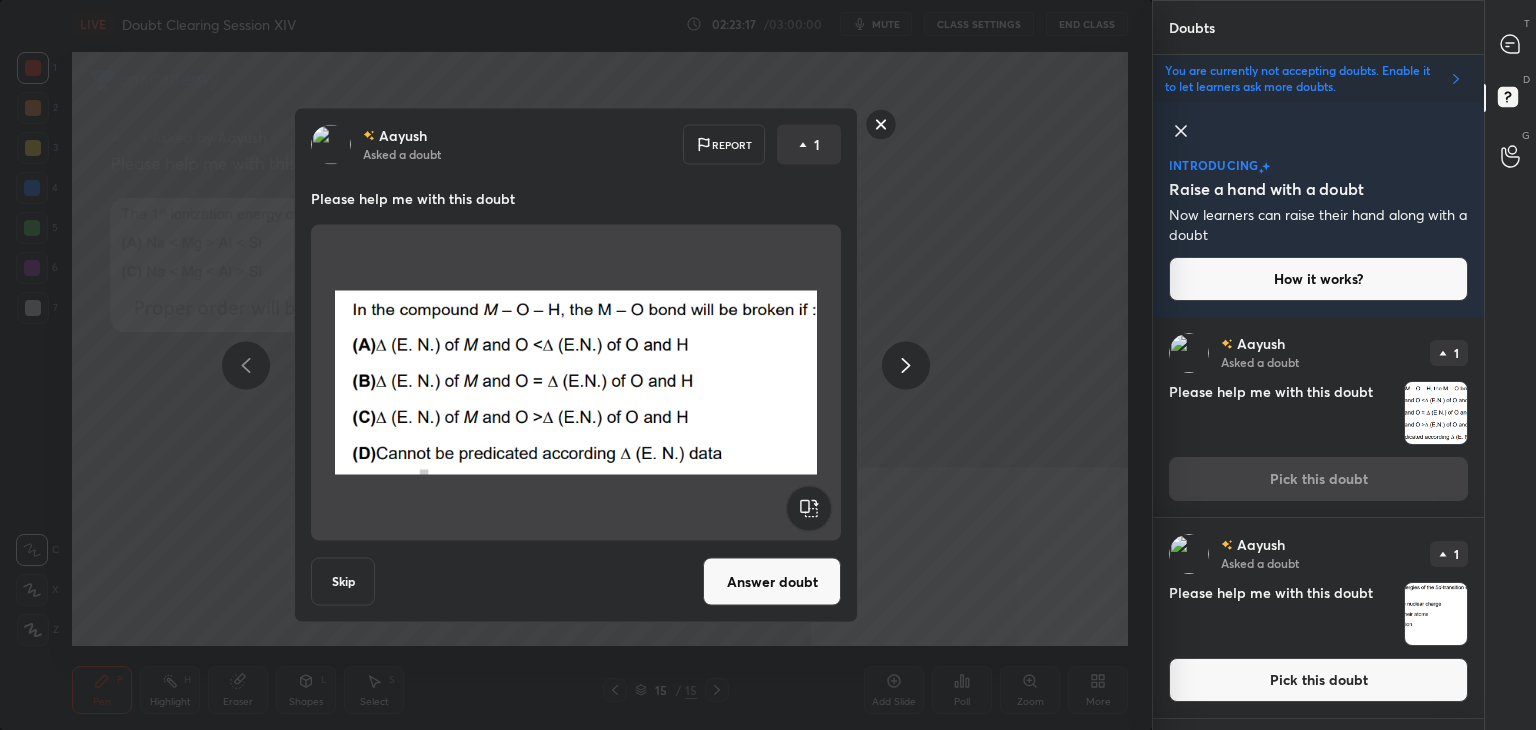 click on "Answer doubt" at bounding box center [772, 582] 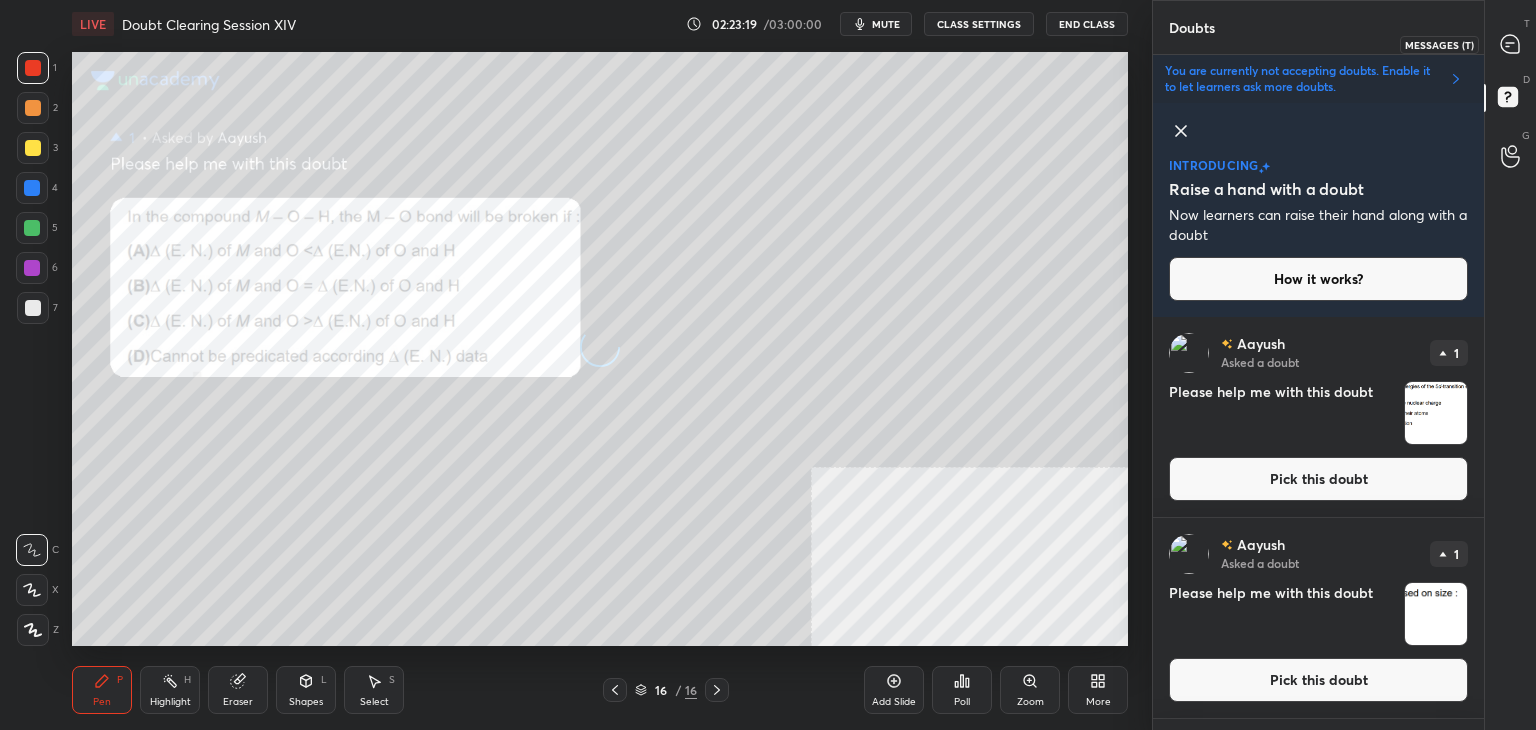 click 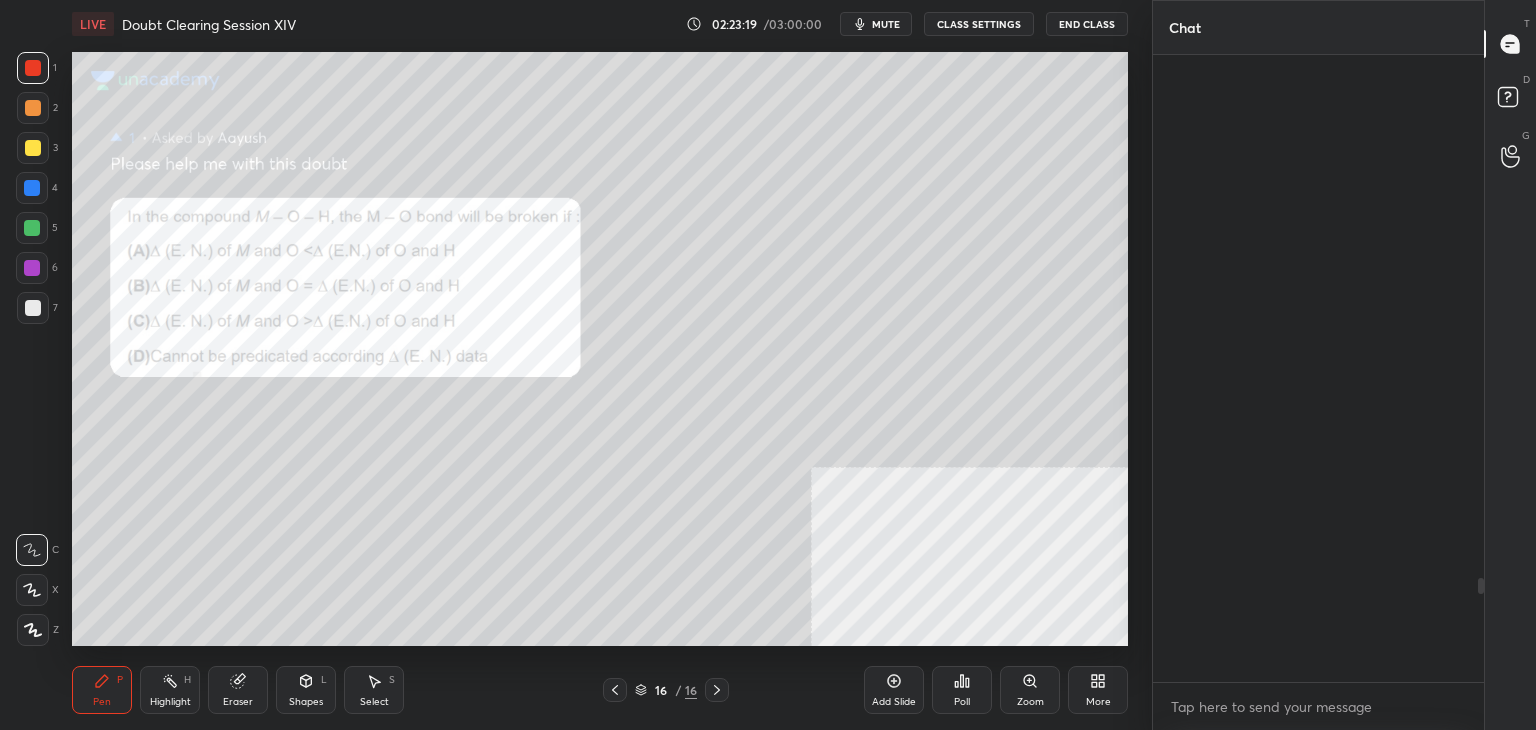 scroll, scrollTop: 7, scrollLeft: 6, axis: both 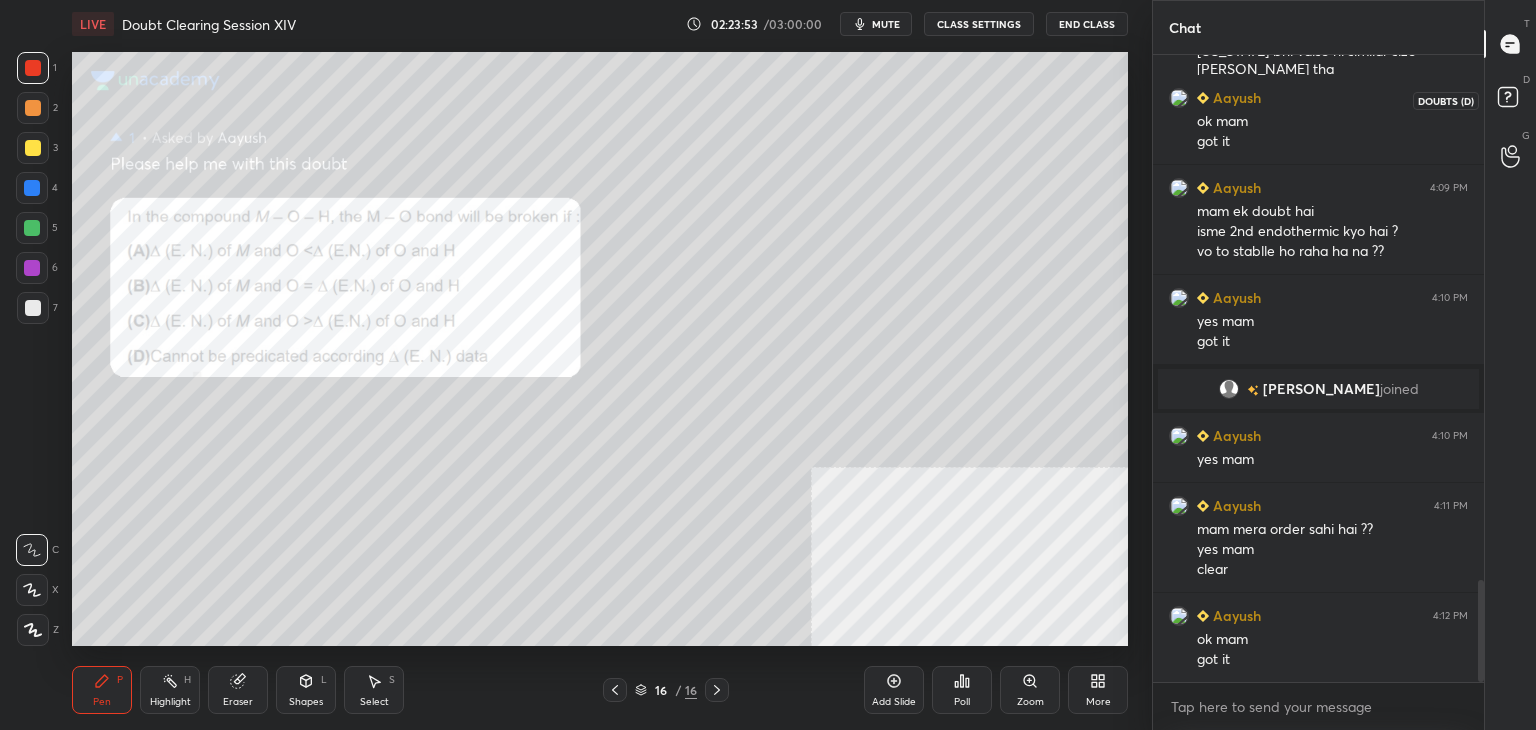 click 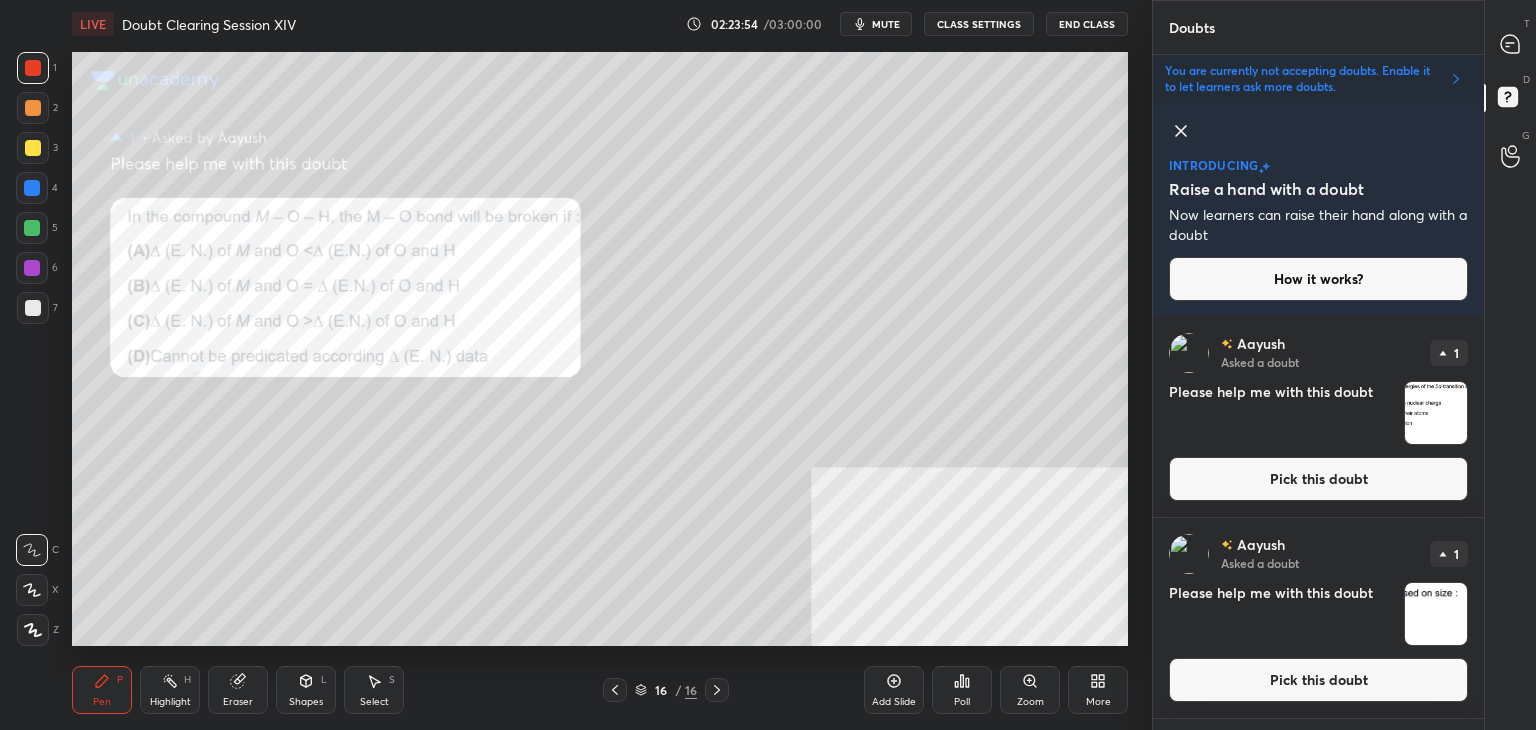 click on "[PERSON_NAME] Asked a doubt 1 Please help me with this doubt Pick this doubt" at bounding box center (1318, 417) 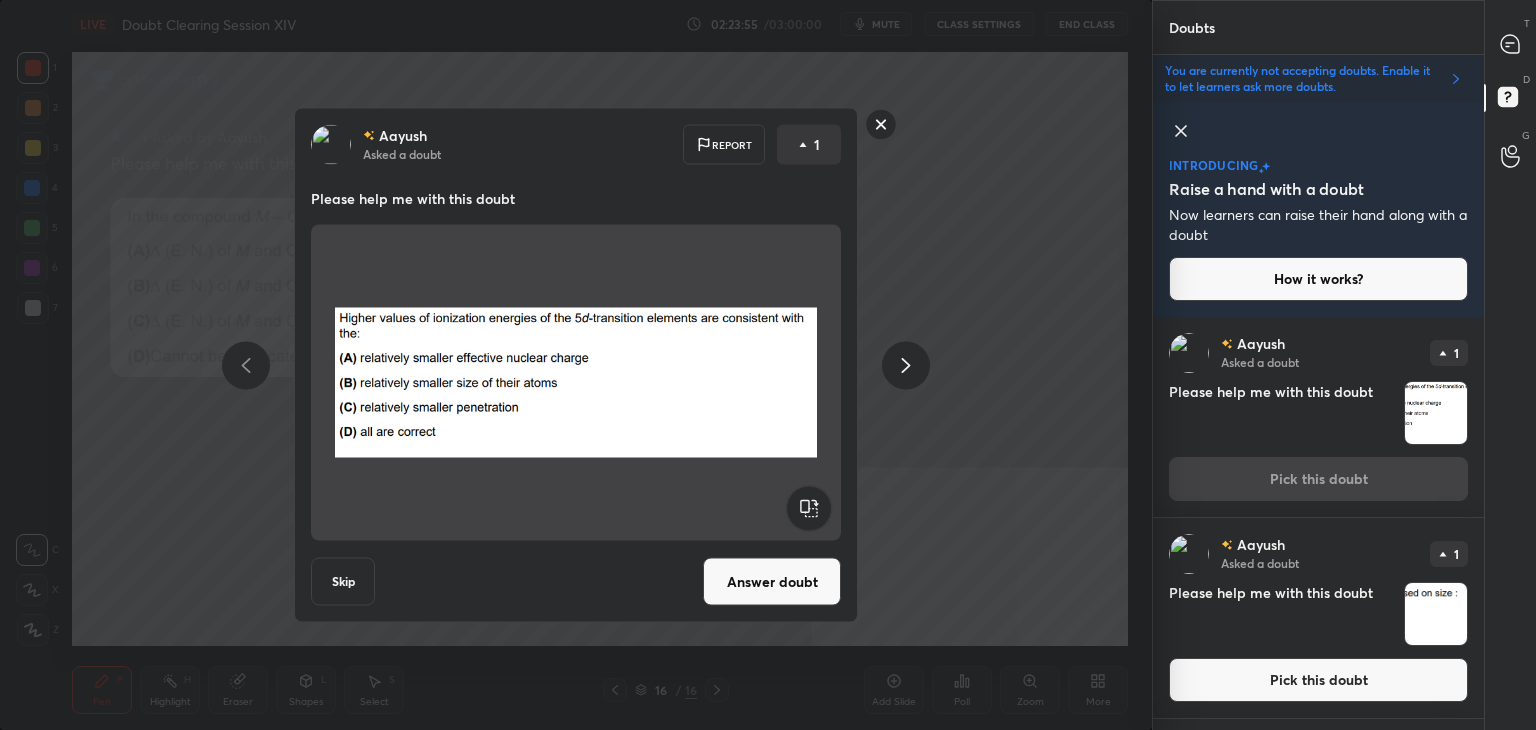 click on "Answer doubt" at bounding box center [772, 582] 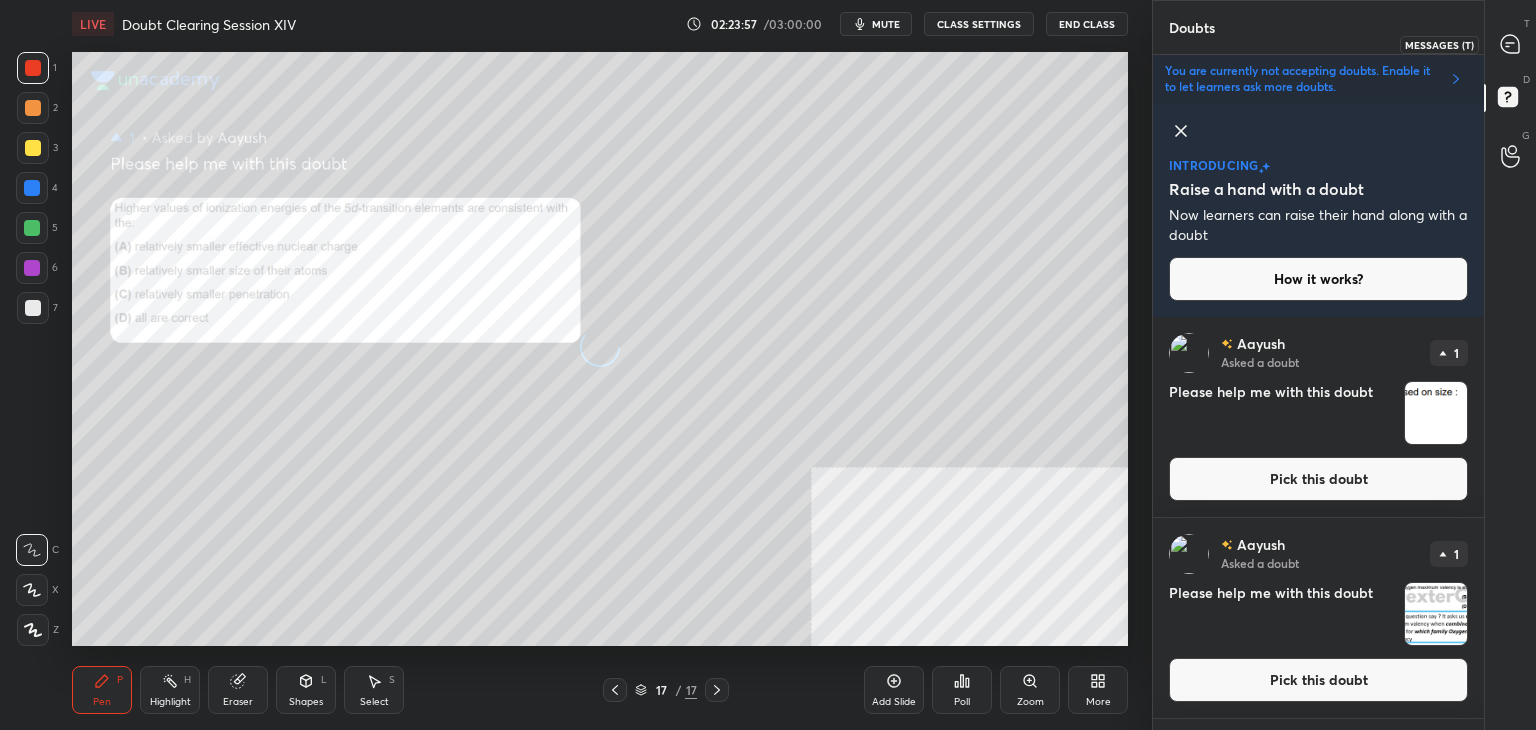 click 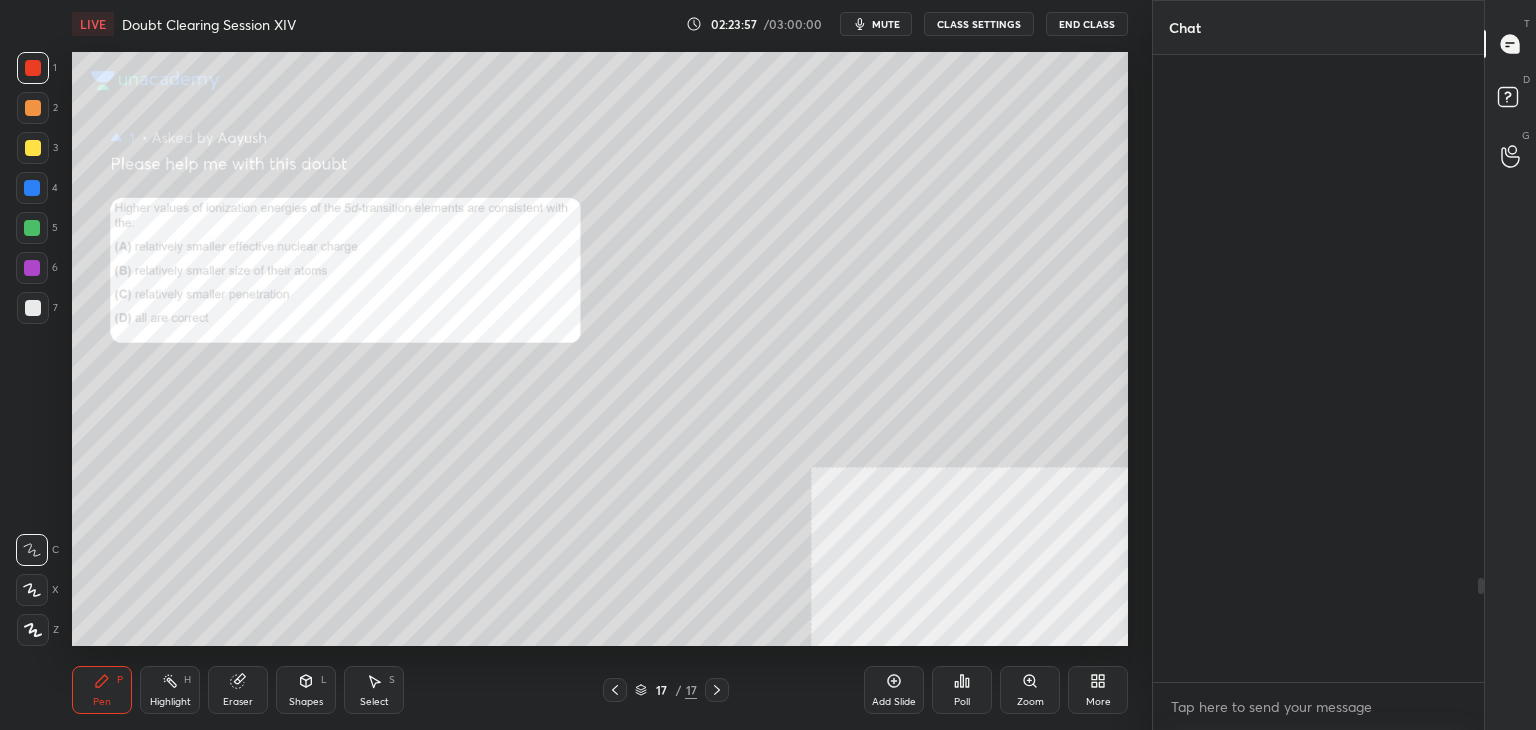 scroll, scrollTop: 7, scrollLeft: 6, axis: both 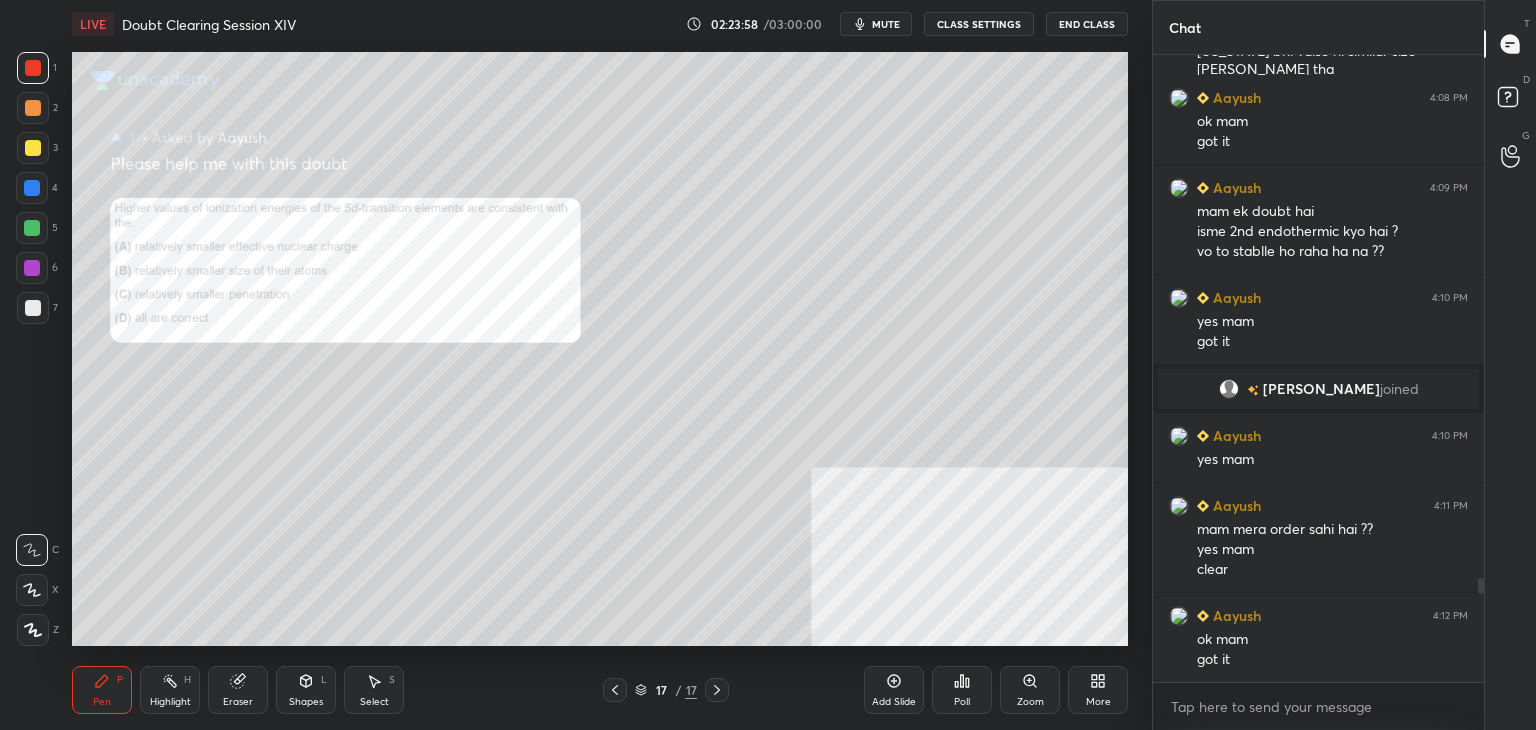 click on "Zoom" at bounding box center (1030, 702) 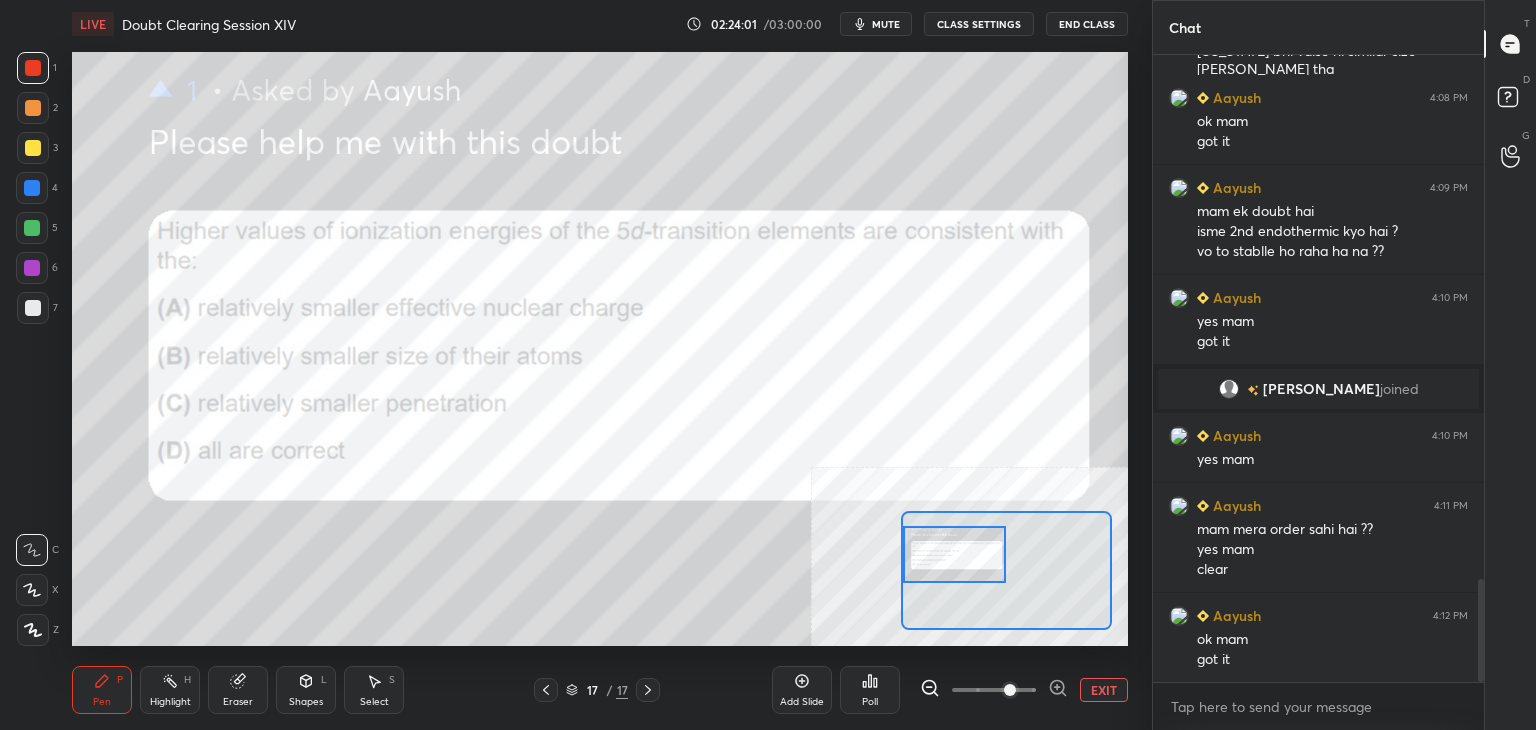 scroll, scrollTop: 3200, scrollLeft: 0, axis: vertical 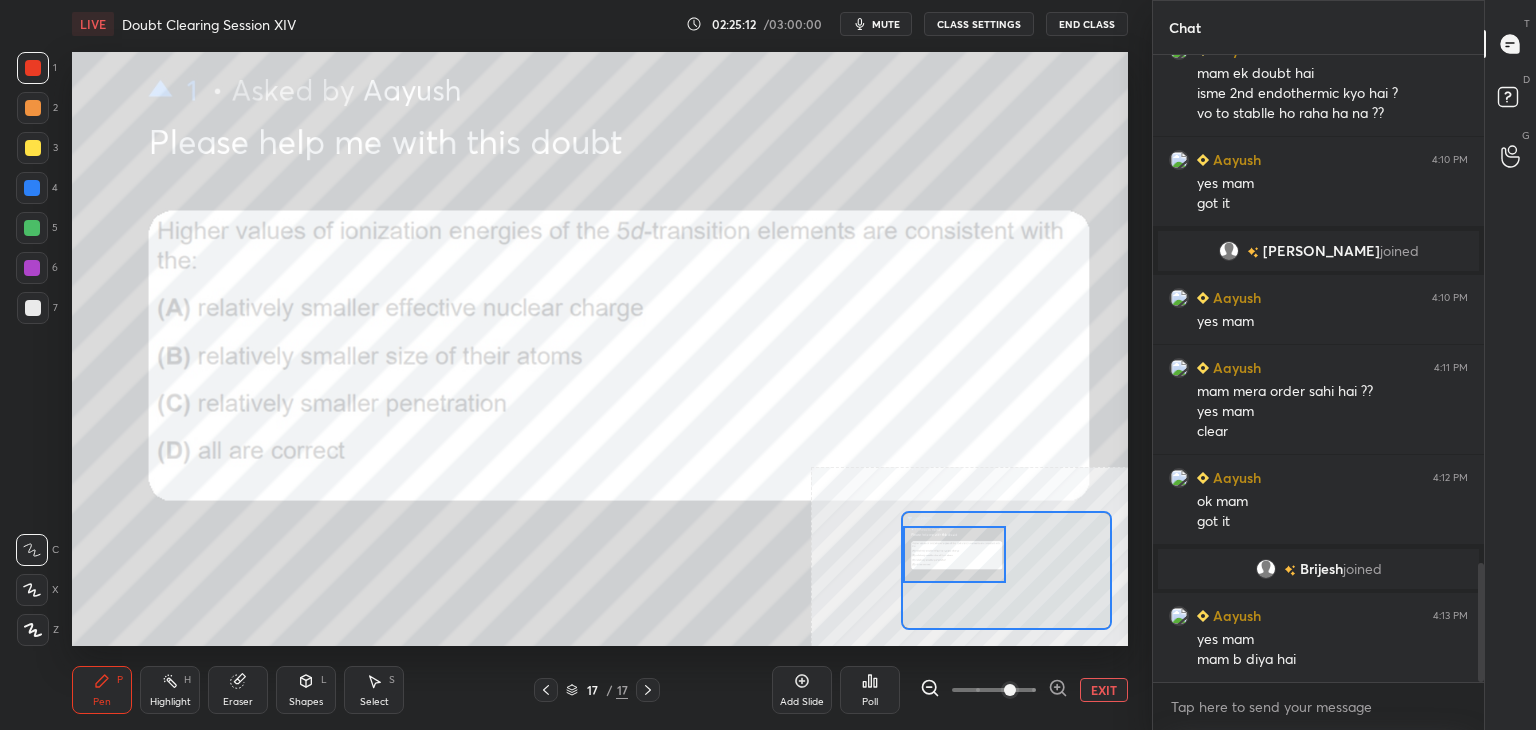click on "Eraser" at bounding box center (238, 690) 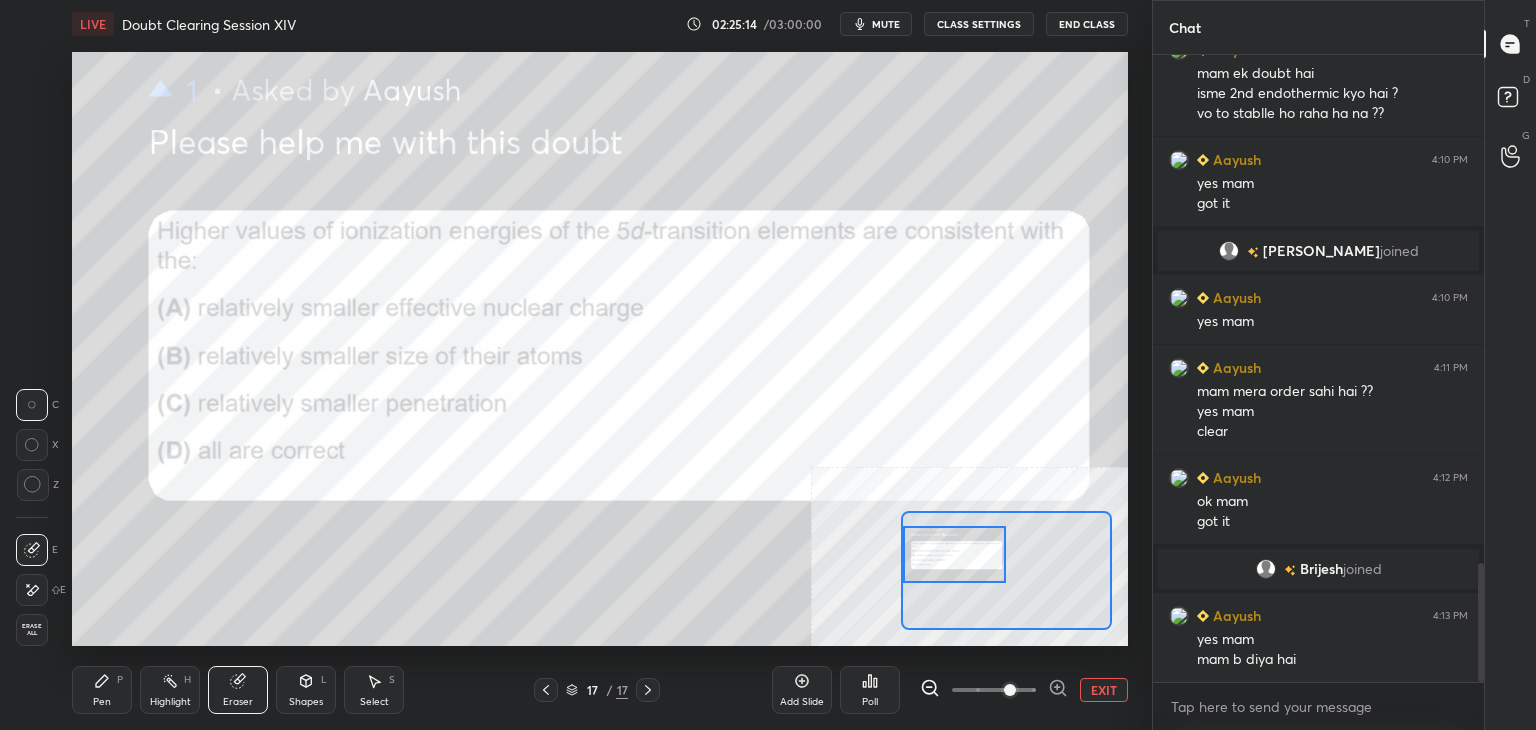 click 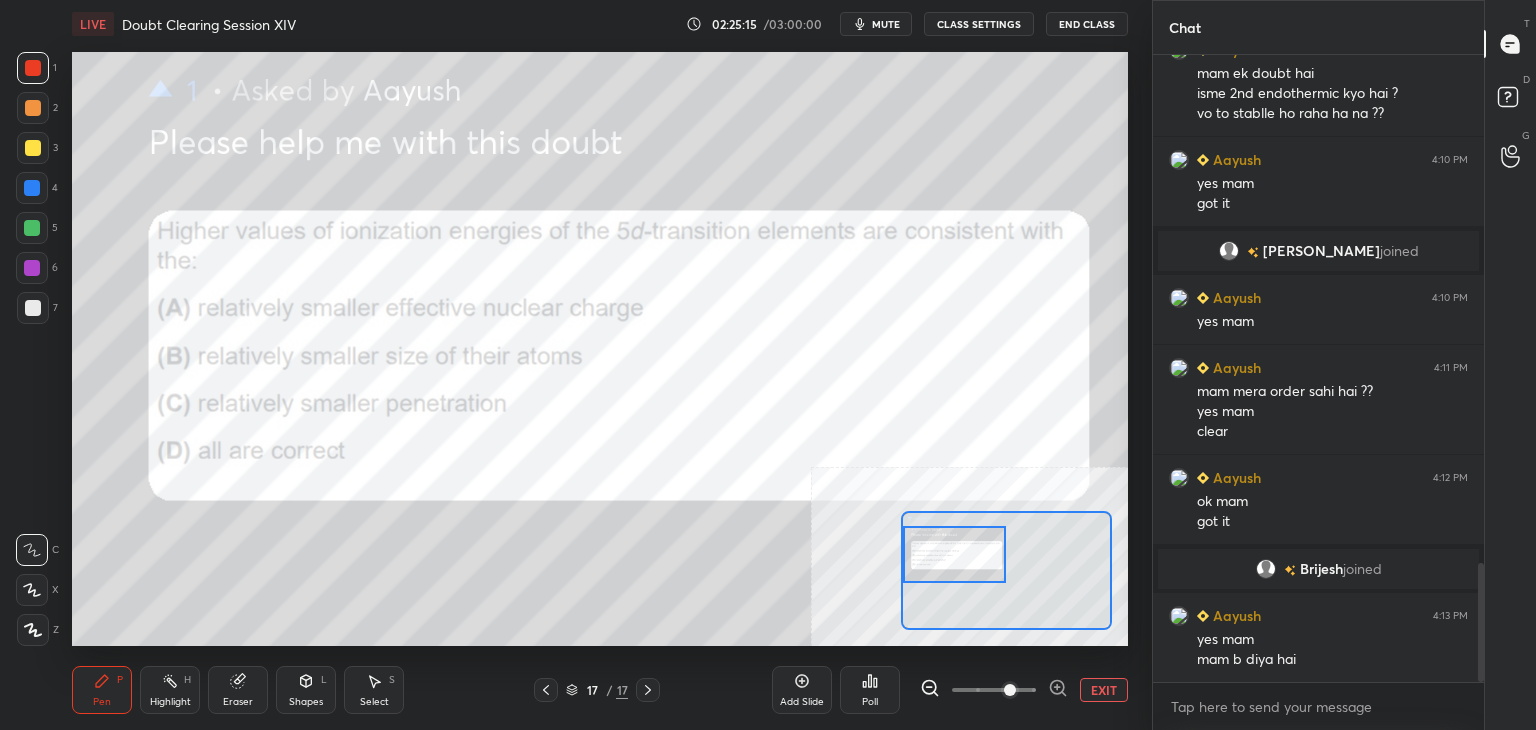 click at bounding box center (32, 188) 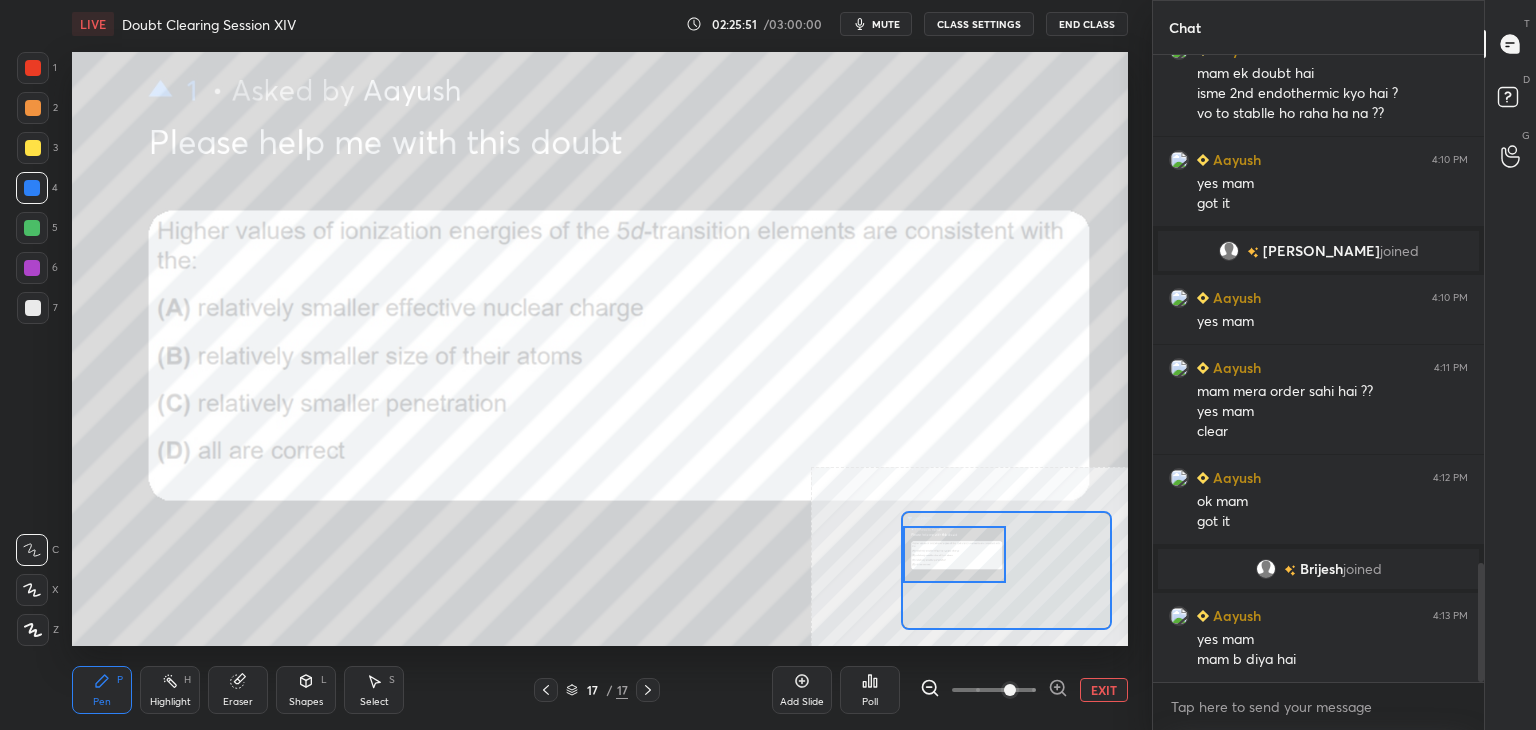click at bounding box center (33, 68) 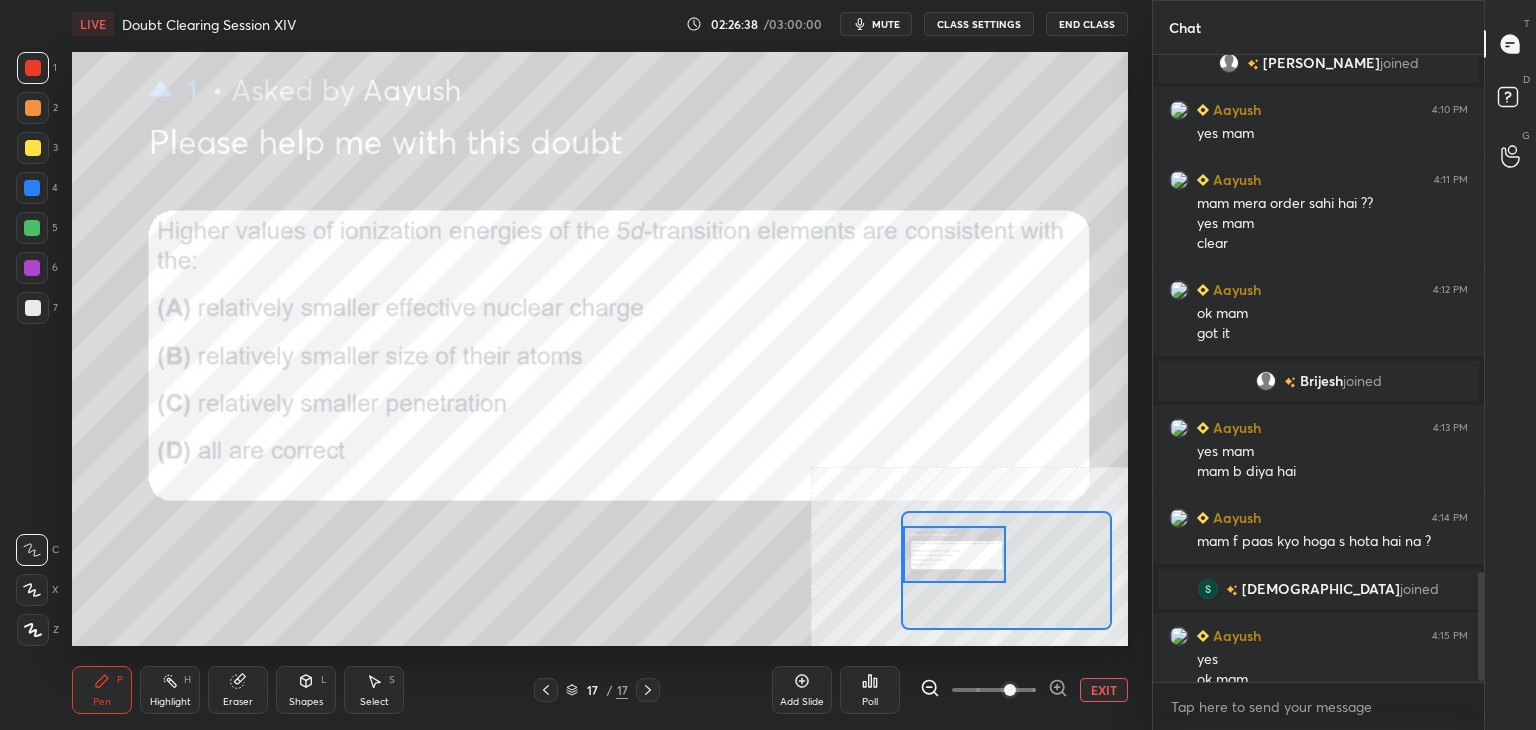 scroll, scrollTop: 2980, scrollLeft: 0, axis: vertical 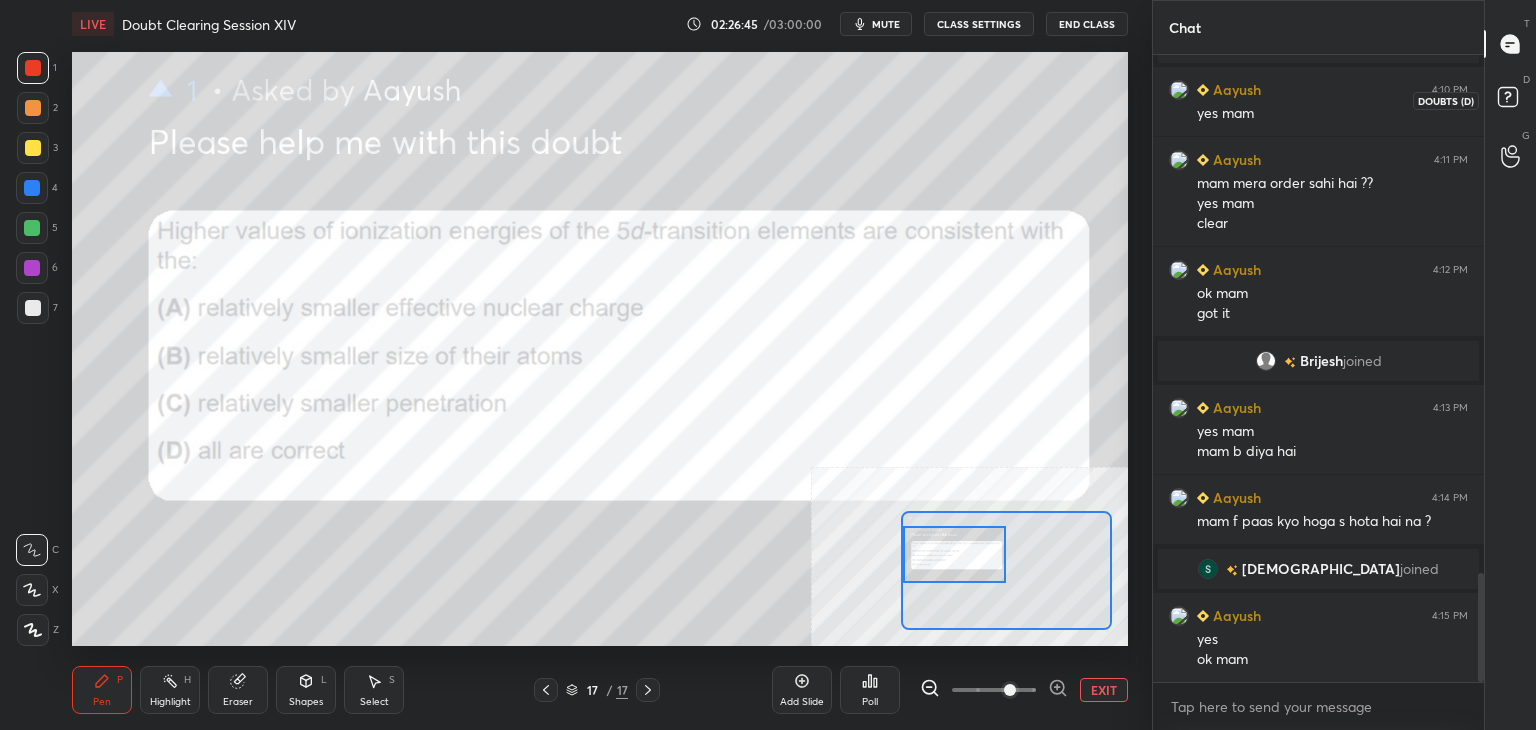 click 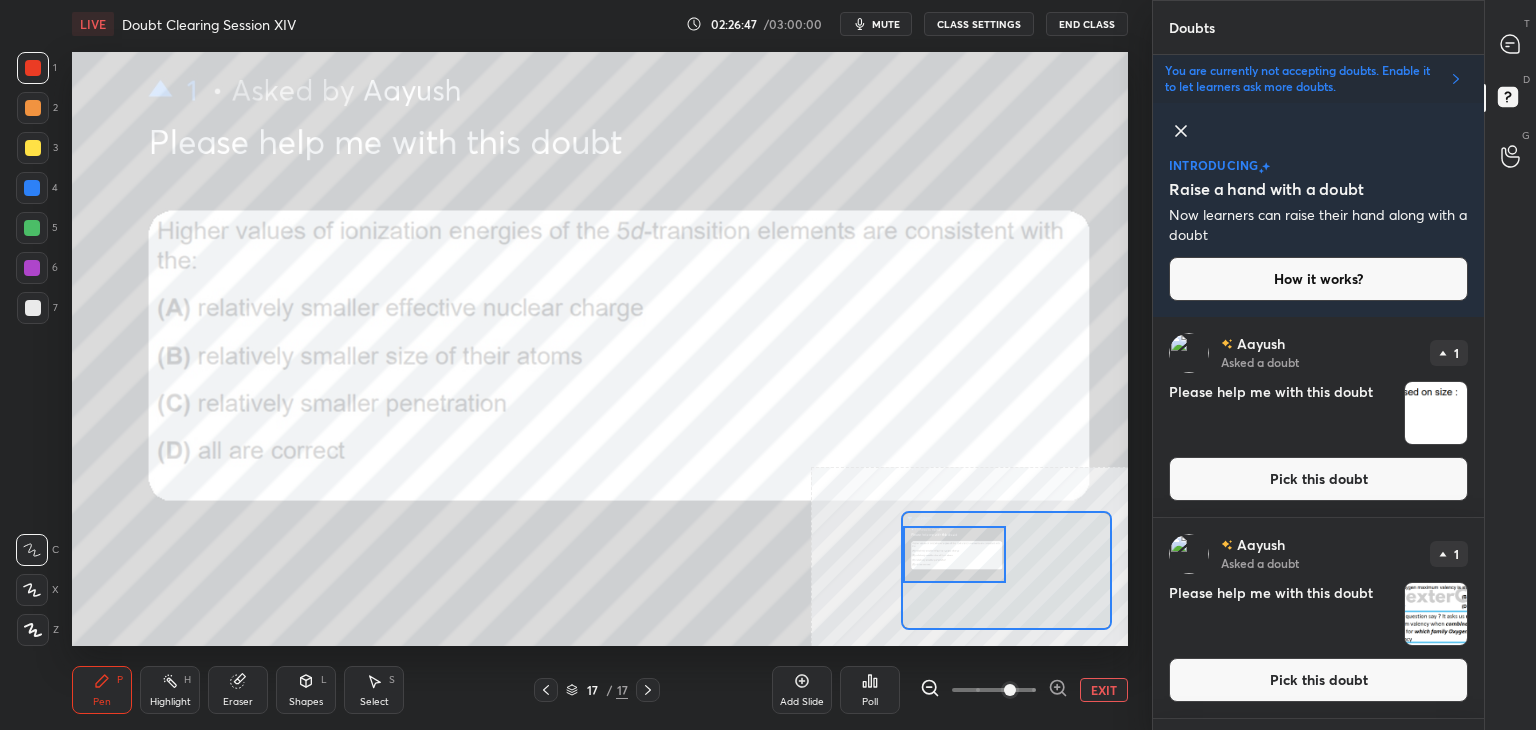 click on "Pick this doubt" at bounding box center (1318, 479) 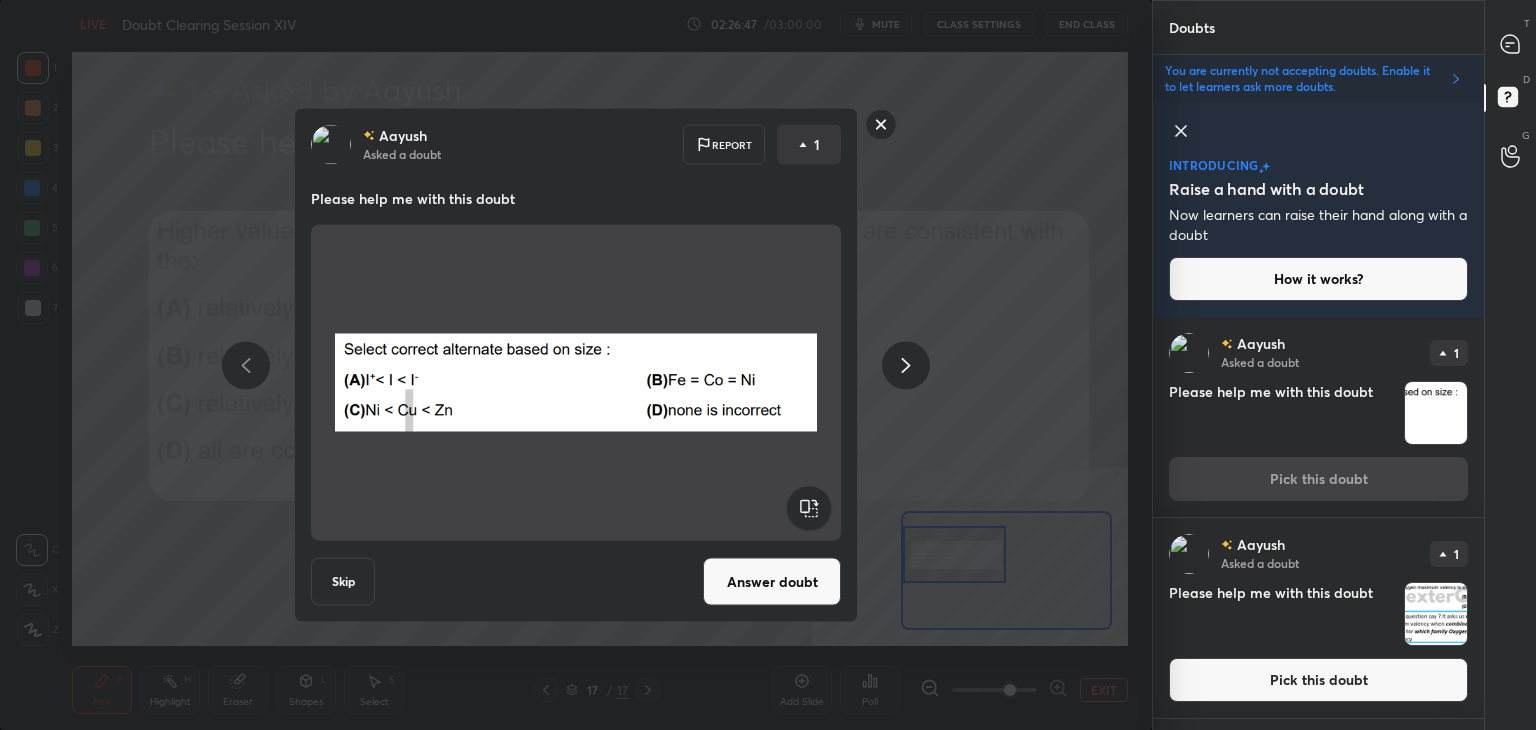 click on "Answer doubt" at bounding box center (772, 582) 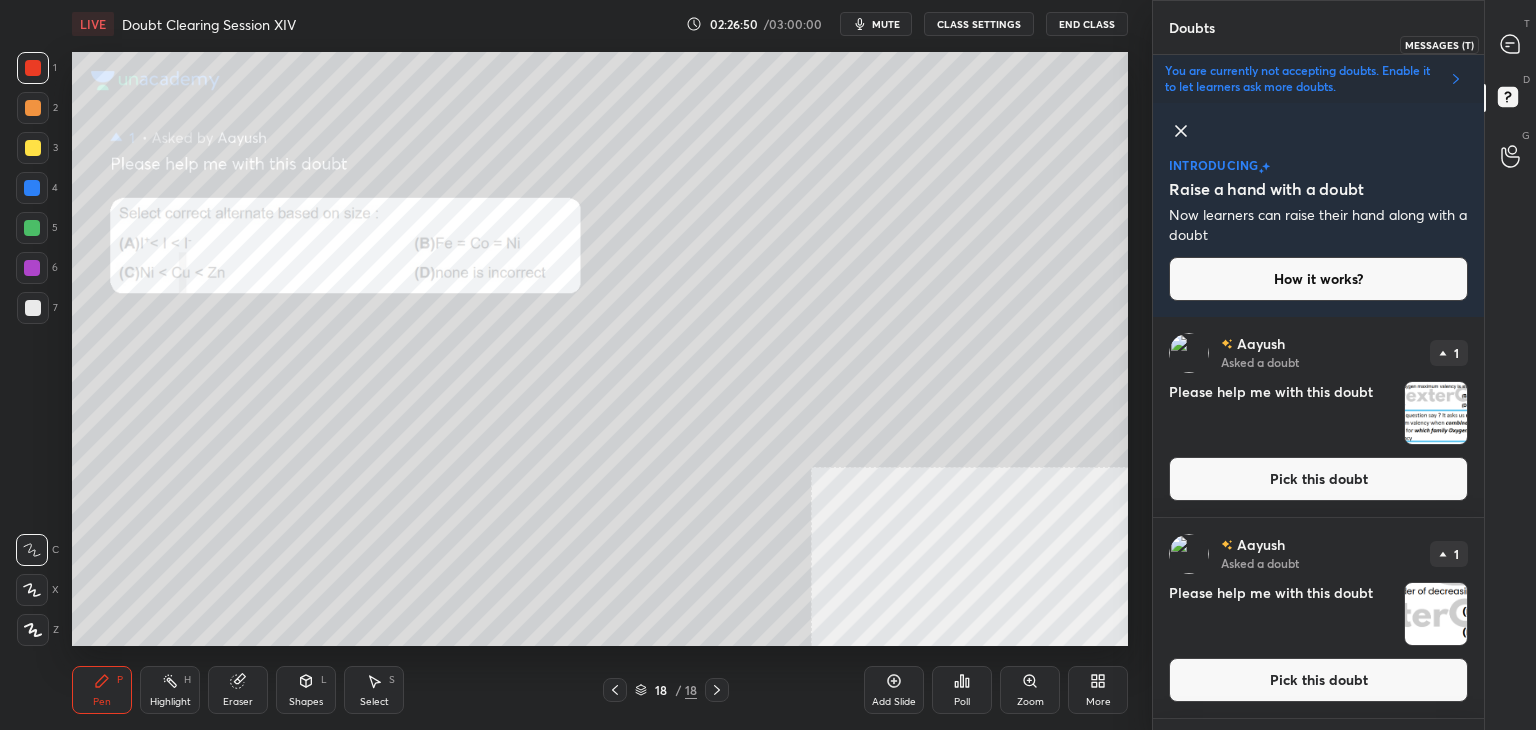 click at bounding box center (1511, 44) 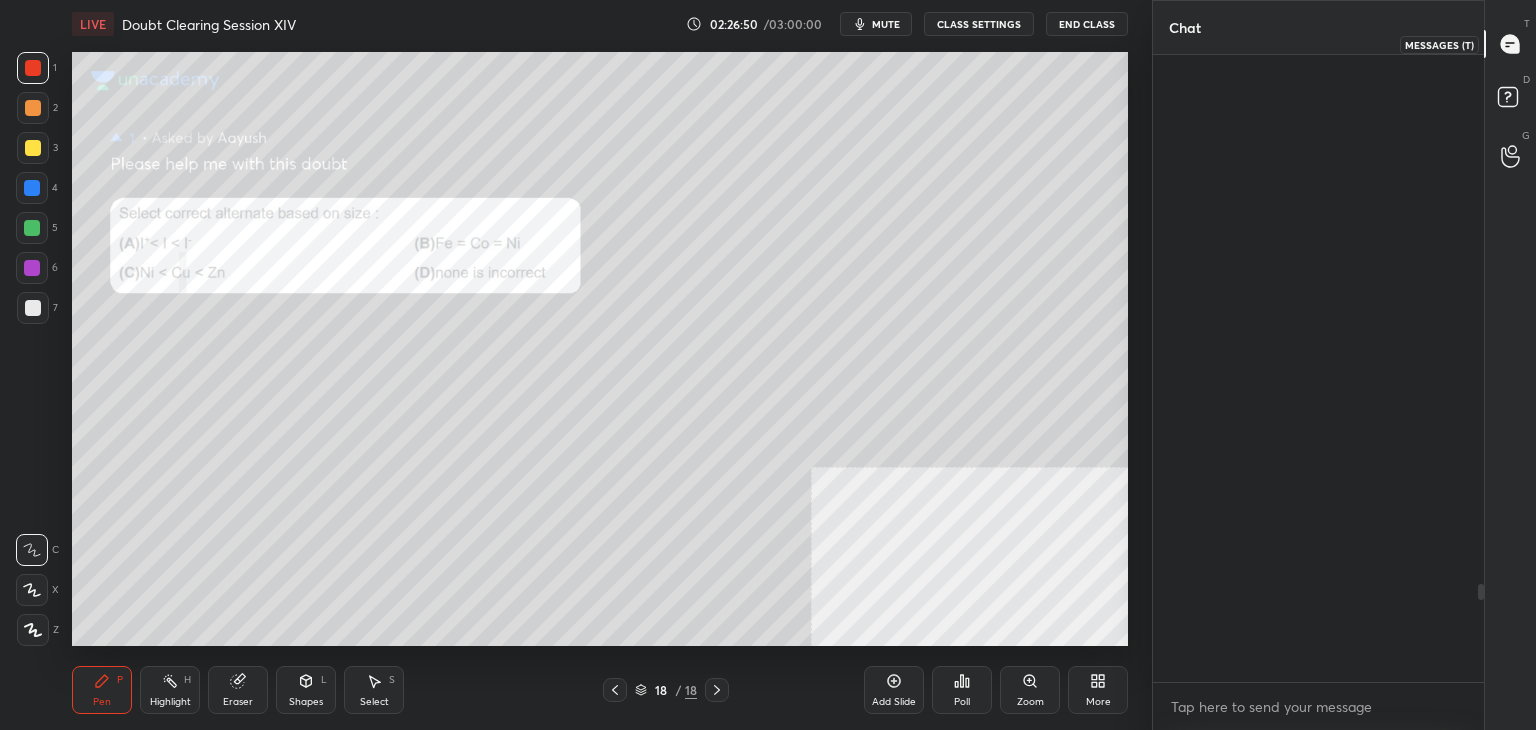 scroll, scrollTop: 7, scrollLeft: 6, axis: both 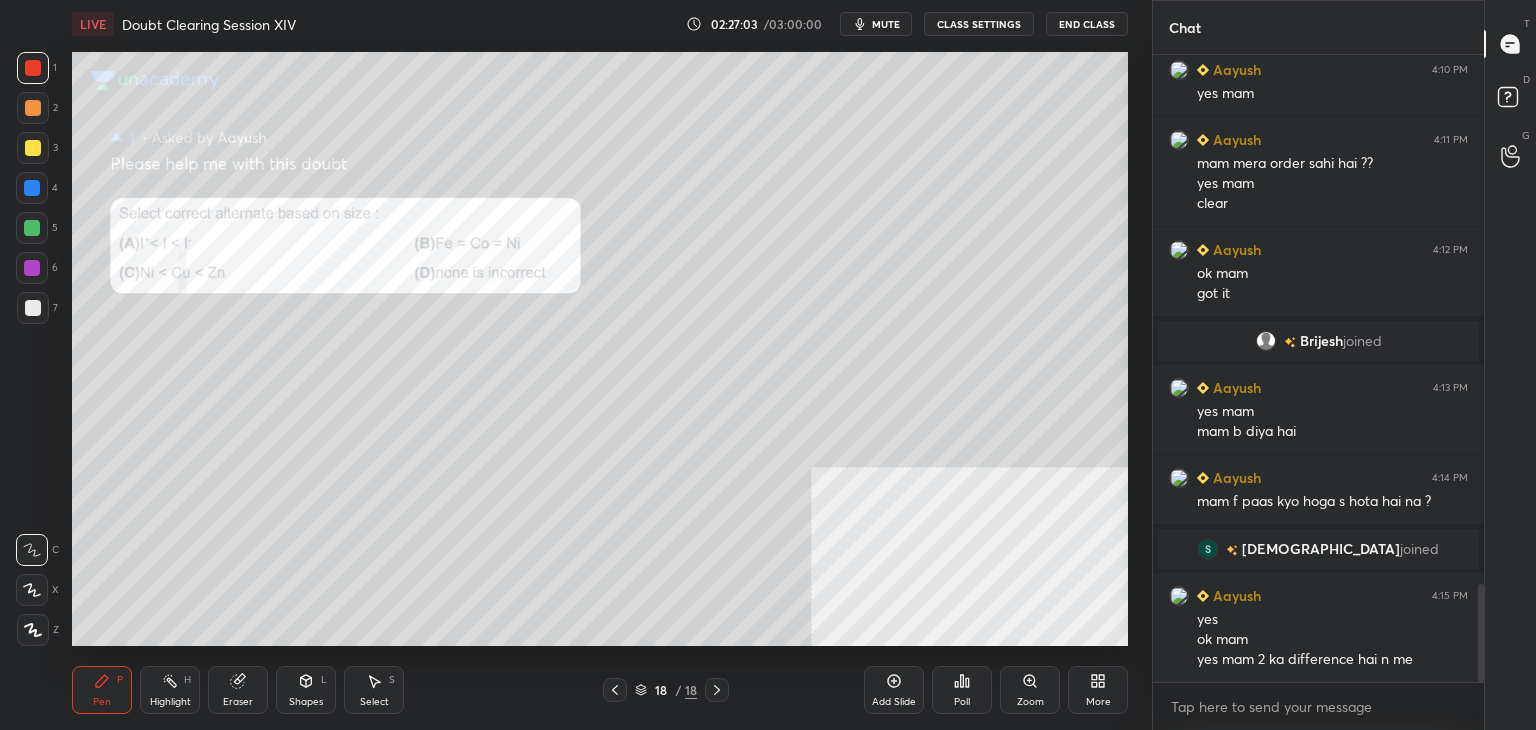 click on "Eraser" at bounding box center [238, 702] 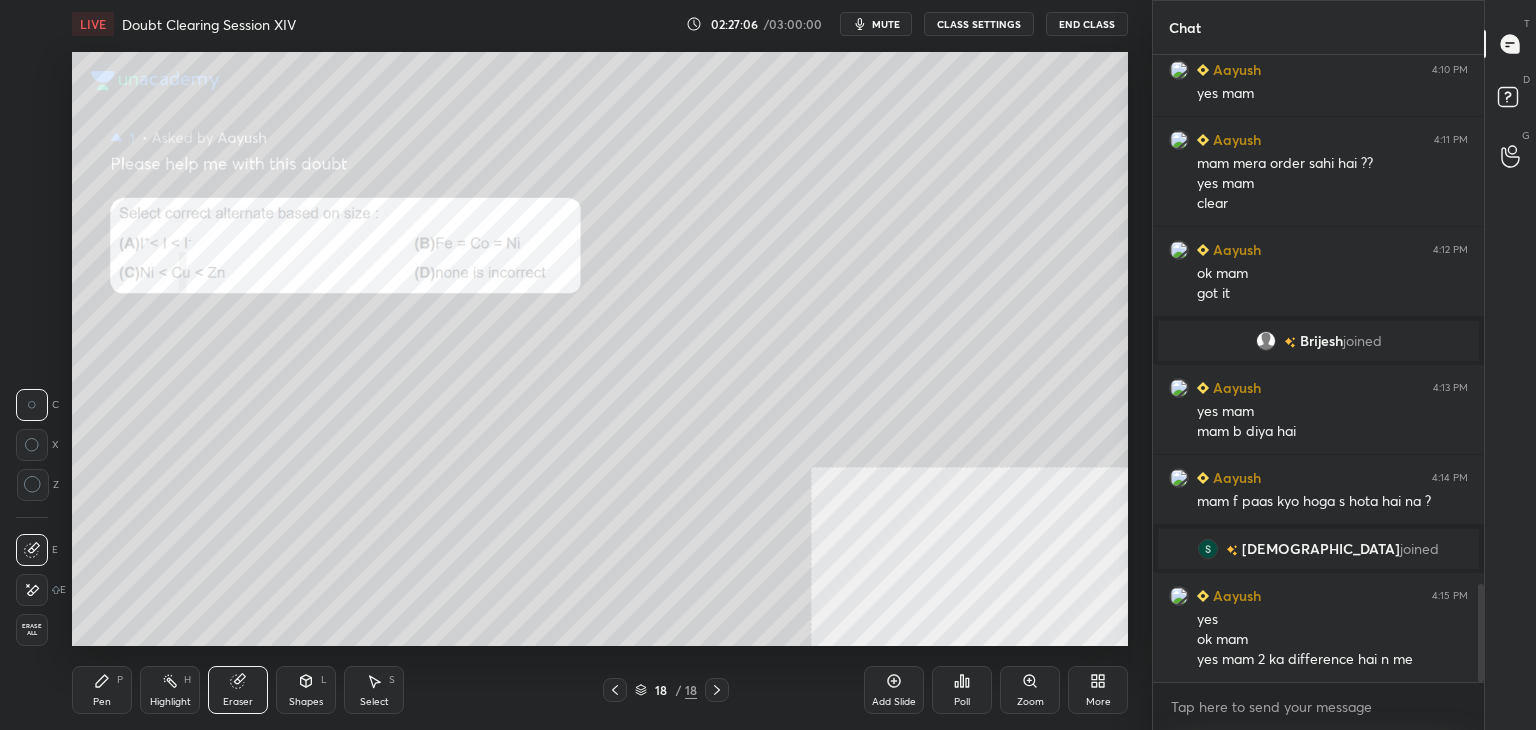 click on "Pen P" at bounding box center (102, 690) 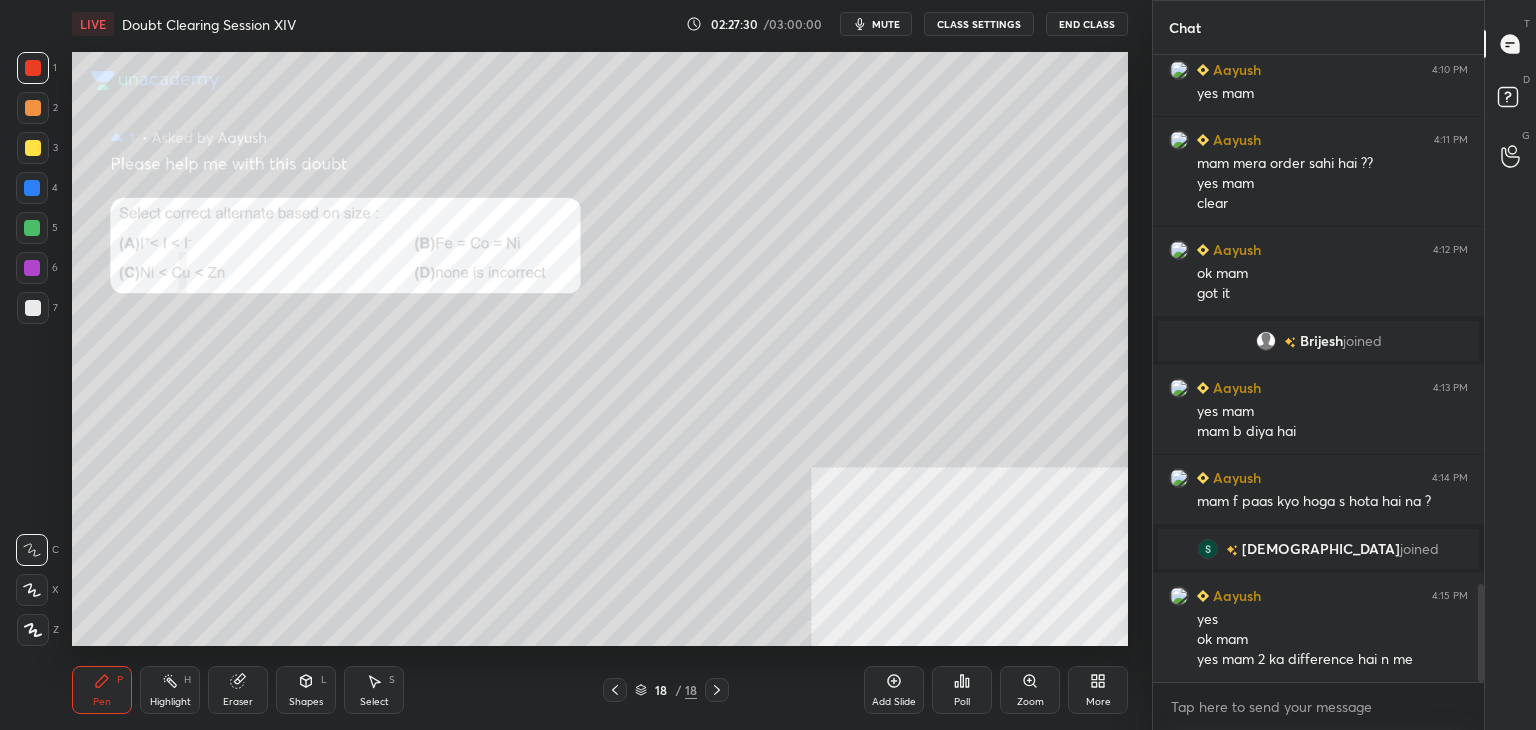 scroll, scrollTop: 3462, scrollLeft: 0, axis: vertical 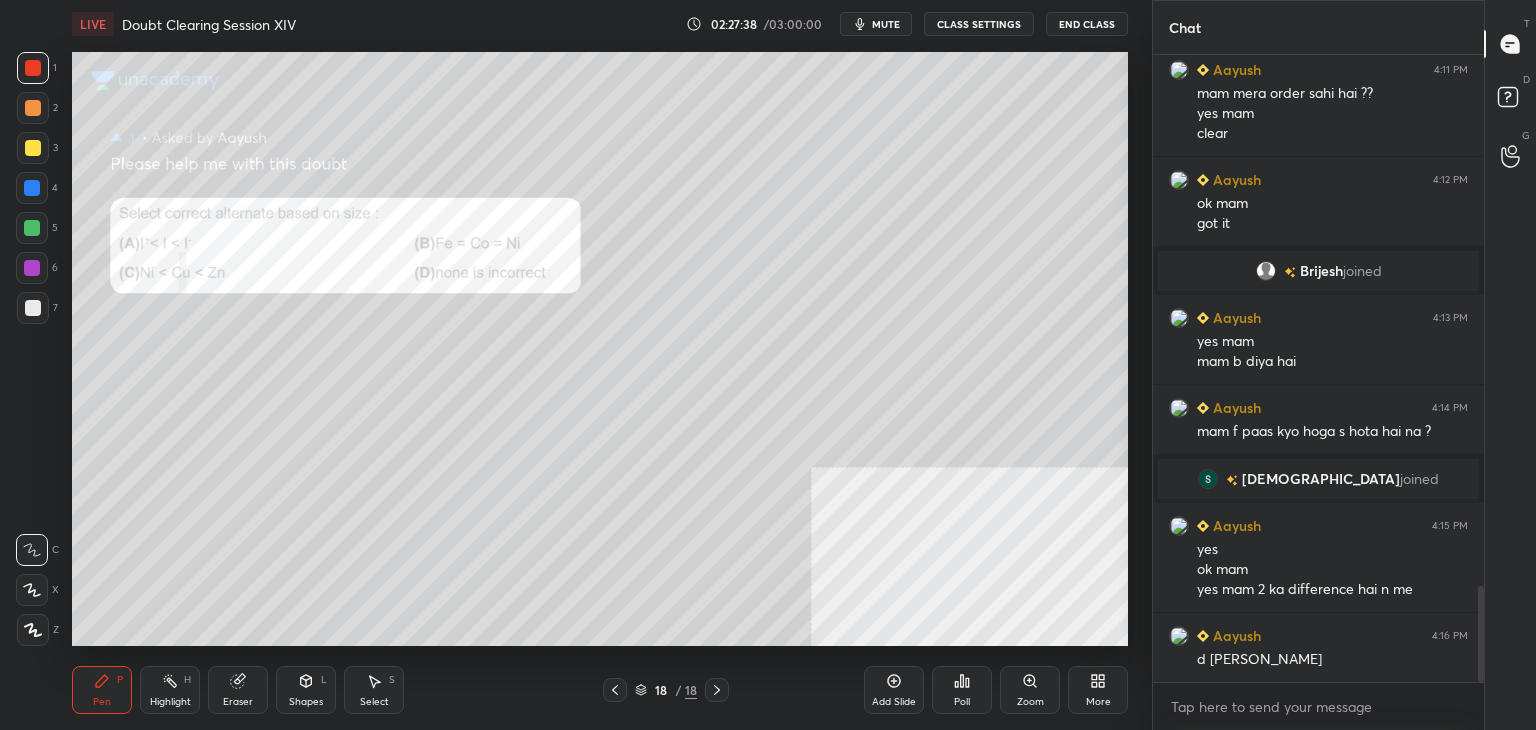 click 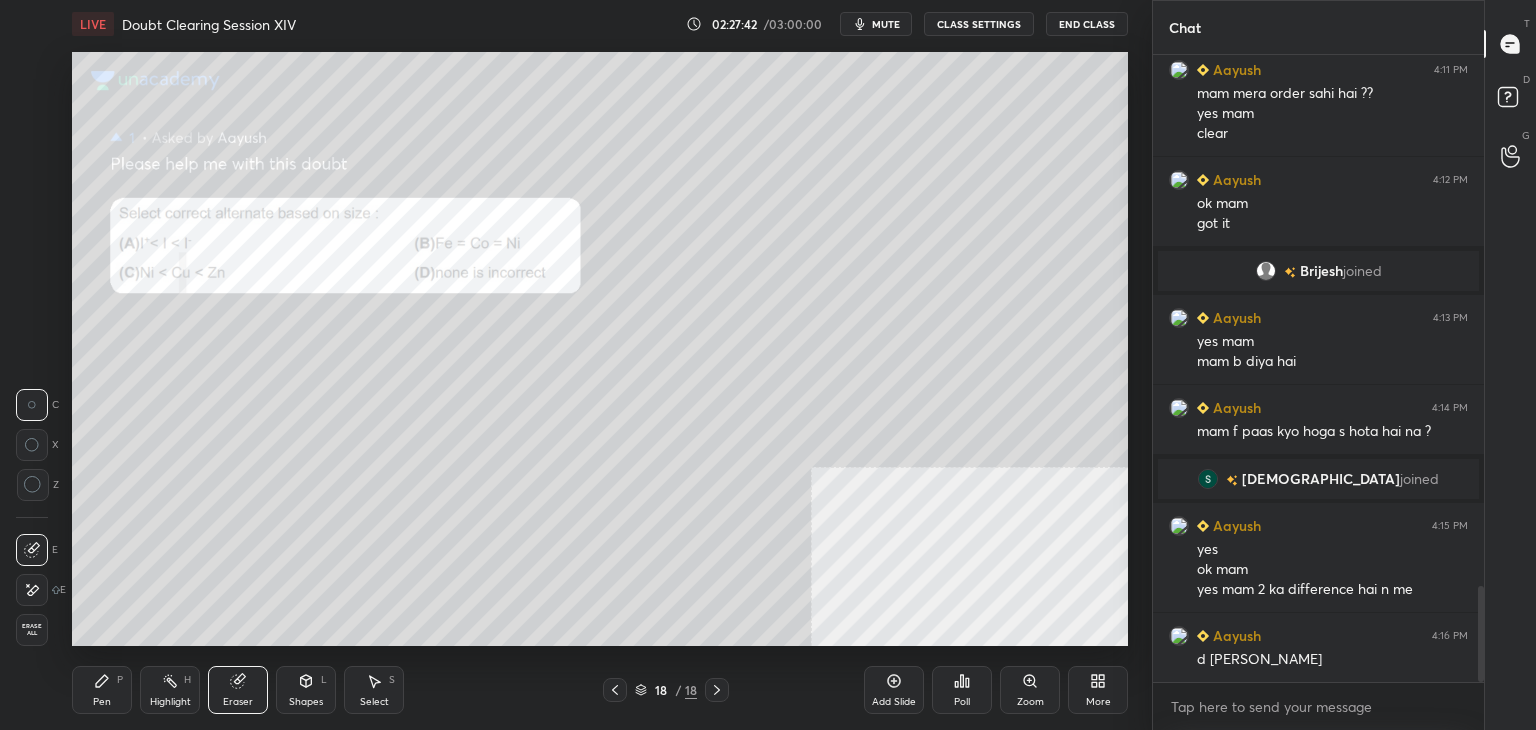 click on "Pen P" at bounding box center [102, 690] 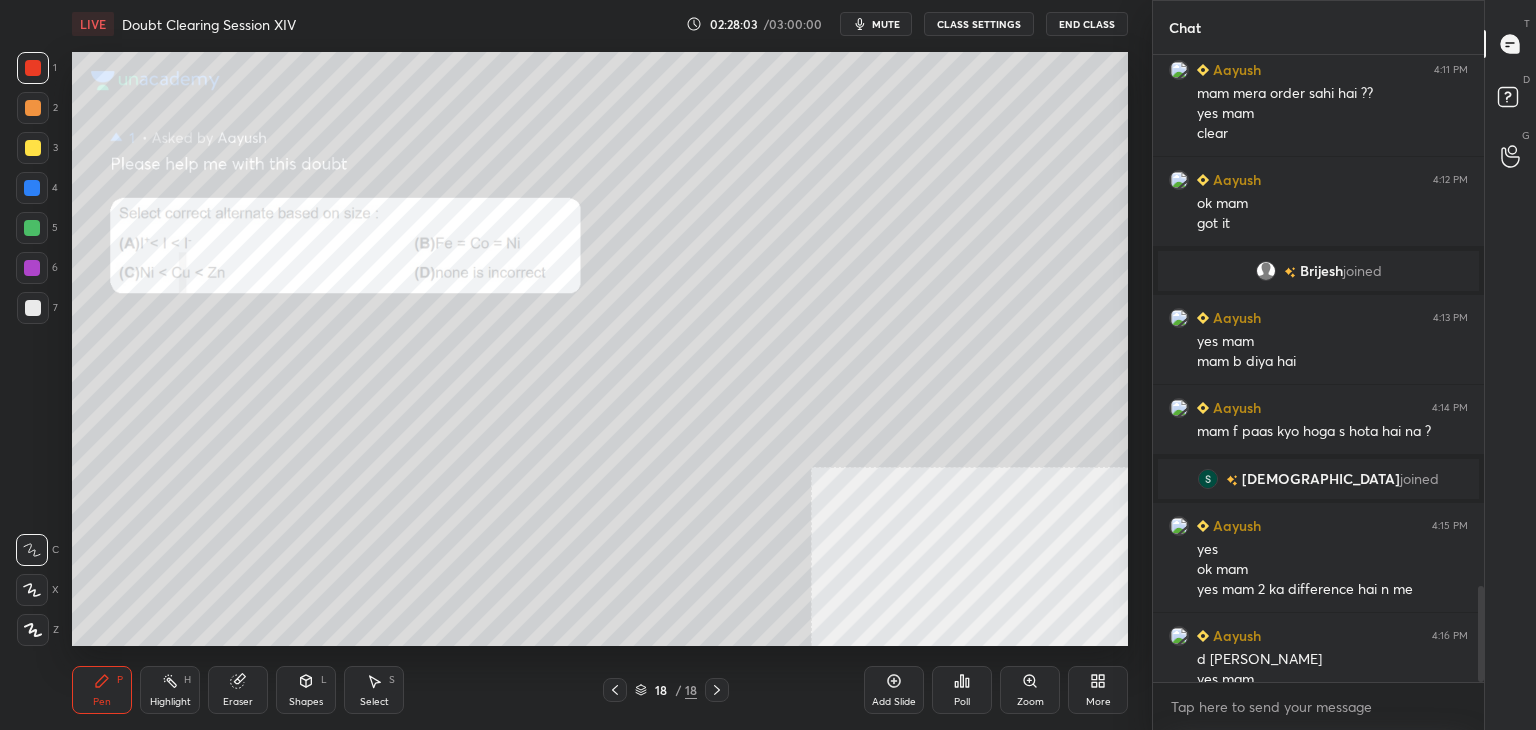 scroll, scrollTop: 3482, scrollLeft: 0, axis: vertical 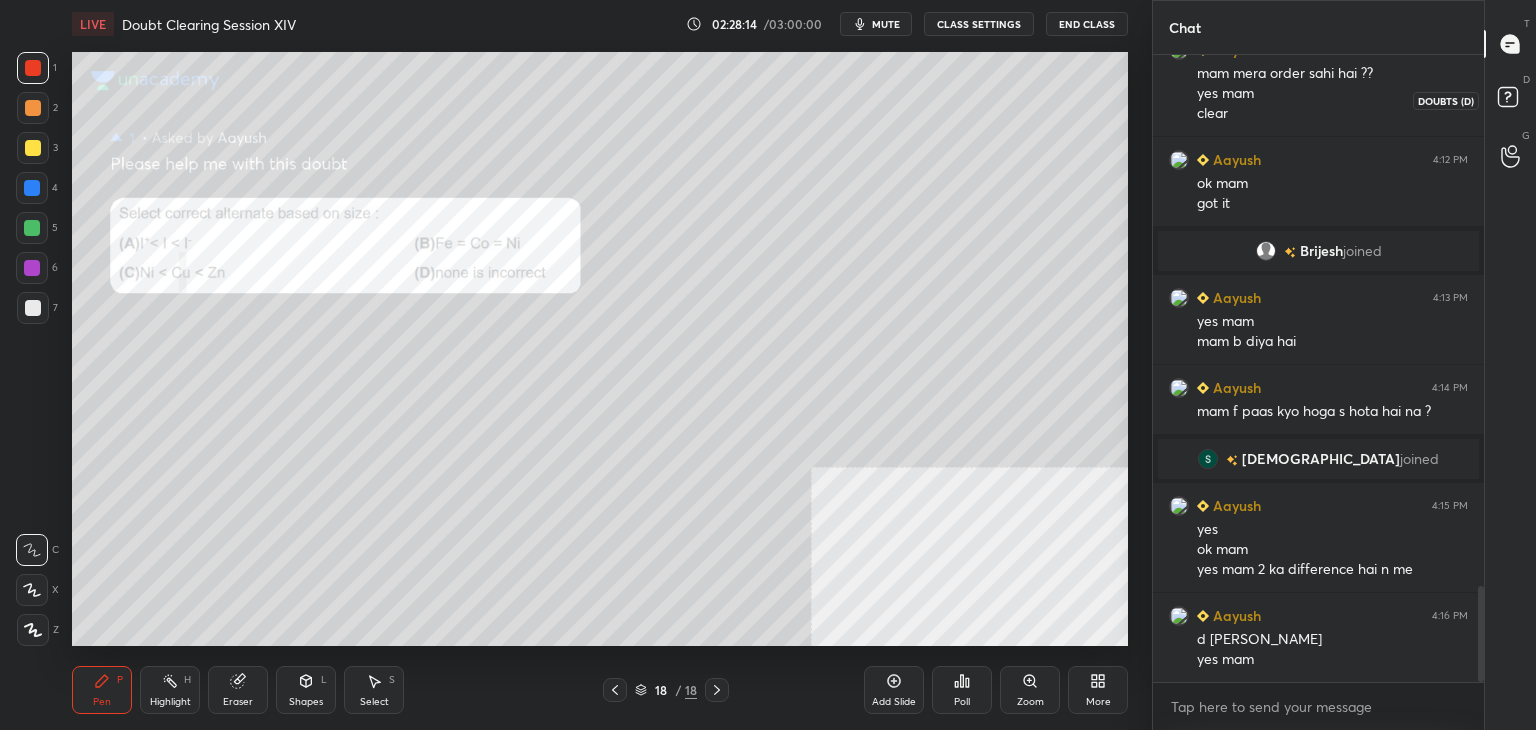 click 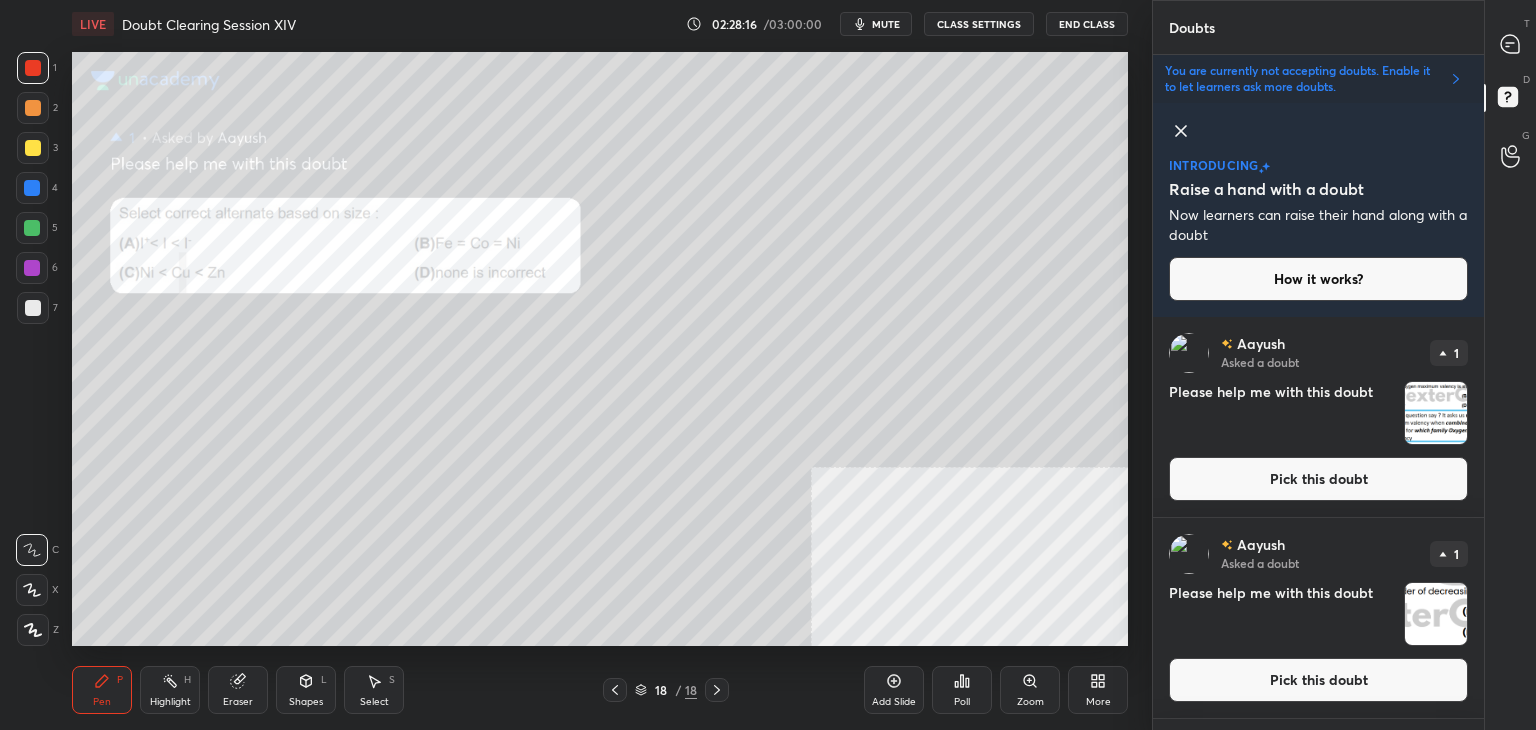 click on "Pick this doubt" at bounding box center [1318, 479] 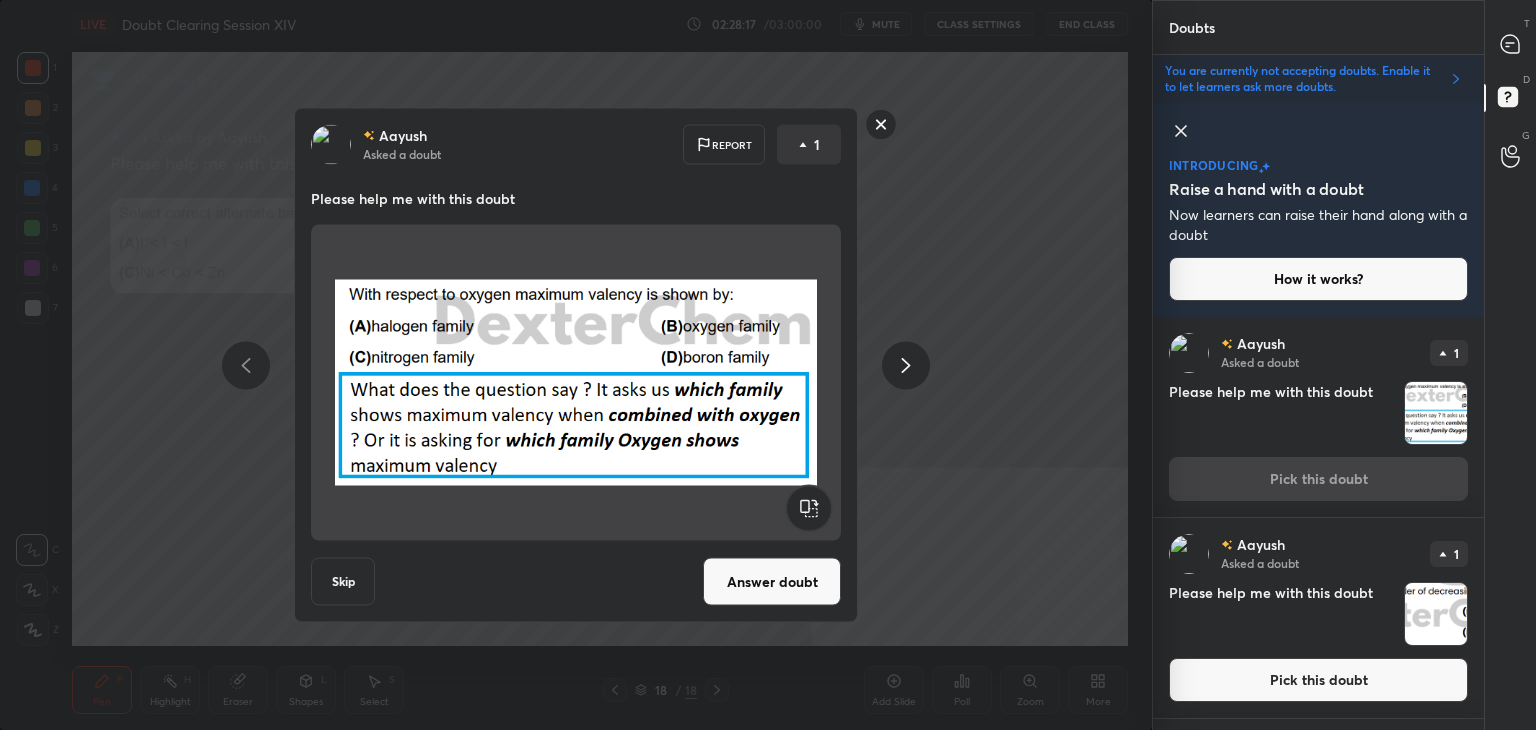 click on "Answer doubt" at bounding box center (772, 582) 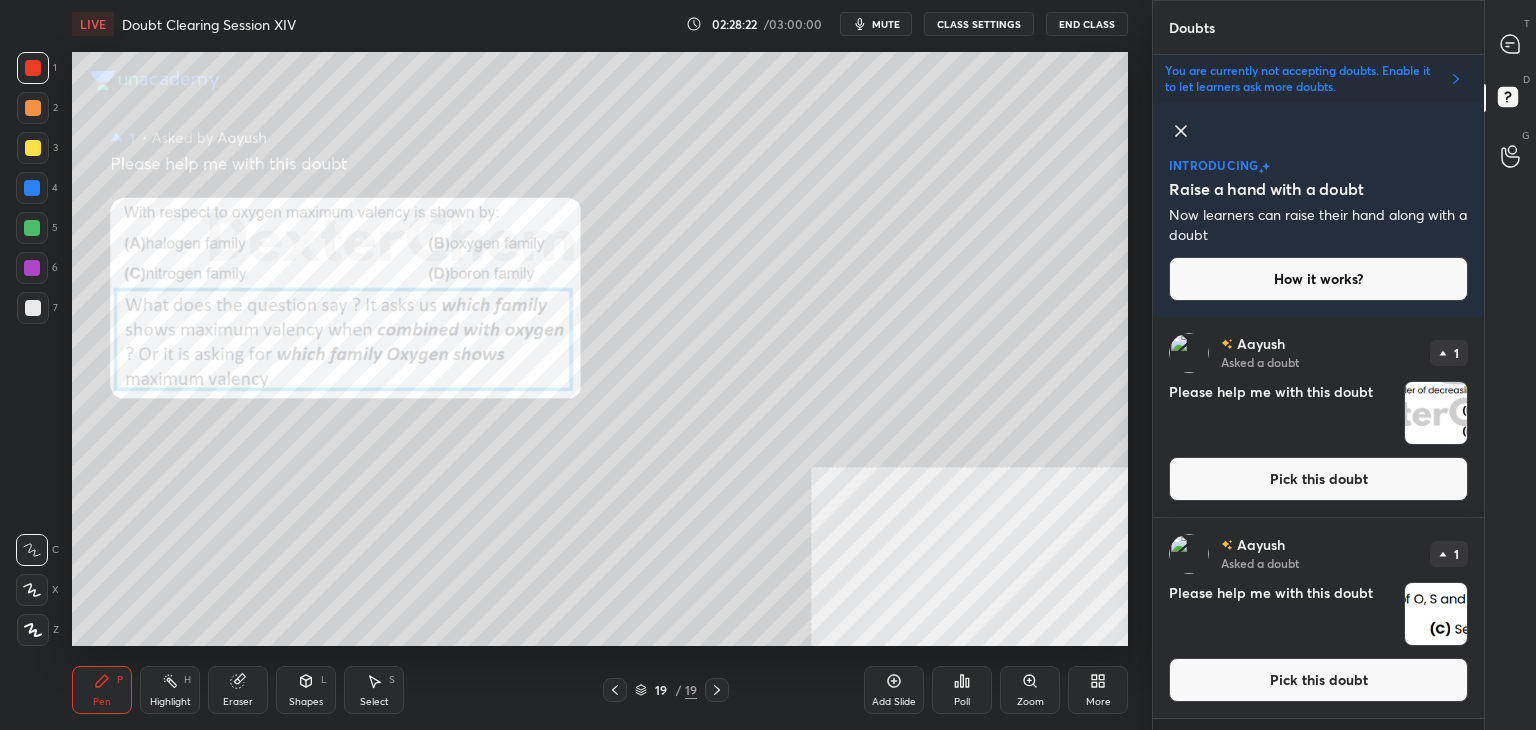 click 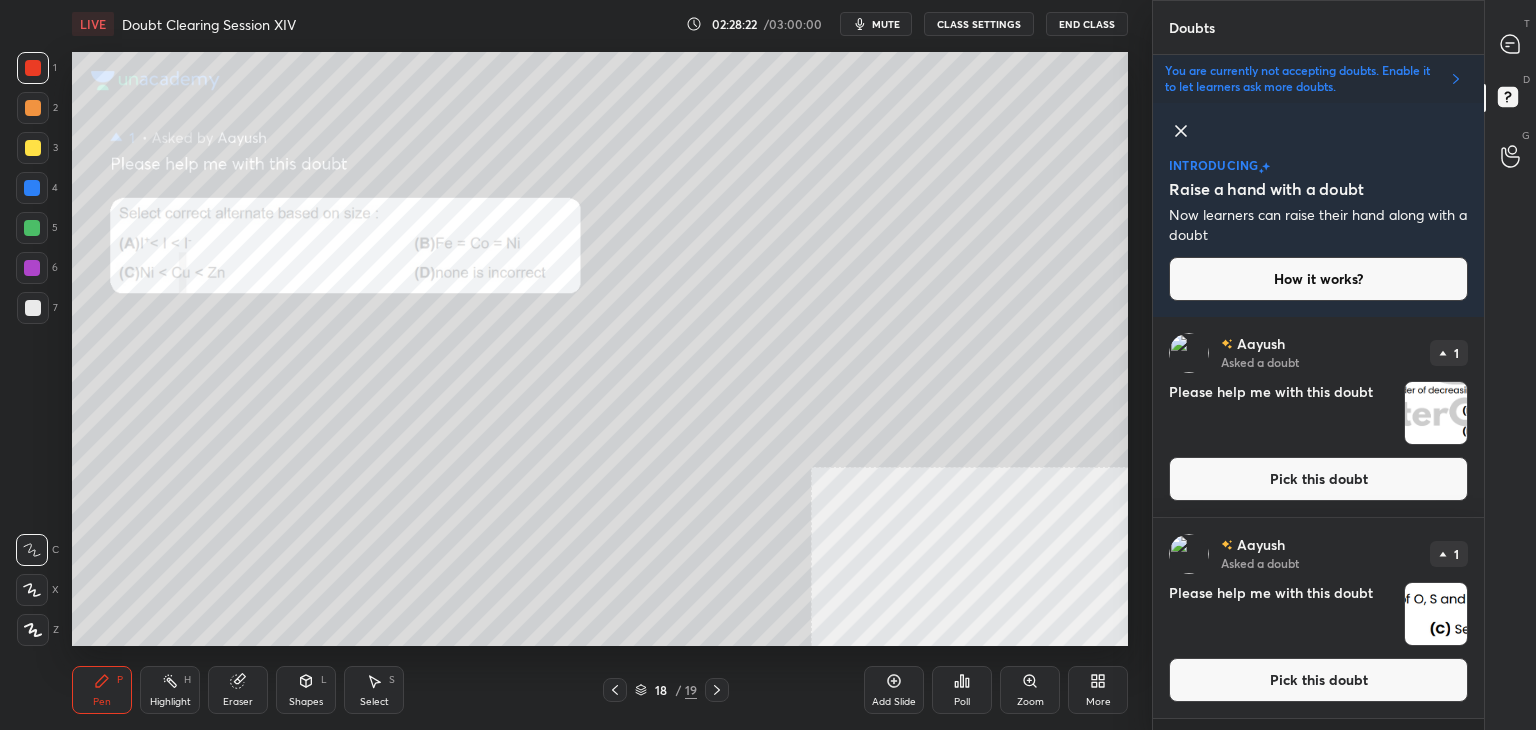 click 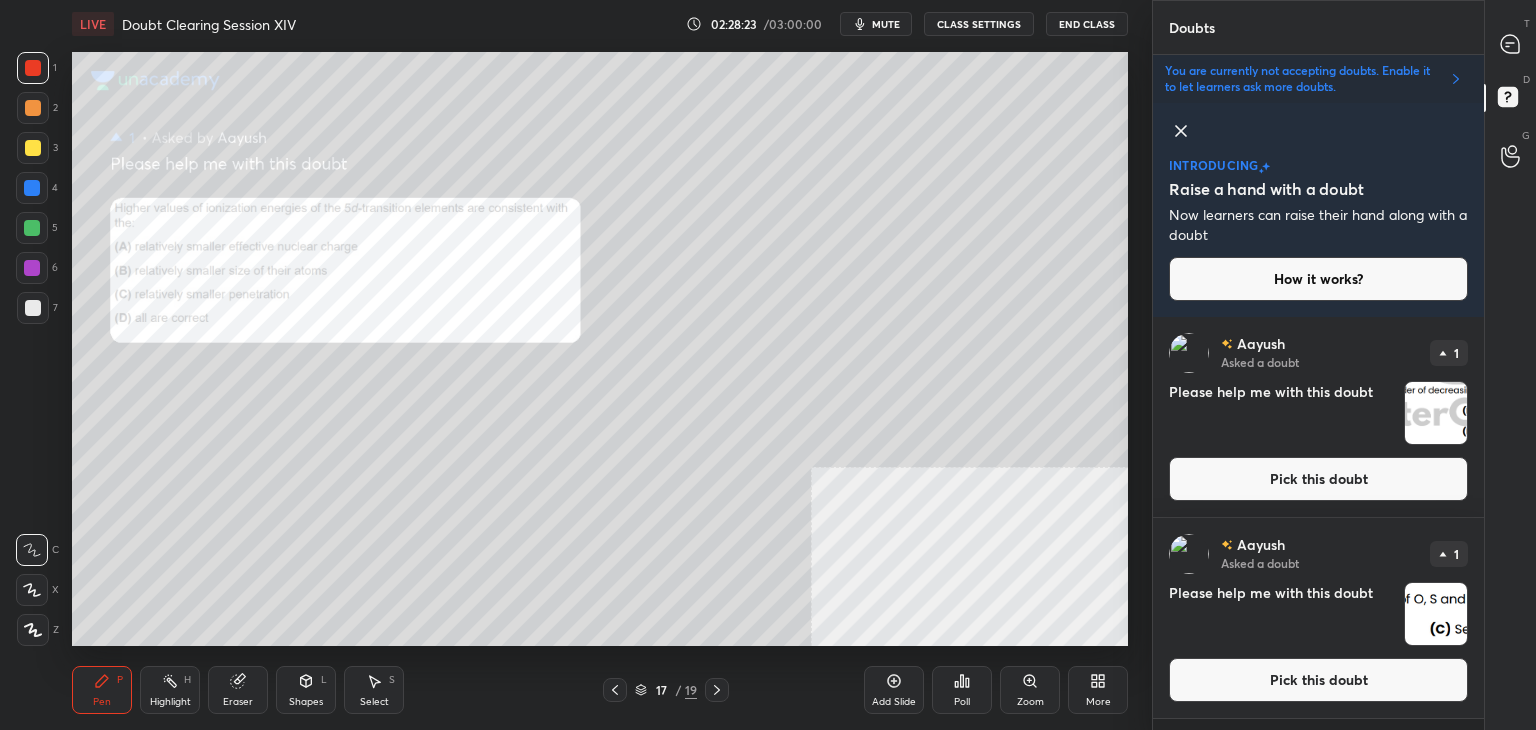 click 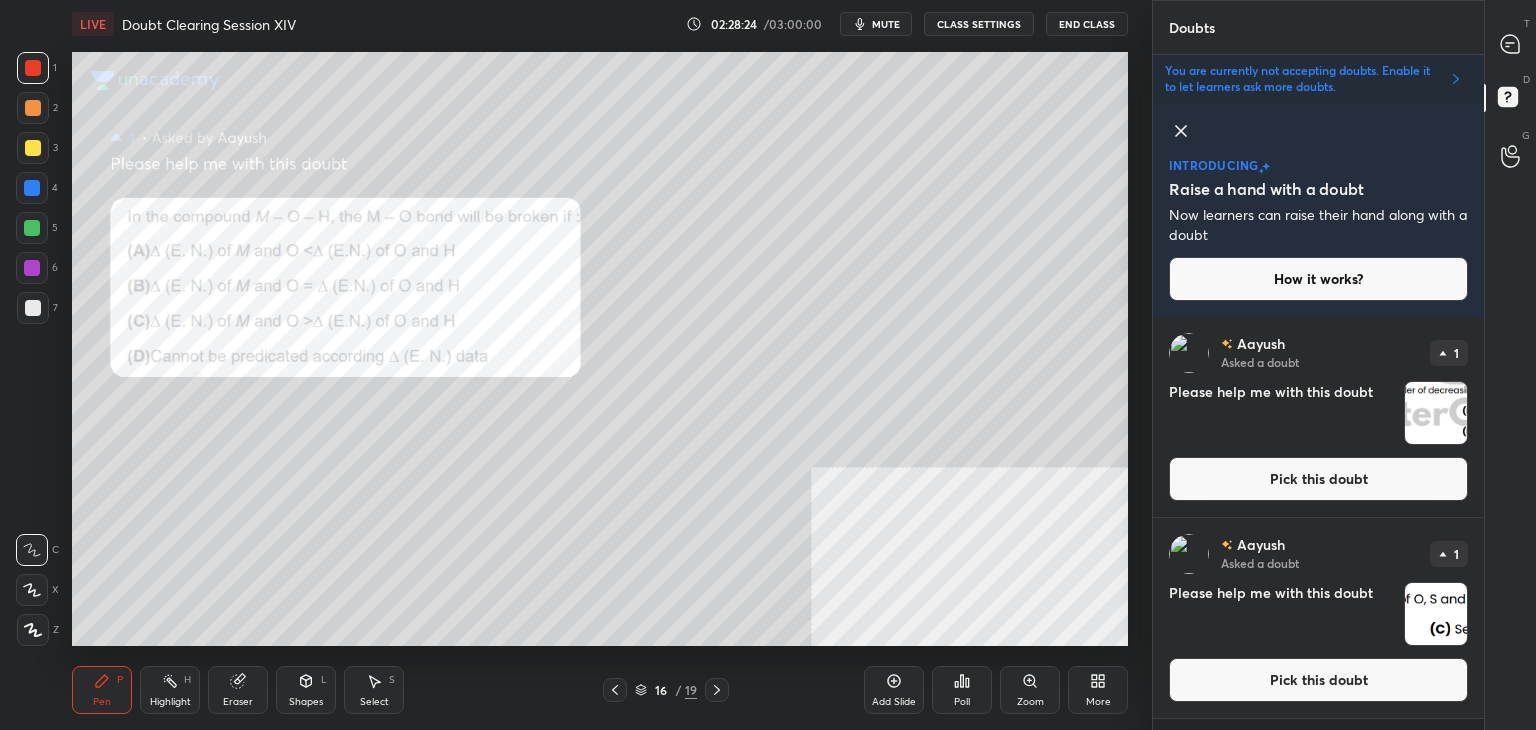 click at bounding box center [615, 690] 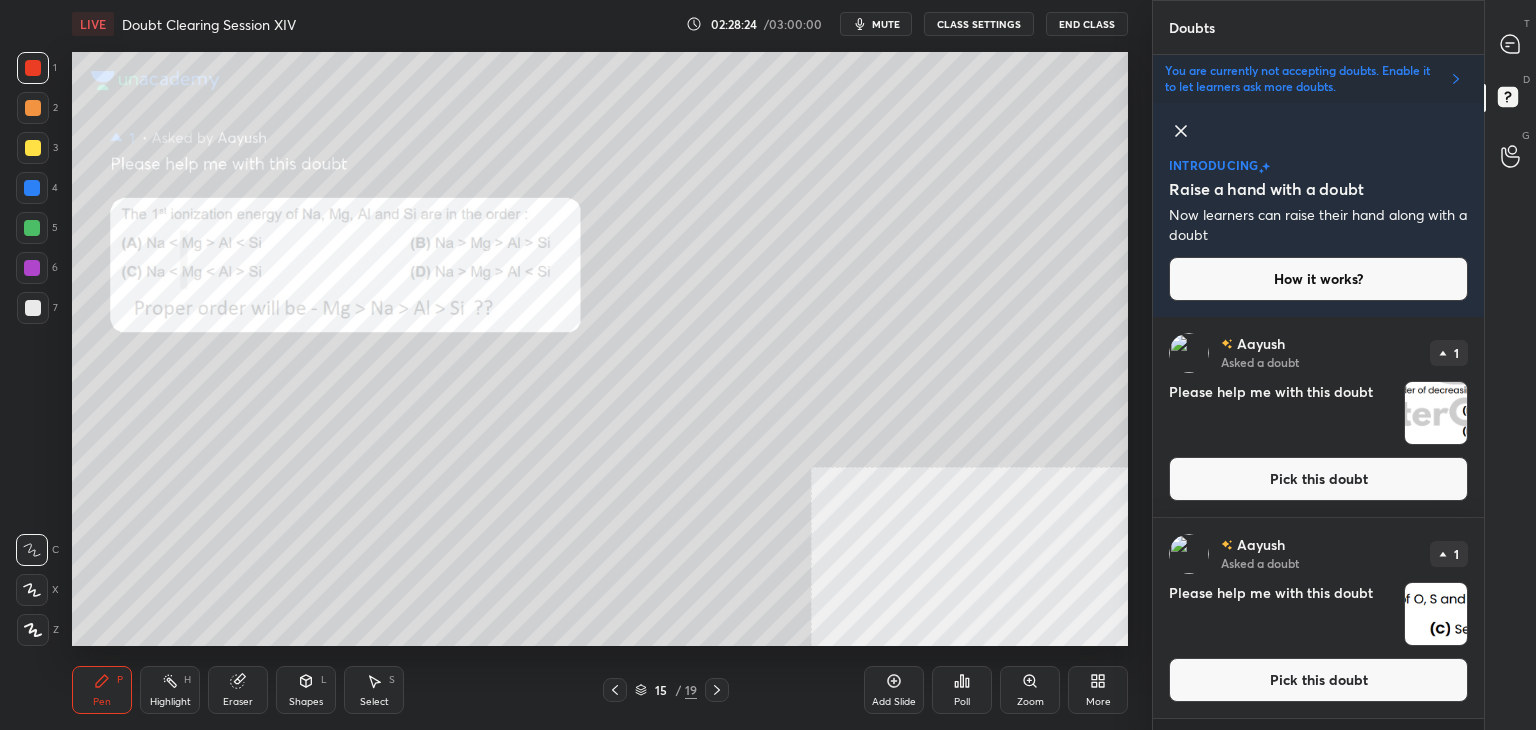 click at bounding box center (615, 690) 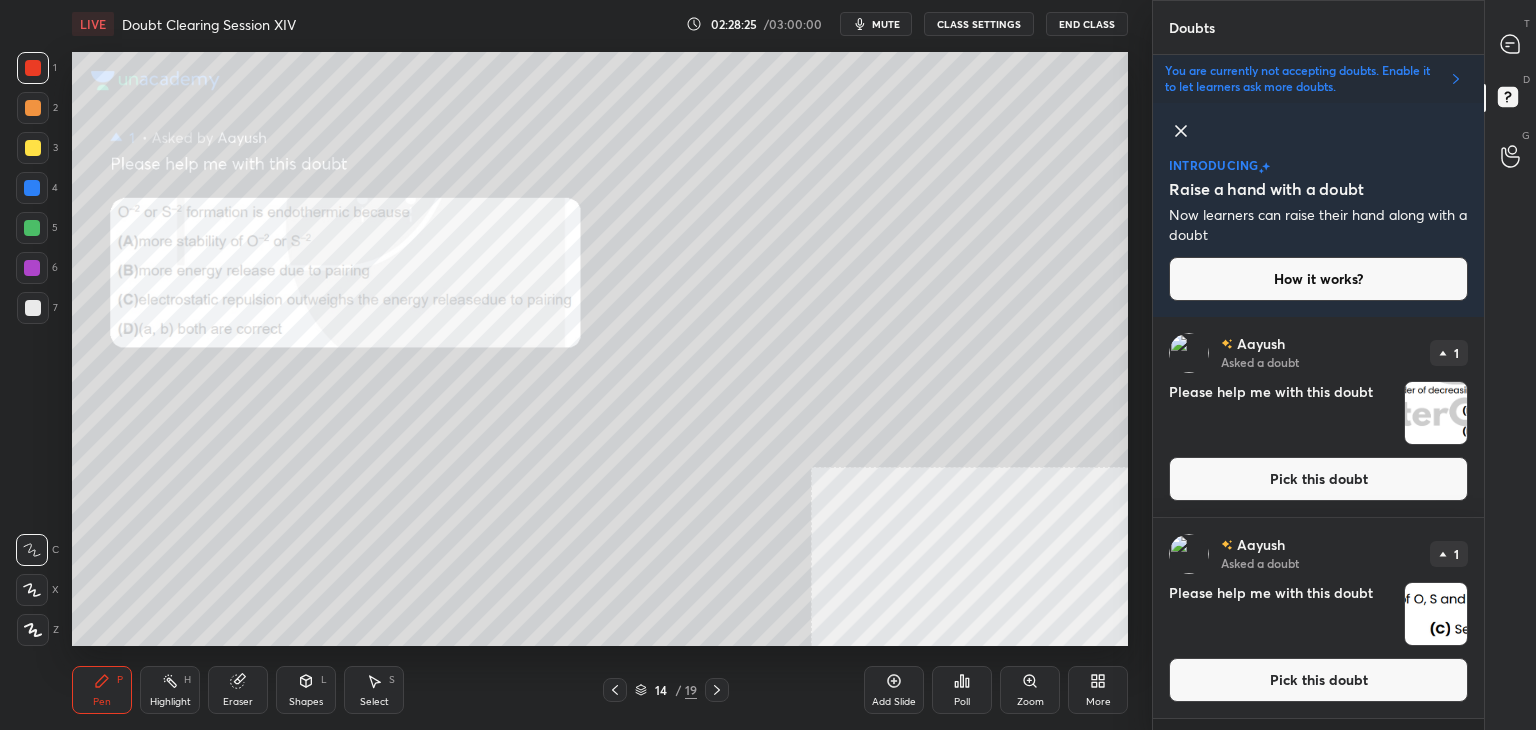click on "14 / 19" at bounding box center (666, 690) 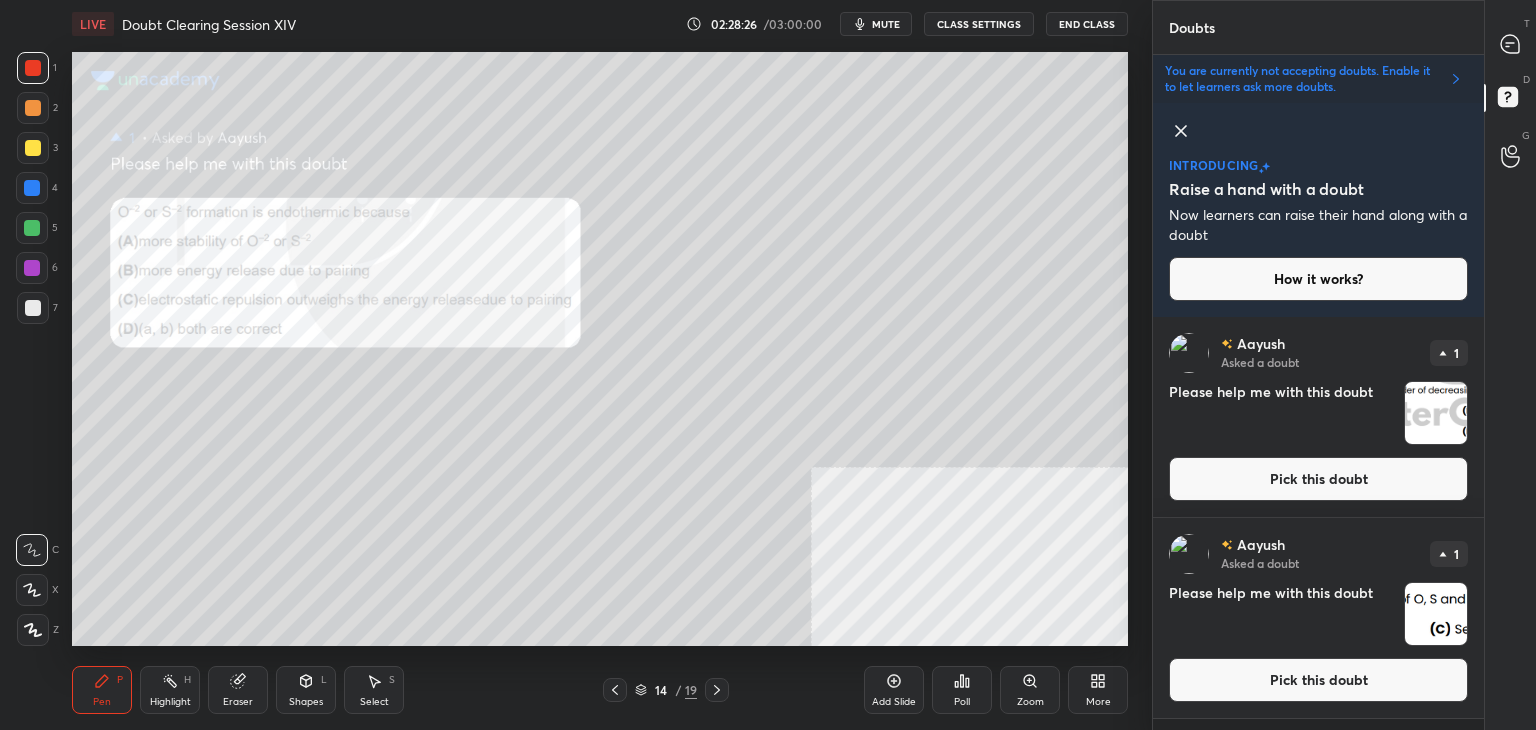 click at bounding box center [615, 690] 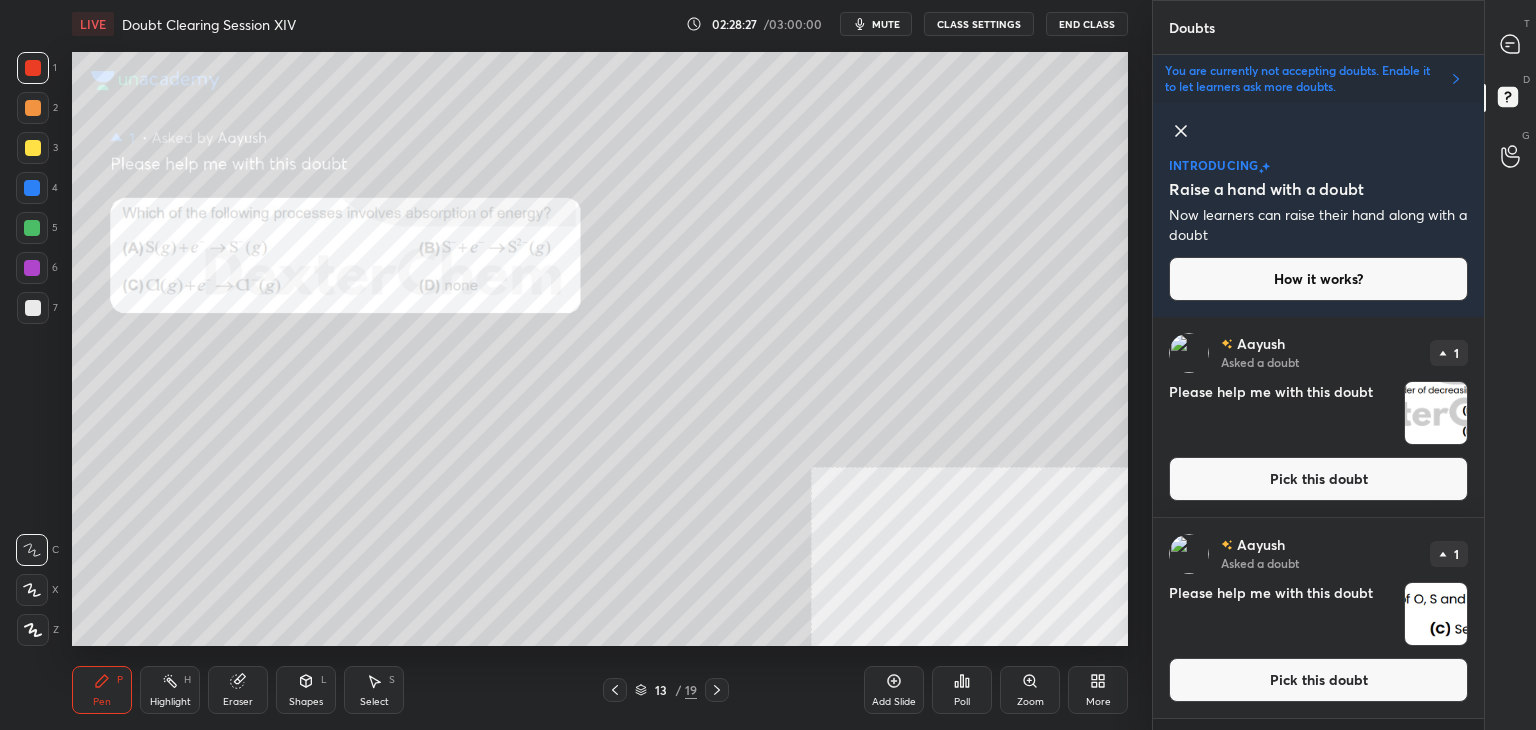click 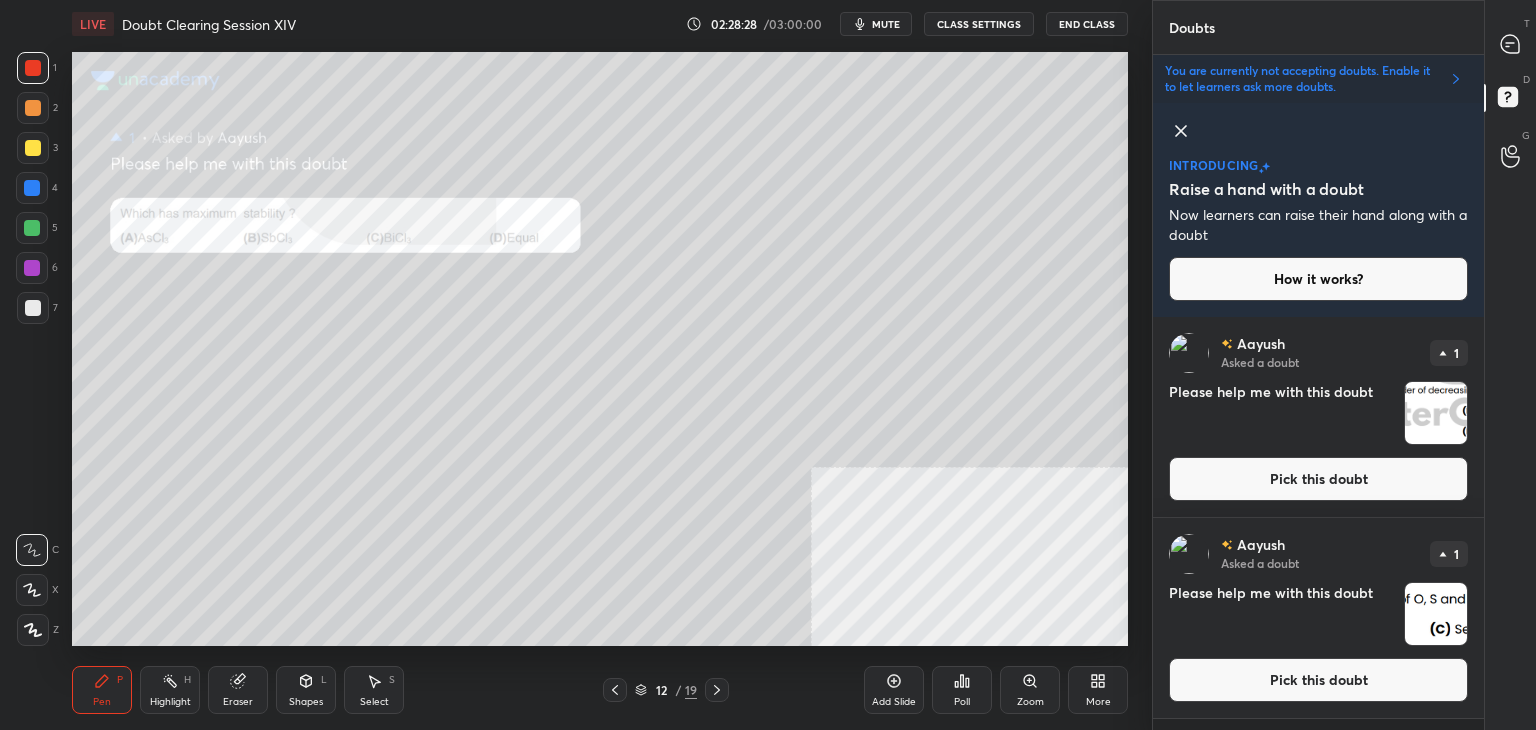 click 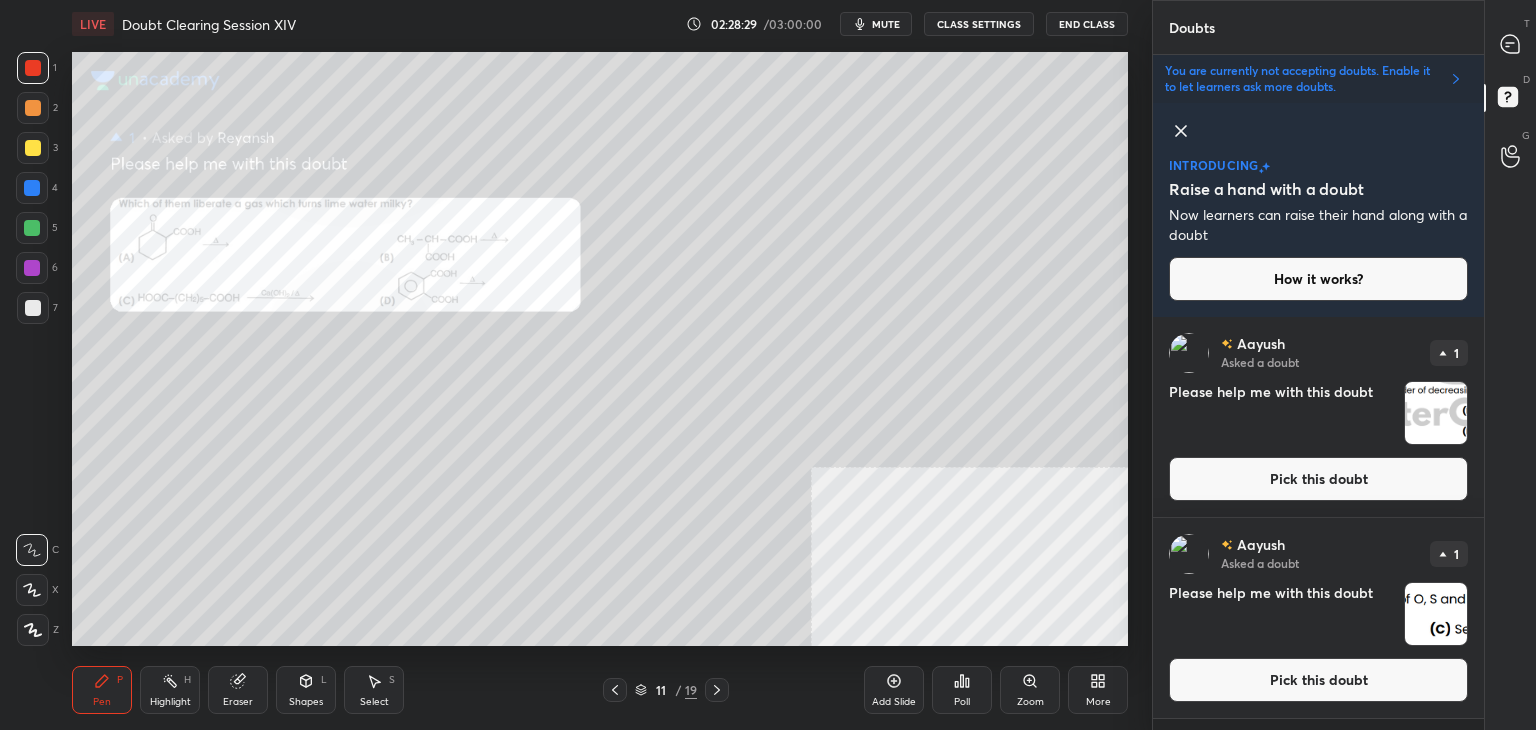 click 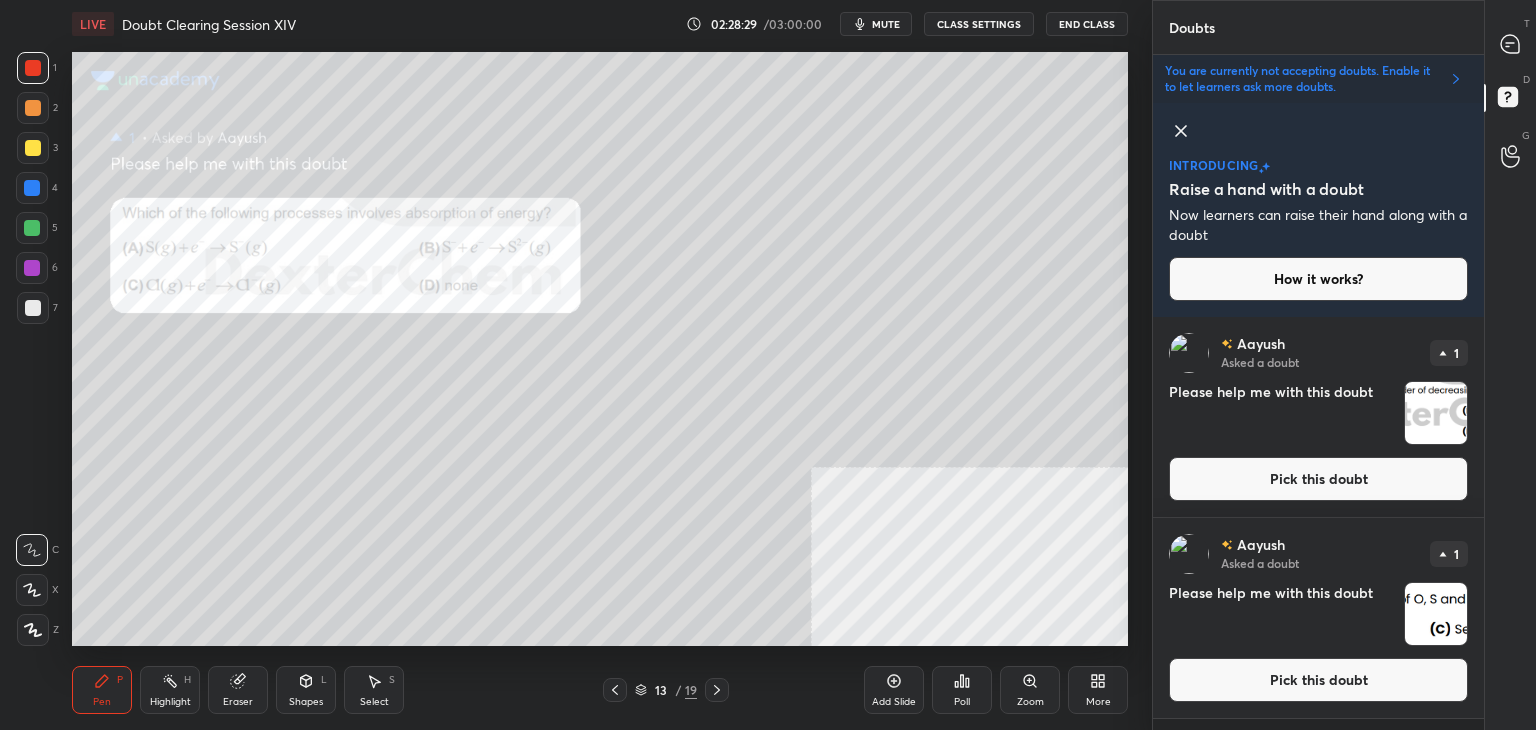 click 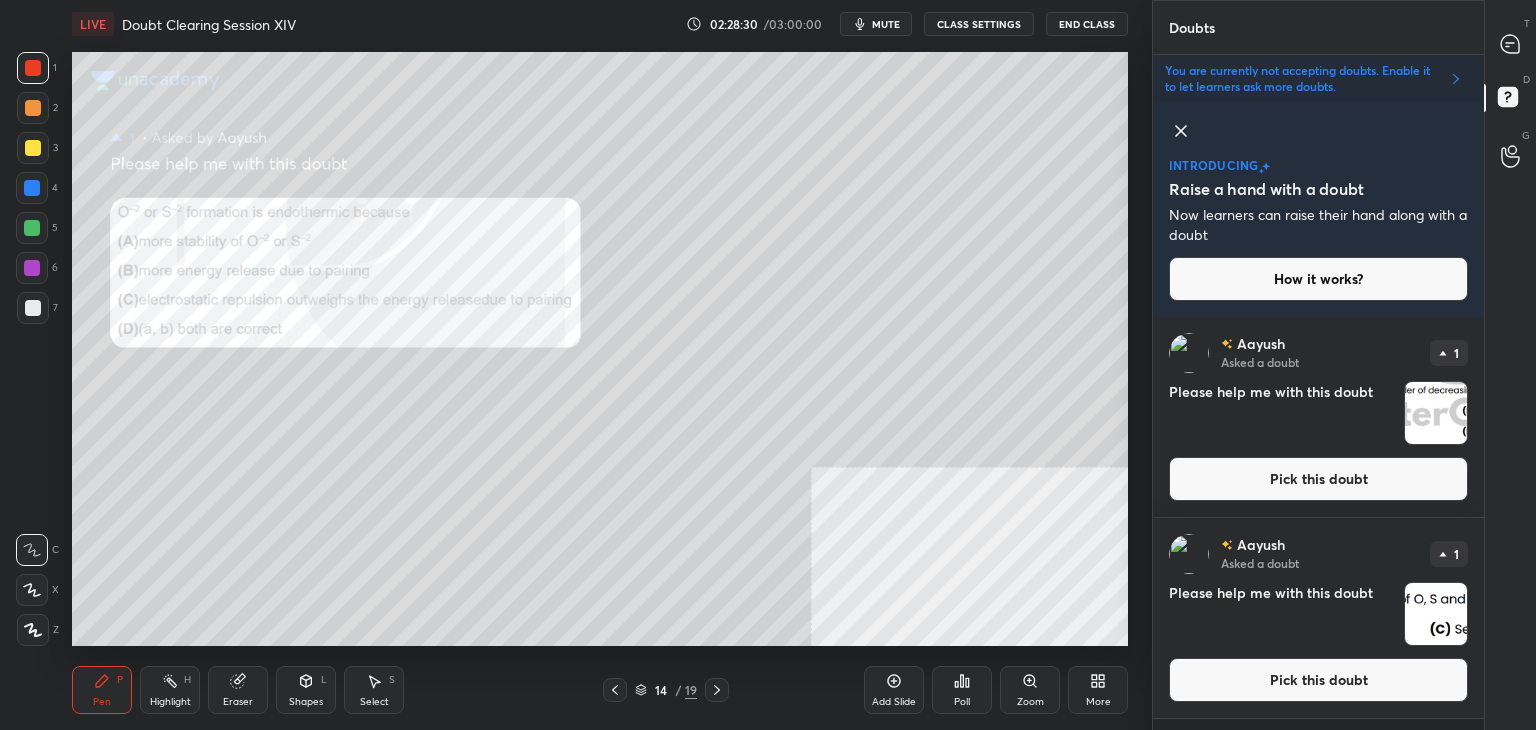 click 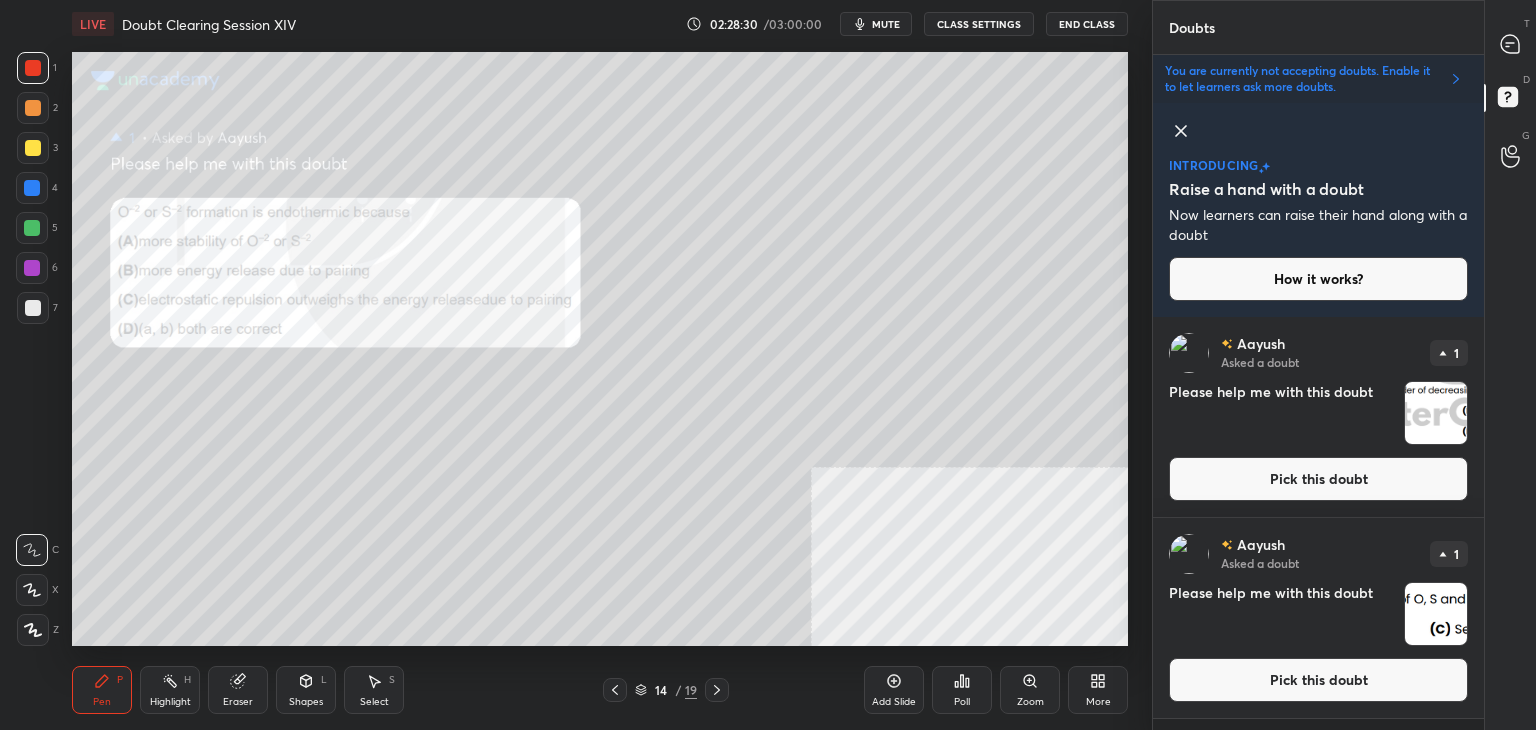 click 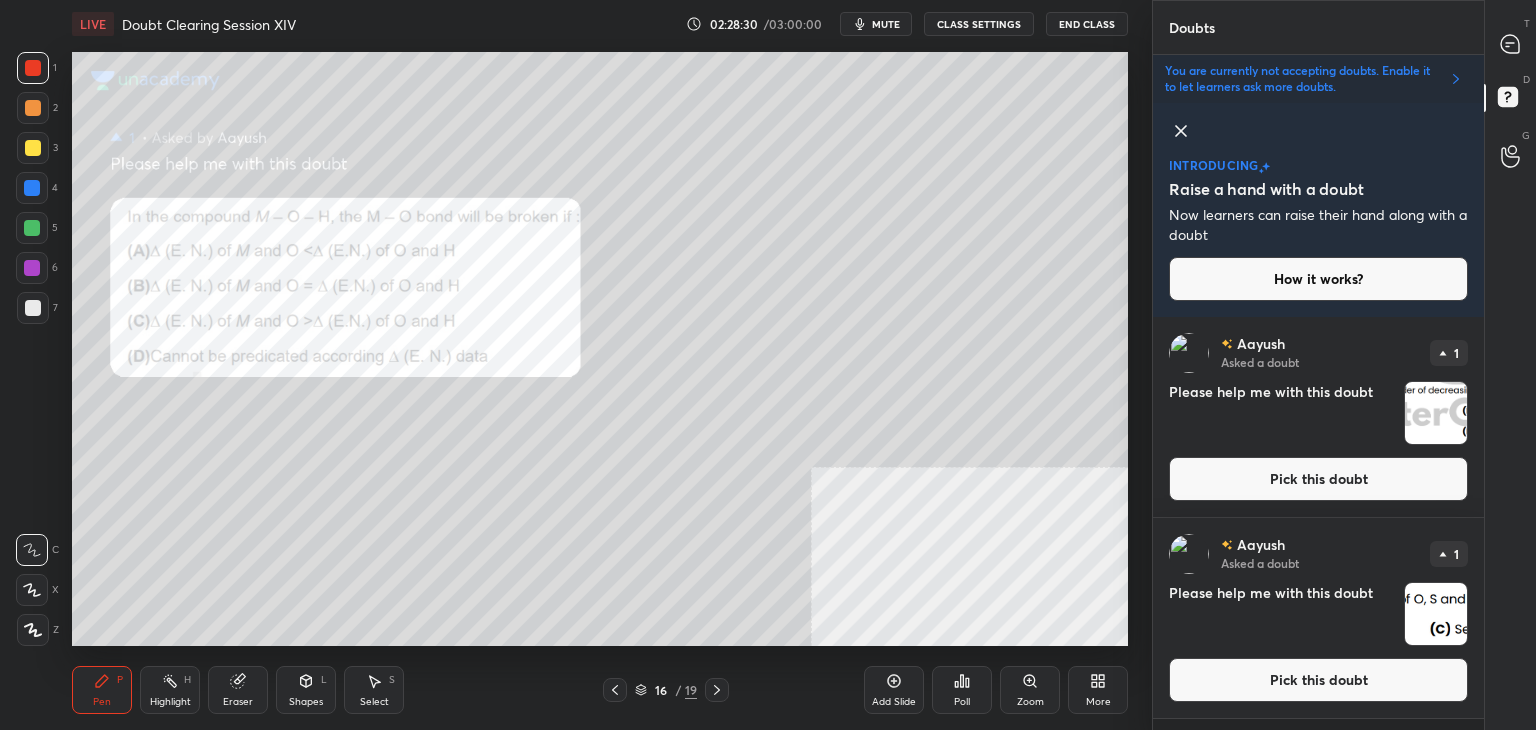 click 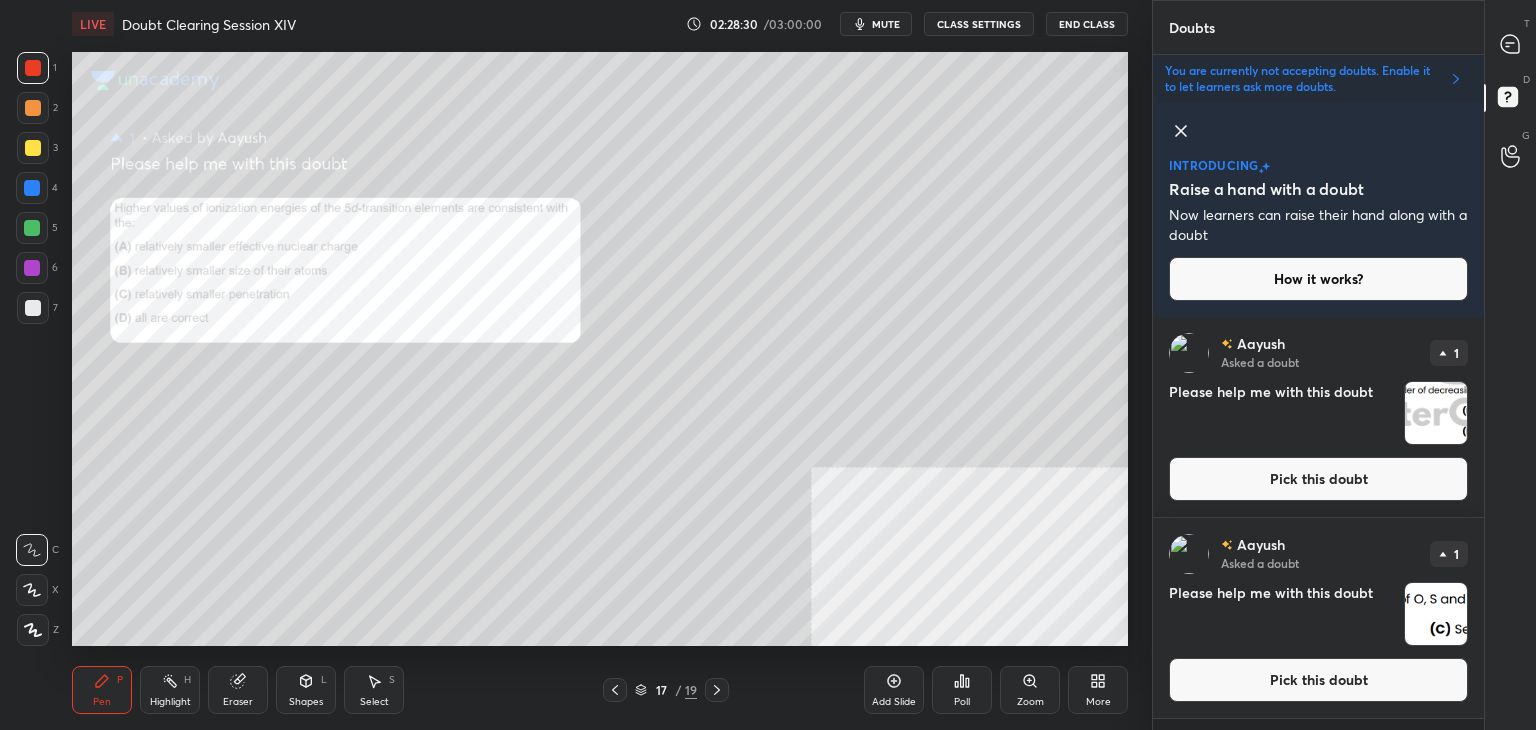 click 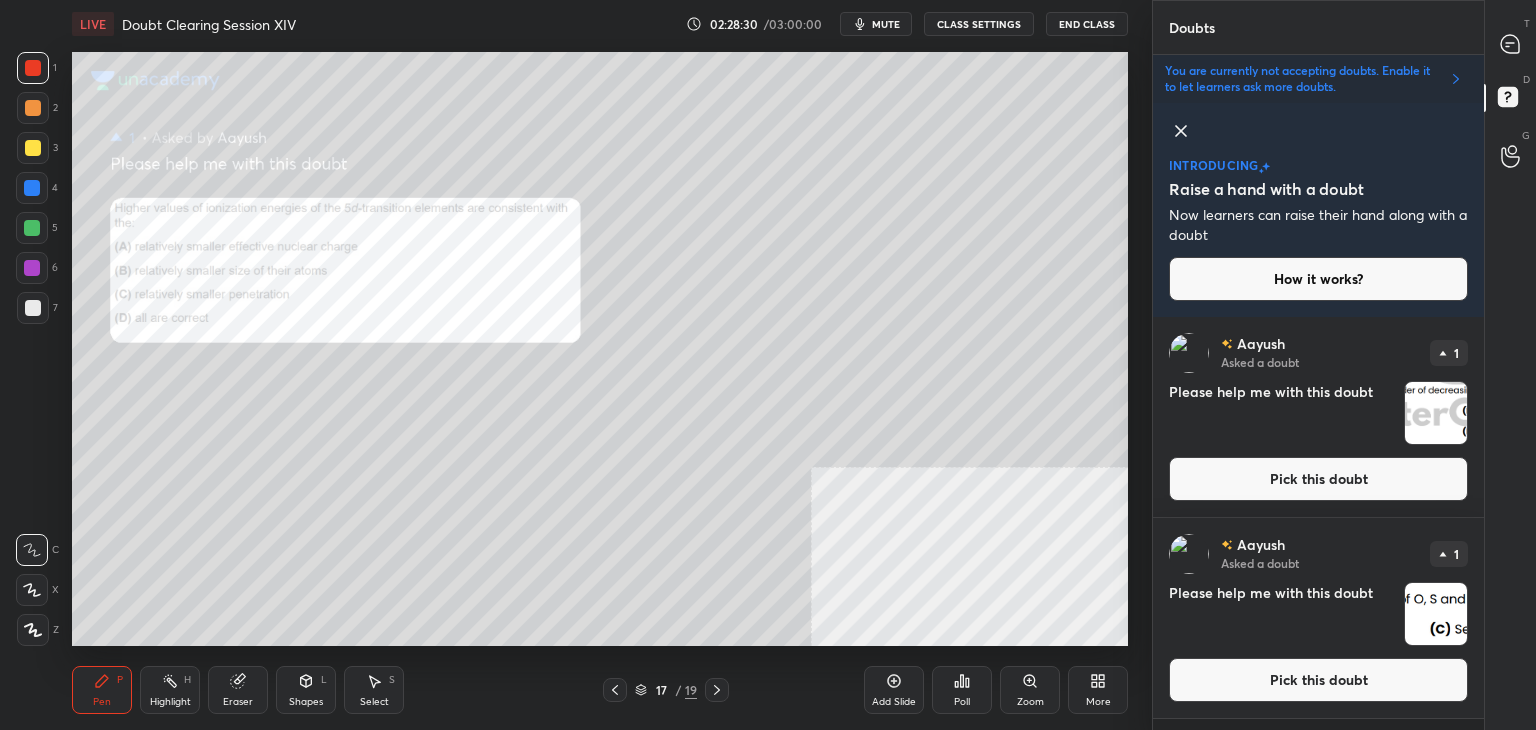 click at bounding box center [717, 690] 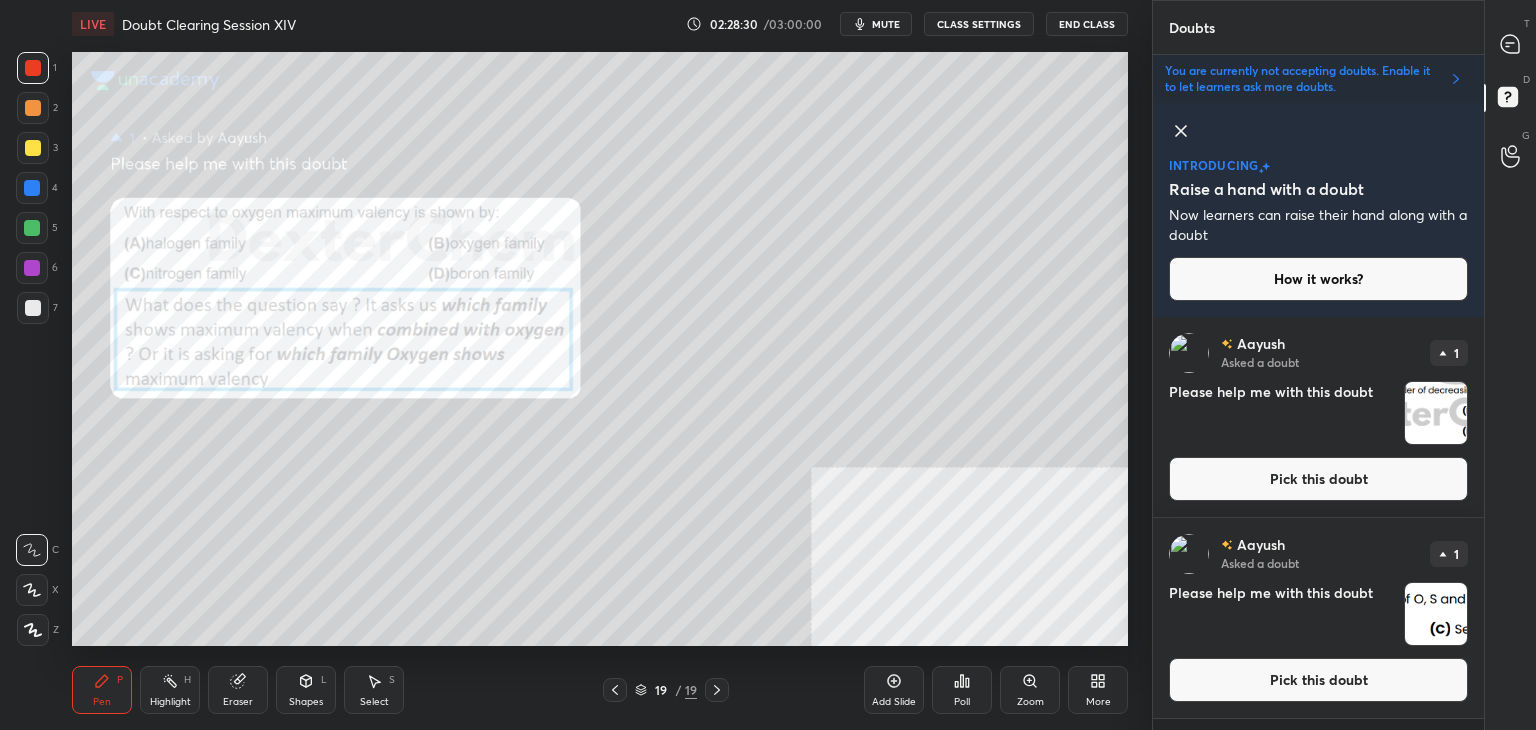 click at bounding box center (717, 690) 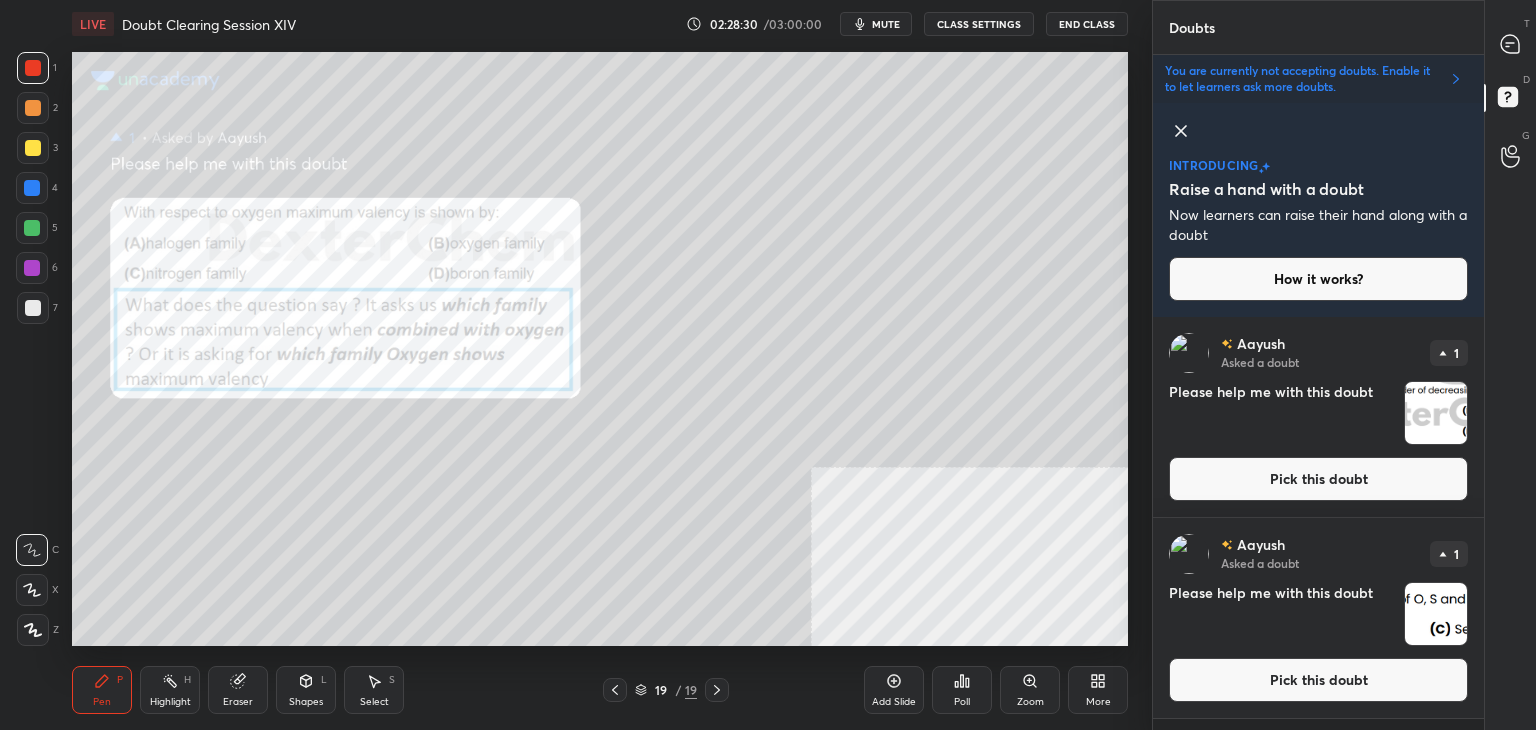 click at bounding box center [717, 690] 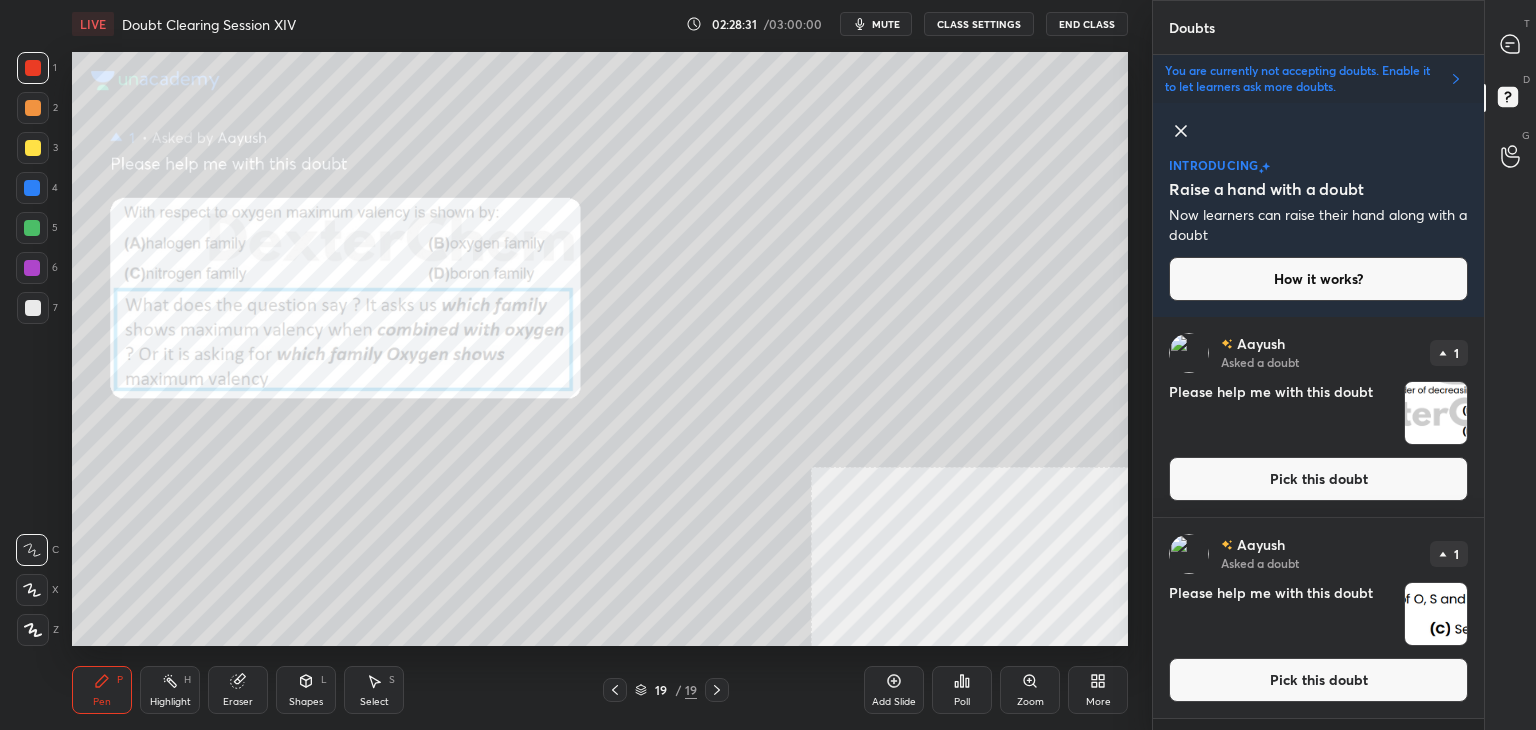 click 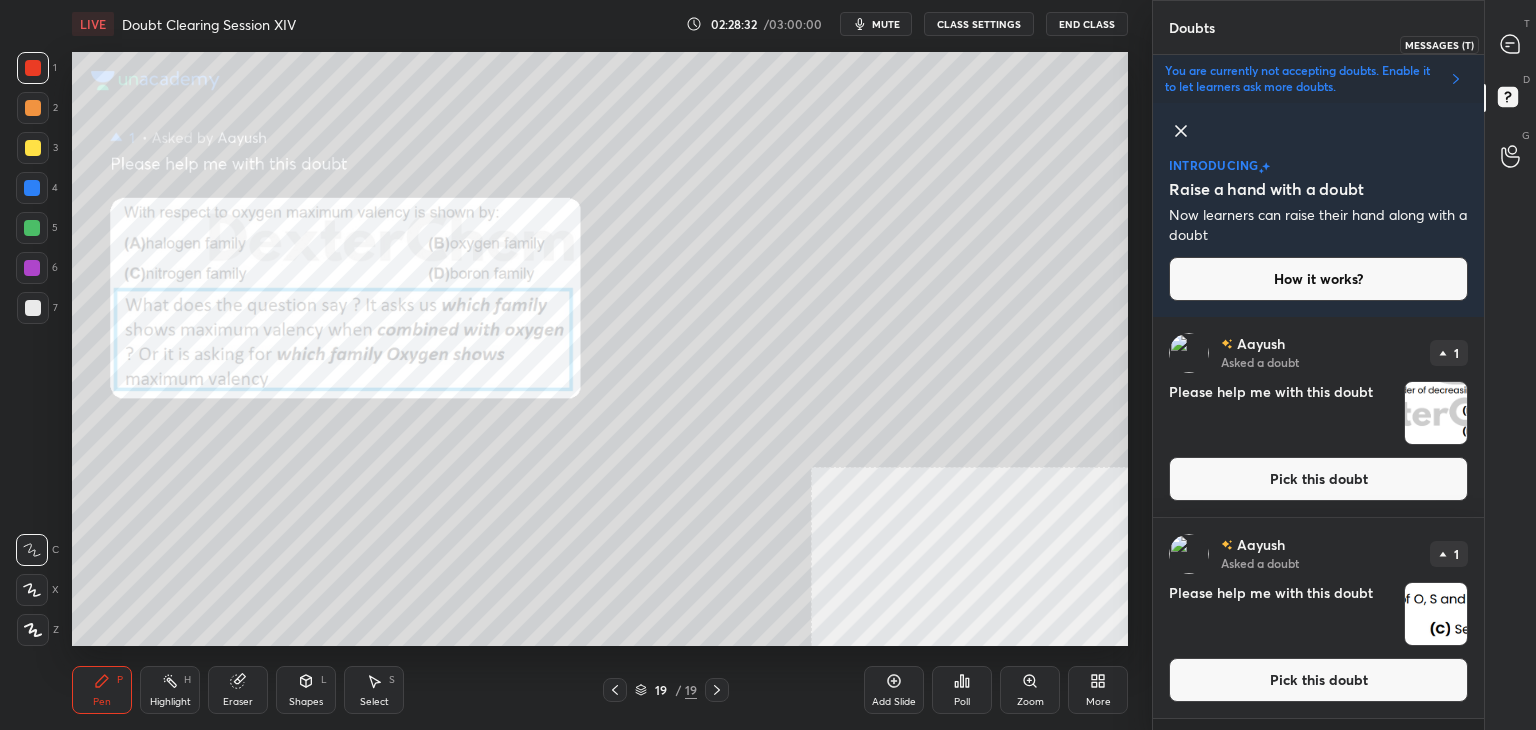 click at bounding box center (1511, 44) 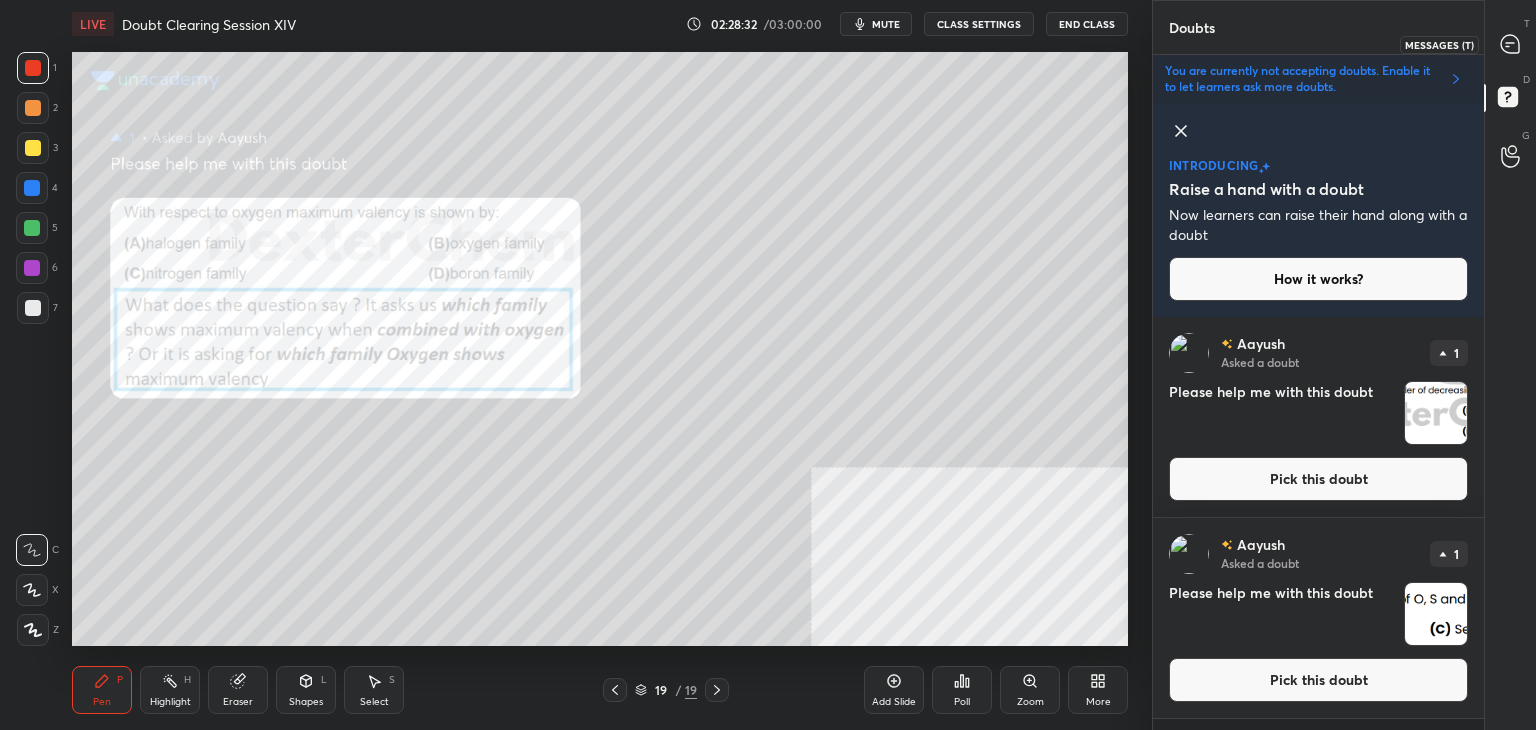 scroll, scrollTop: 7, scrollLeft: 6, axis: both 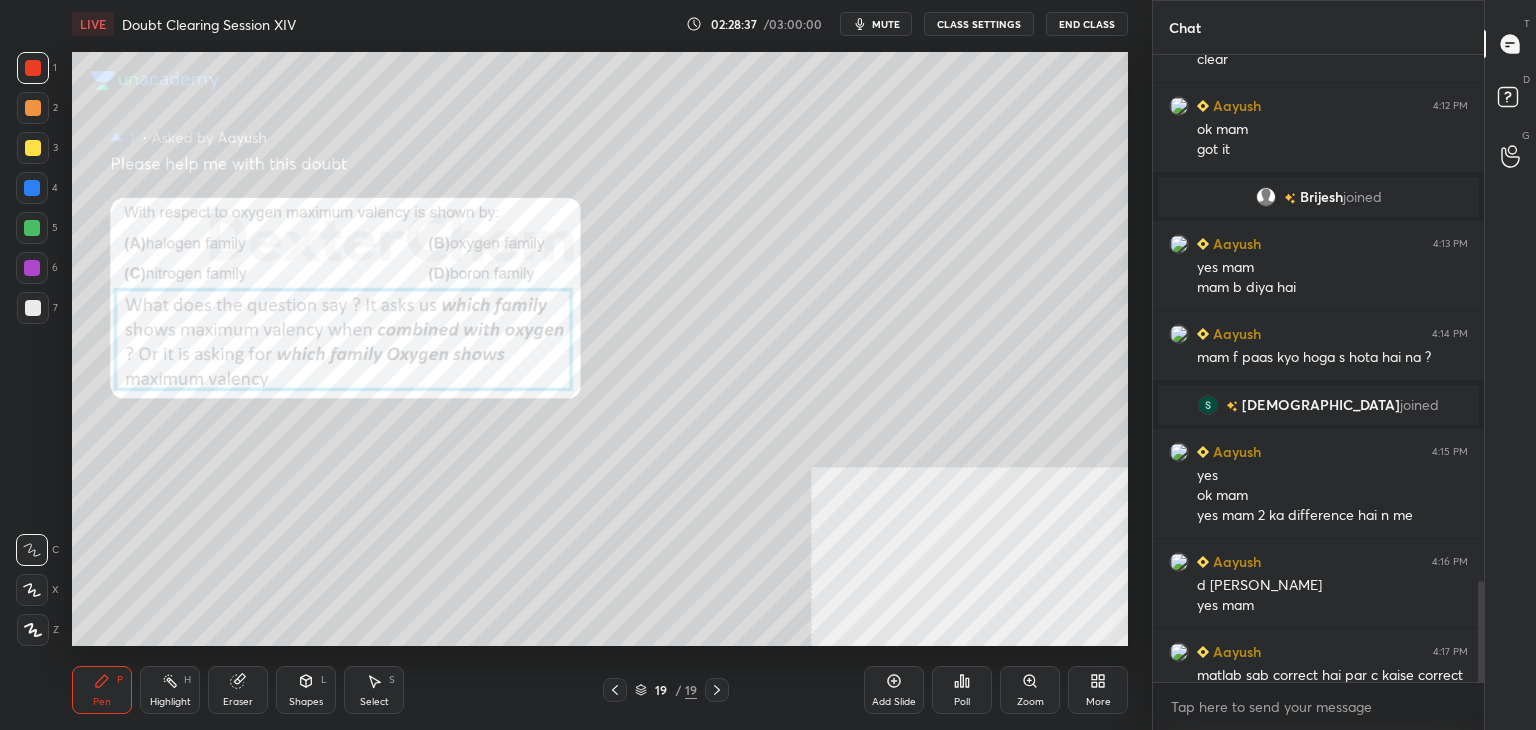 click 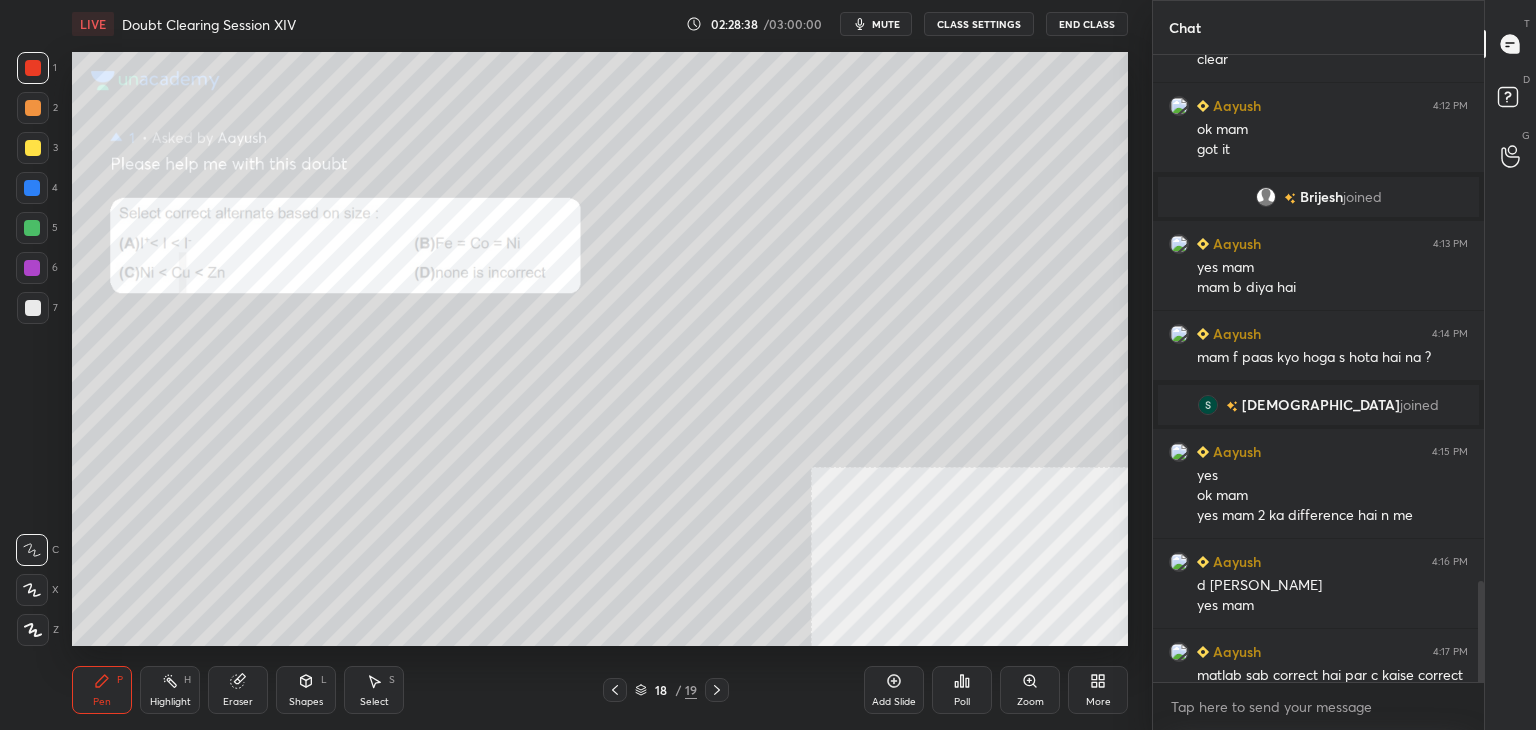 click at bounding box center (33, 308) 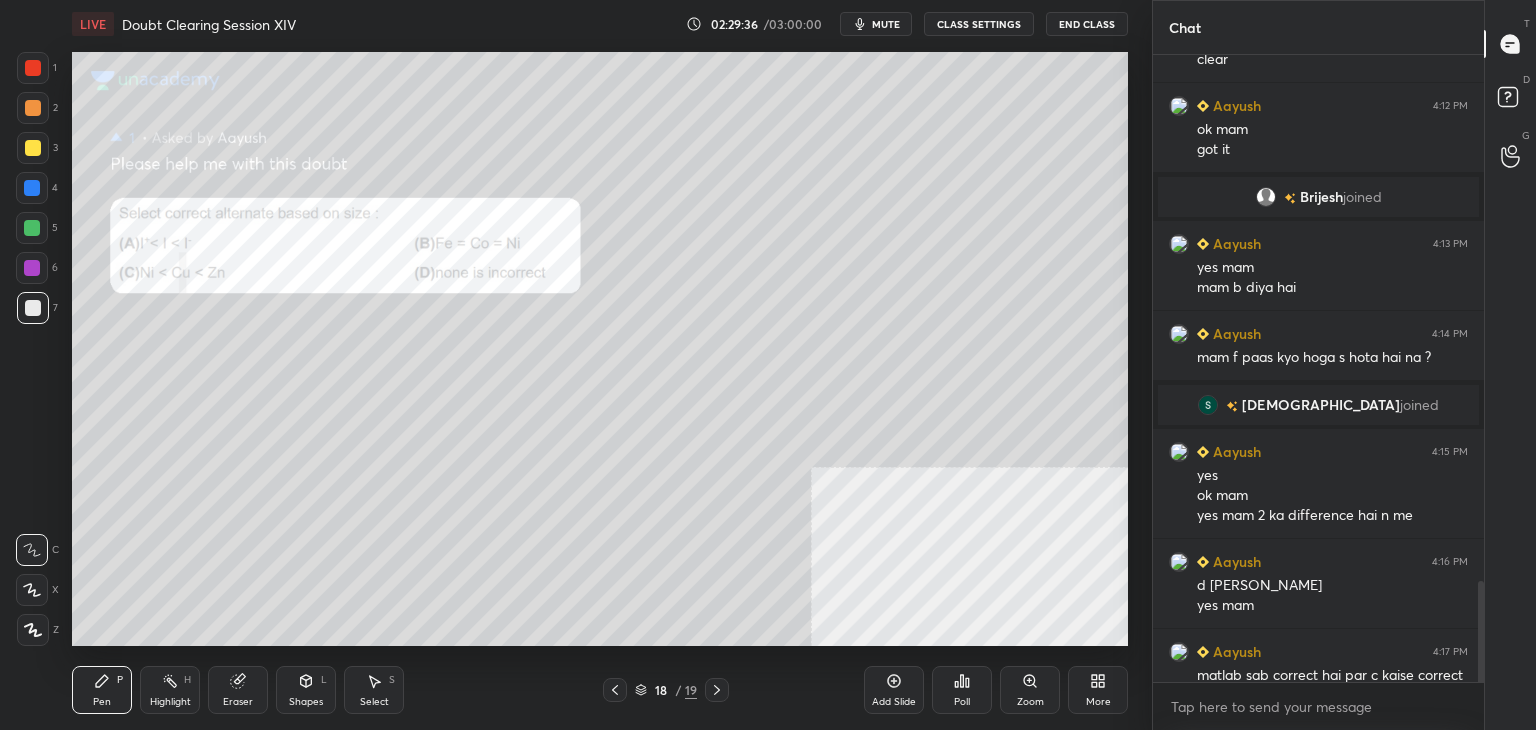 click at bounding box center (1481, 664) 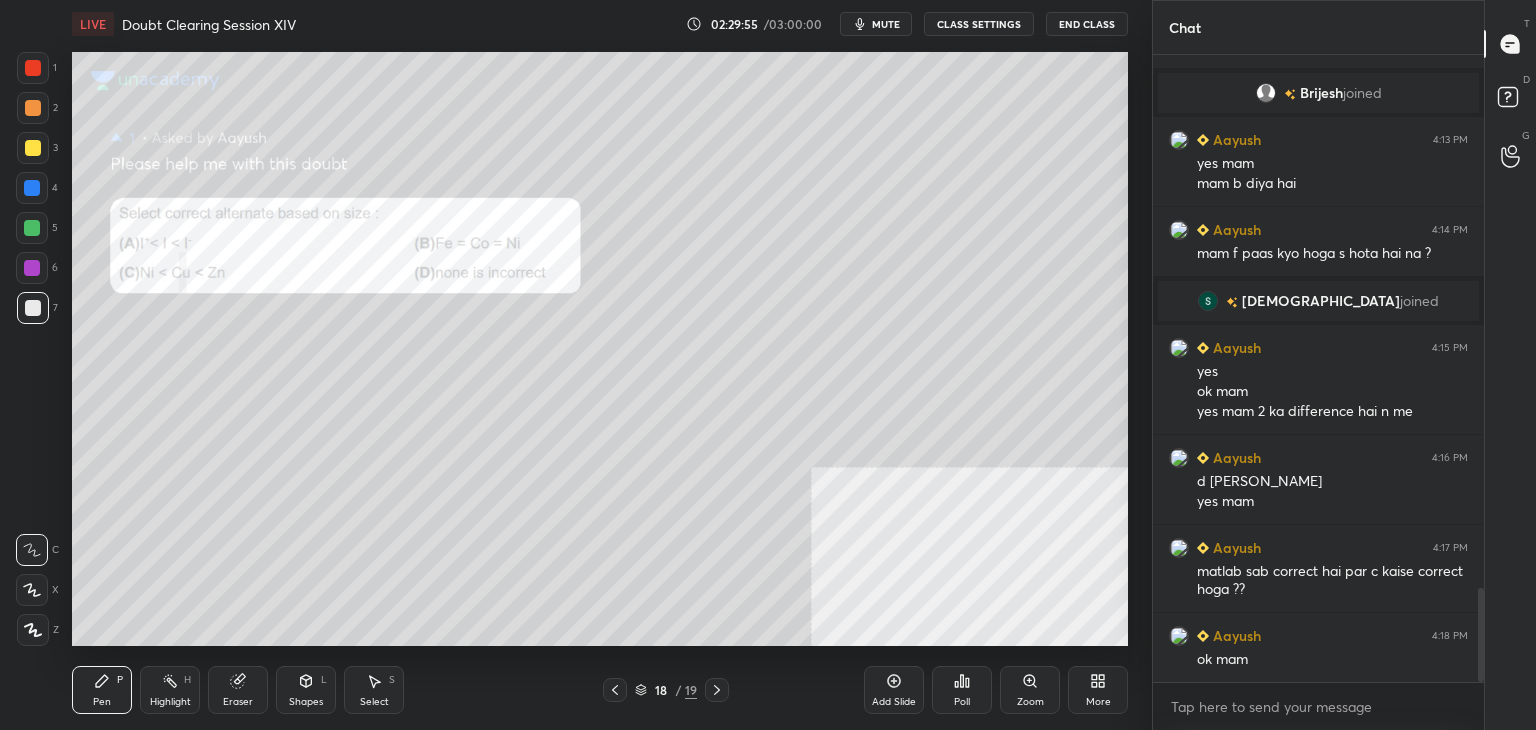 scroll, scrollTop: 3576, scrollLeft: 0, axis: vertical 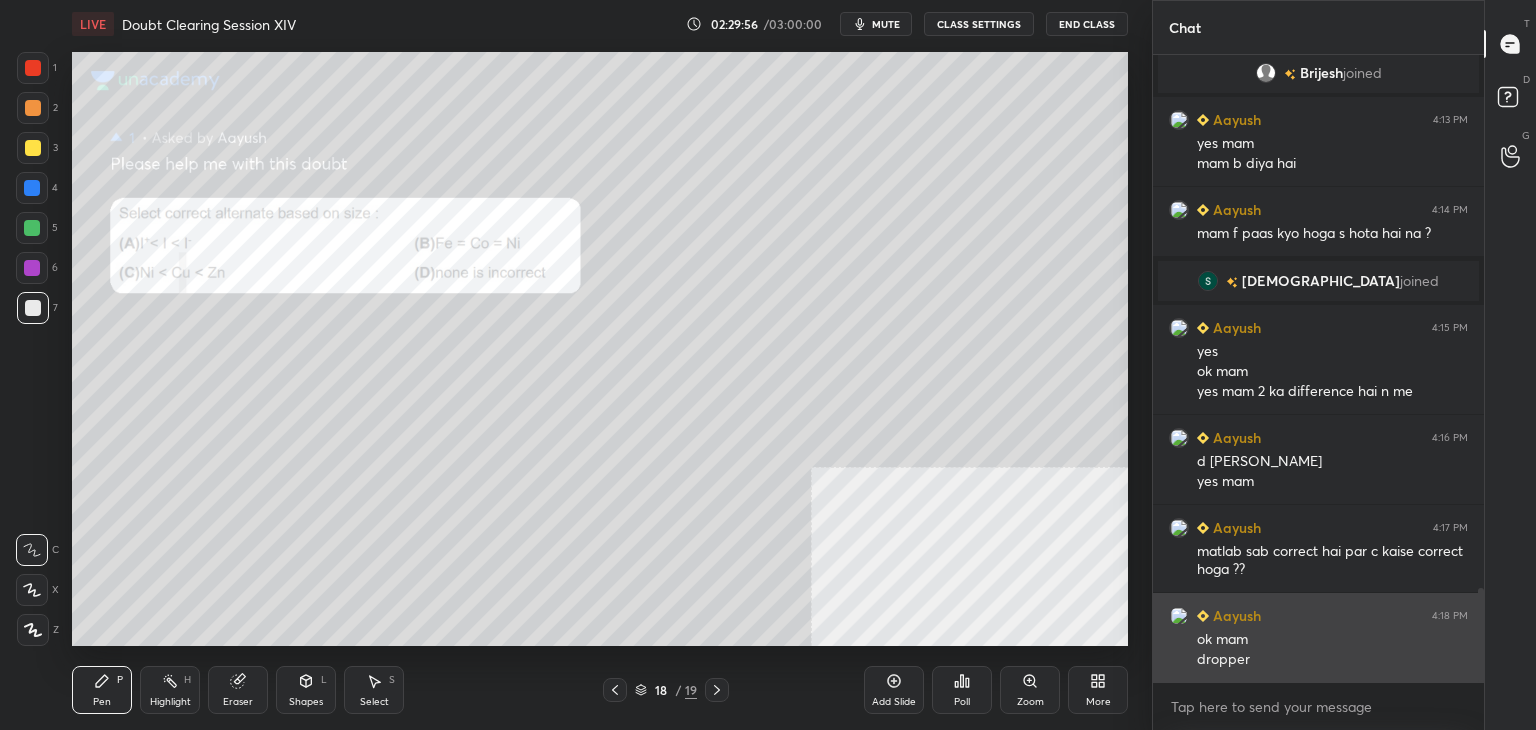 click on "Aayush" at bounding box center [1235, 615] 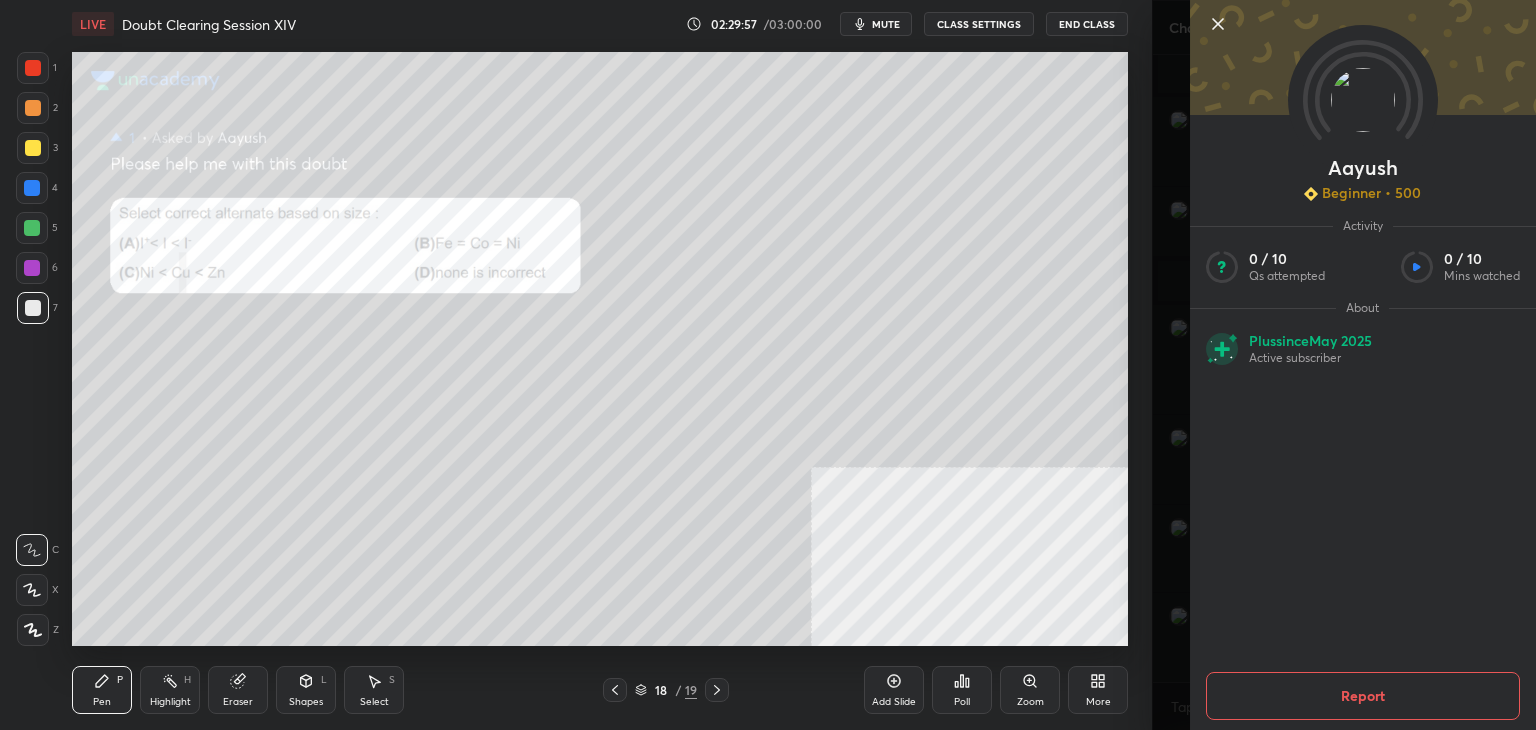 click 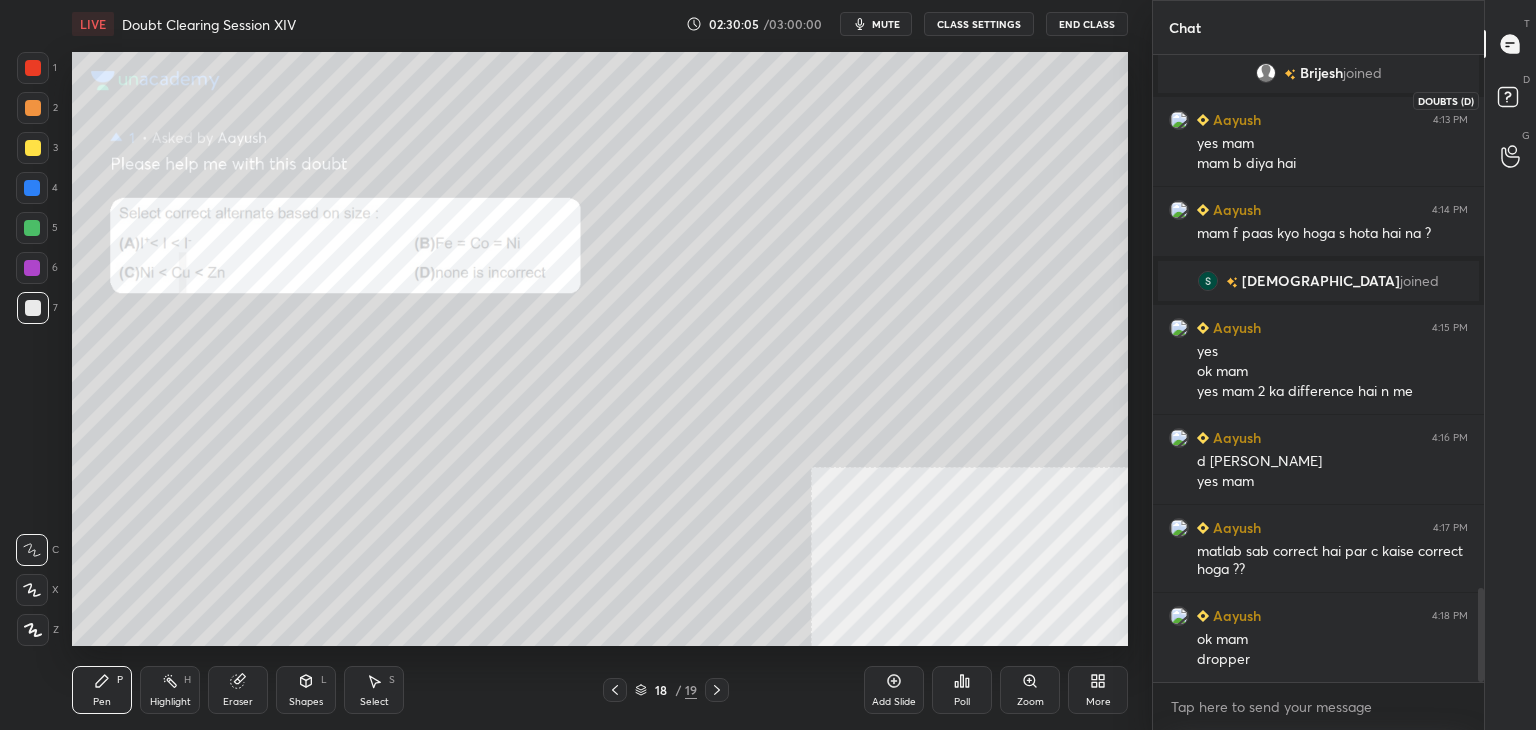 click 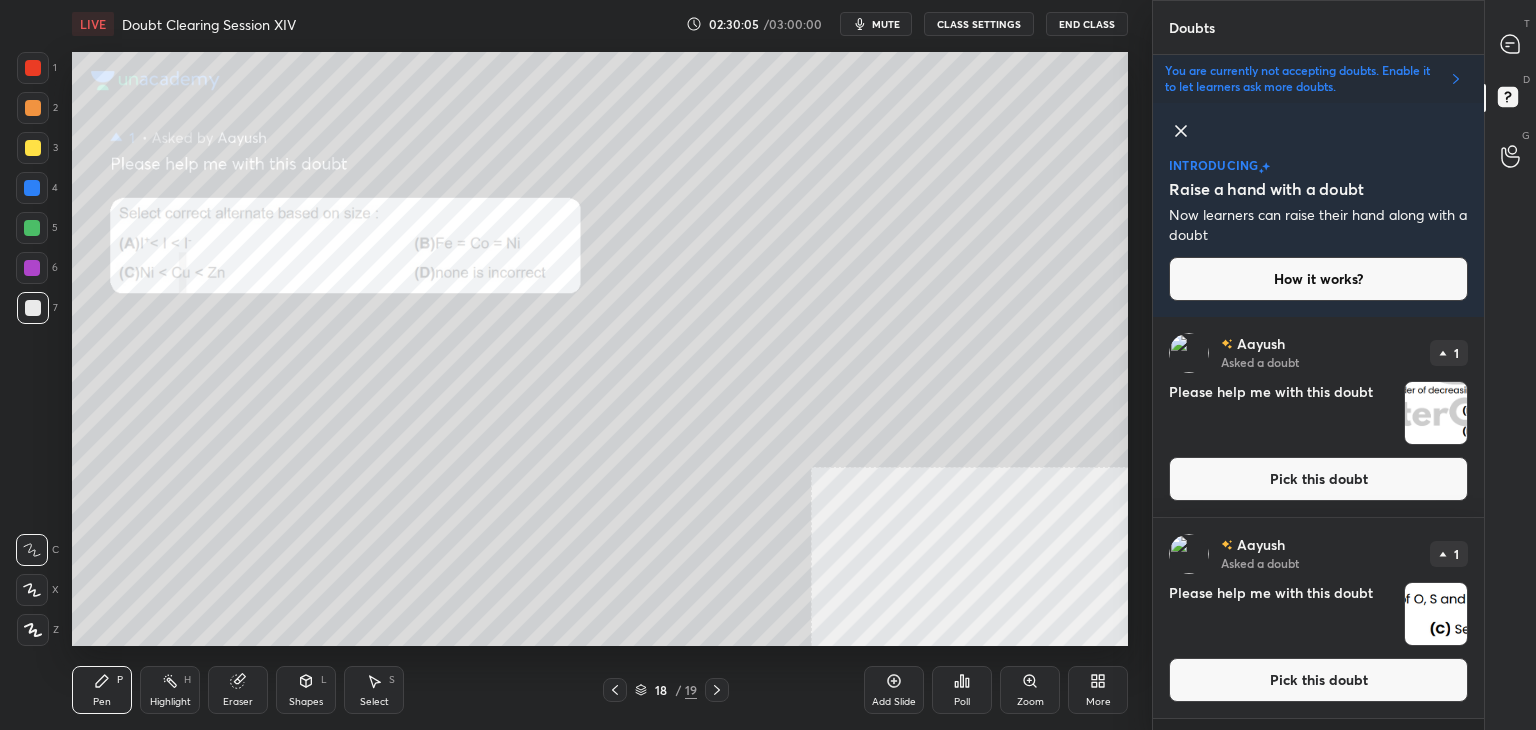 scroll, scrollTop: 408, scrollLeft: 325, axis: both 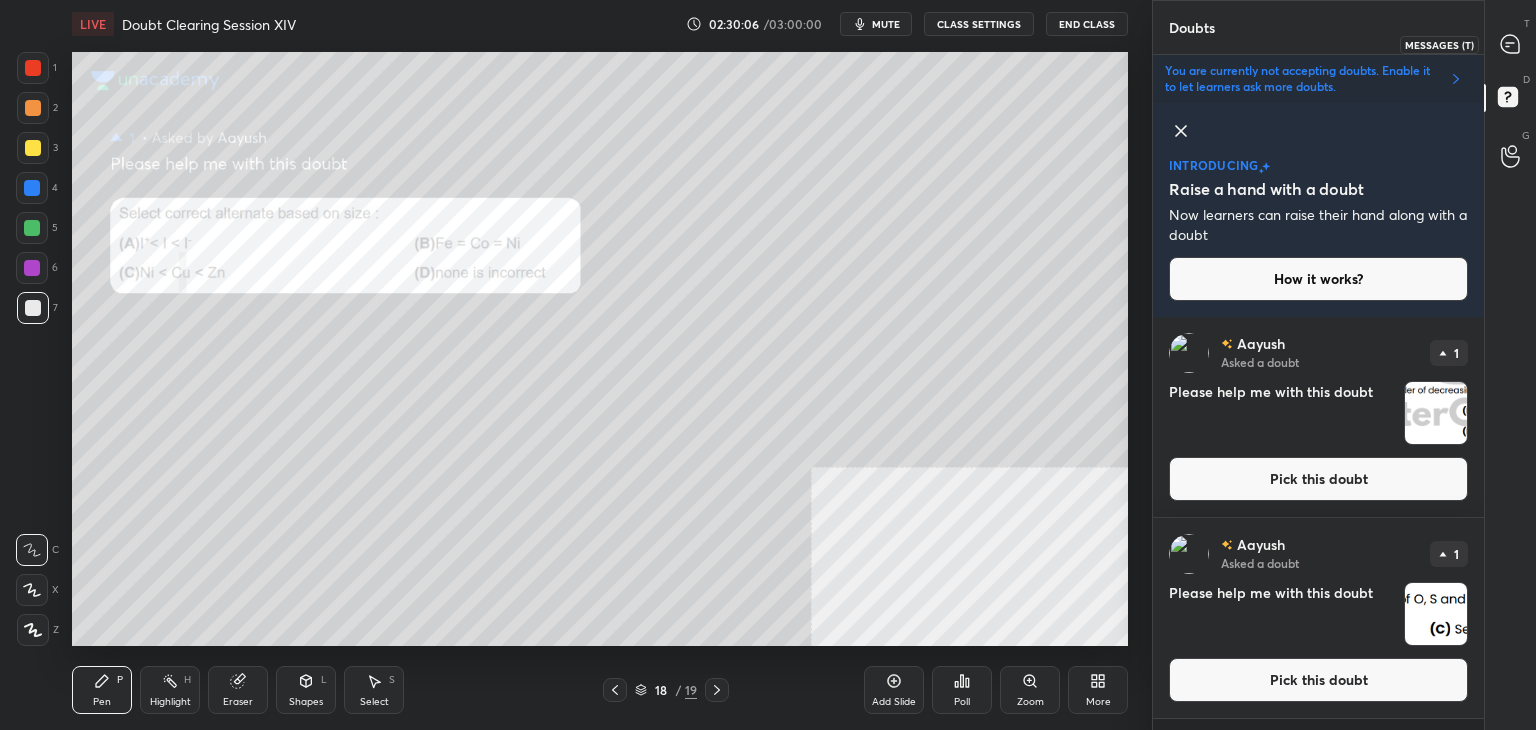 click 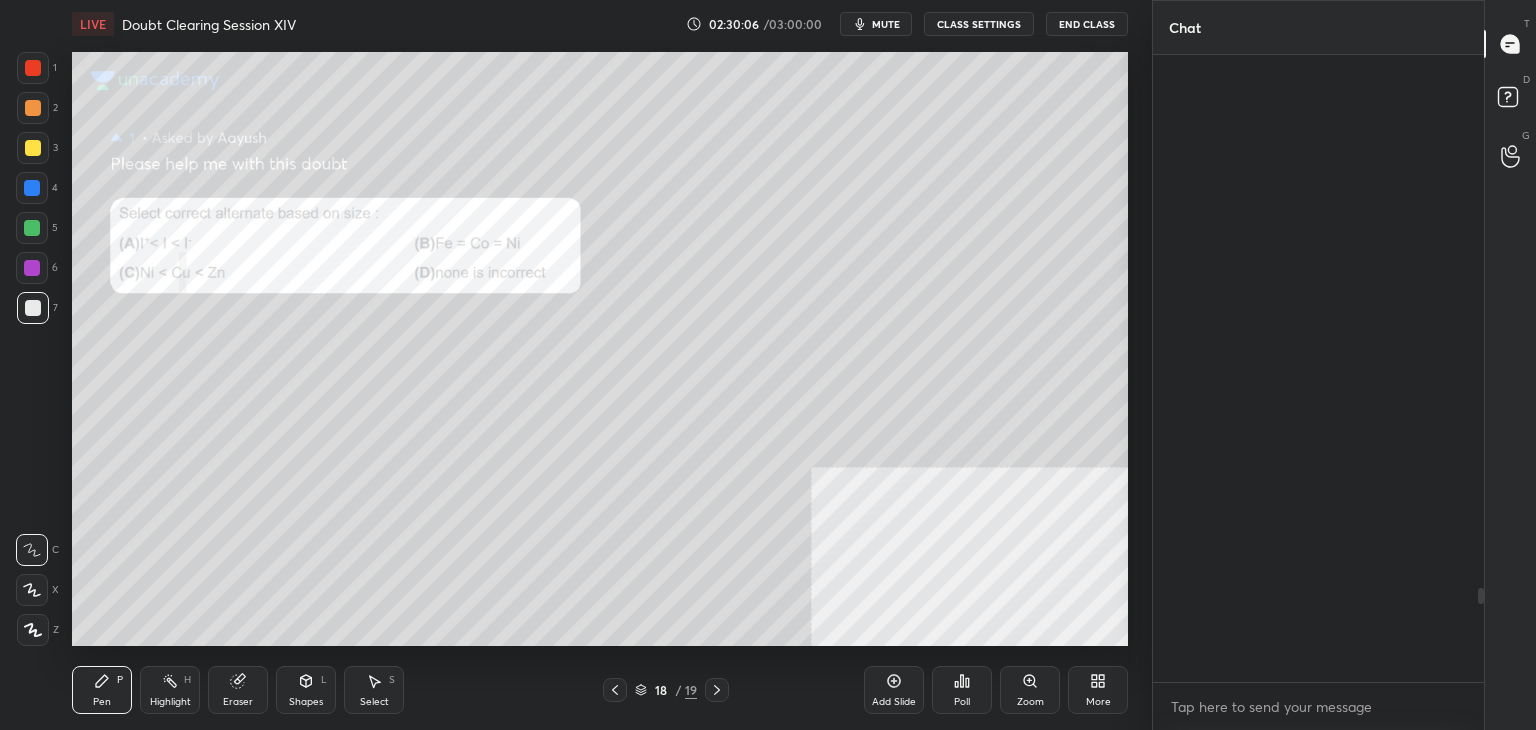 scroll, scrollTop: 3576, scrollLeft: 0, axis: vertical 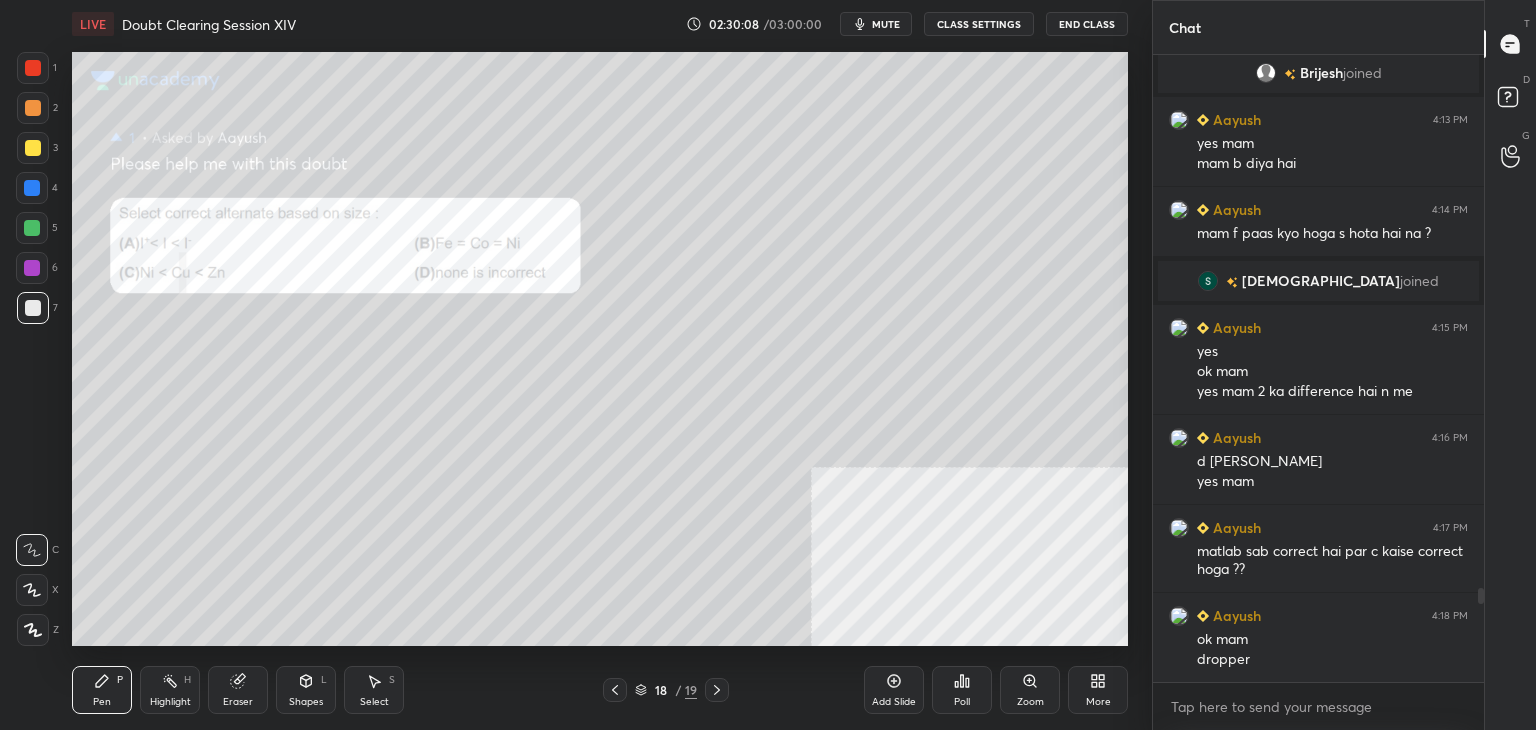 click 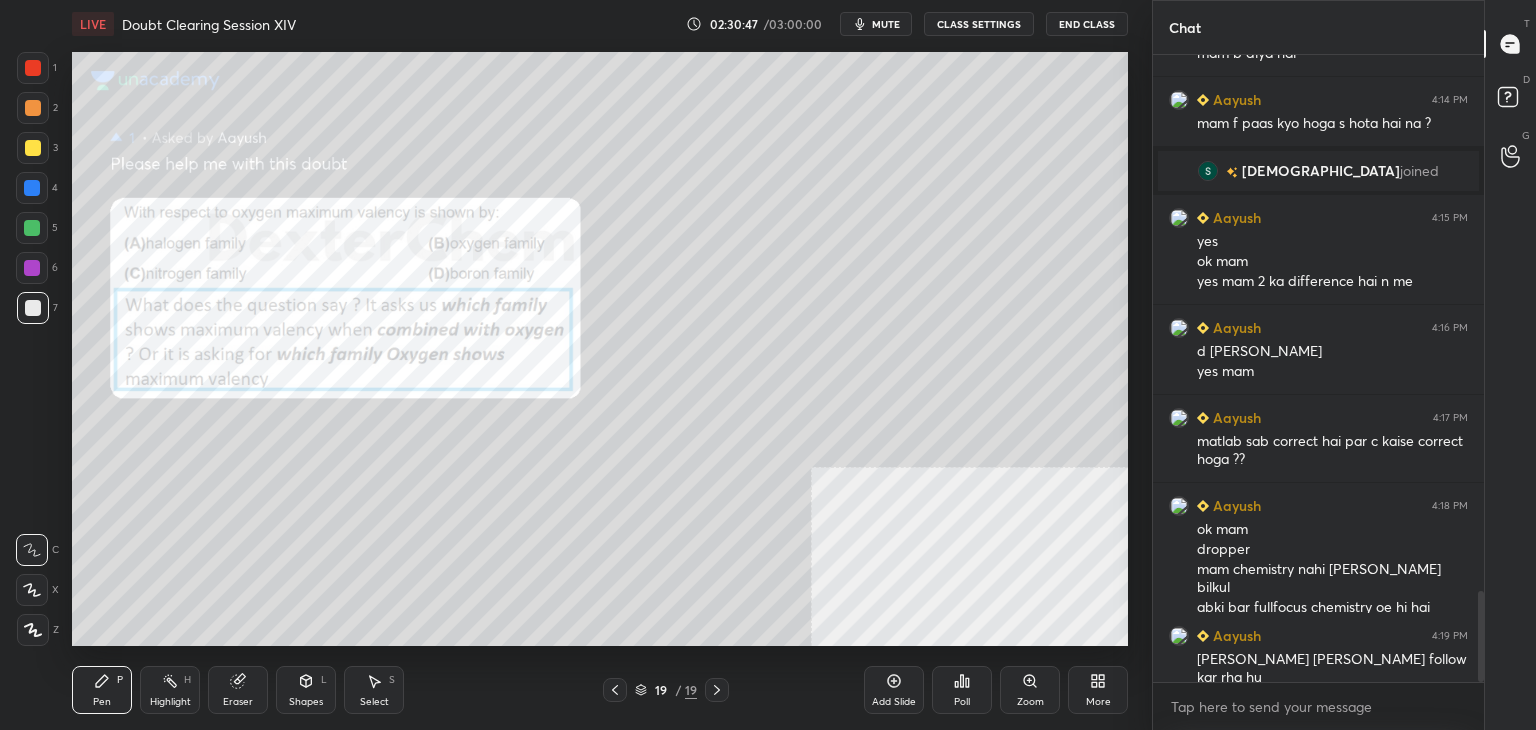 scroll, scrollTop: 3706, scrollLeft: 0, axis: vertical 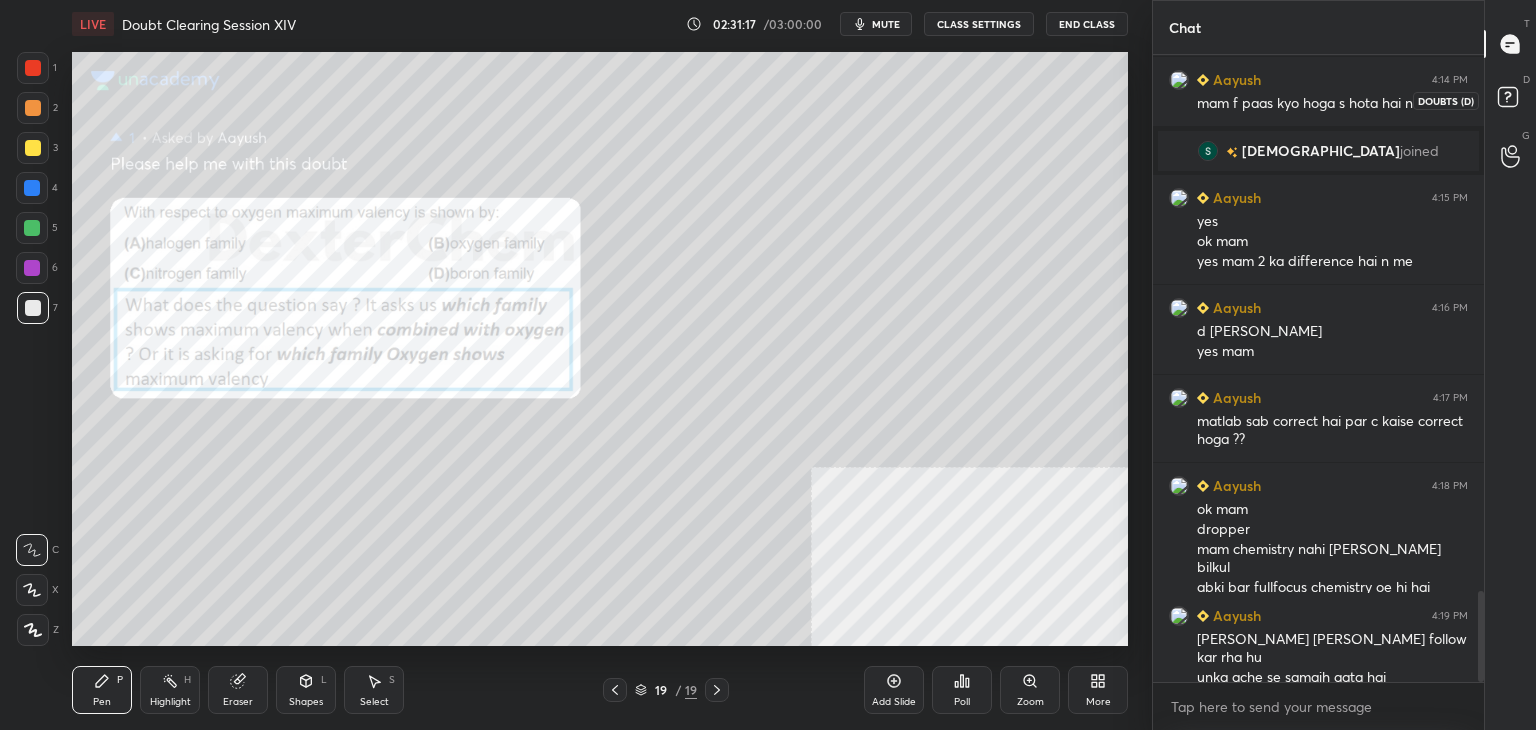 click 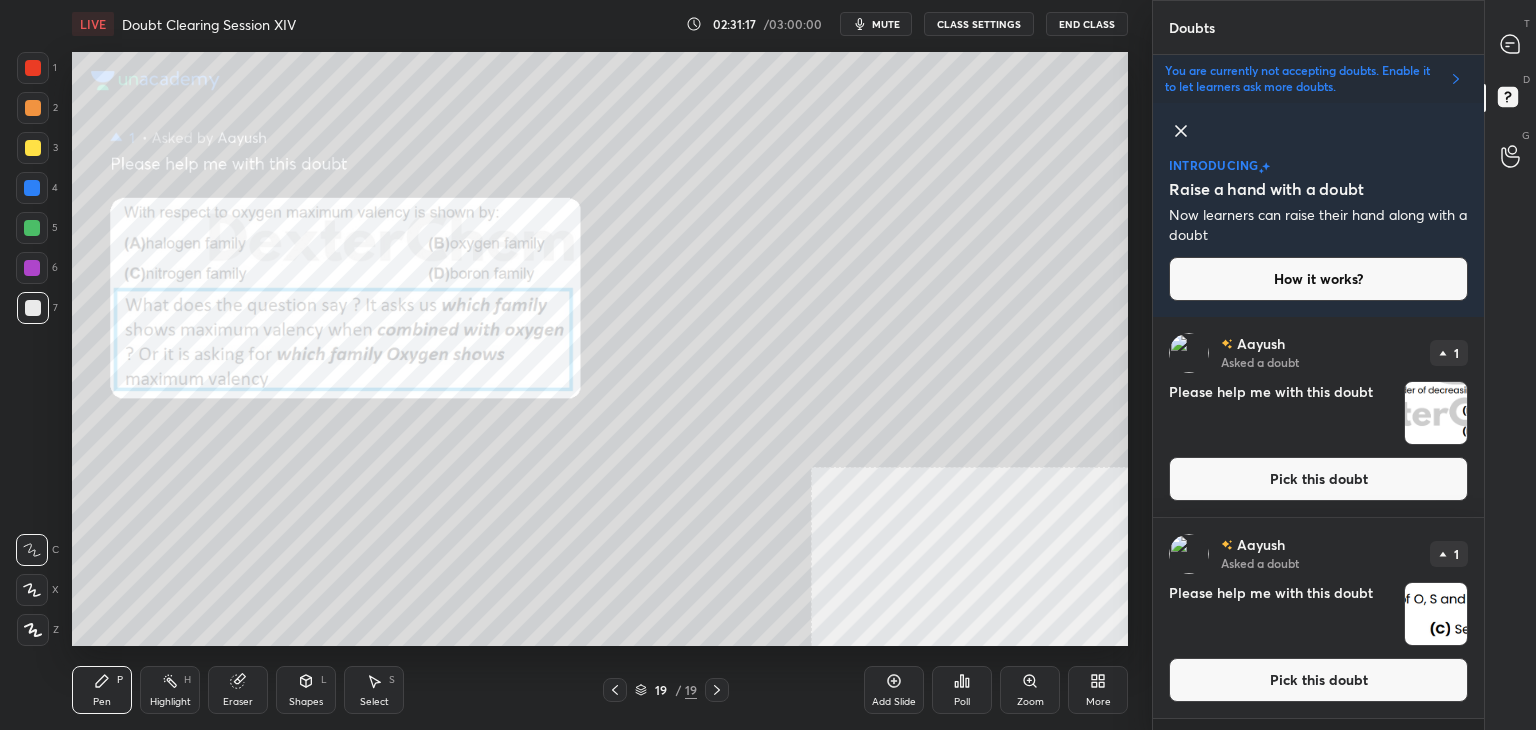 scroll, scrollTop: 408, scrollLeft: 325, axis: both 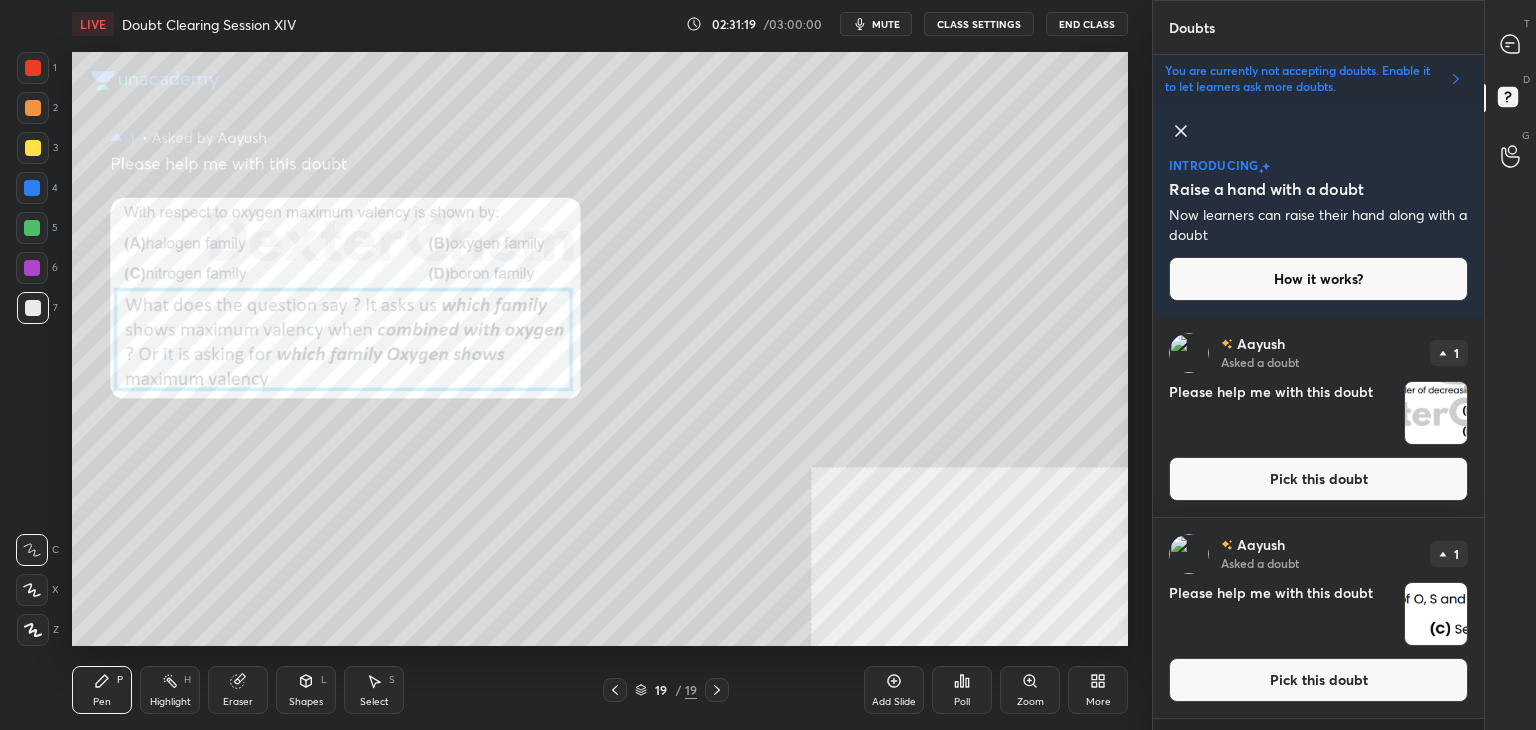 click on "Pick this doubt" at bounding box center (1318, 479) 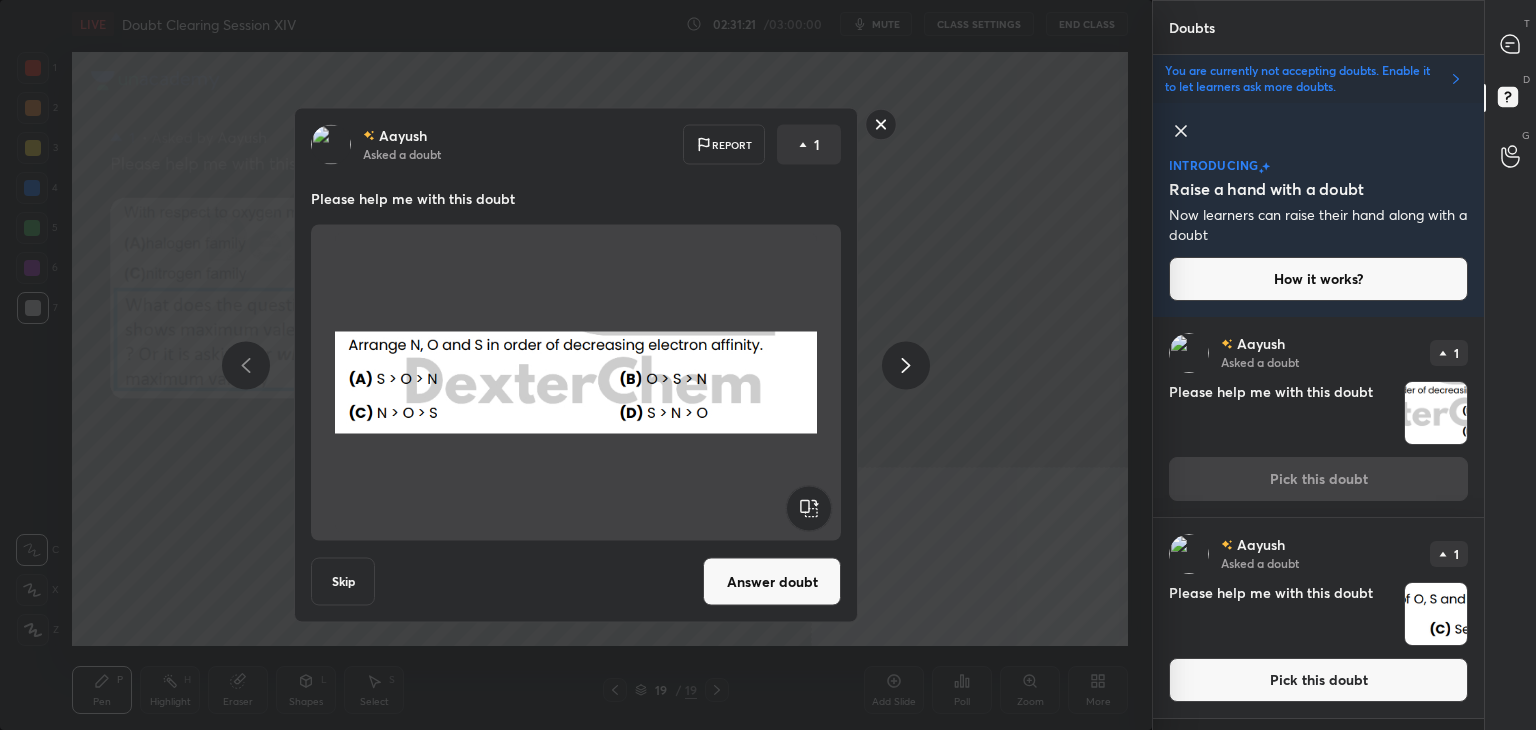 click on "Pick this doubt" at bounding box center (1318, 680) 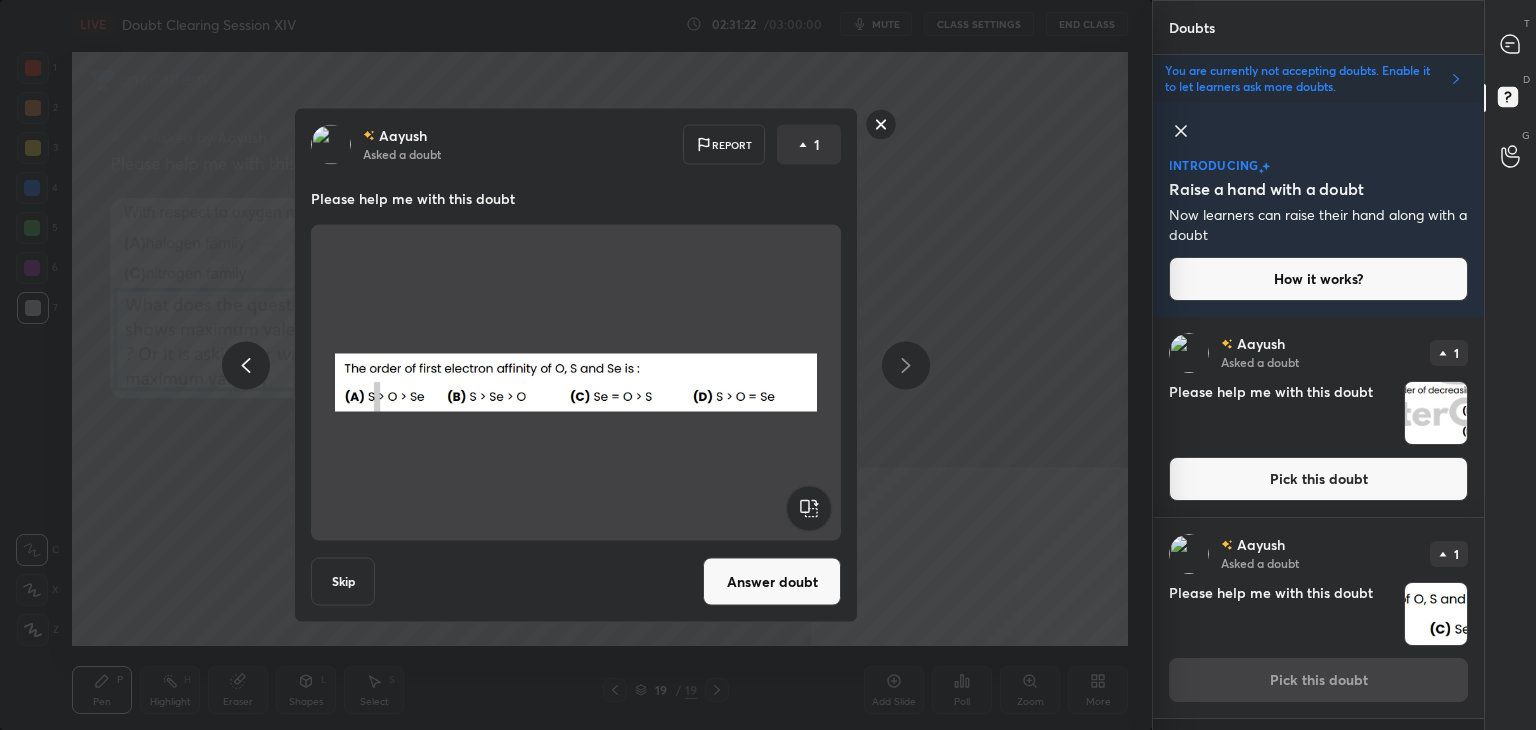 click 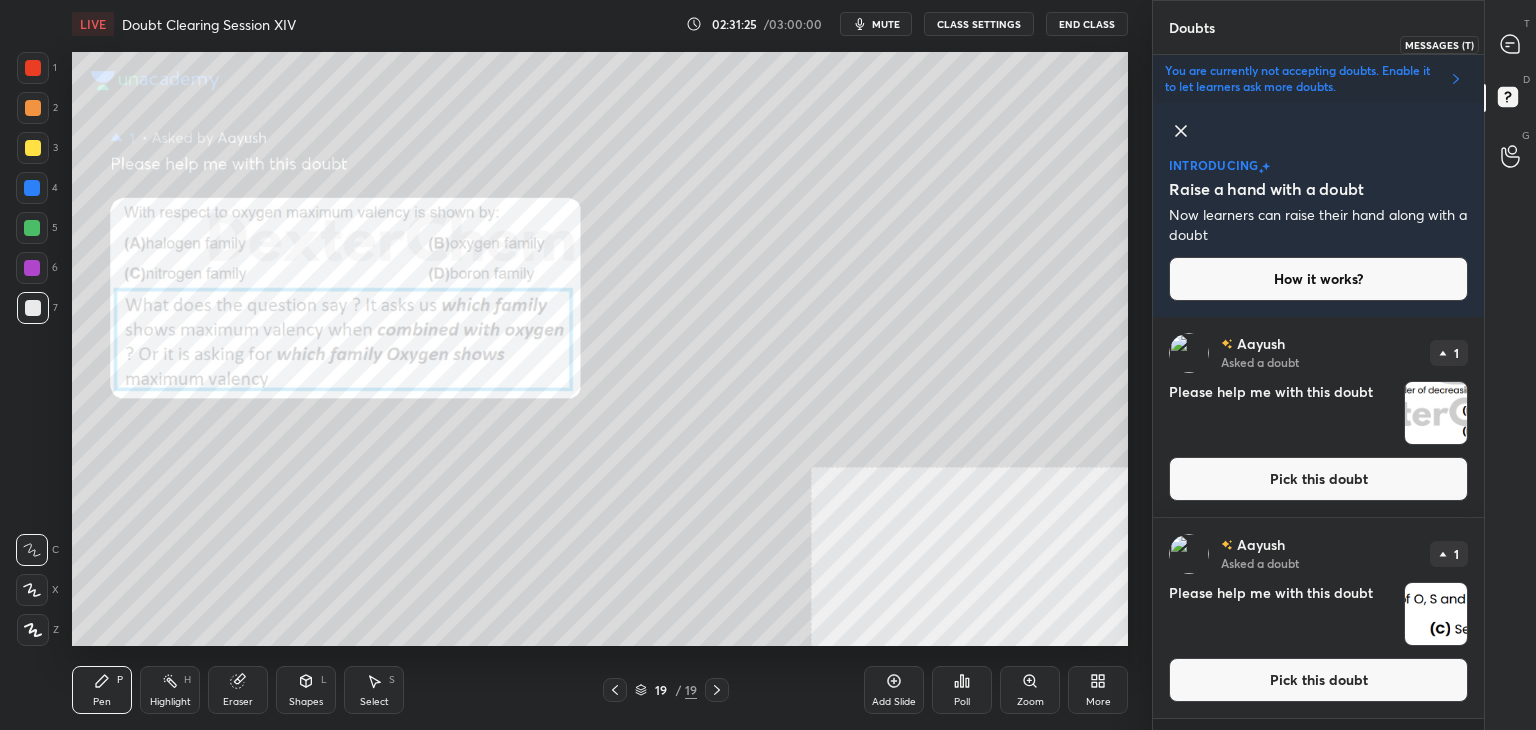 click 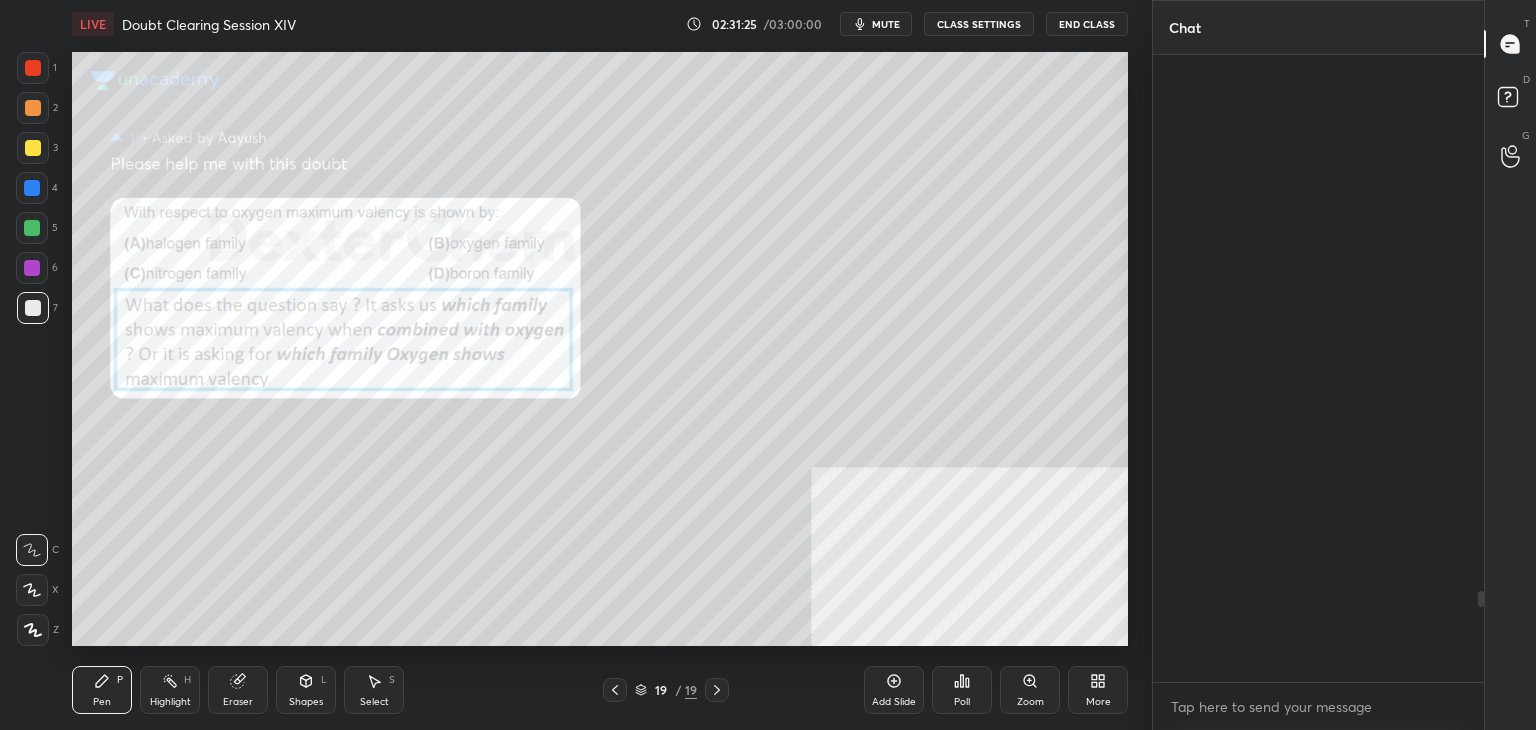 scroll, scrollTop: 7, scrollLeft: 6, axis: both 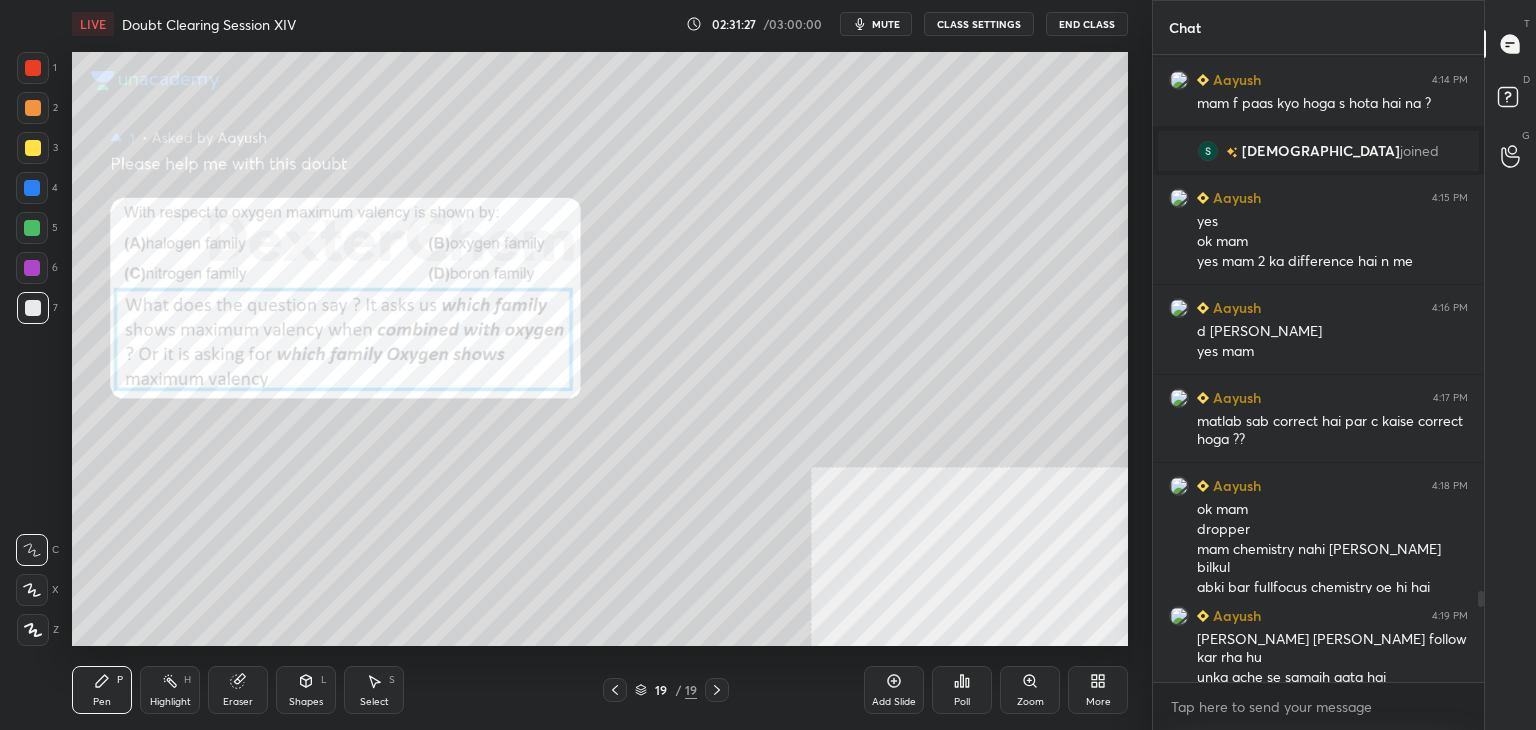 click 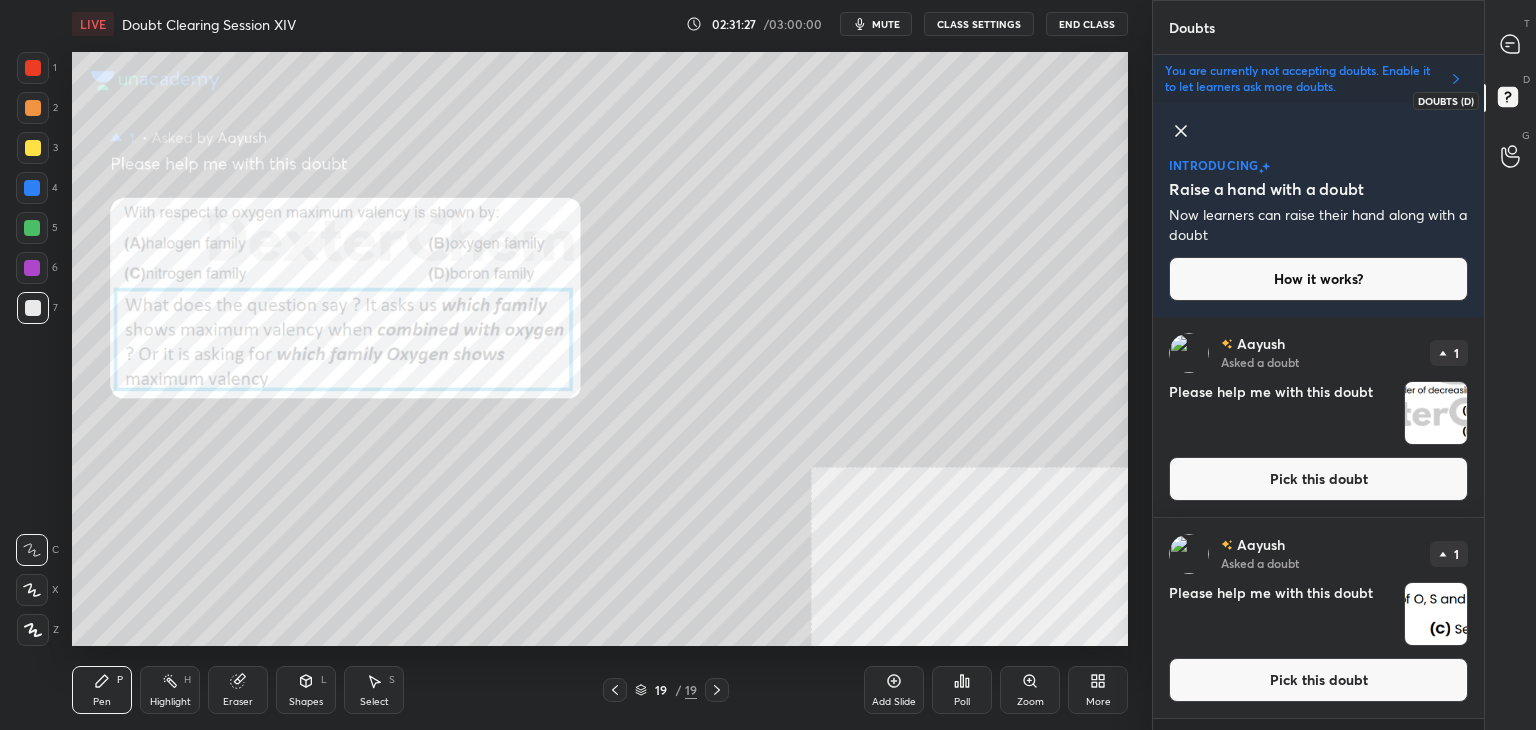 scroll, scrollTop: 408, scrollLeft: 325, axis: both 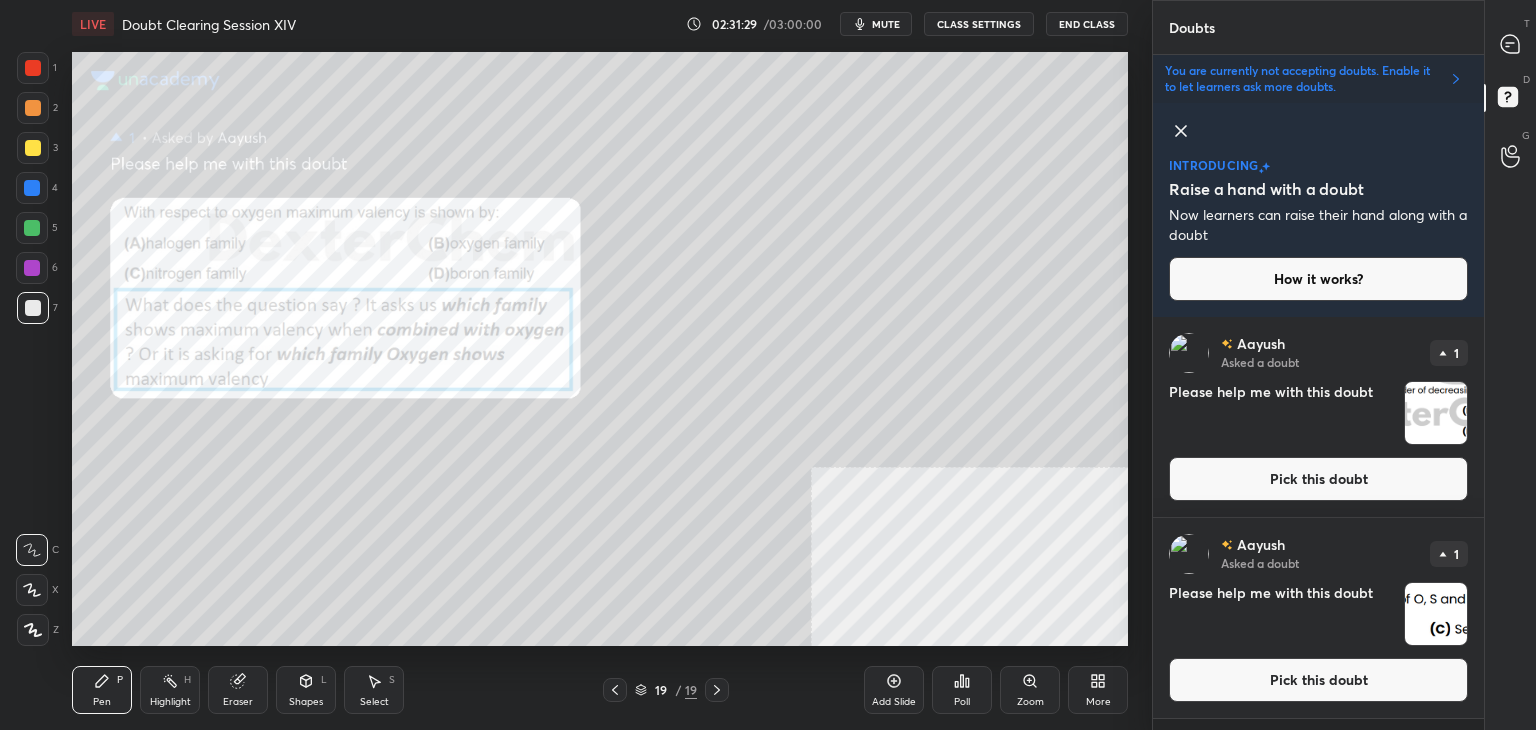 click on "Pick this doubt" at bounding box center [1318, 479] 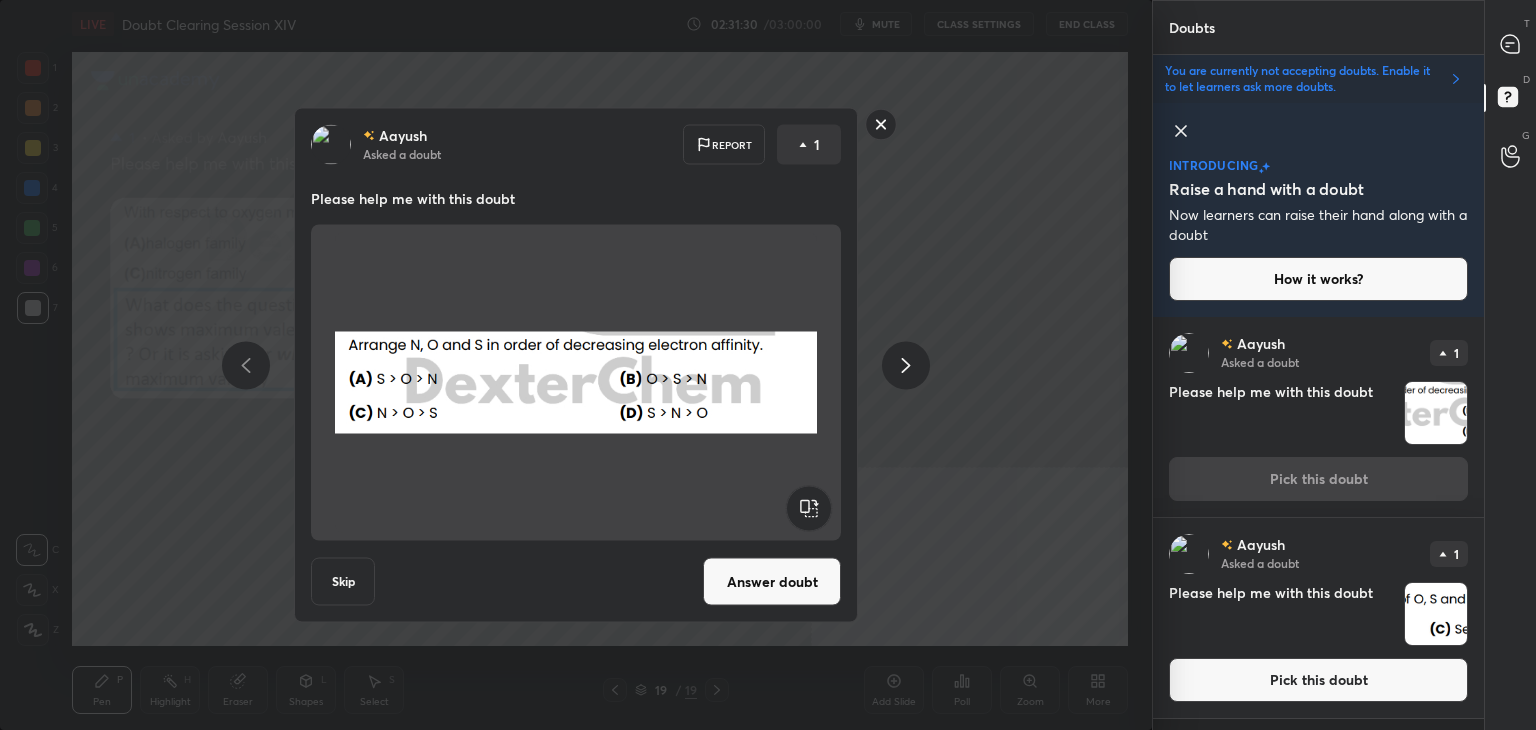 click on "Answer doubt" at bounding box center [772, 582] 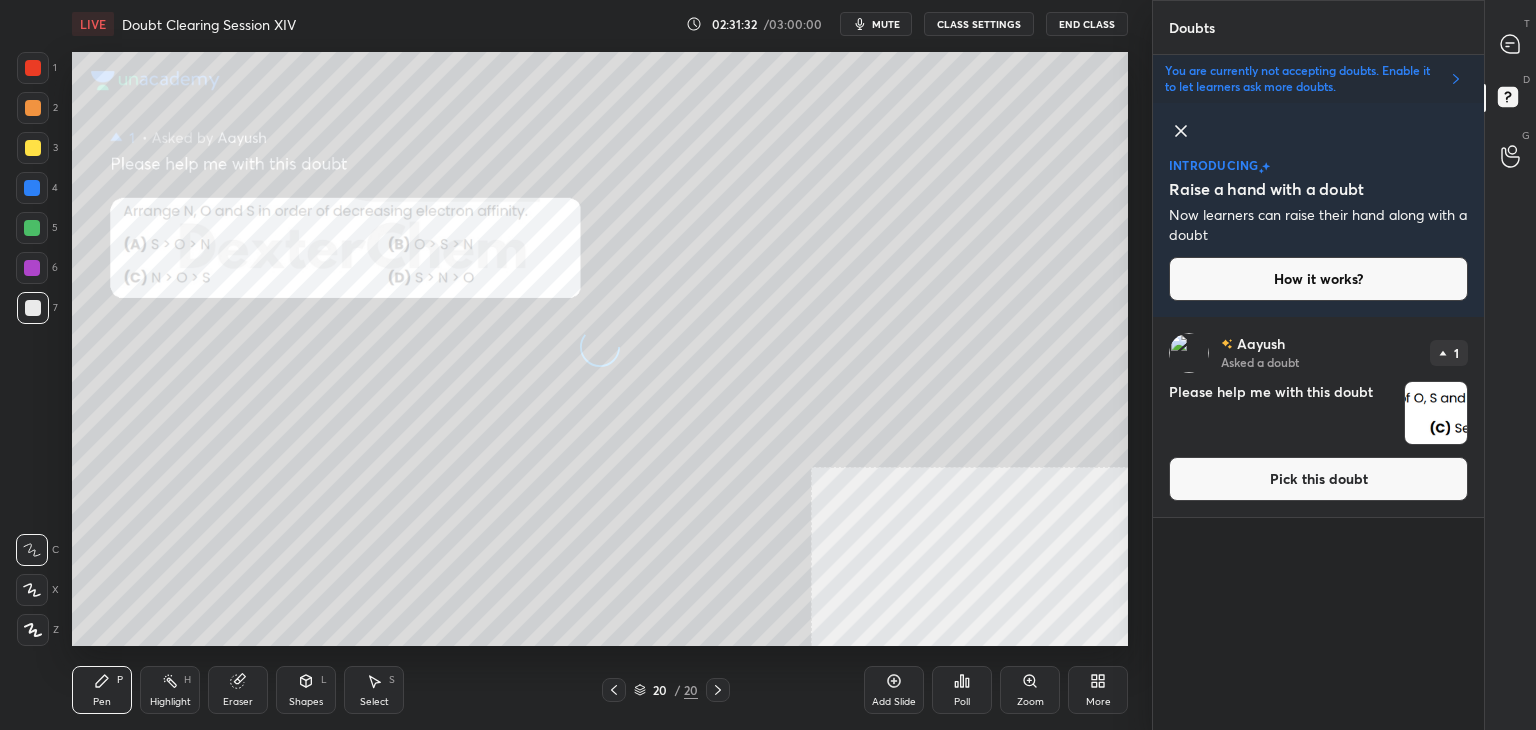 click on "Pick this doubt" at bounding box center [1318, 479] 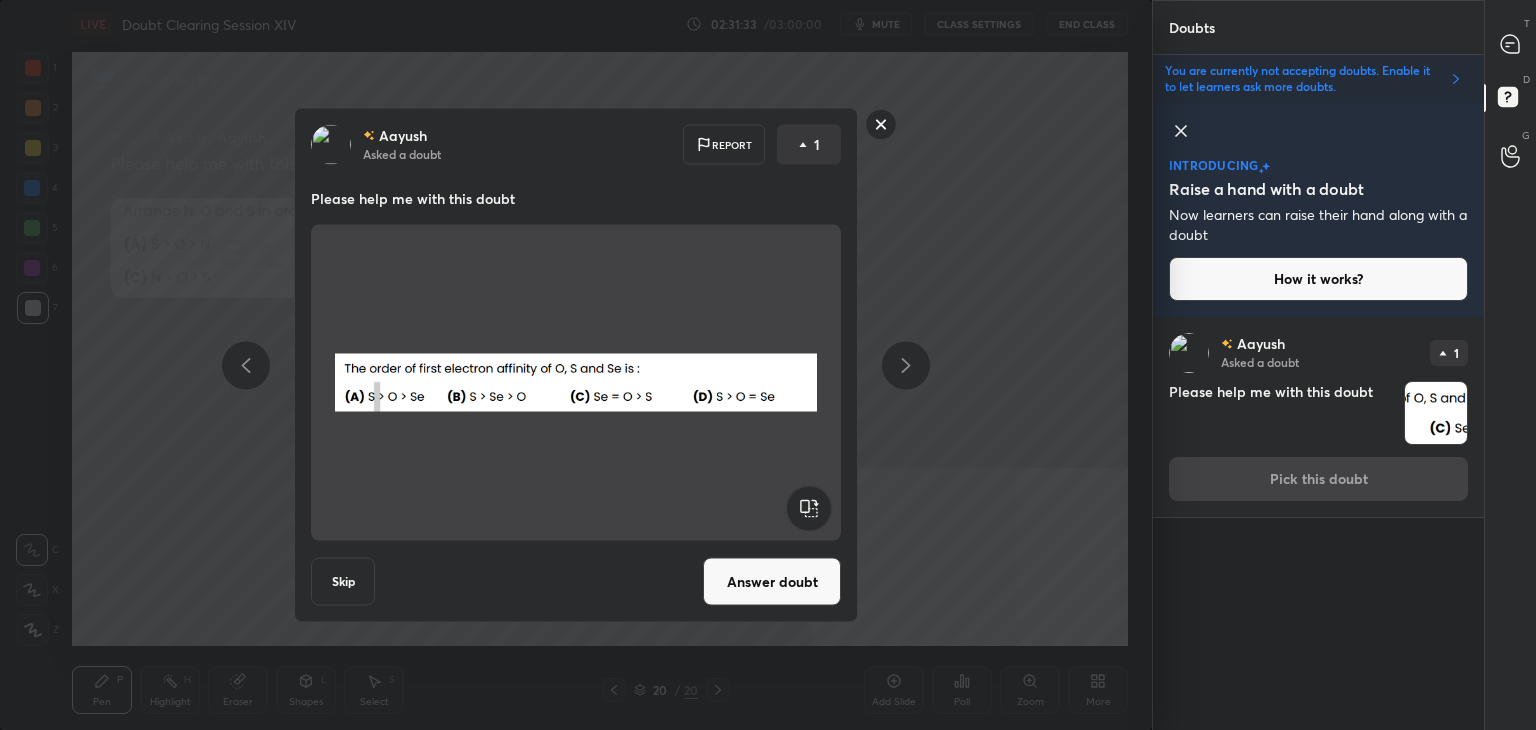 click on "Answer doubt" at bounding box center (772, 582) 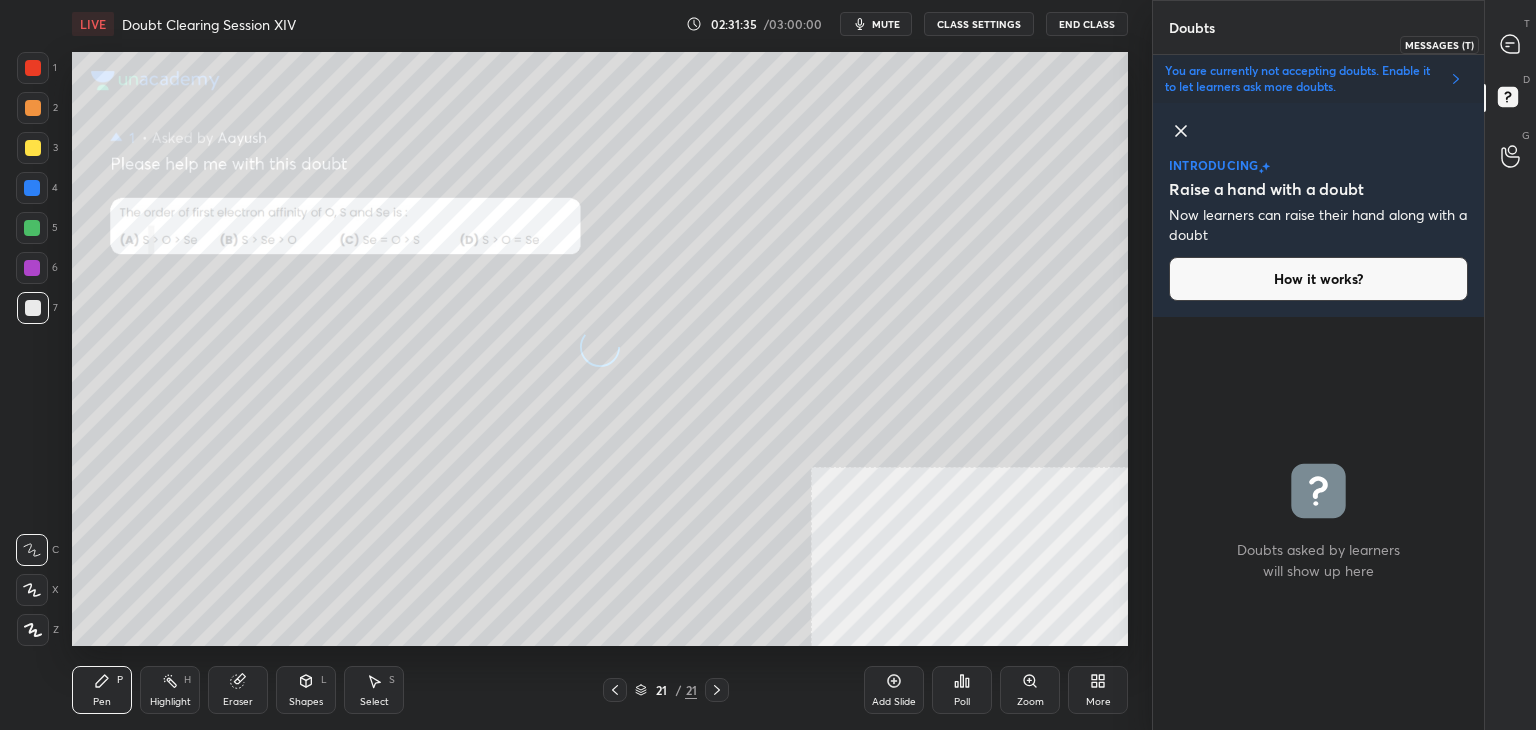 click 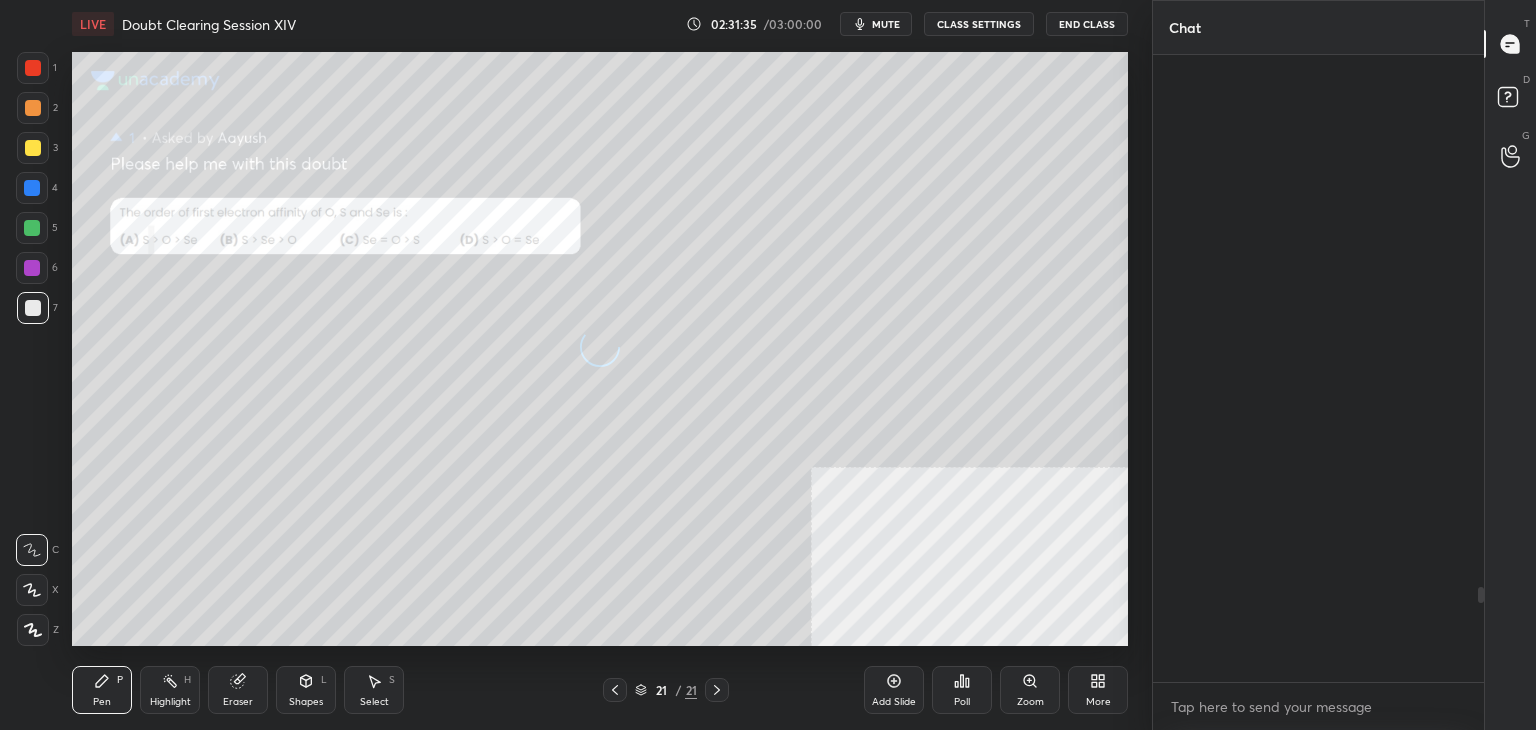 scroll, scrollTop: 7, scrollLeft: 6, axis: both 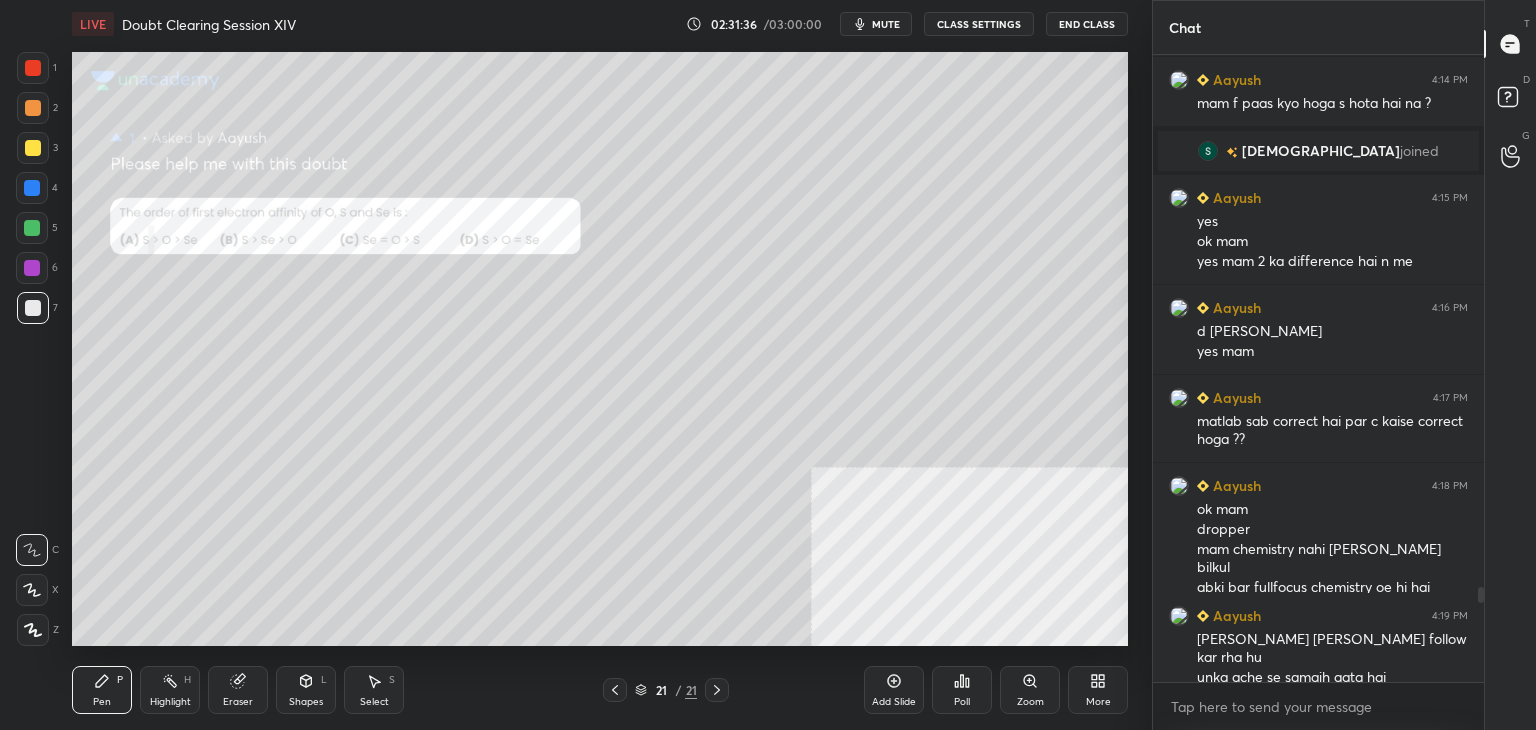 click 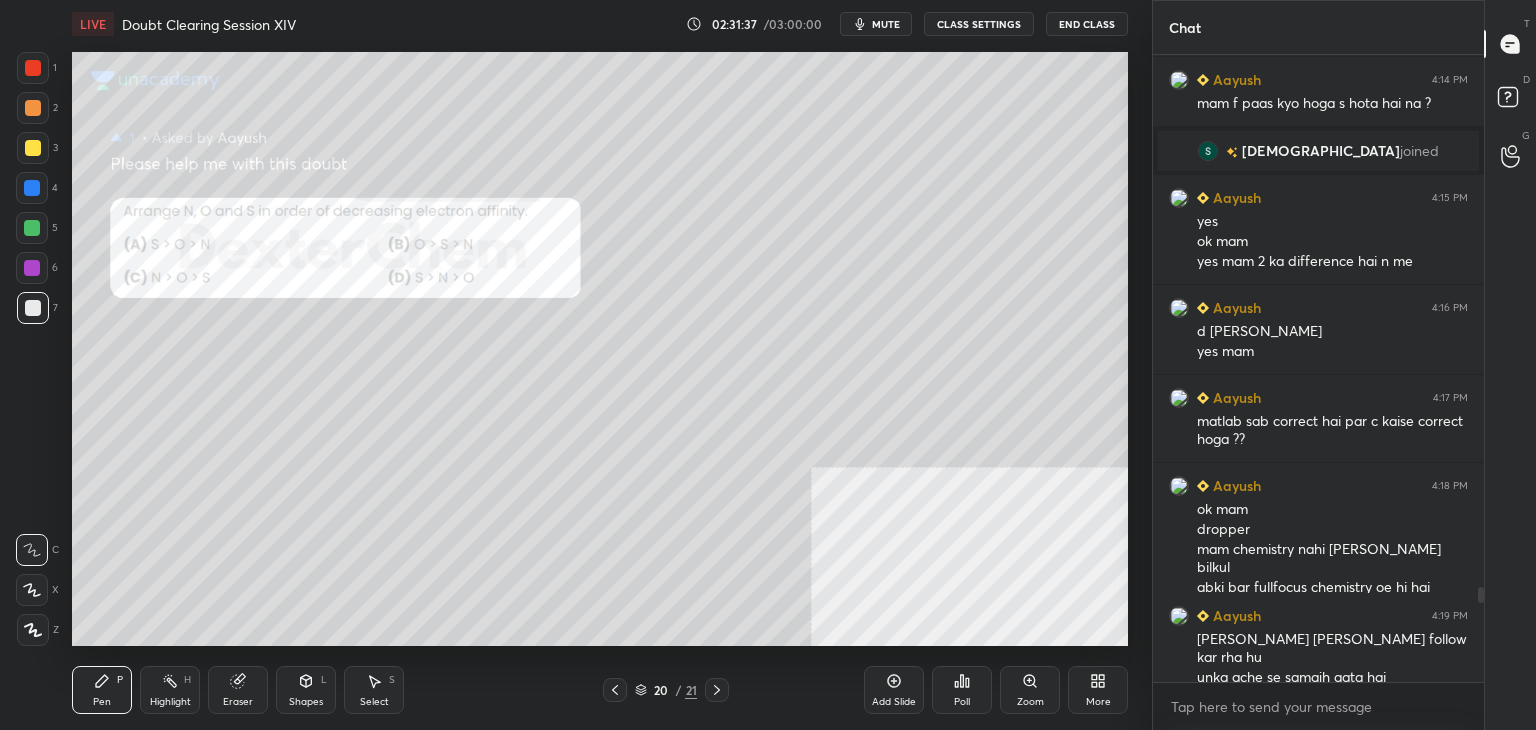 click at bounding box center (615, 690) 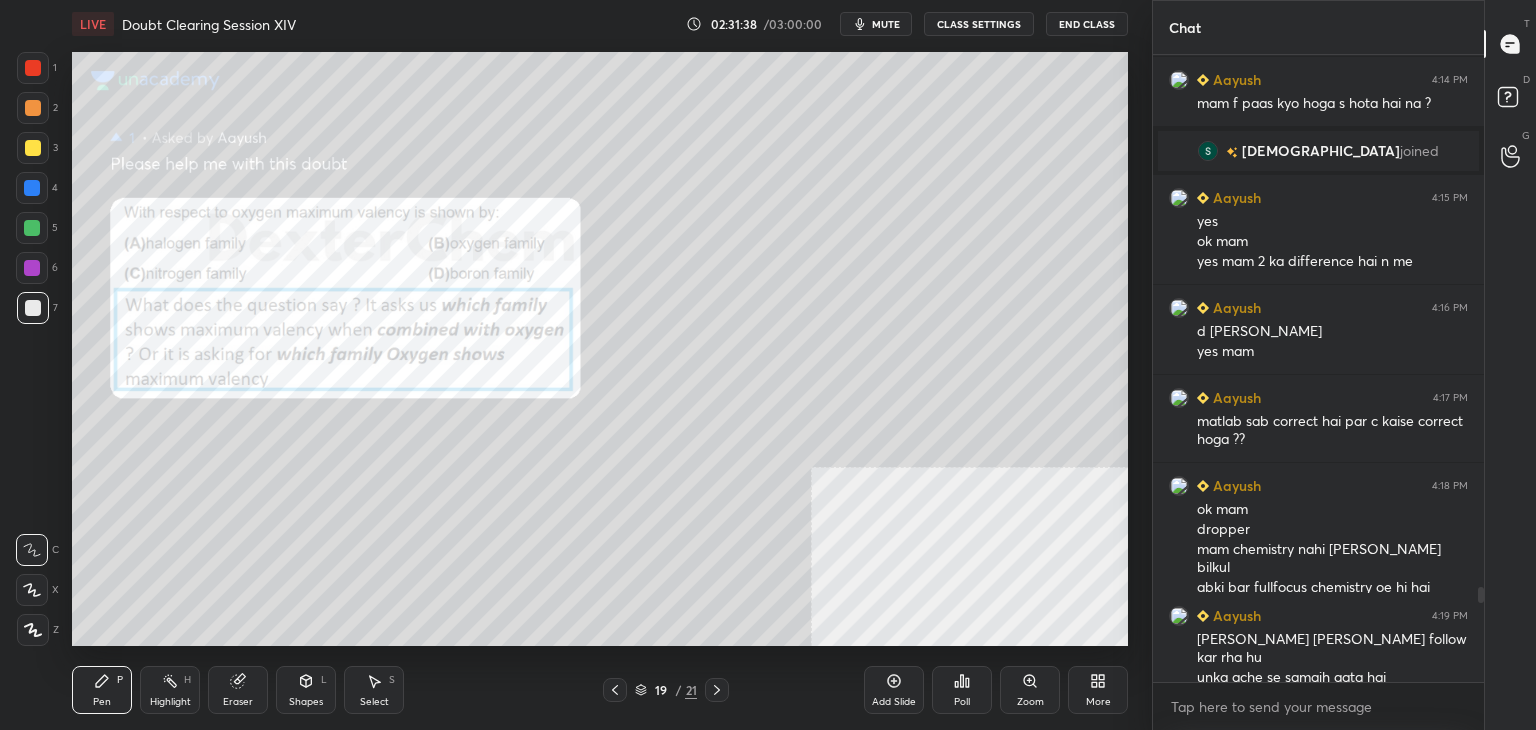 click 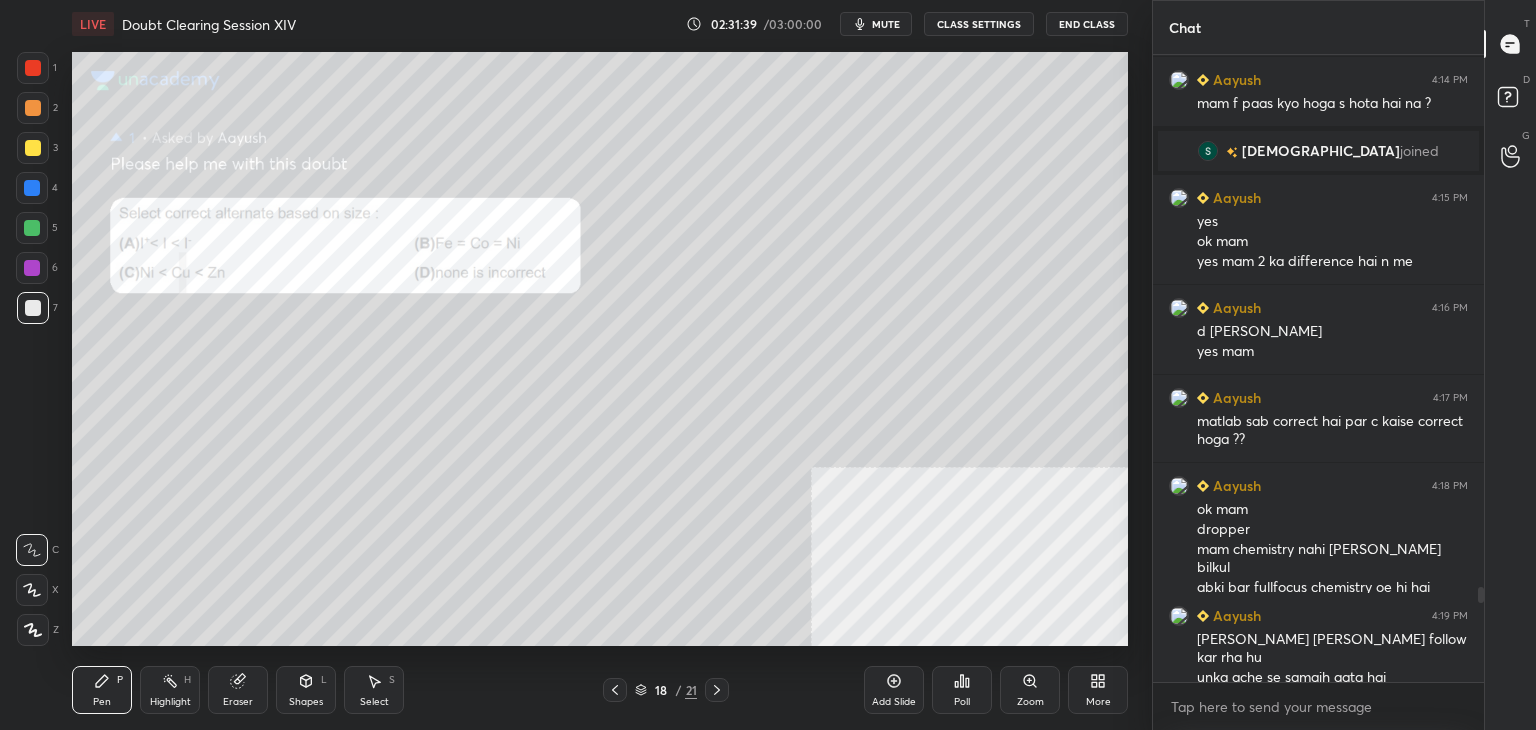 click on "mute" at bounding box center [886, 24] 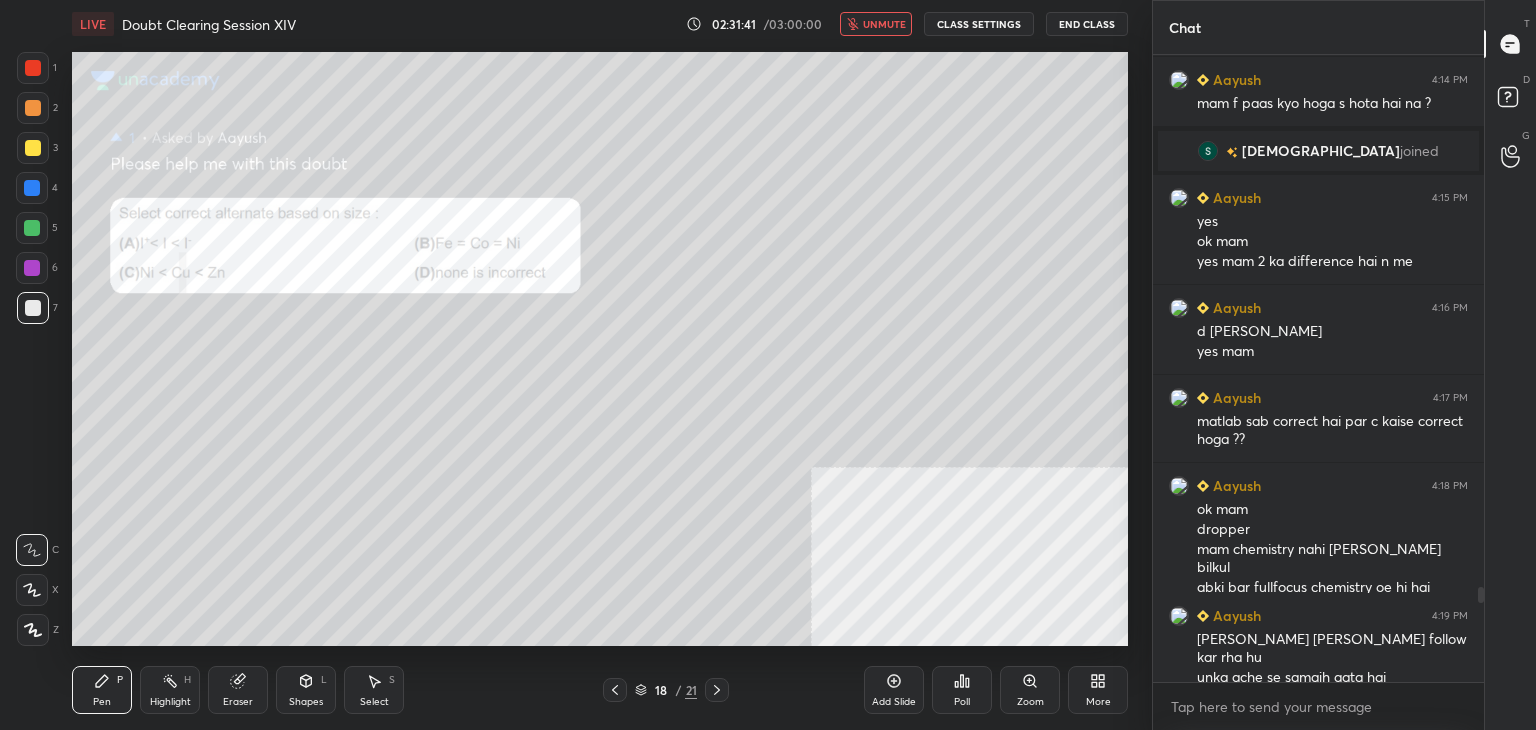 click on "CLASS SETTINGS" at bounding box center [979, 24] 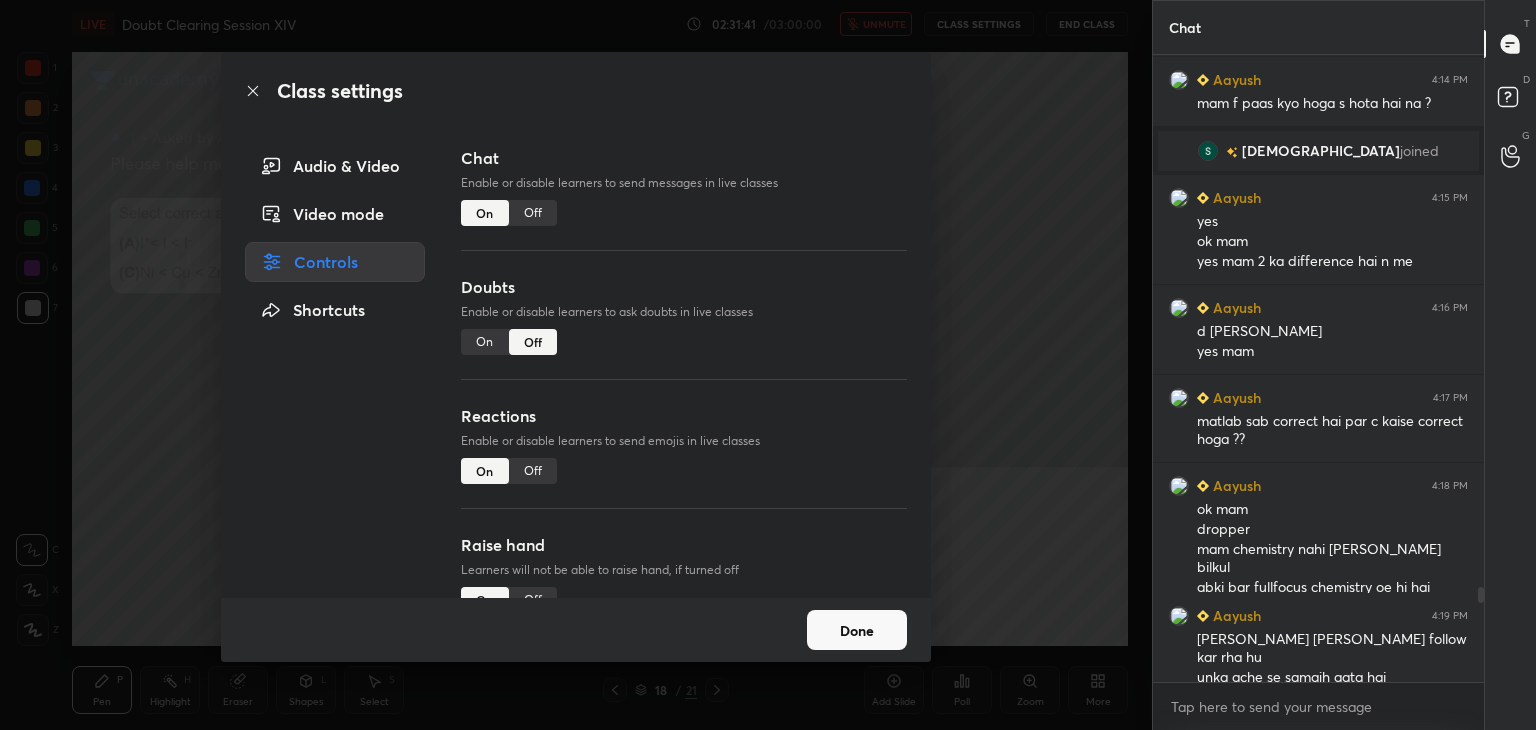 click on "Class settings Audio & Video Video mode Controls Shortcuts Chat Enable or disable learners to send messages in live classes On Off Doubts Enable or disable learners to ask doubts in live classes On Off Reactions Enable or disable learners to send emojis in live classes On Off Raise hand Learners will not be able to raise hand, if turned off On Off Poll Prediction Enable or disable poll prediction in case of a question on the slide On Off Done" at bounding box center [576, 365] 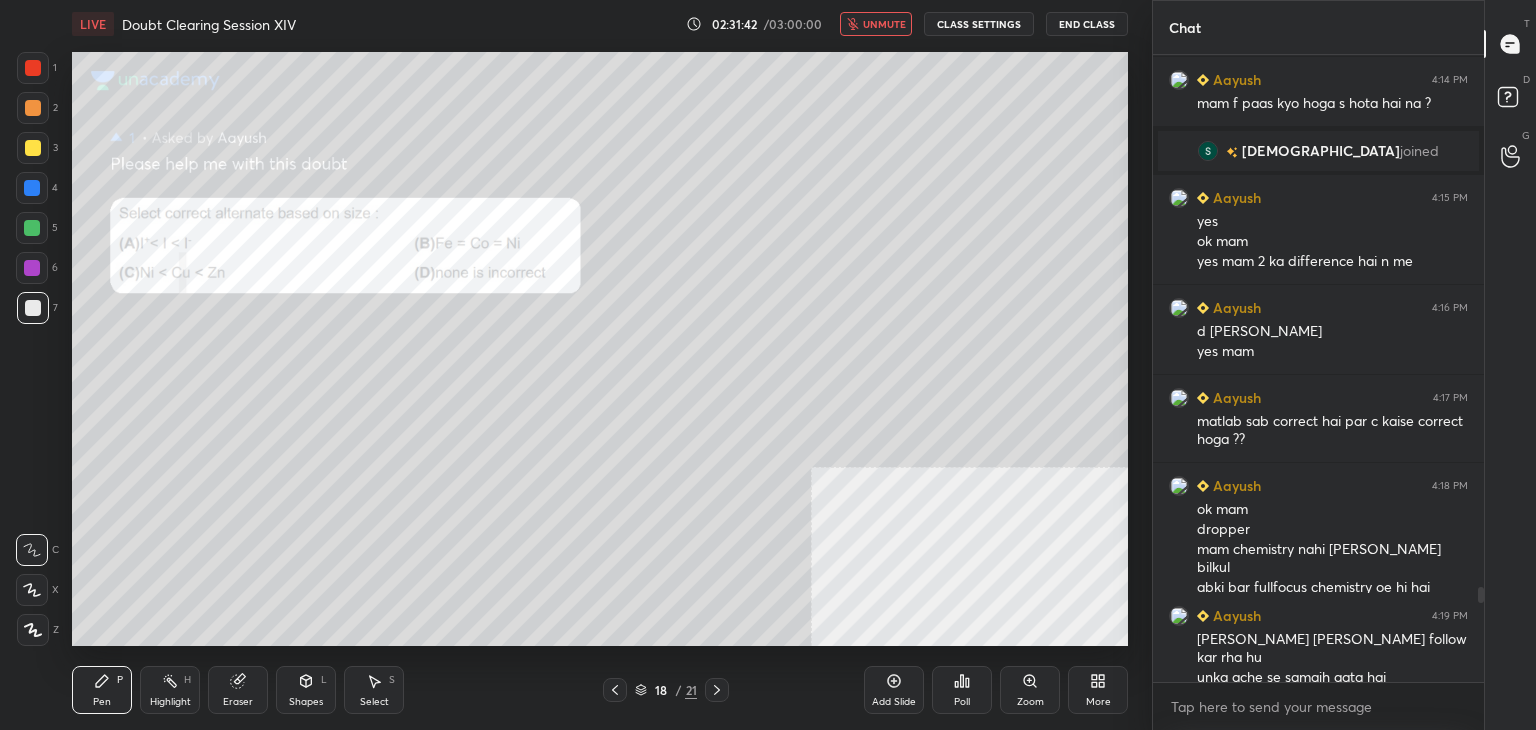 click on "CLASS SETTINGS" at bounding box center (979, 24) 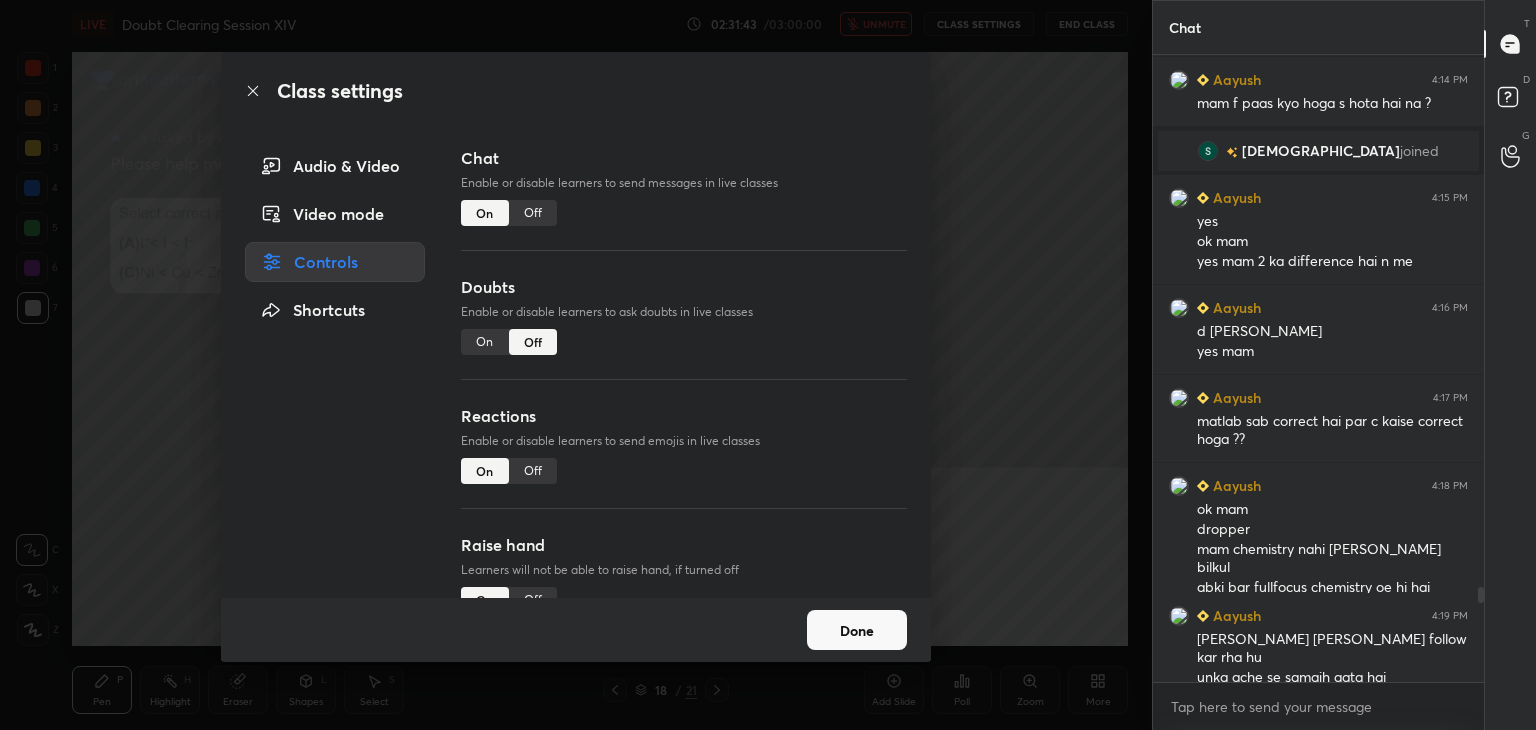 click on "On" at bounding box center (485, 342) 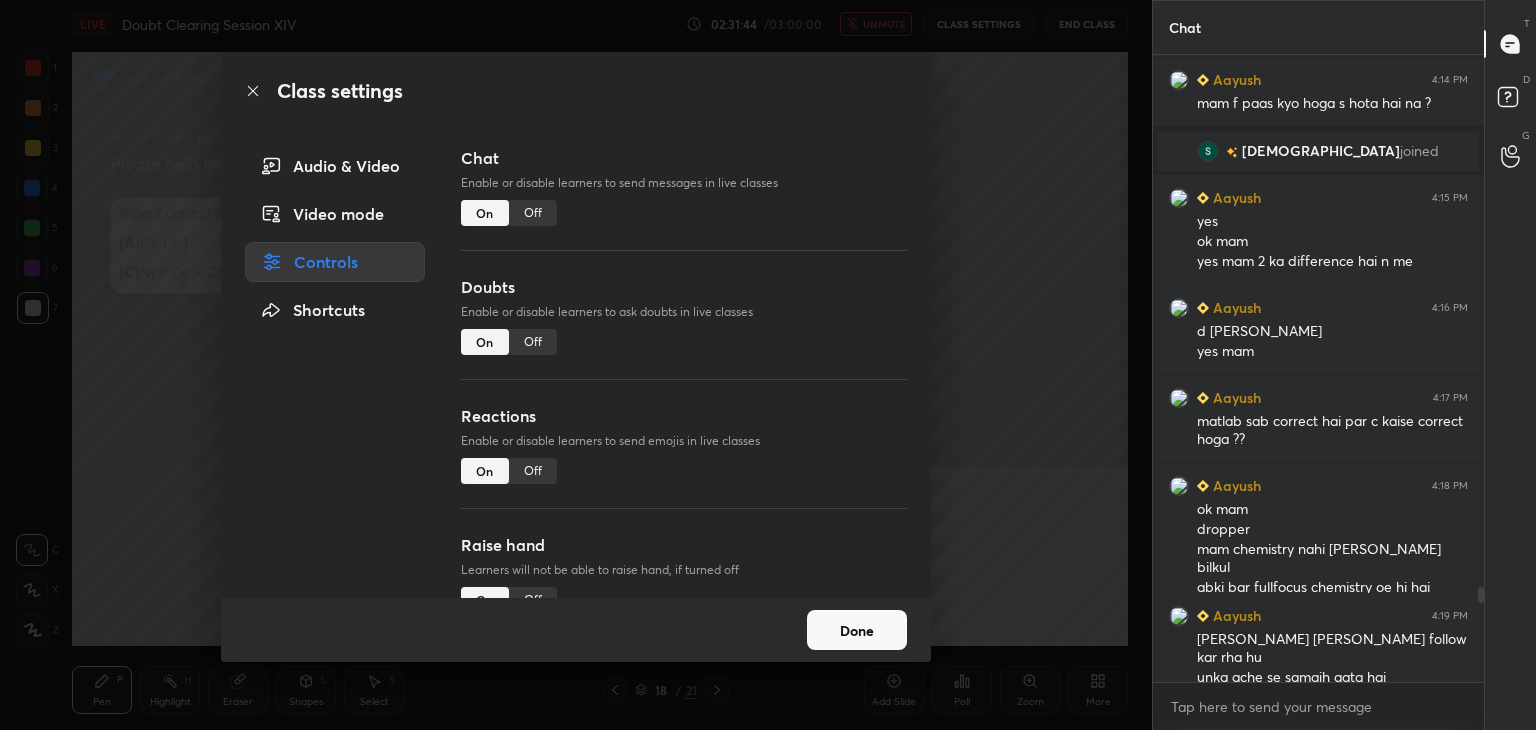 click on "Done" at bounding box center [857, 630] 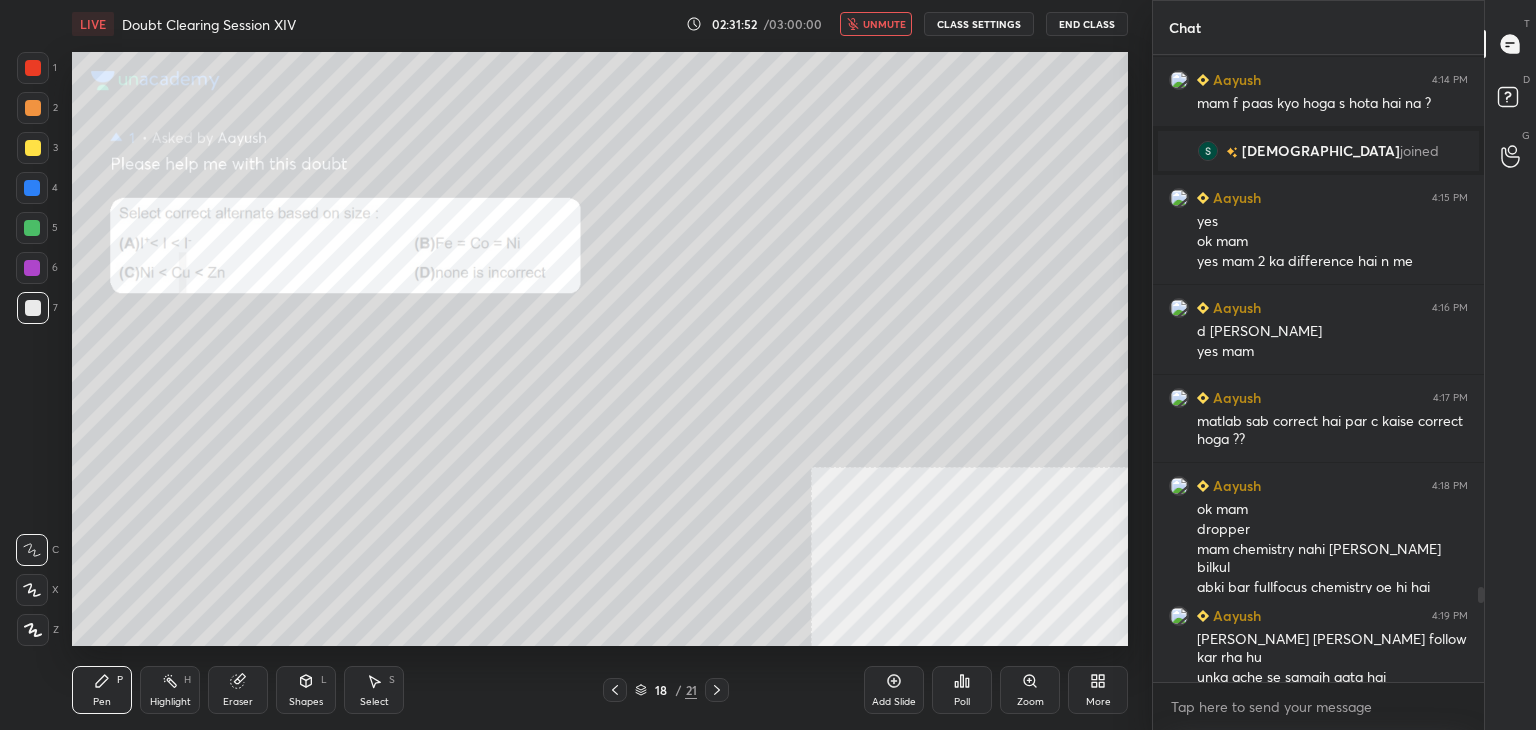 scroll, scrollTop: 3622, scrollLeft: 0, axis: vertical 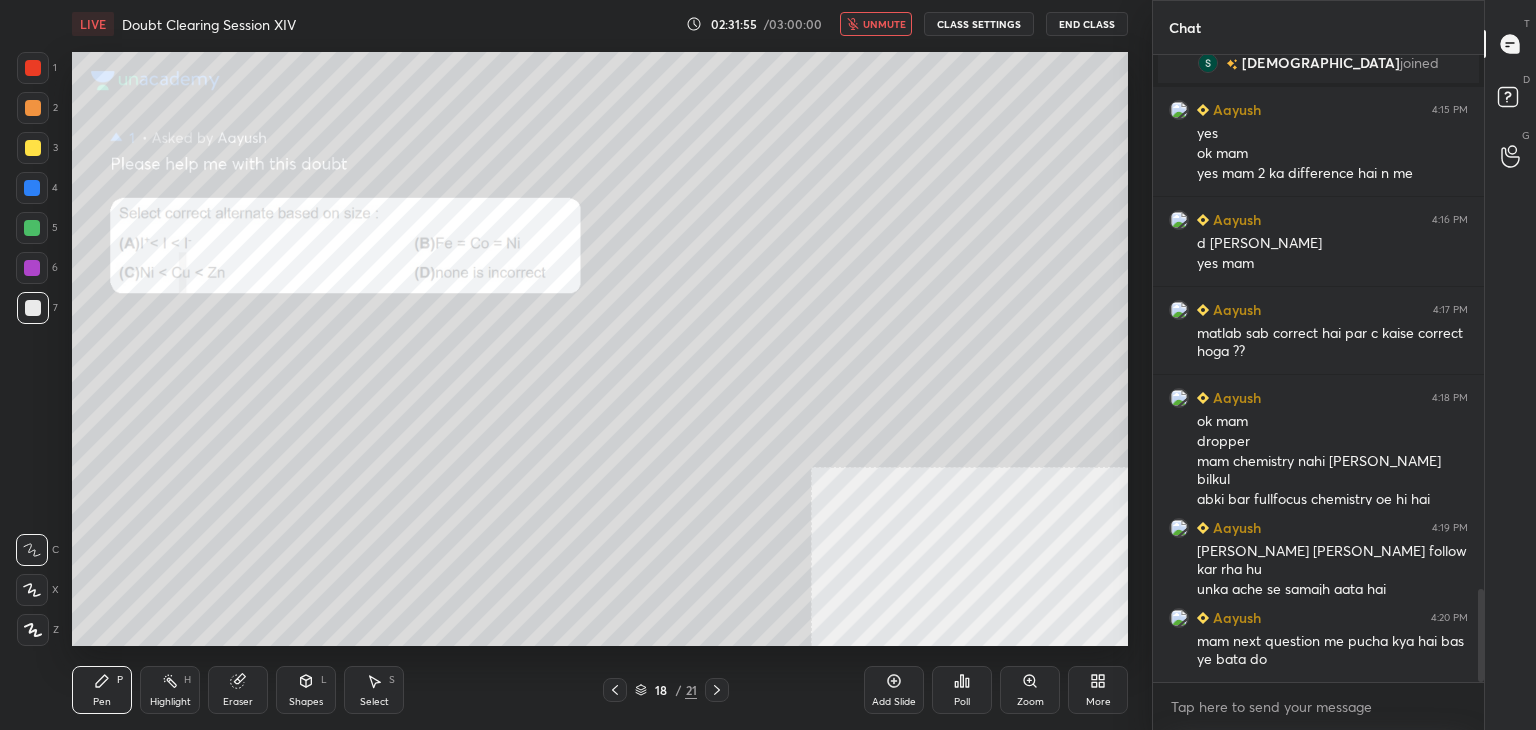 click on "unmute" at bounding box center [884, 24] 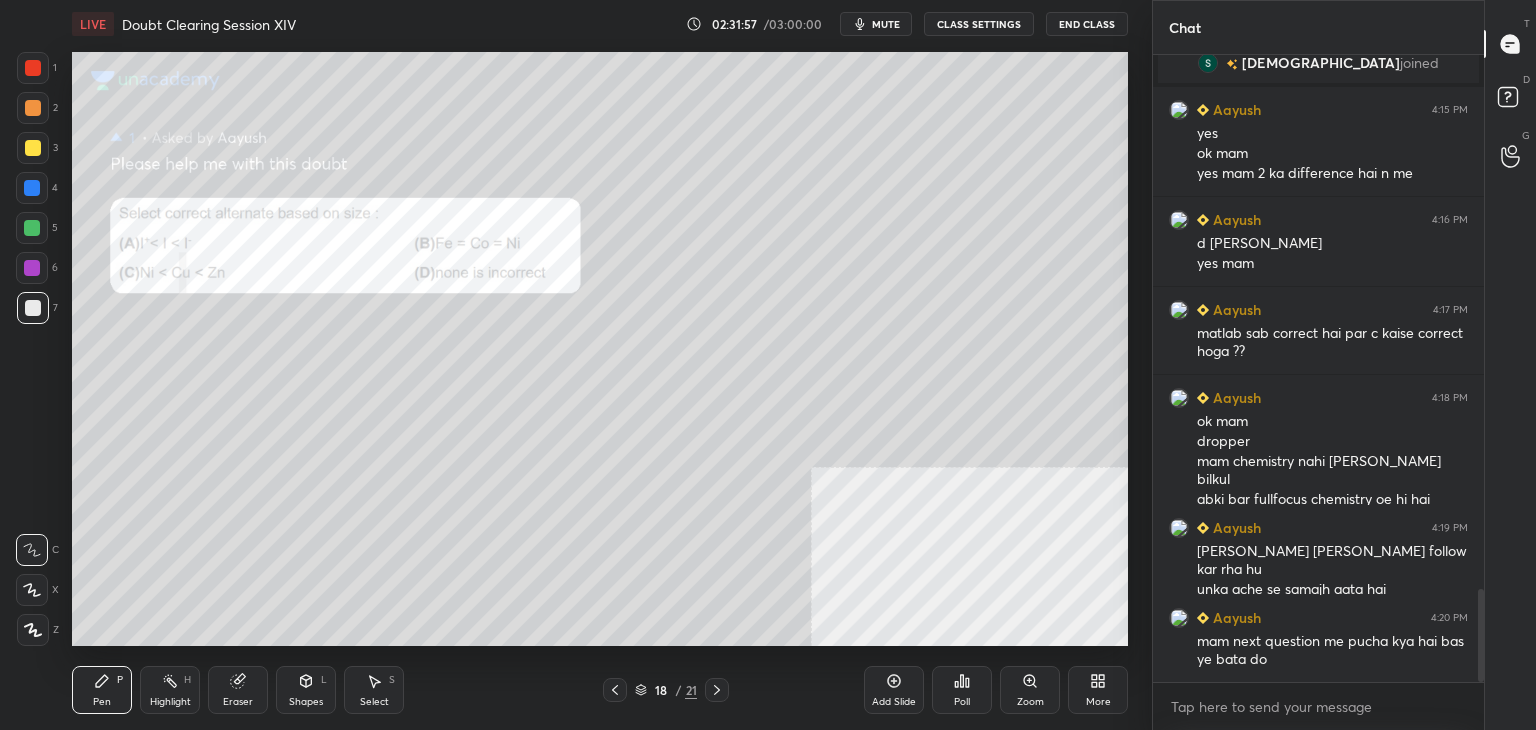 click 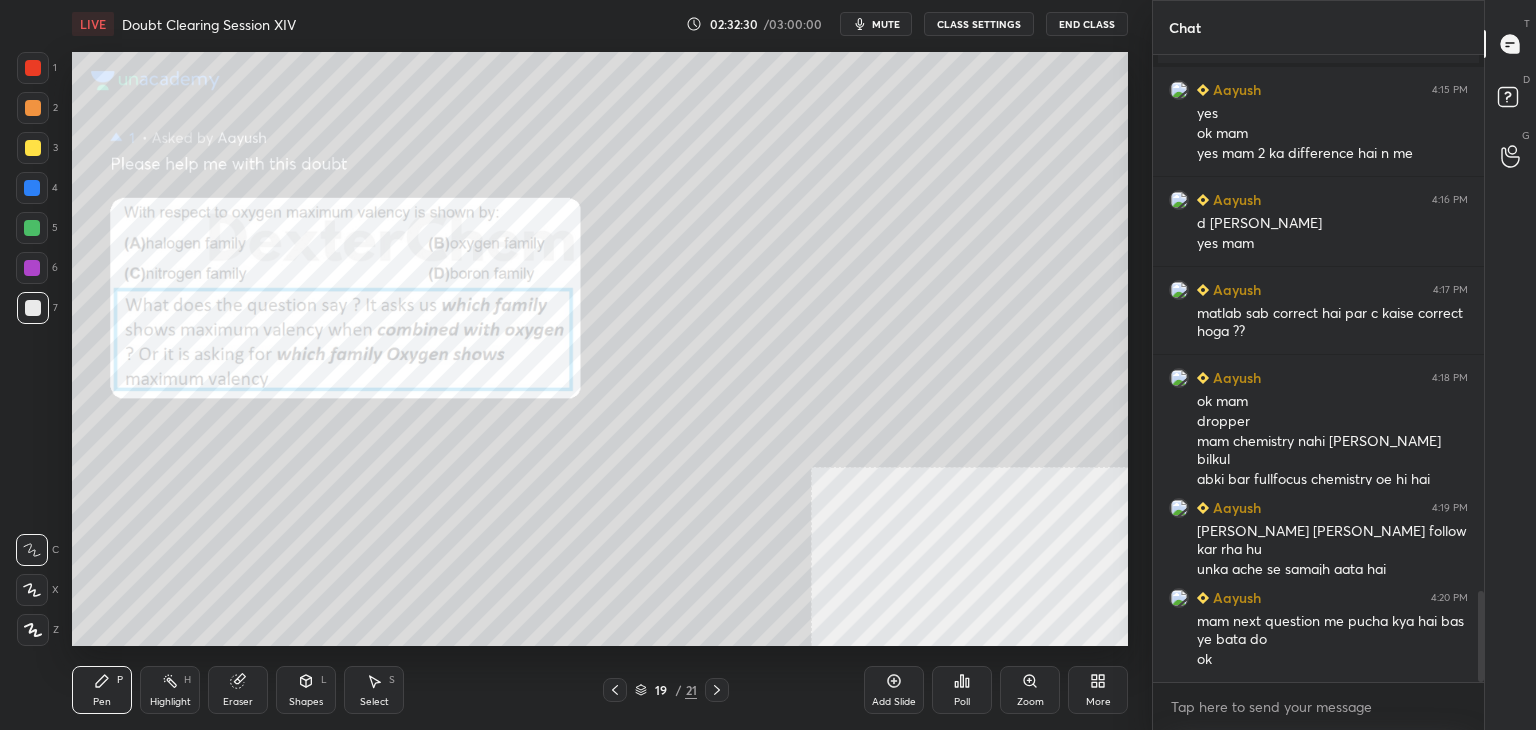 scroll, scrollTop: 3712, scrollLeft: 0, axis: vertical 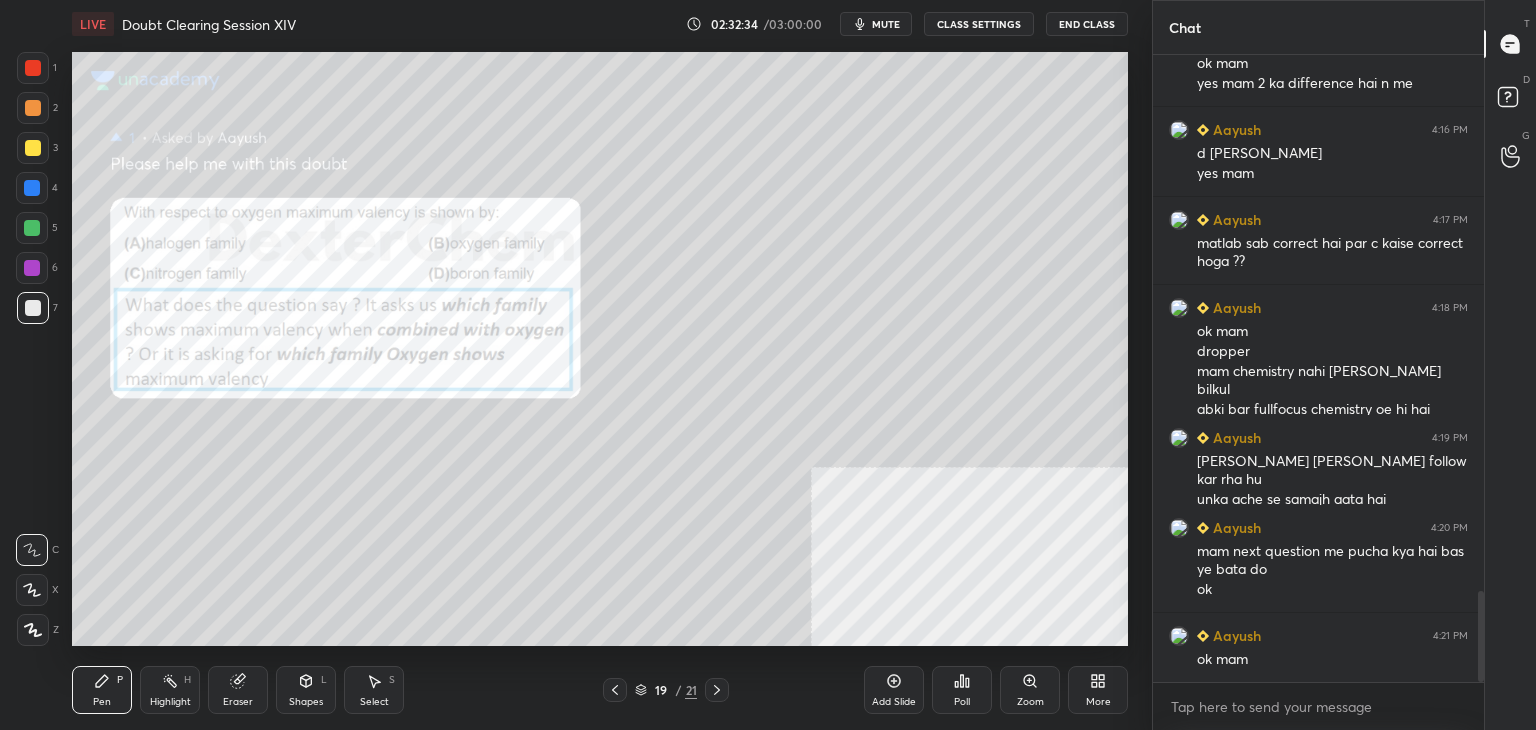click on "mute" at bounding box center [876, 24] 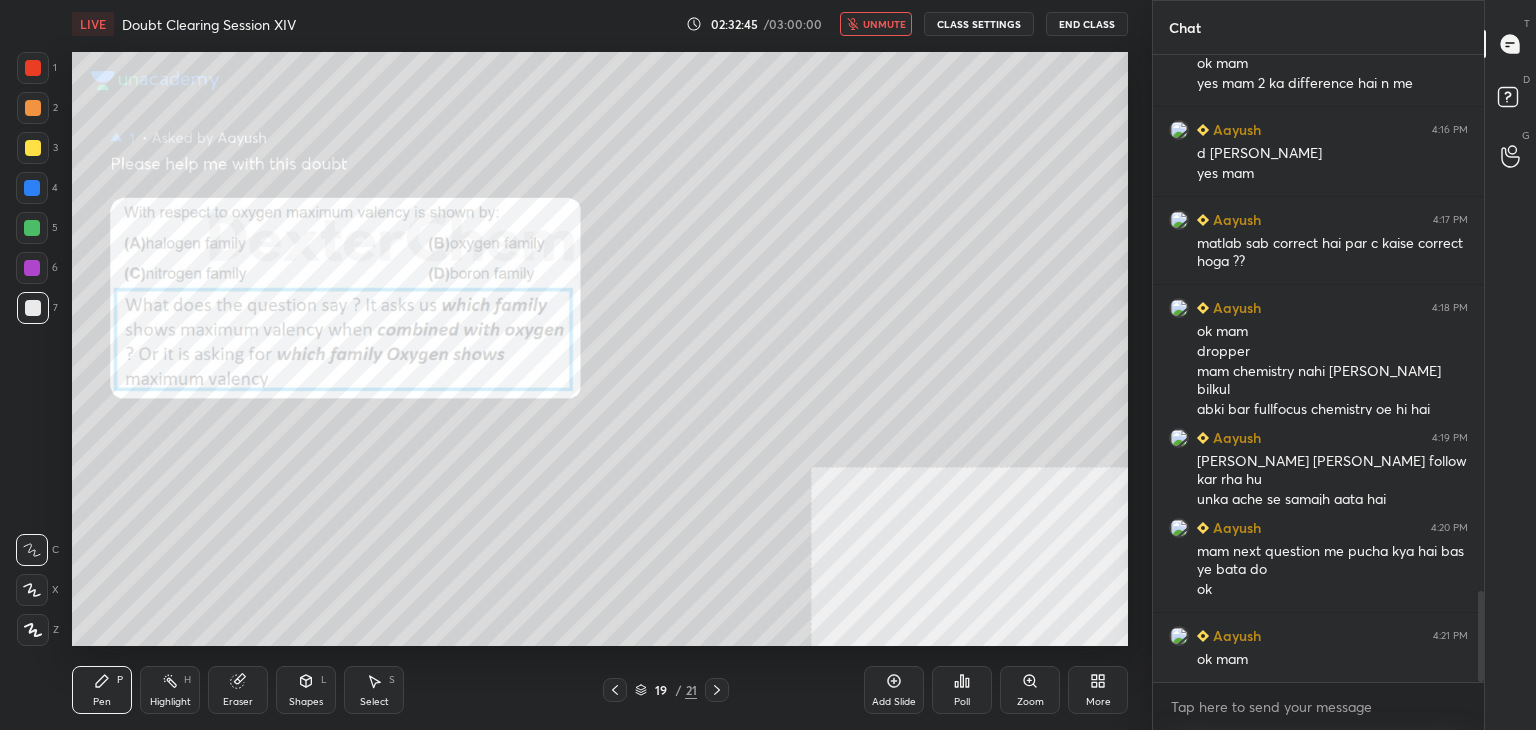 click on "End Class" at bounding box center (1087, 24) 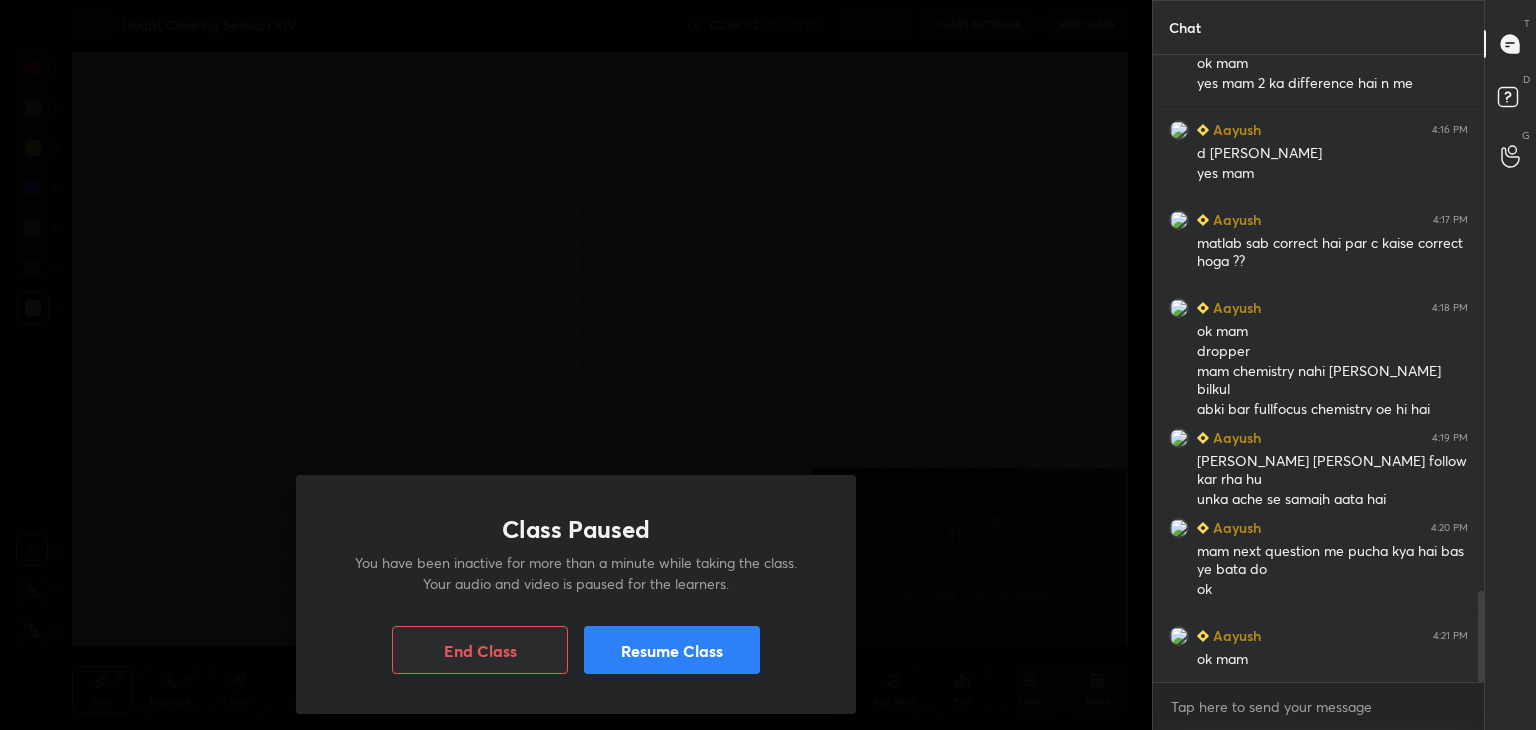 click on "Resume Class" at bounding box center (672, 650) 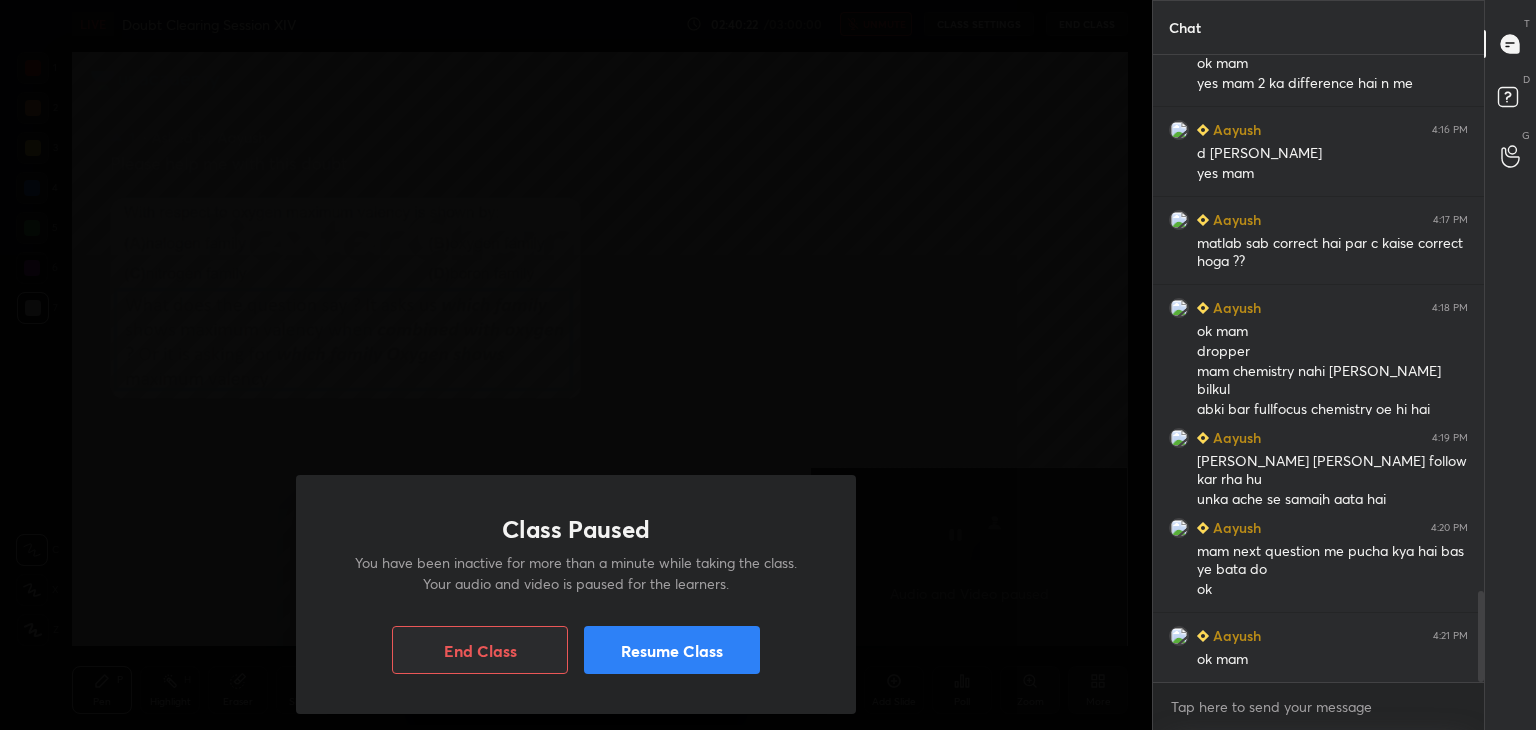 click on "Resume Class" at bounding box center [672, 650] 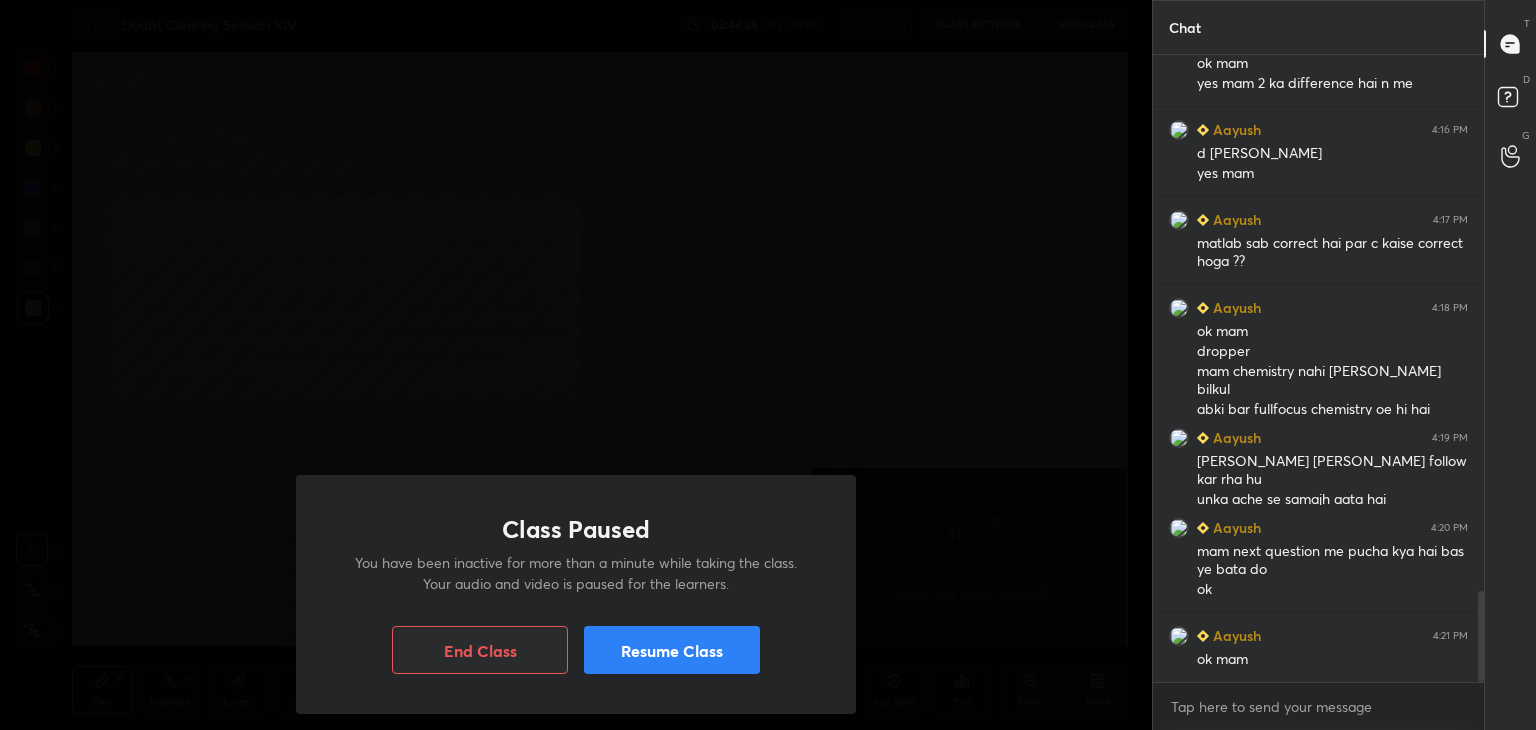 click on "Resume Class" at bounding box center (672, 650) 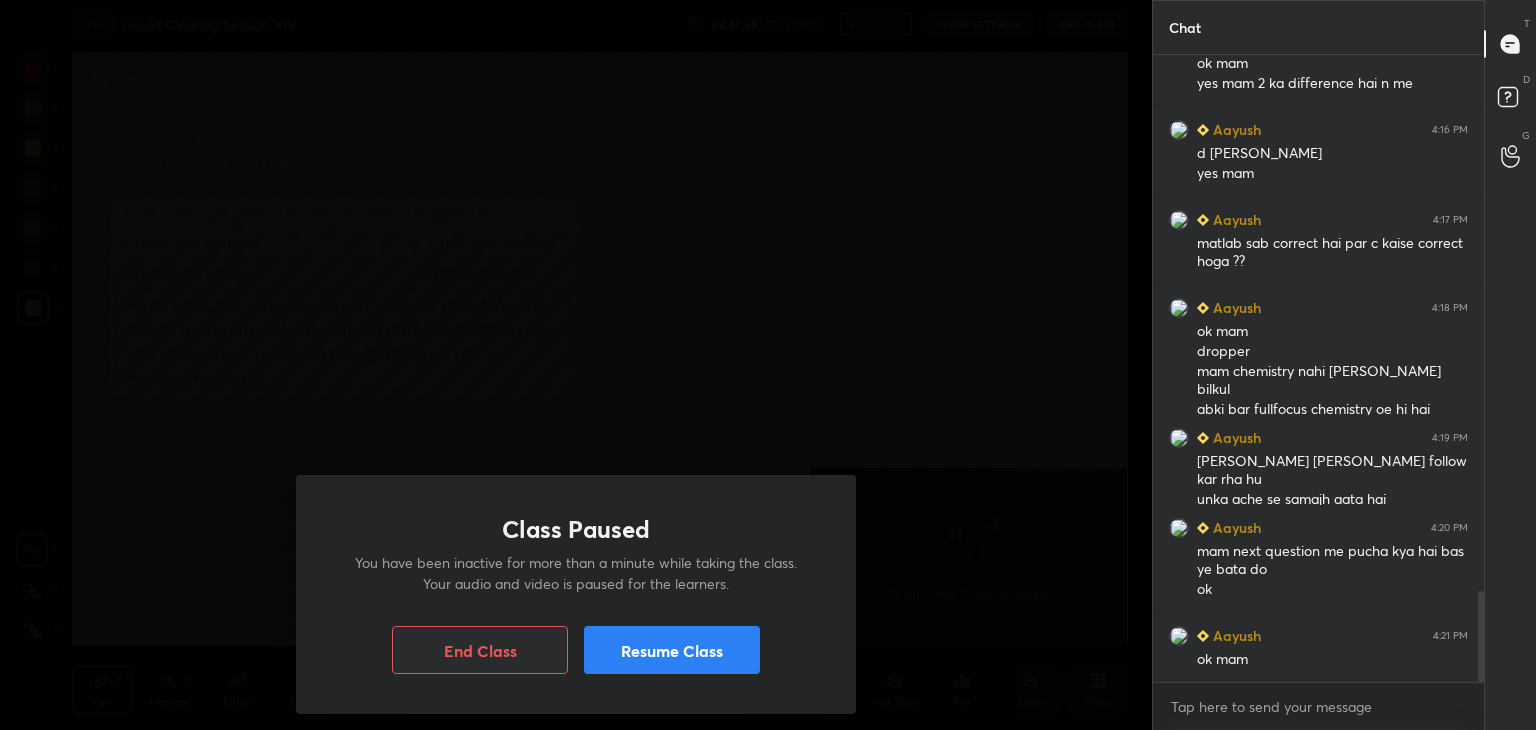 click on "Resume Class" at bounding box center [672, 650] 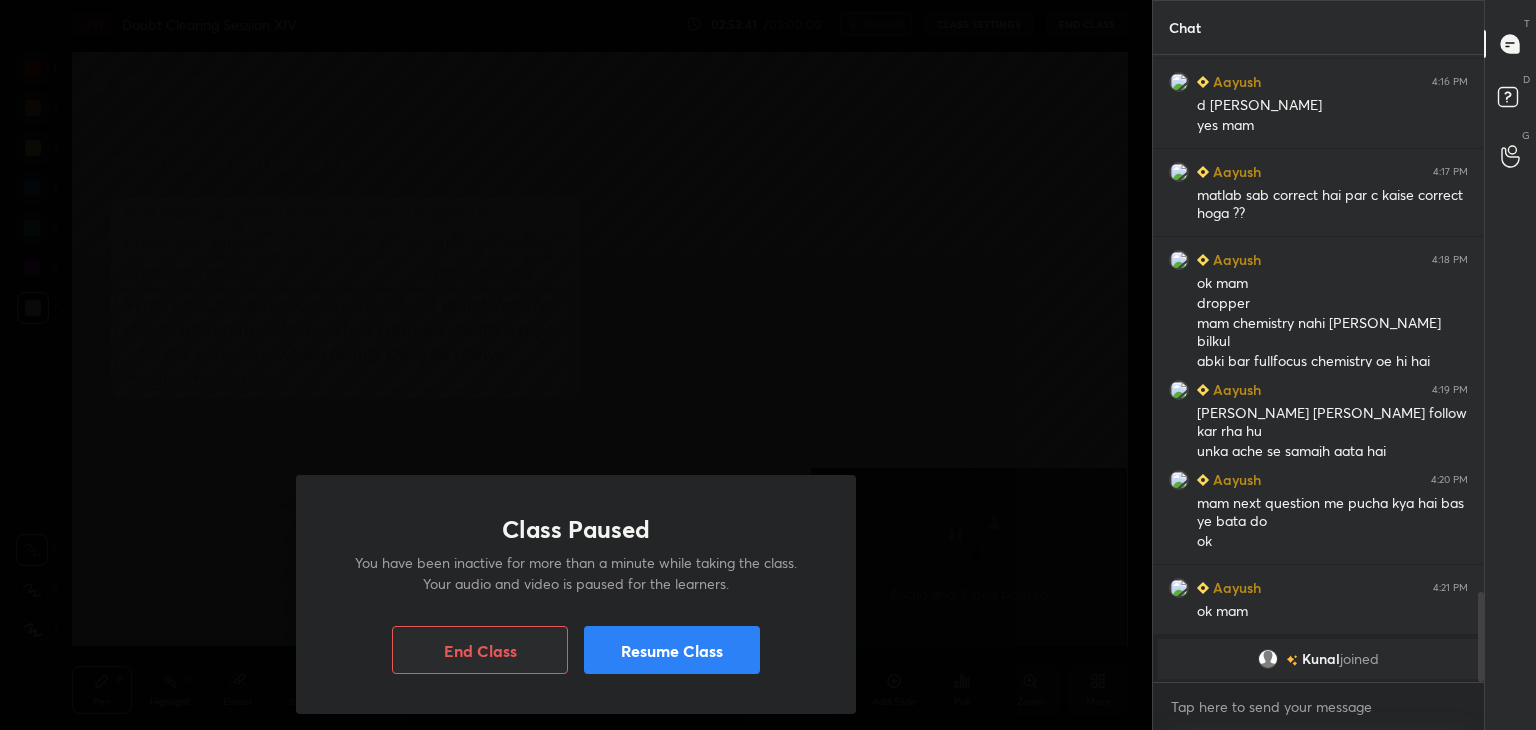 scroll, scrollTop: 3784, scrollLeft: 0, axis: vertical 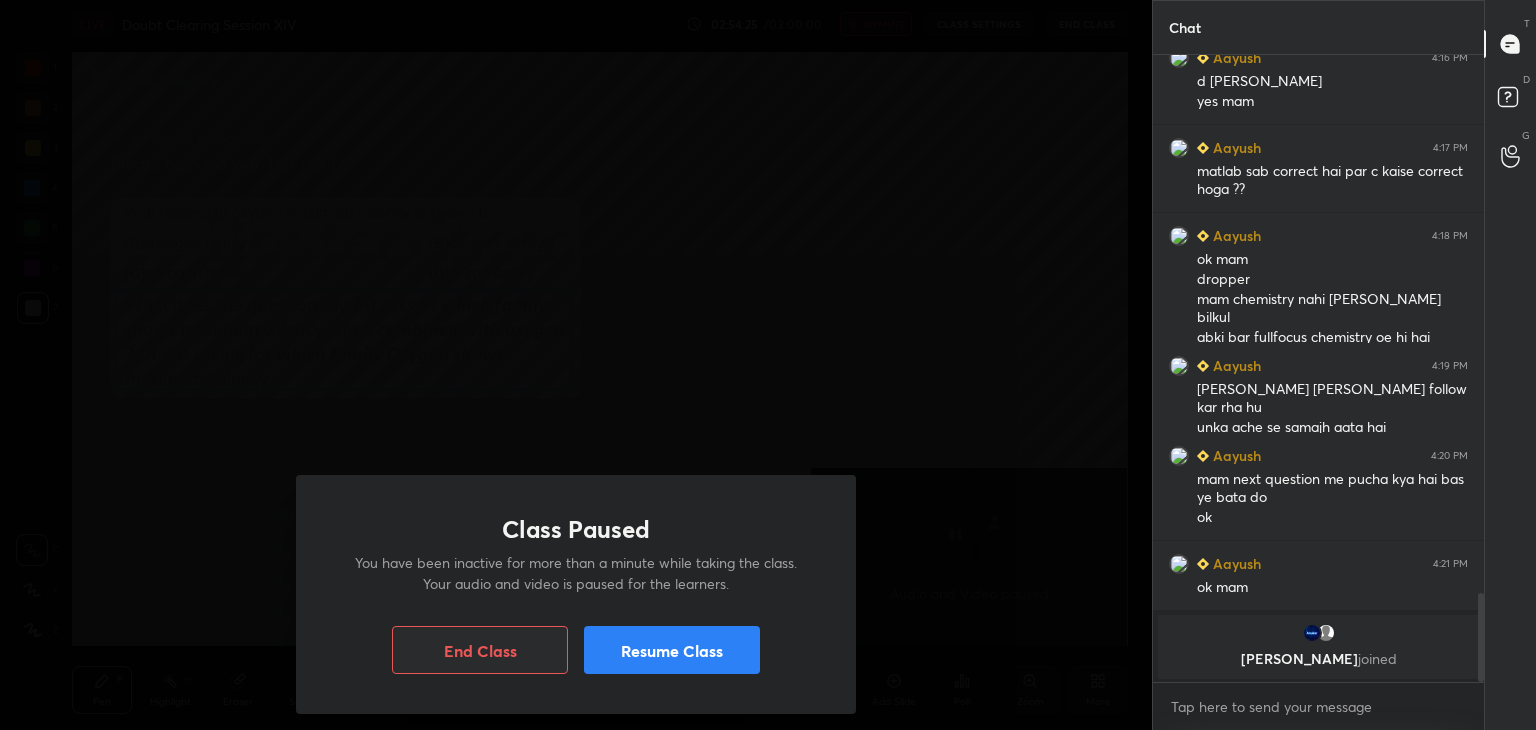 click on "End Class" at bounding box center (480, 650) 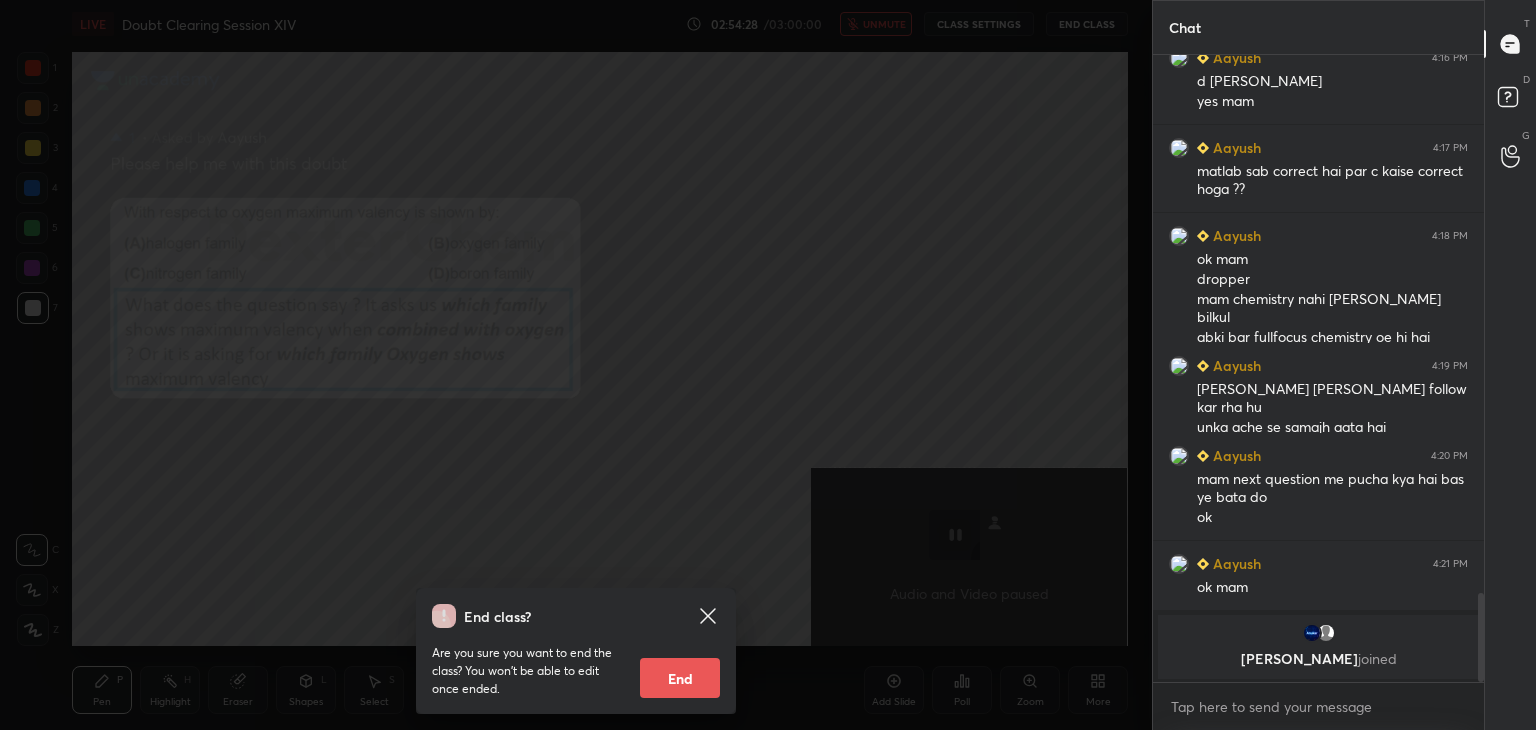 click on "End" at bounding box center (680, 678) 